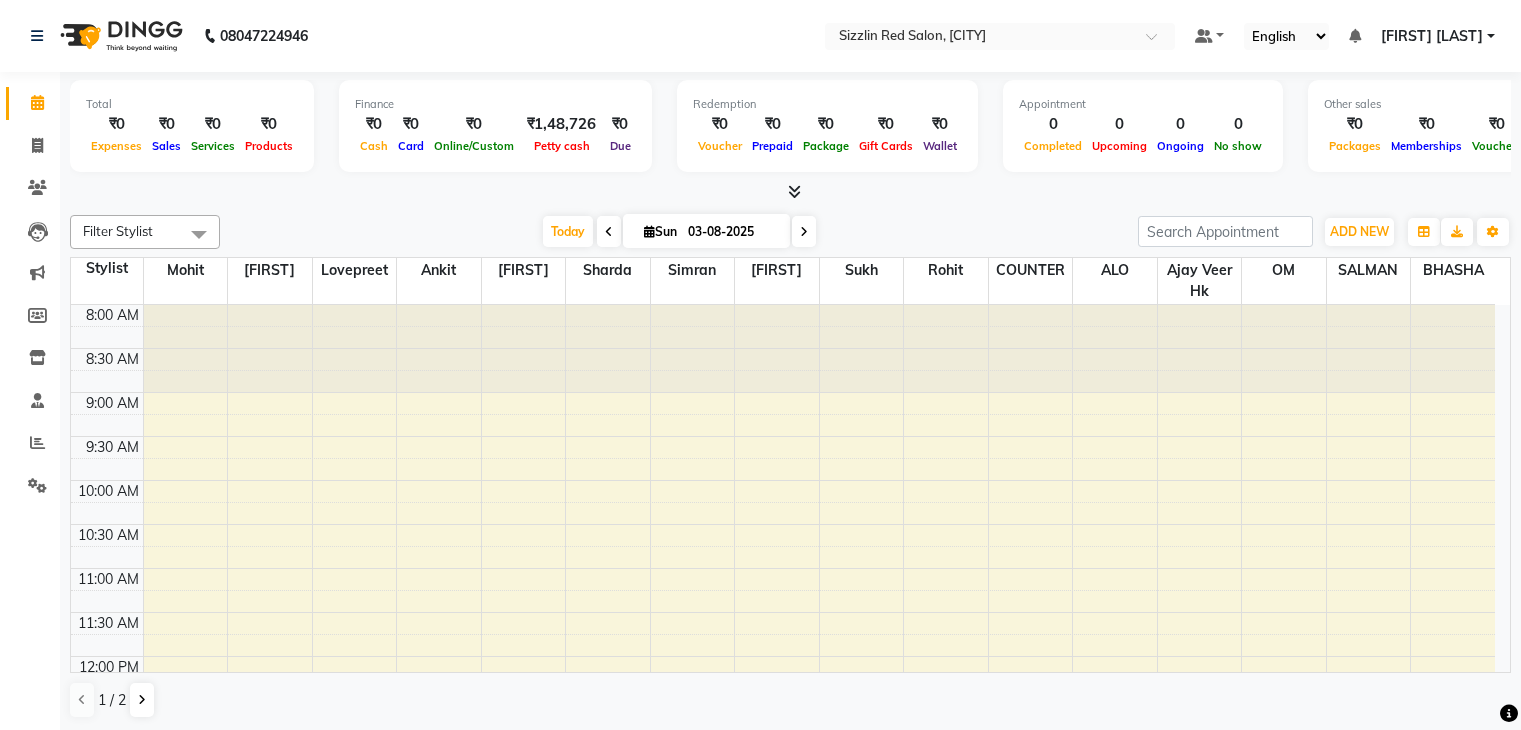 scroll, scrollTop: 0, scrollLeft: 0, axis: both 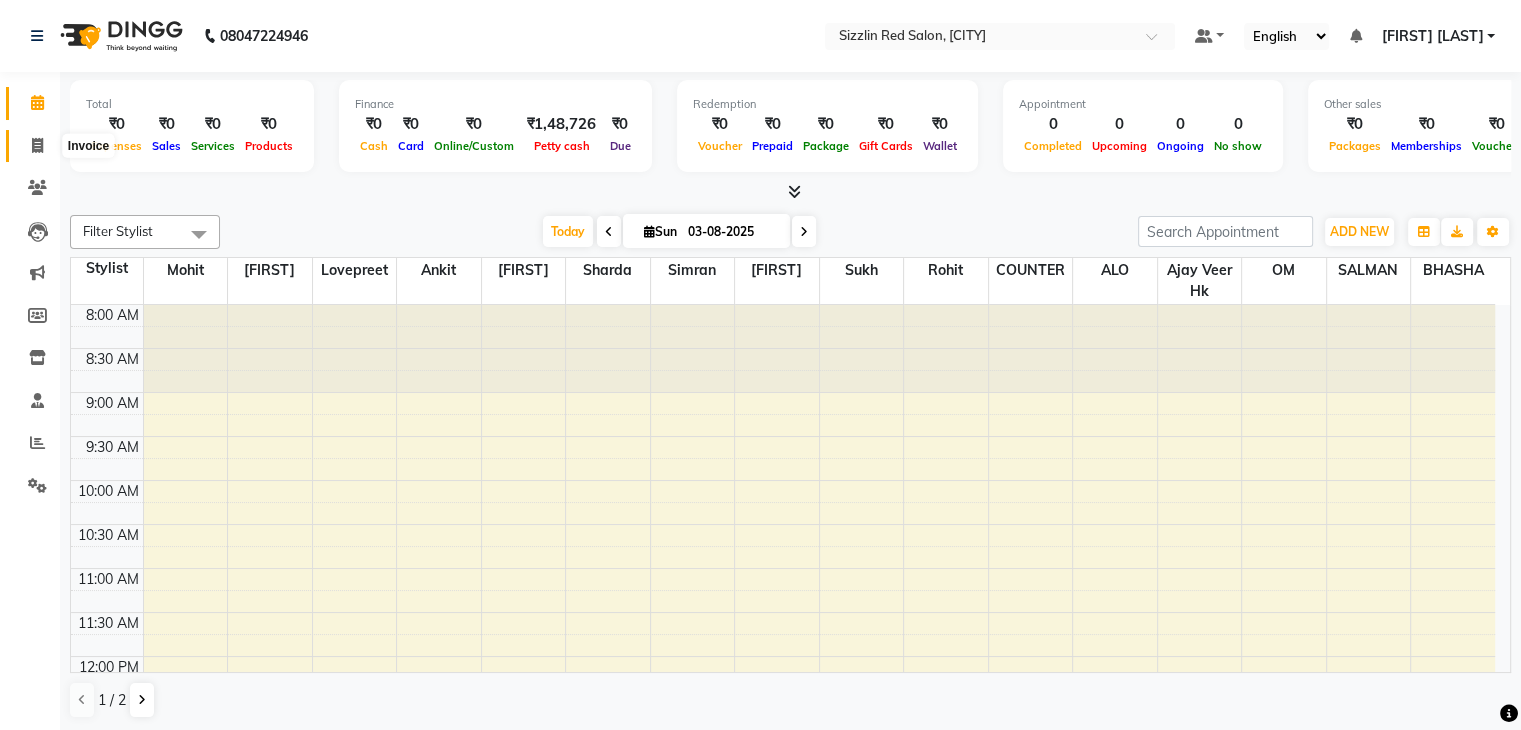 click 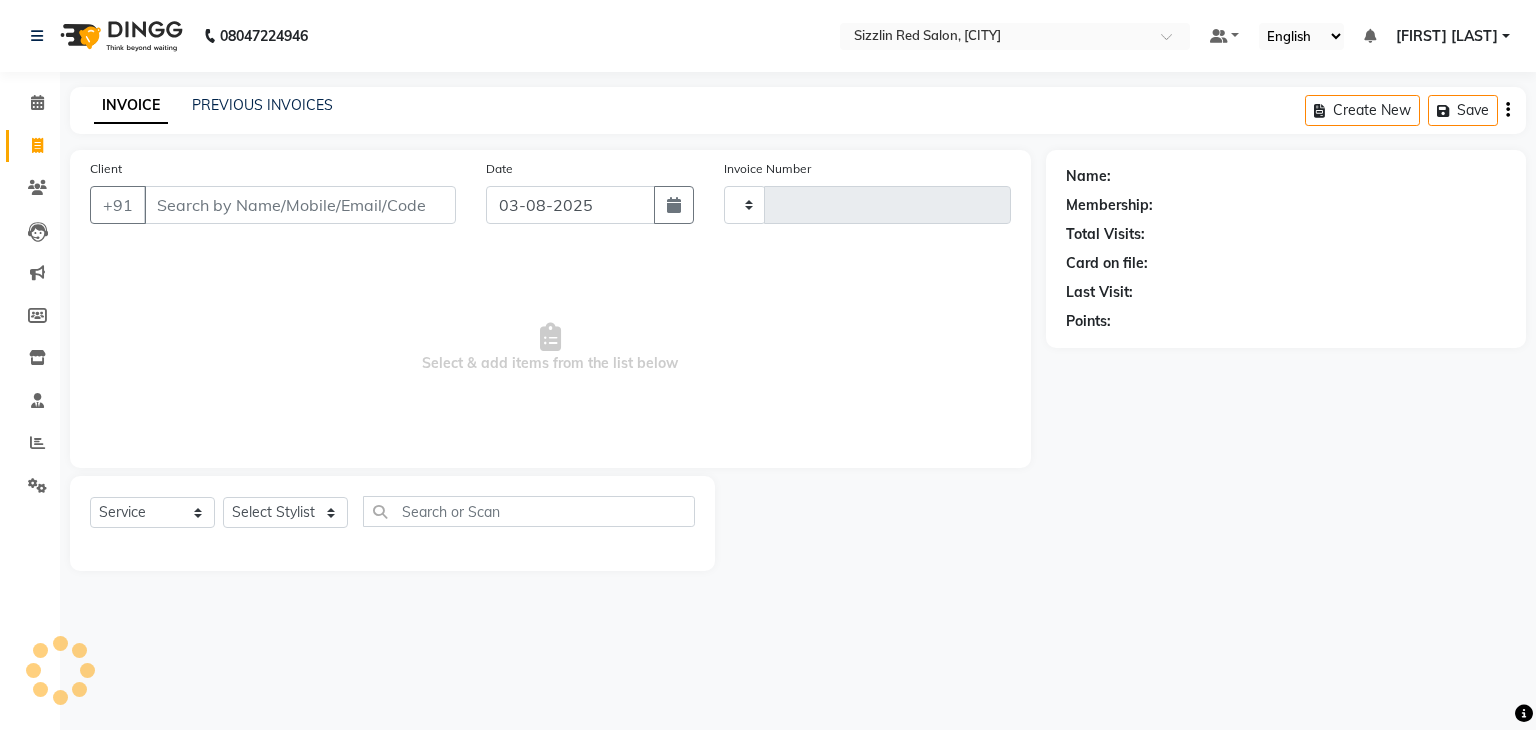 type on "1489" 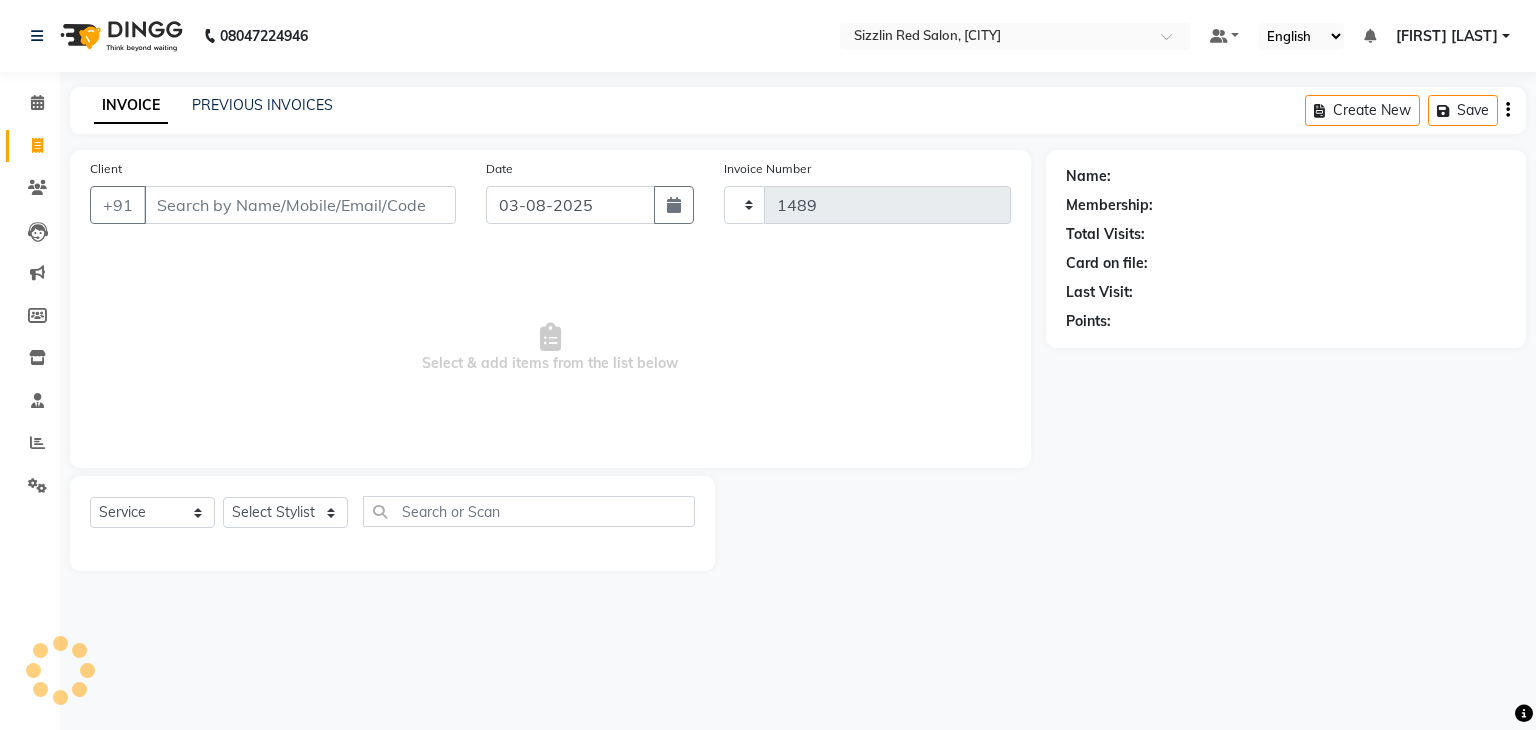 select on "7534" 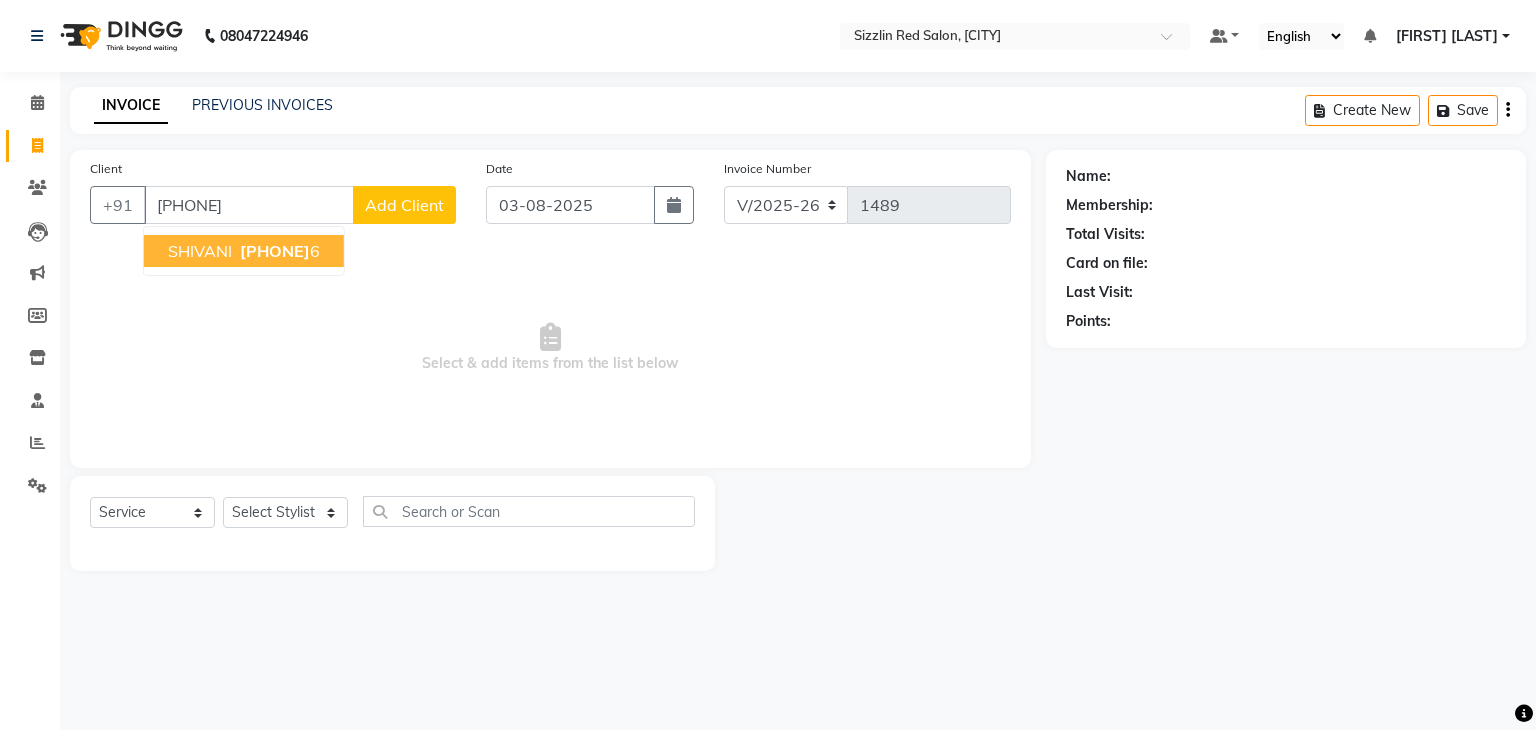 click on "882469410" at bounding box center [275, 251] 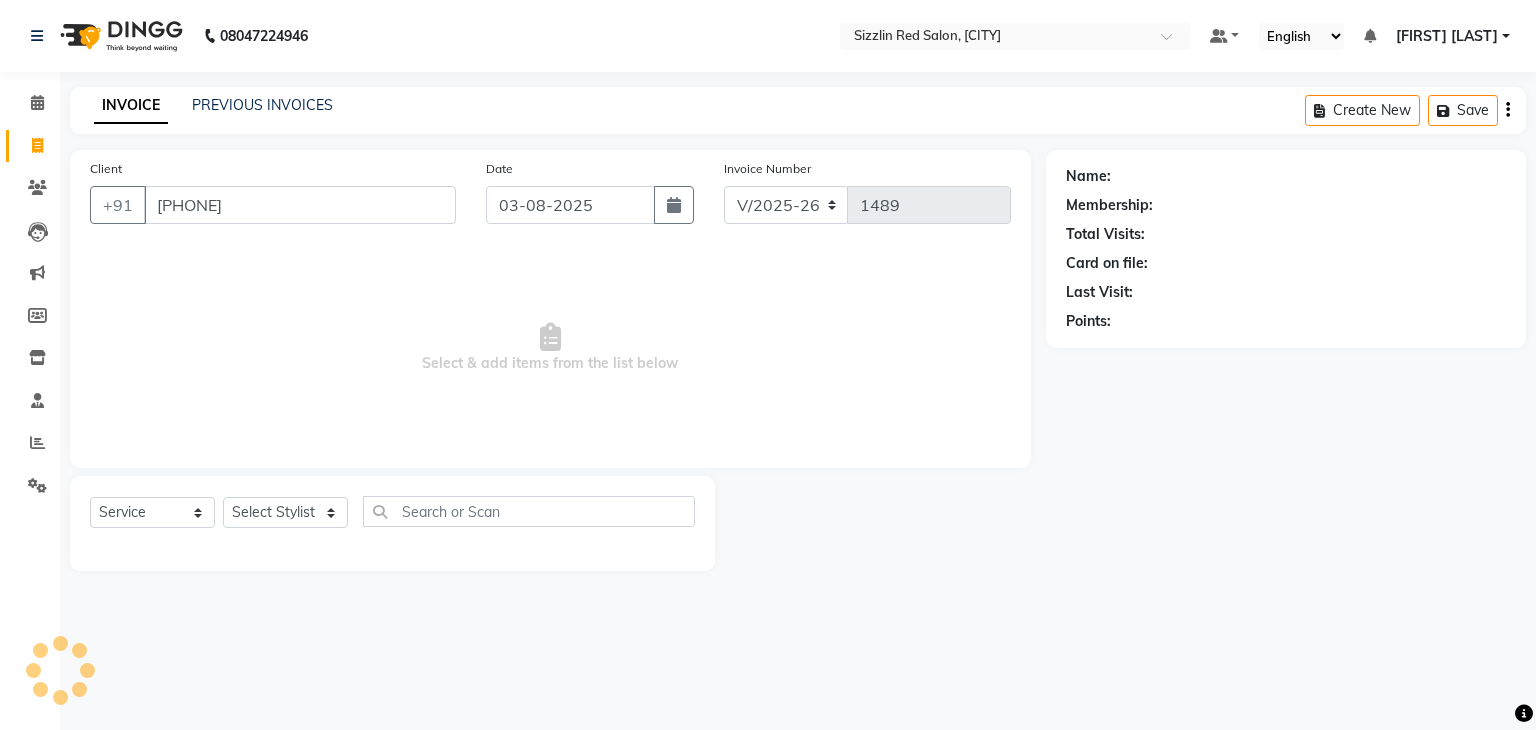 type on "[PHONE]" 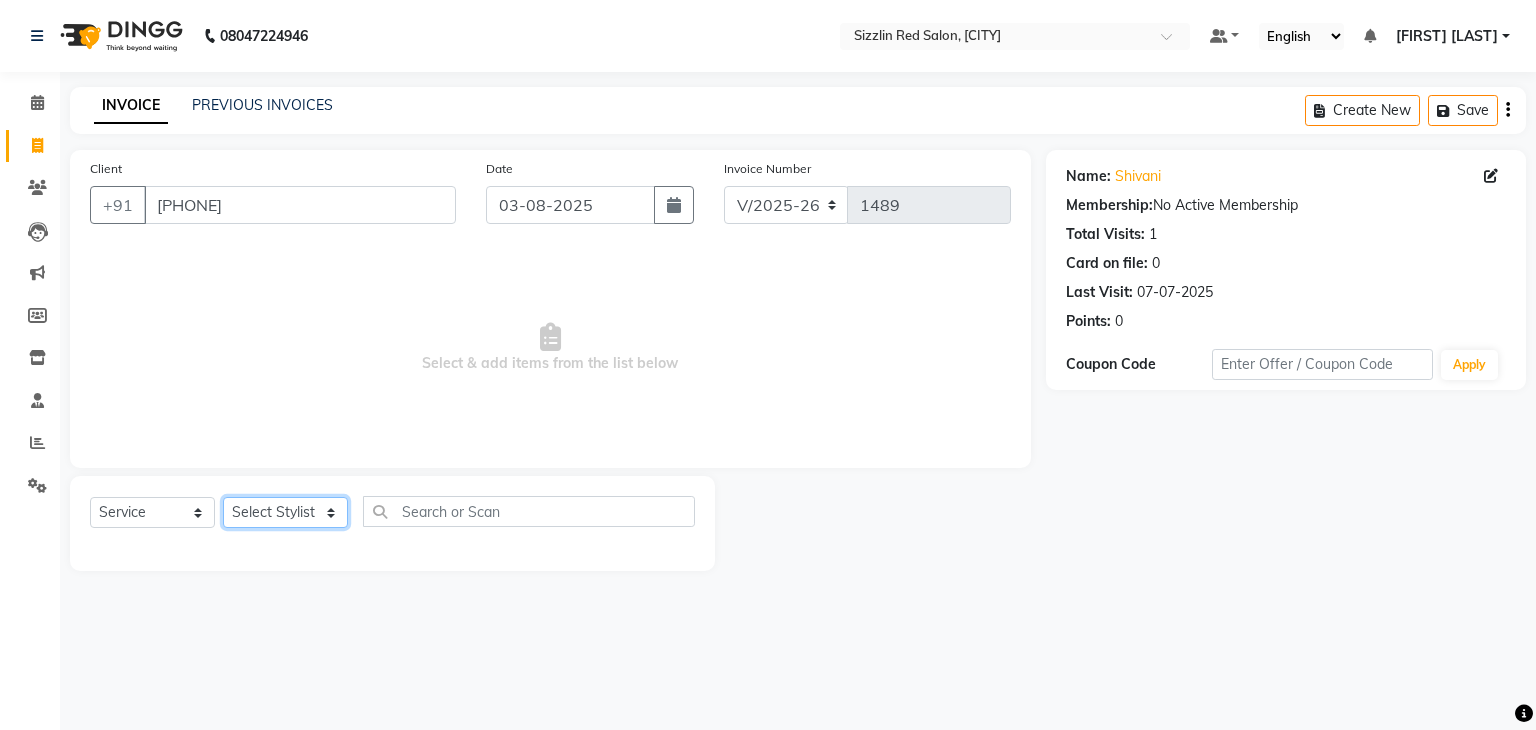 click on "Select Stylist Ajay HK 1 Ajay veer hk ALO Anjeeta Ankit BHASHA COUNTER Demetrious Lovepreet Mohit Mohit Vyas OM Rohit SALMAN Sharda Shekhu Simran Sukh Swarang Toka Zen" 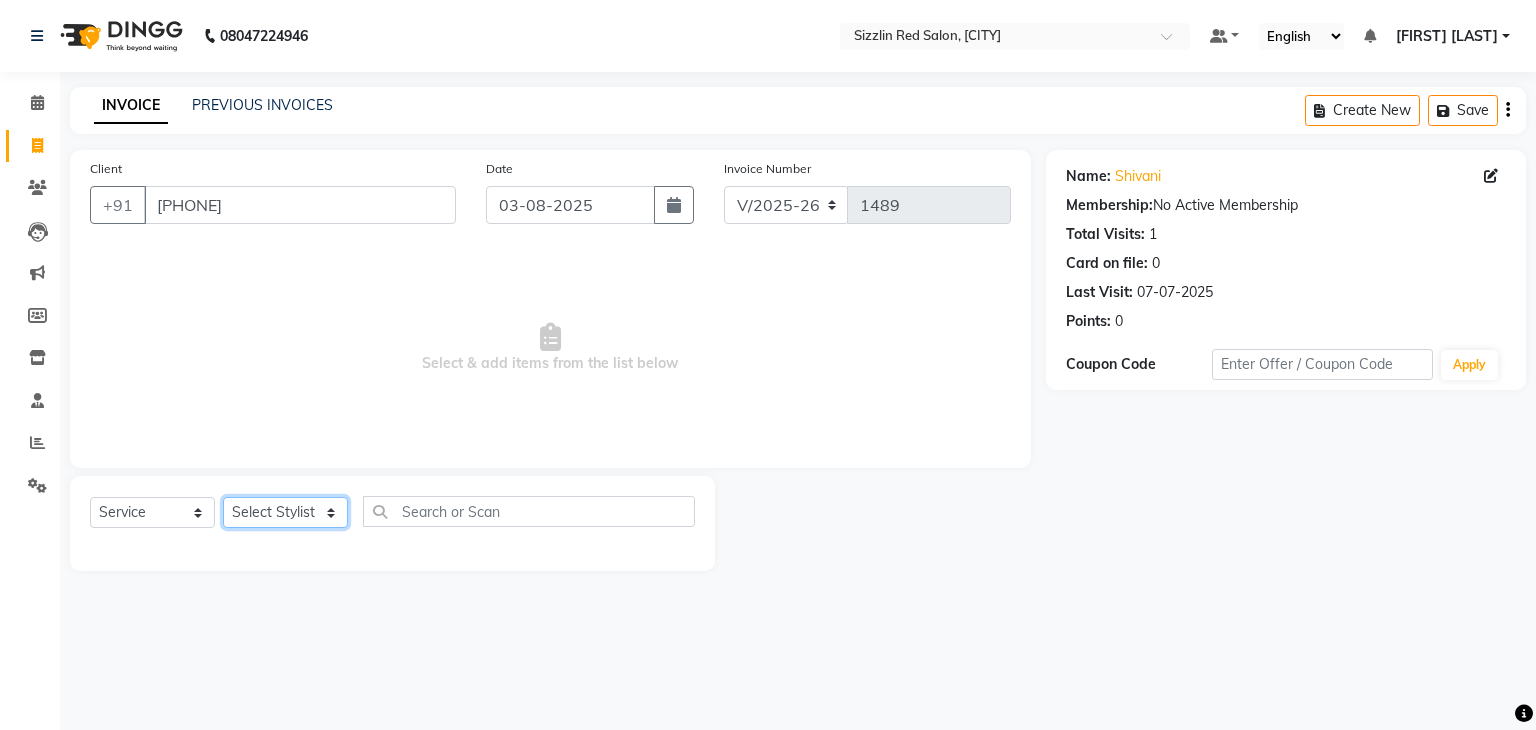 select on "80720" 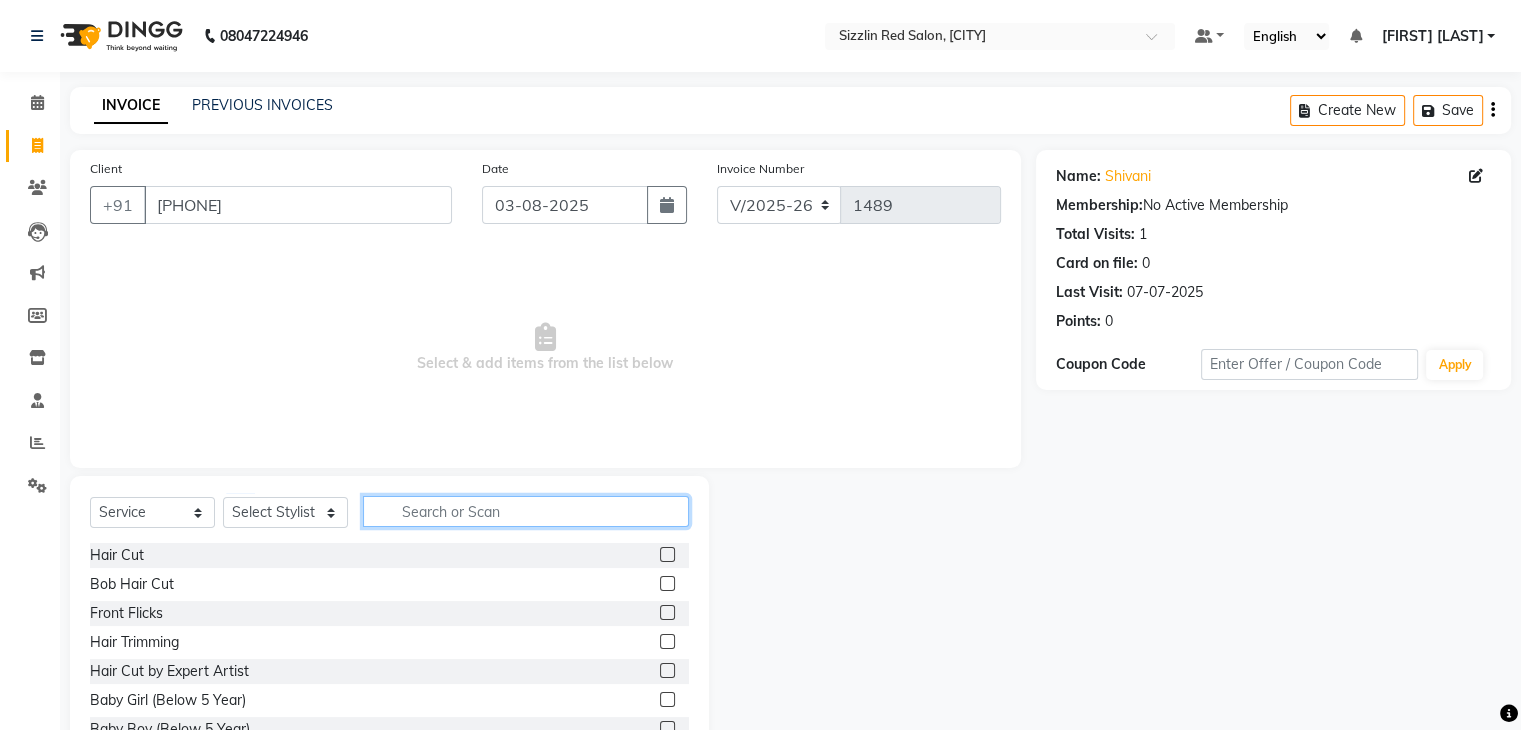 click 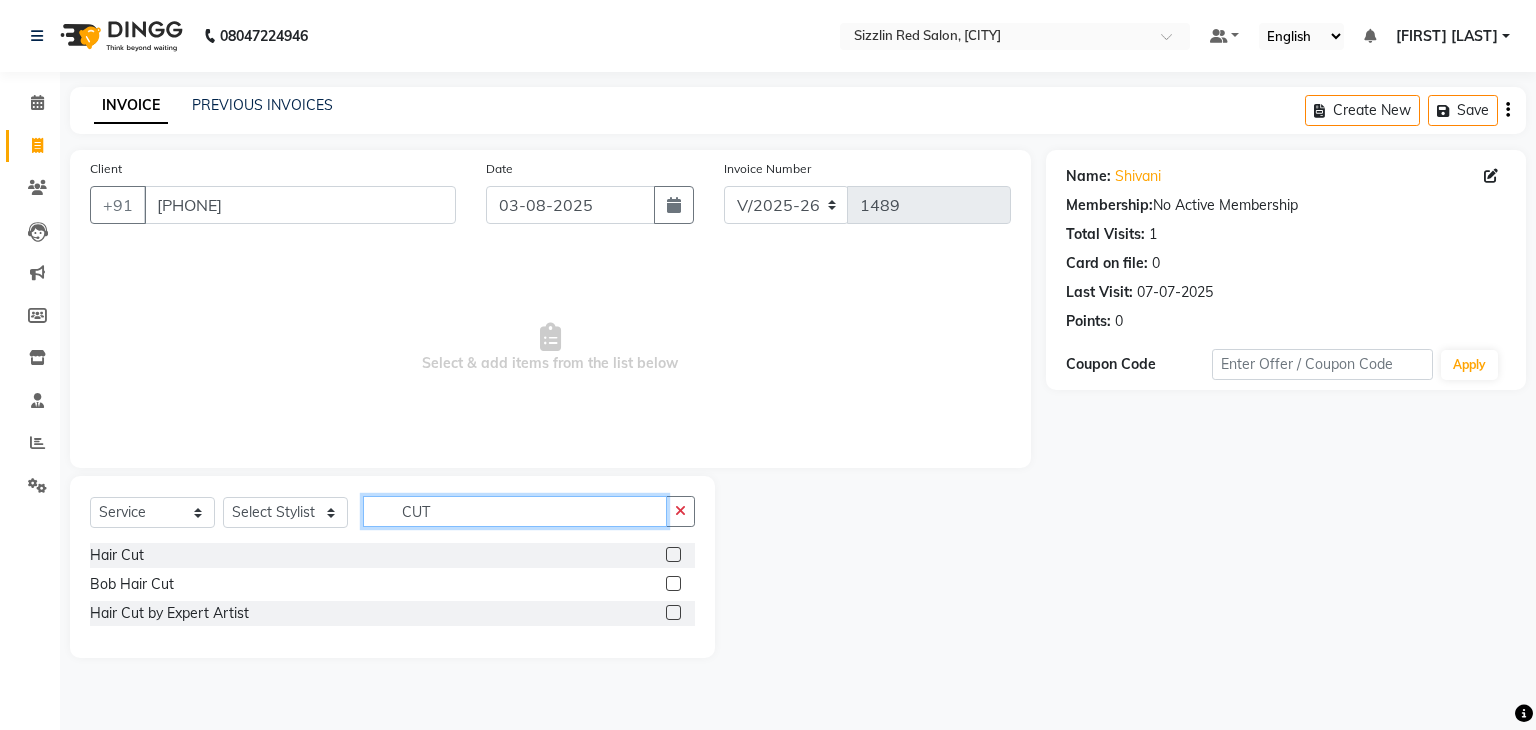 type on "CUT" 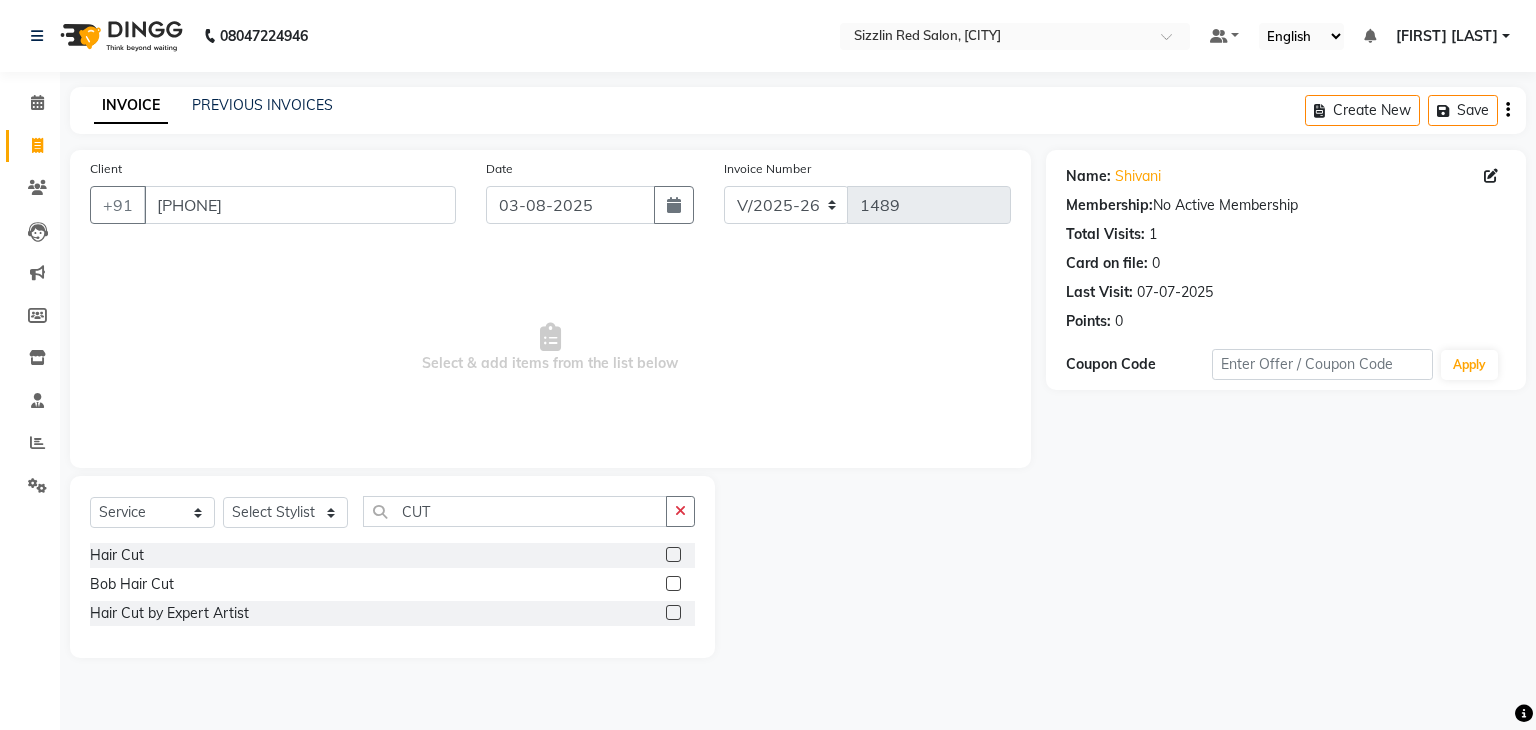 click 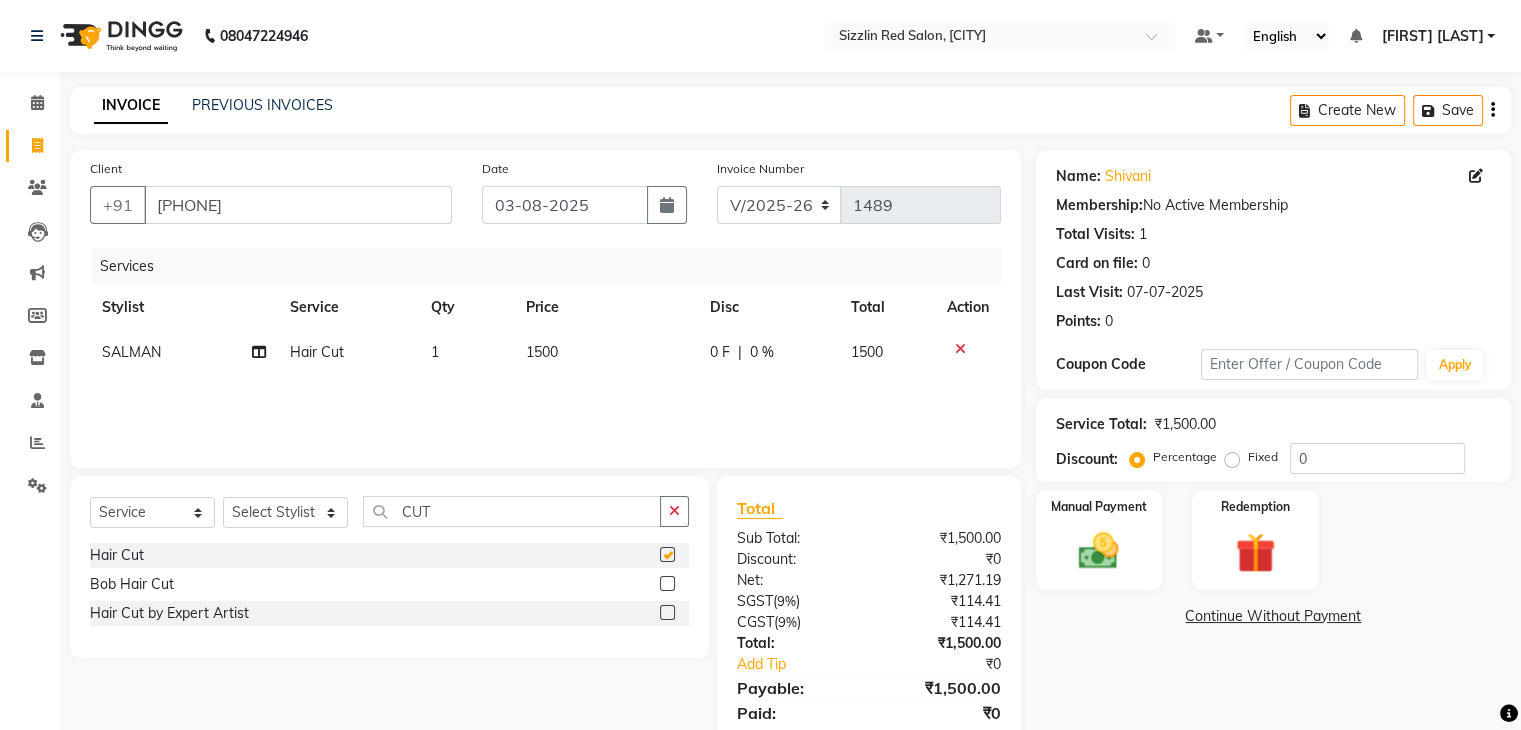 checkbox on "false" 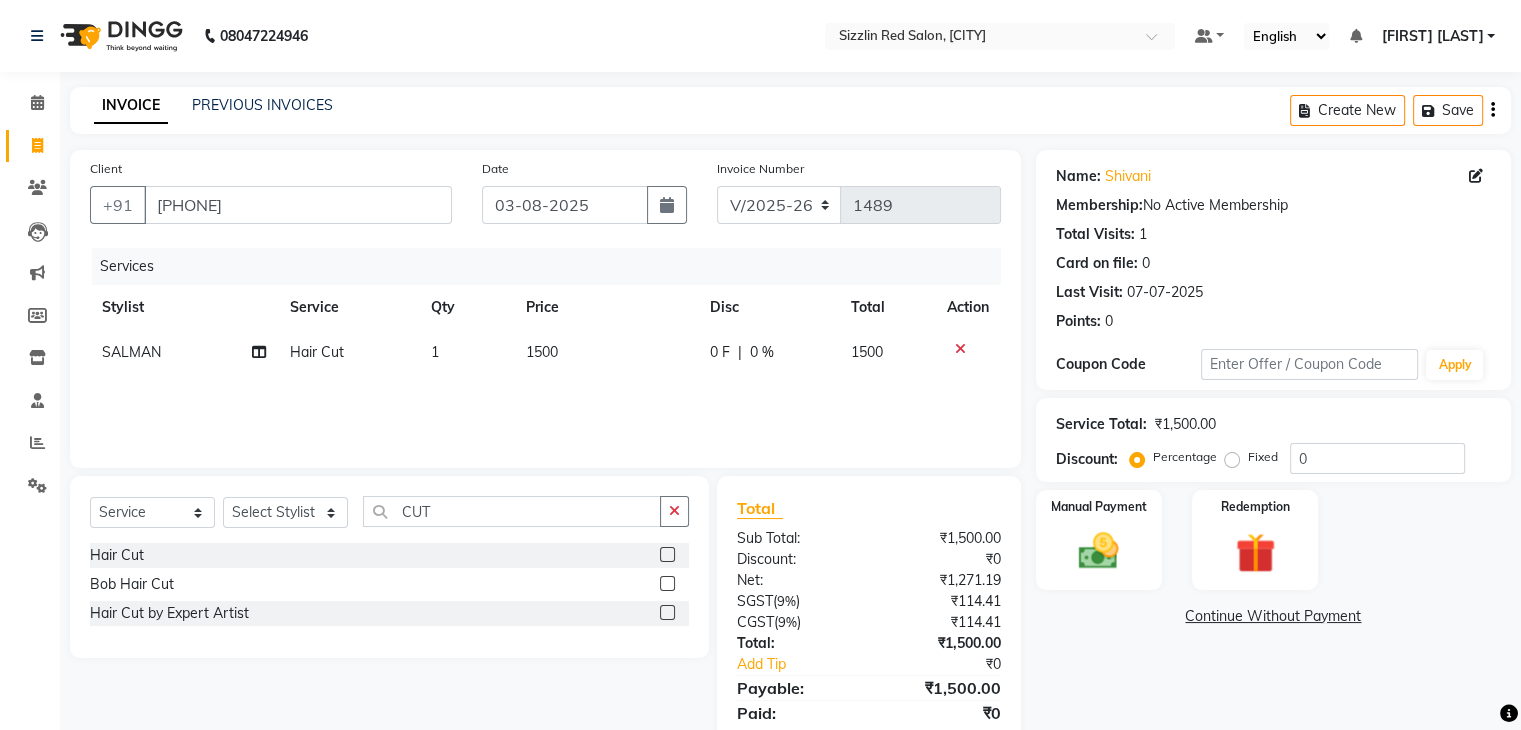 scroll, scrollTop: 71, scrollLeft: 0, axis: vertical 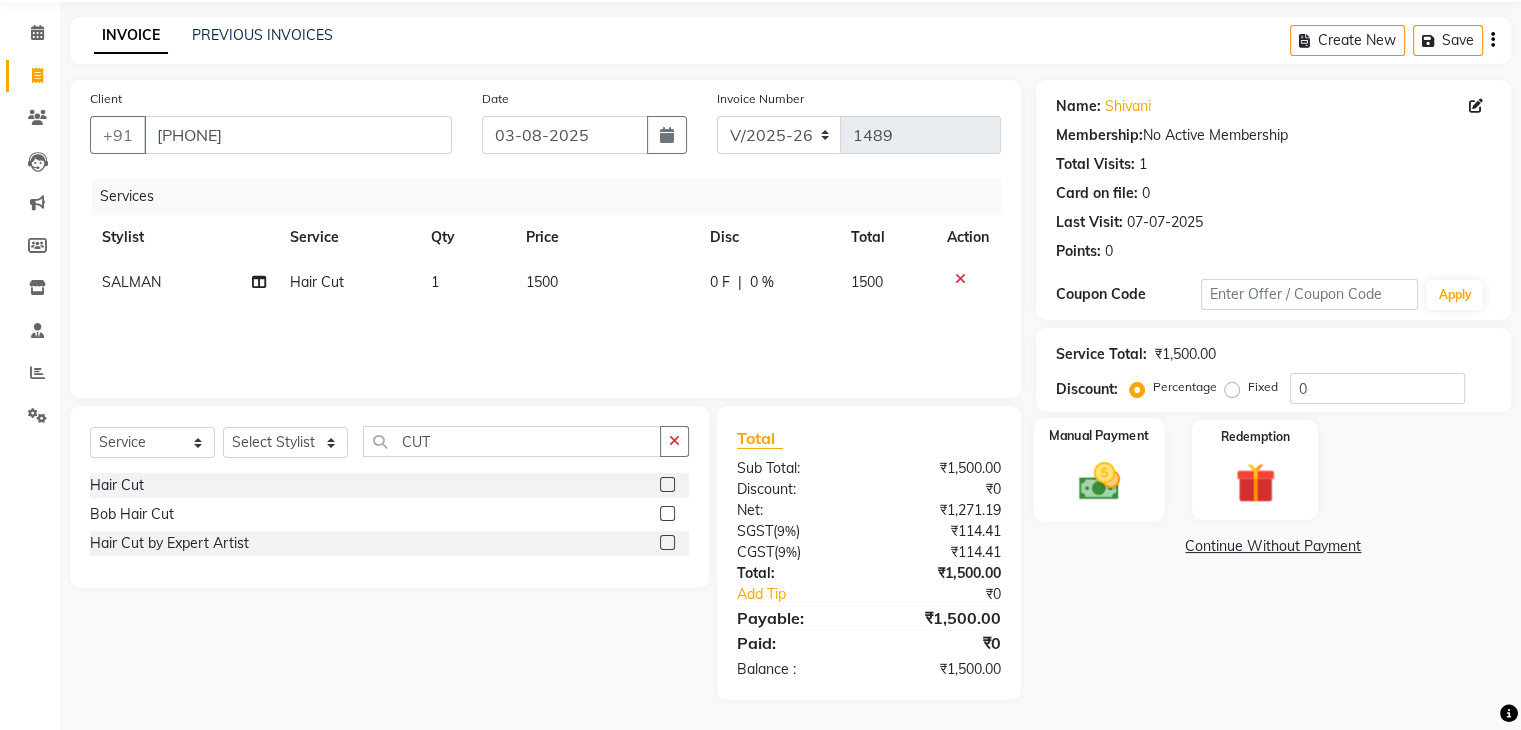 click 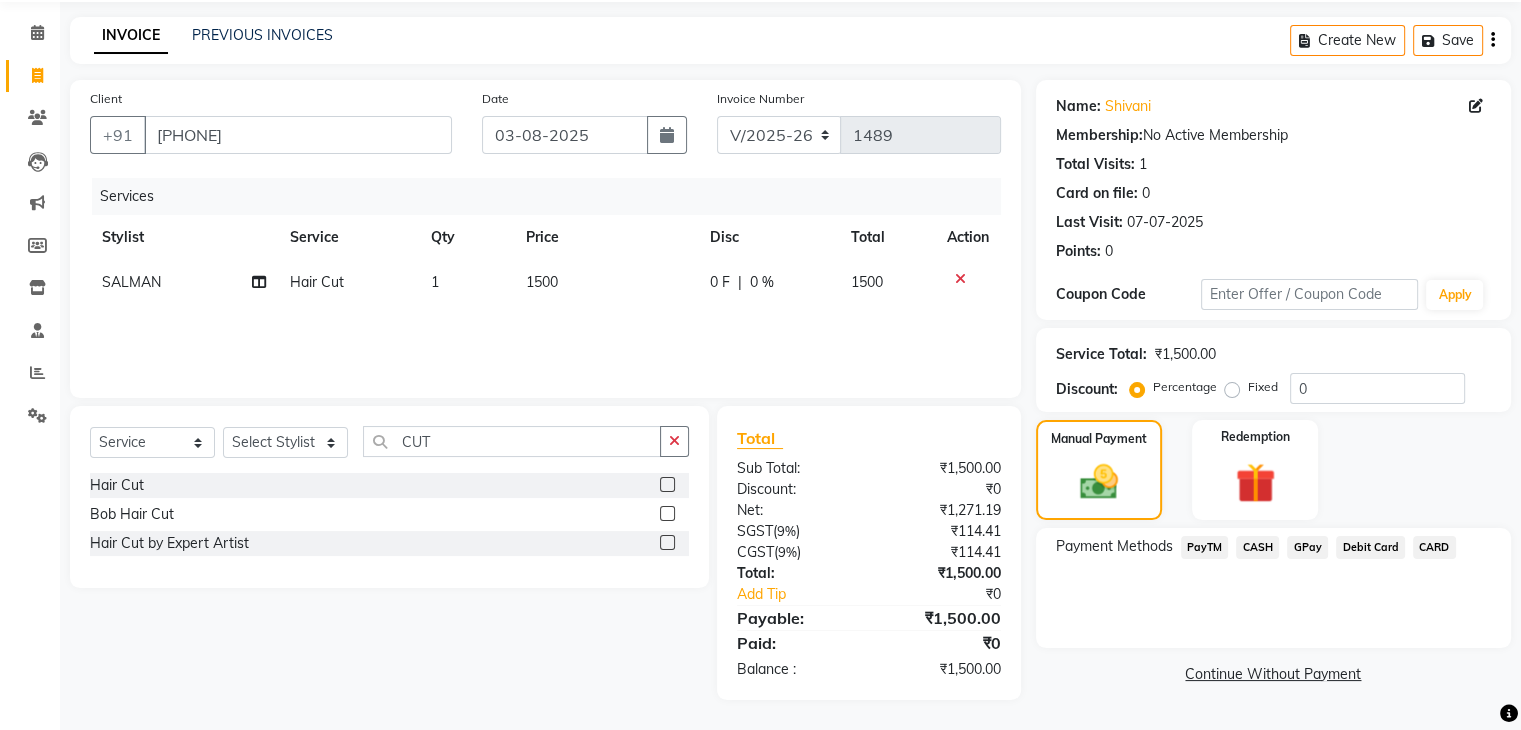click on "CASH" 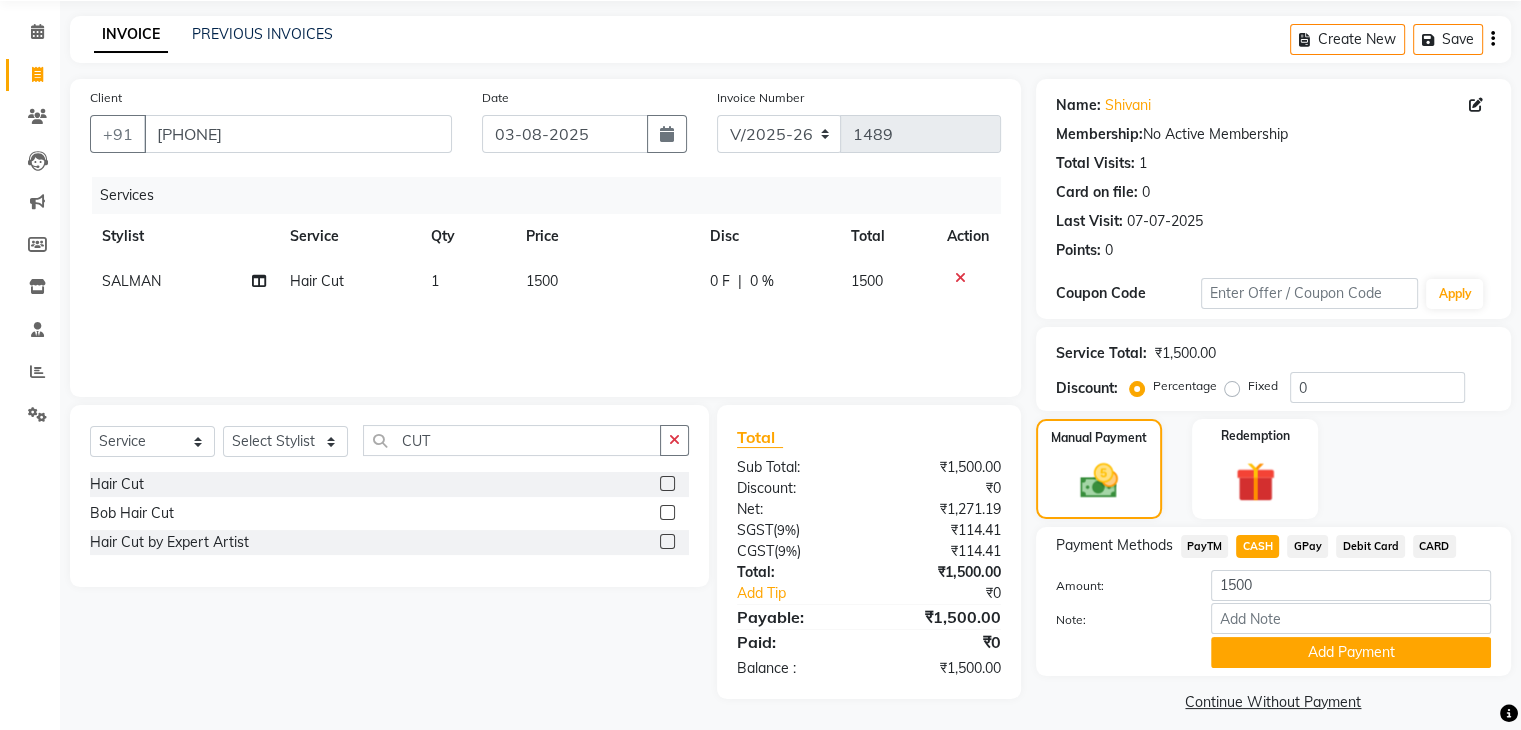 scroll, scrollTop: 89, scrollLeft: 0, axis: vertical 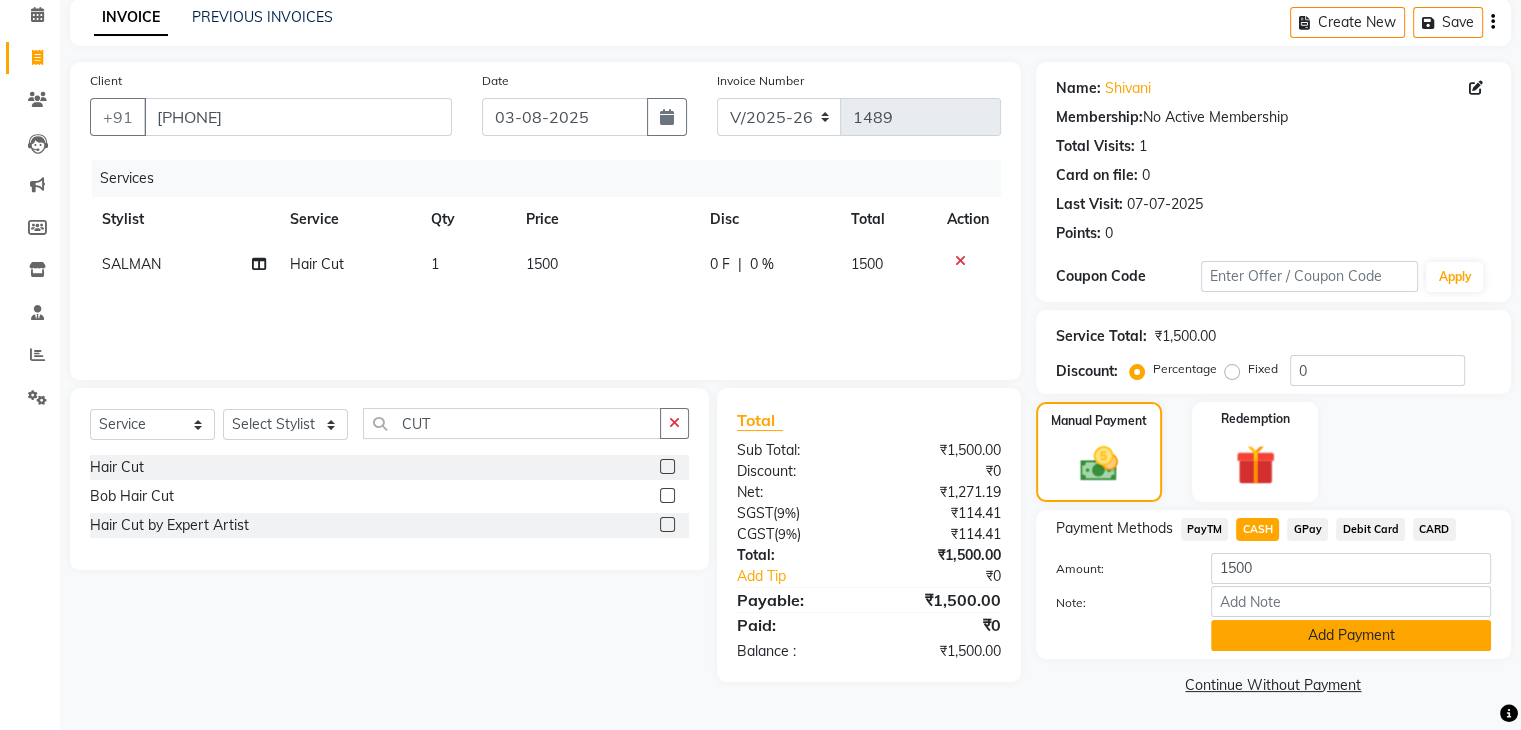 click on "Add Payment" 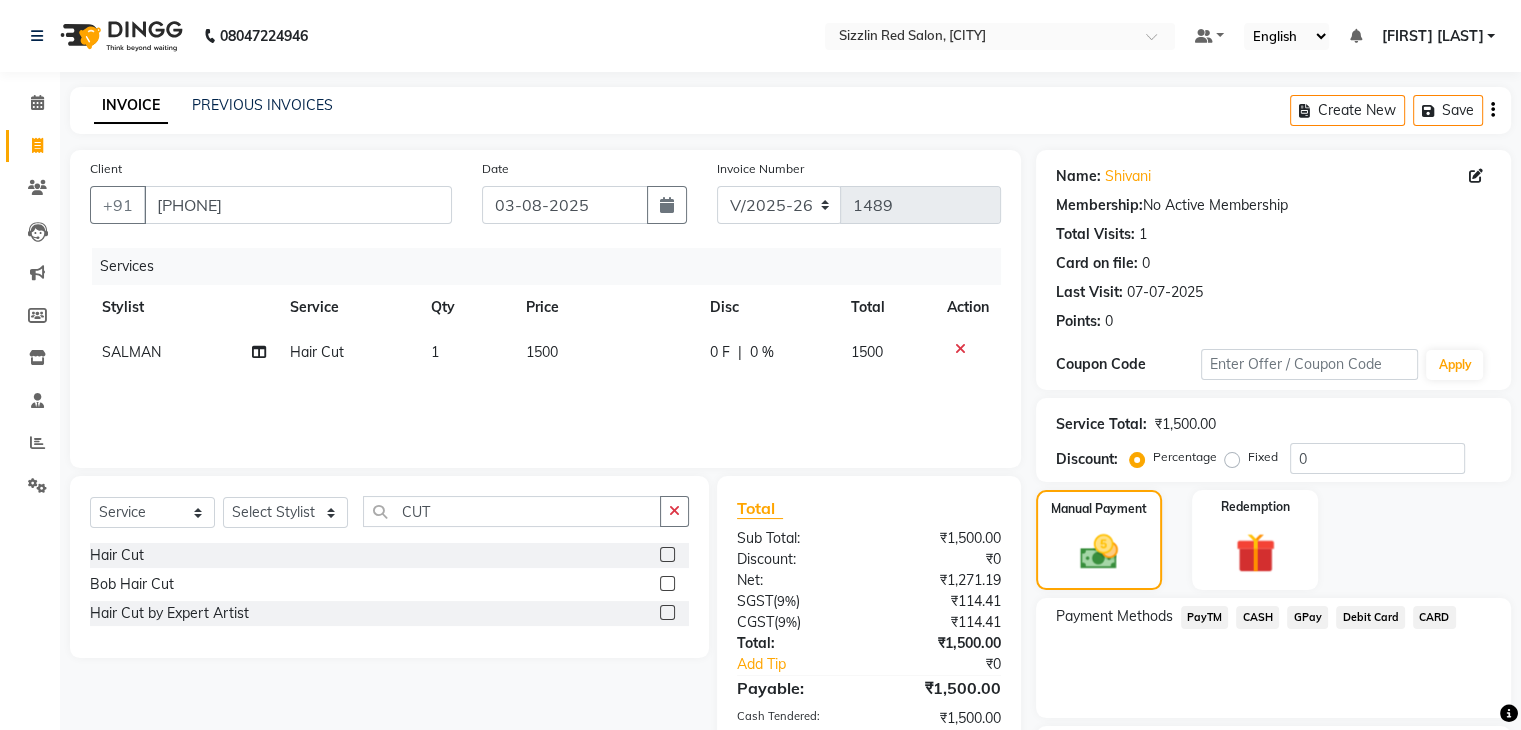 scroll, scrollTop: 171, scrollLeft: 0, axis: vertical 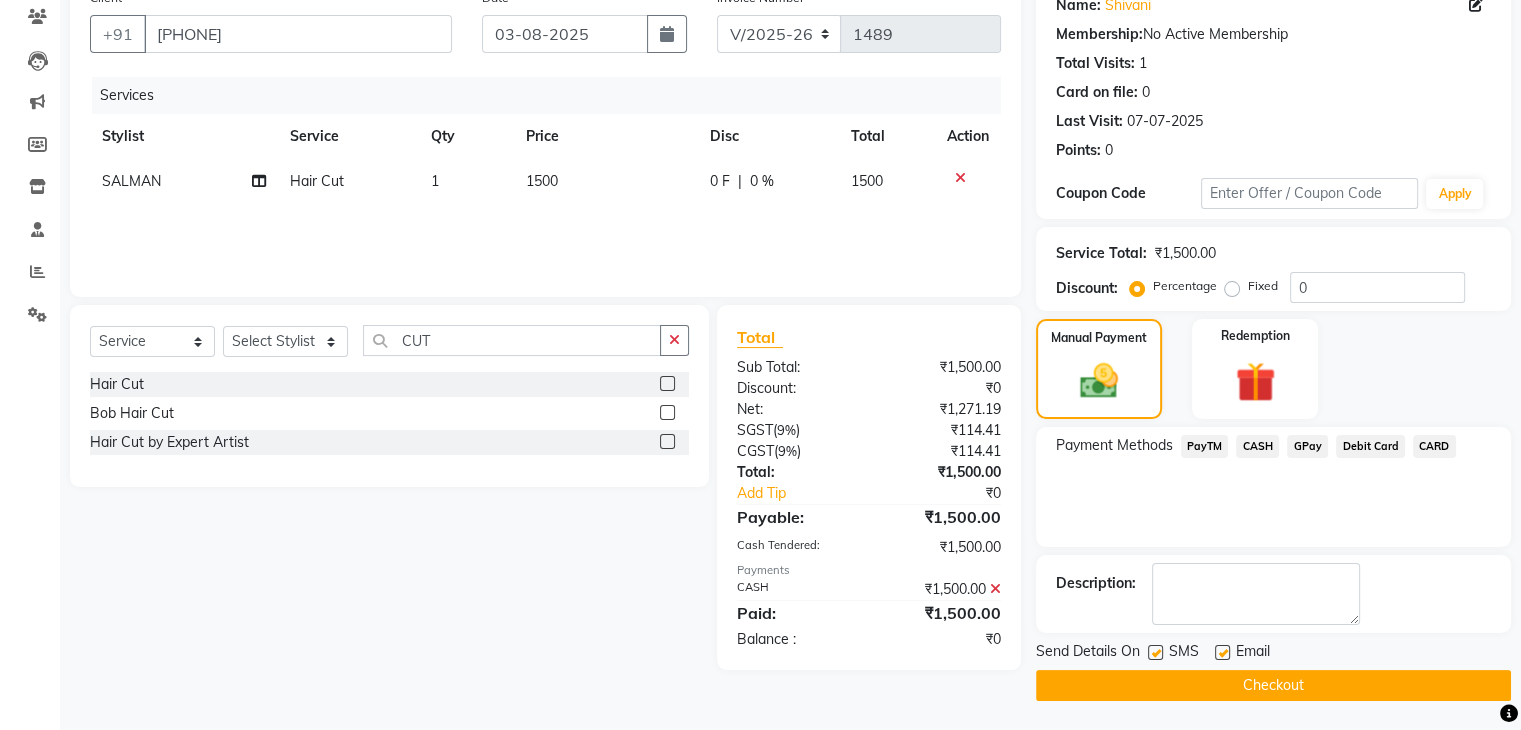 click on "Checkout" 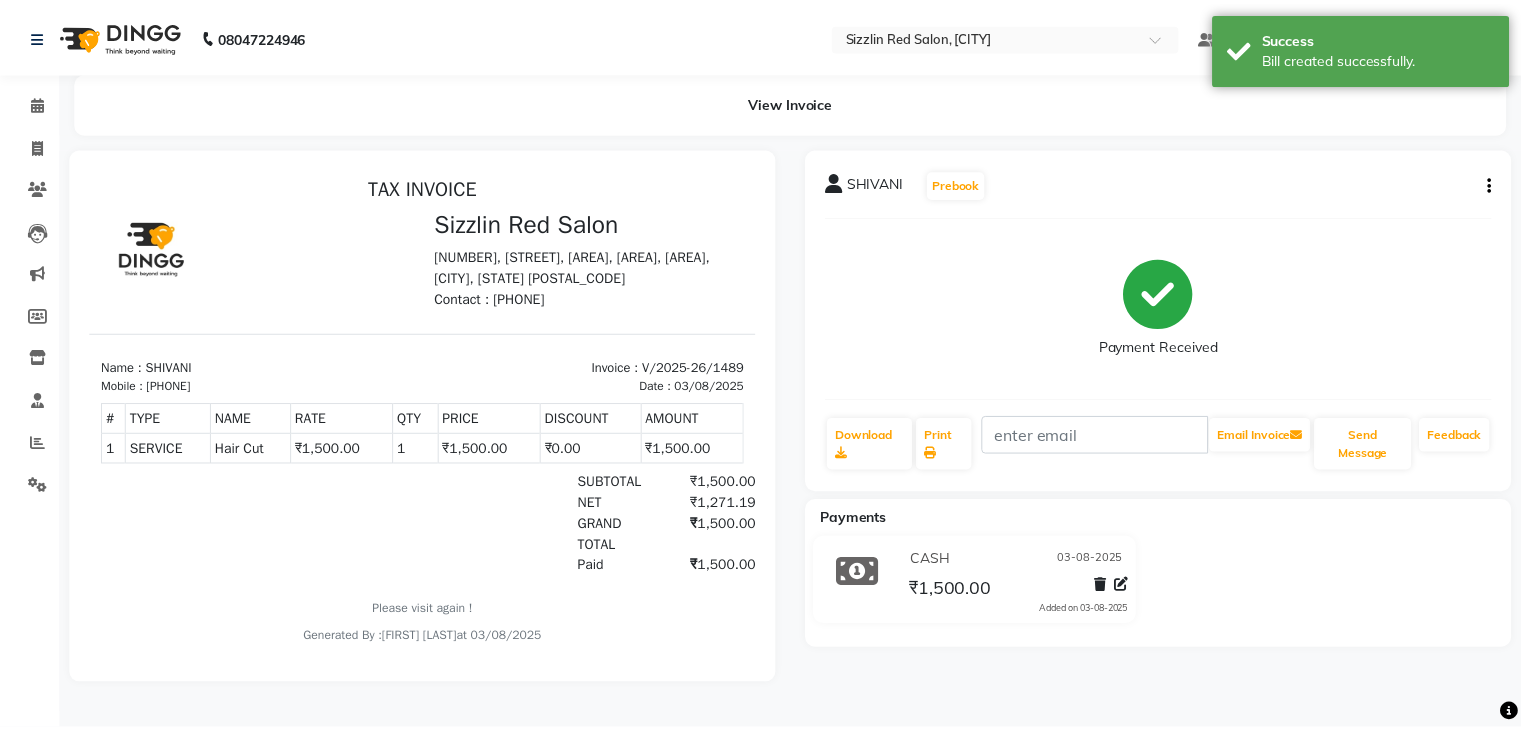 scroll, scrollTop: 0, scrollLeft: 0, axis: both 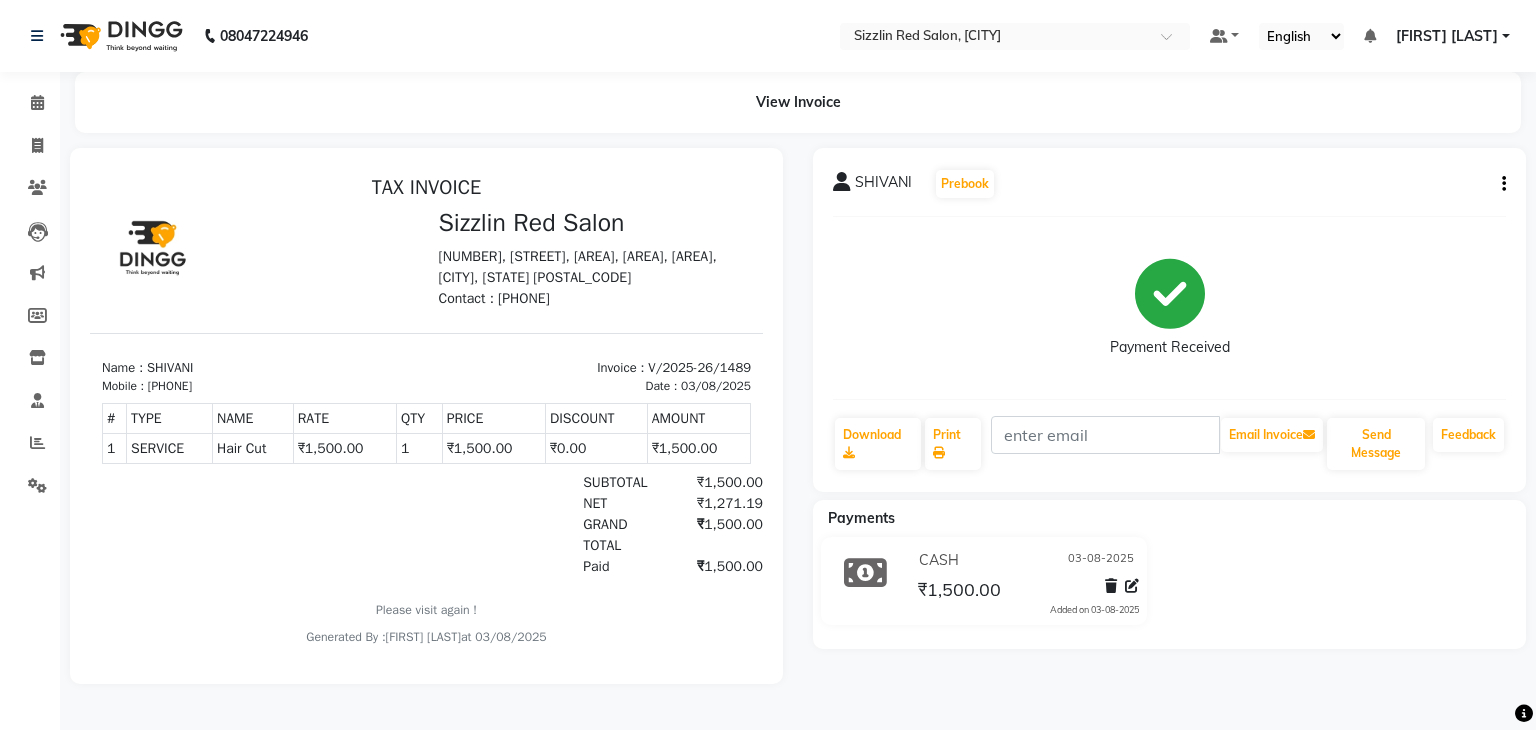 click 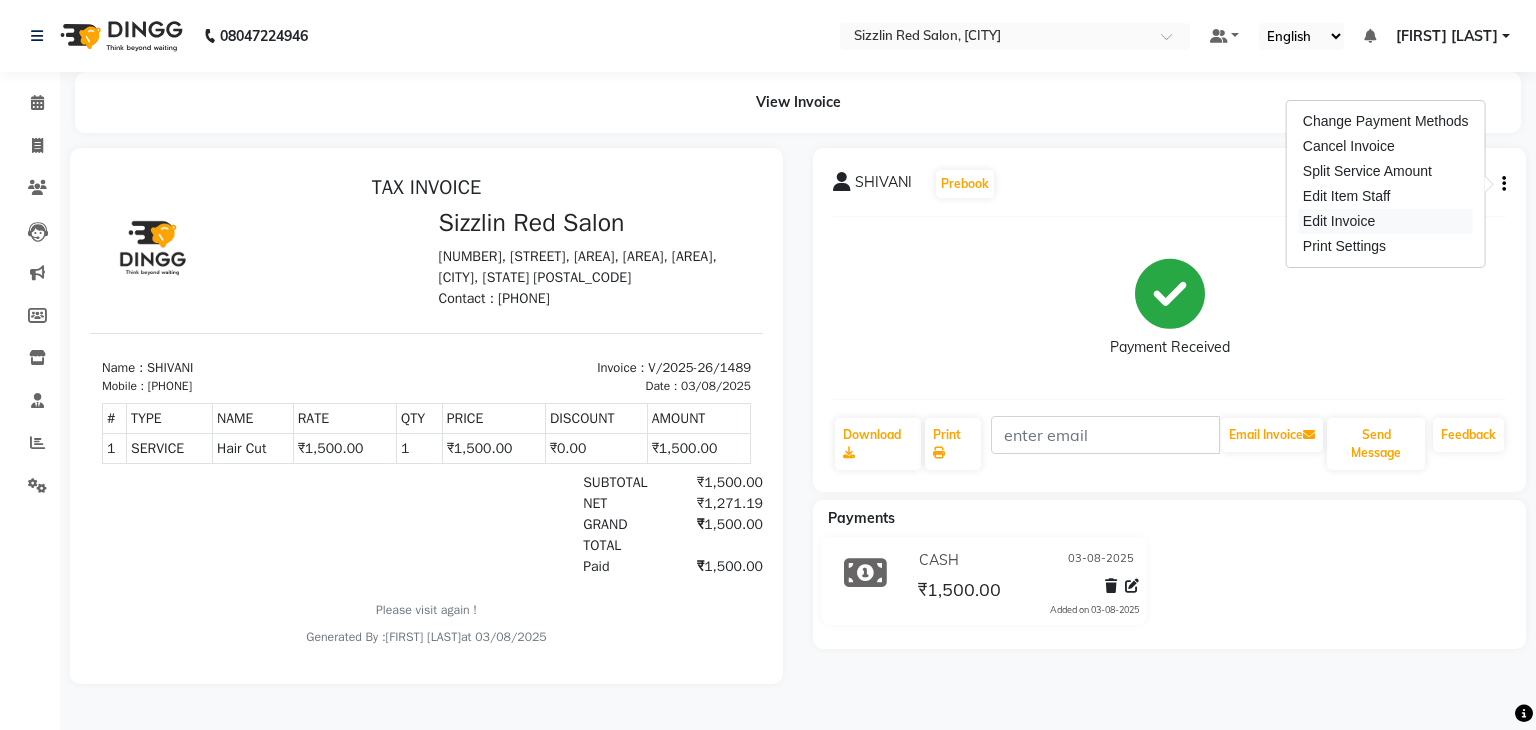 click on "Edit Invoice" at bounding box center (1386, 221) 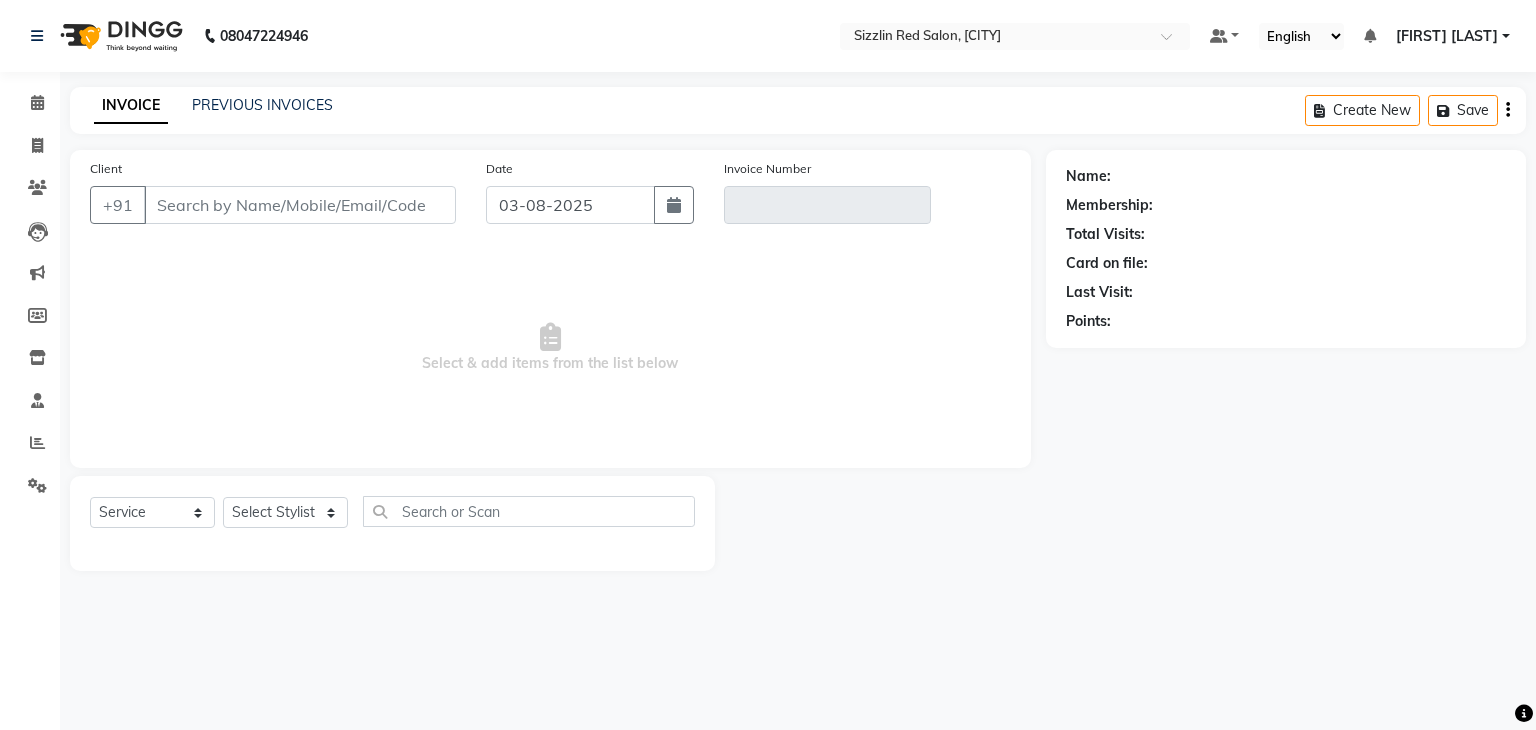 type on "[PHONE]" 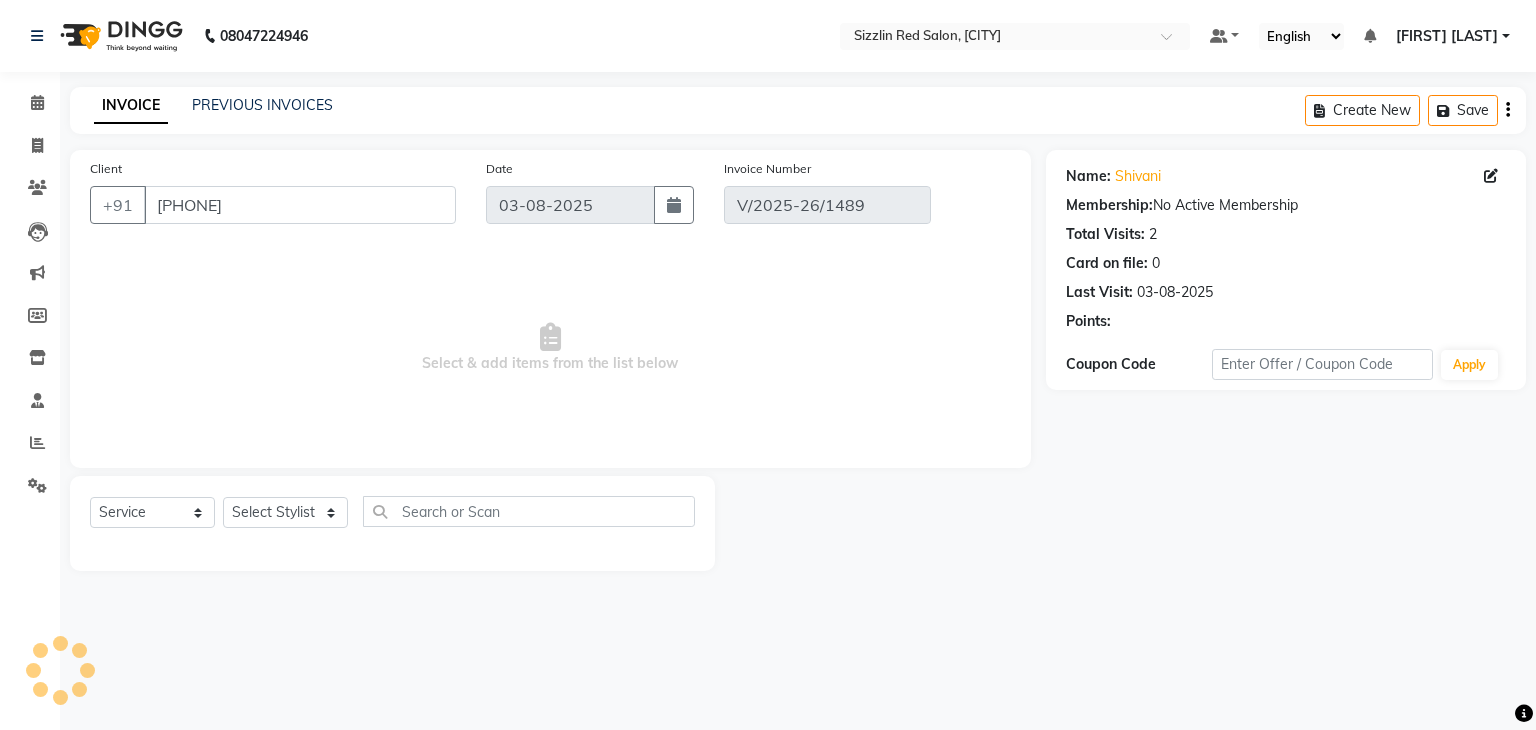 select on "select" 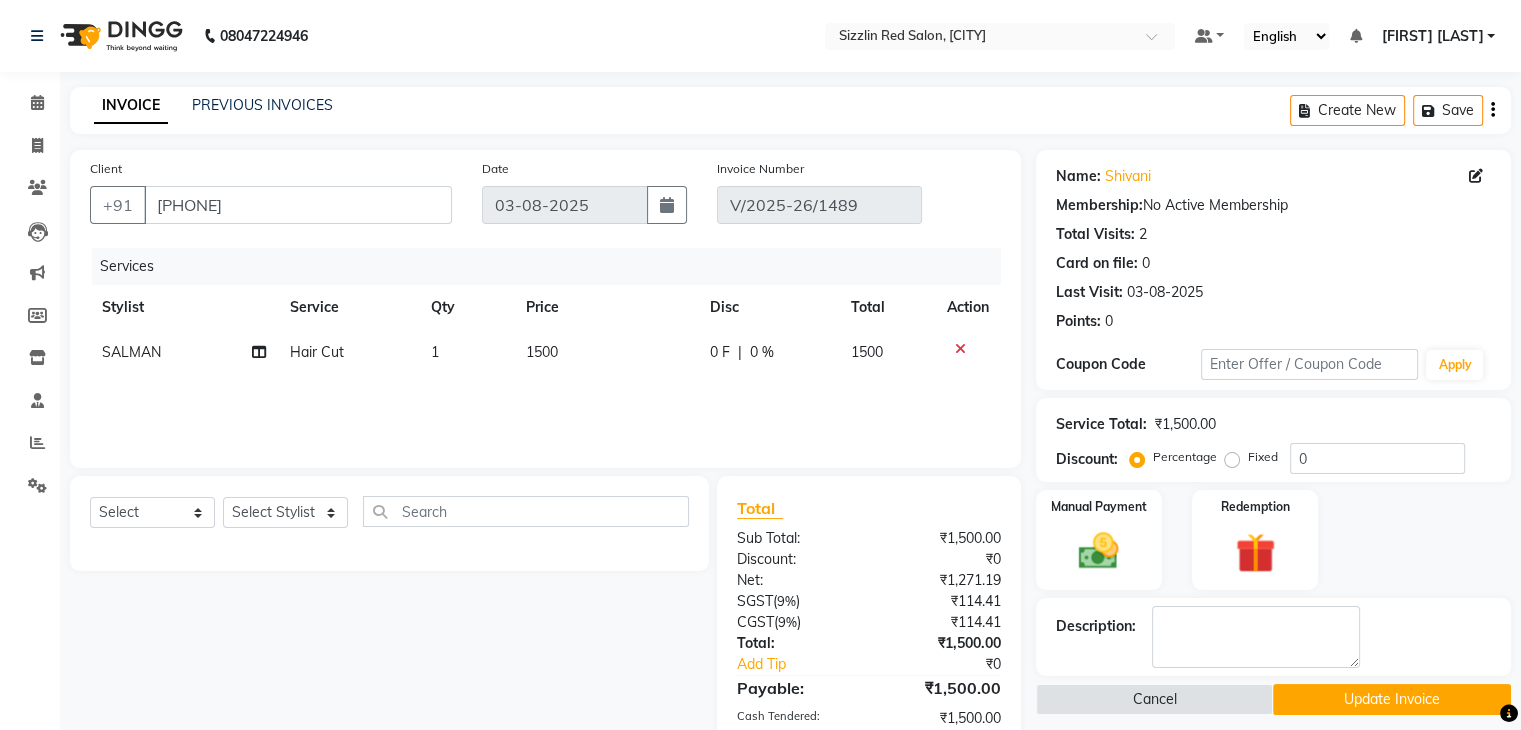 scroll, scrollTop: 58, scrollLeft: 0, axis: vertical 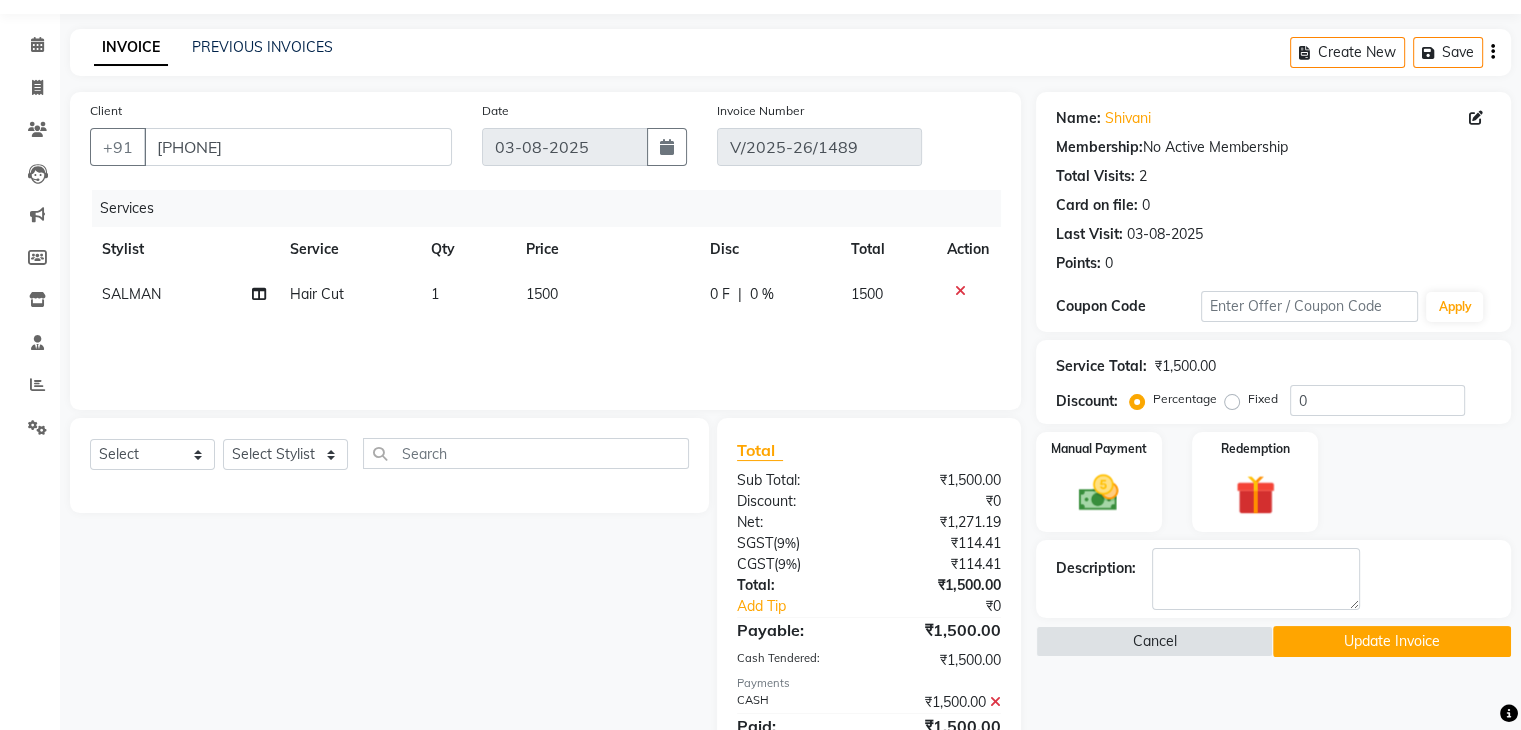 click 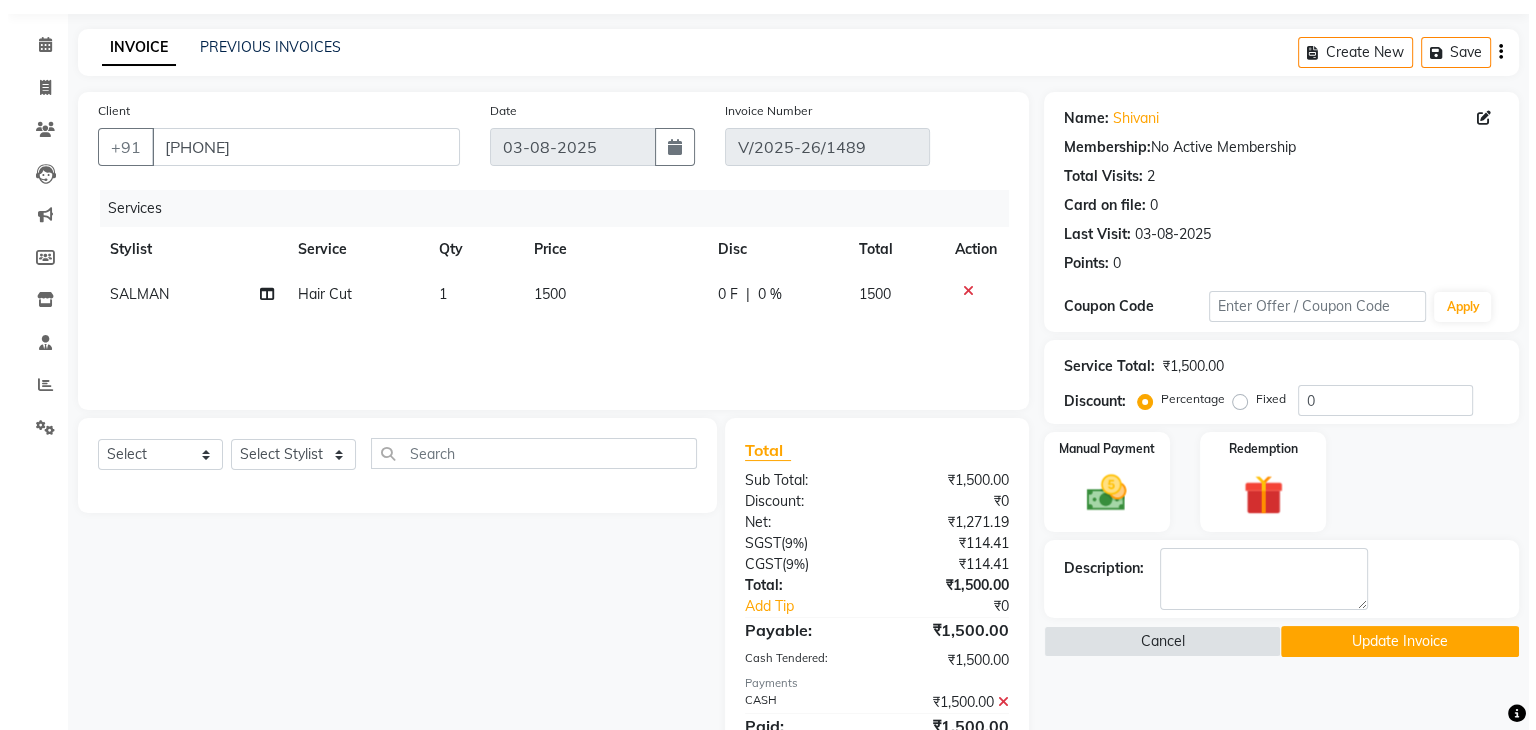 scroll, scrollTop: 0, scrollLeft: 0, axis: both 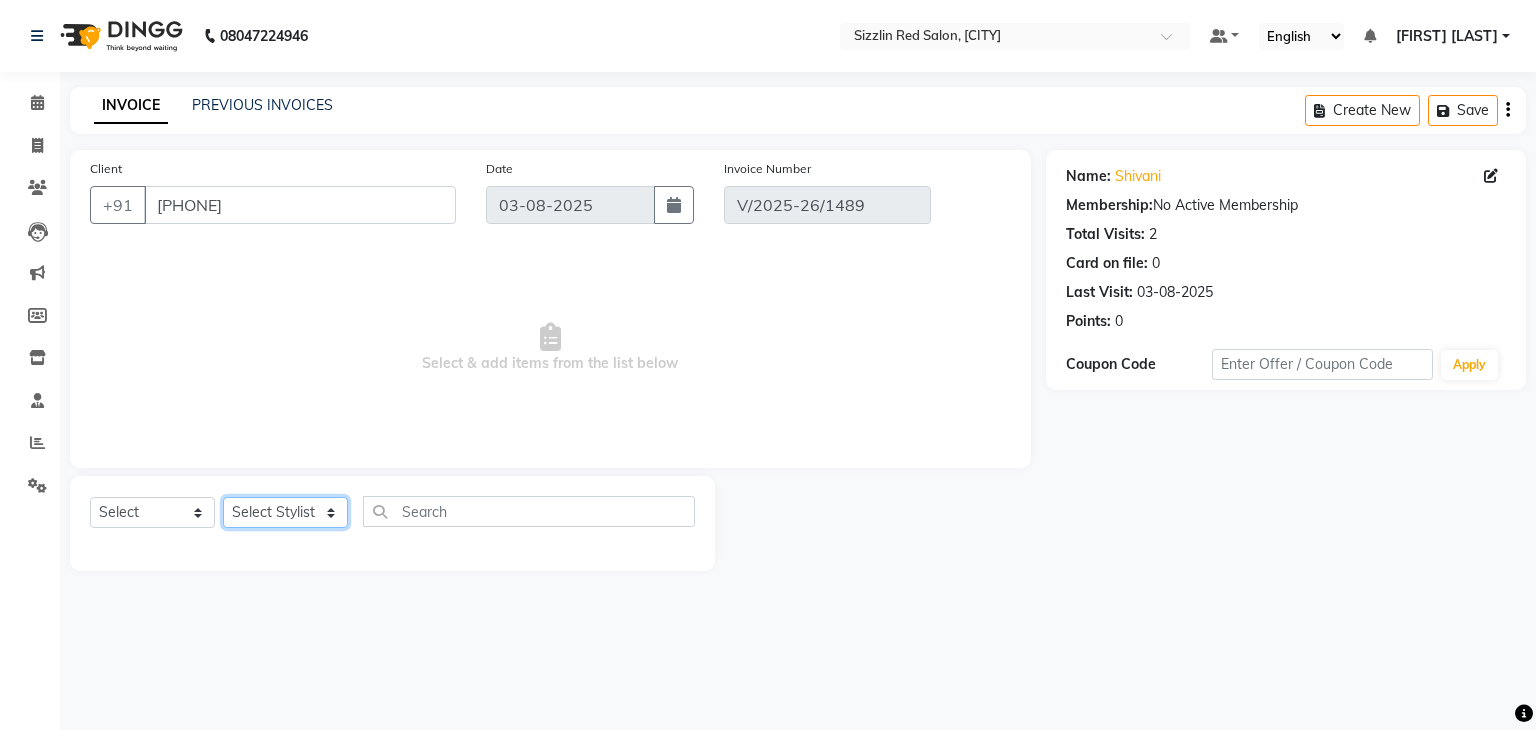 click on "Select Stylist Ajay HK 1 Ajay veer hk ALO Anjeeta Ankit BHASHA COUNTER Demetrious Lovepreet Mohit Mohit Vyas OM  Rohit SALMAN Sharda Shekhu Simran Sukh Swarang Toka Zen" 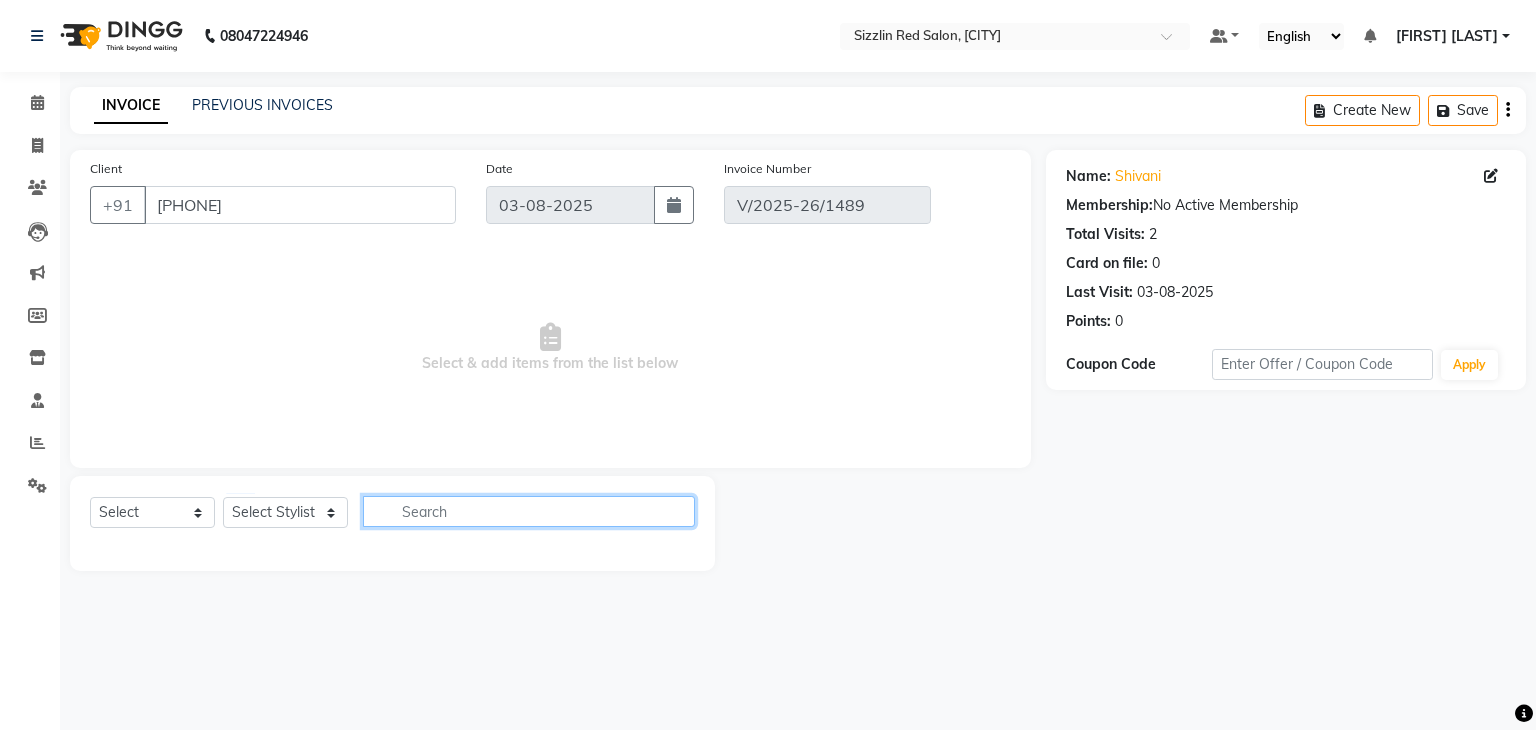 click 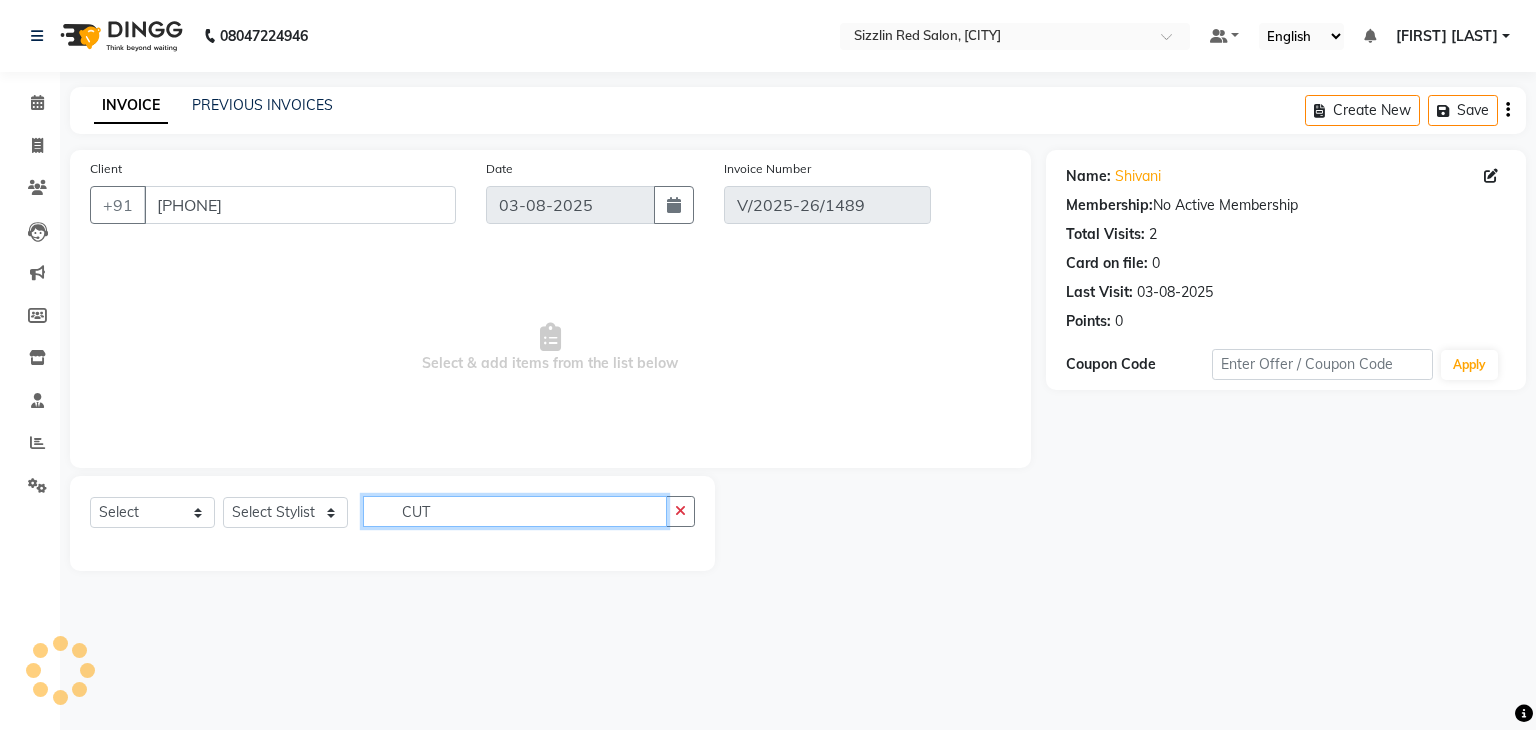 type on "CUT" 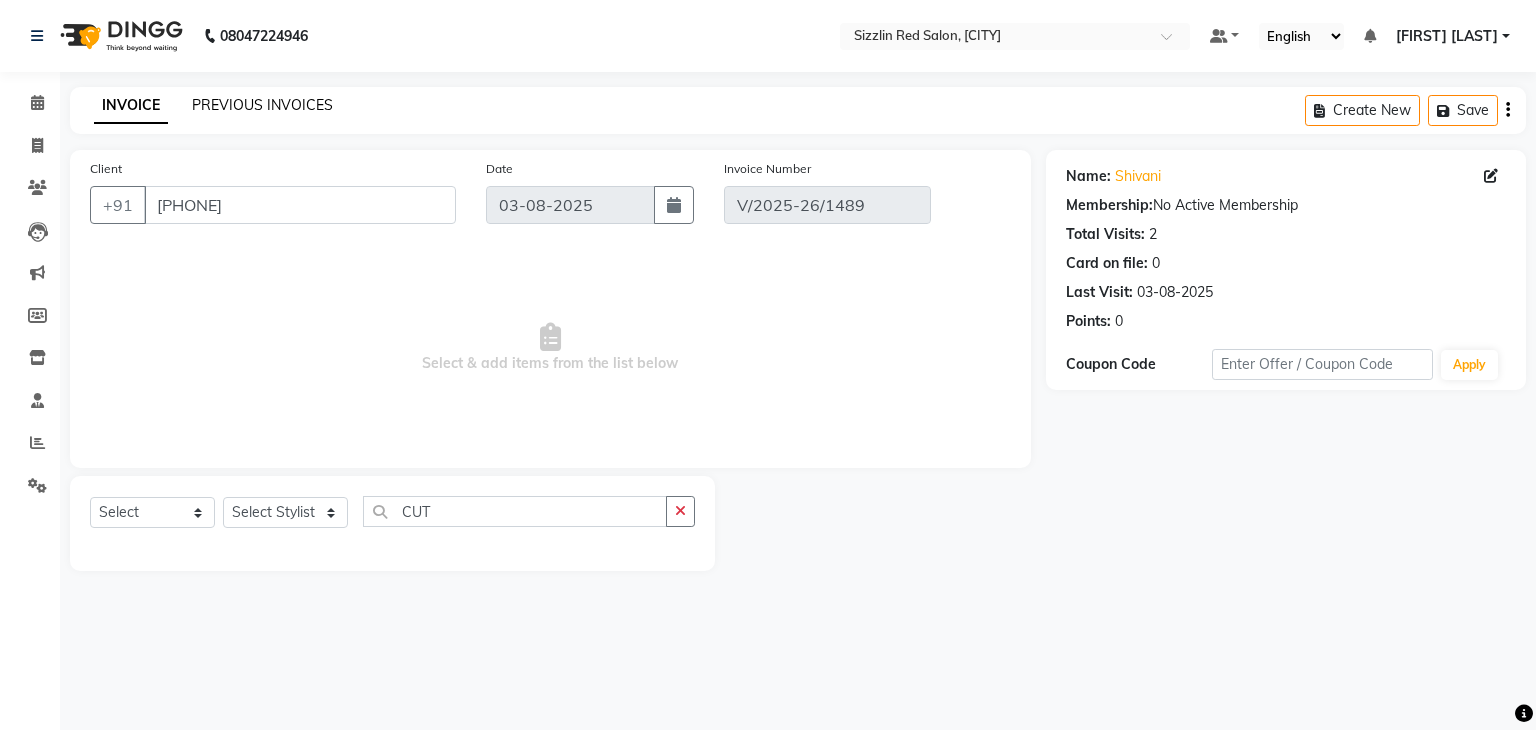 click on "PREVIOUS INVOICES" 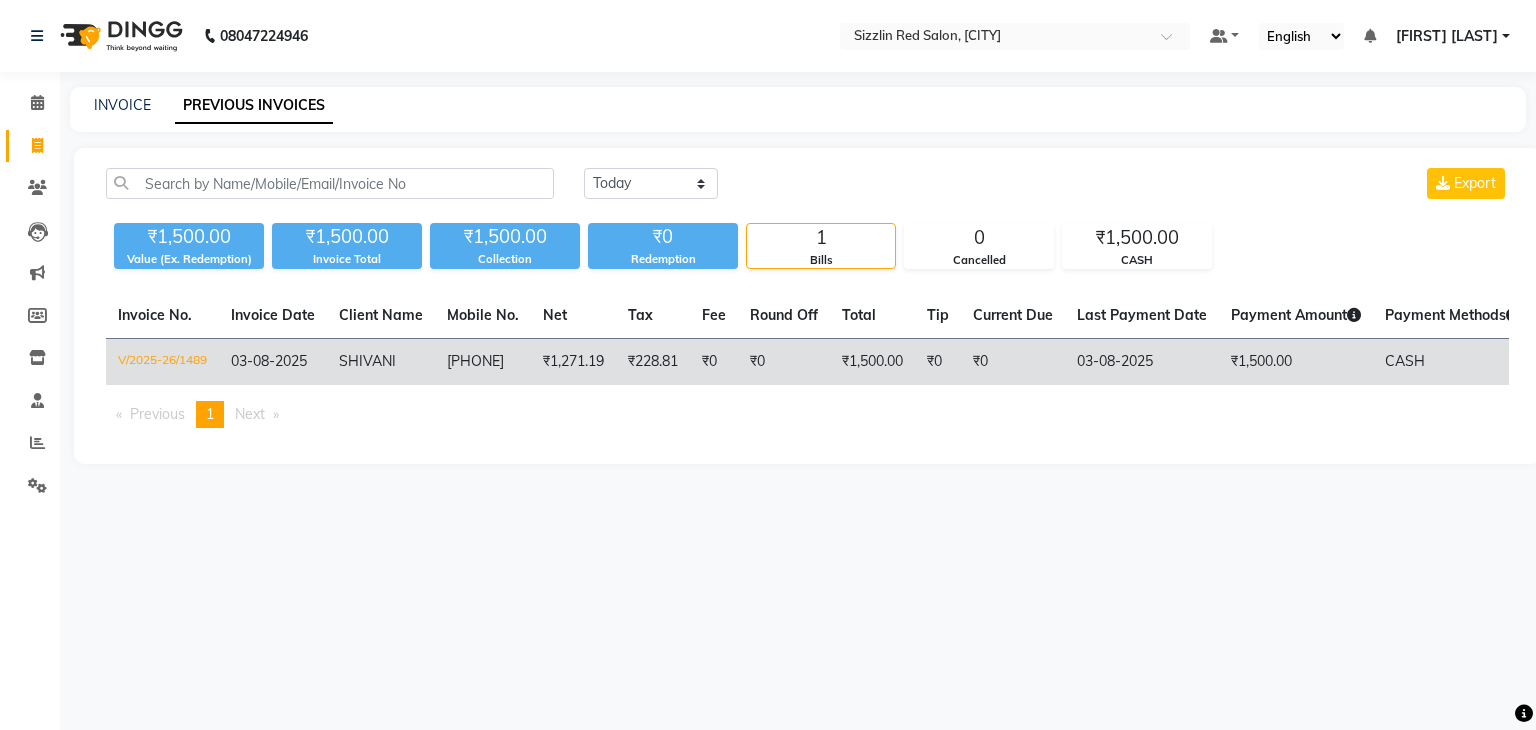 click on "₹1,271.19" 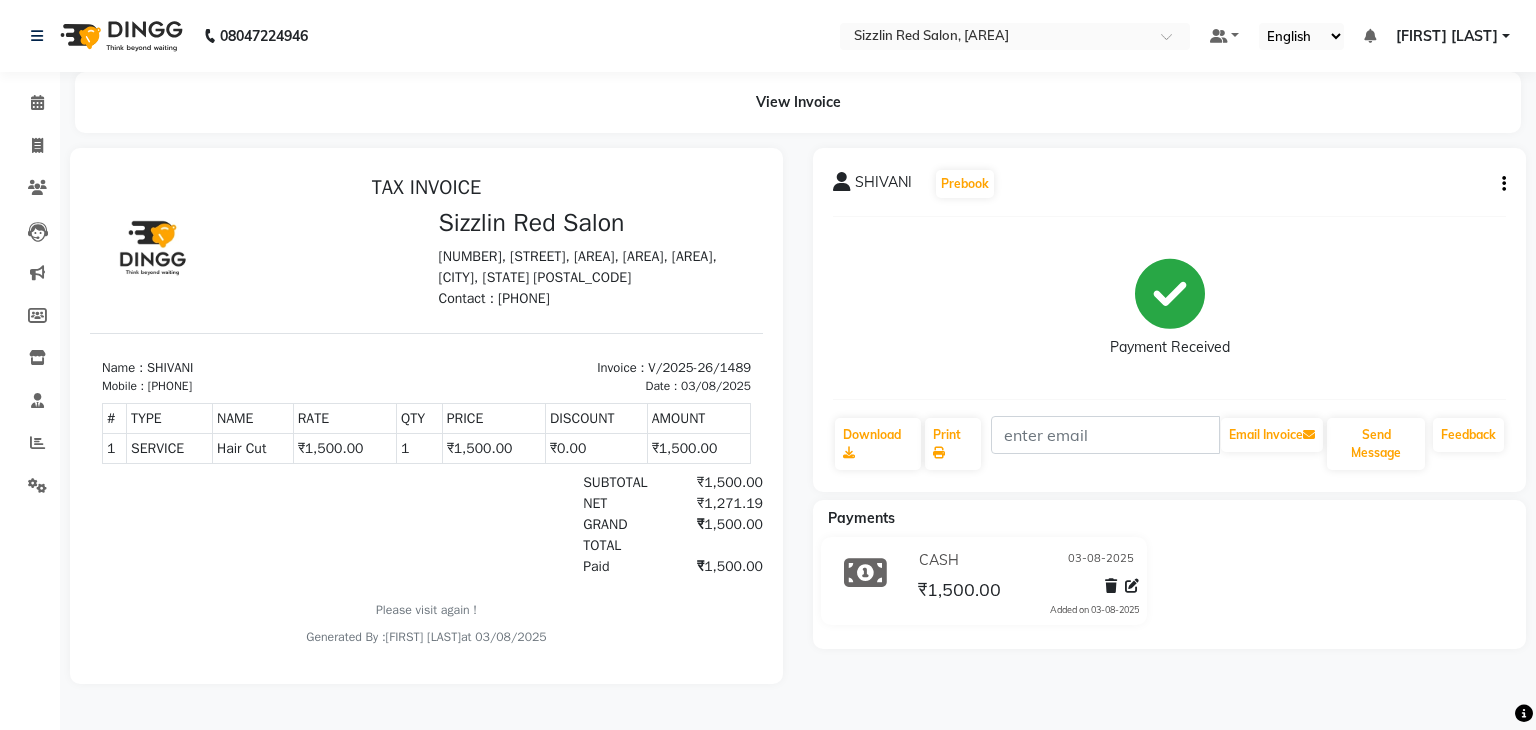 scroll, scrollTop: 0, scrollLeft: 0, axis: both 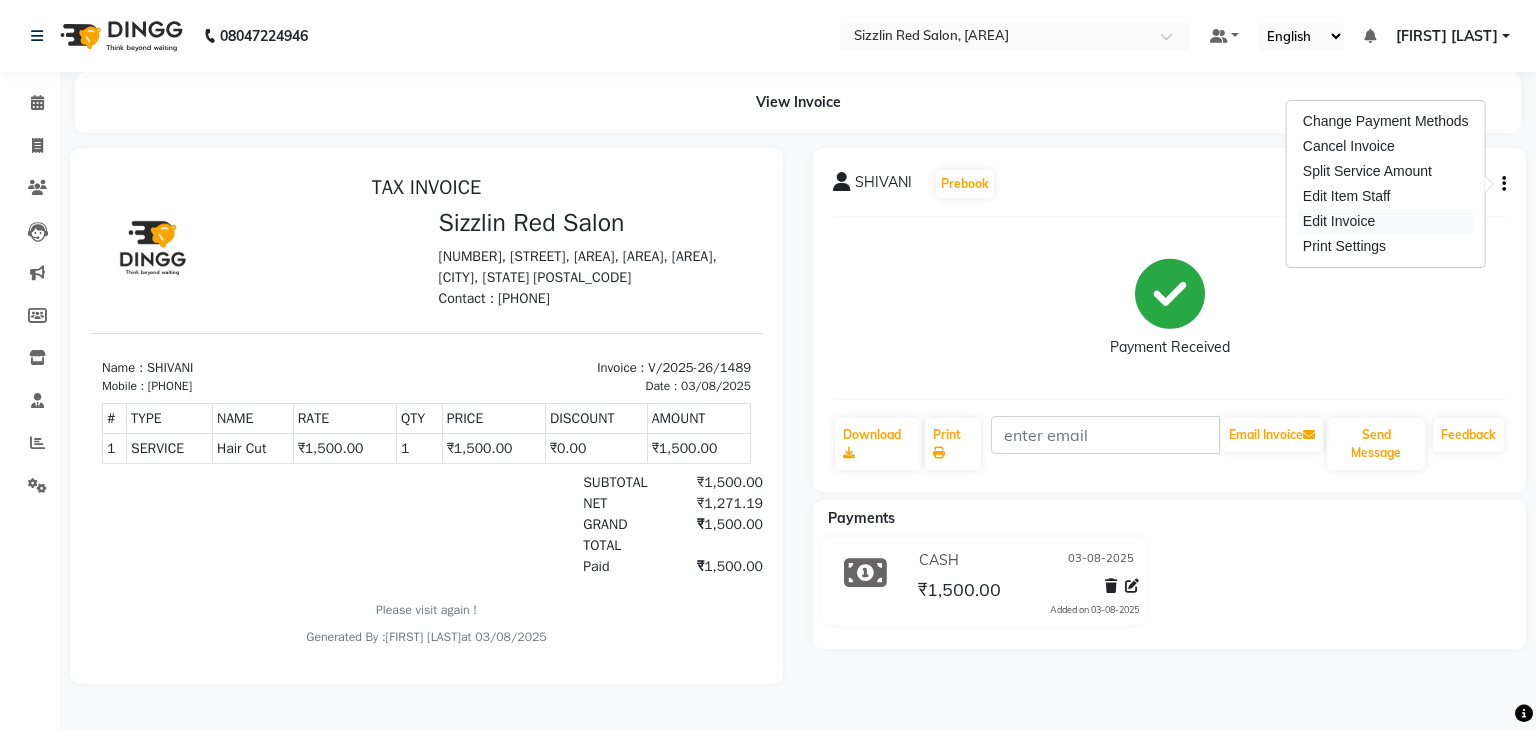 click on "Edit Invoice" at bounding box center [1386, 221] 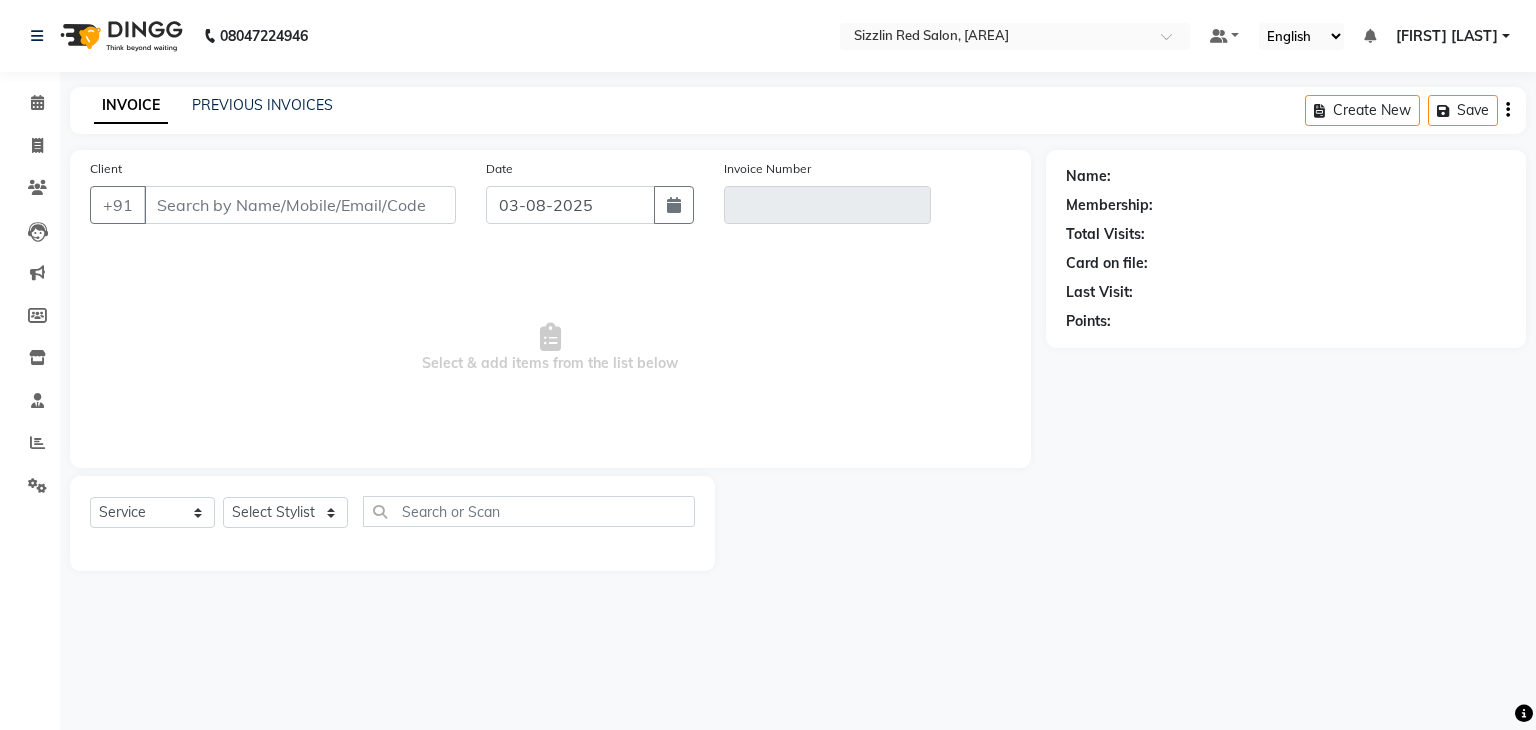 type on "[PHONE]" 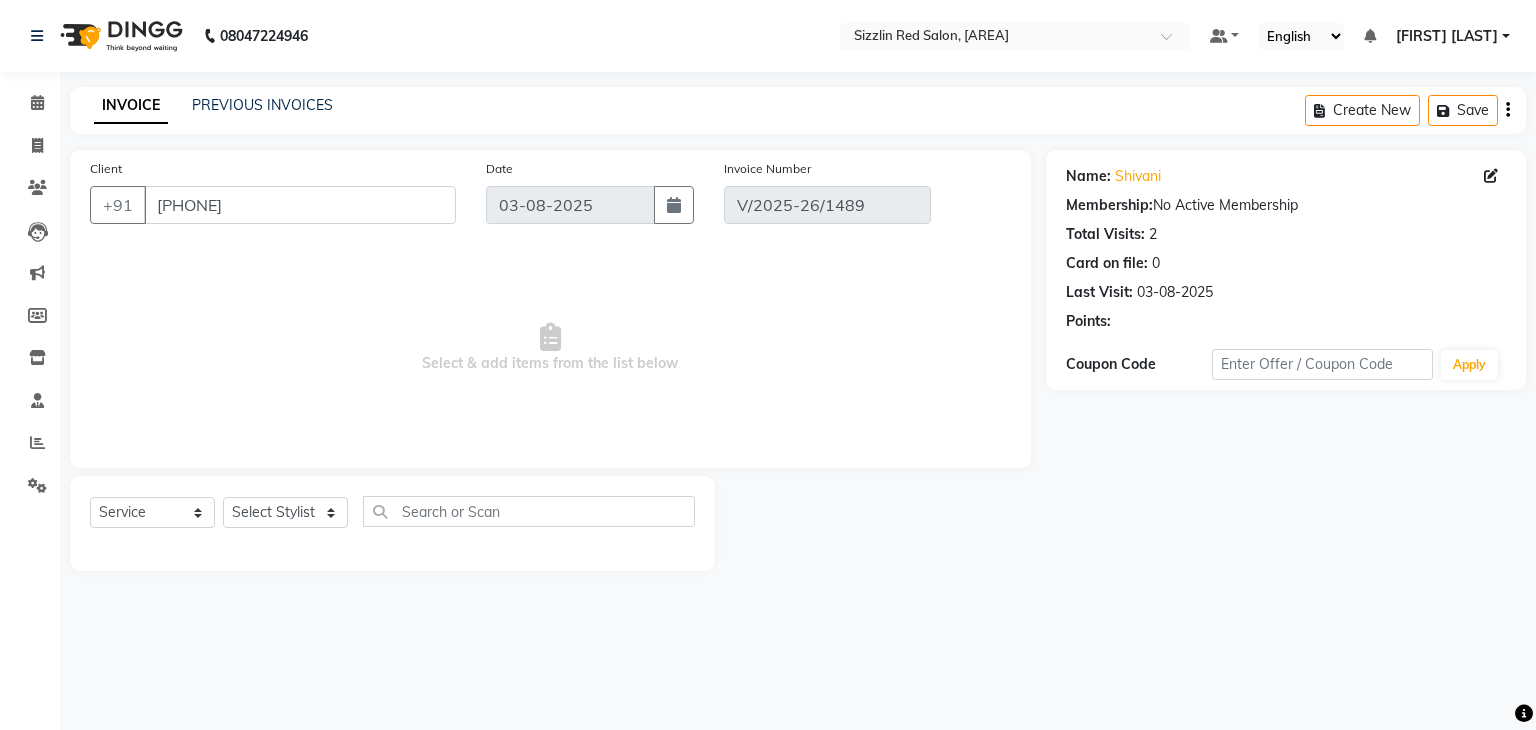 select on "select" 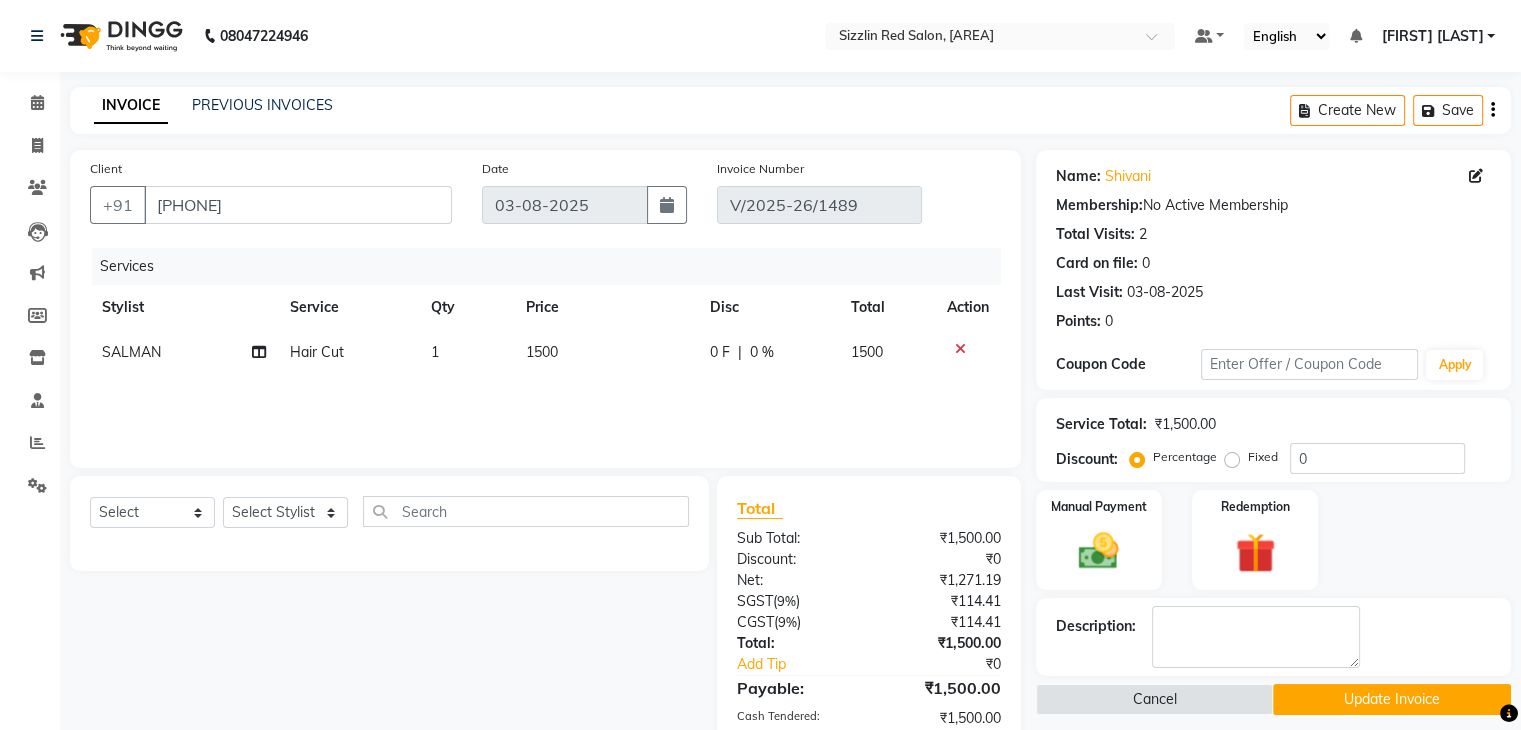 click on "Hair Cut" 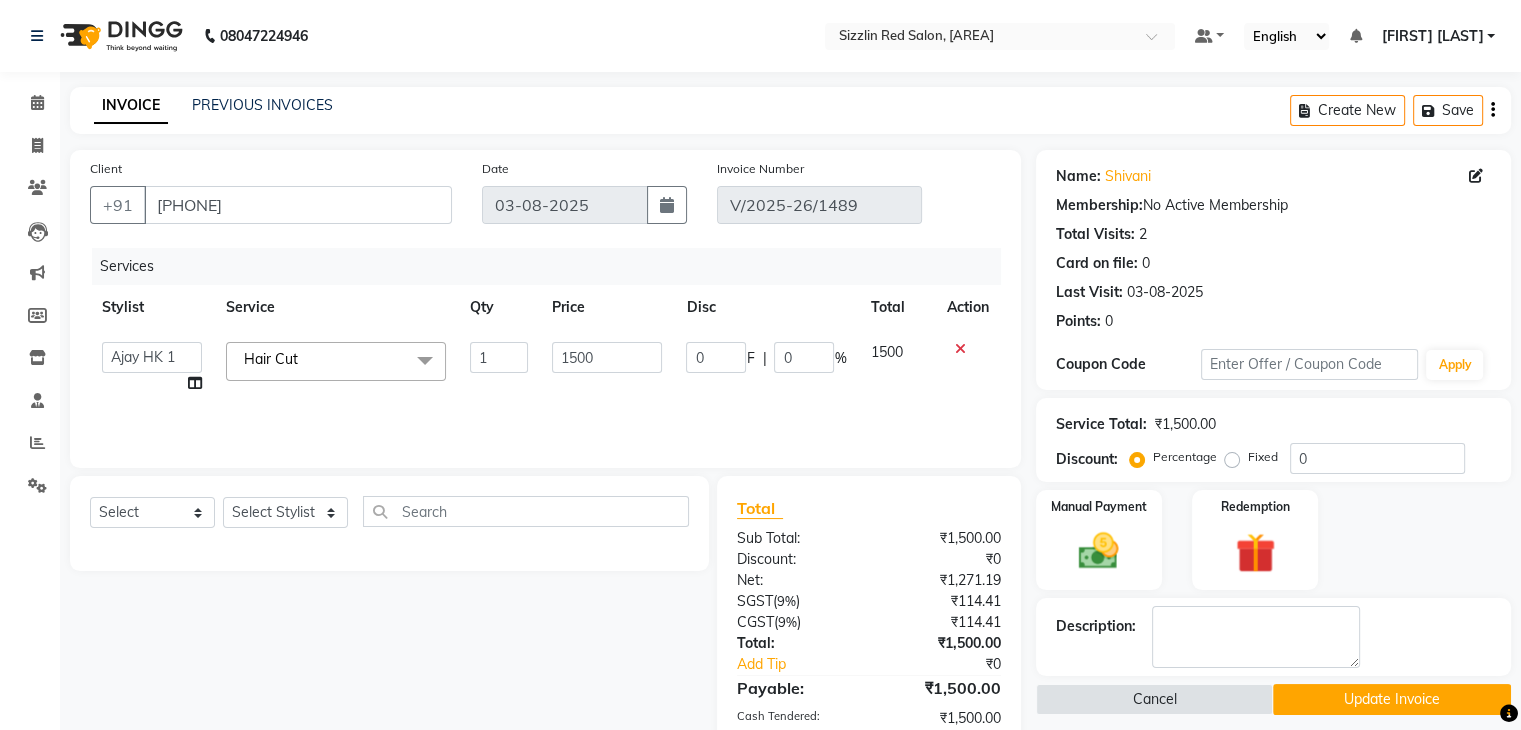 click 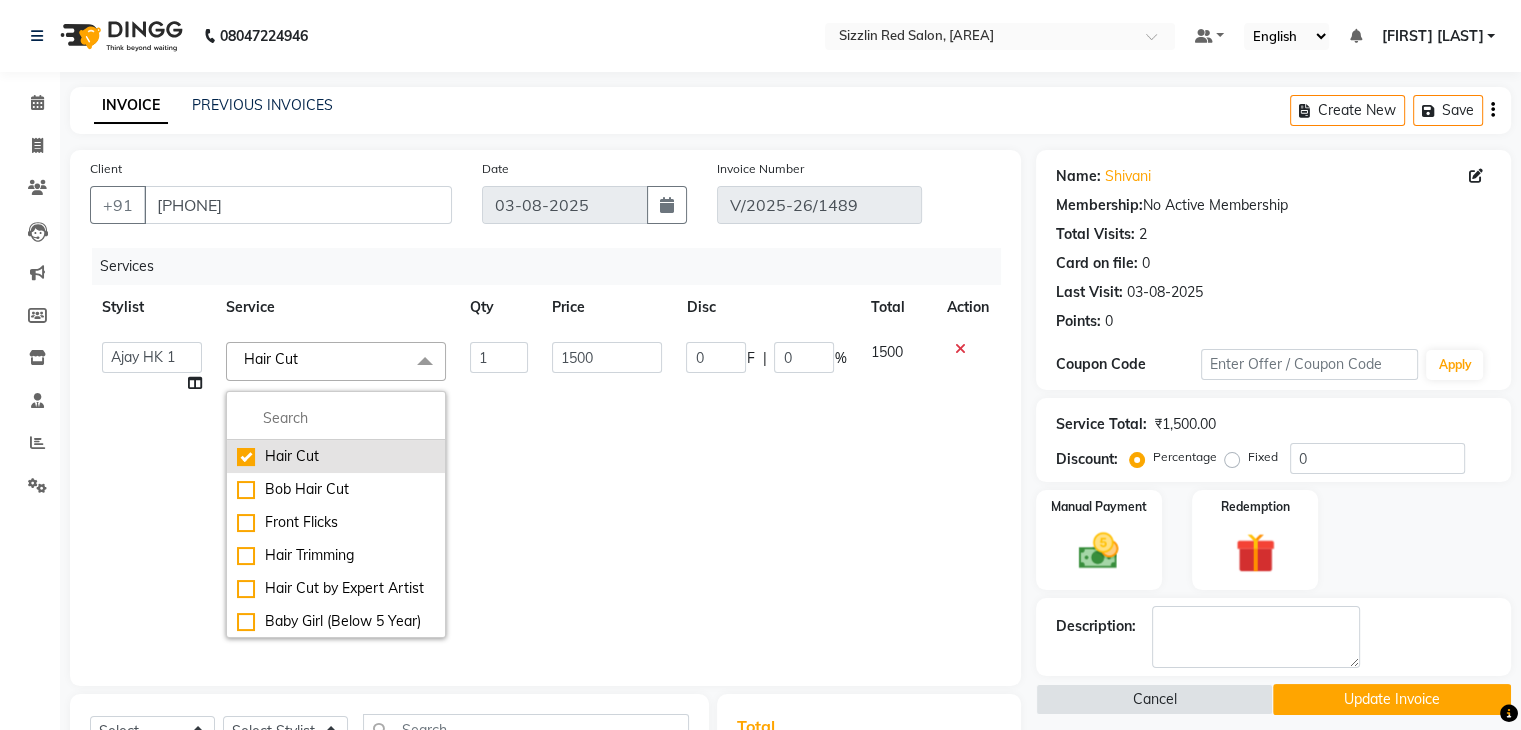 click on "Hair Cut" 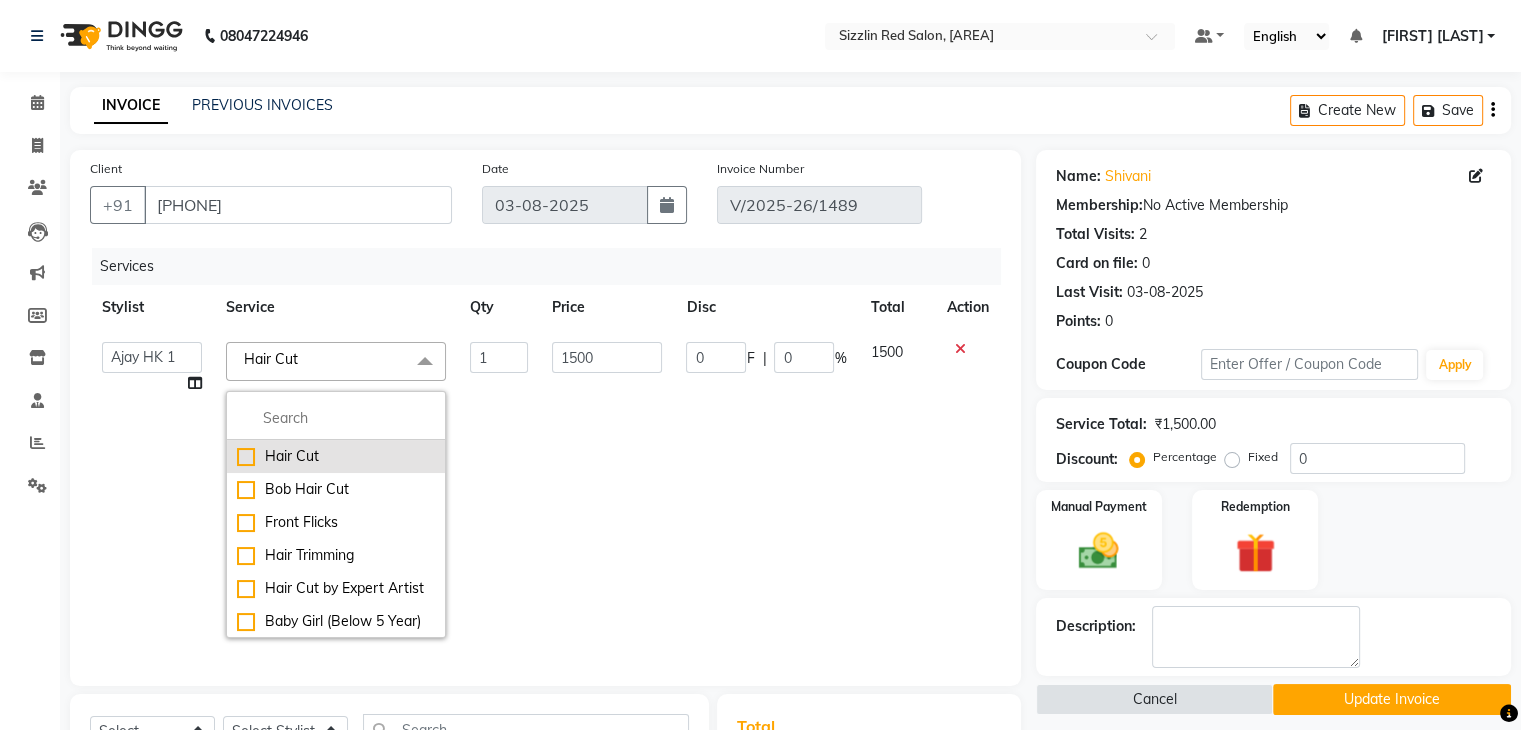 checkbox on "false" 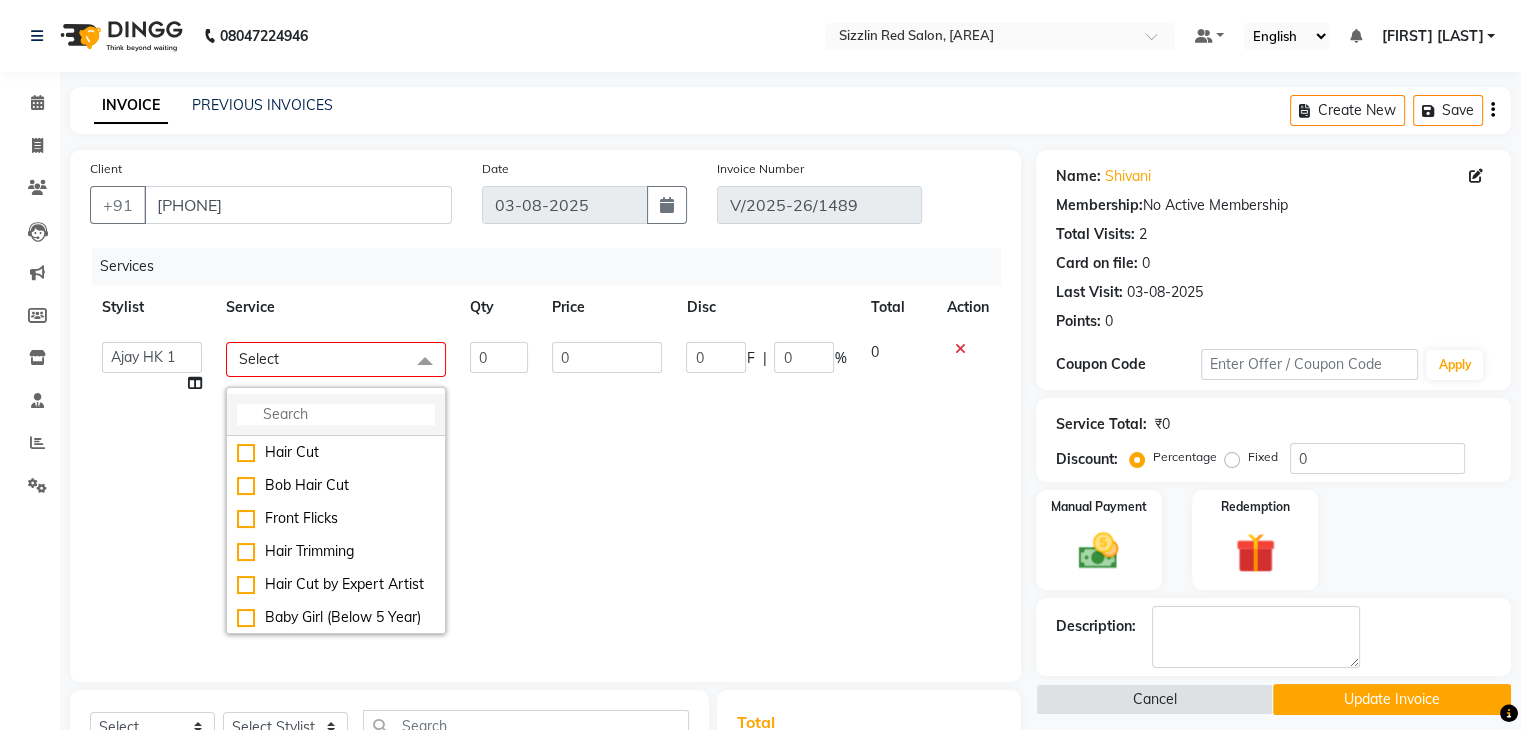 click 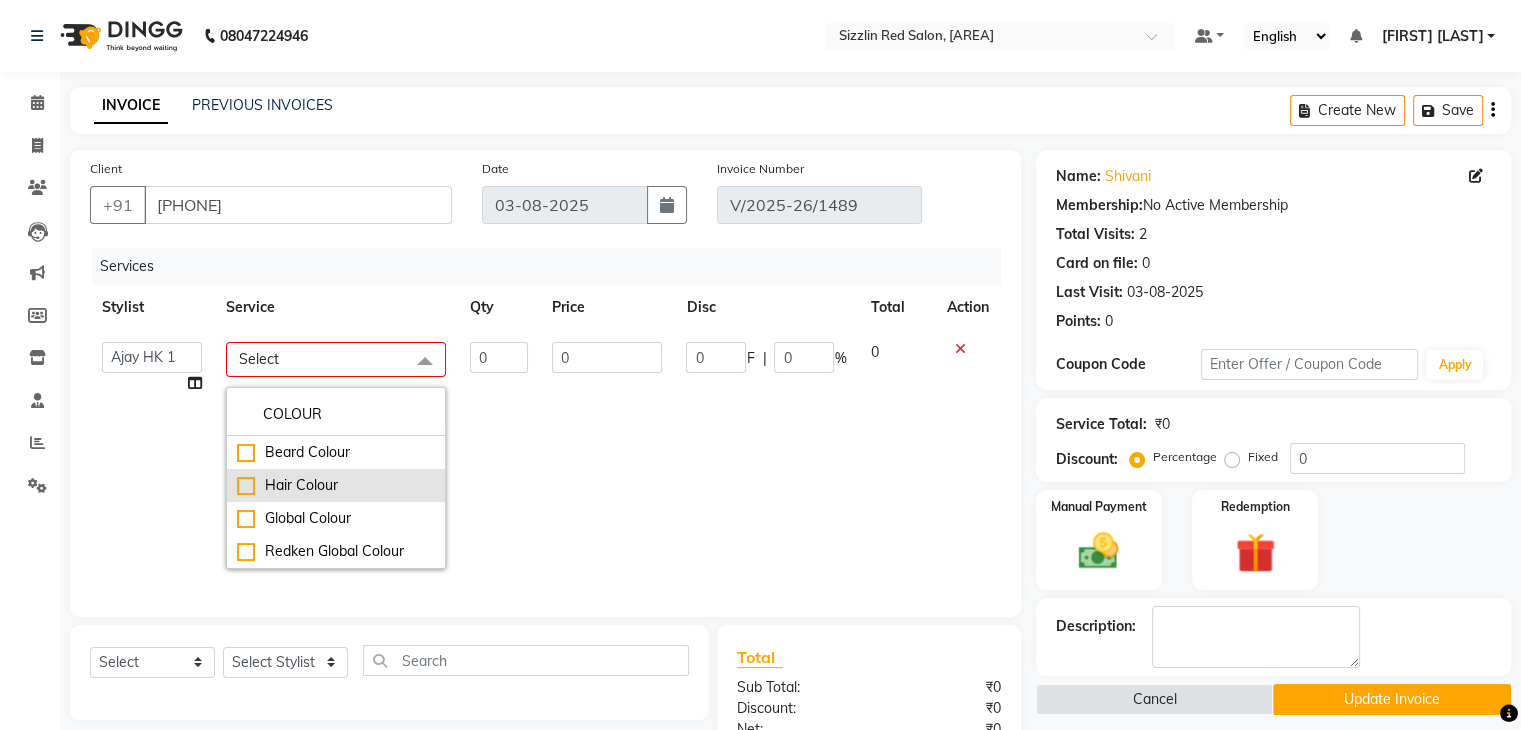 type on "COLOUR" 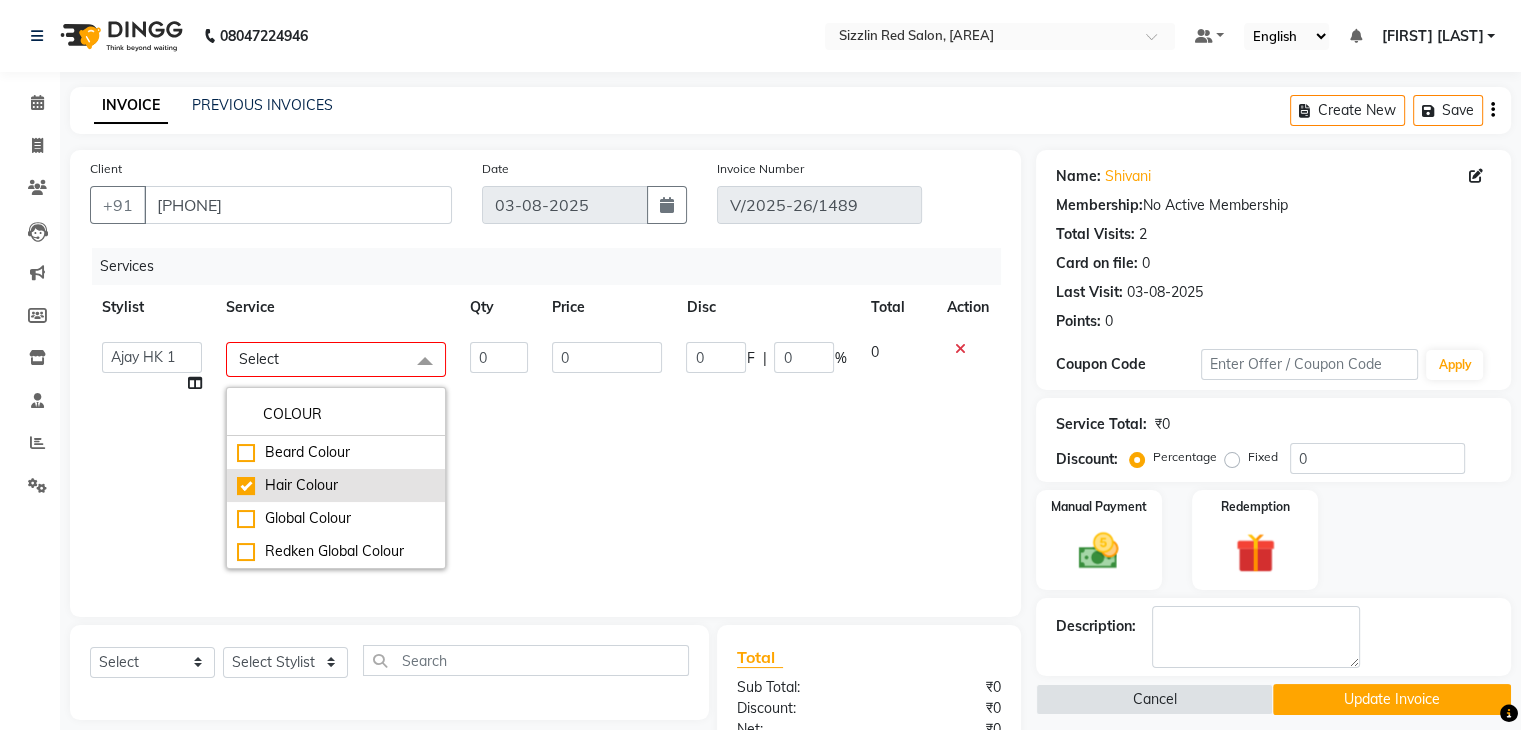 checkbox on "true" 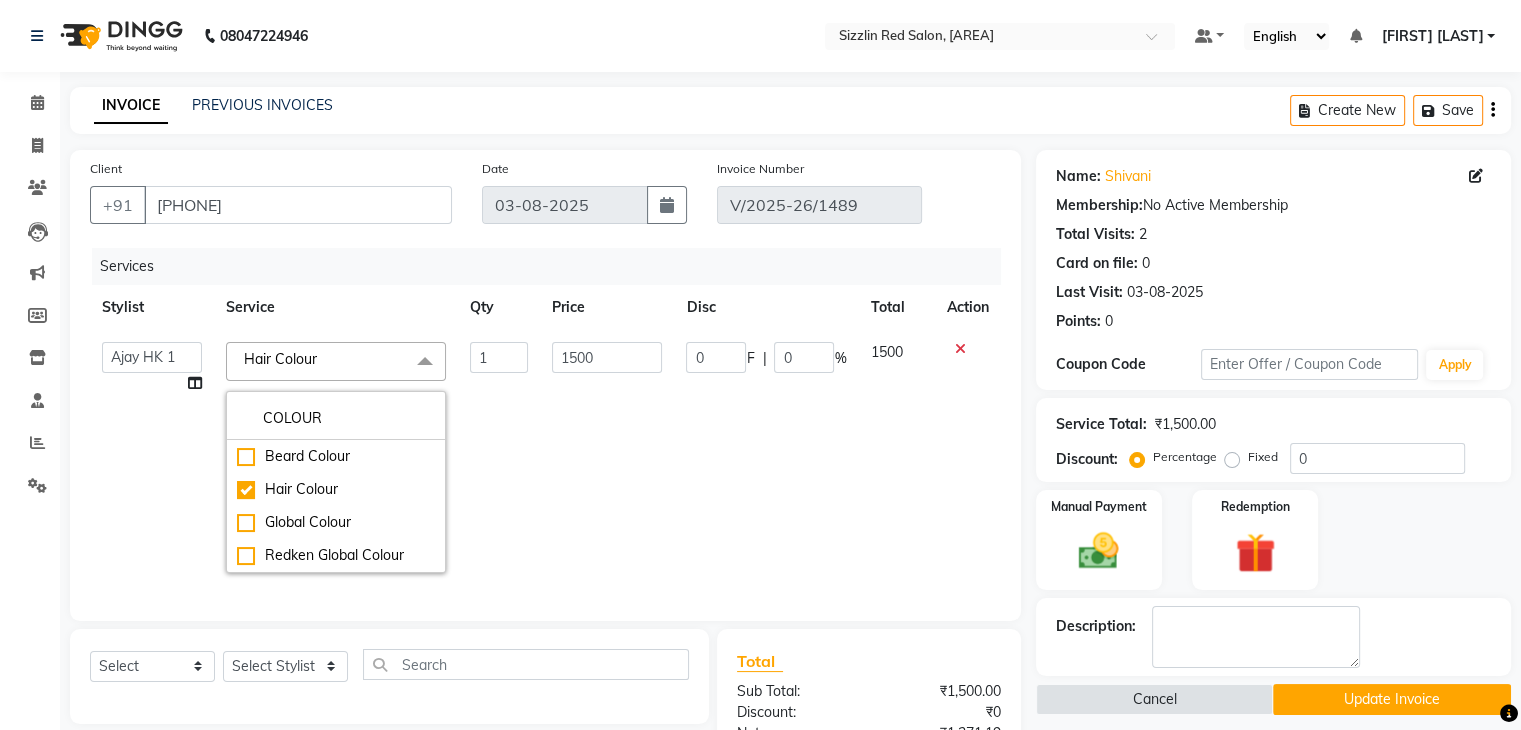 click on "1500" 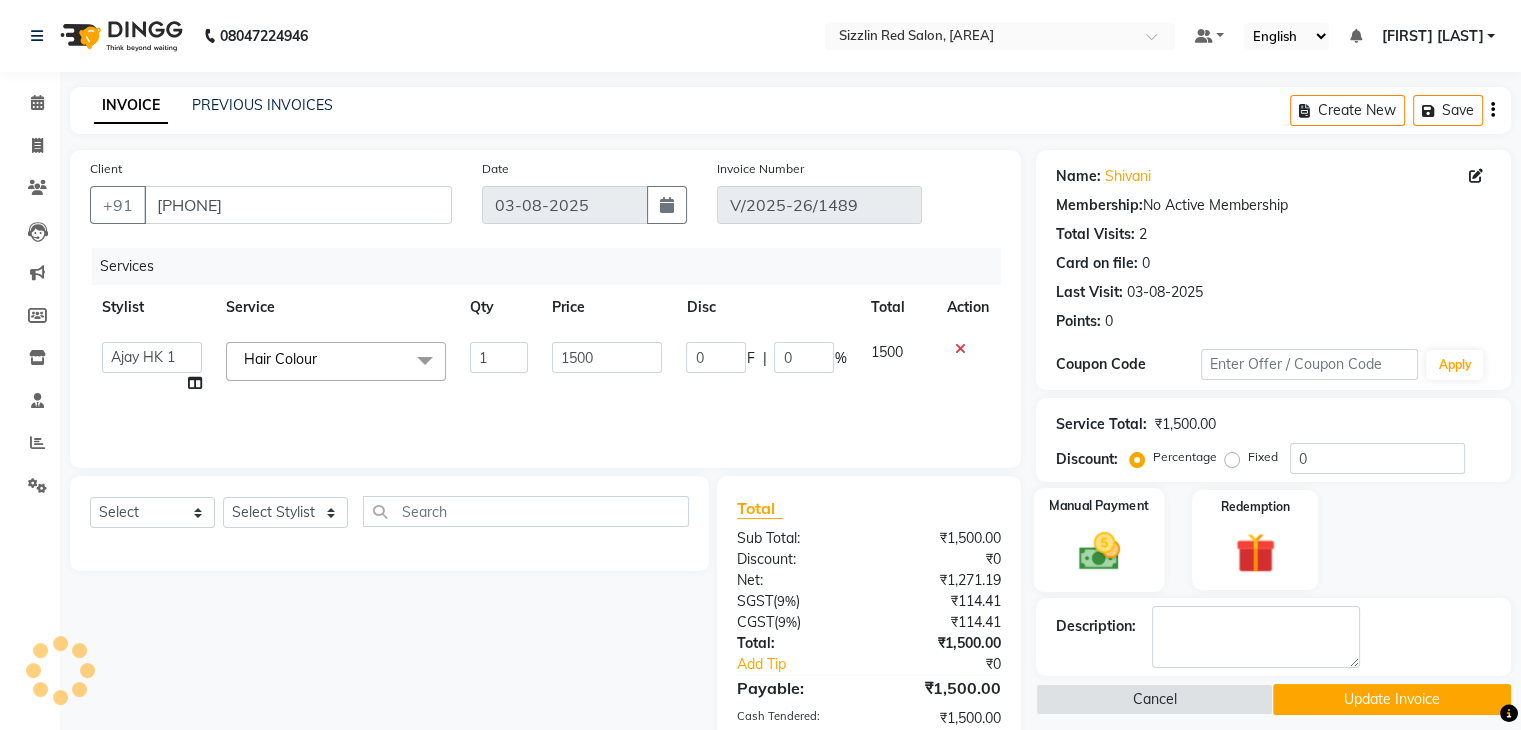 scroll, scrollTop: 141, scrollLeft: 0, axis: vertical 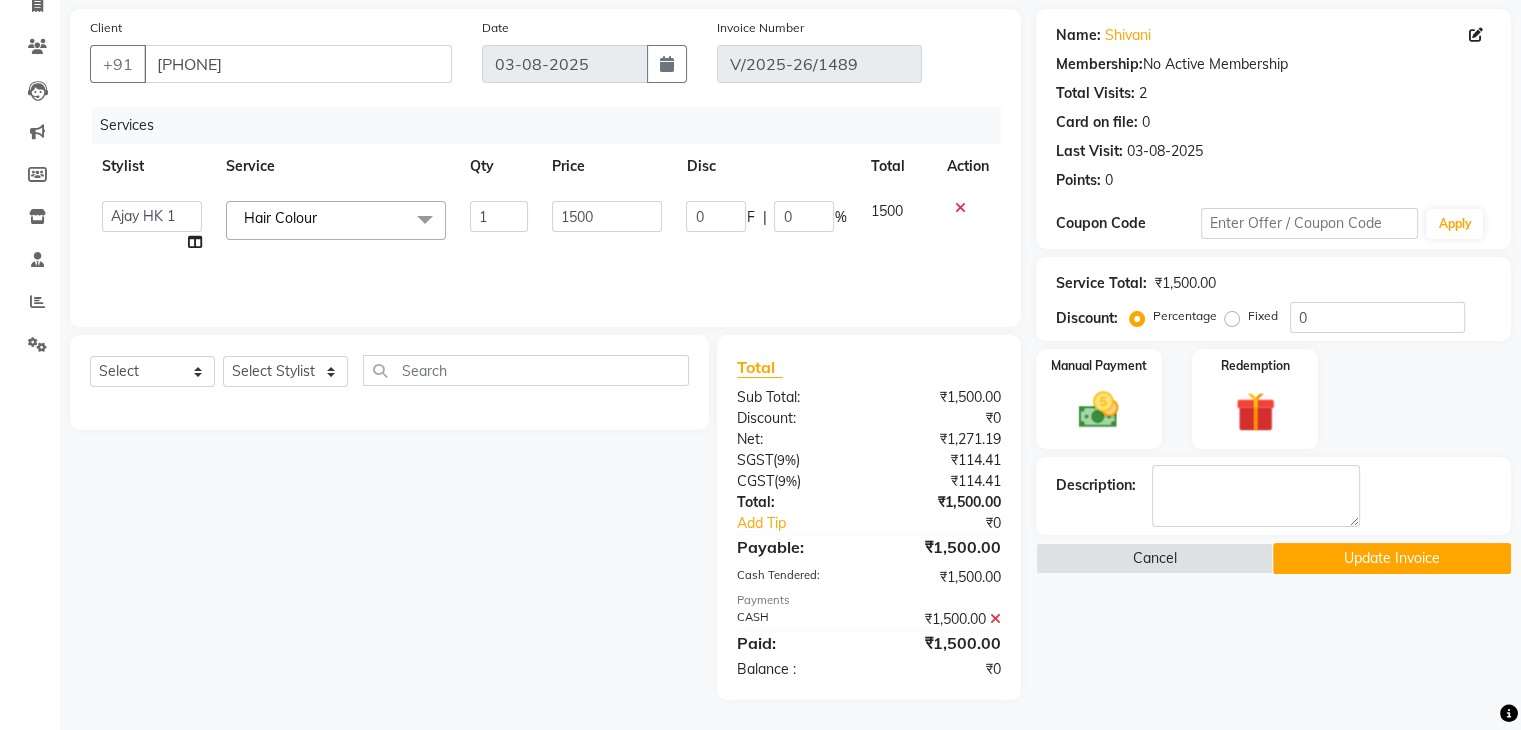 click on "Update Invoice" 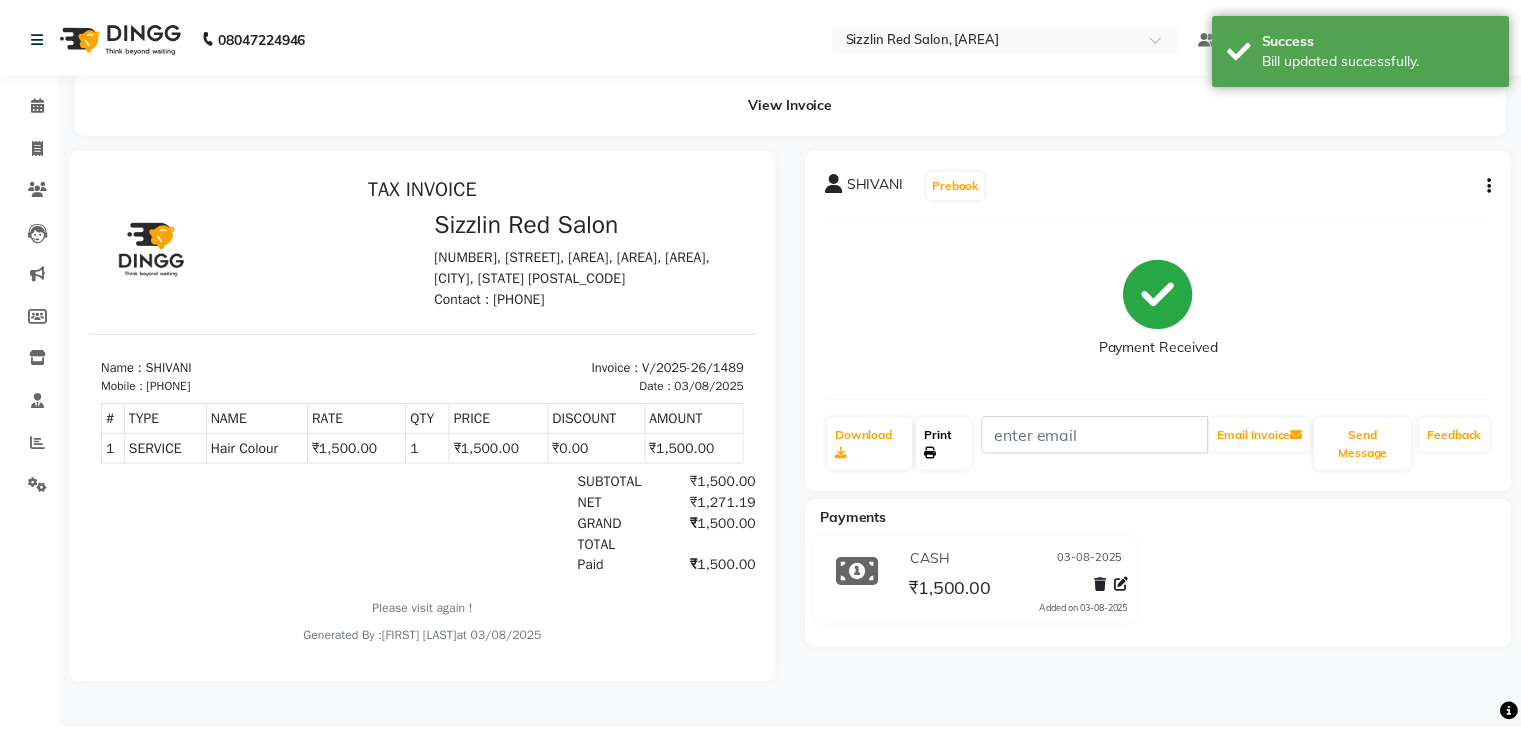 scroll, scrollTop: 0, scrollLeft: 0, axis: both 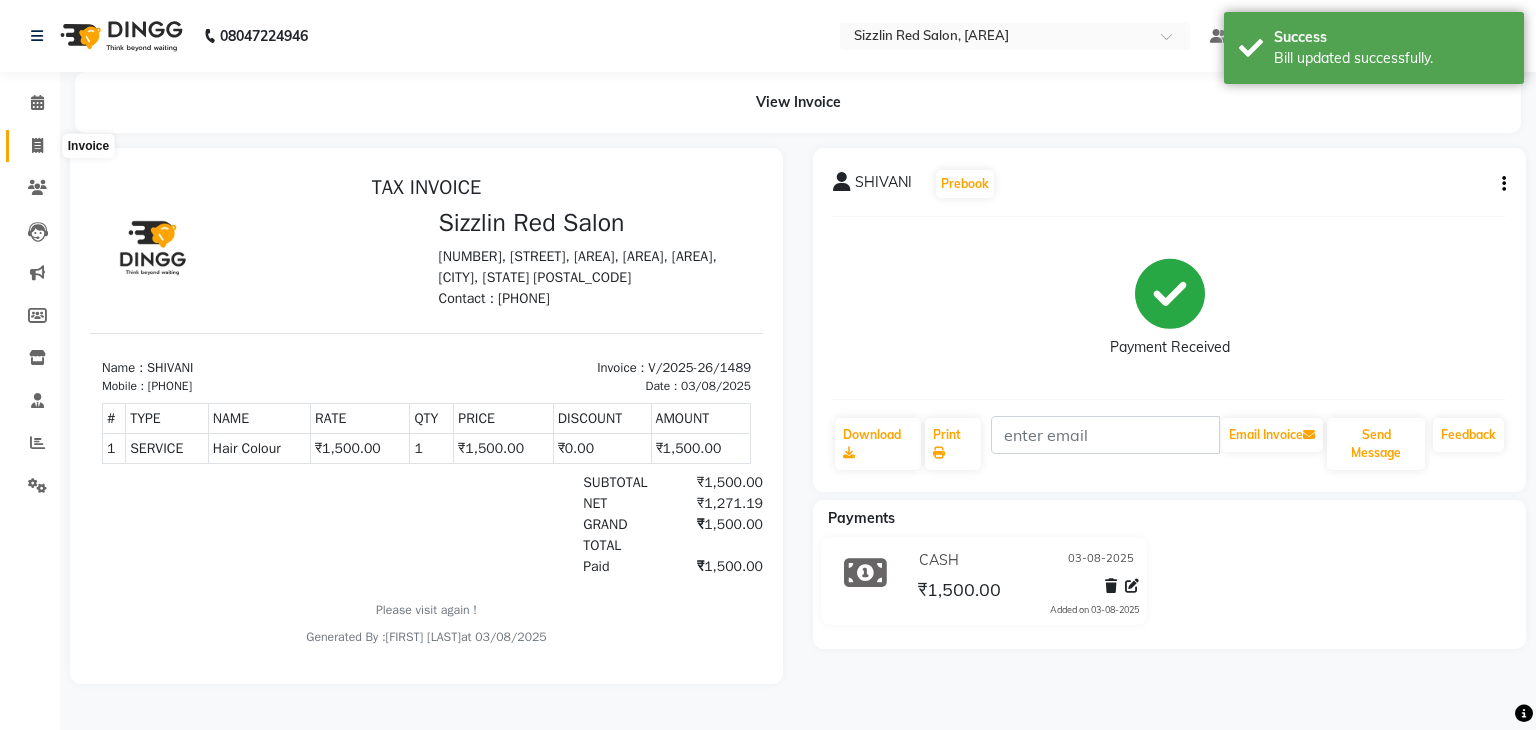 click 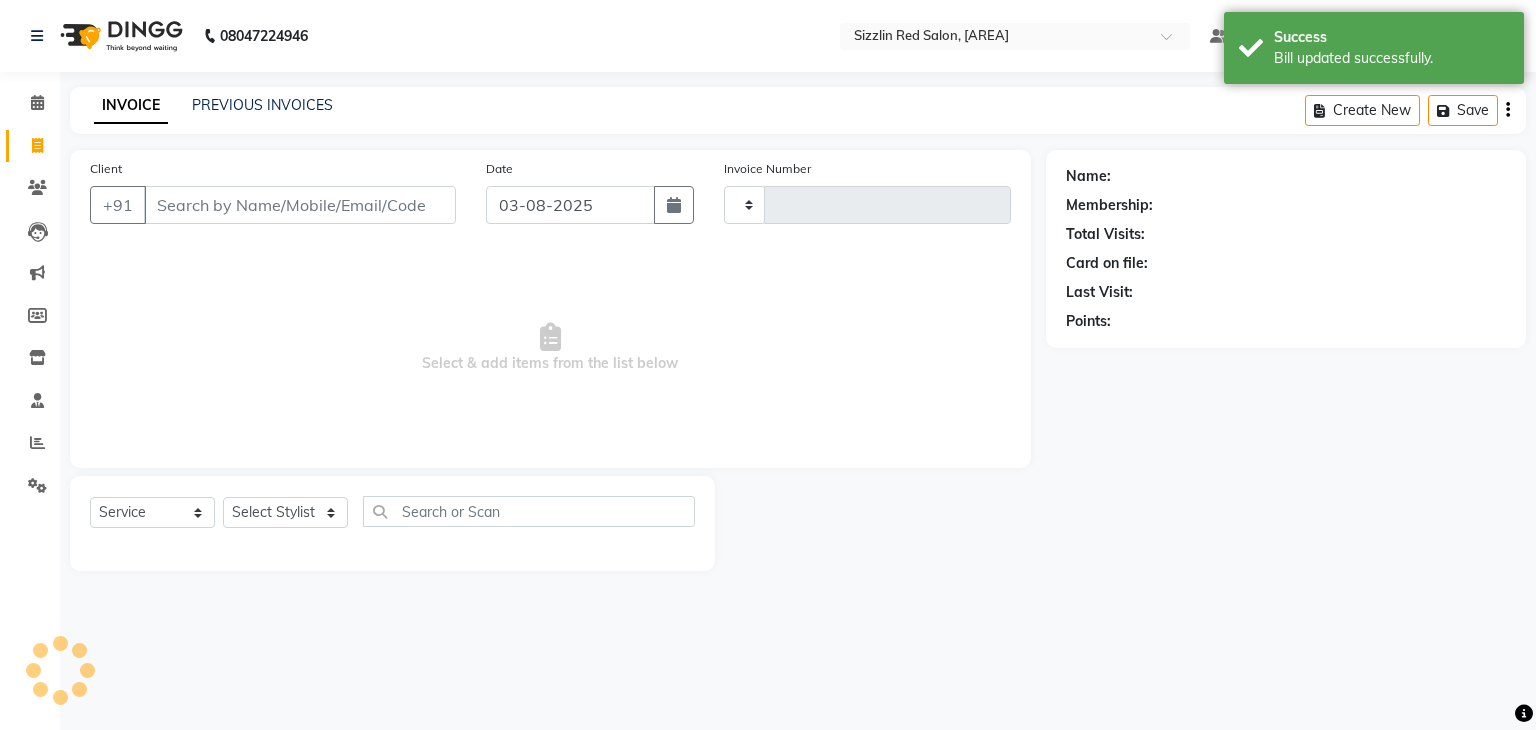 type on "1490" 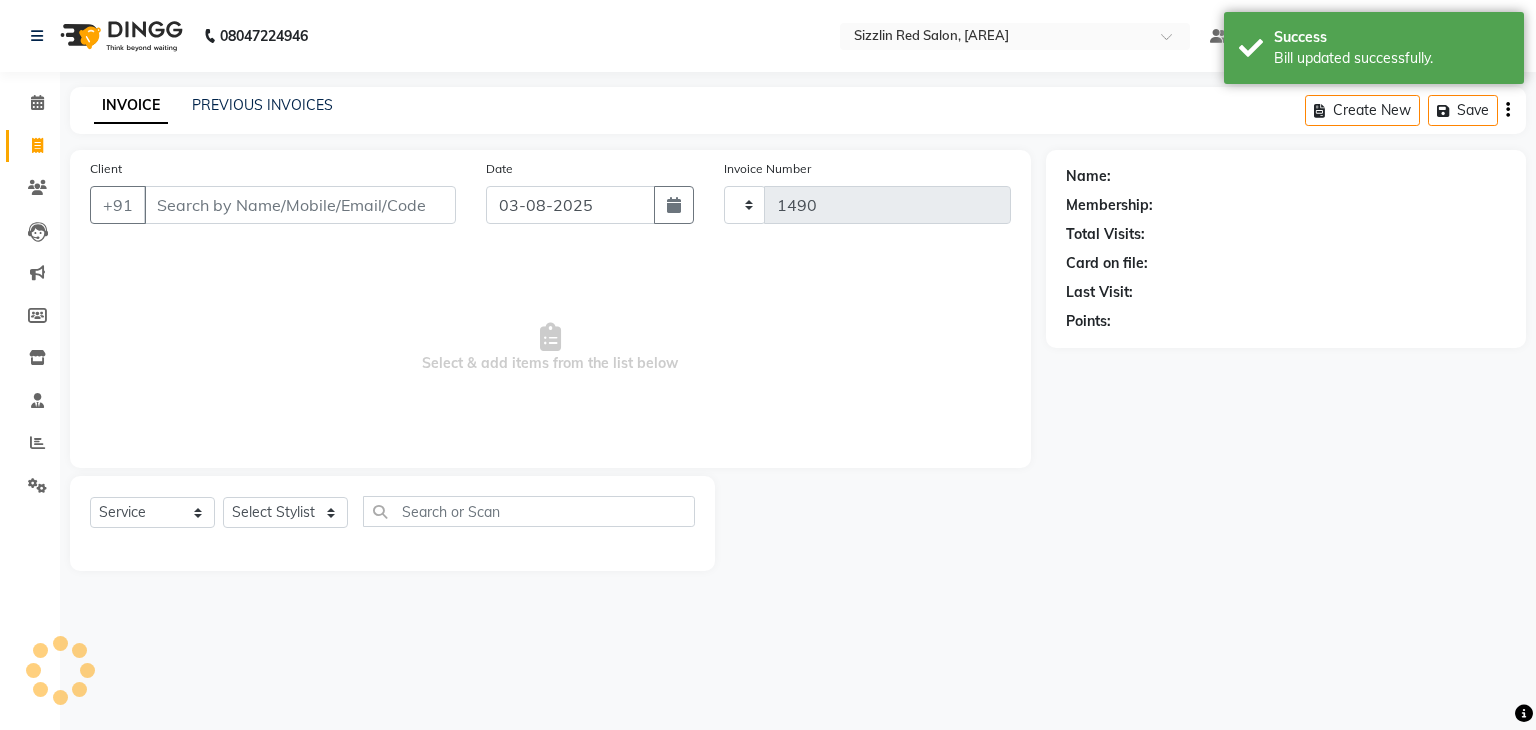 select on "7534" 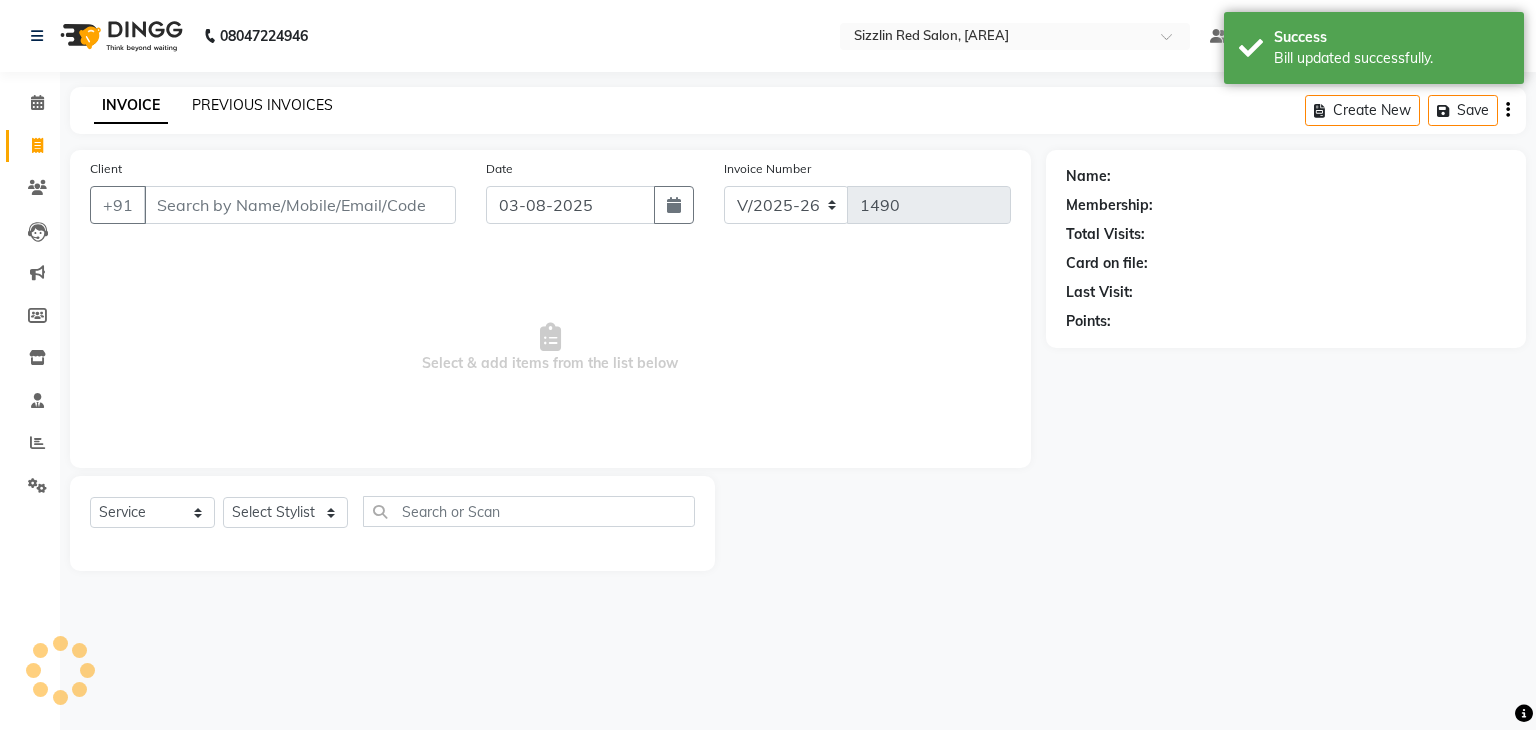 click on "PREVIOUS INVOICES" 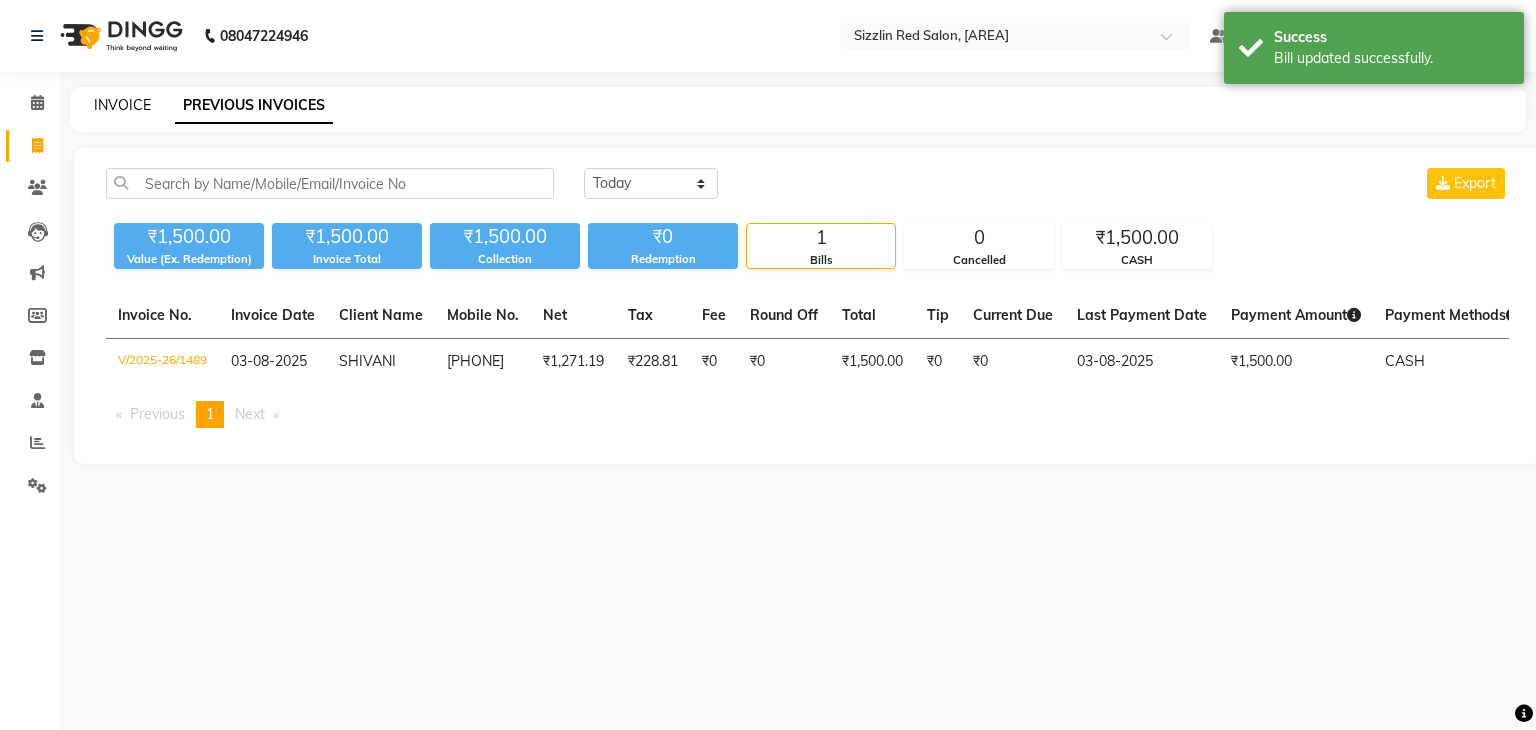 click on "INVOICE" 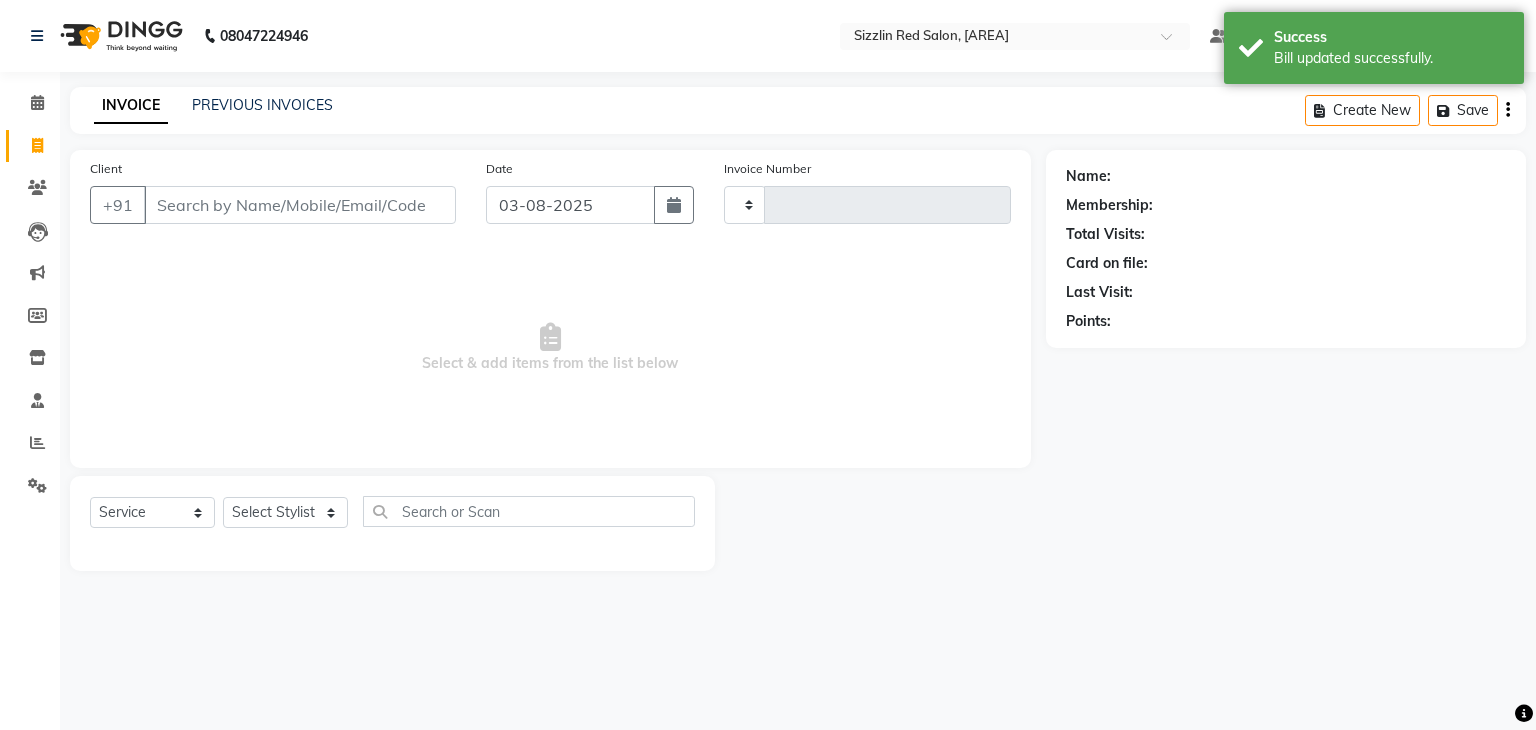 type on "1490" 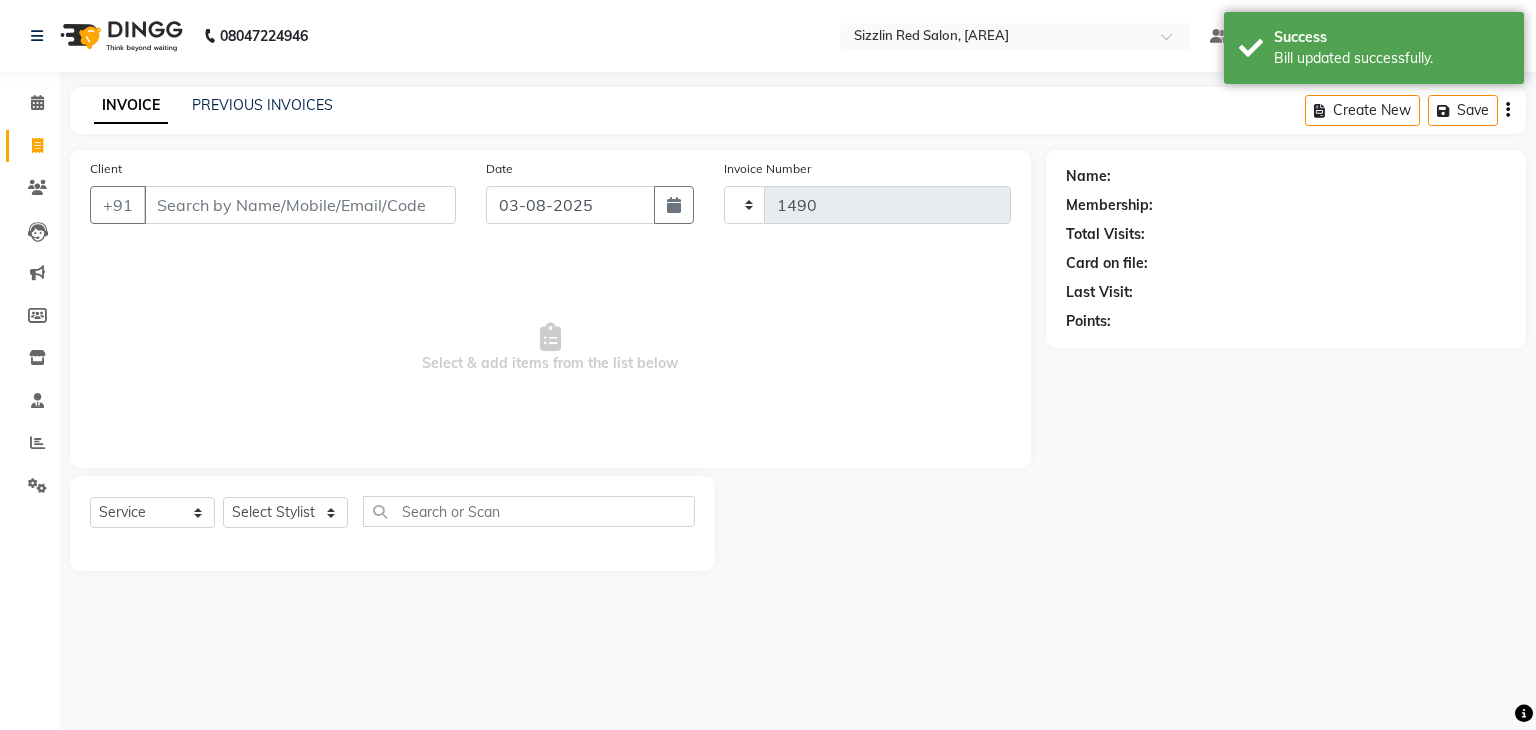 select on "7534" 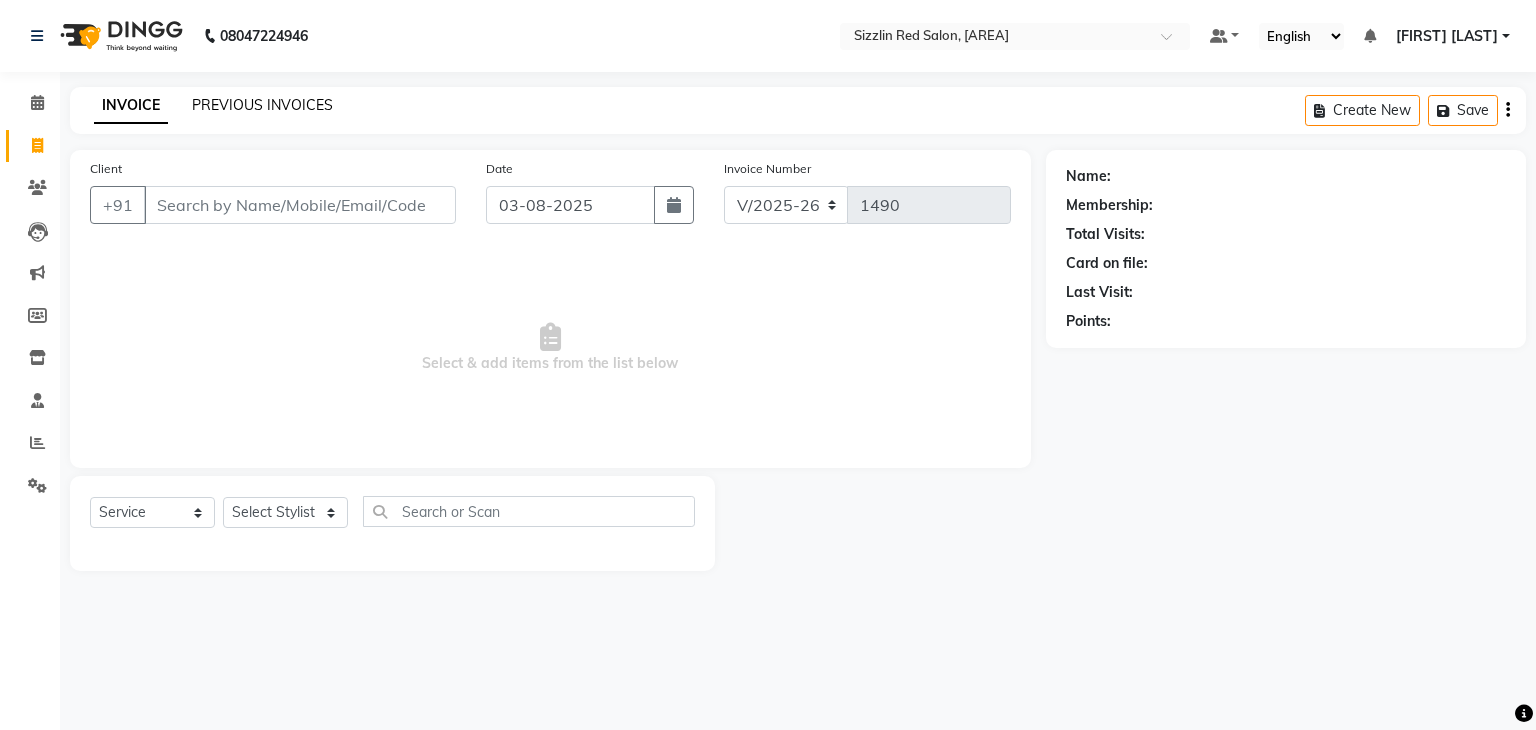 click on "PREVIOUS INVOICES" 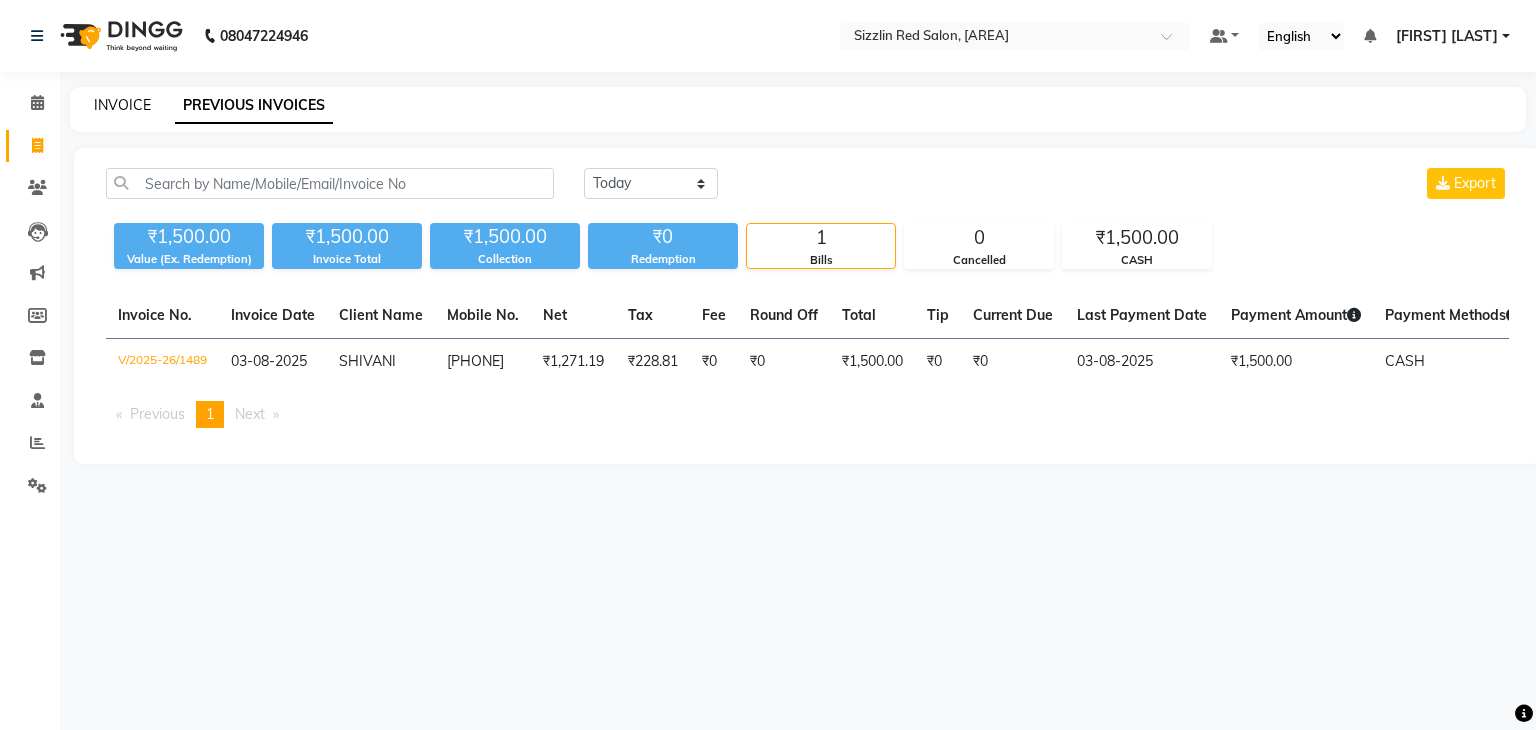 click on "INVOICE" 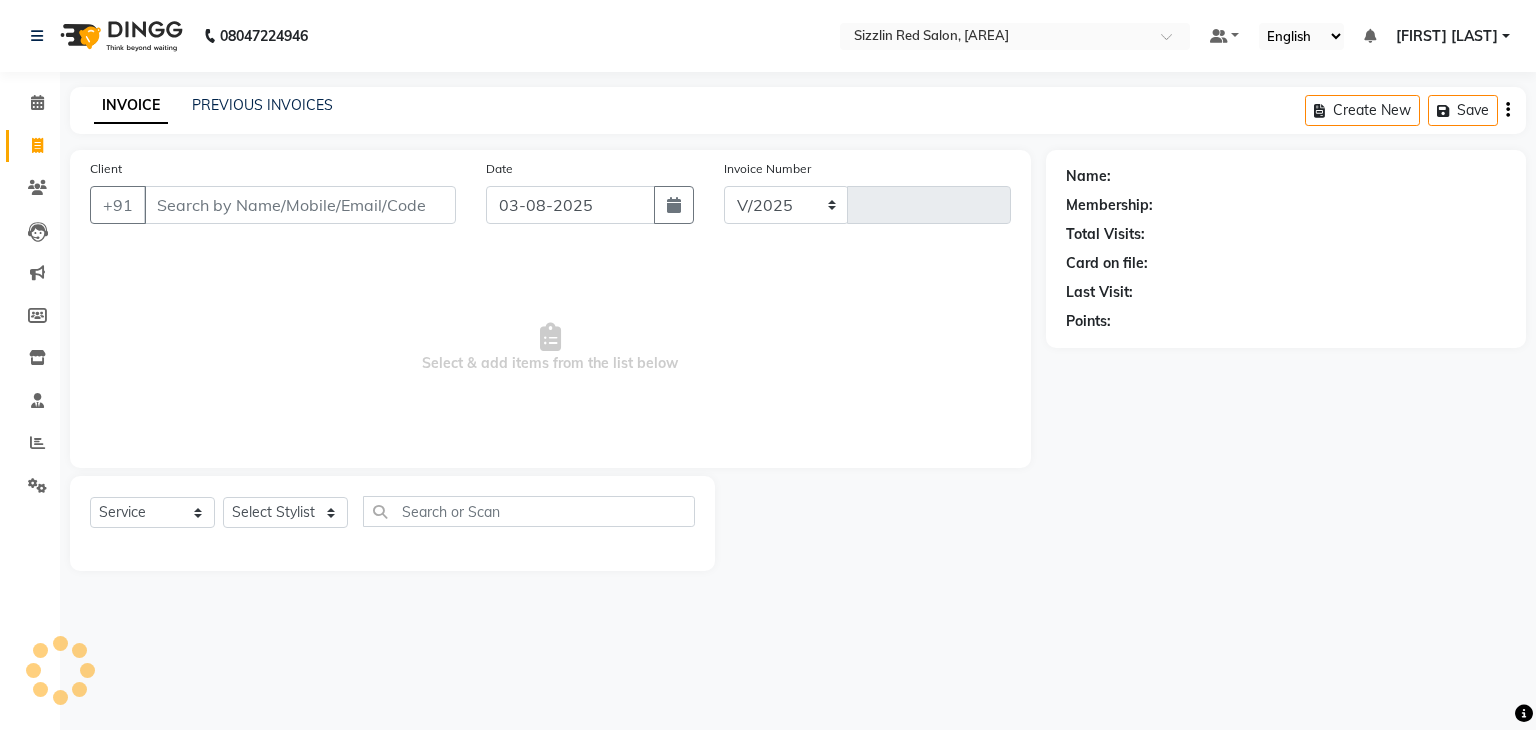 select on "7534" 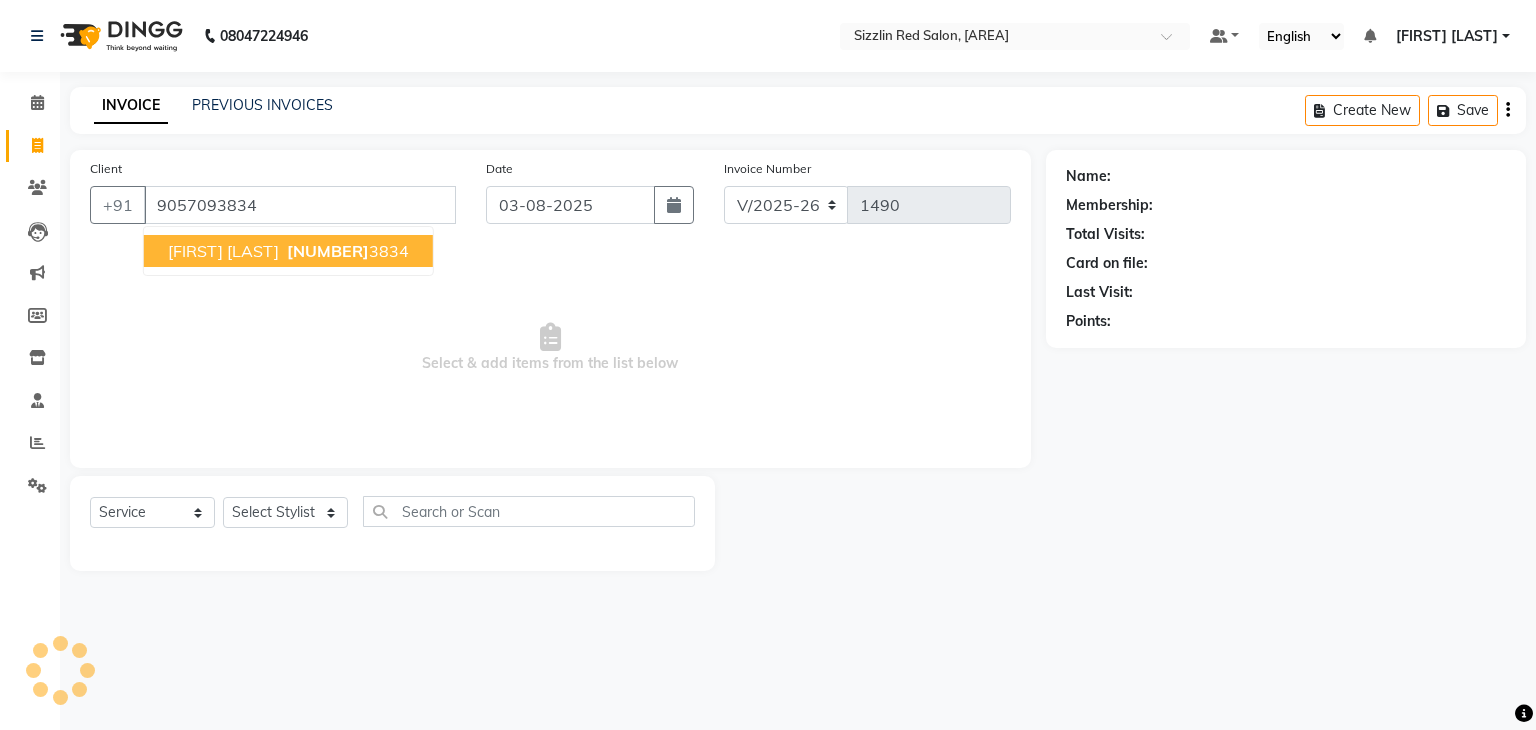 type on "9057093834" 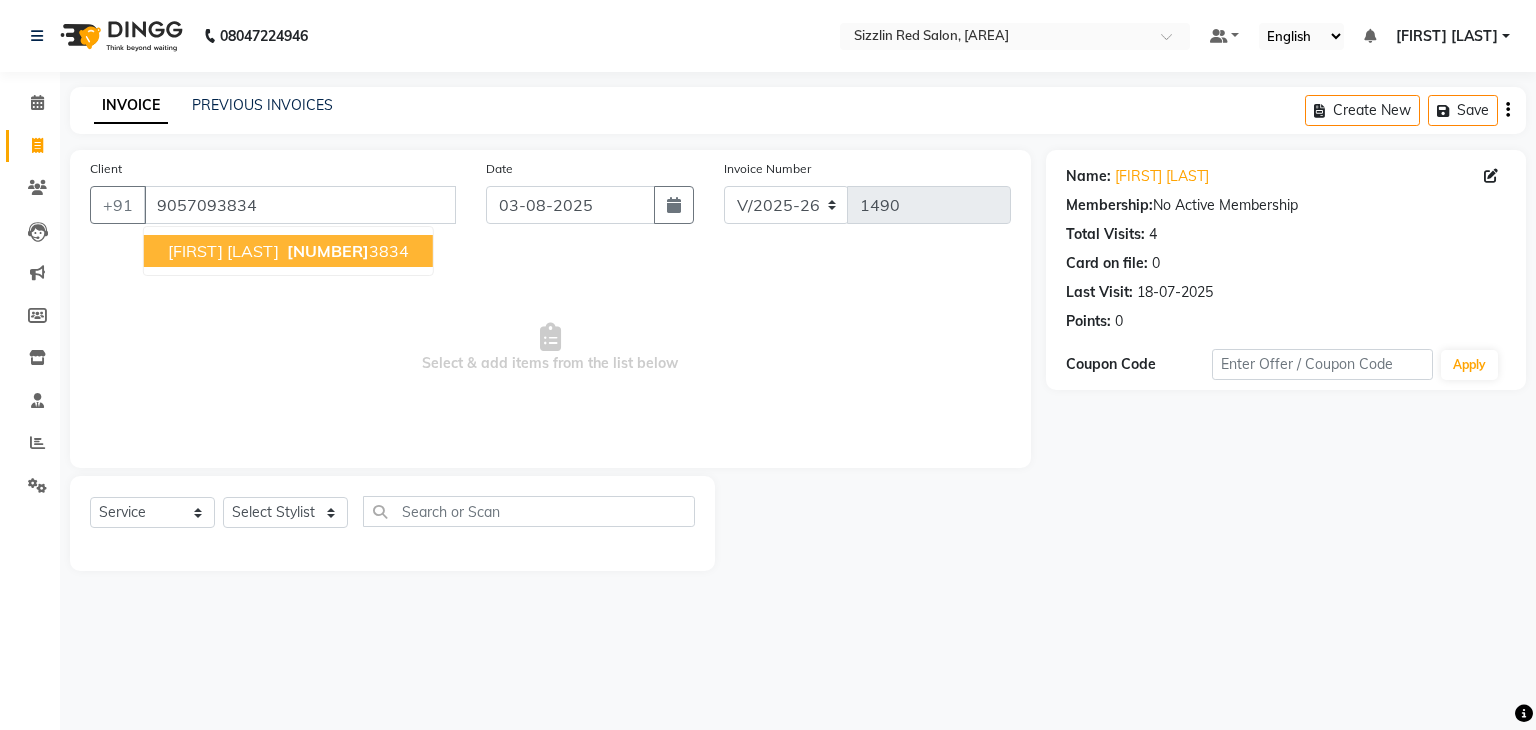 click on "[NUMBER]" at bounding box center (328, 251) 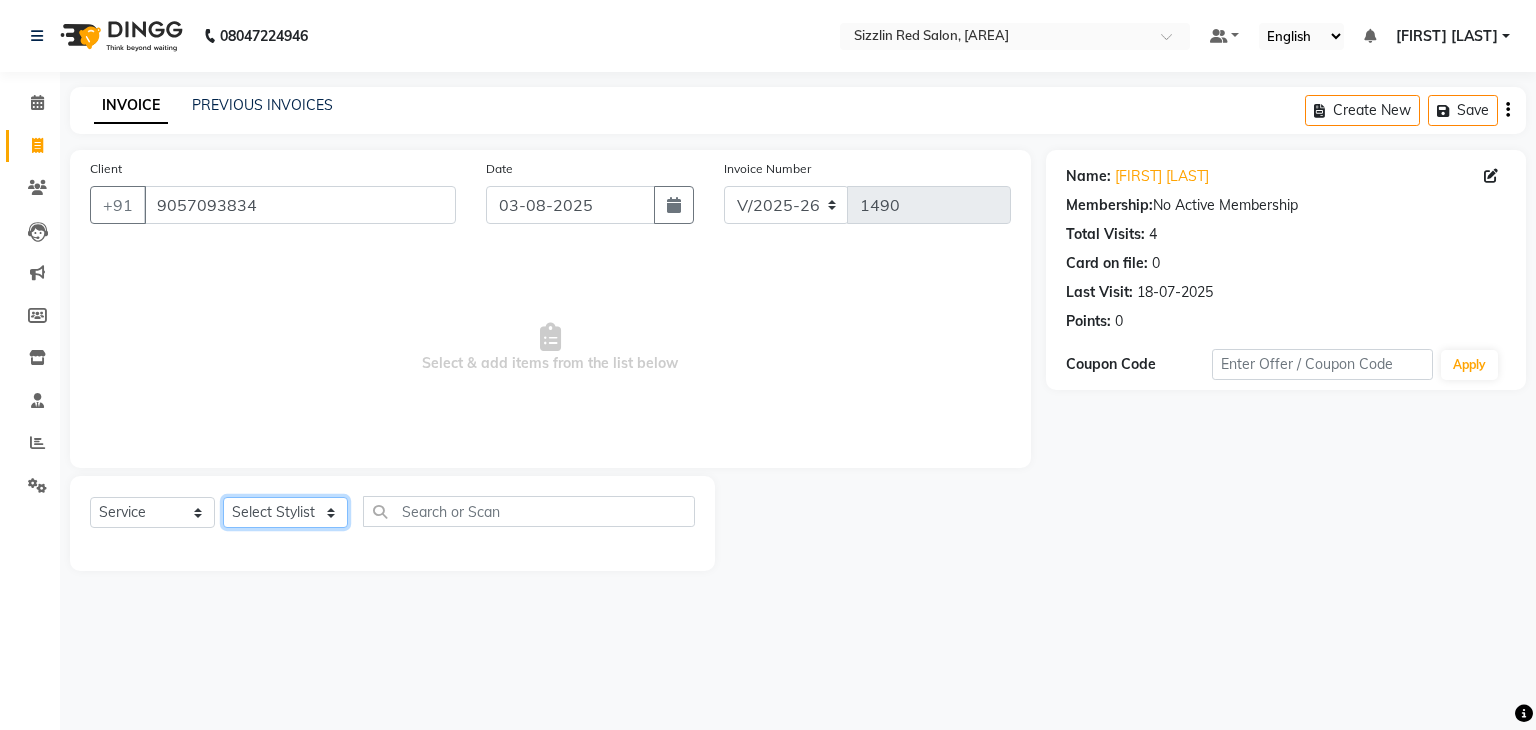click on "Select Stylist Ajay HK 1 Ajay veer hk ALO Anjeeta Ankit BHASHA COUNTER Demetrious Lovepreet Mohit Mohit Vyas OM  Rohit SALMAN Sharda Shekhu Simran Sukh Swarang Toka Zen" 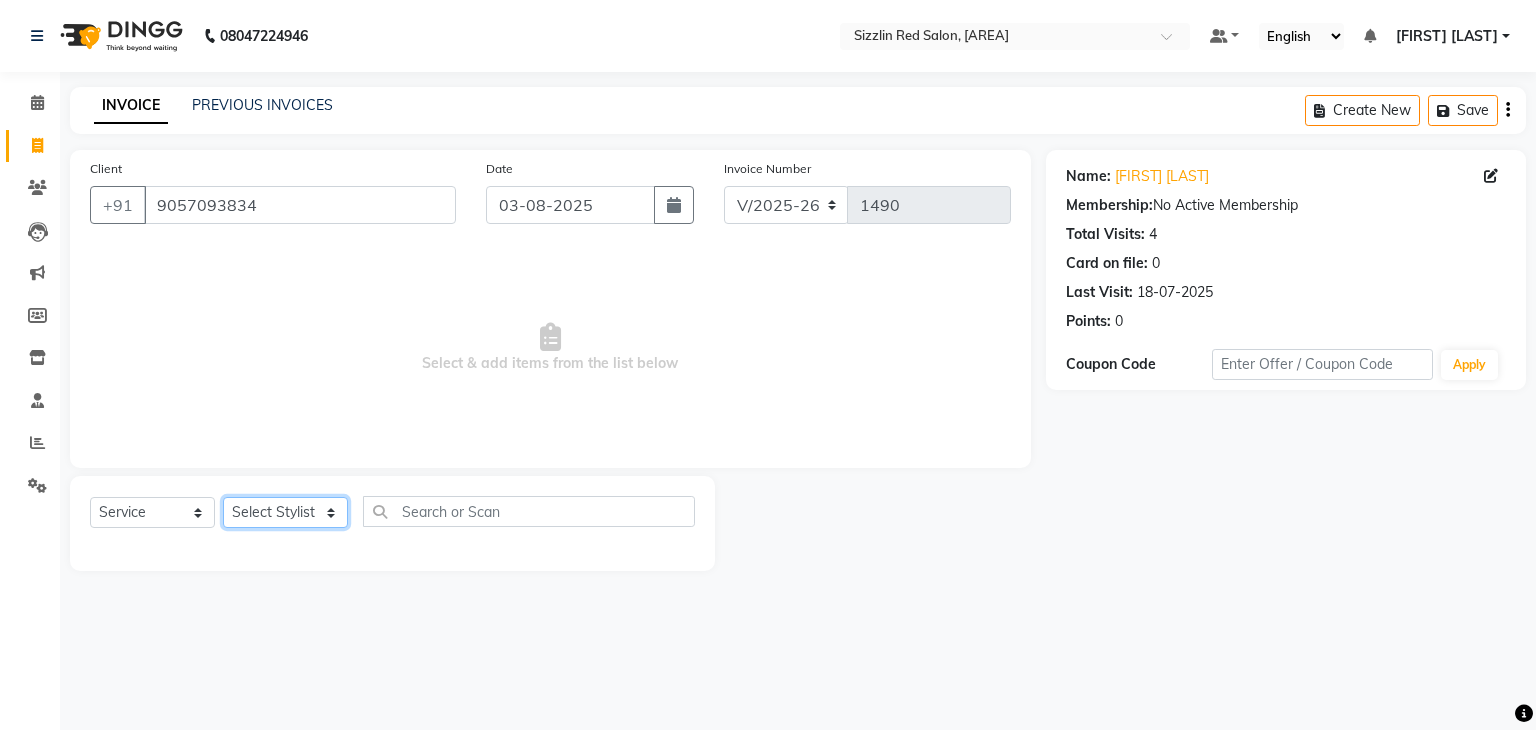 select on "[NUMBER]" 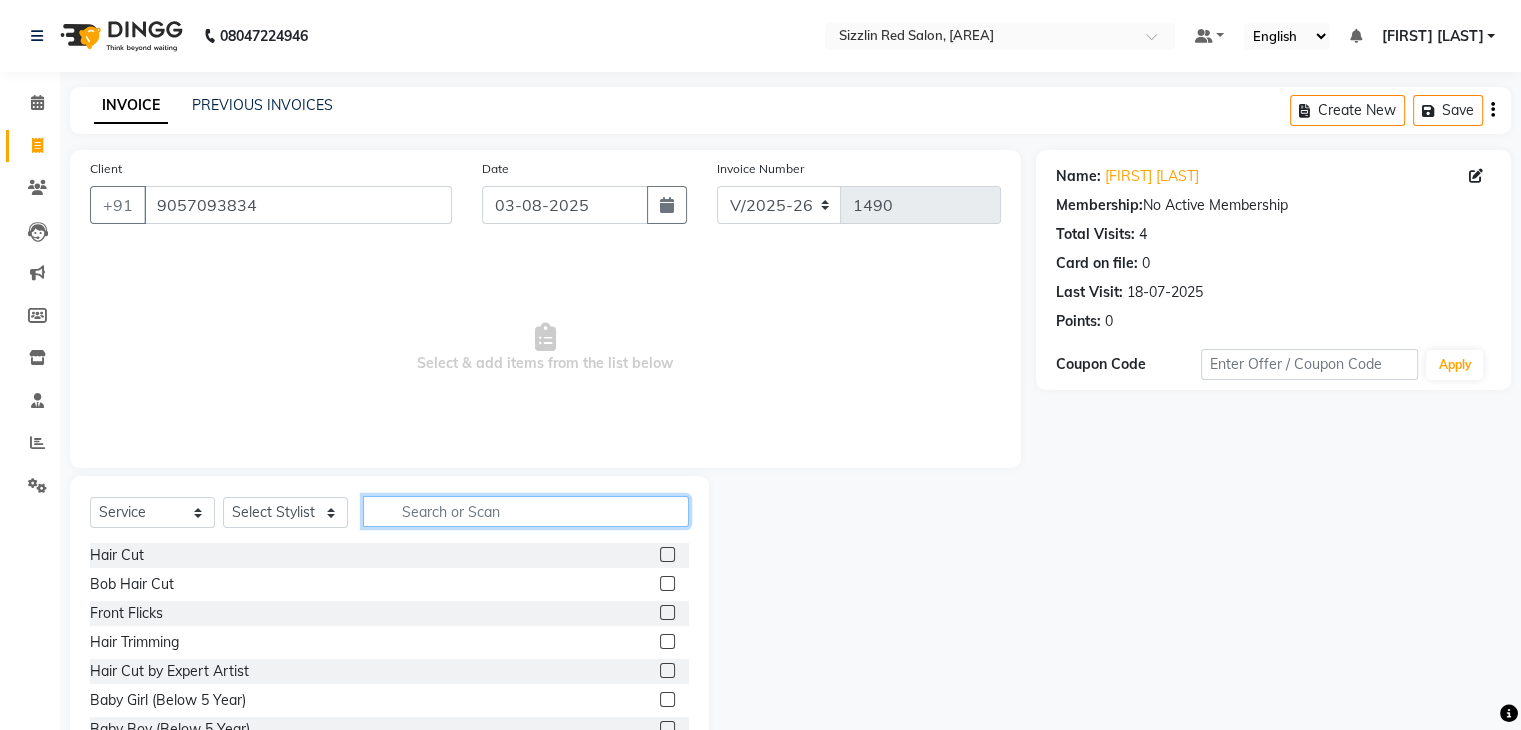 click 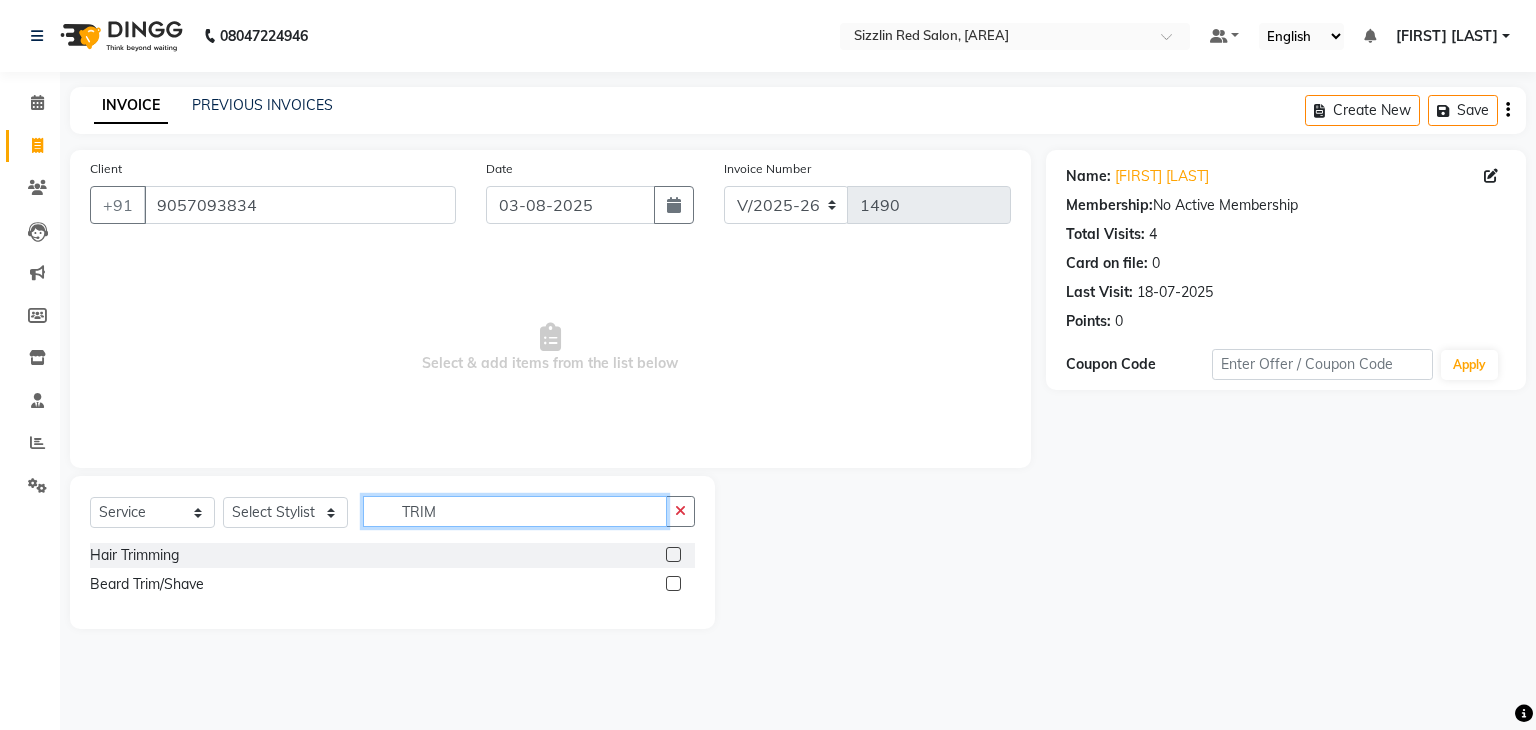 type on "TRIM" 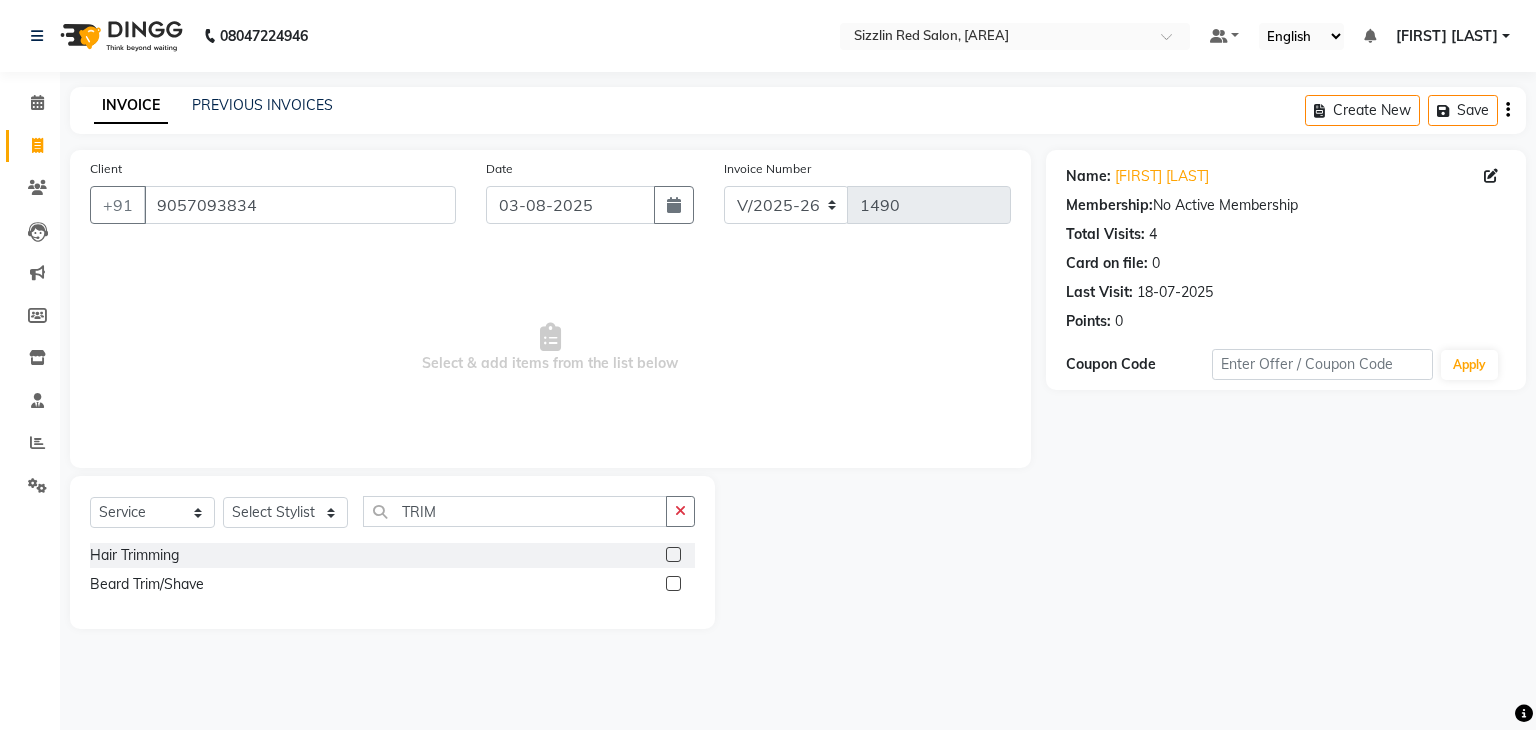 click 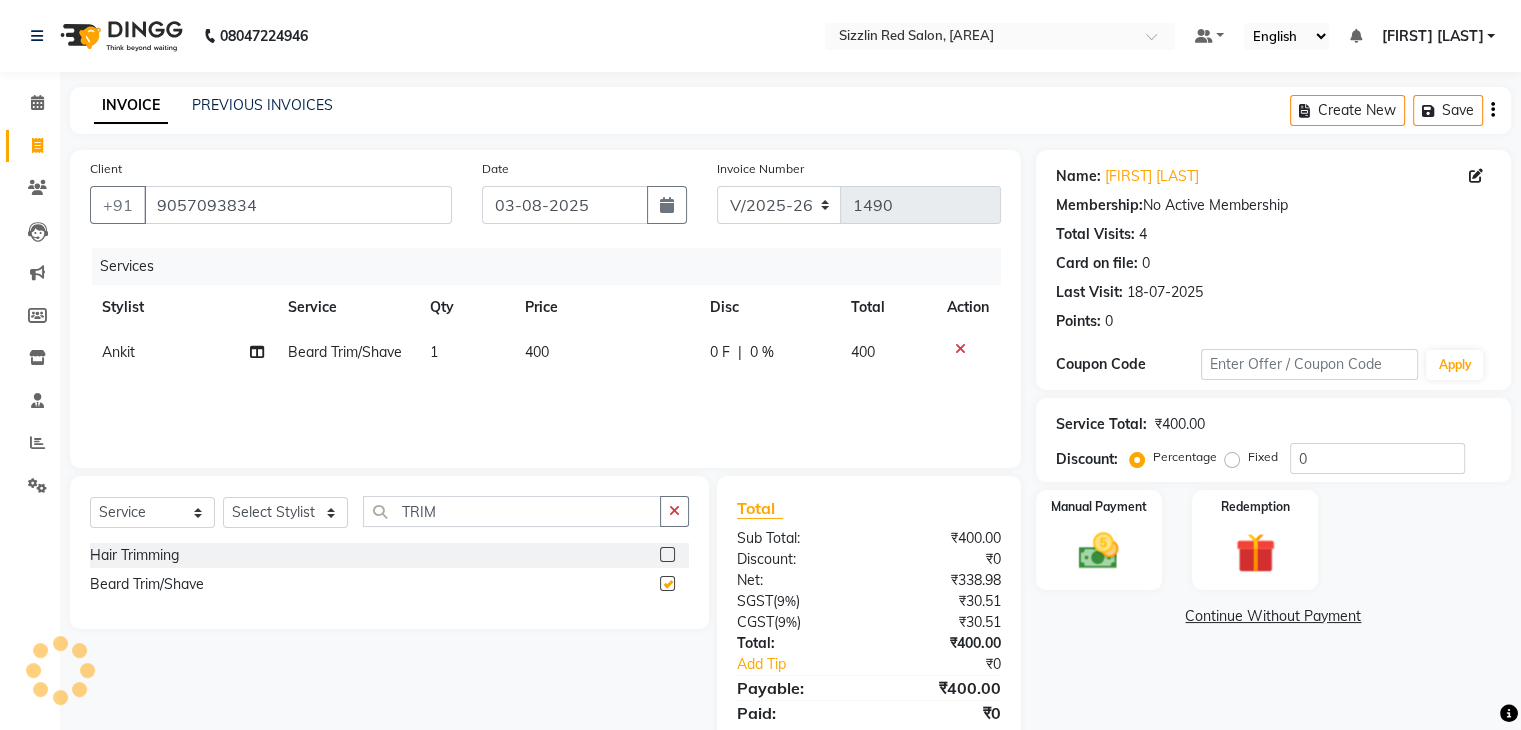 checkbox on "false" 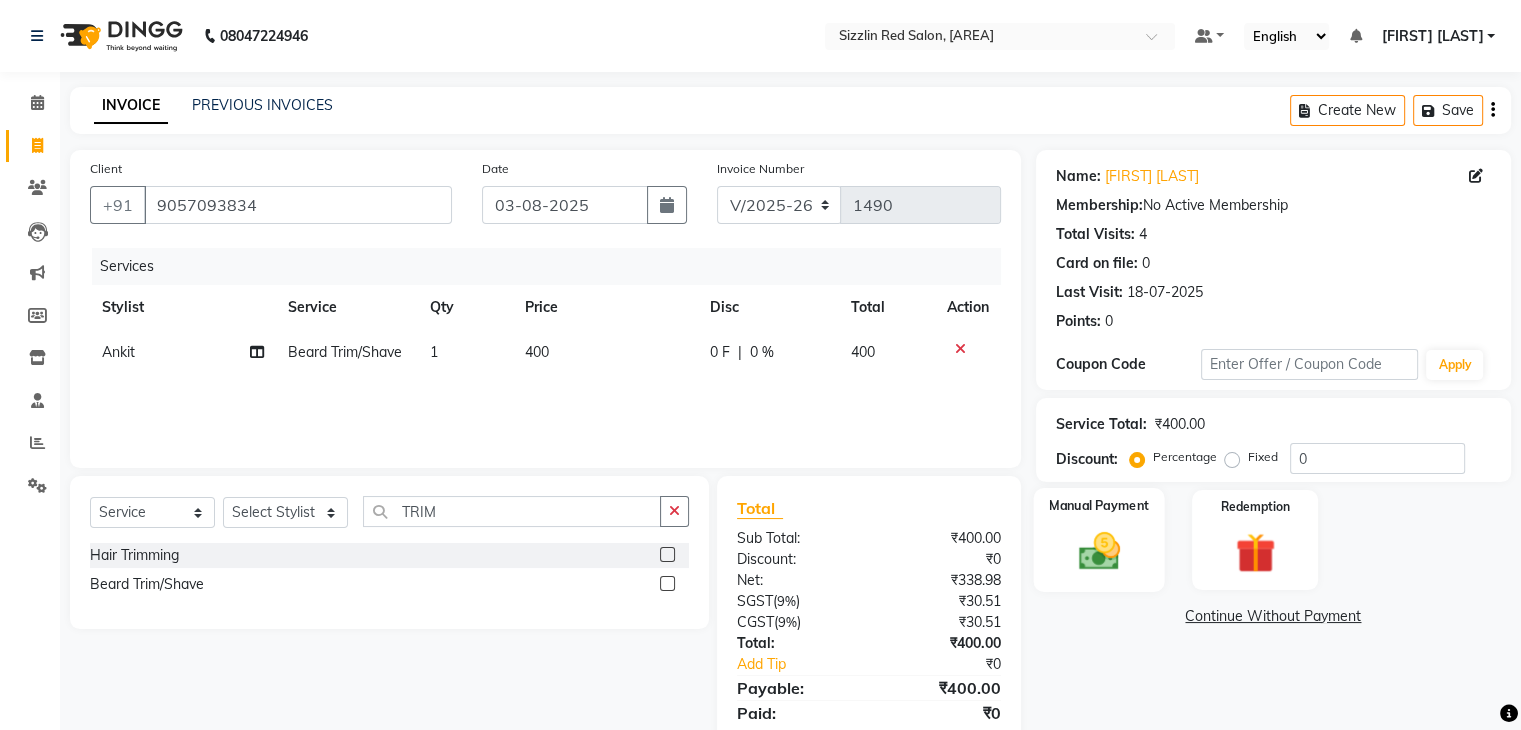 click 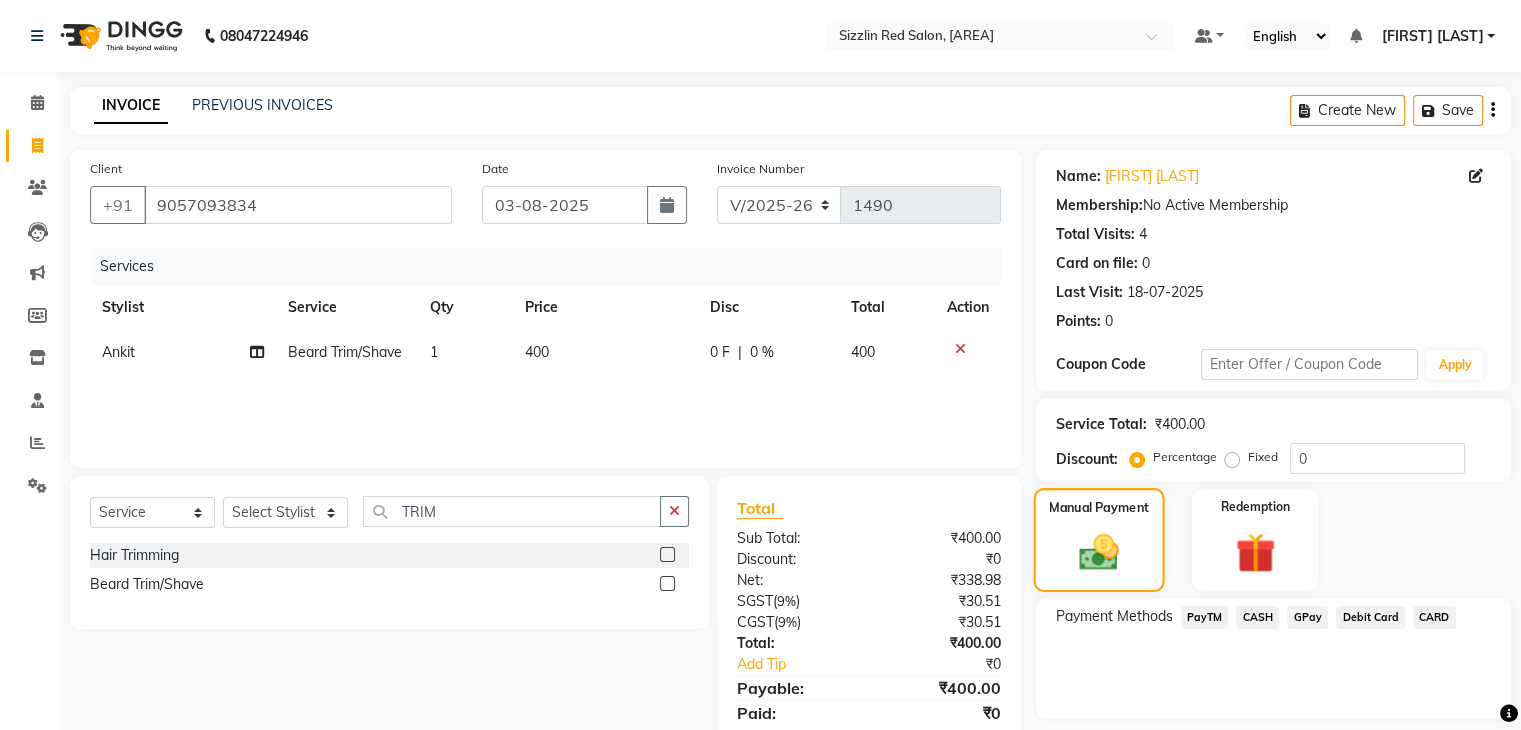 scroll, scrollTop: 71, scrollLeft: 0, axis: vertical 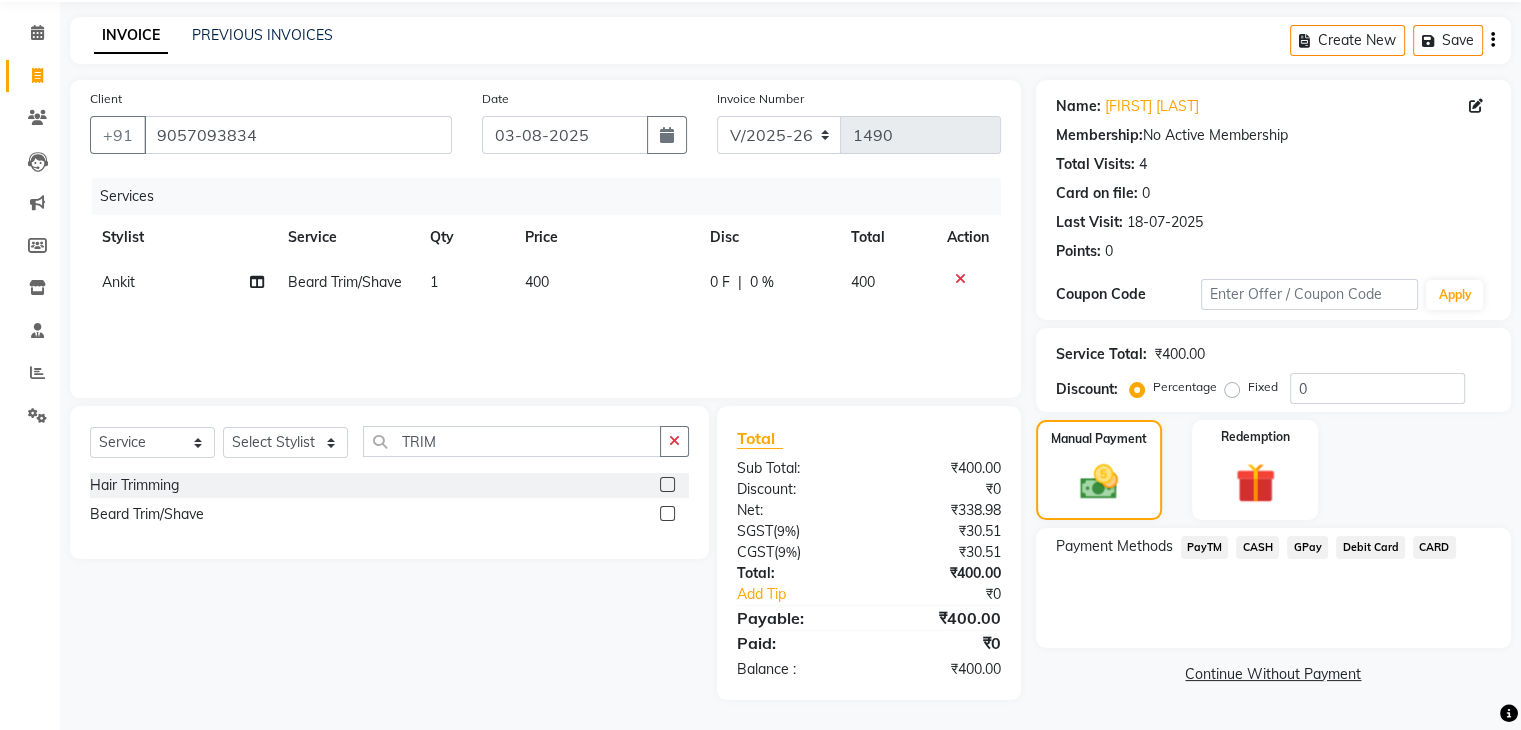 click on "CASH" 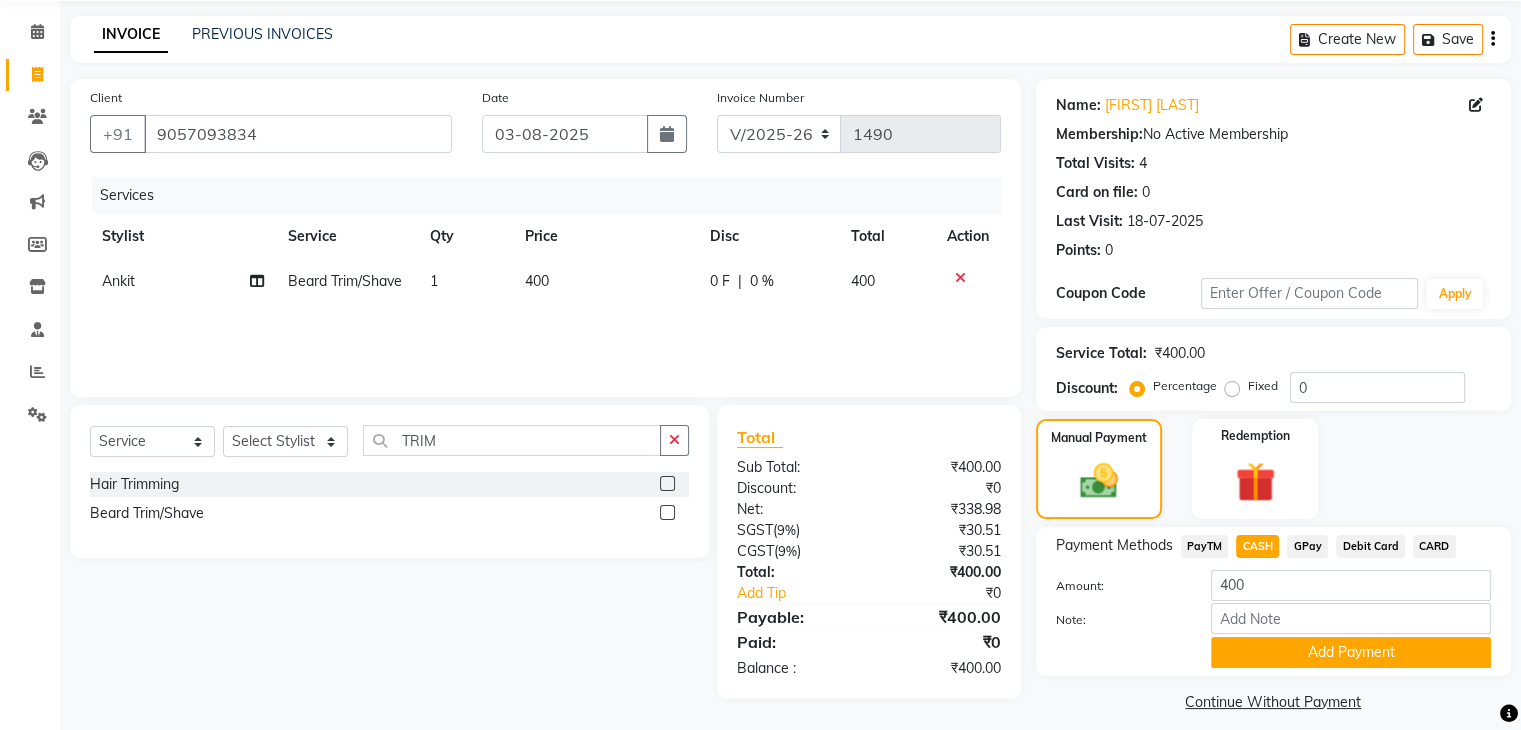scroll, scrollTop: 89, scrollLeft: 0, axis: vertical 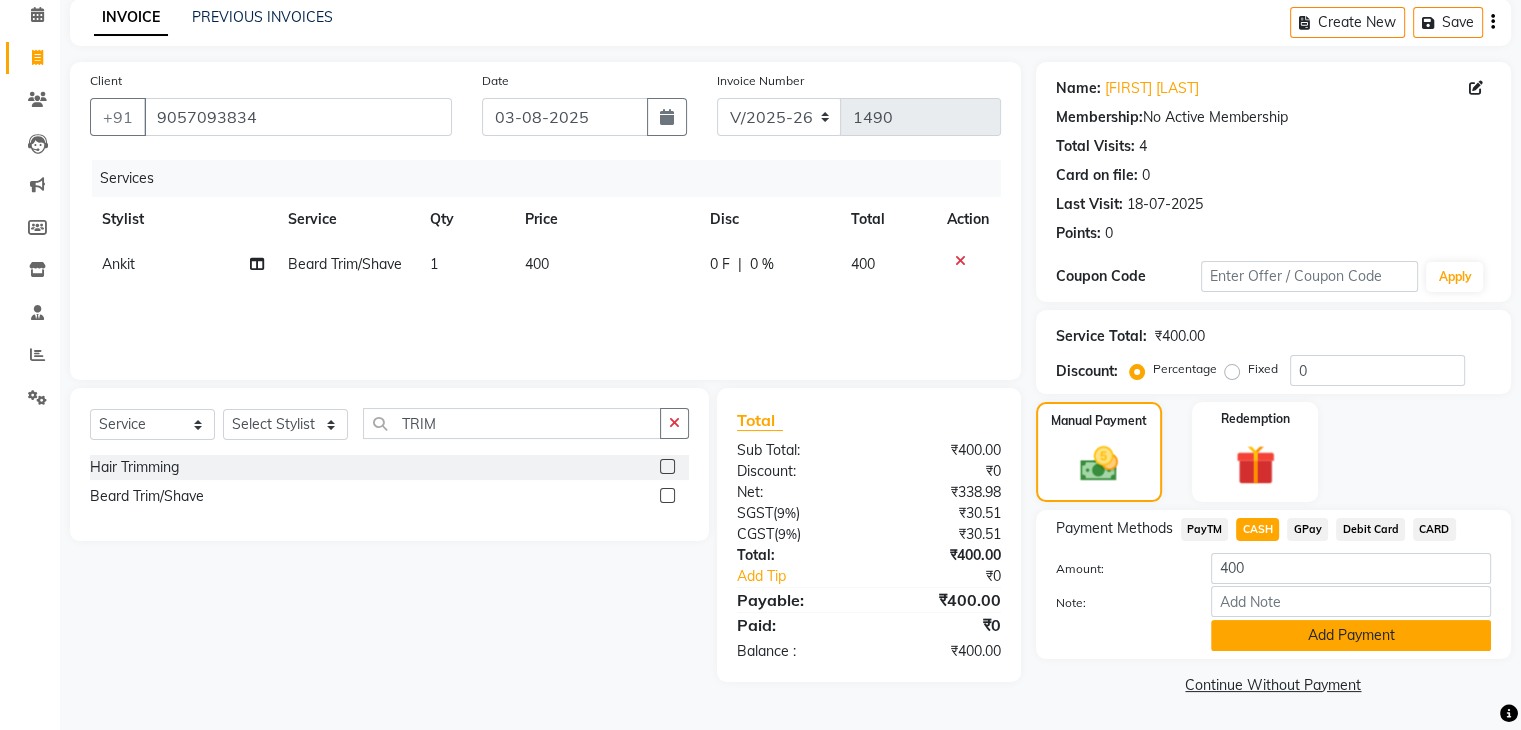 click on "Add Payment" 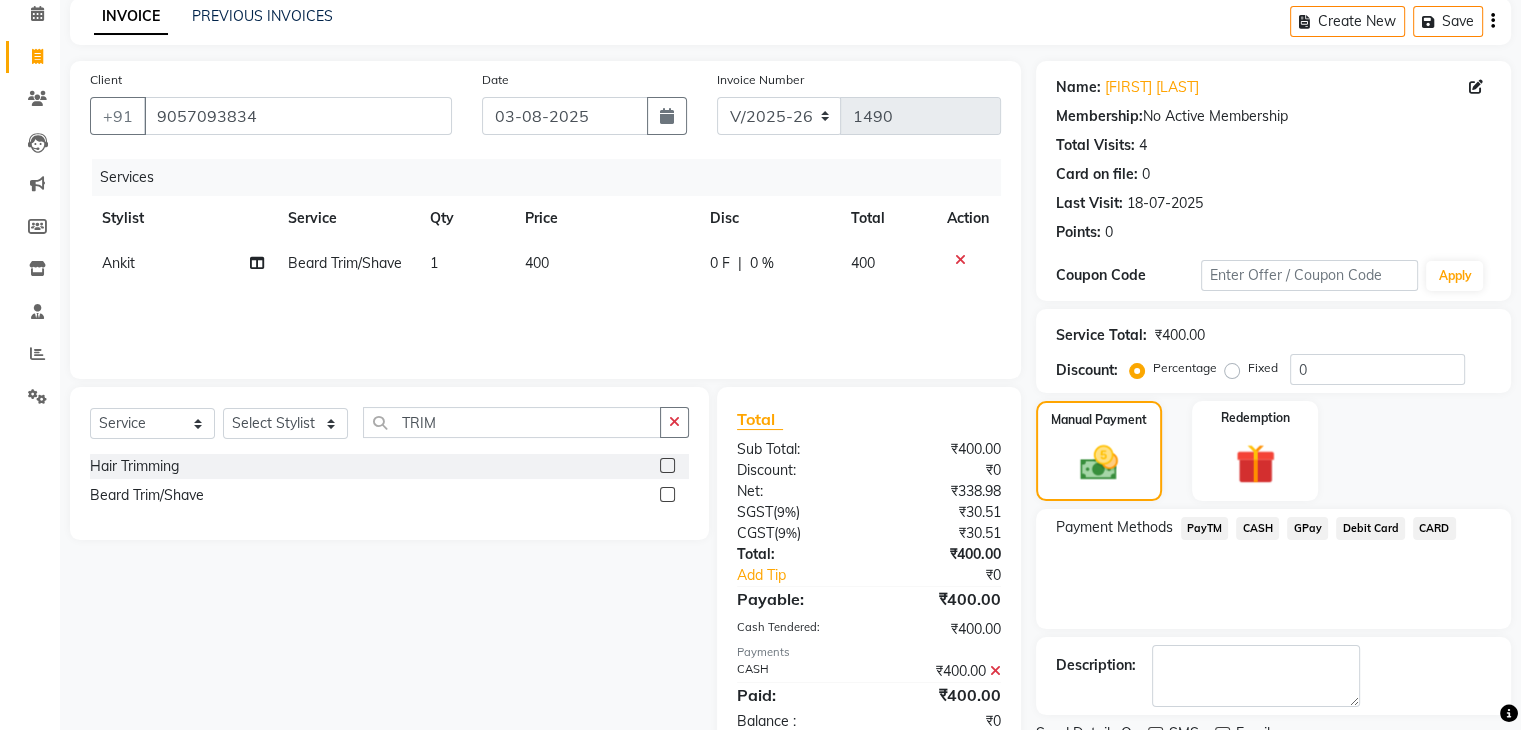 scroll, scrollTop: 171, scrollLeft: 0, axis: vertical 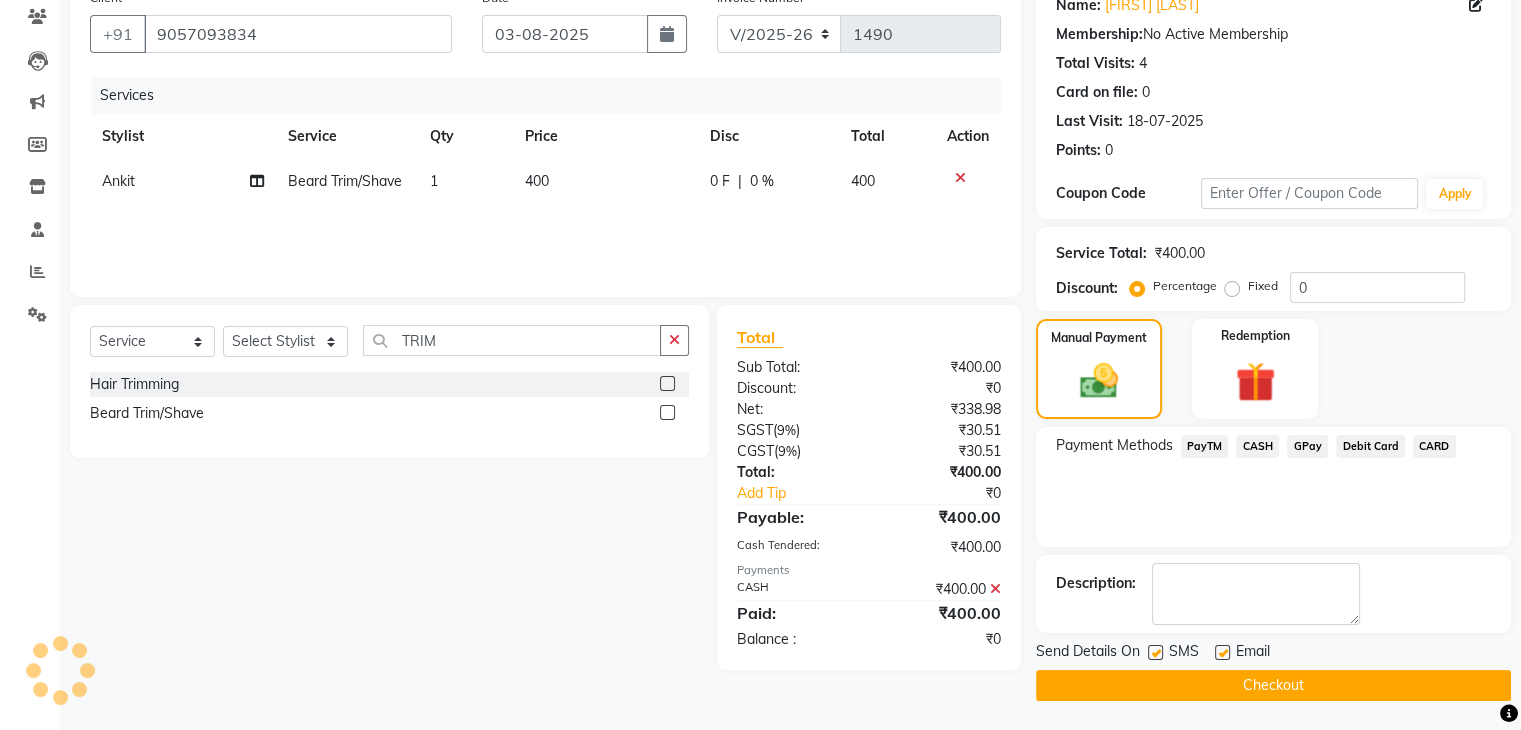 click on "Checkout" 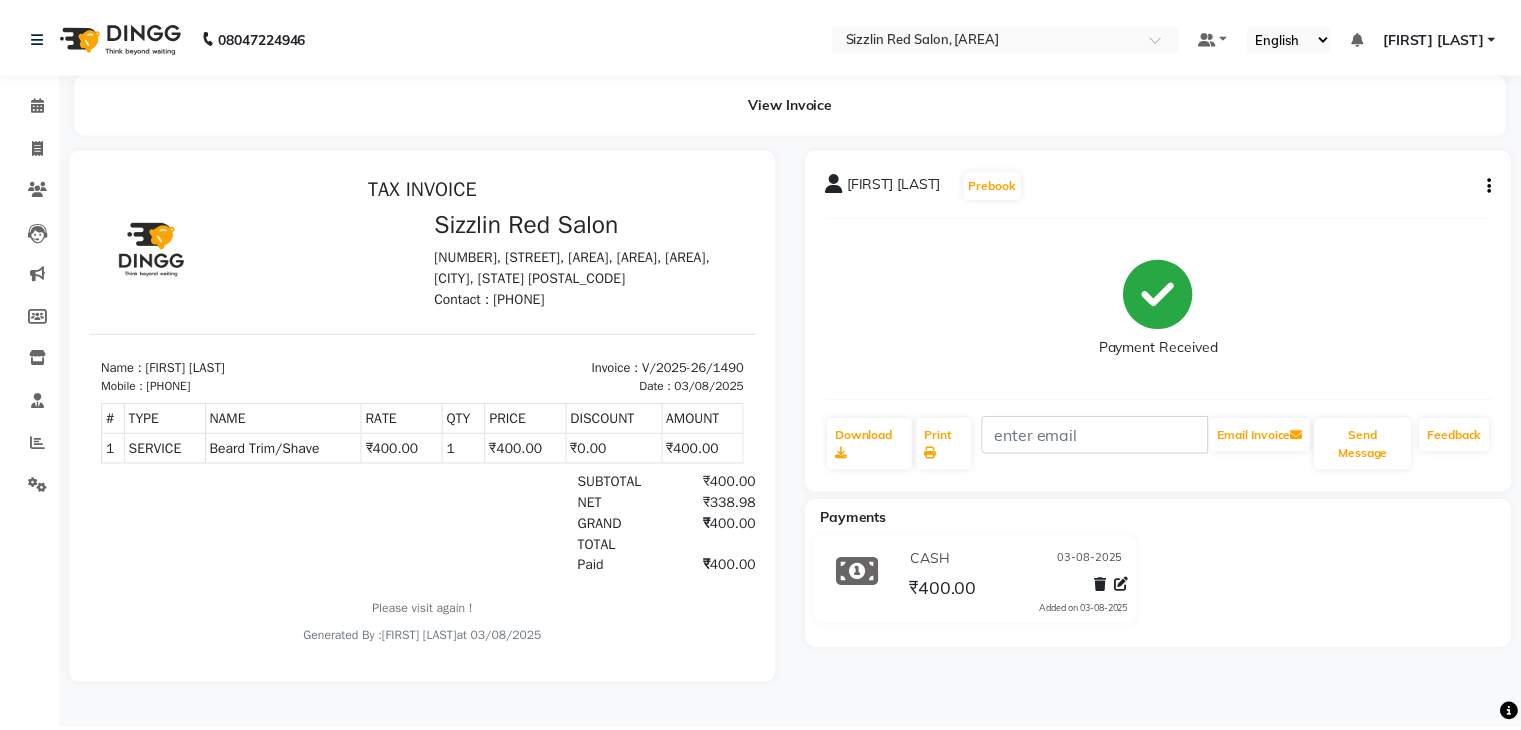 scroll, scrollTop: 16, scrollLeft: 0, axis: vertical 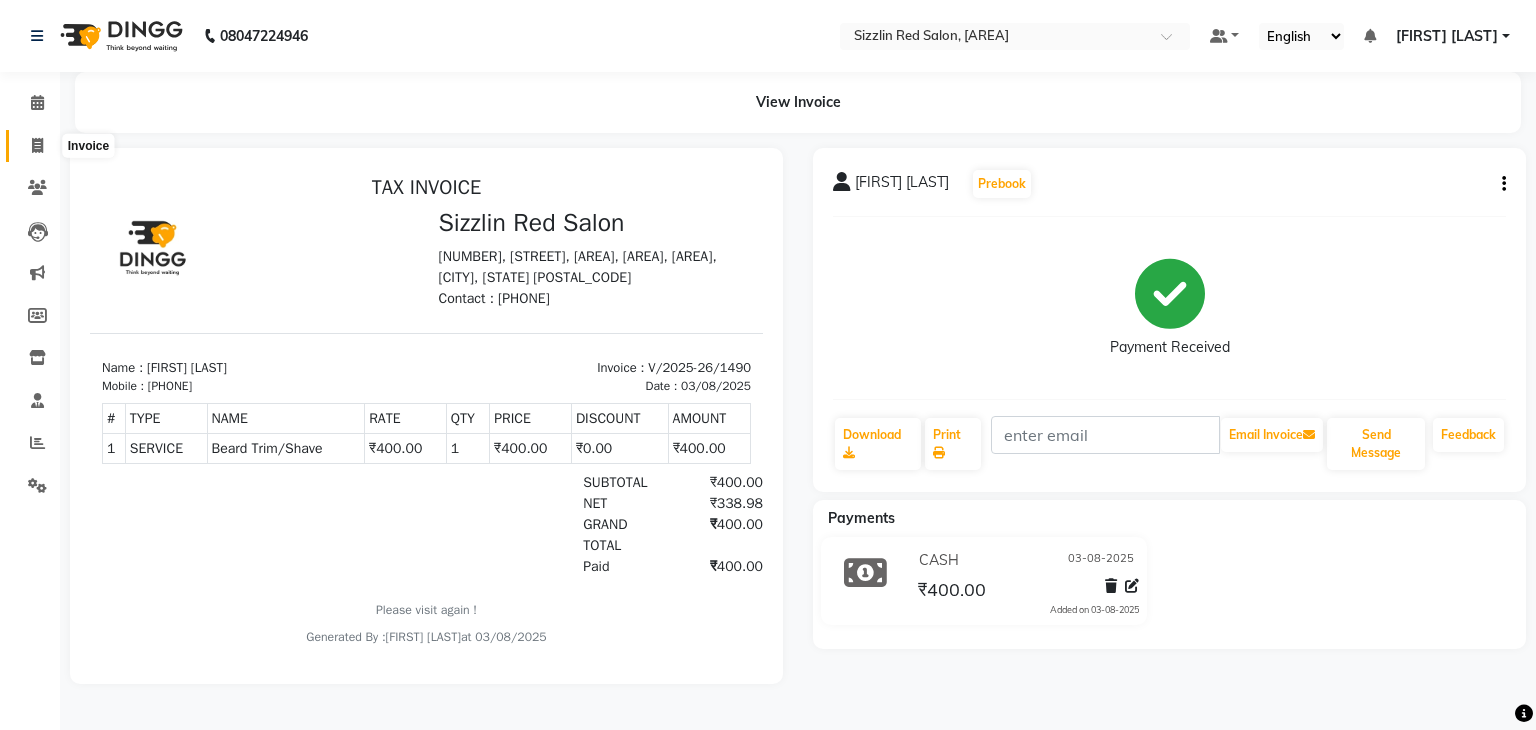 click 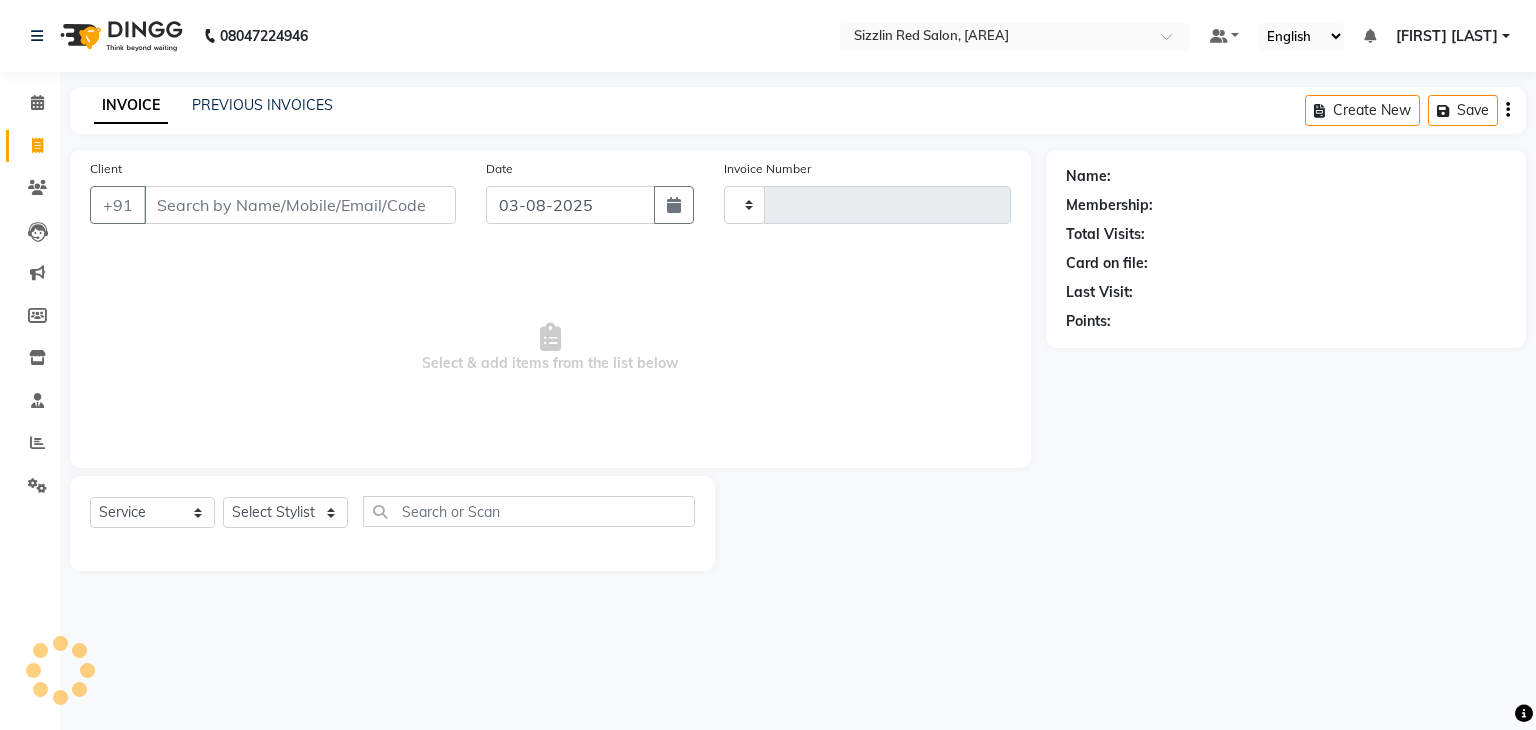 type on "1491" 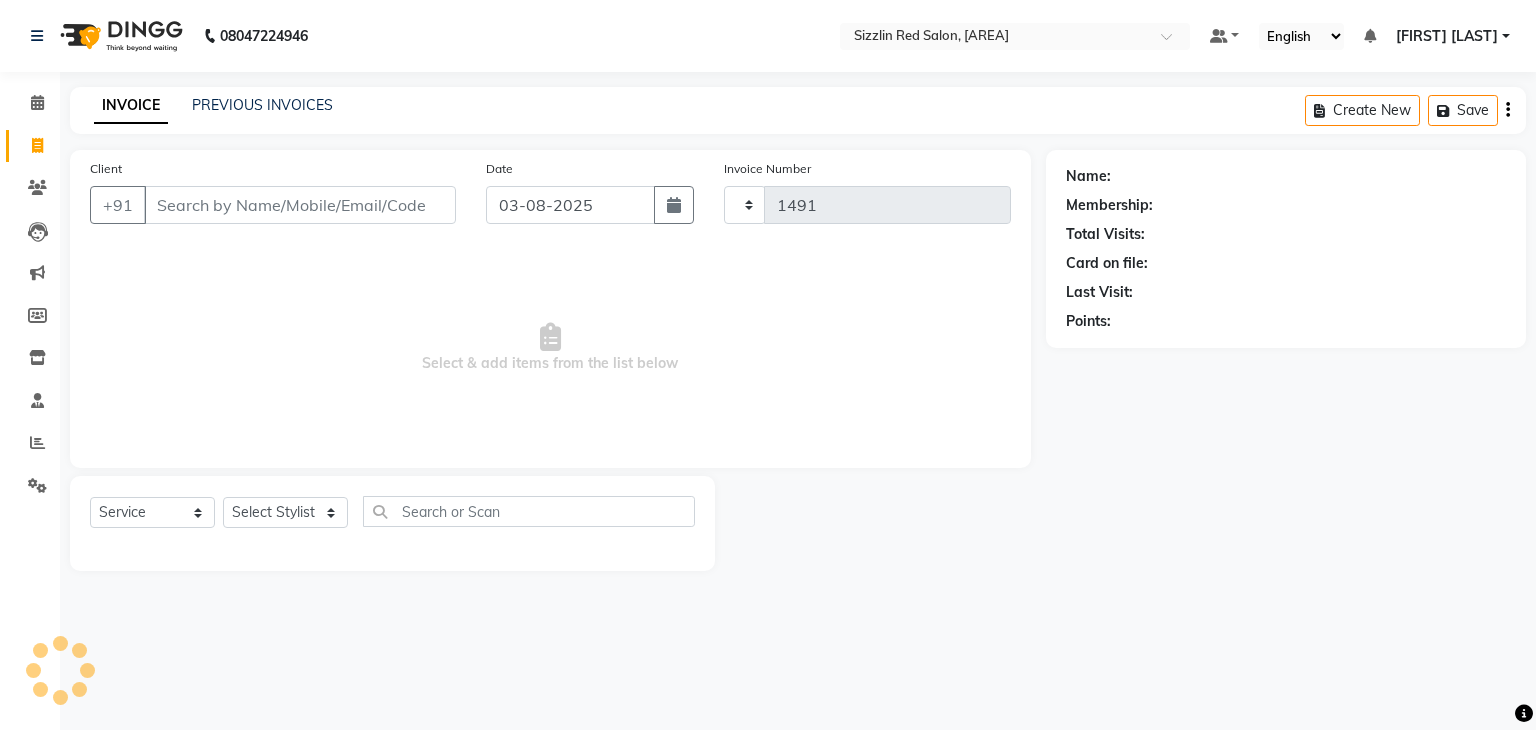 select on "7534" 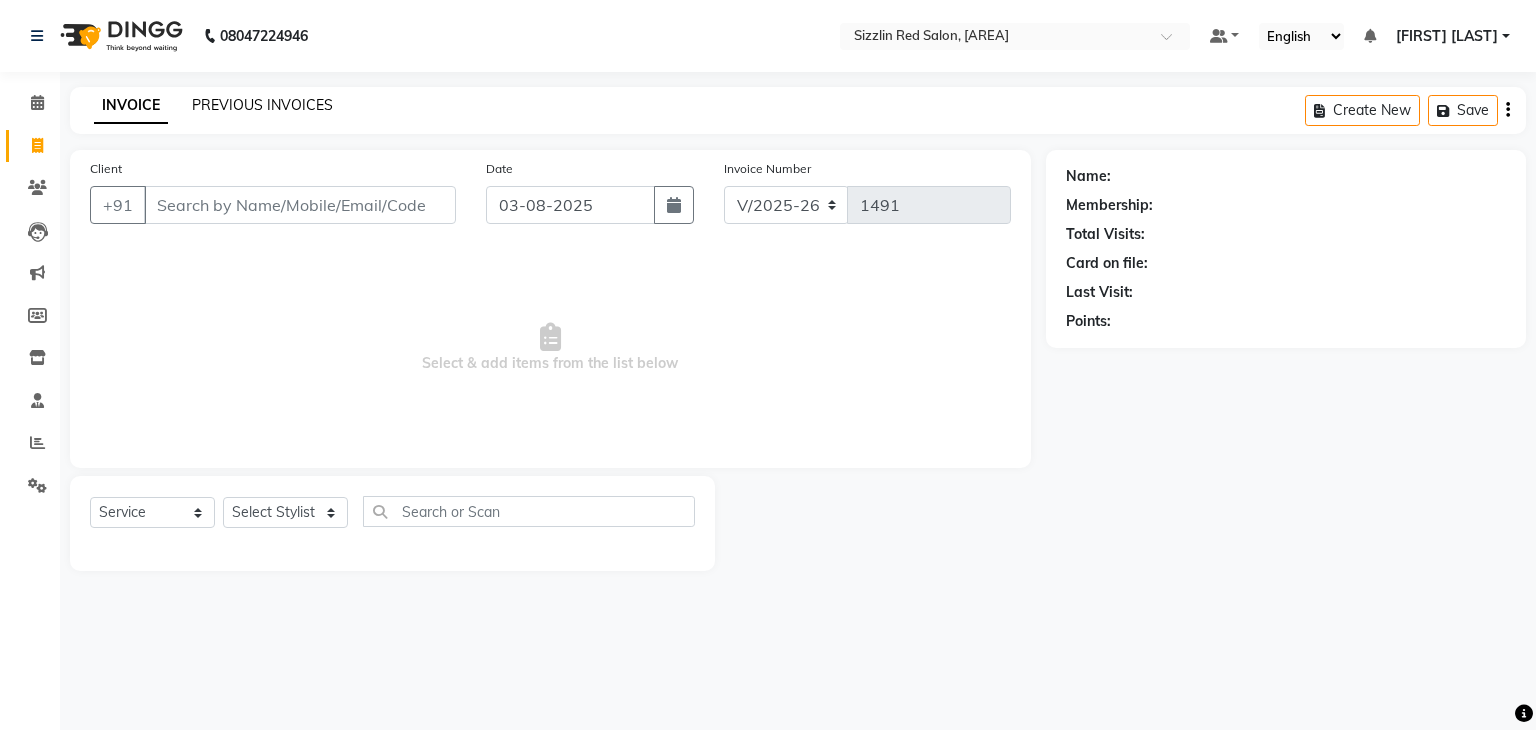 click on "PREVIOUS INVOICES" 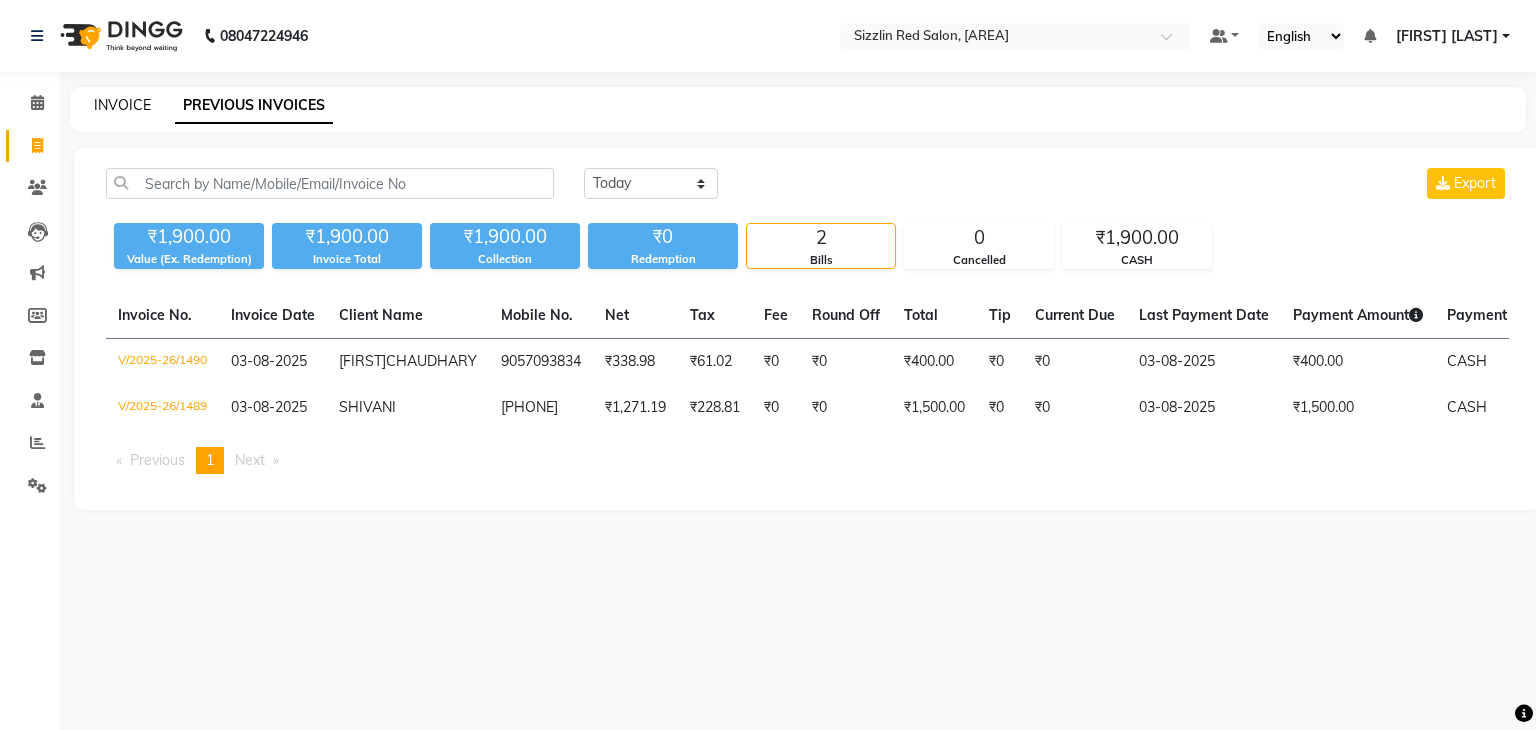 click on "INVOICE" 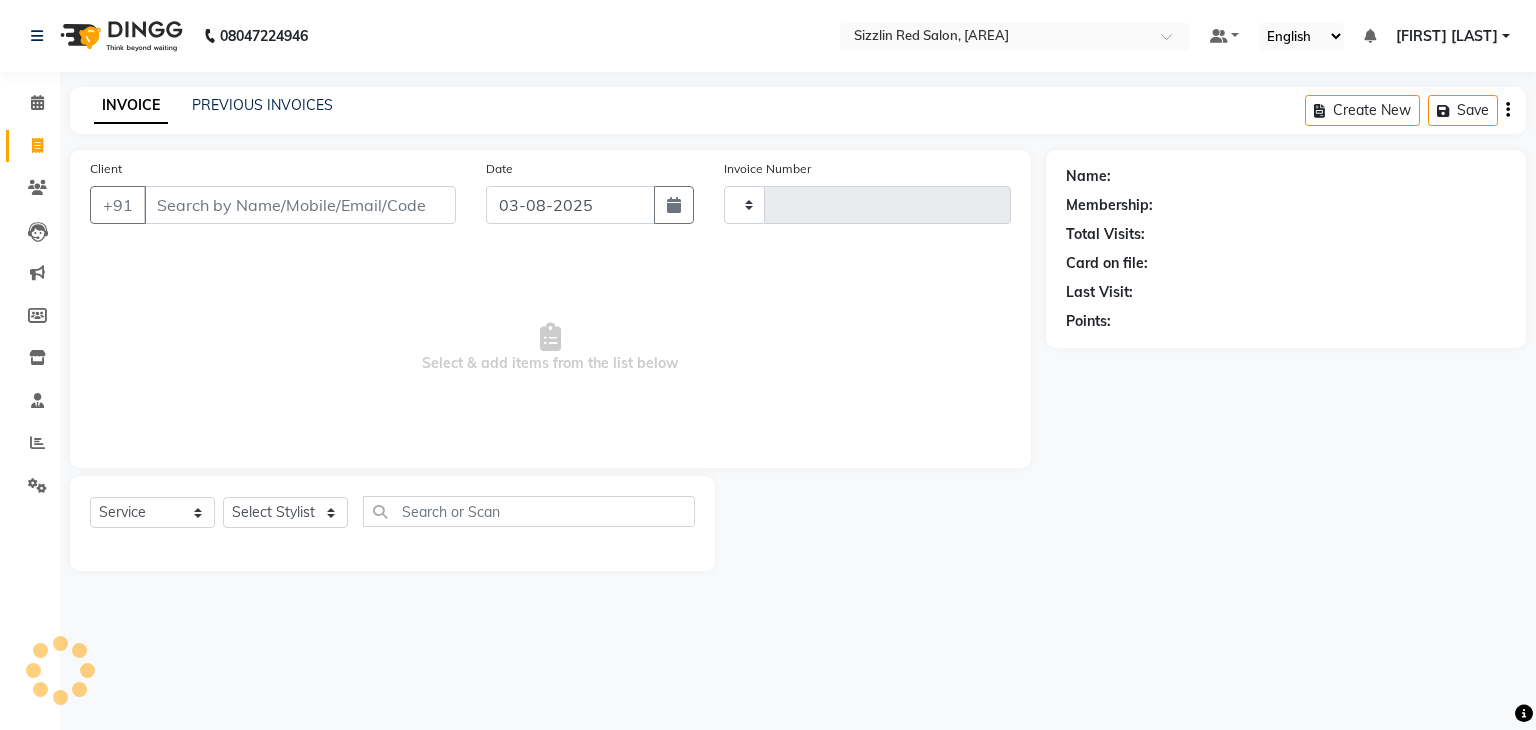 type on "1491" 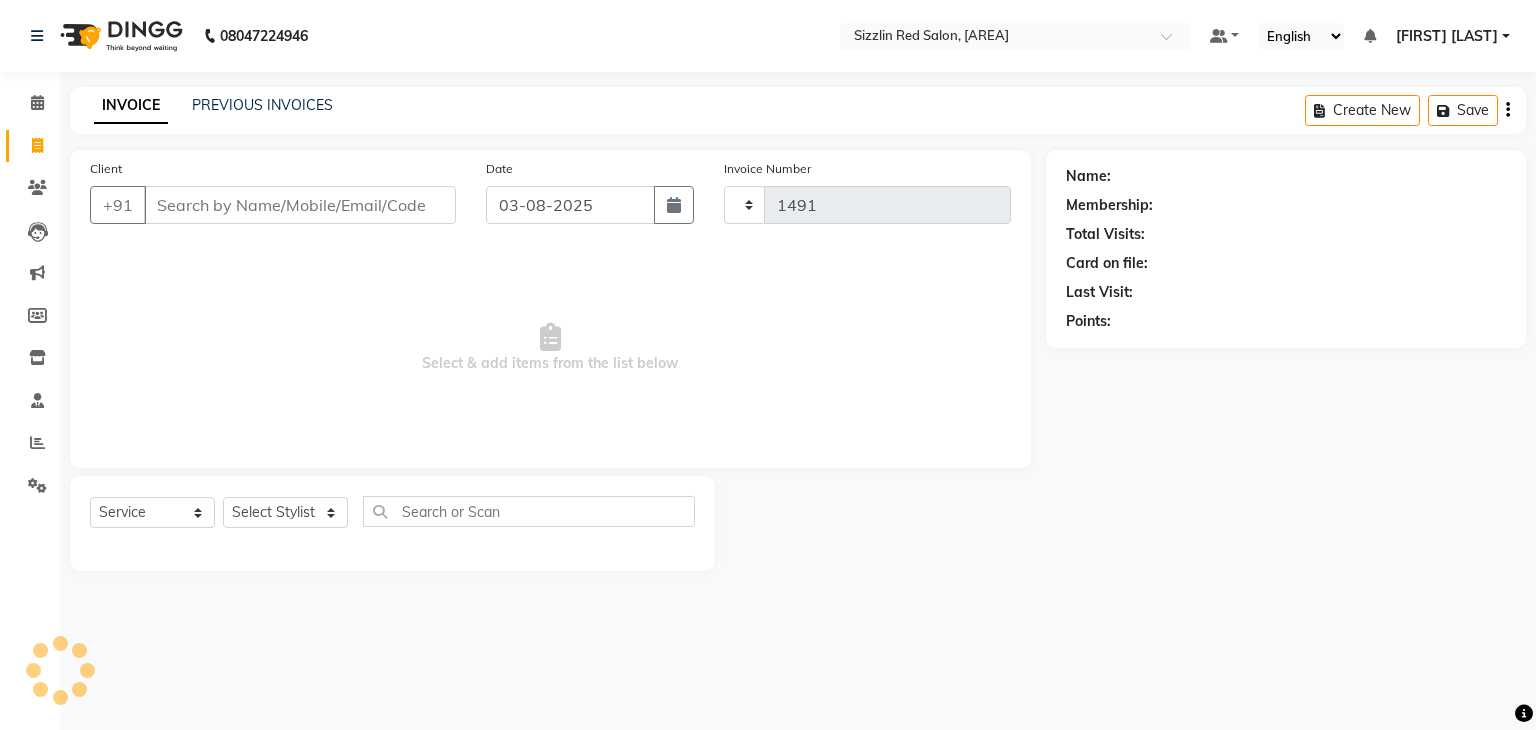 select on "7534" 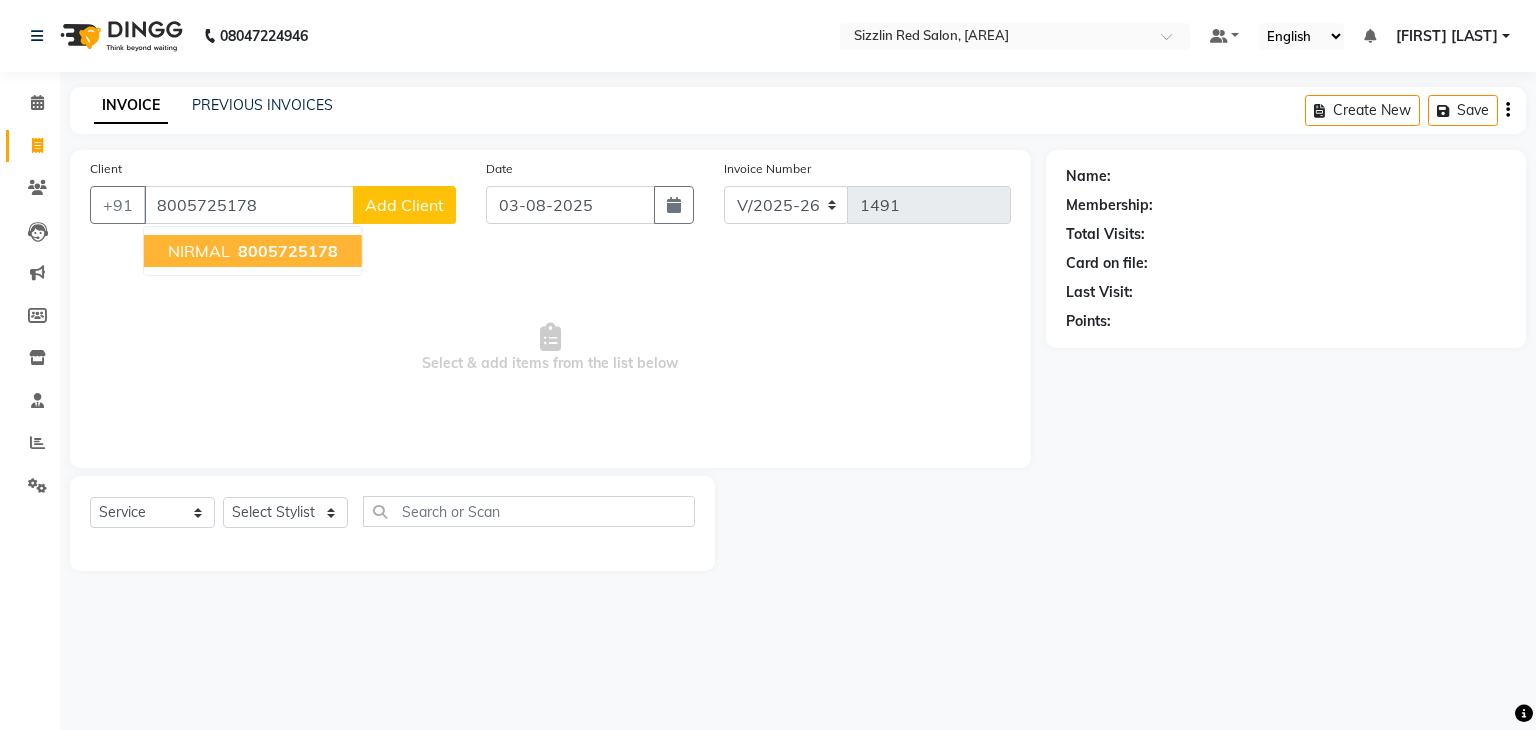 type on "8005725178" 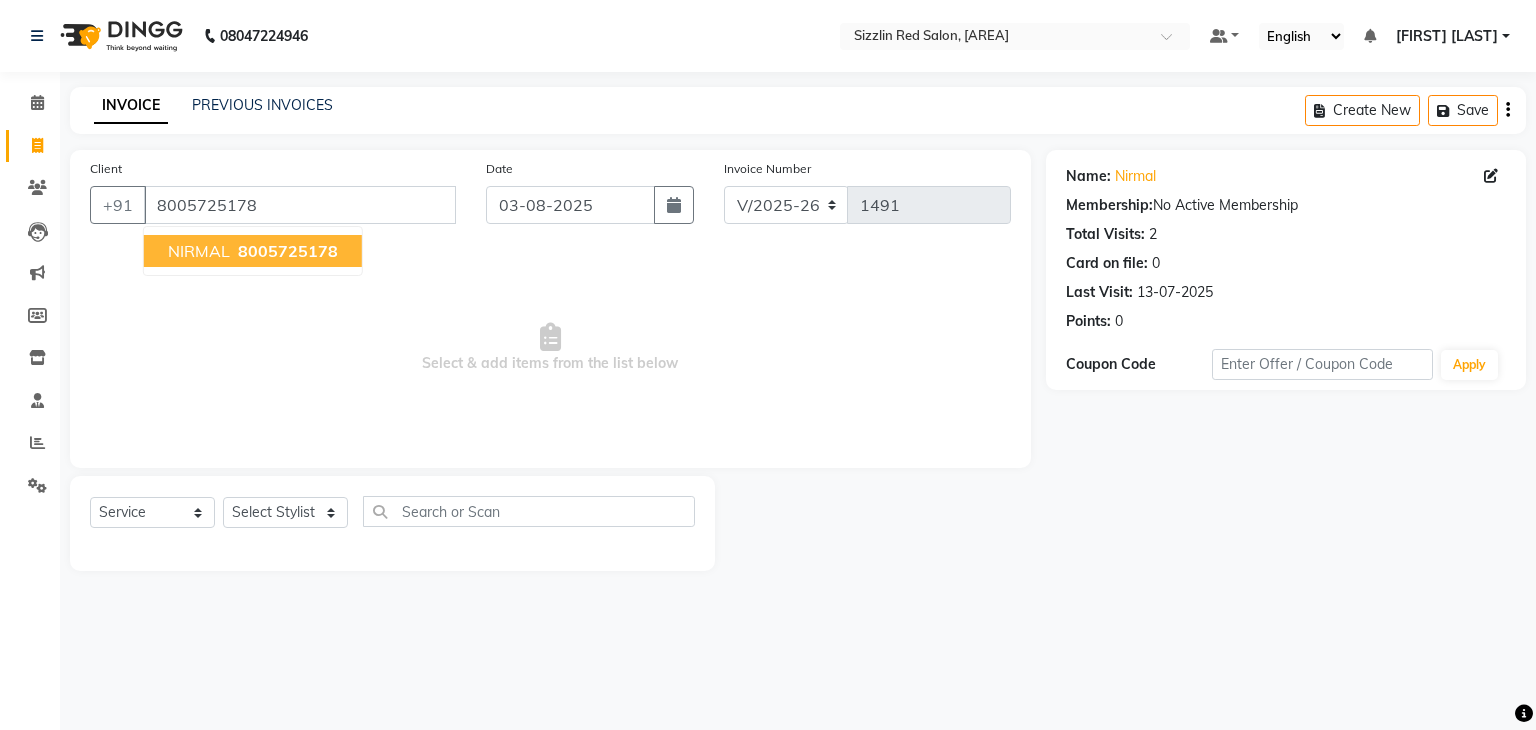 click on "NIRMAL" at bounding box center [199, 251] 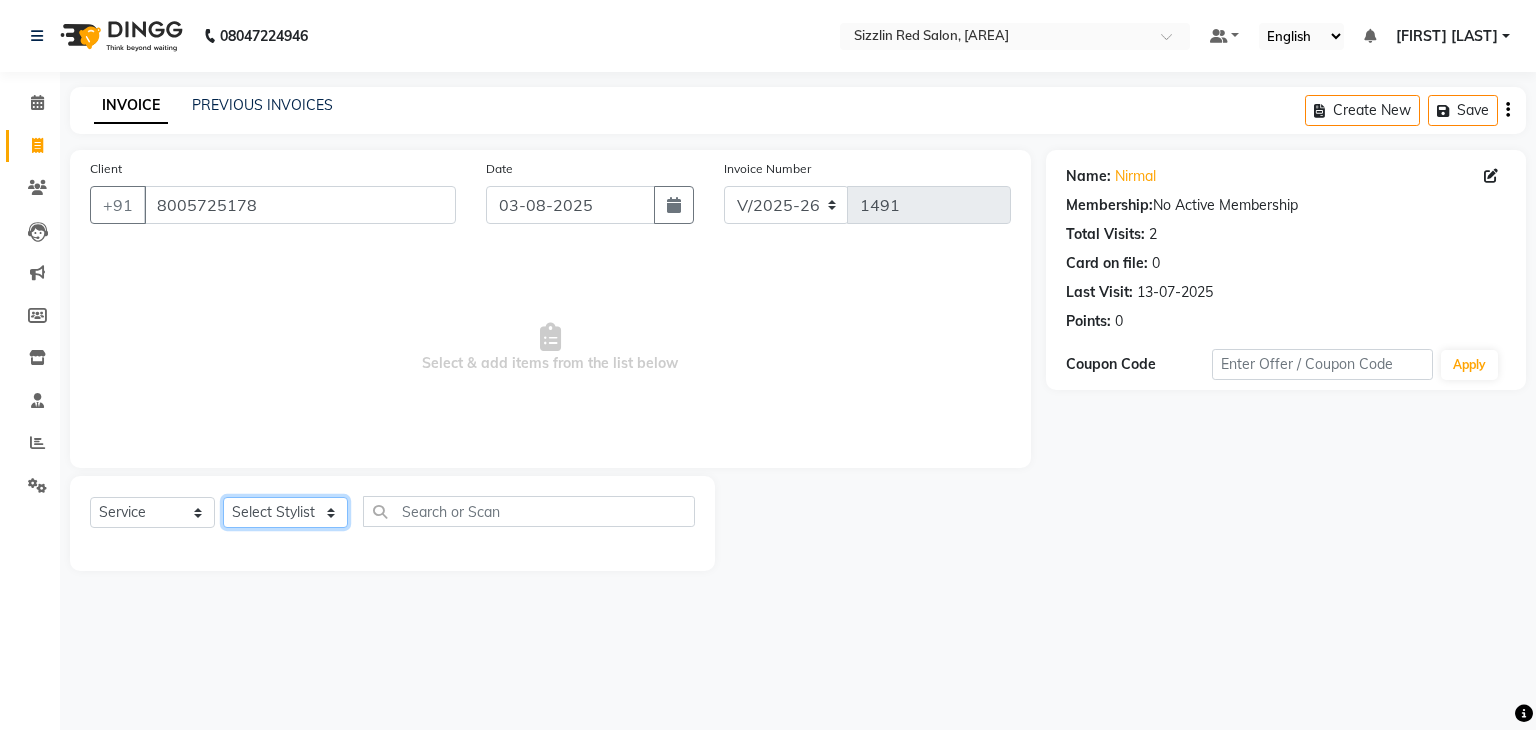 click on "Select Stylist Ajay HK 1 Ajay veer hk ALO Anjeeta Ankit BHASHA COUNTER Demetrious Lovepreet Mohit Mohit Vyas OM  Rohit SALMAN Sharda Shekhu Simran Sukh Swarang Toka Zen" 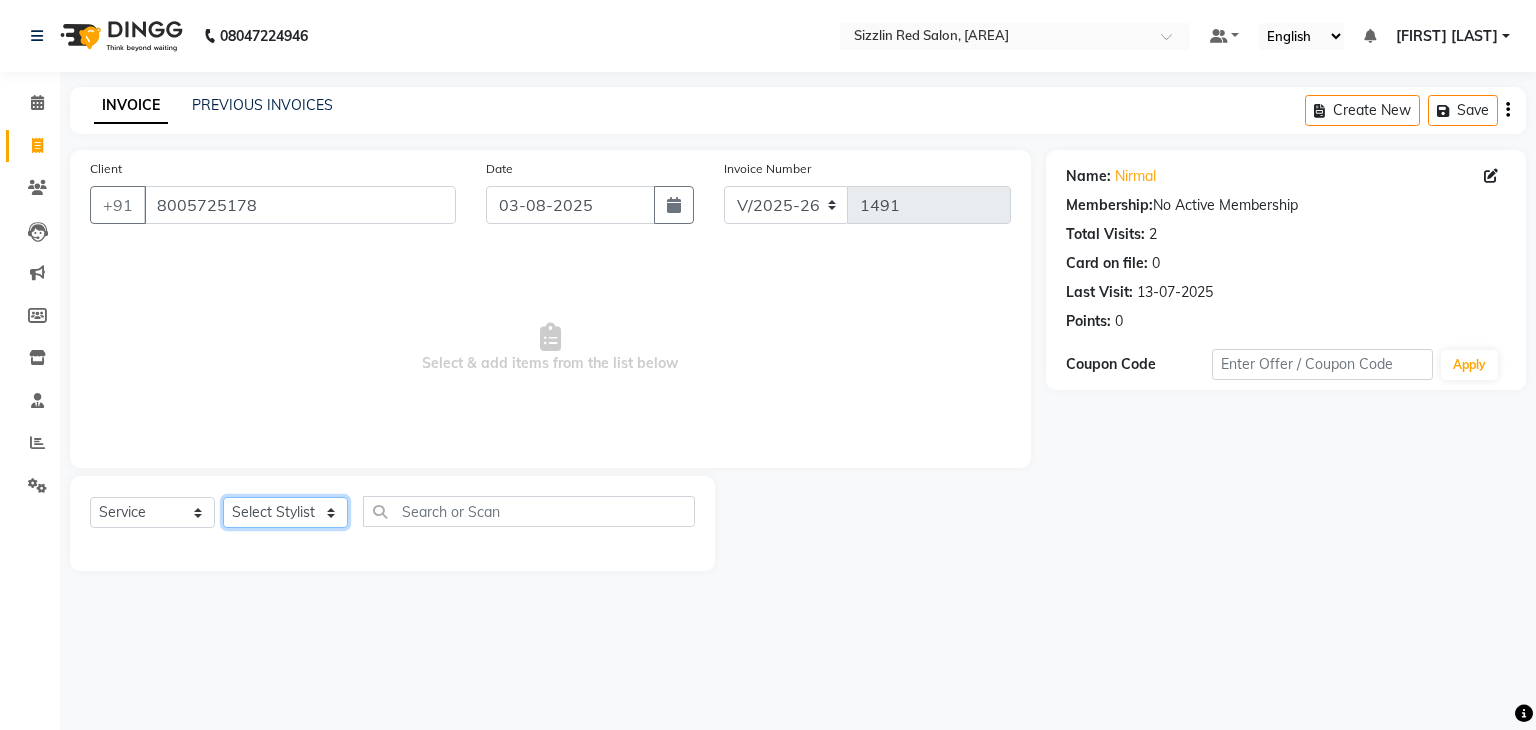select on "80720" 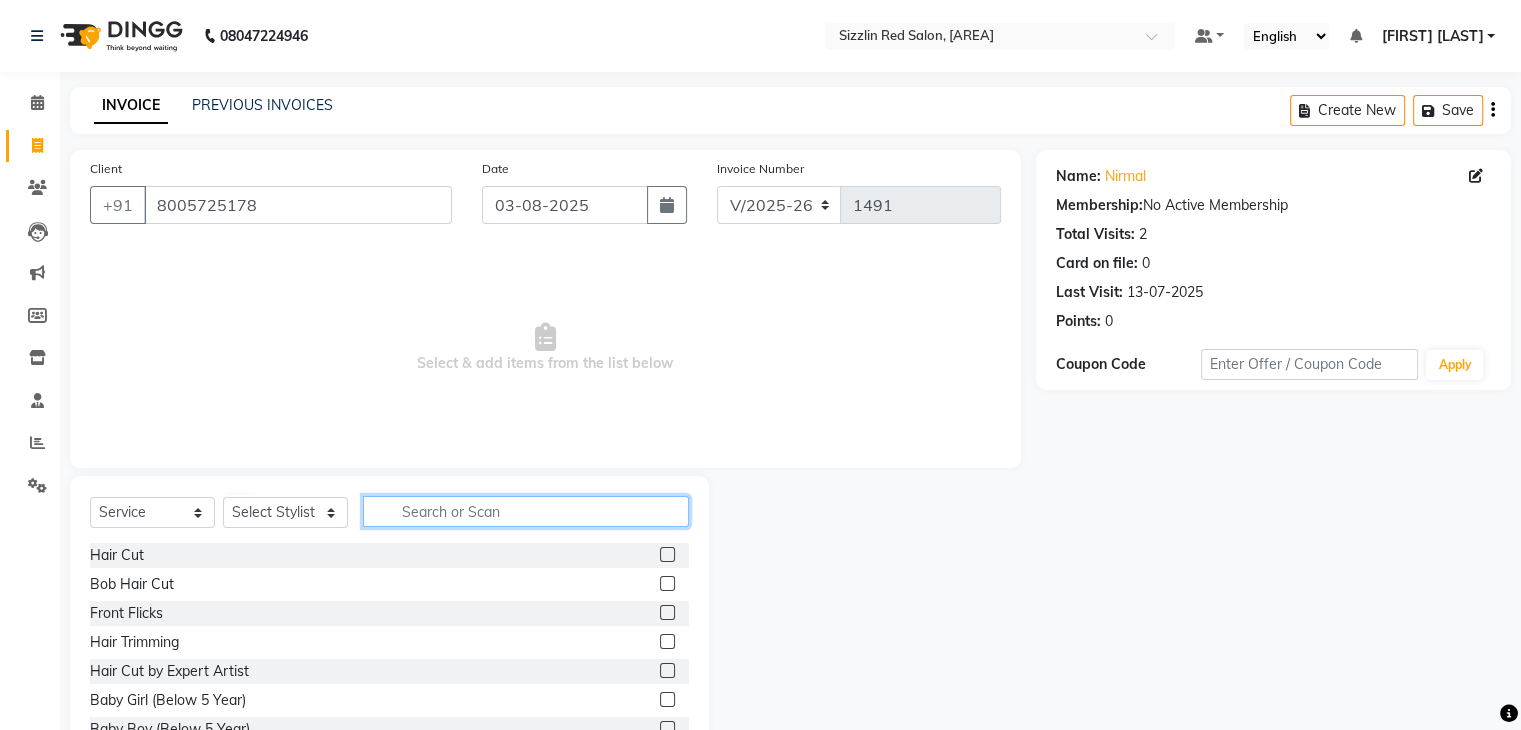 click 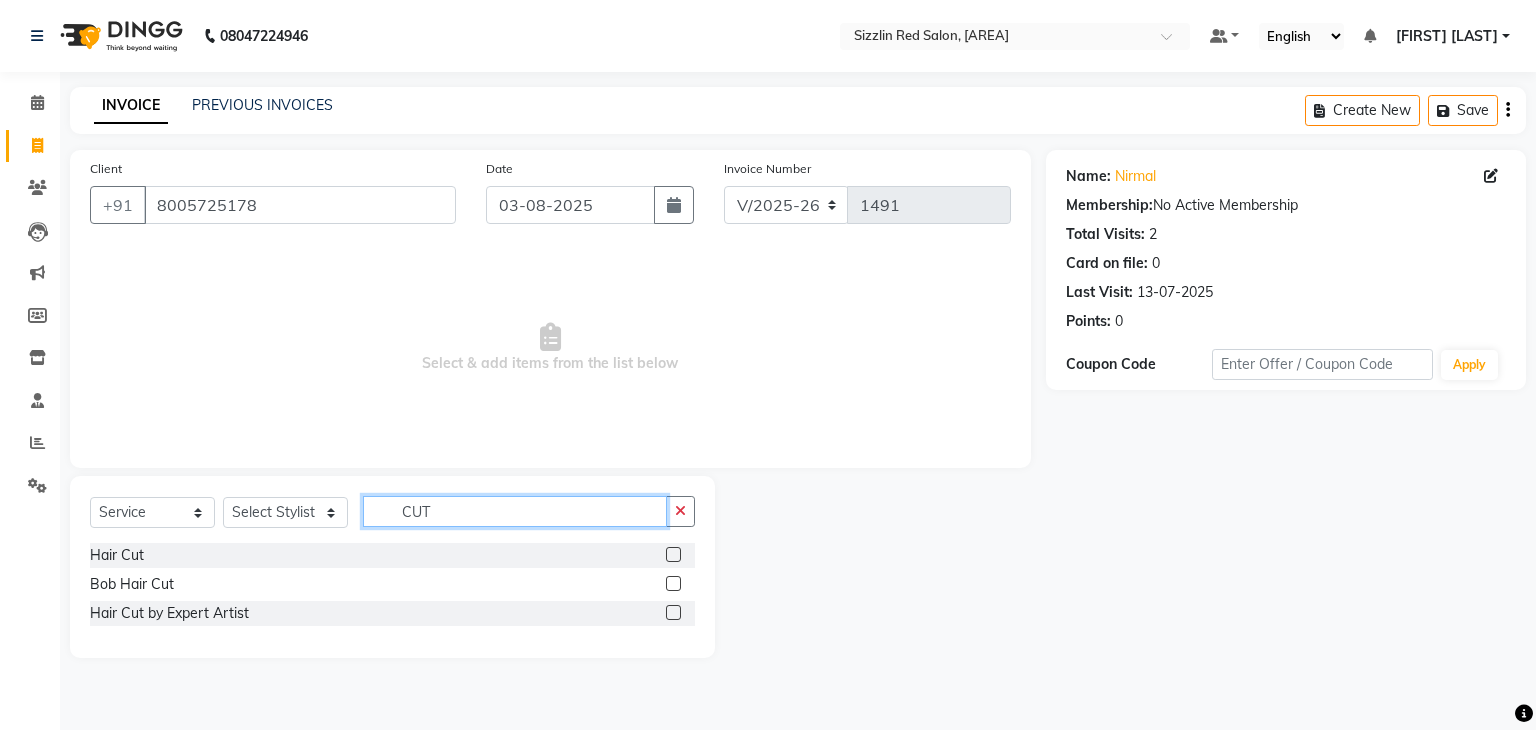 type on "CUT" 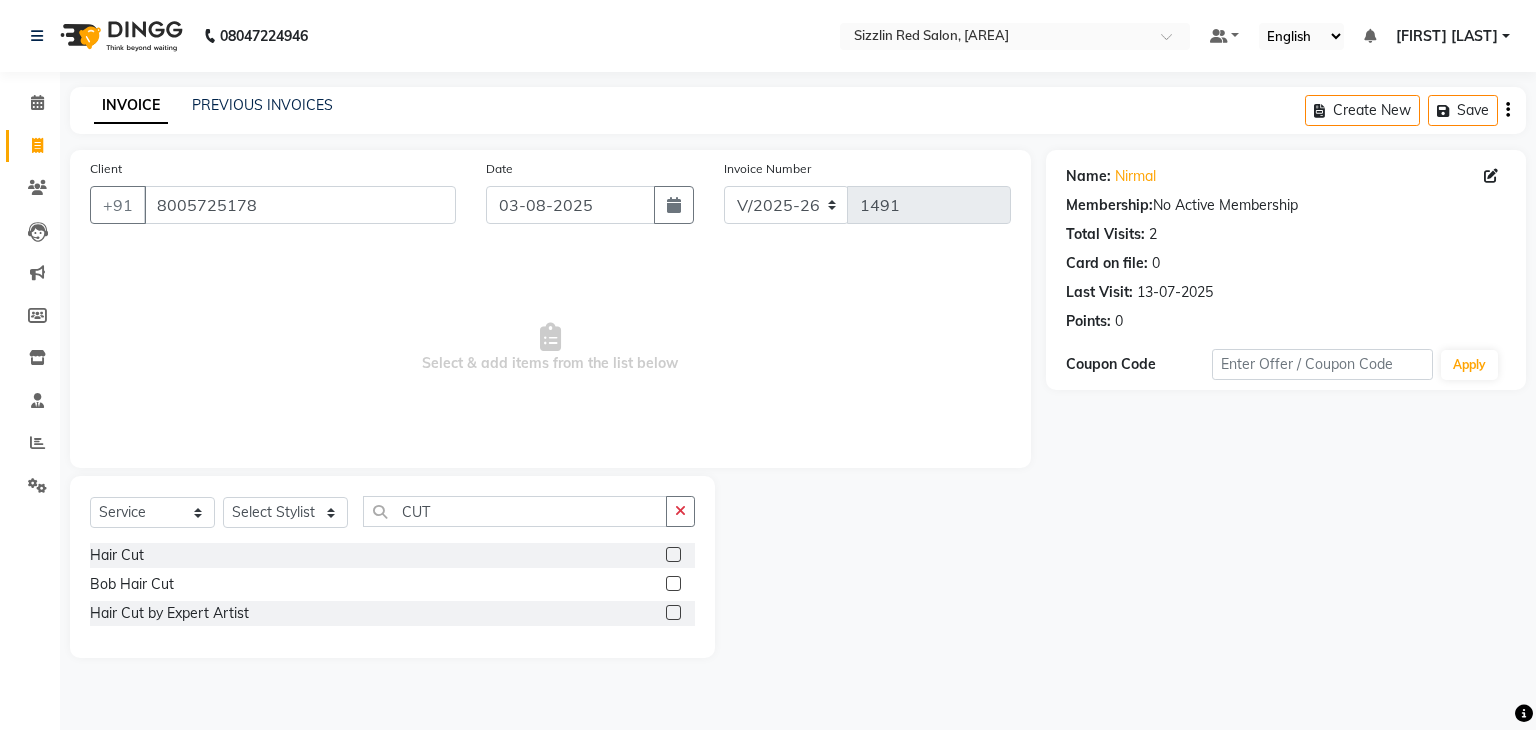 click 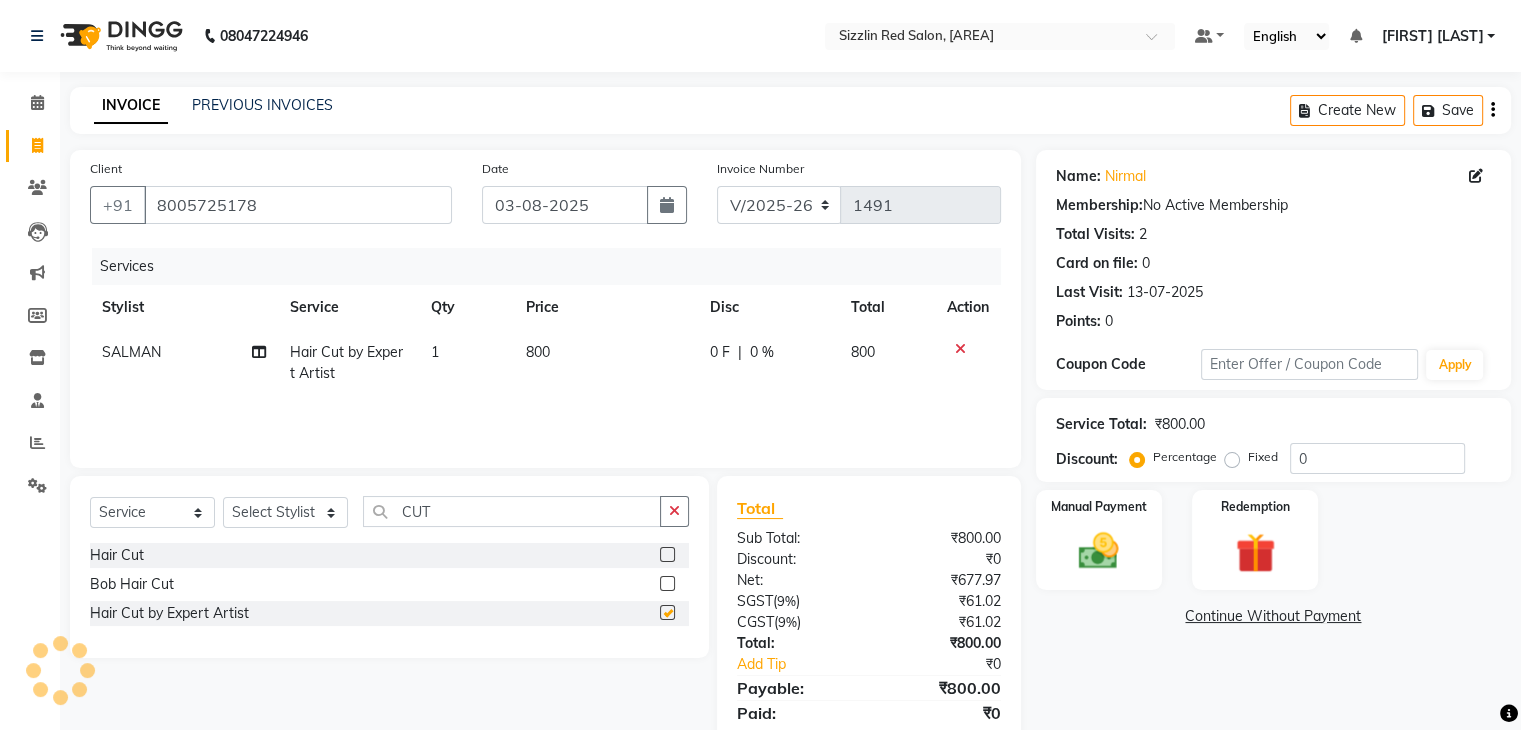 checkbox on "false" 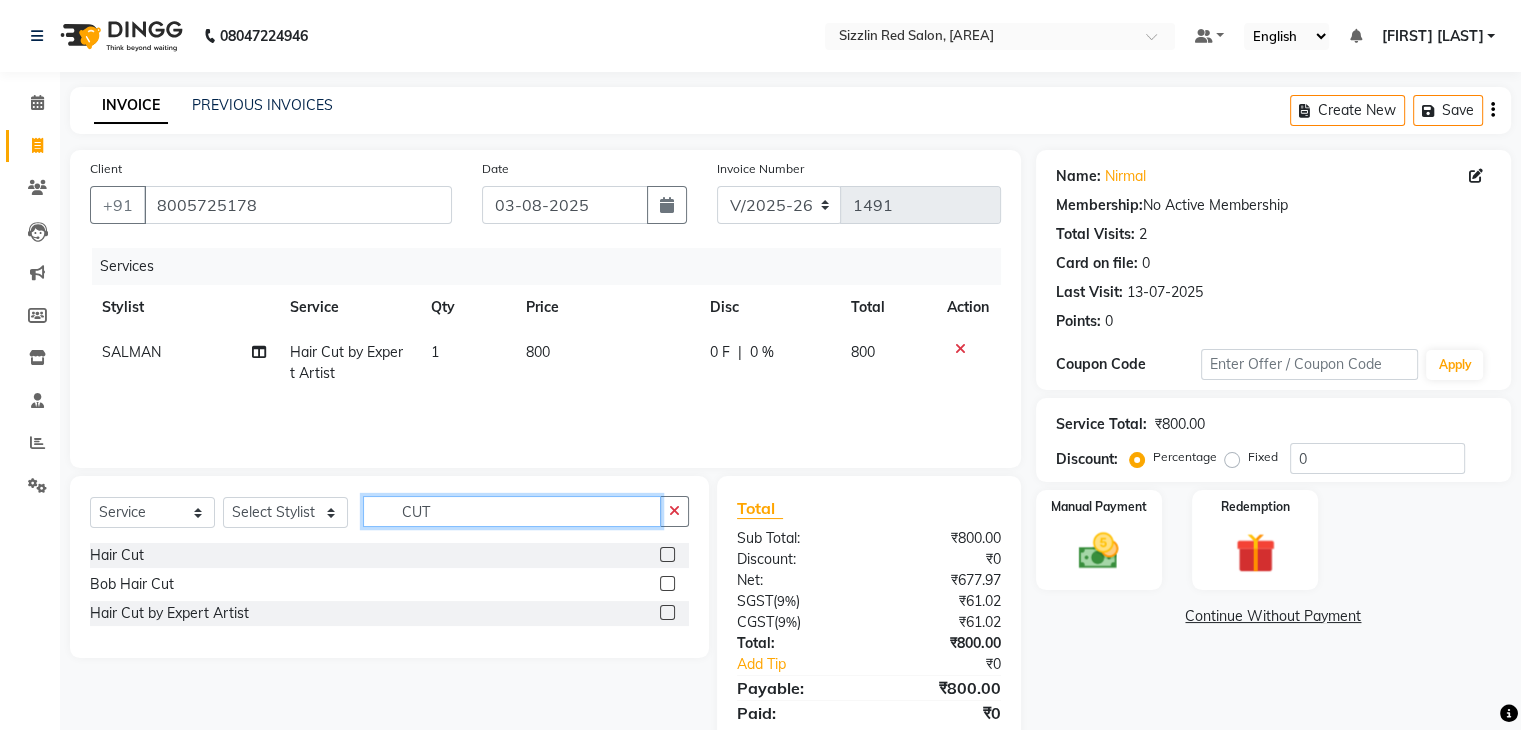 drag, startPoint x: 471, startPoint y: 513, endPoint x: 368, endPoint y: 521, distance: 103.31021 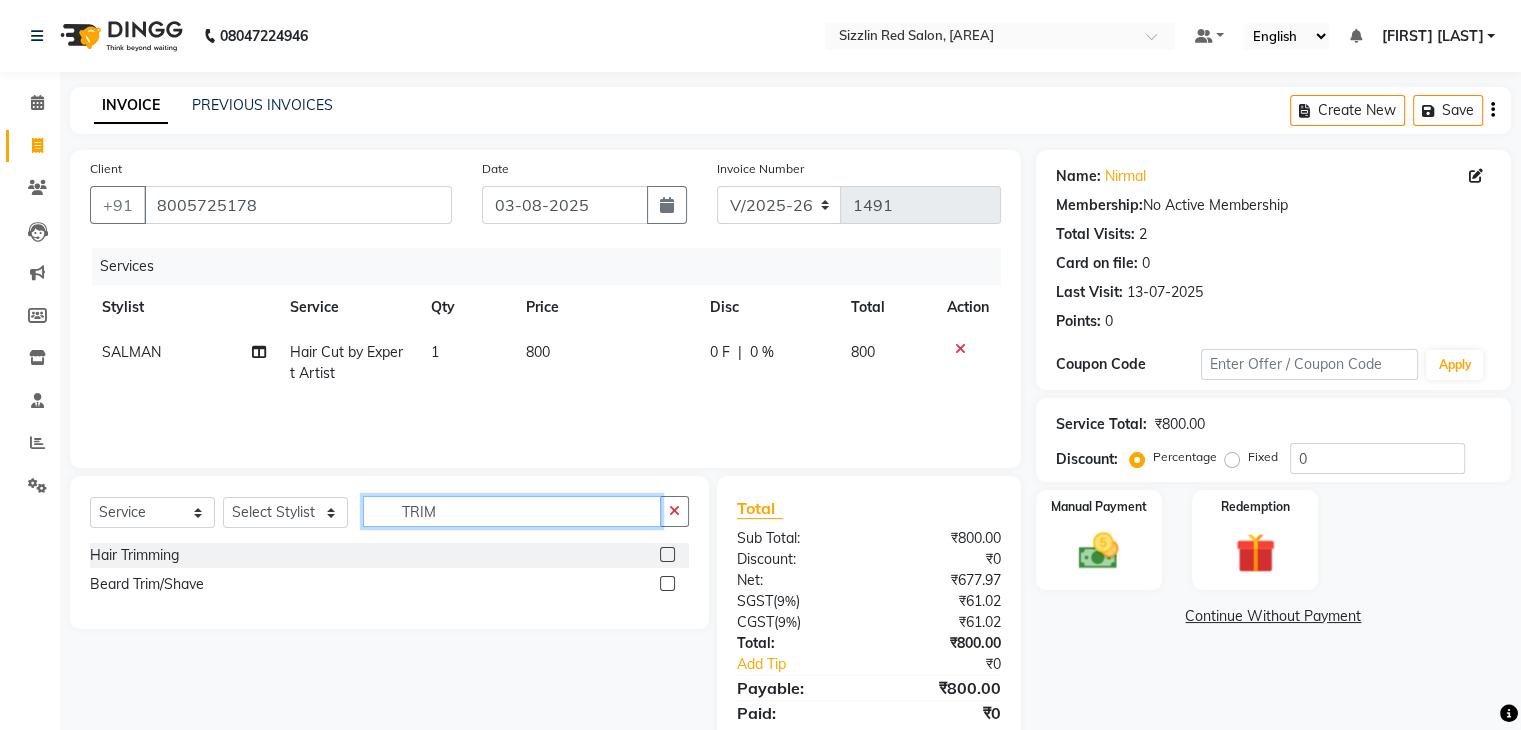 type on "TRIM" 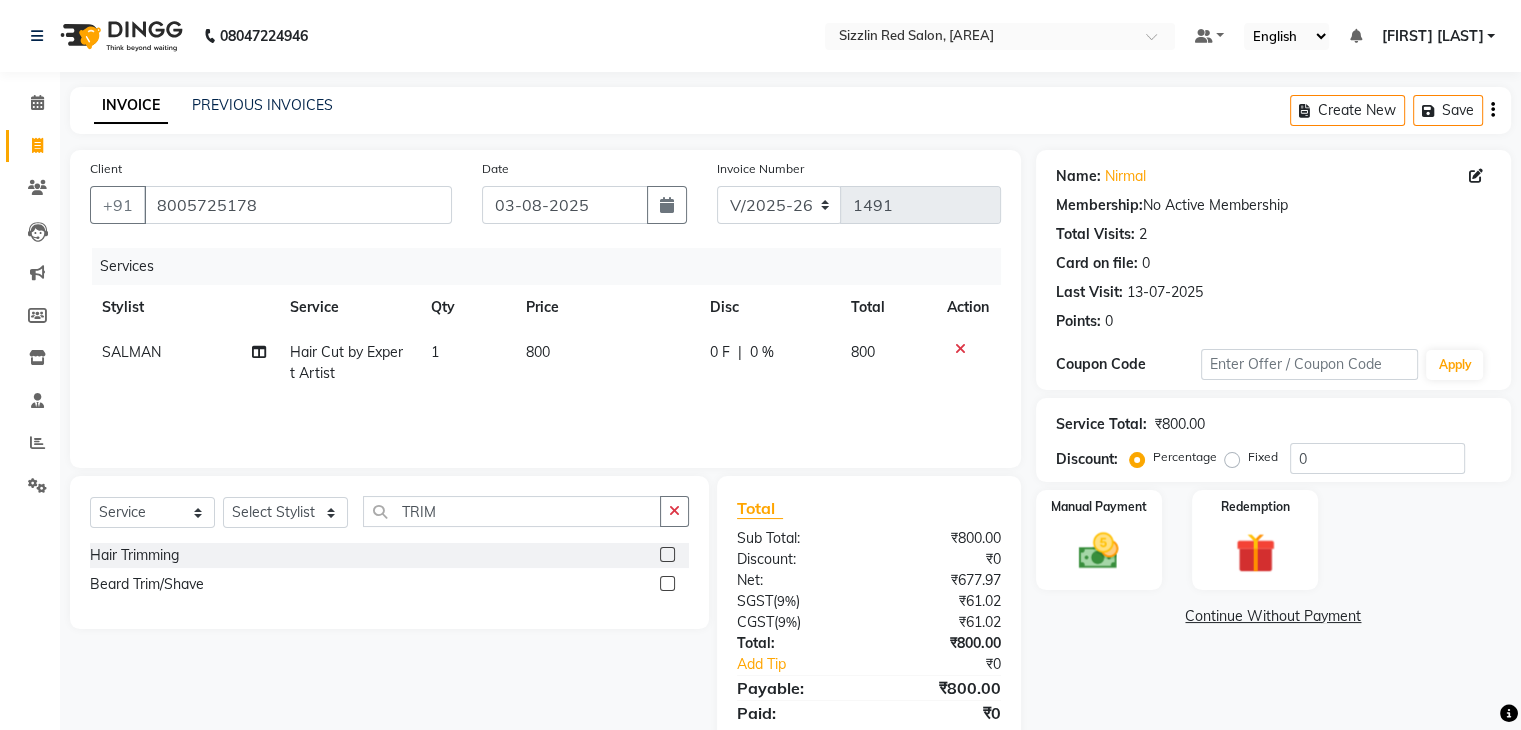 click 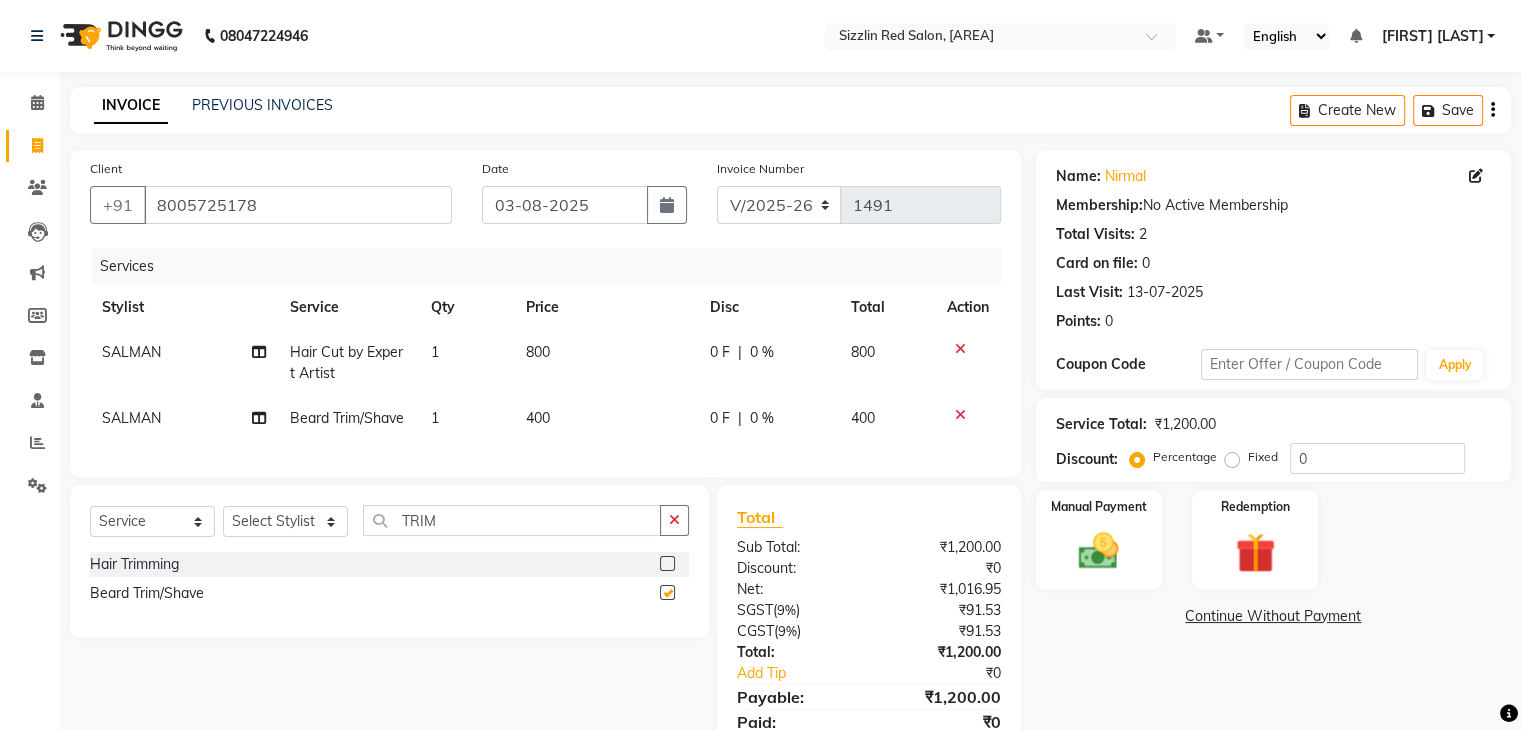 checkbox on "false" 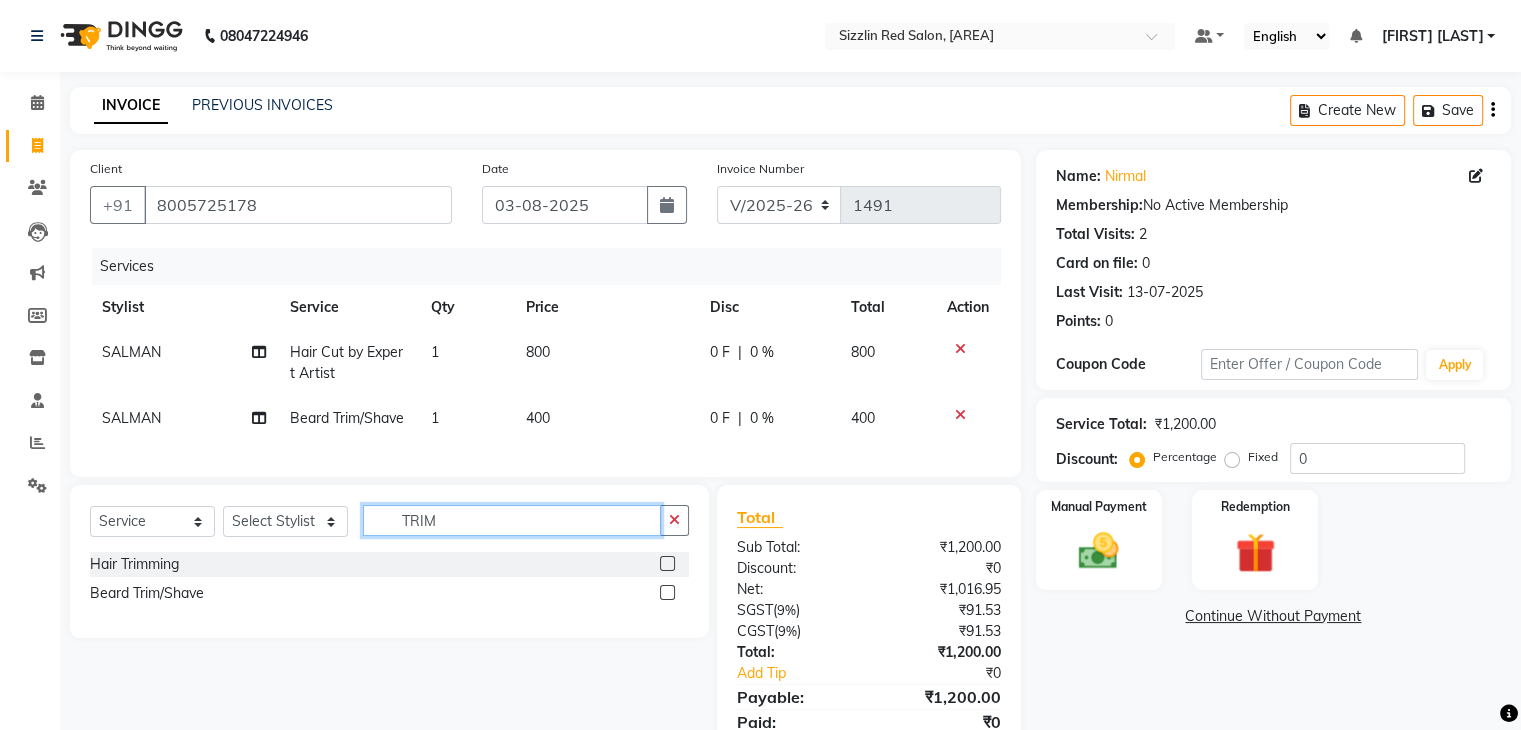 drag, startPoint x: 463, startPoint y: 539, endPoint x: 363, endPoint y: 538, distance: 100.005 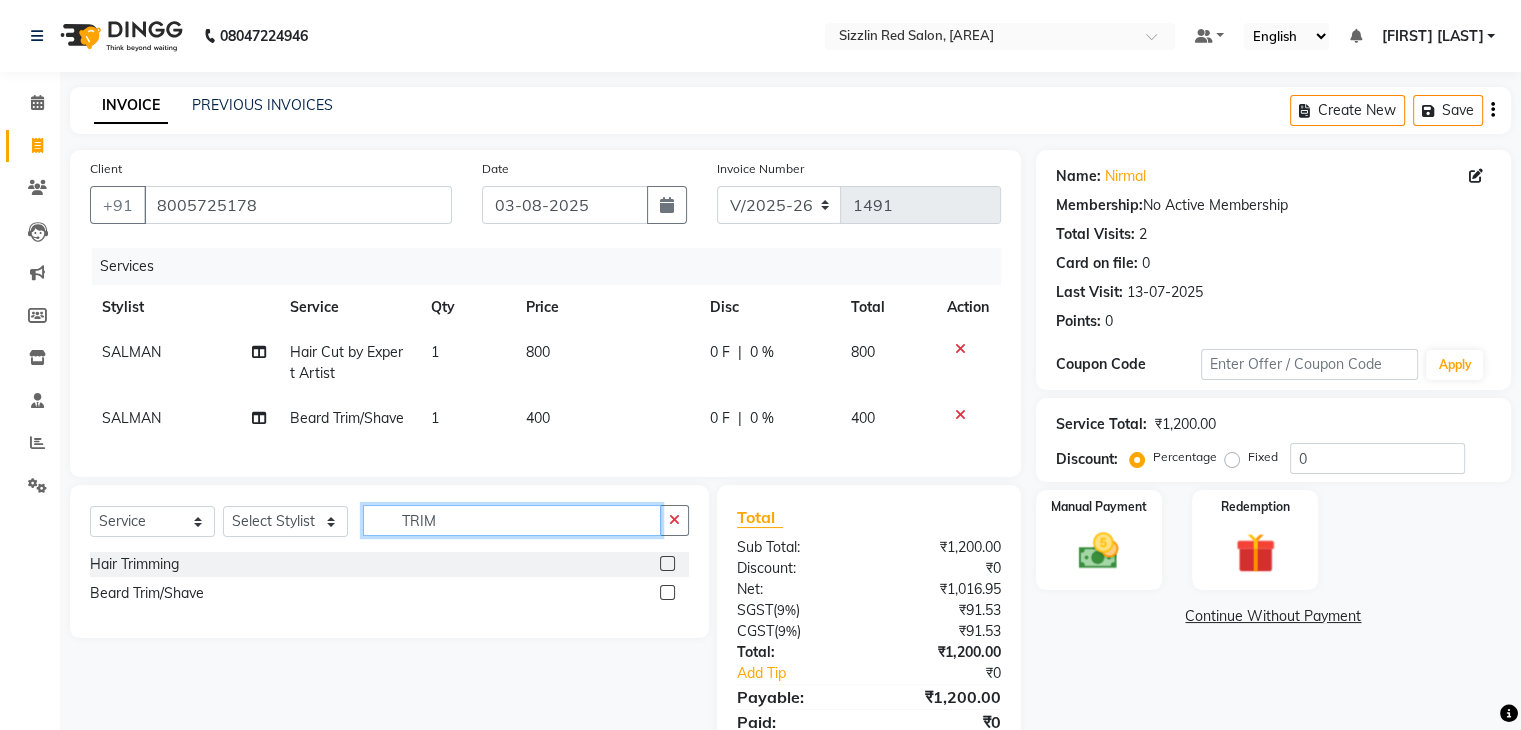click on "TRIM" 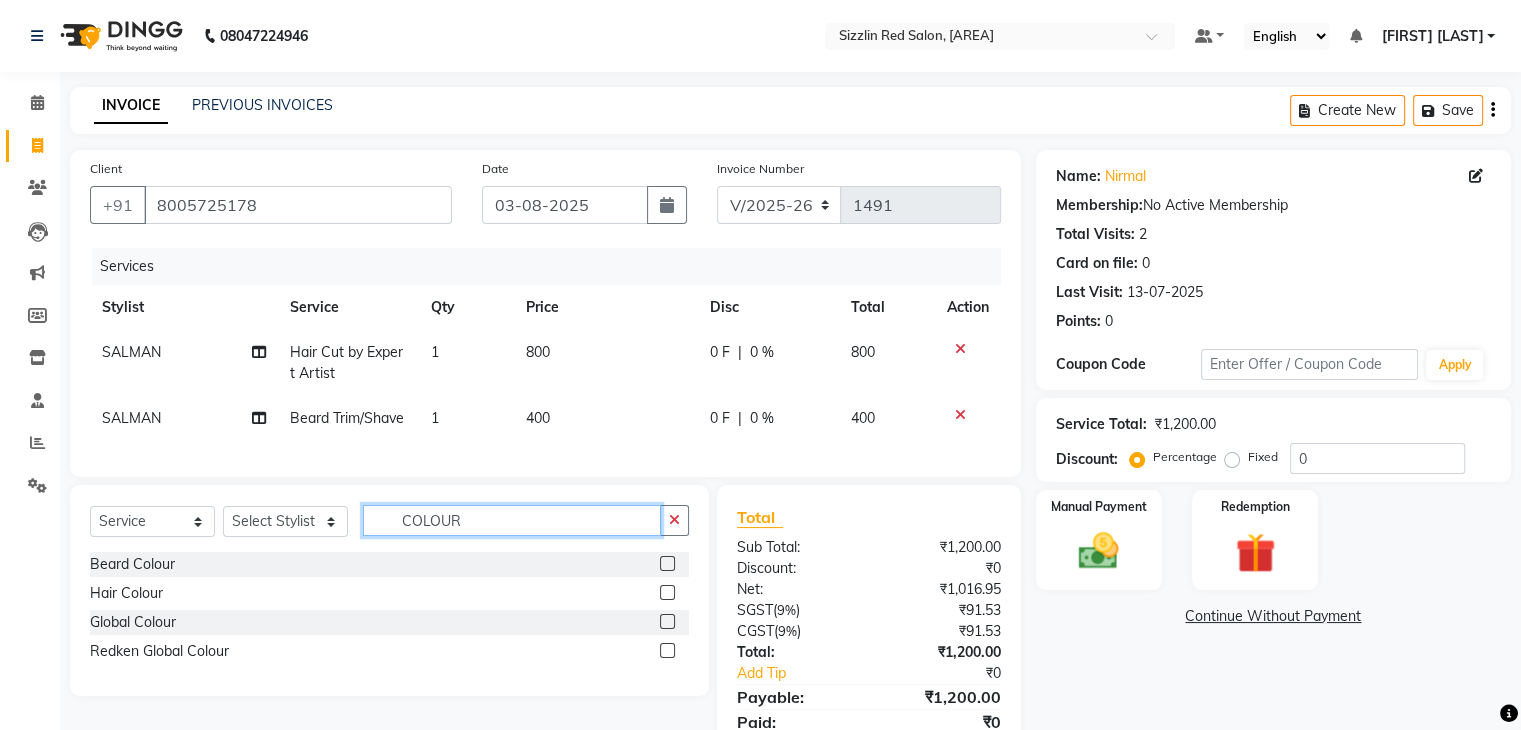 type on "COLOUR" 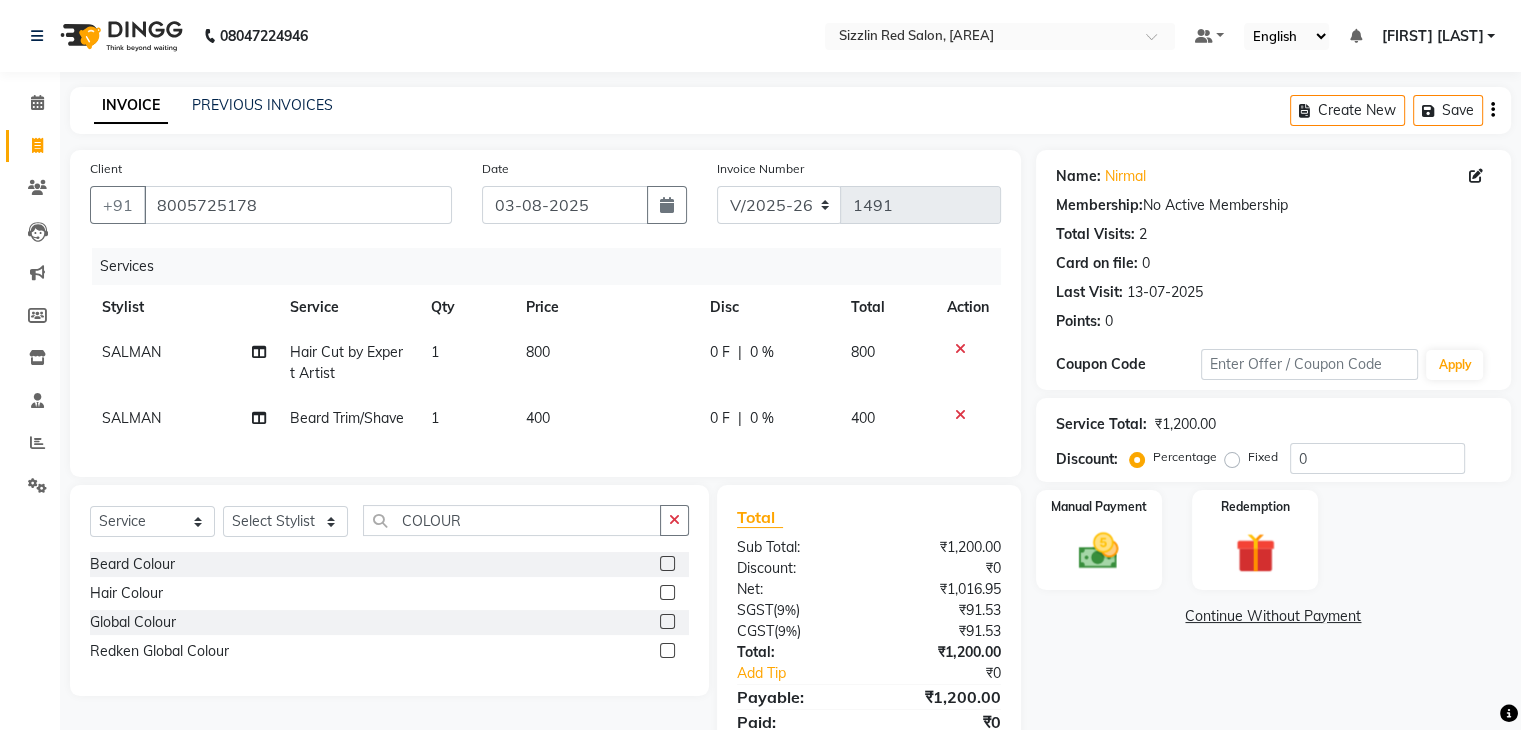 click 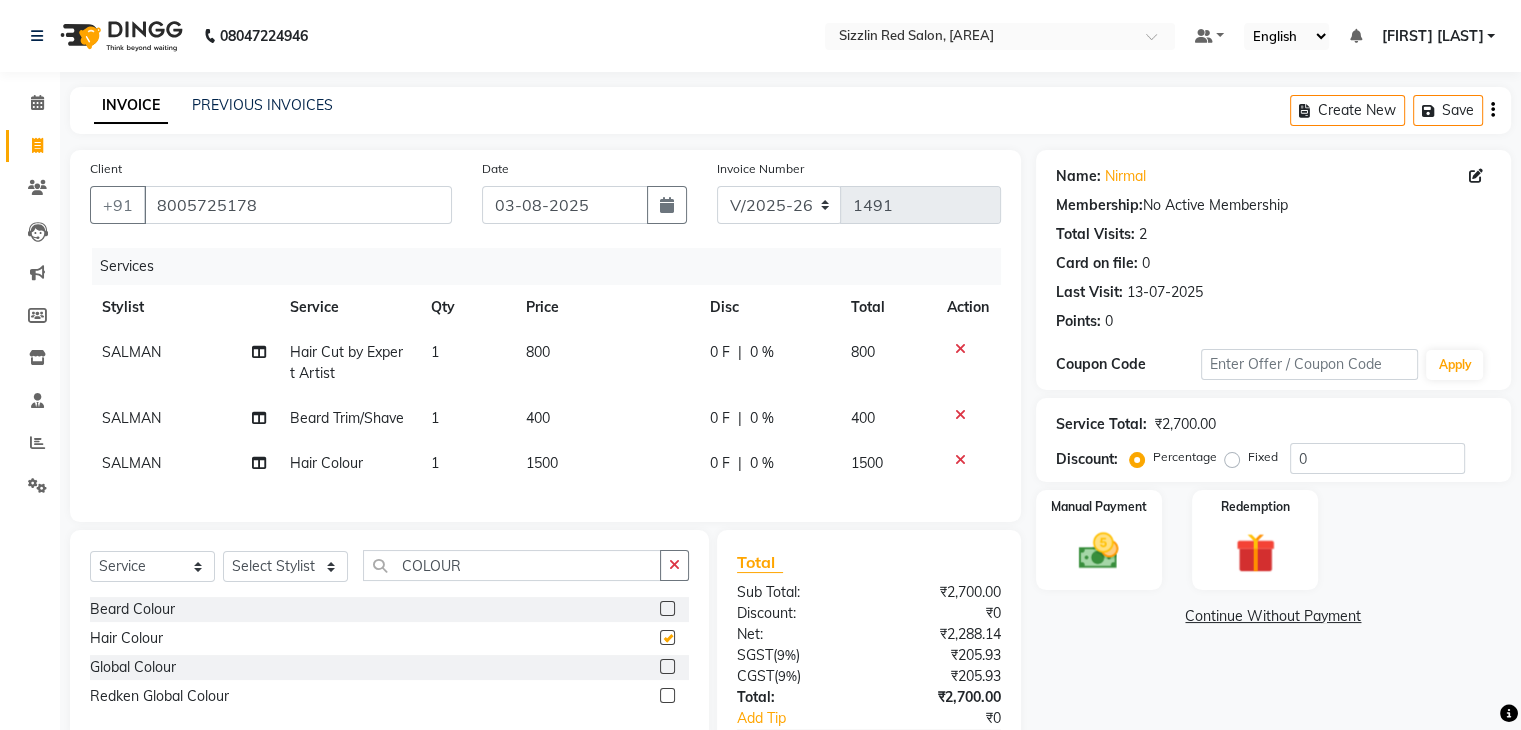 checkbox on "false" 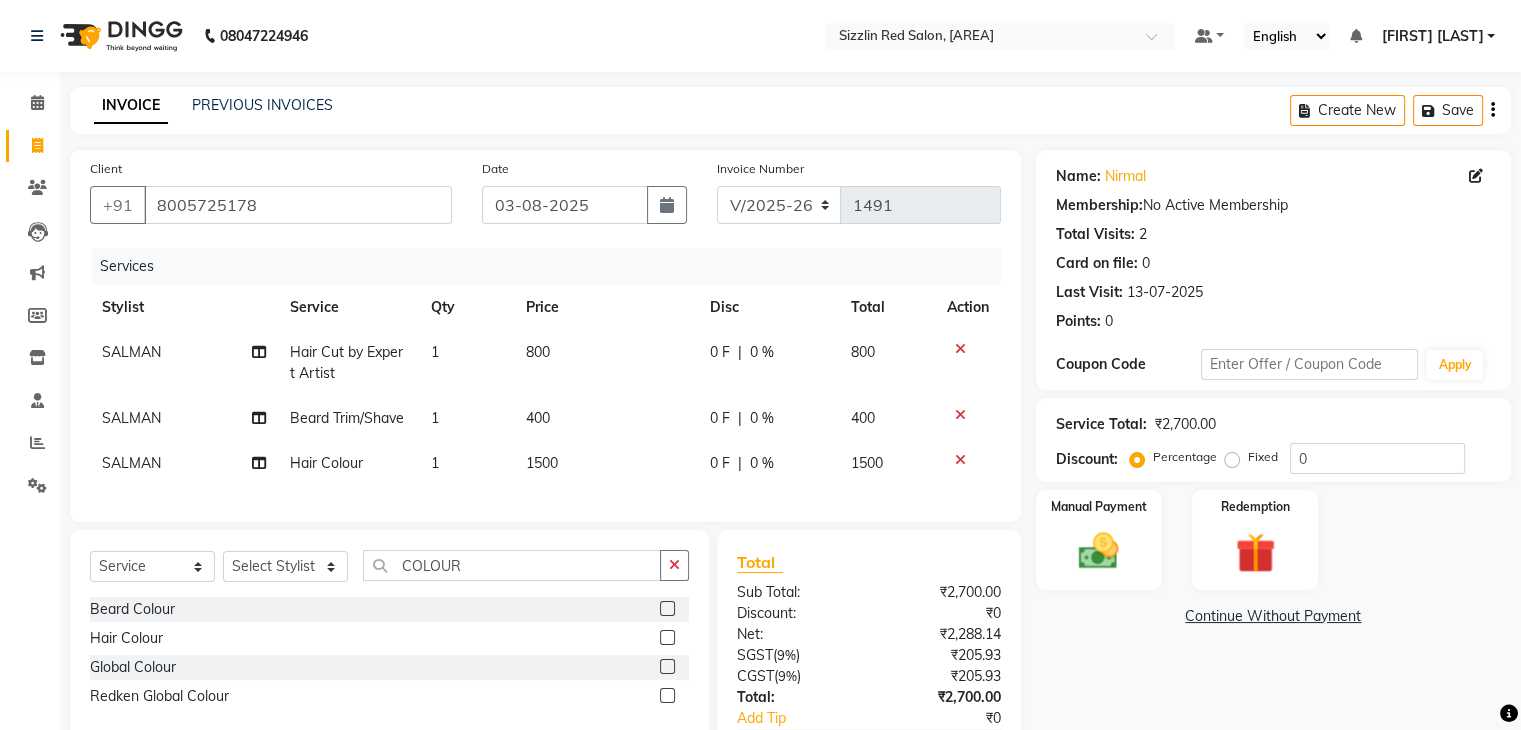 scroll, scrollTop: 140, scrollLeft: 0, axis: vertical 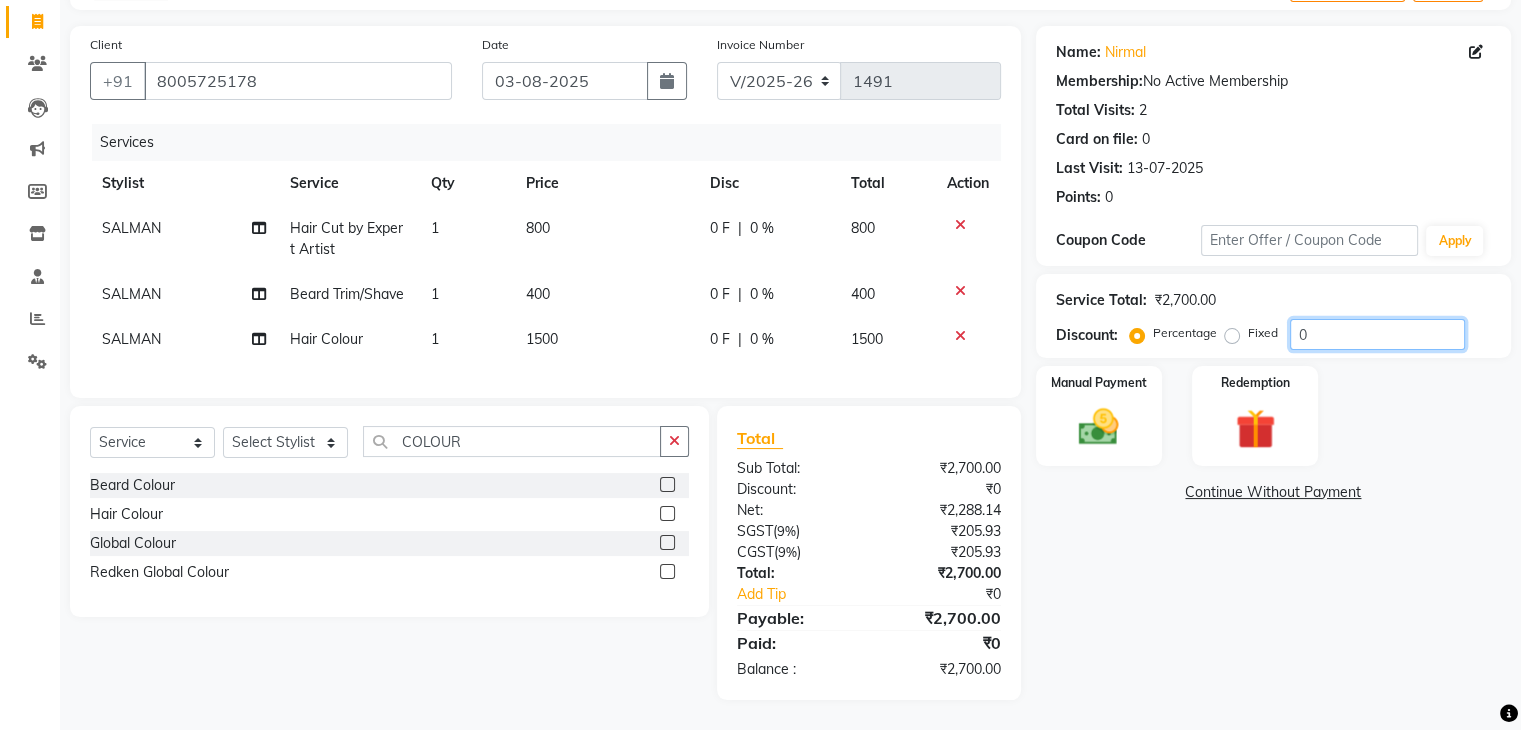 drag, startPoint x: 1311, startPoint y: 325, endPoint x: 1298, endPoint y: 325, distance: 13 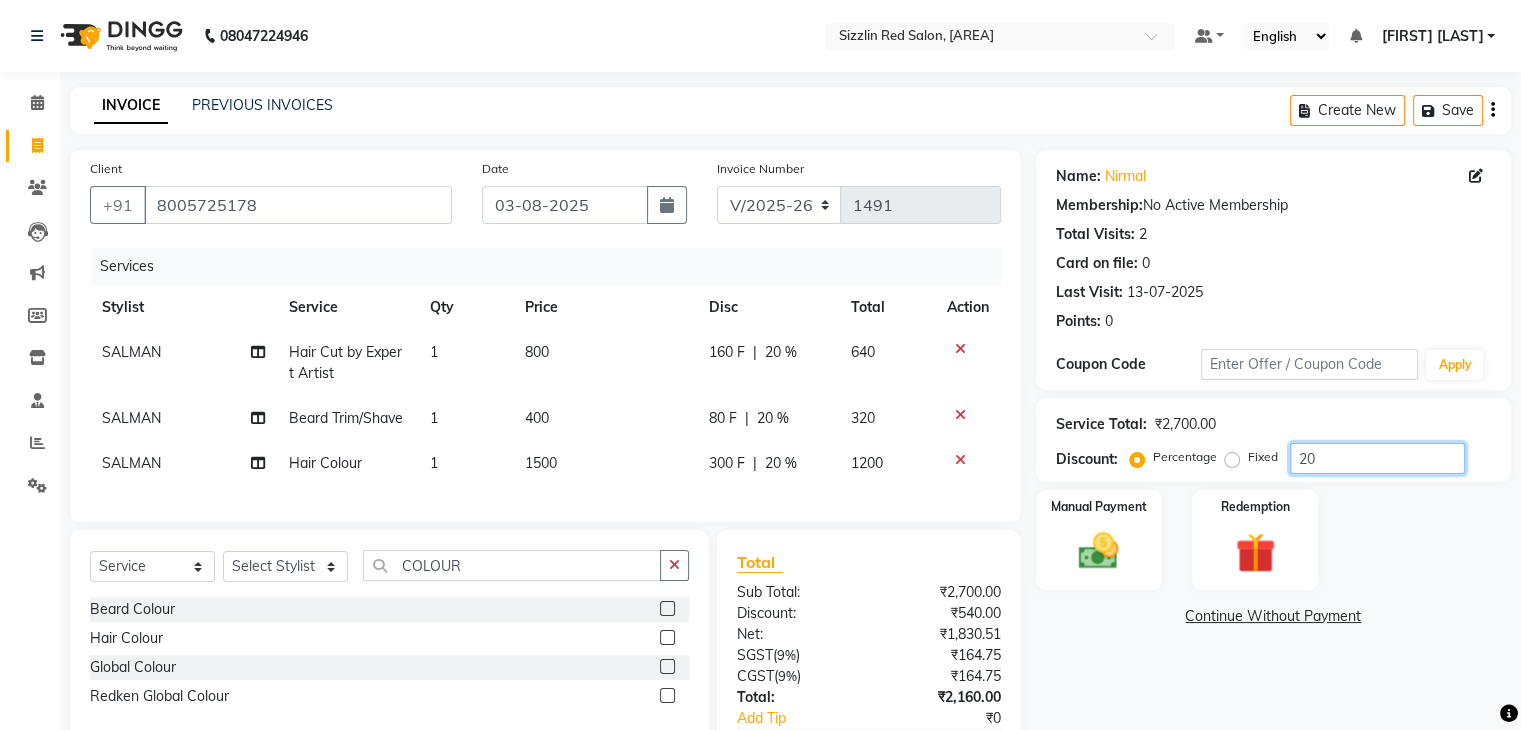 scroll, scrollTop: 140, scrollLeft: 0, axis: vertical 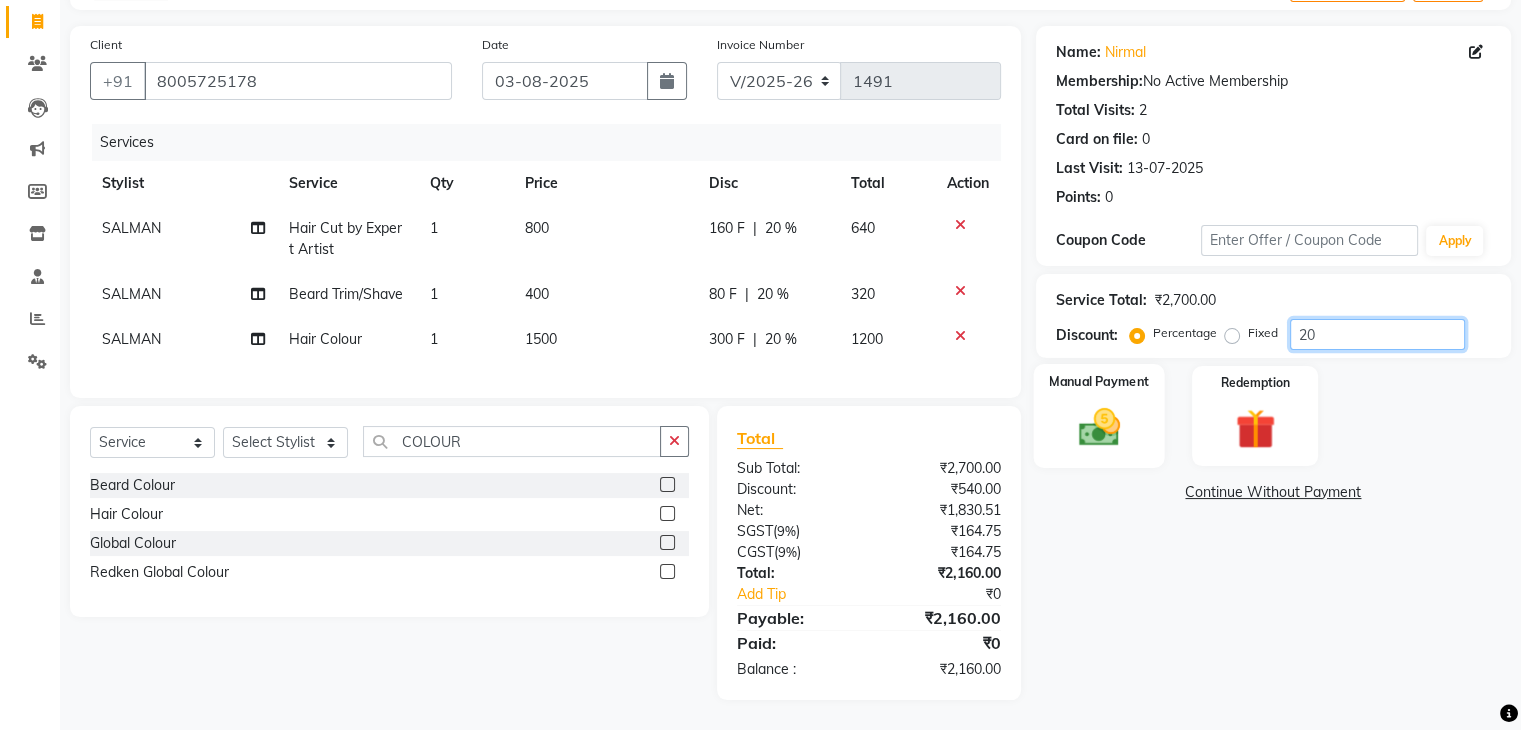 type on "20" 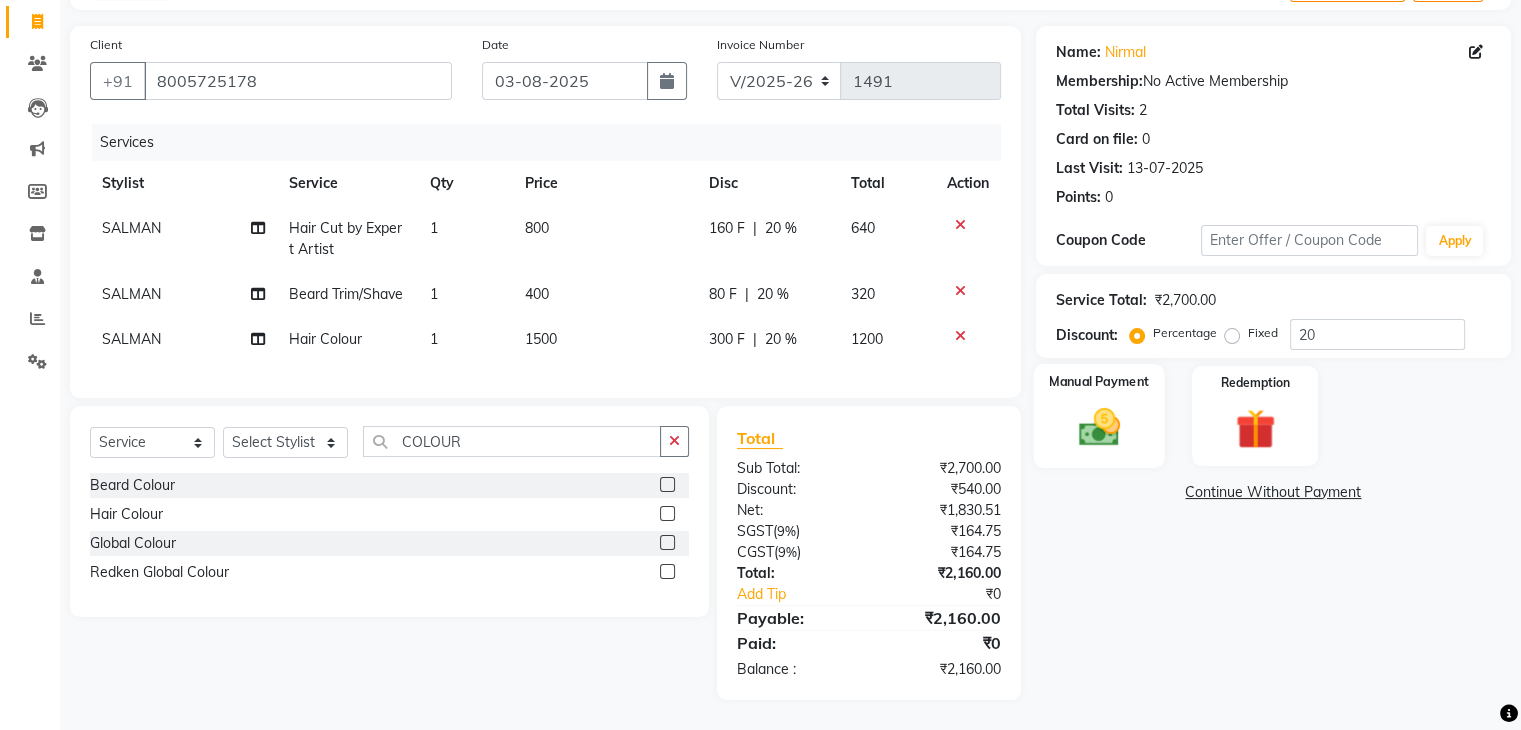 click 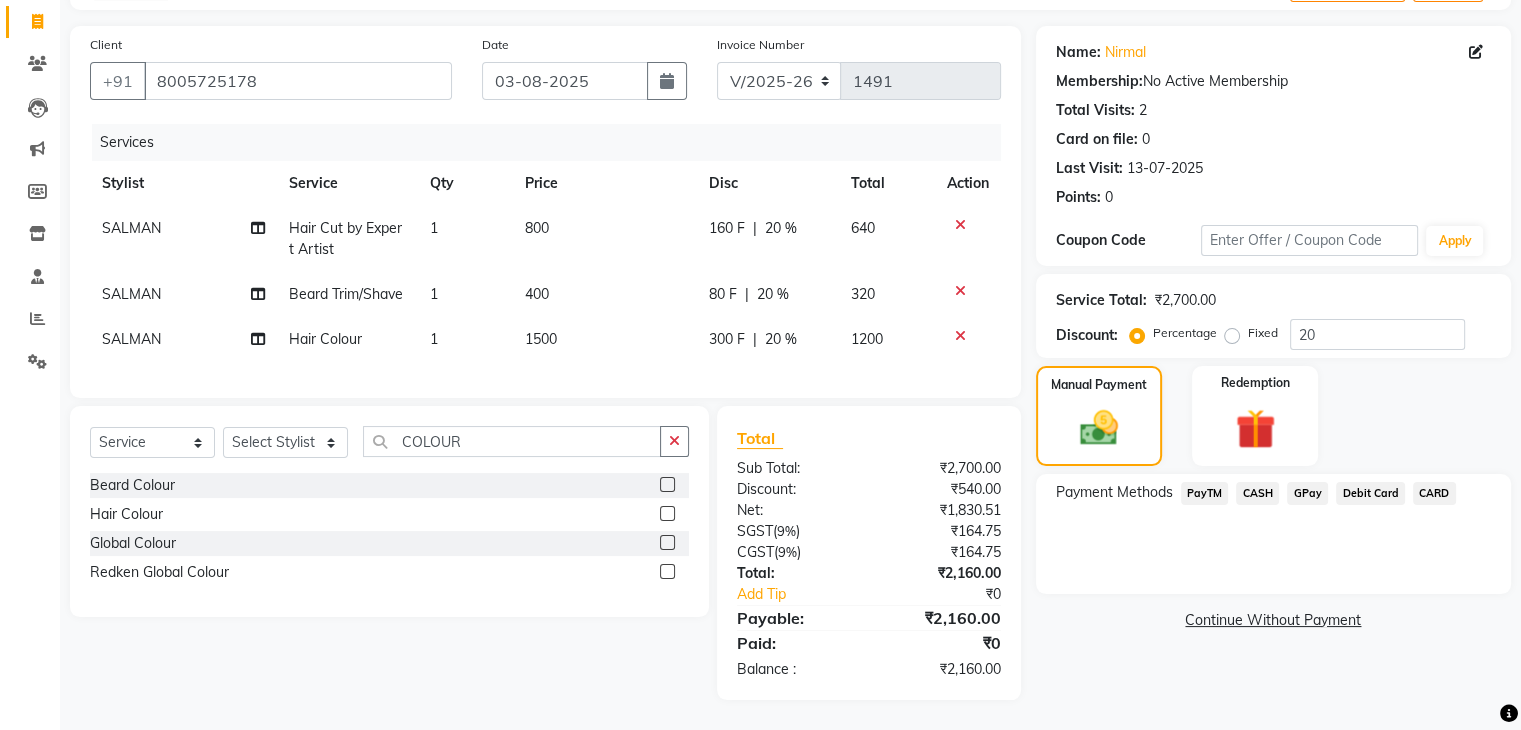 click on "PayTM" 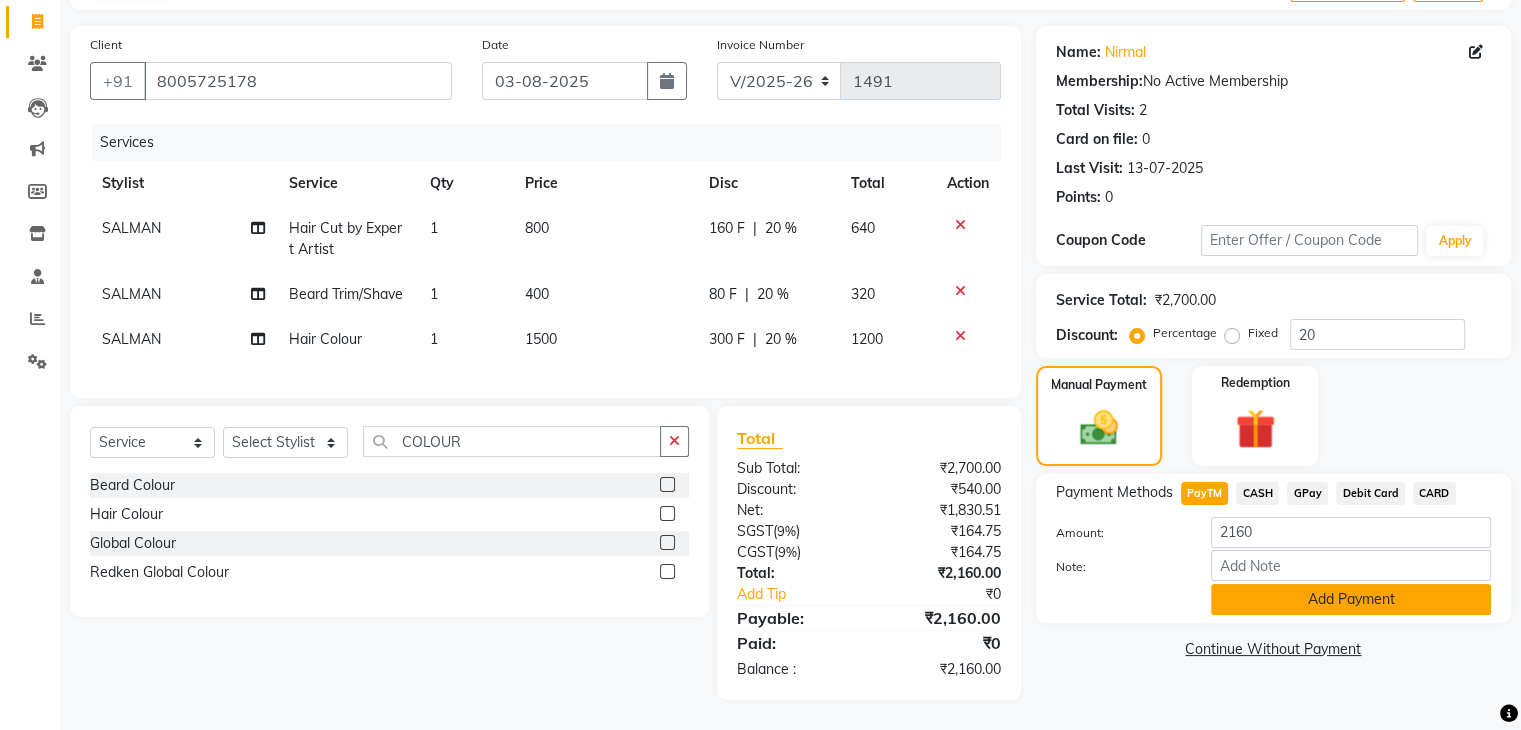 click on "Add Payment" 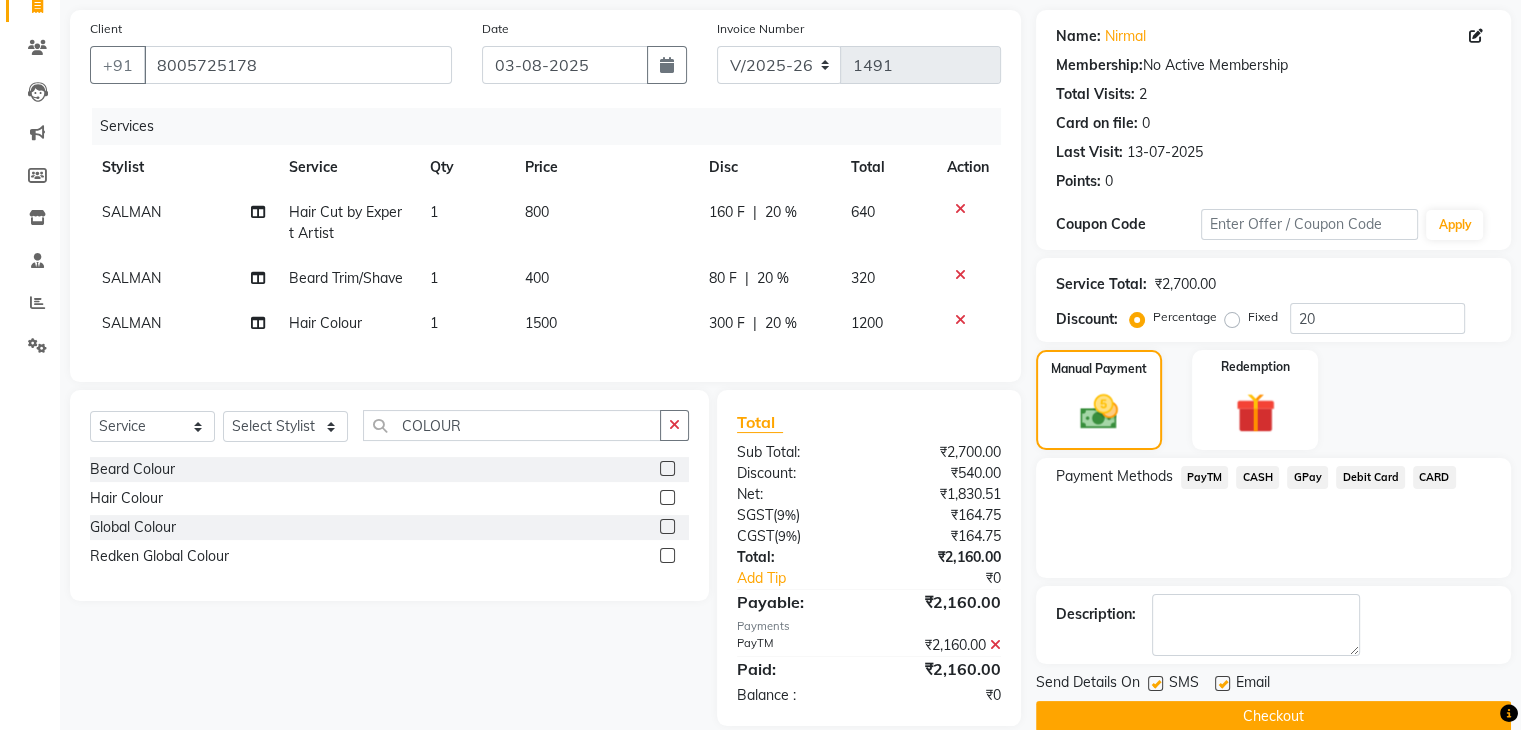 scroll, scrollTop: 182, scrollLeft: 0, axis: vertical 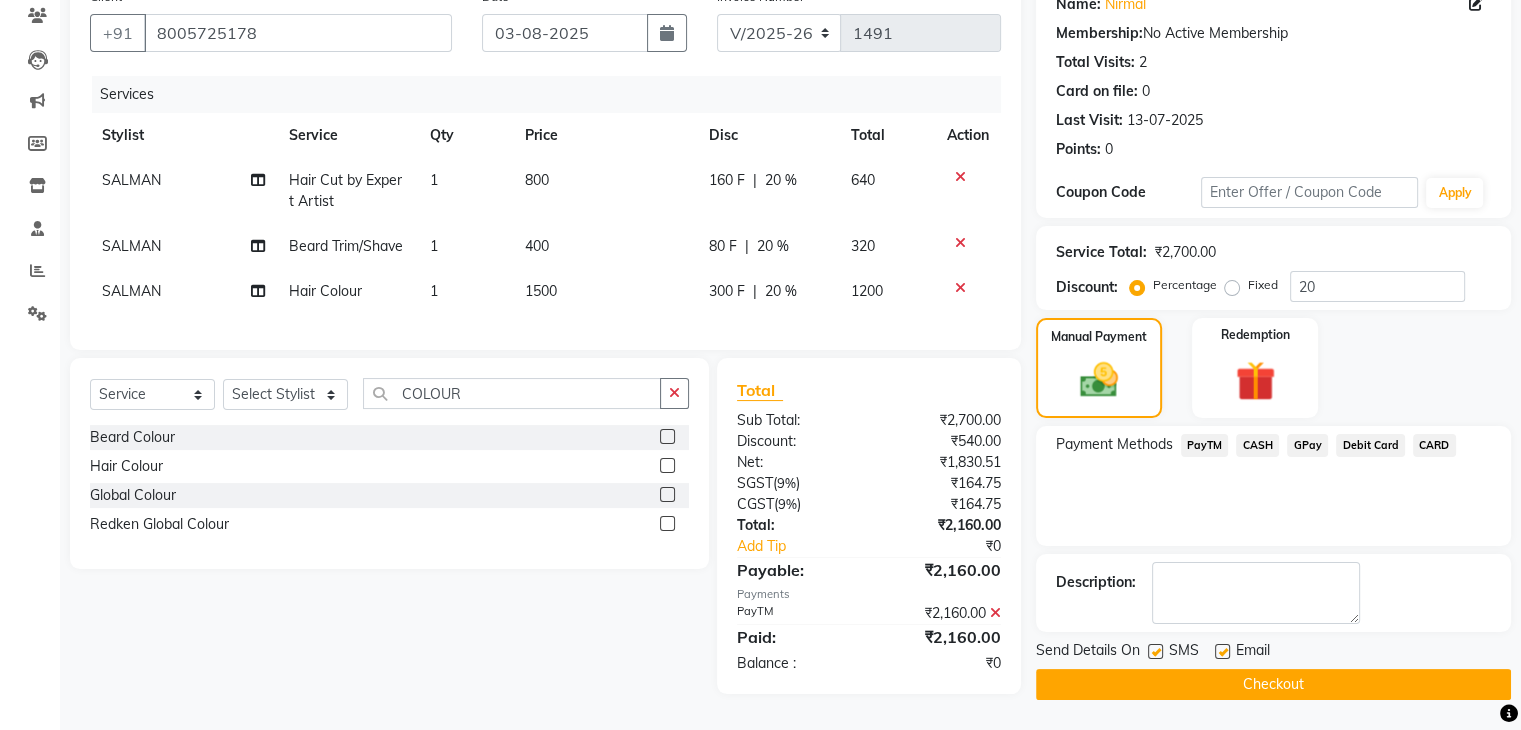 click on "Name: Nirmal  Membership:  No Active Membership  Total Visits:  2 Card on file:  0 Last Visit:   13-07-2025 Points:   0  Coupon Code Apply Service Total:  ₹2,700.00  Discount:  Percentage   Fixed  20 Manual Payment Redemption Payment Methods  PayTM   CASH   GPay   Debit Card   CARD  Description:                  Send Details On SMS Email  Checkout" 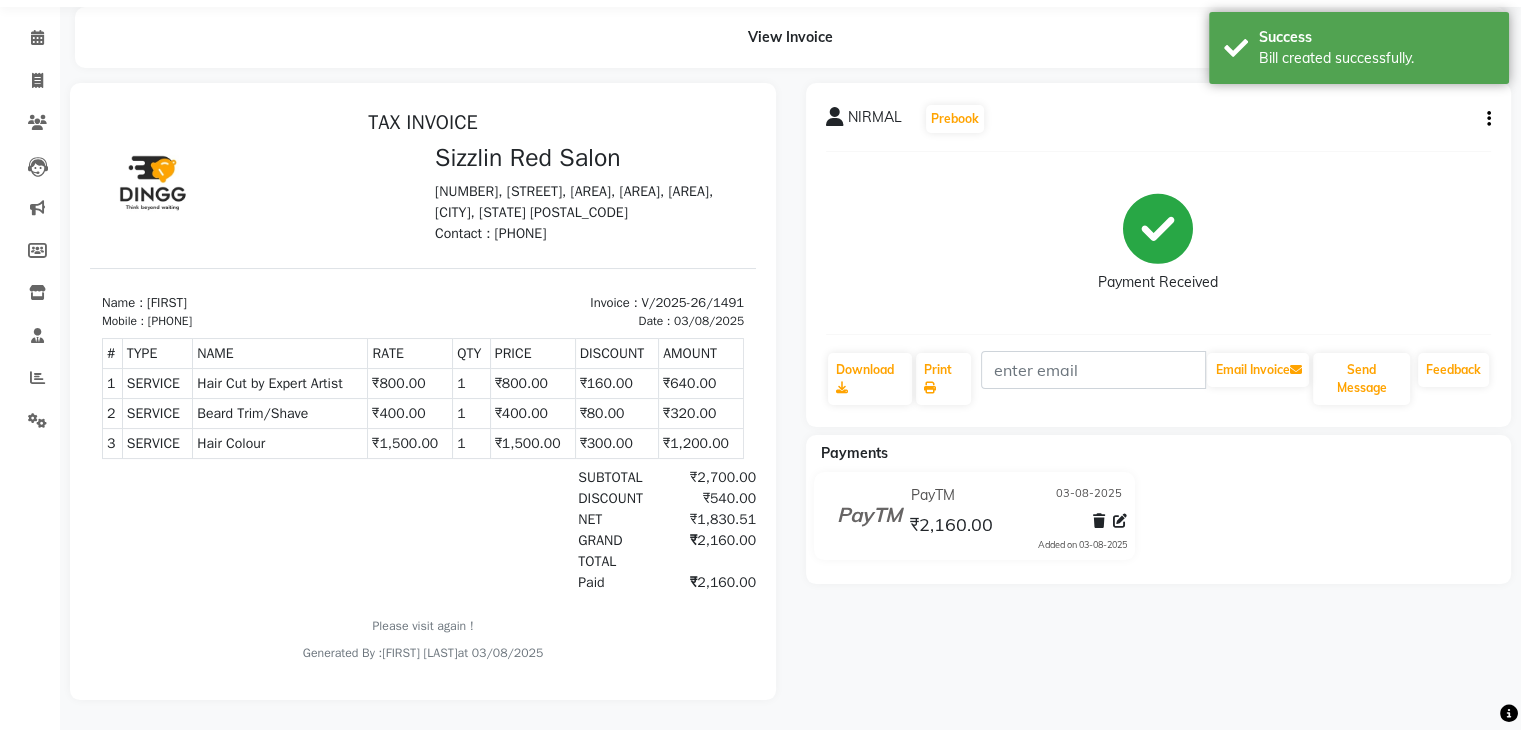 scroll, scrollTop: 0, scrollLeft: 0, axis: both 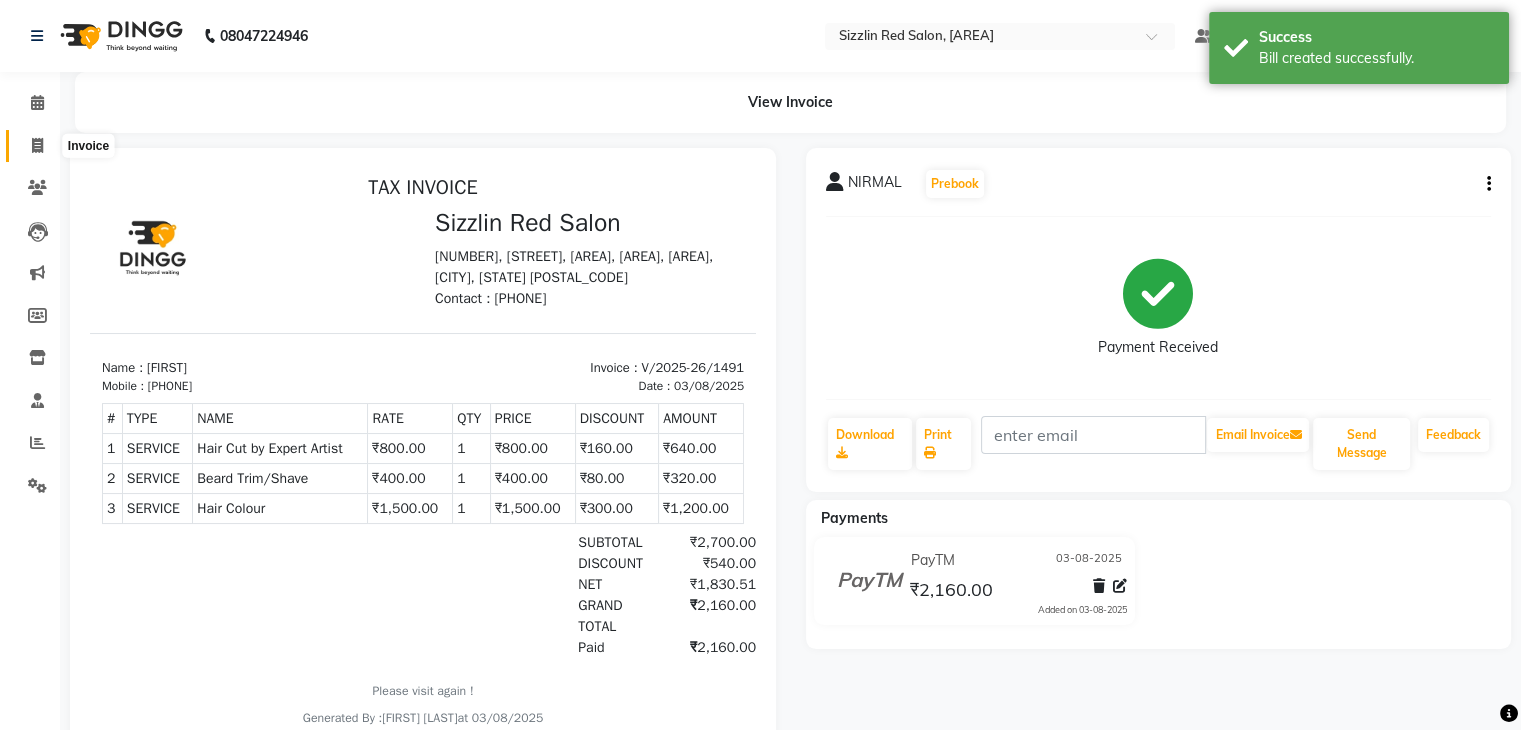 click 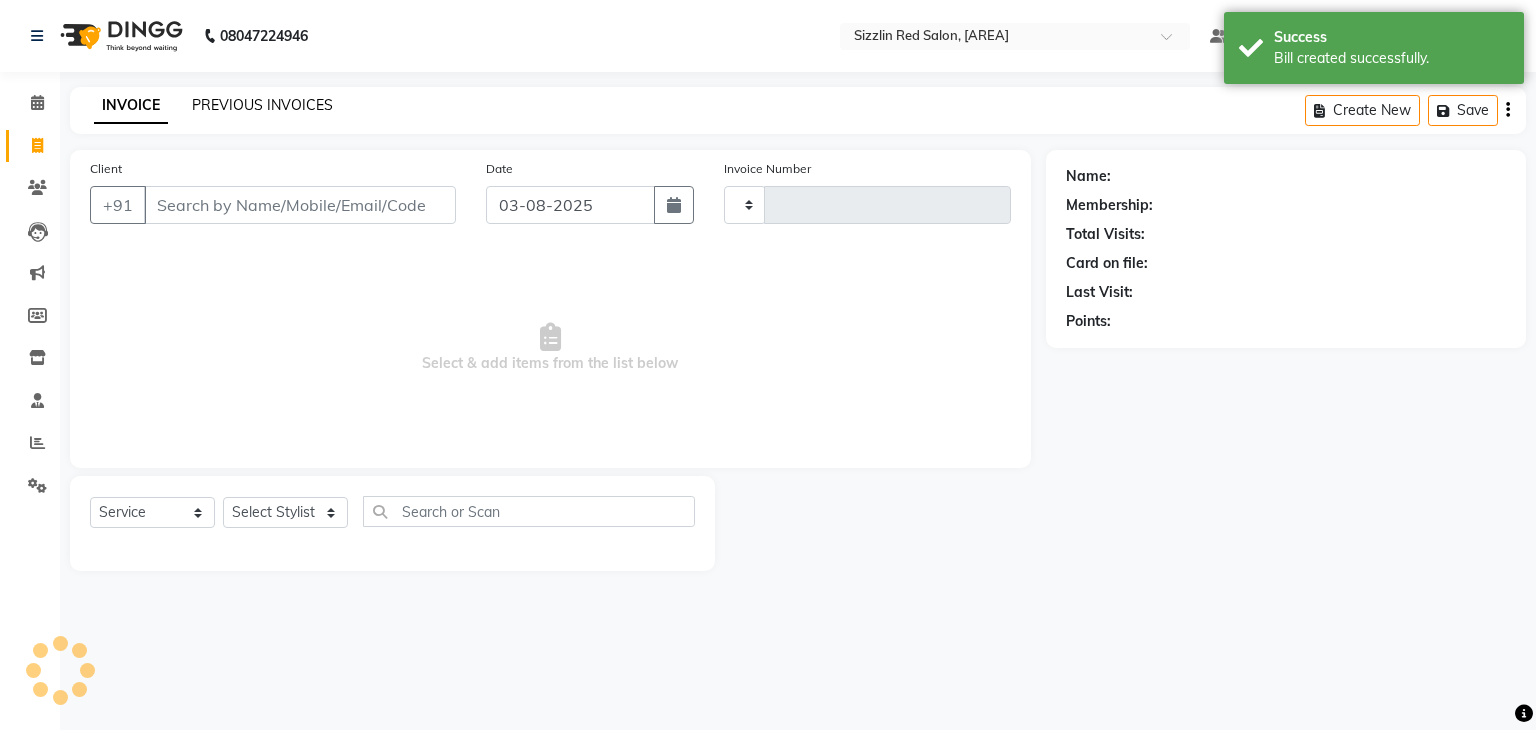 type on "1492" 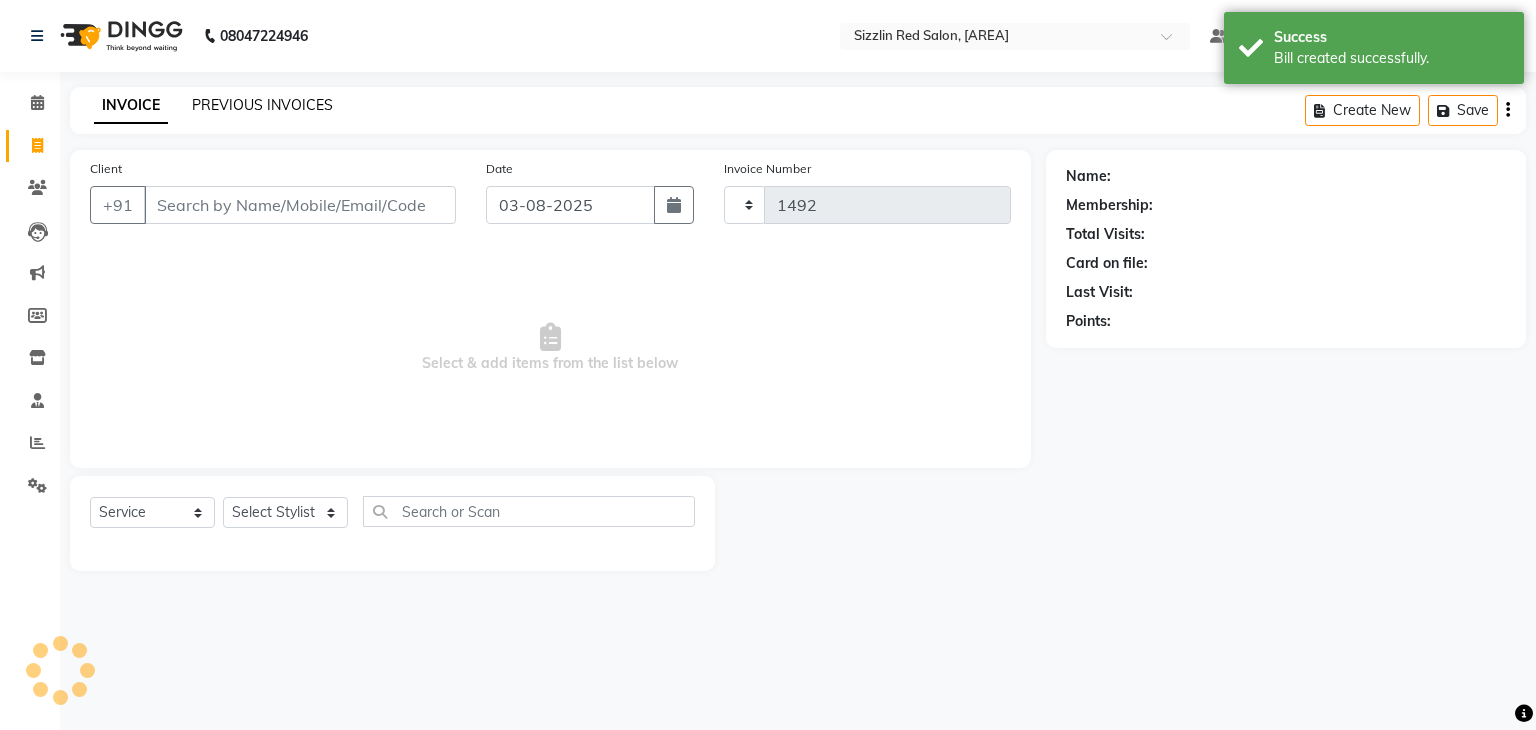 select on "7534" 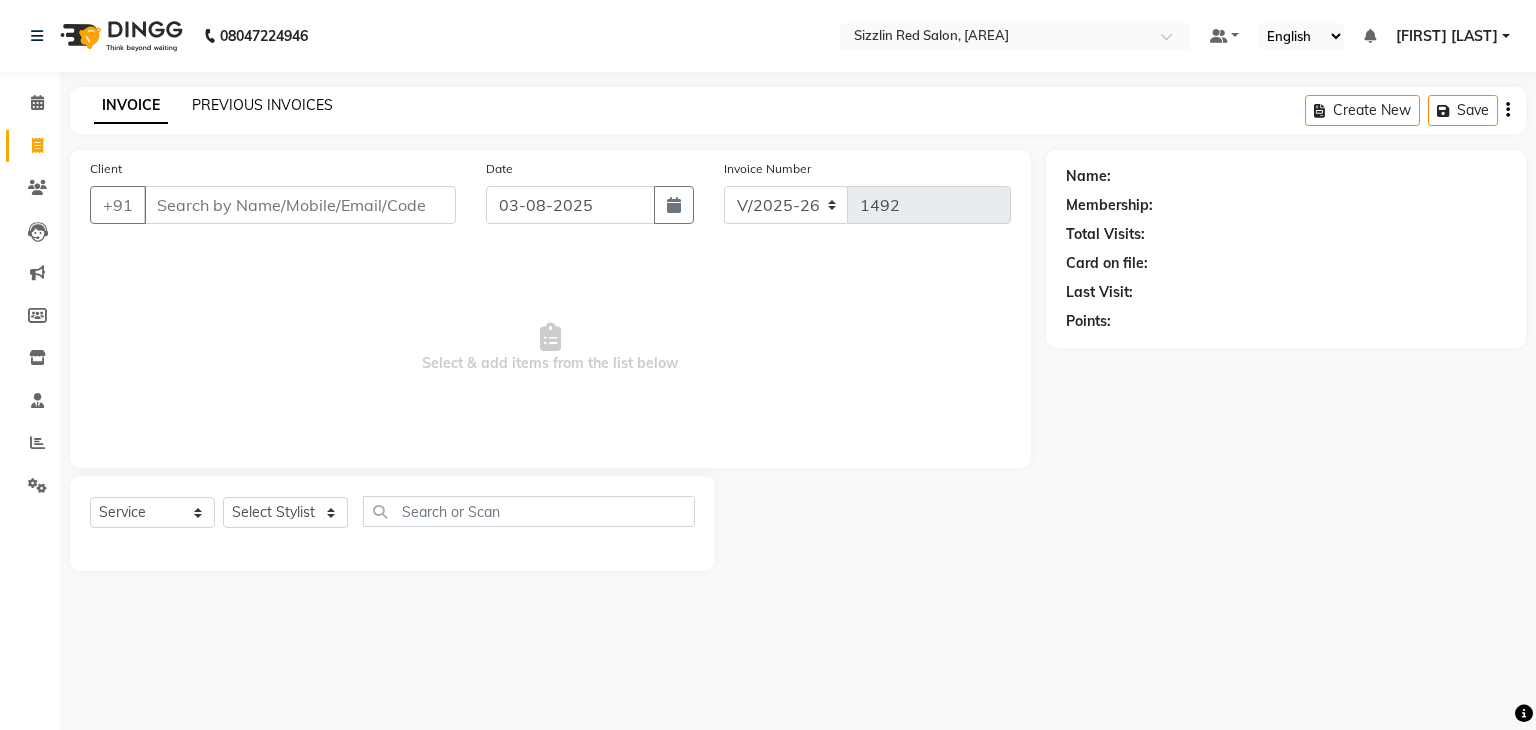 click on "PREVIOUS INVOICES" 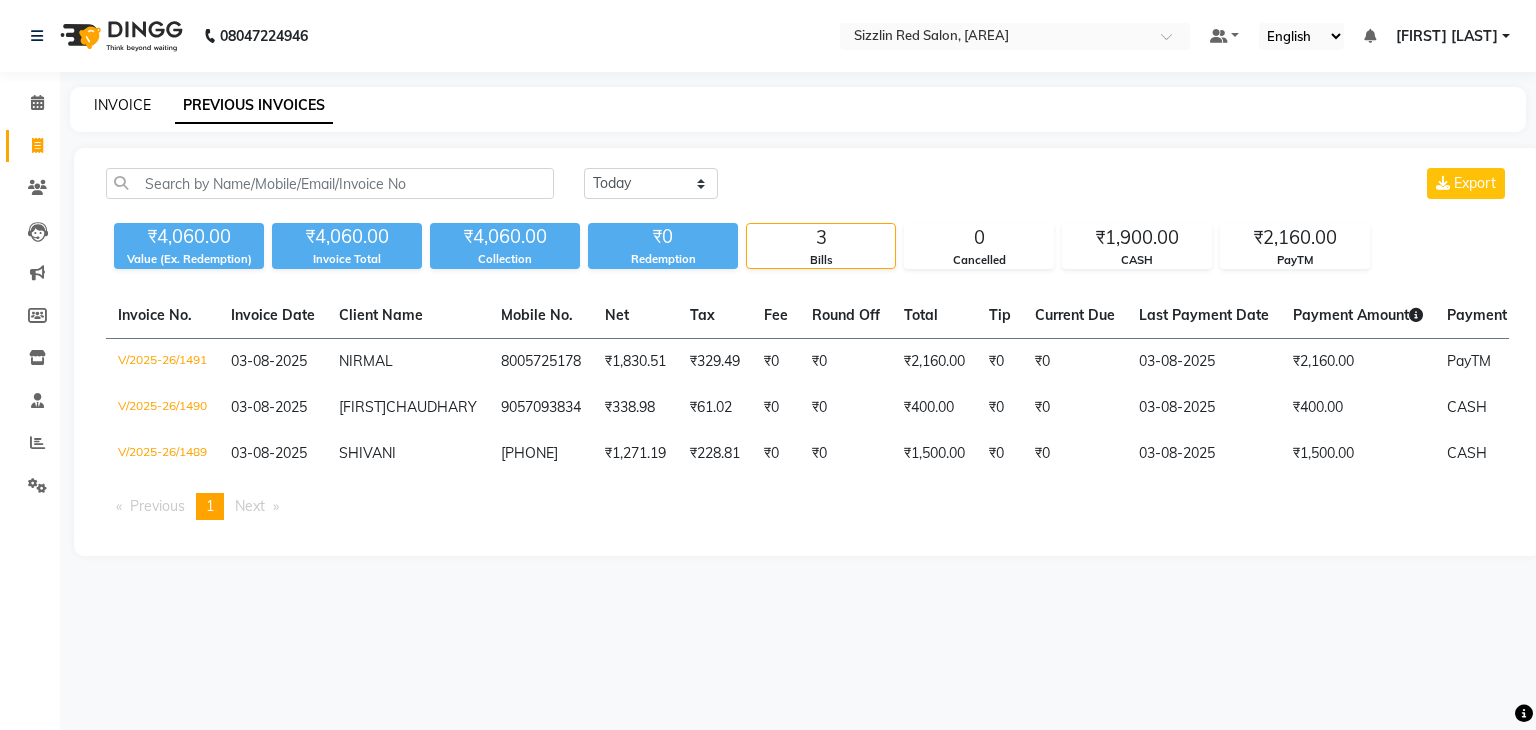 click on "INVOICE" 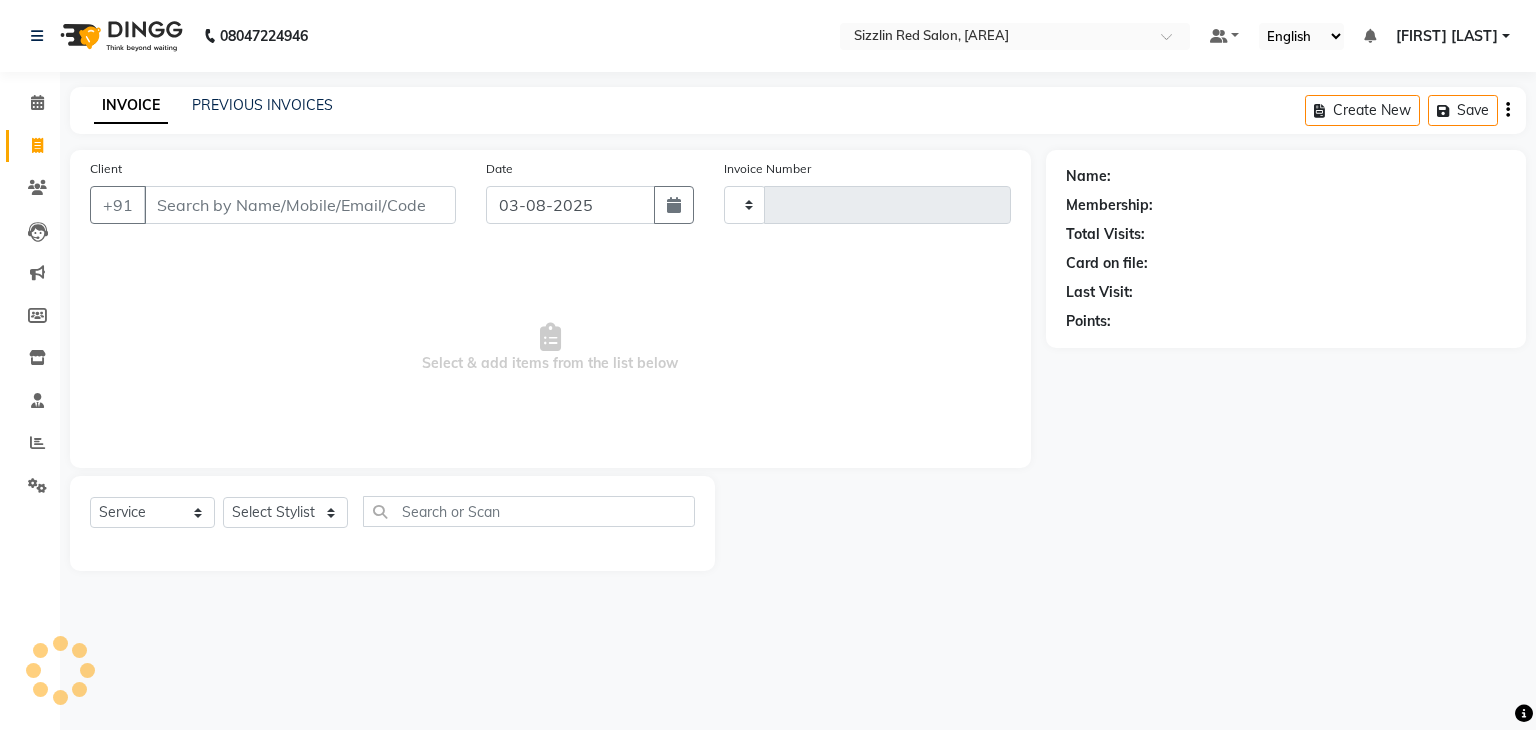 type on "1492" 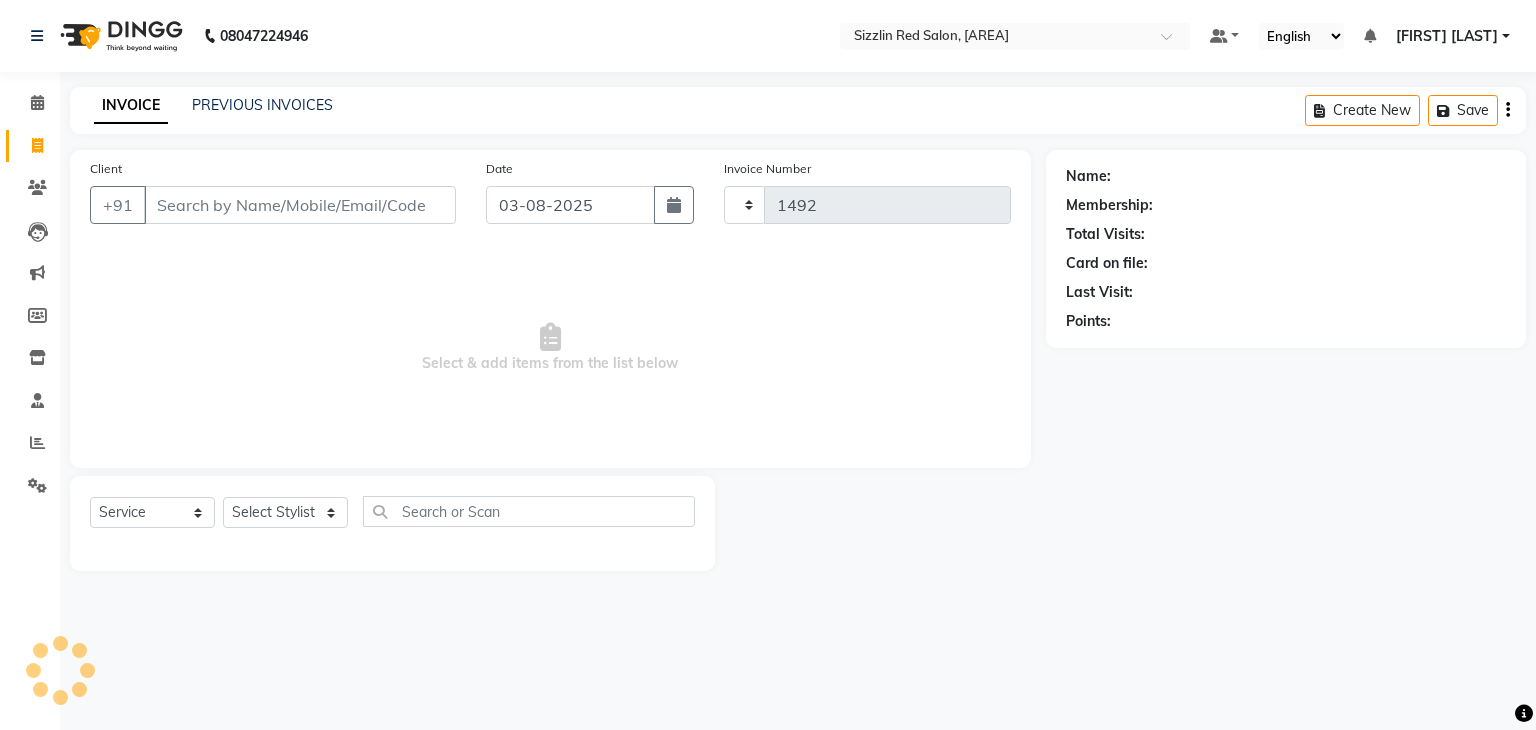 select on "7534" 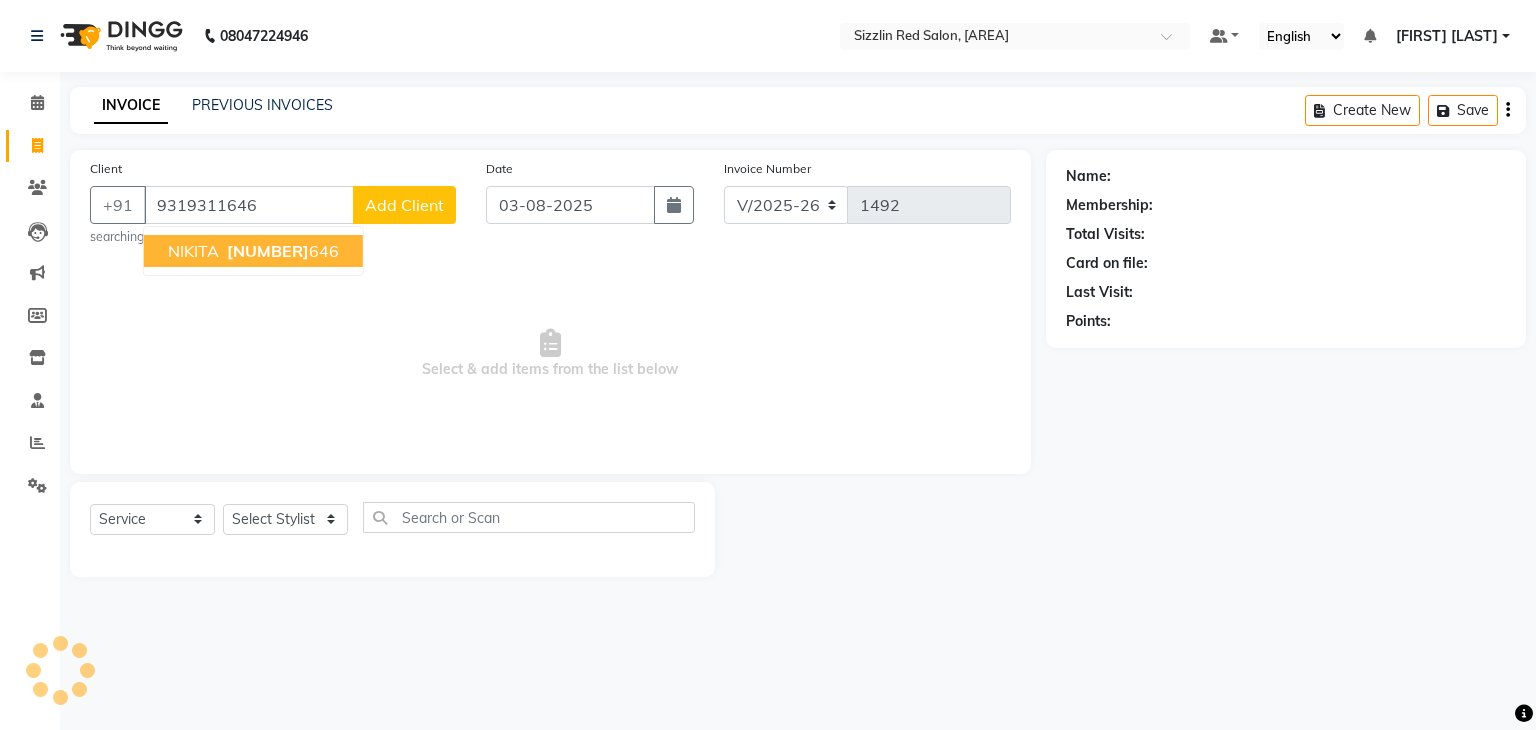 type on "9319311646" 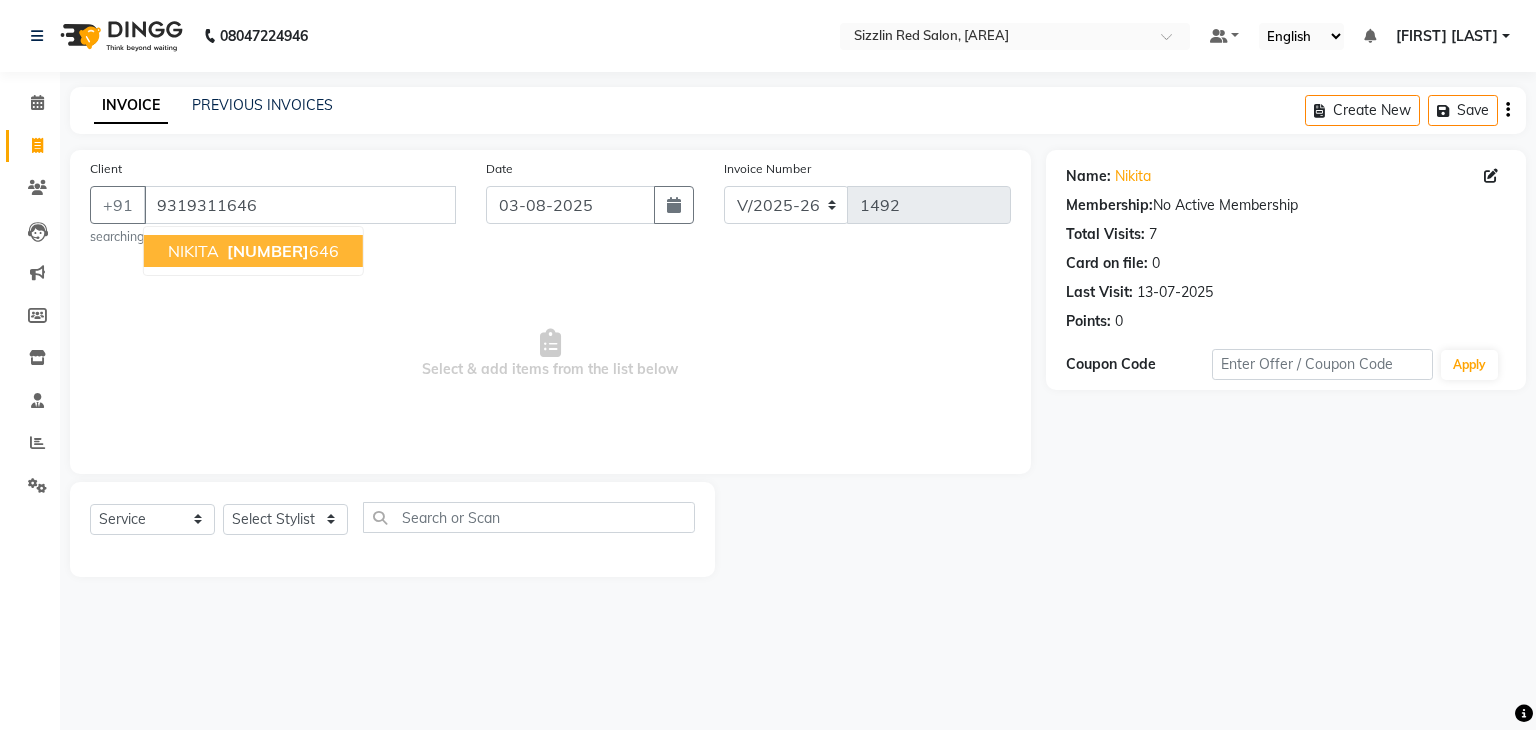 click on "NIKITA" at bounding box center [193, 251] 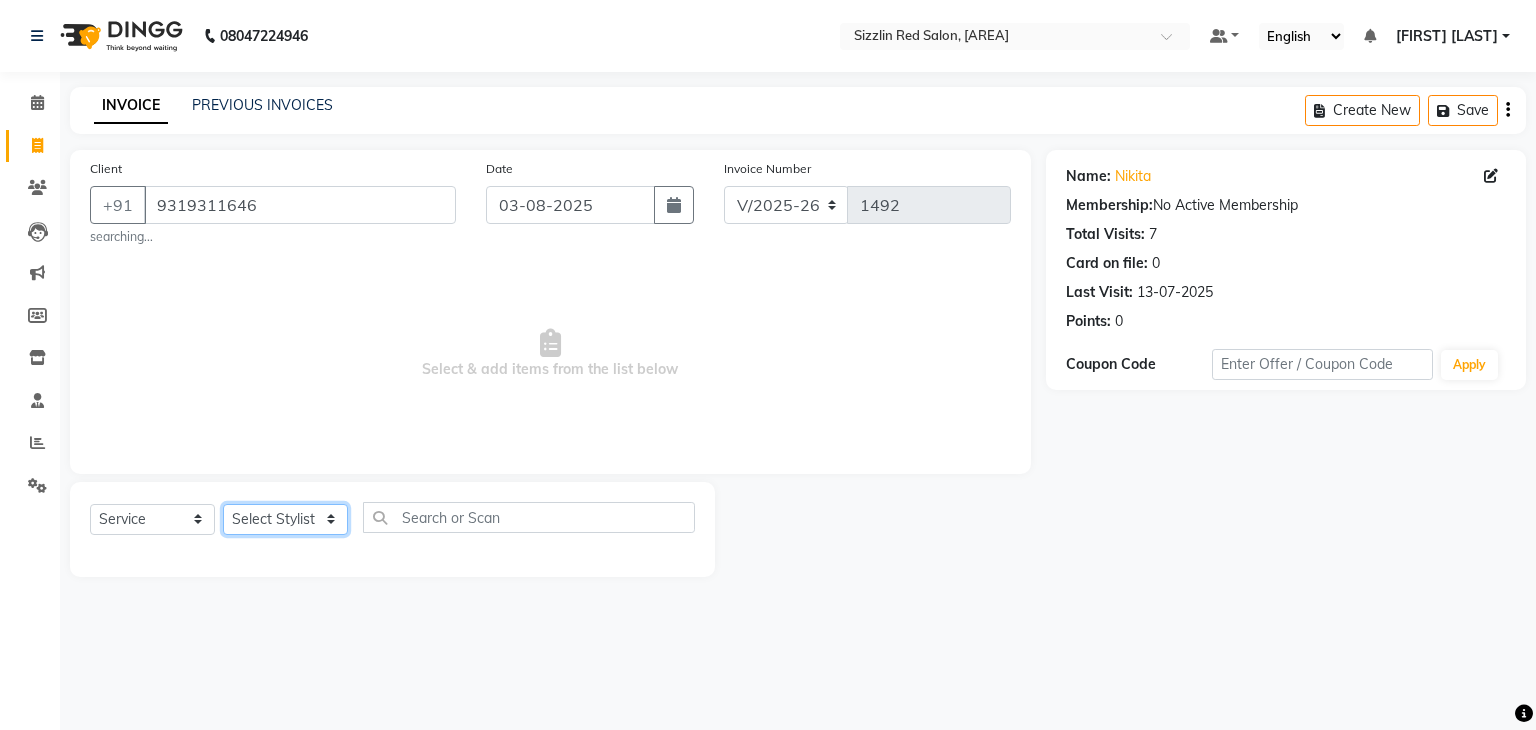 click on "Select Stylist Ajay HK 1 Ajay veer hk ALO Anjeeta Ankit BHASHA COUNTER Demetrious Lovepreet Mohit Mohit Vyas OM  Rohit SALMAN Sharda Shekhu Simran Sukh Swarang Toka Zen" 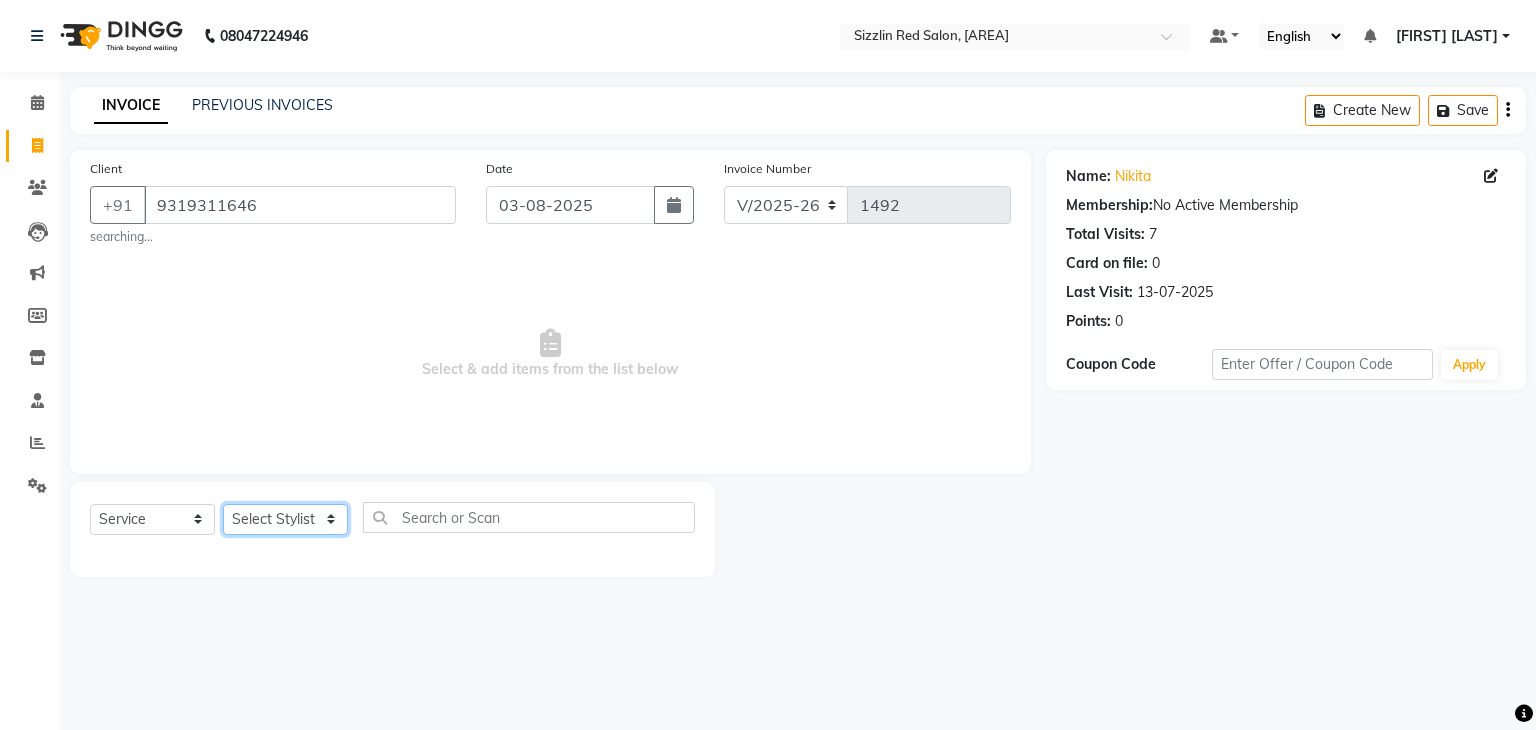 select on "70238" 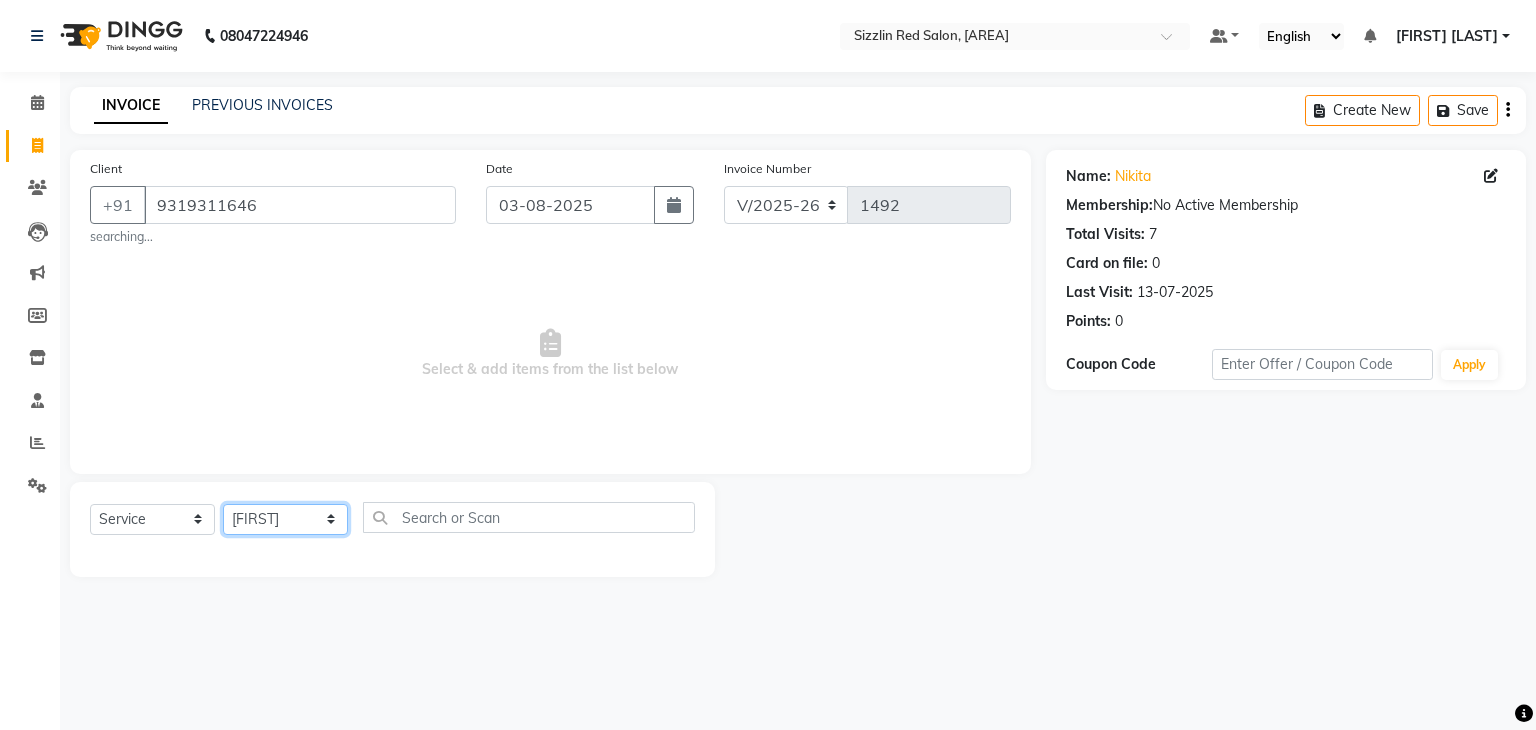click on "Select Stylist Ajay HK 1 Ajay veer hk ALO Anjeeta Ankit BHASHA COUNTER Demetrious Lovepreet Mohit Mohit Vyas OM  Rohit SALMAN Sharda Shekhu Simran Sukh Swarang Toka Zen" 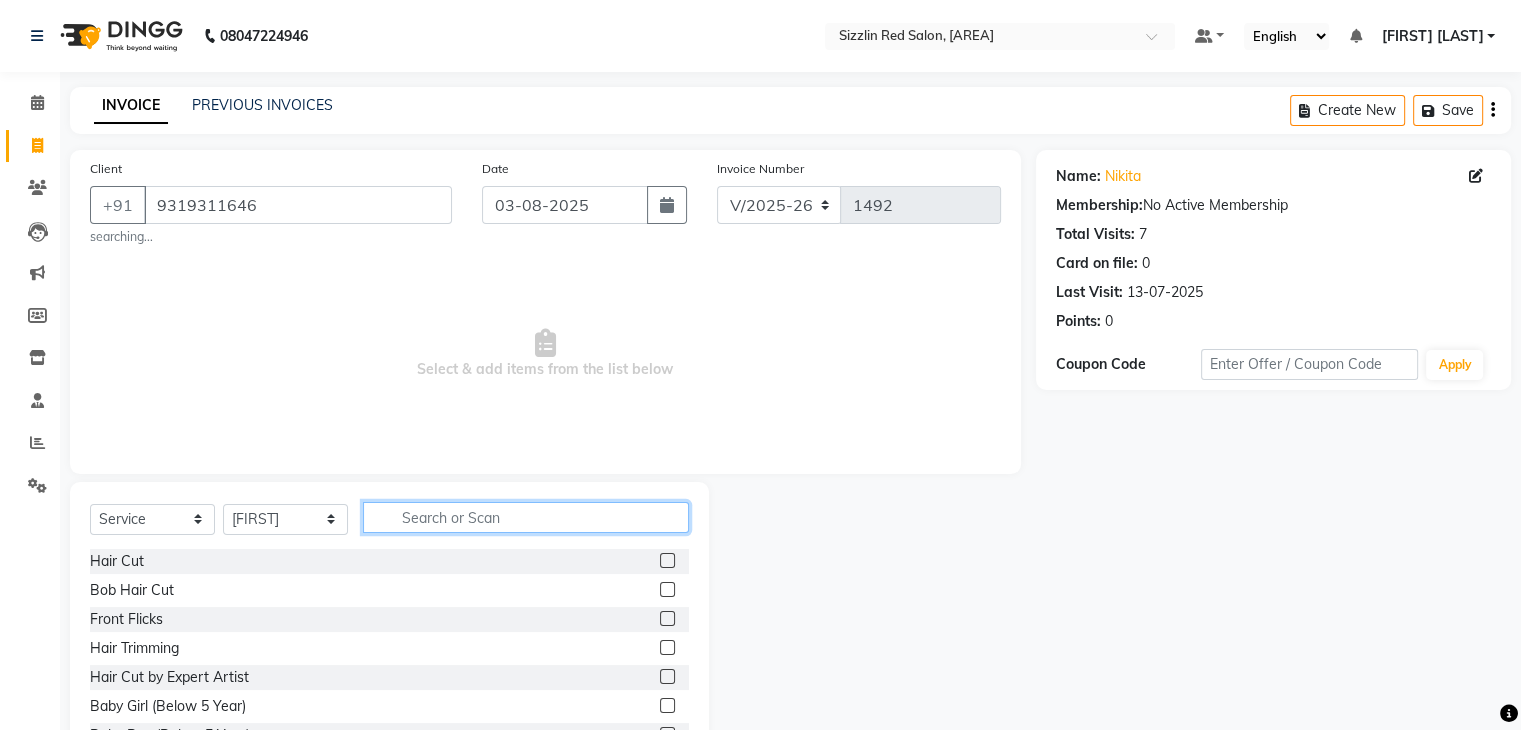 click 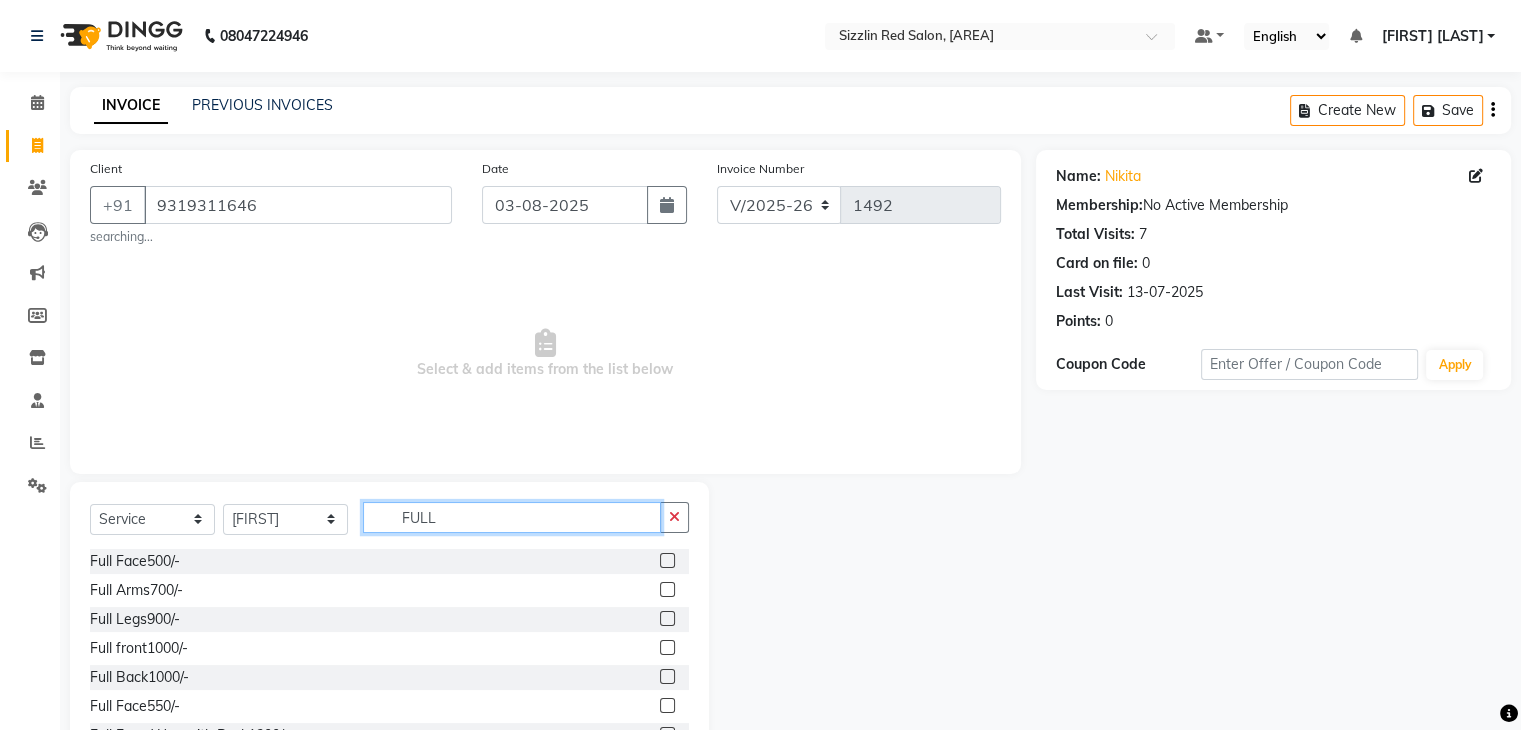 type on "FULL" 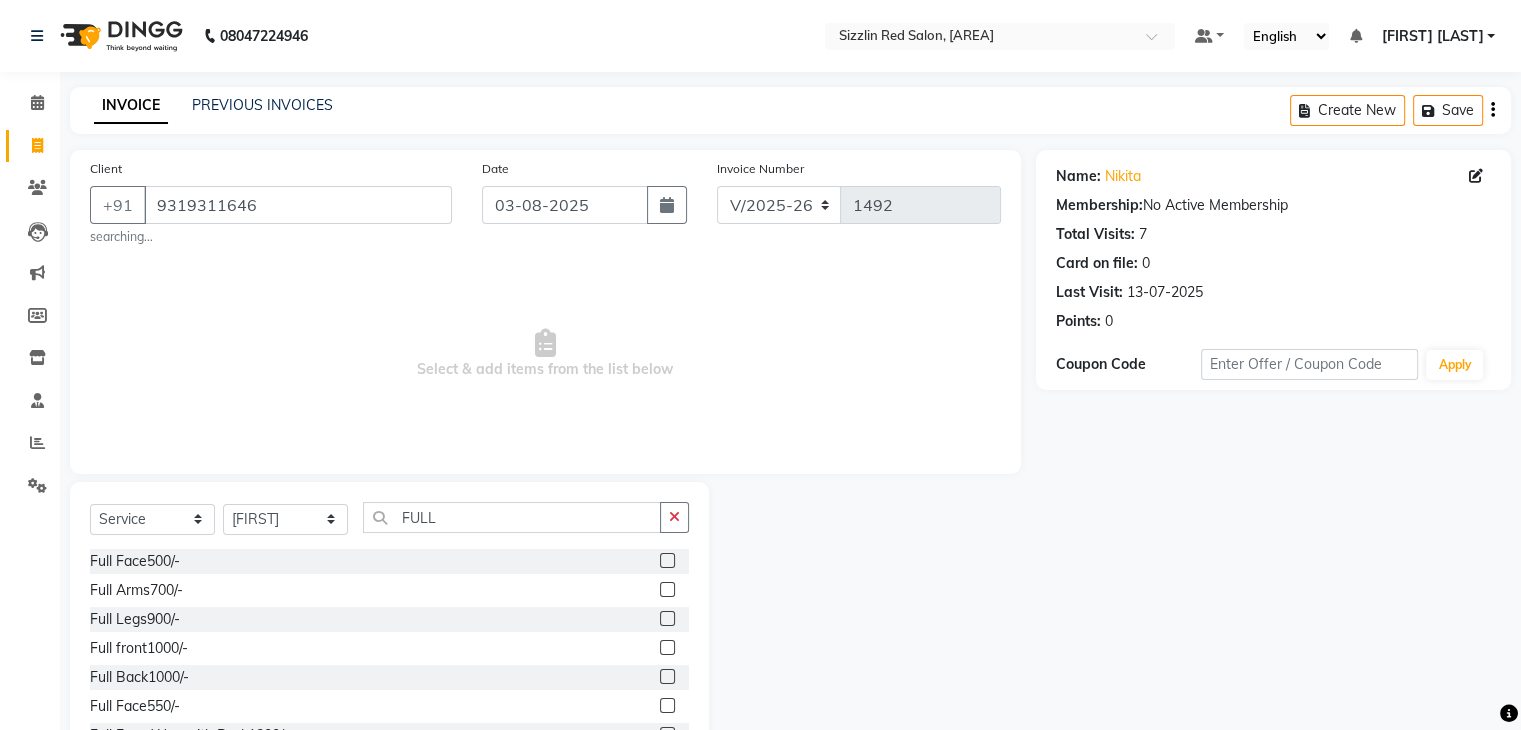 click 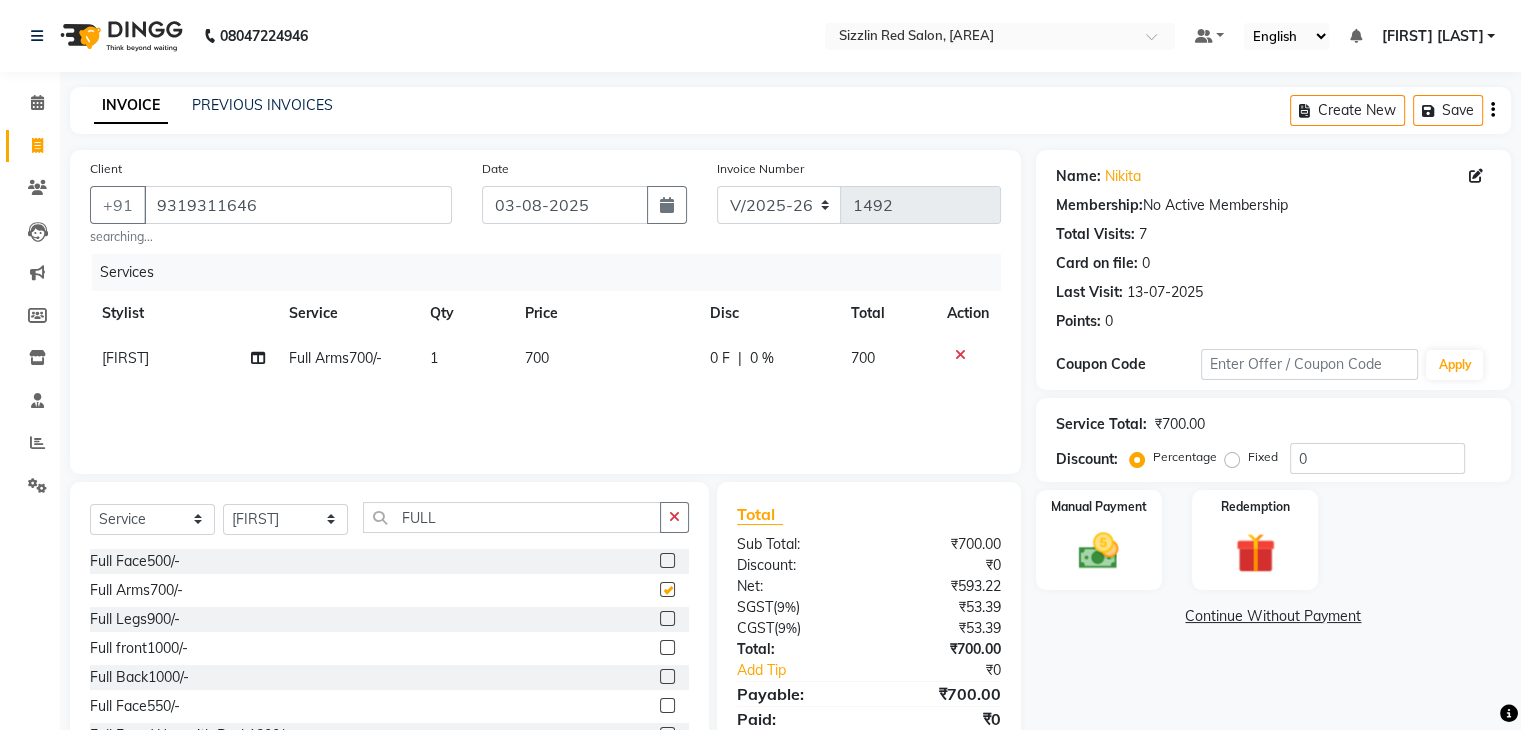 checkbox on "false" 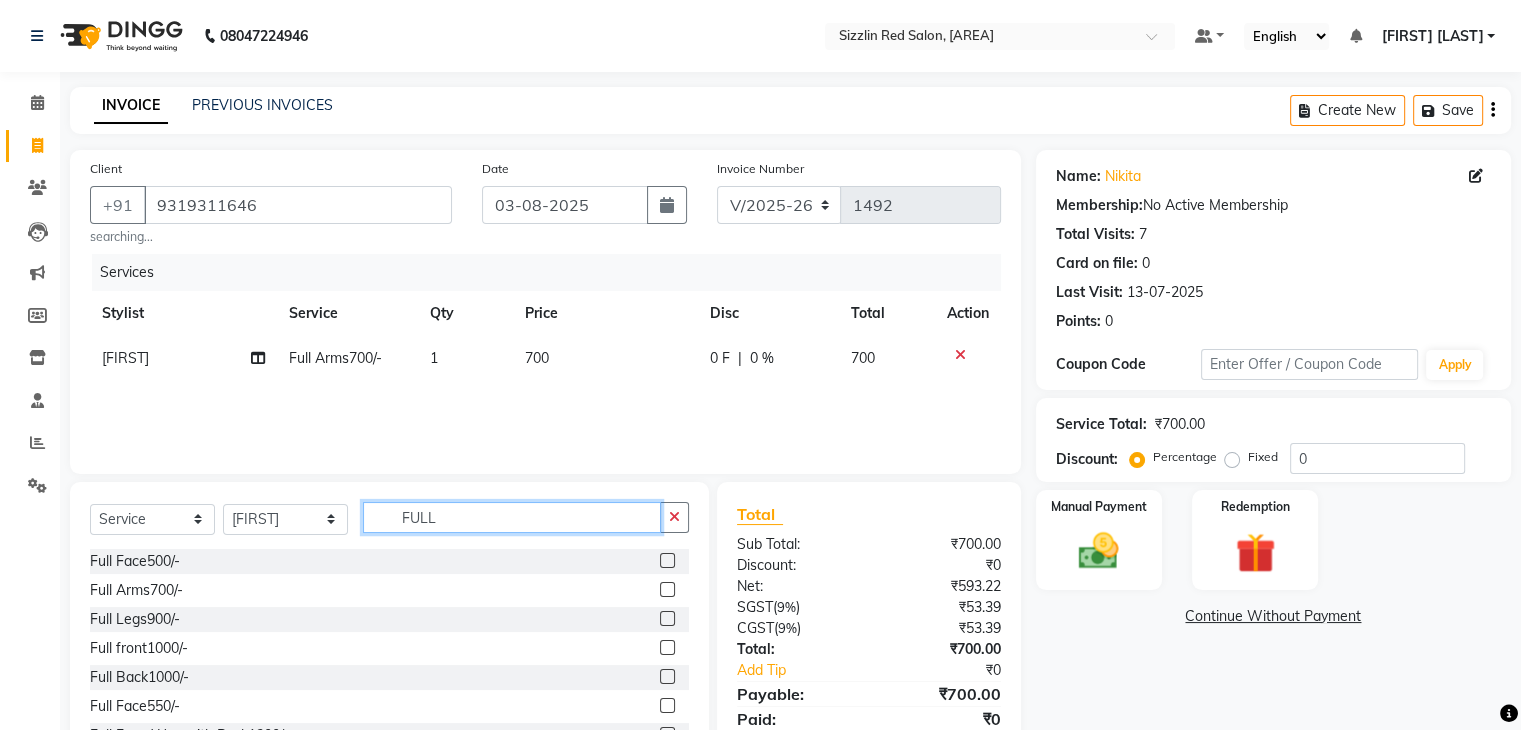click on "FULL" 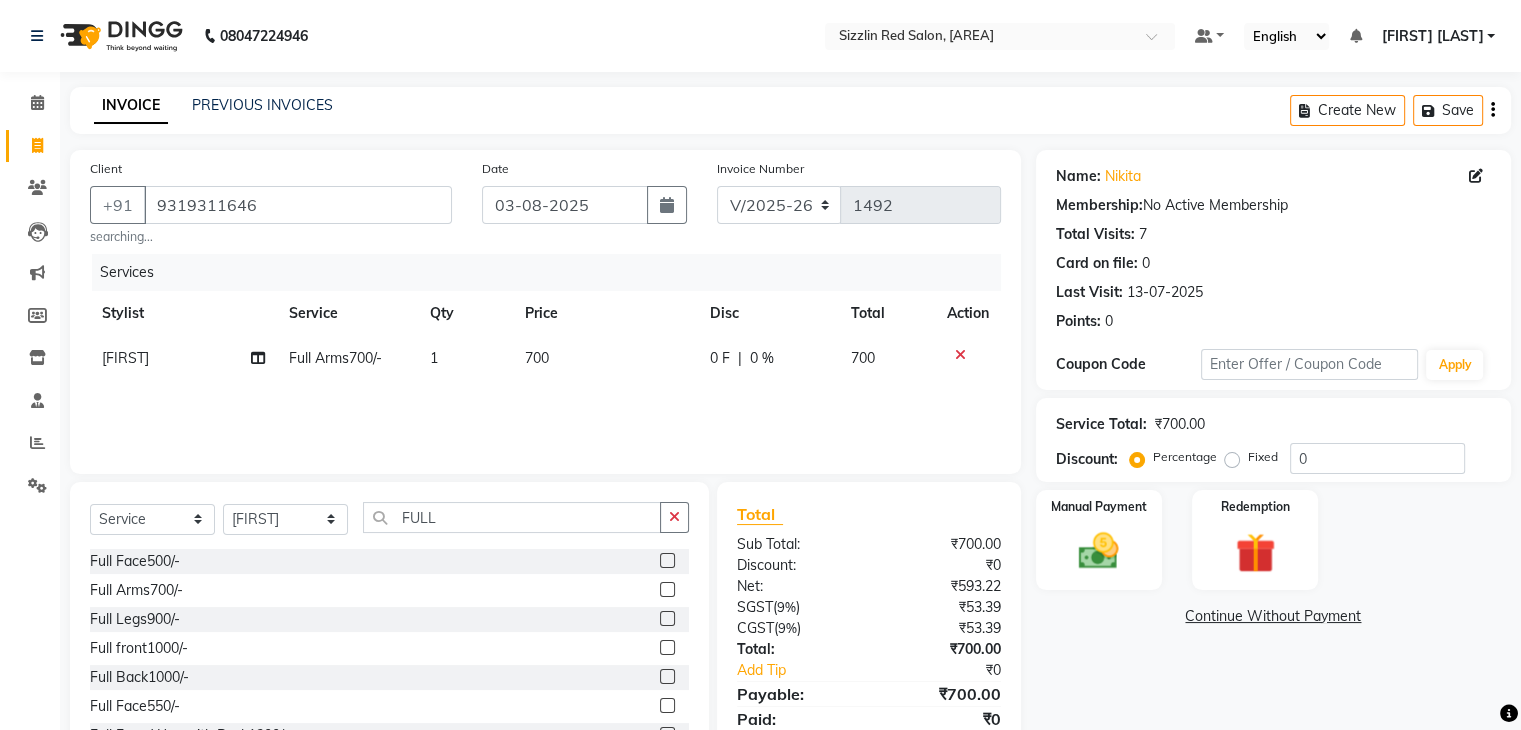click 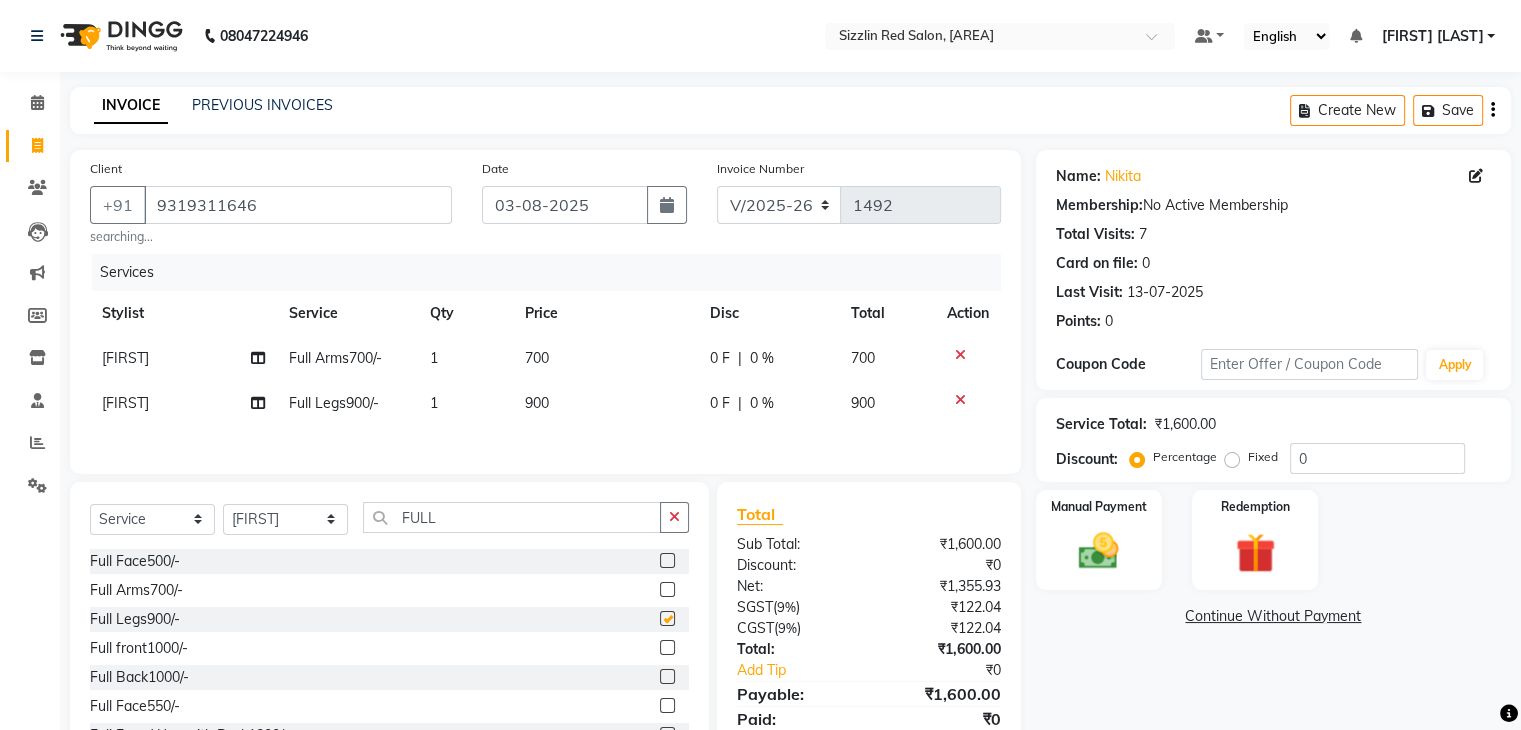checkbox on "false" 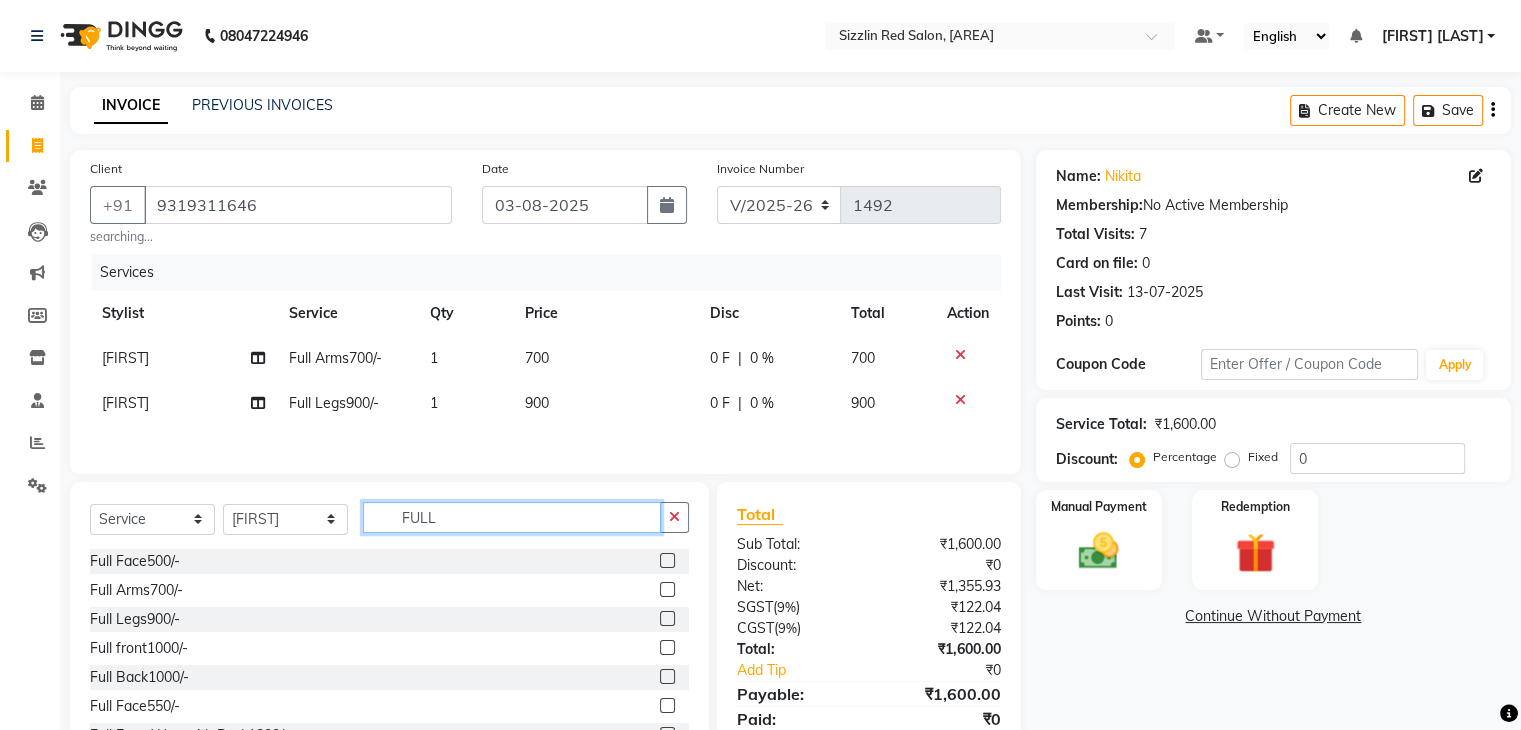 drag, startPoint x: 449, startPoint y: 521, endPoint x: 315, endPoint y: 522, distance: 134.00374 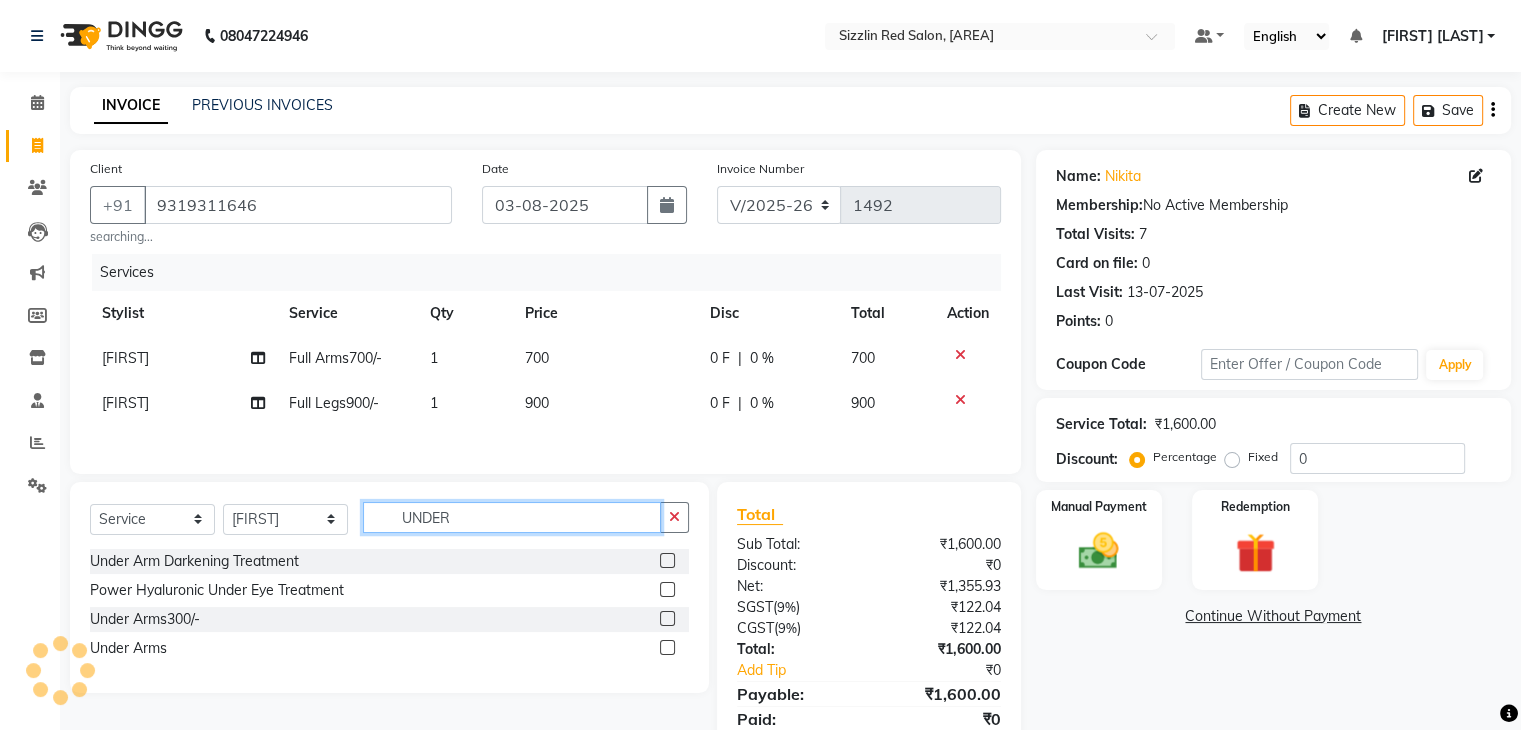 type on "UNDER" 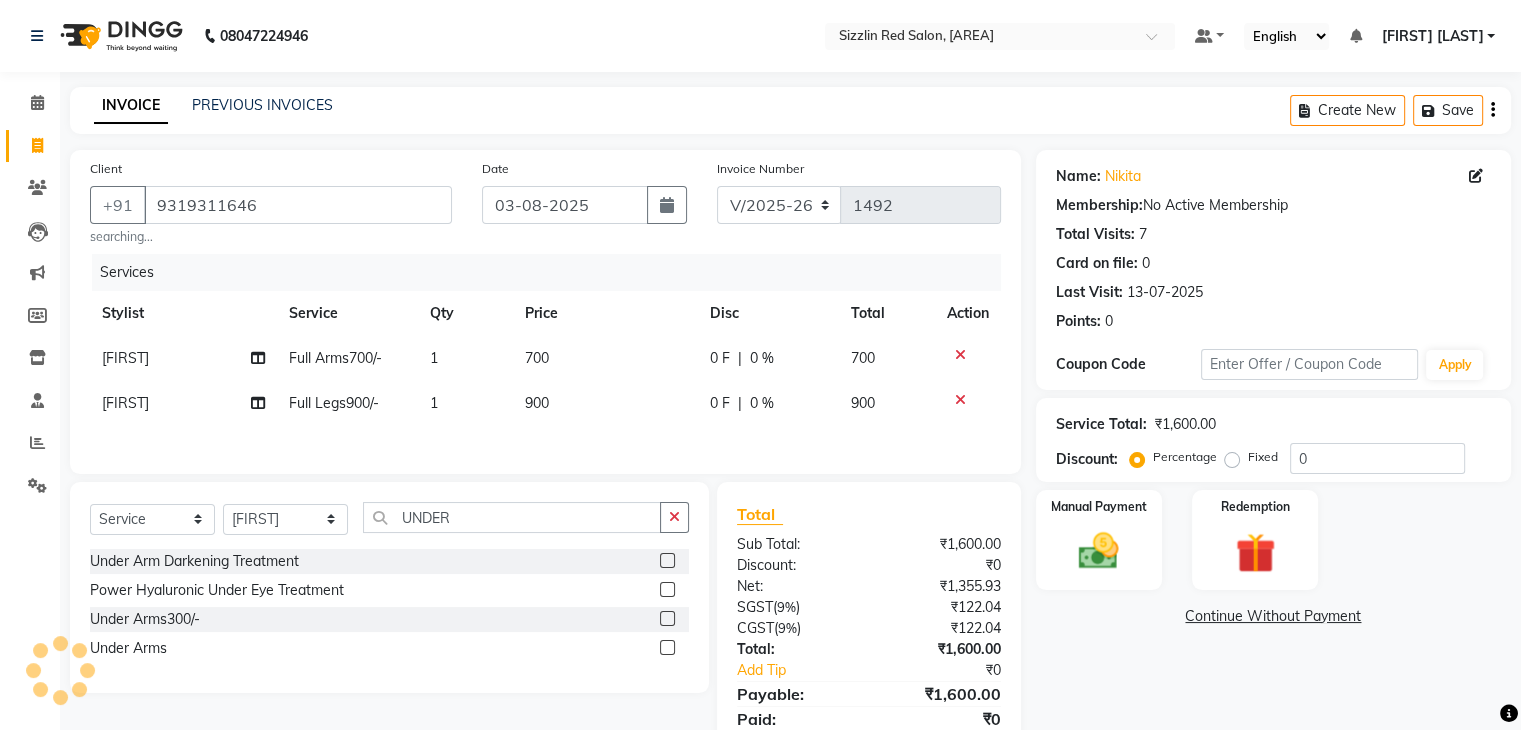 click 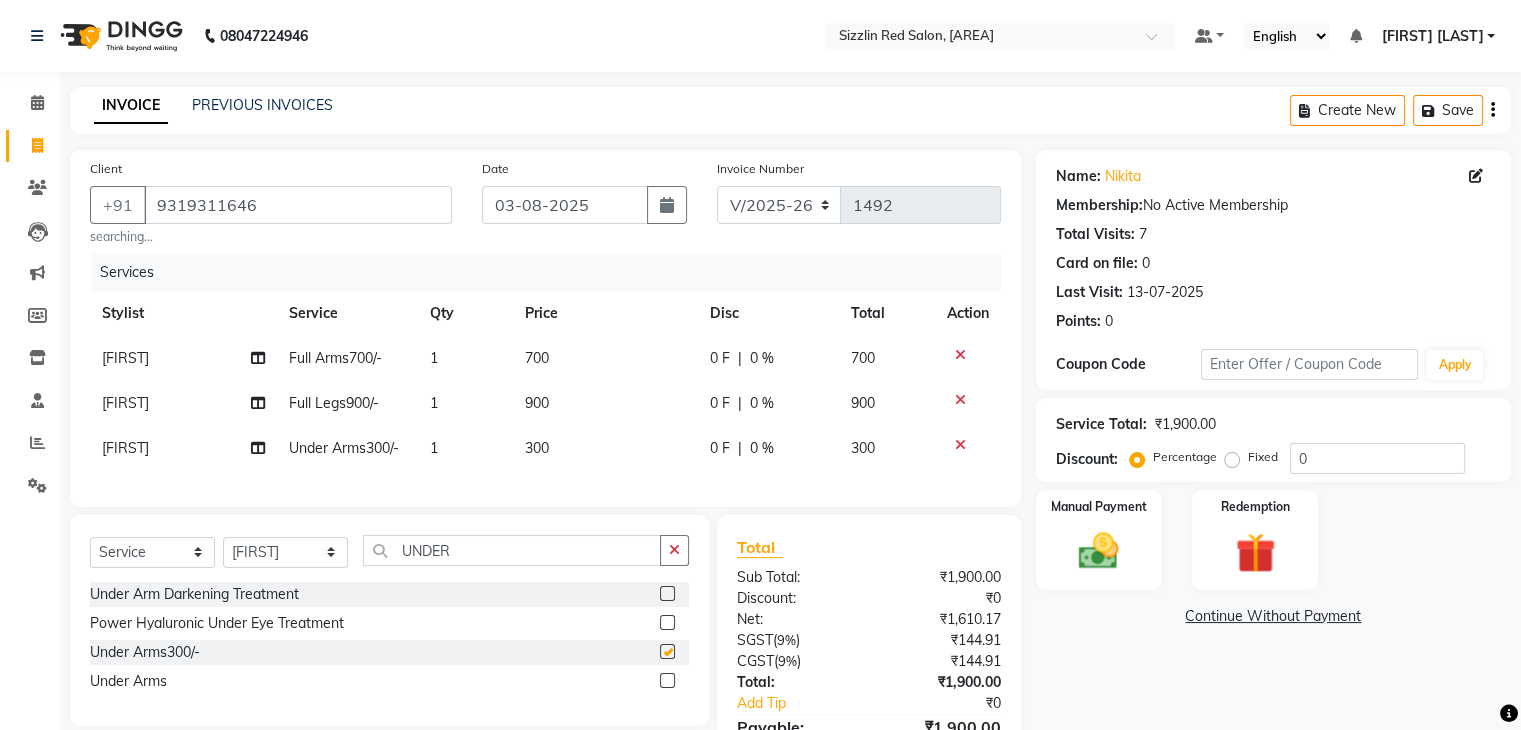 checkbox on "false" 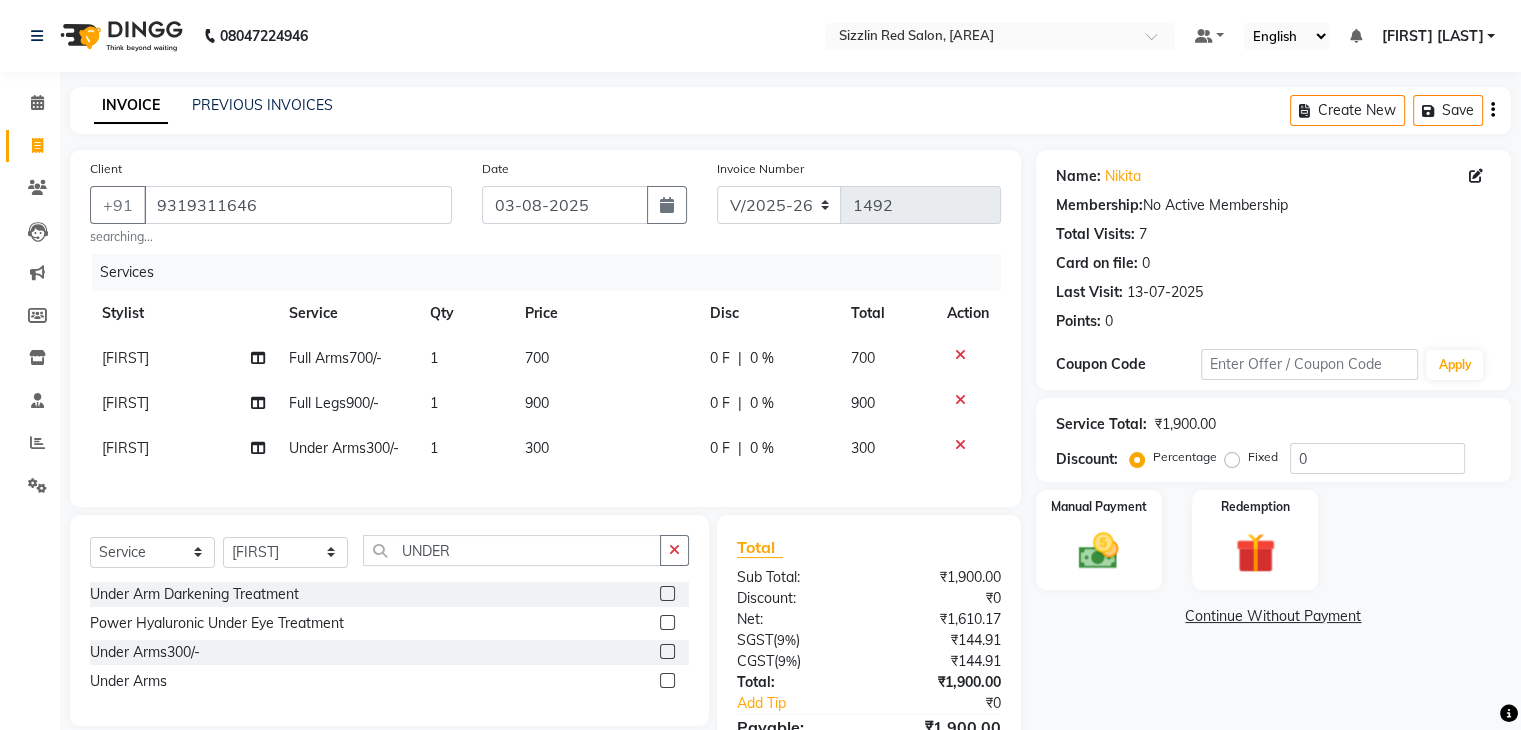 scroll, scrollTop: 125, scrollLeft: 0, axis: vertical 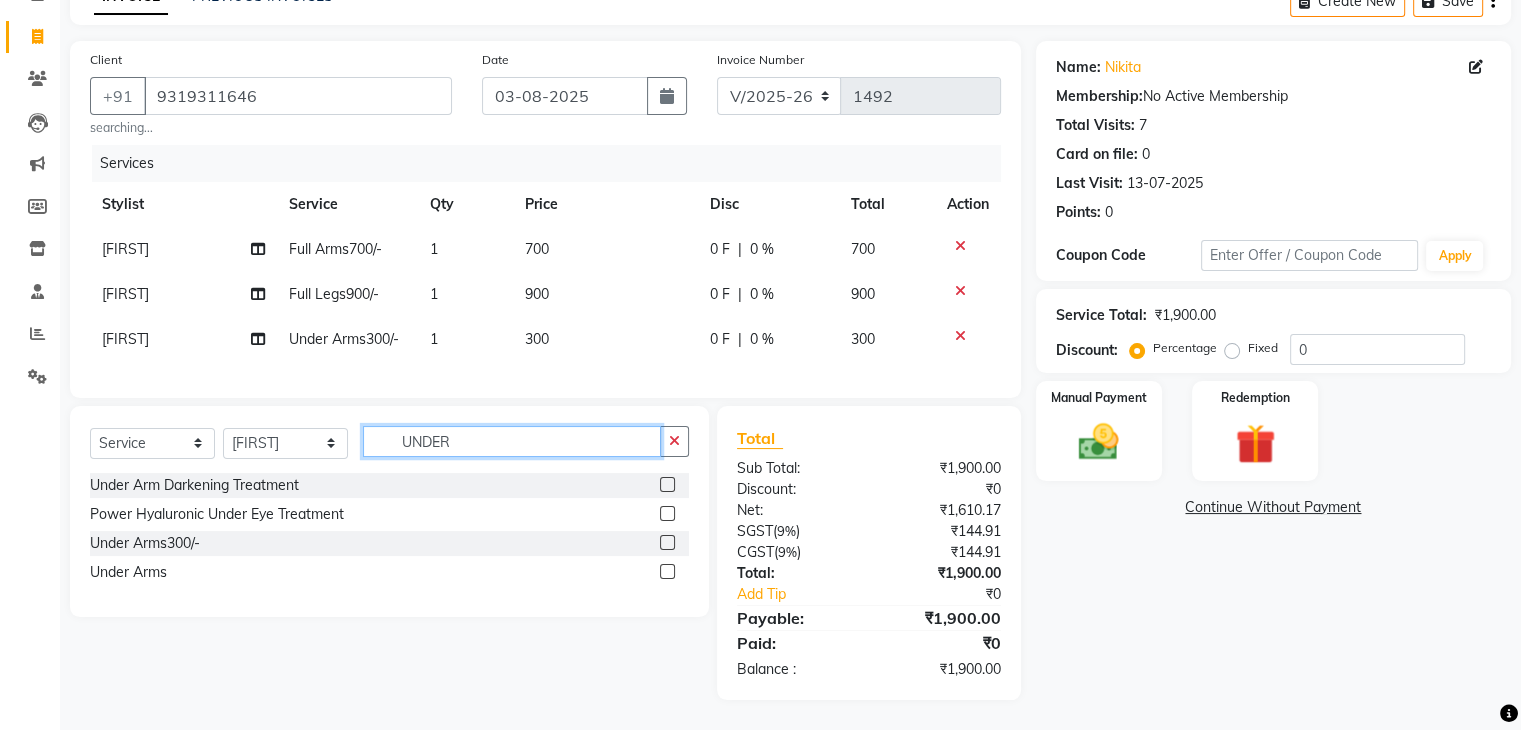 click on "UNDER" 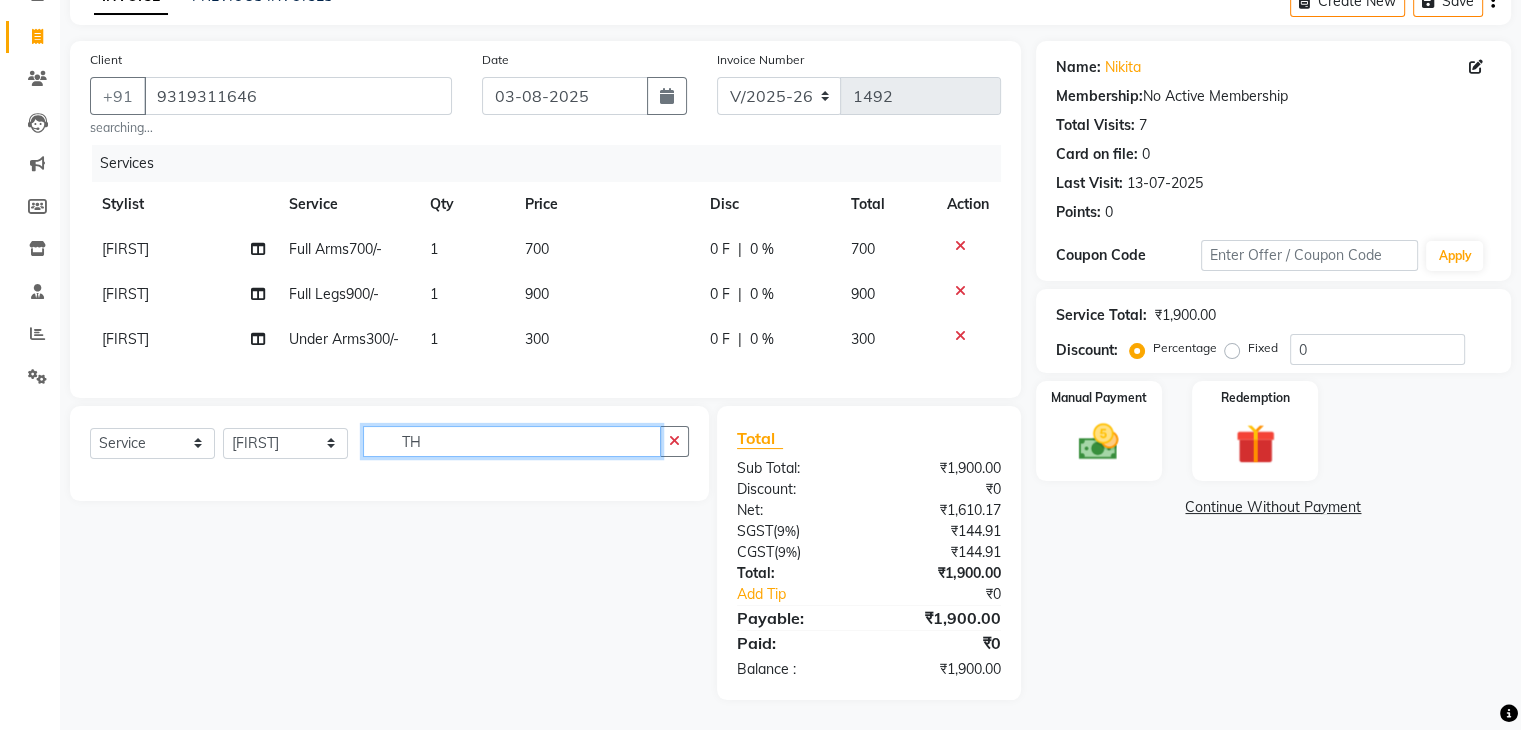 type on "T" 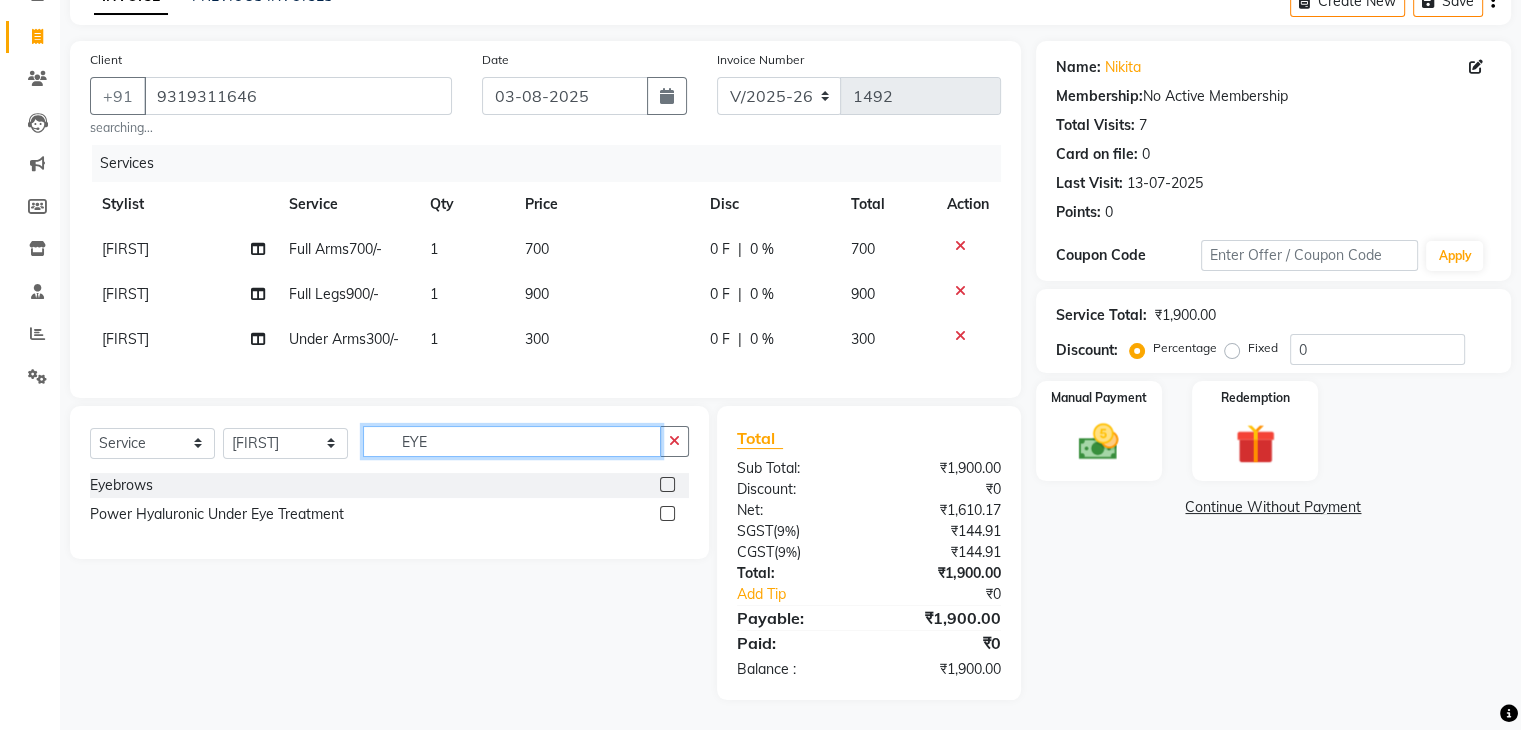 type on "EYE" 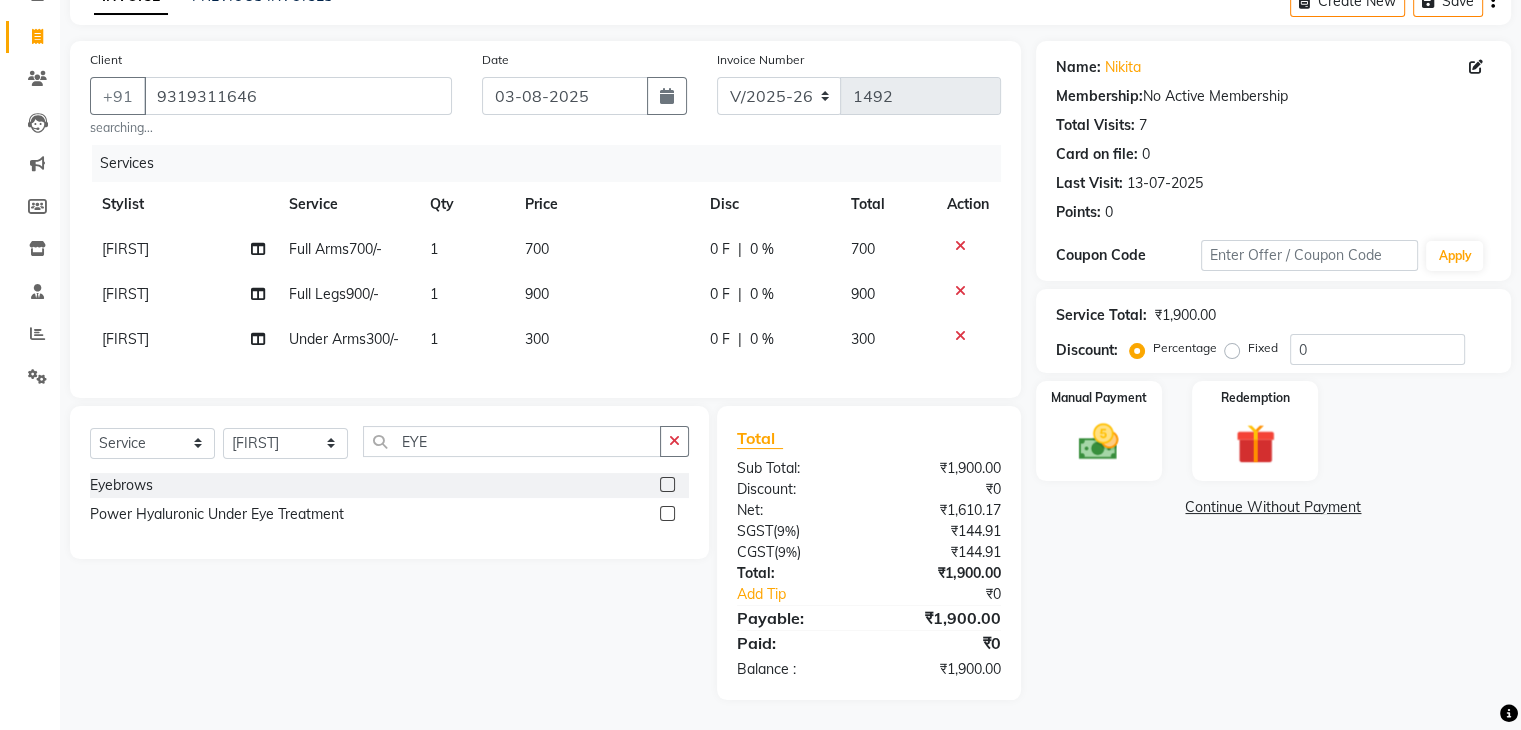 click 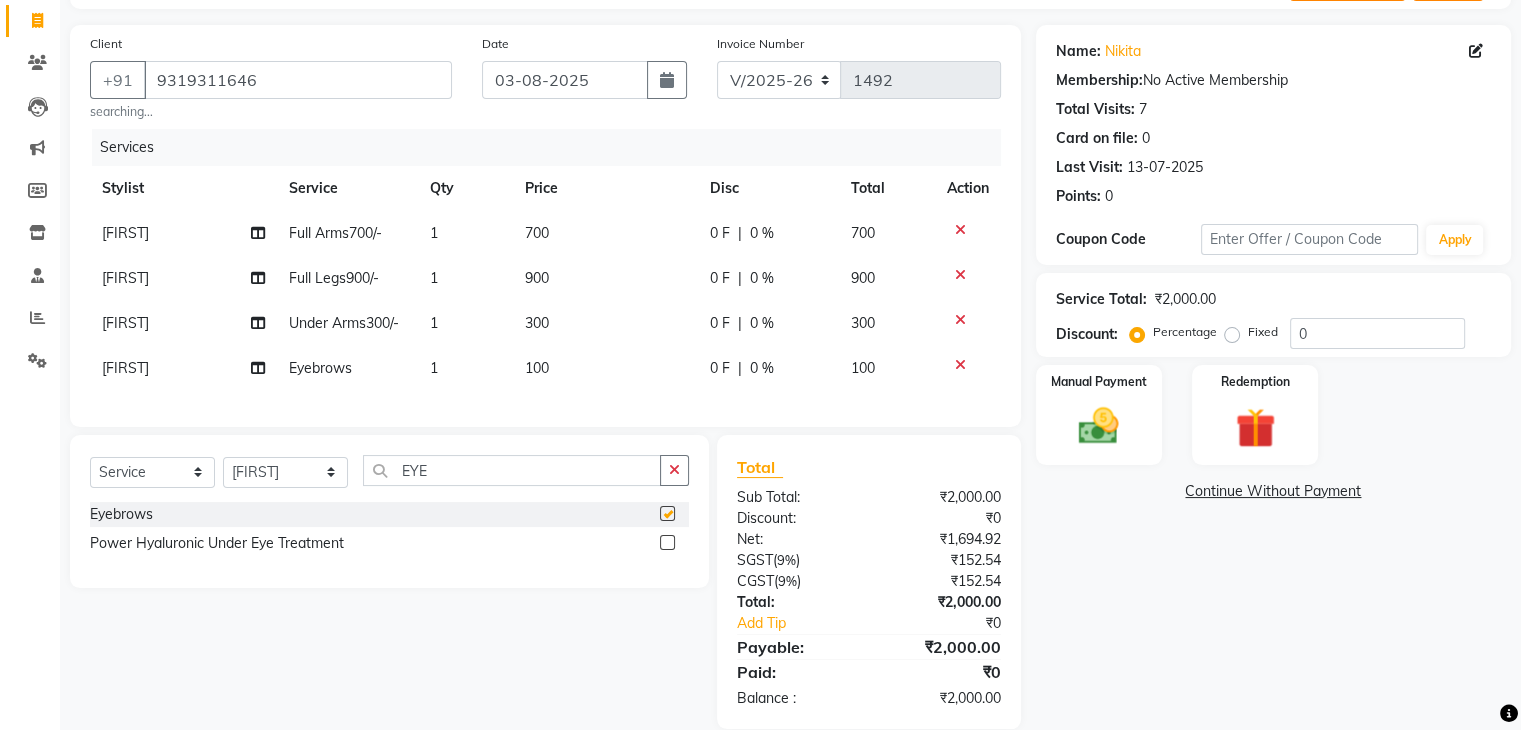 checkbox on "false" 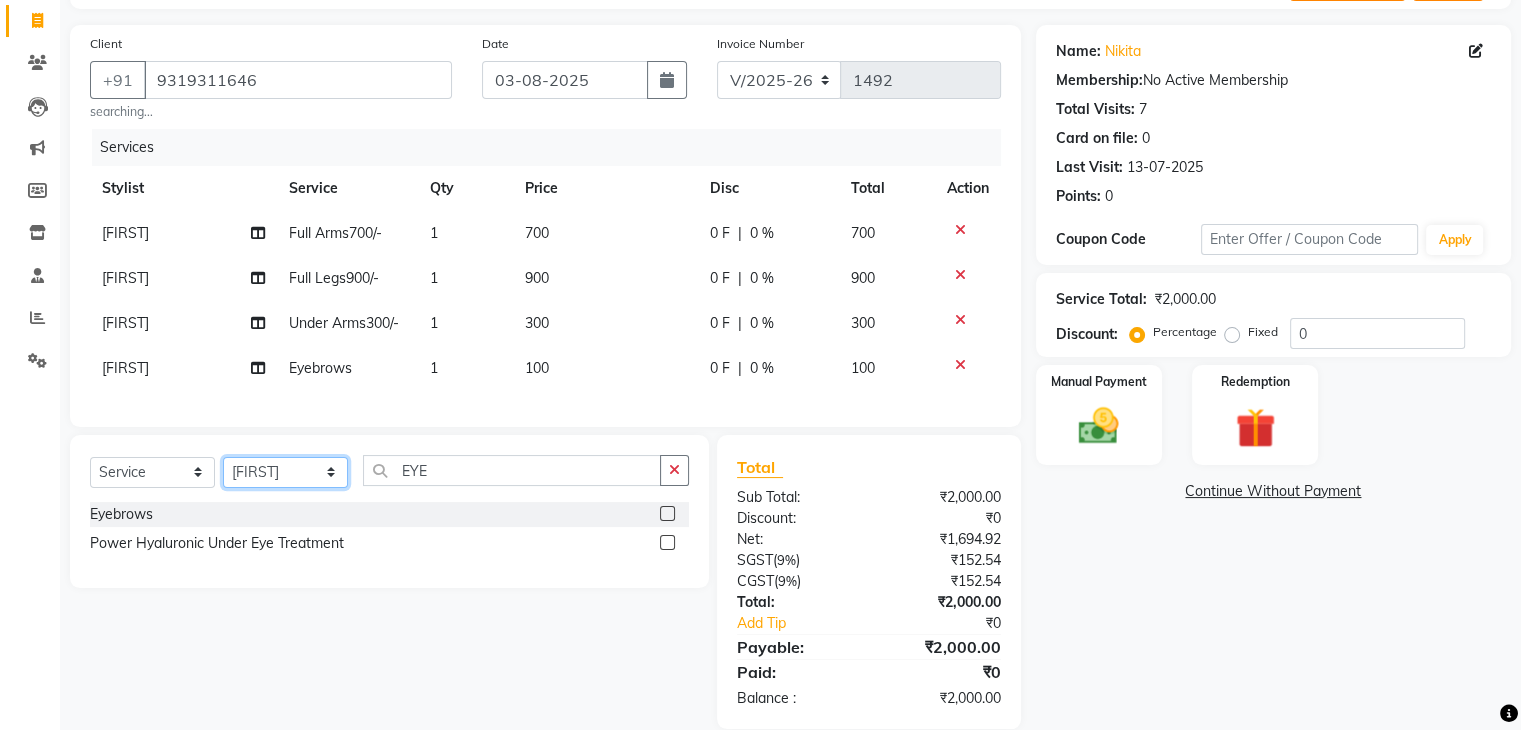 click on "Select Stylist Ajay HK 1 Ajay veer hk ALO Anjeeta Ankit BHASHA COUNTER Demetrious Lovepreet Mohit Mohit Vyas OM  Rohit SALMAN Sharda Shekhu Simran Sukh Swarang Toka Zen" 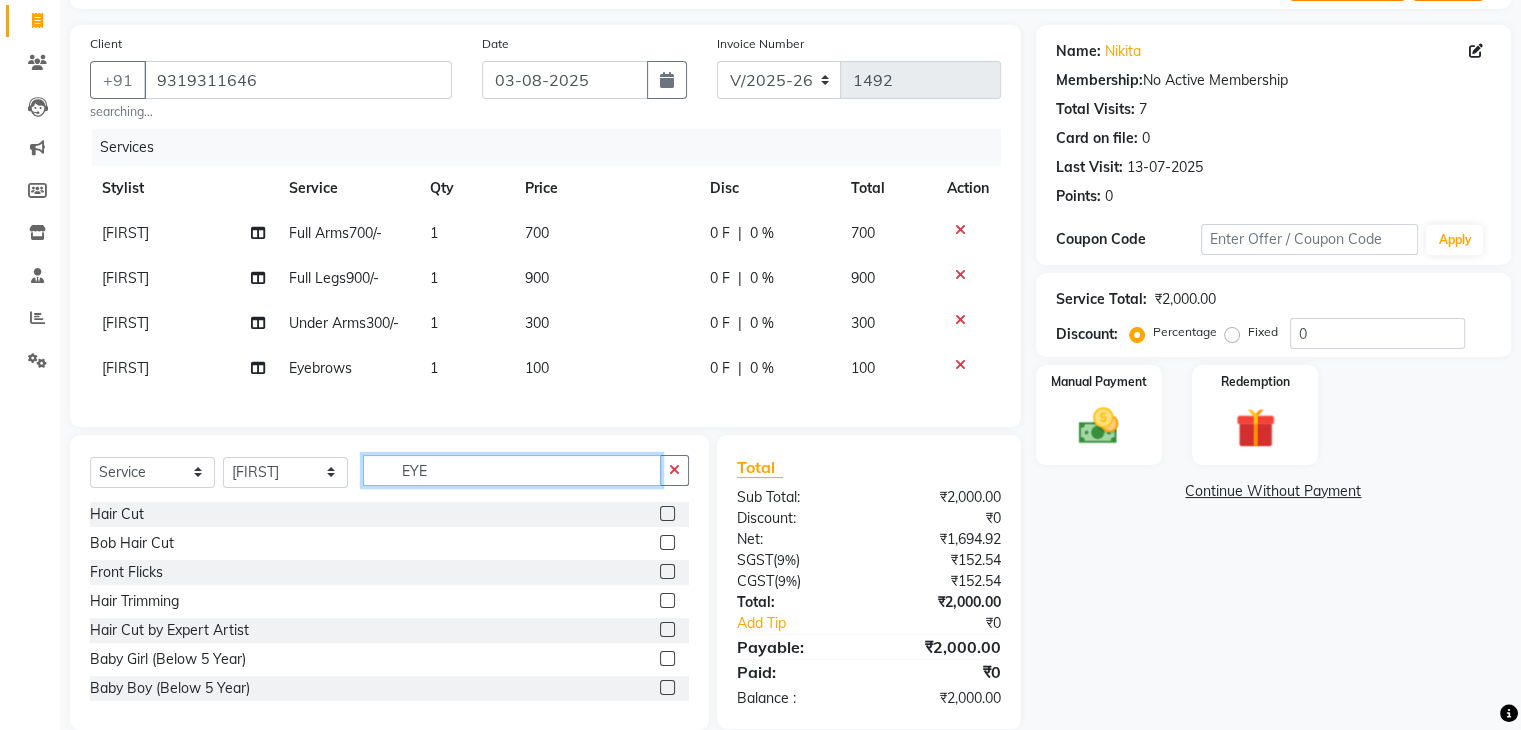 click on "EYE" 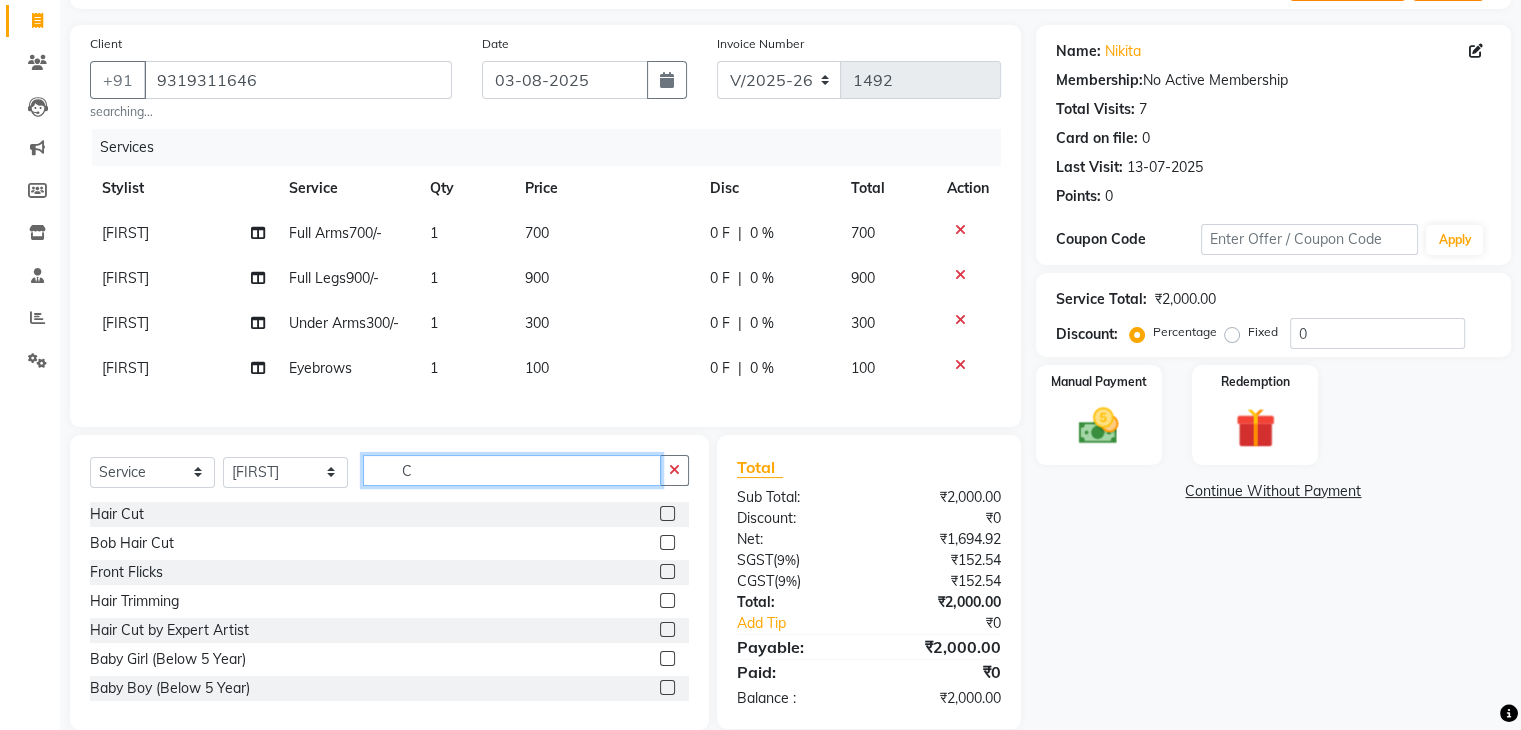 click on "C" 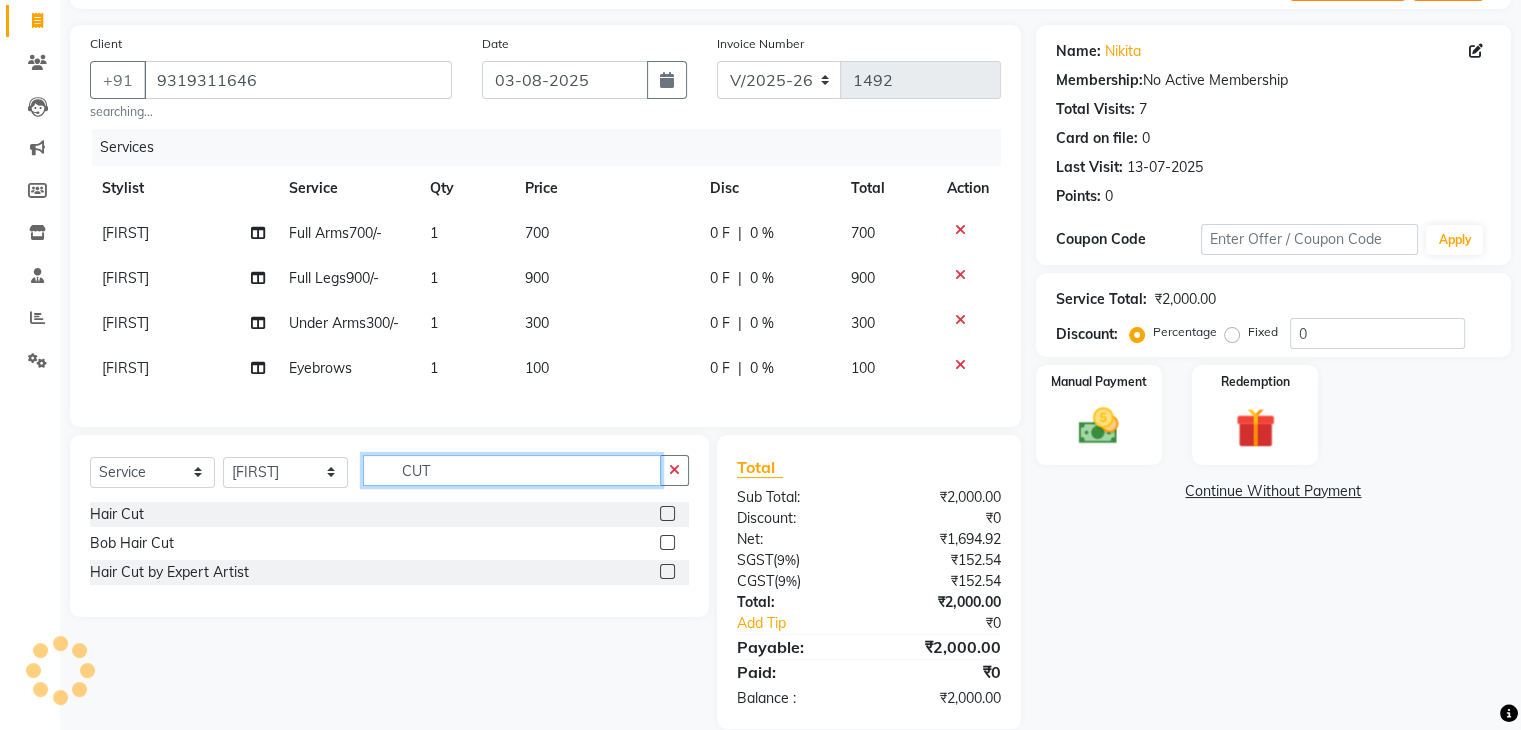 type on "CUT" 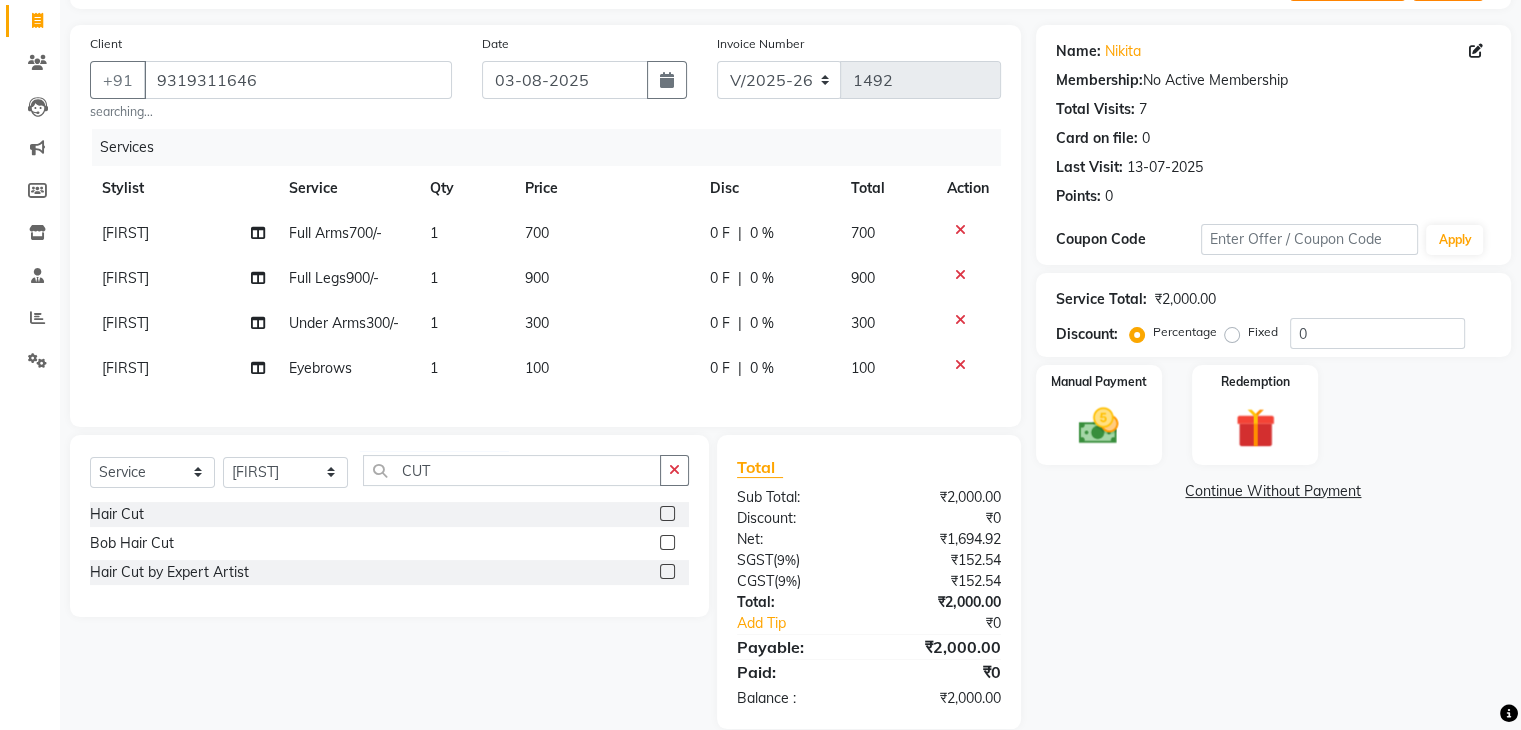click 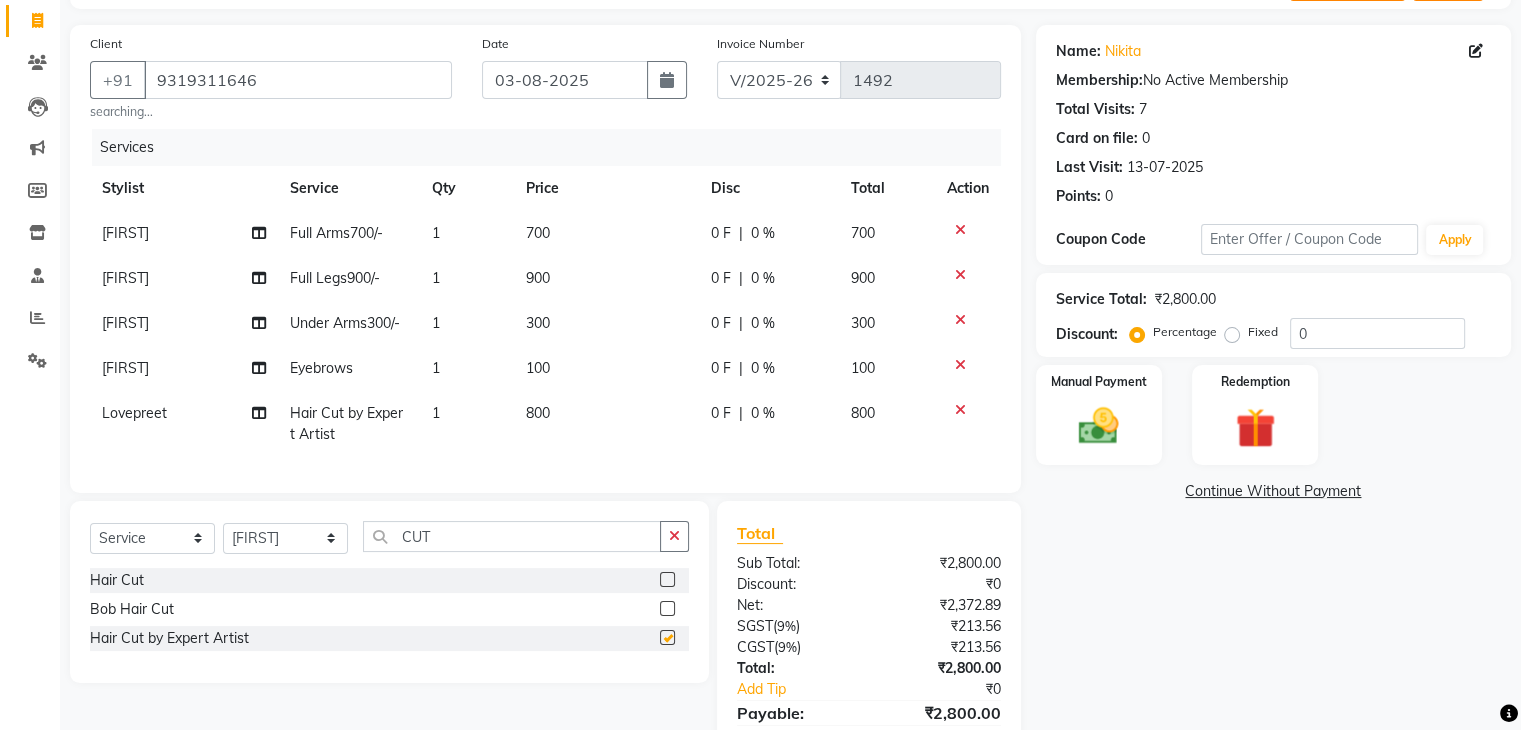 checkbox on "false" 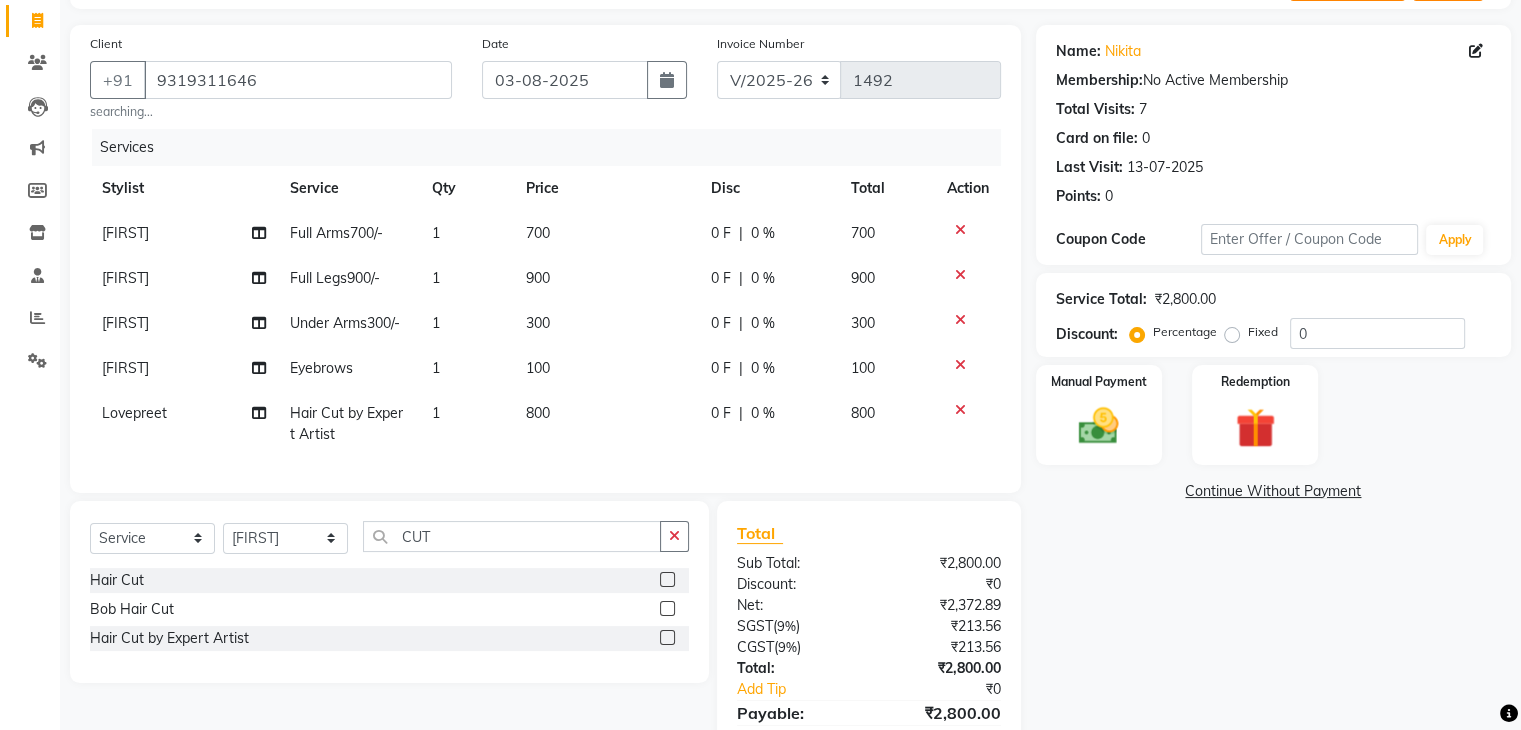 click on "100" 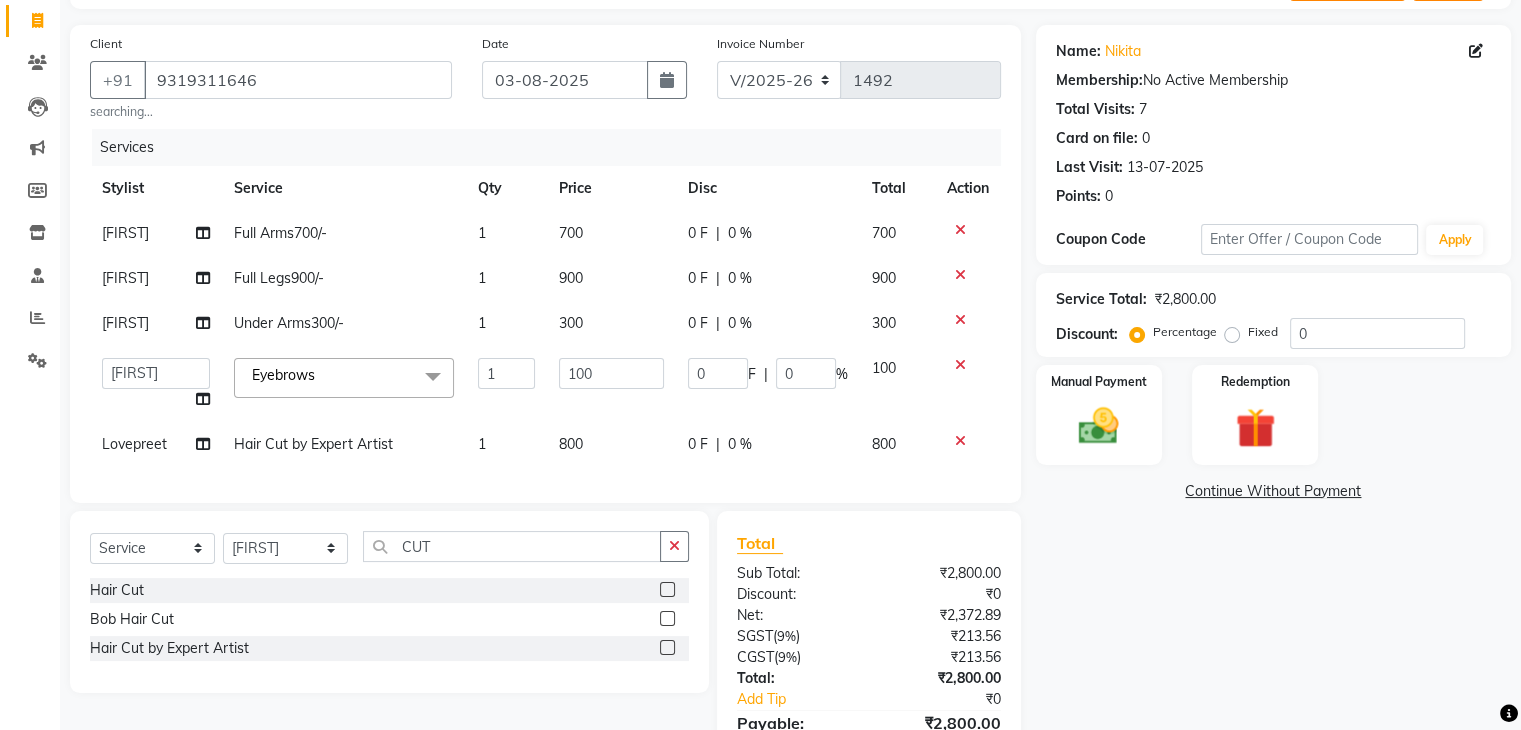 click on "100" 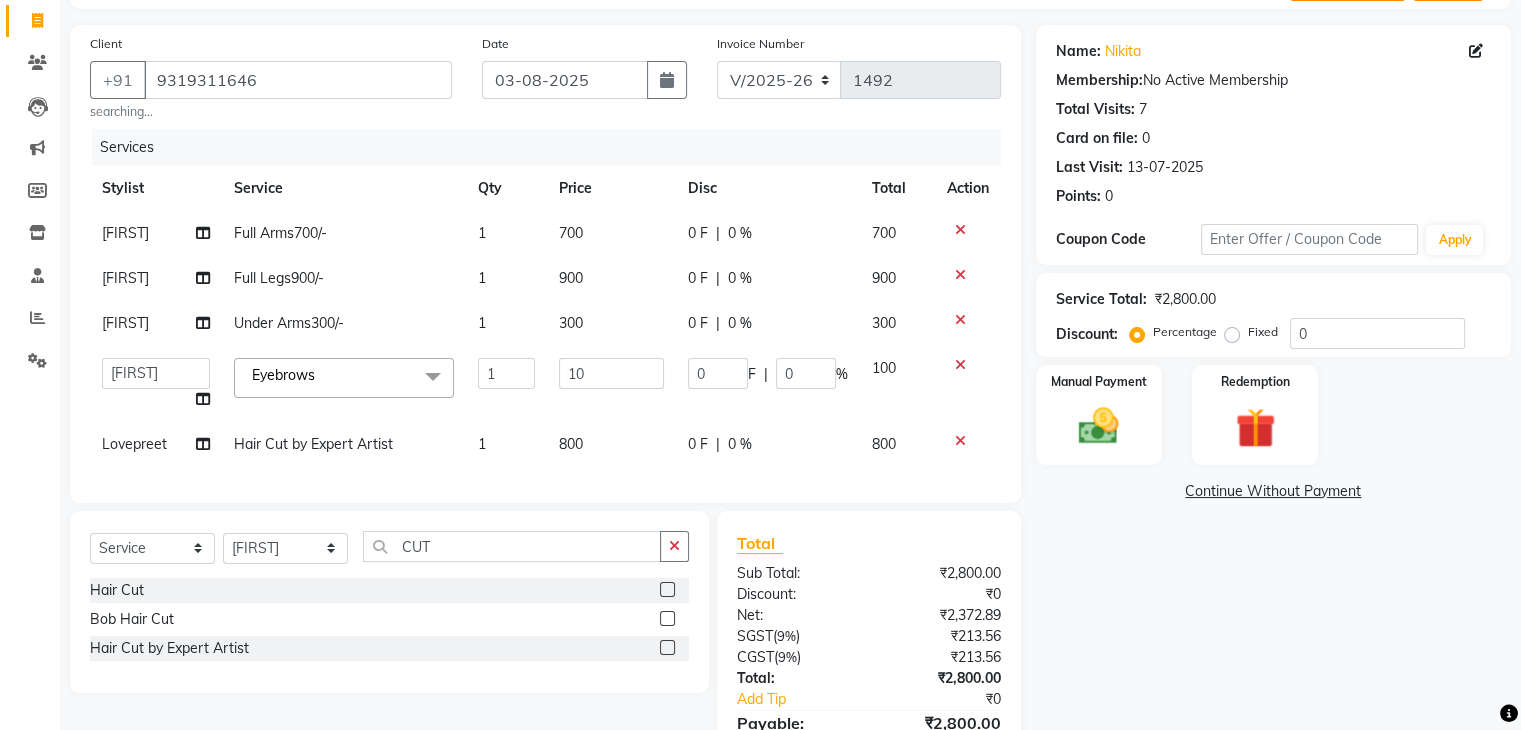 type on "1" 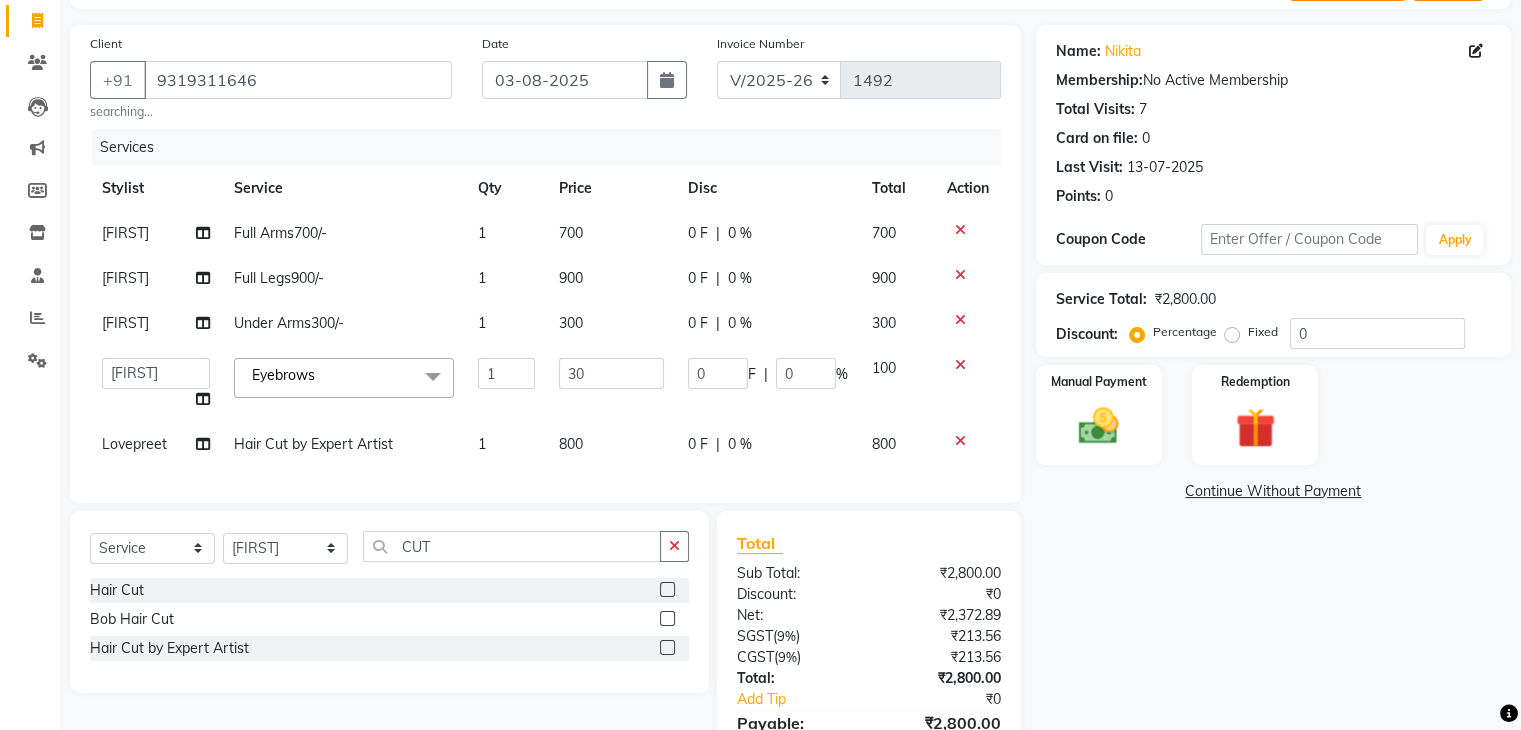 type on "300" 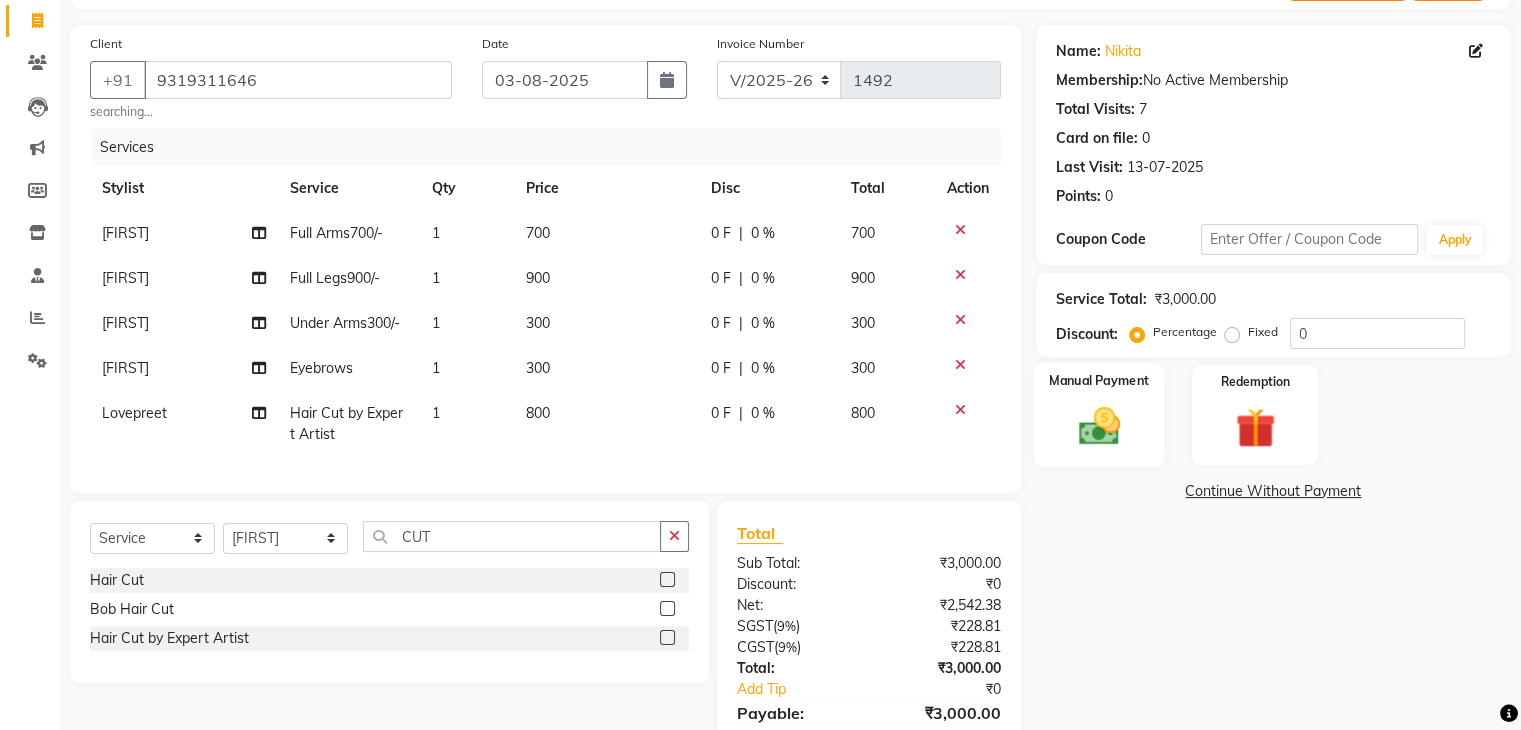 click 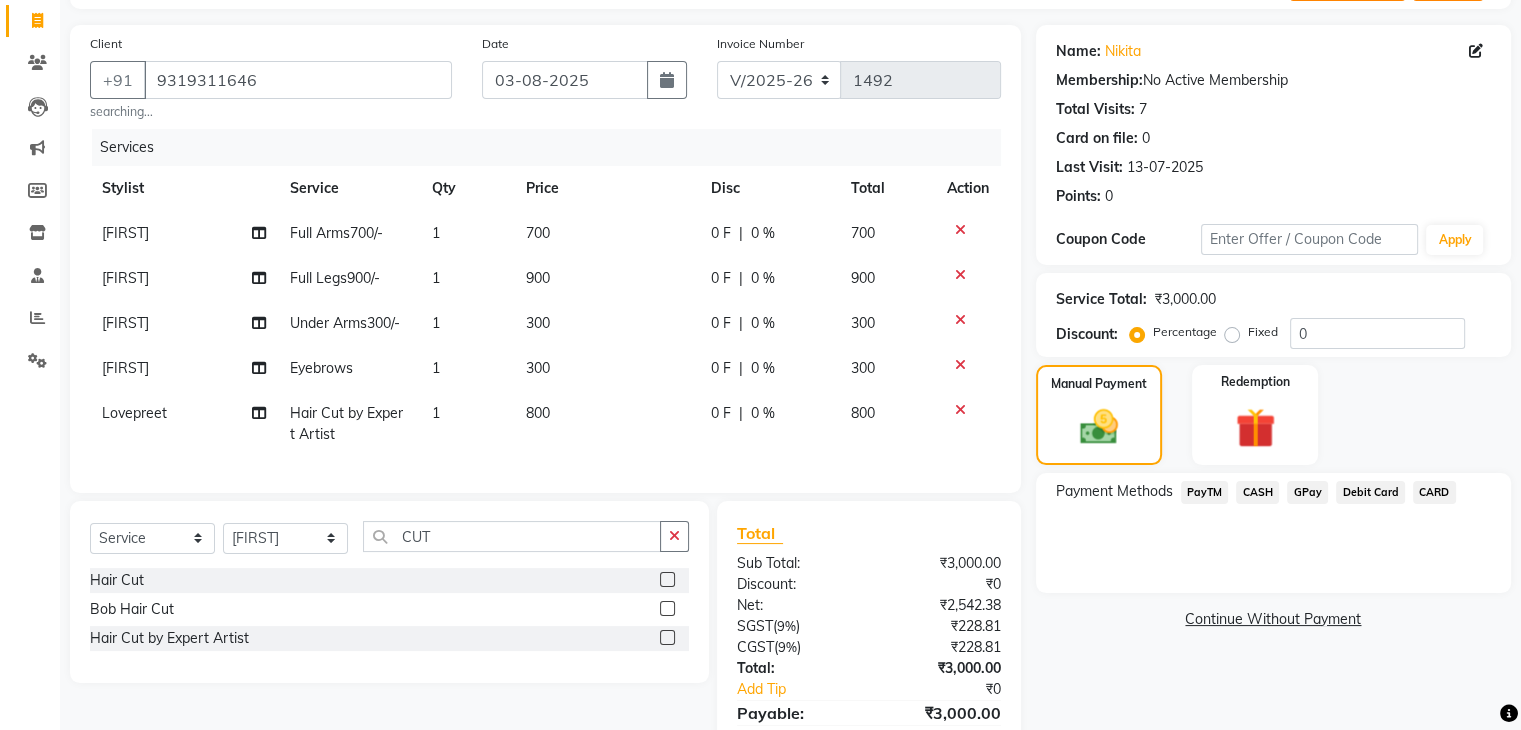 drag, startPoint x: 1513, startPoint y: 437, endPoint x: 1530, endPoint y: 561, distance: 125.1599 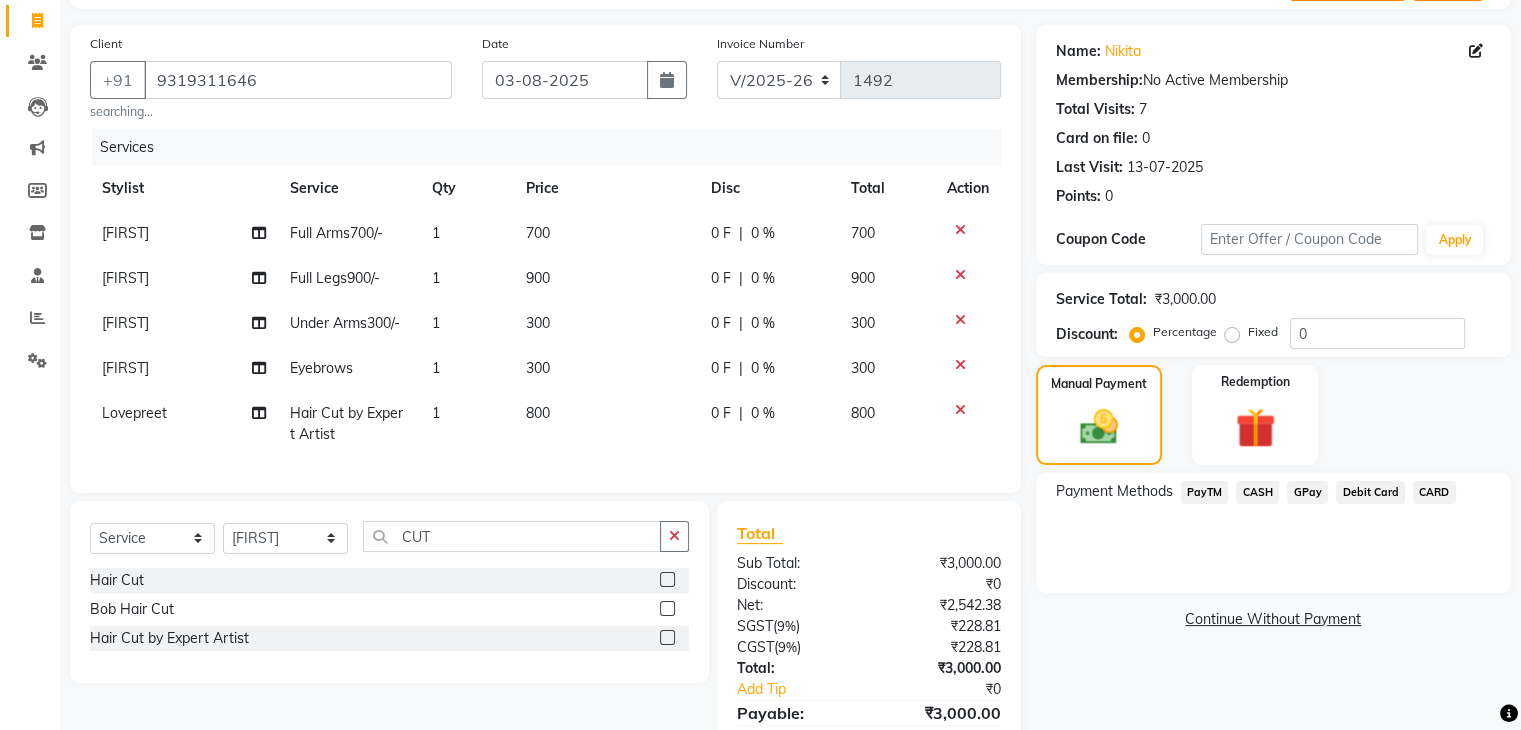 click on "PayTM" 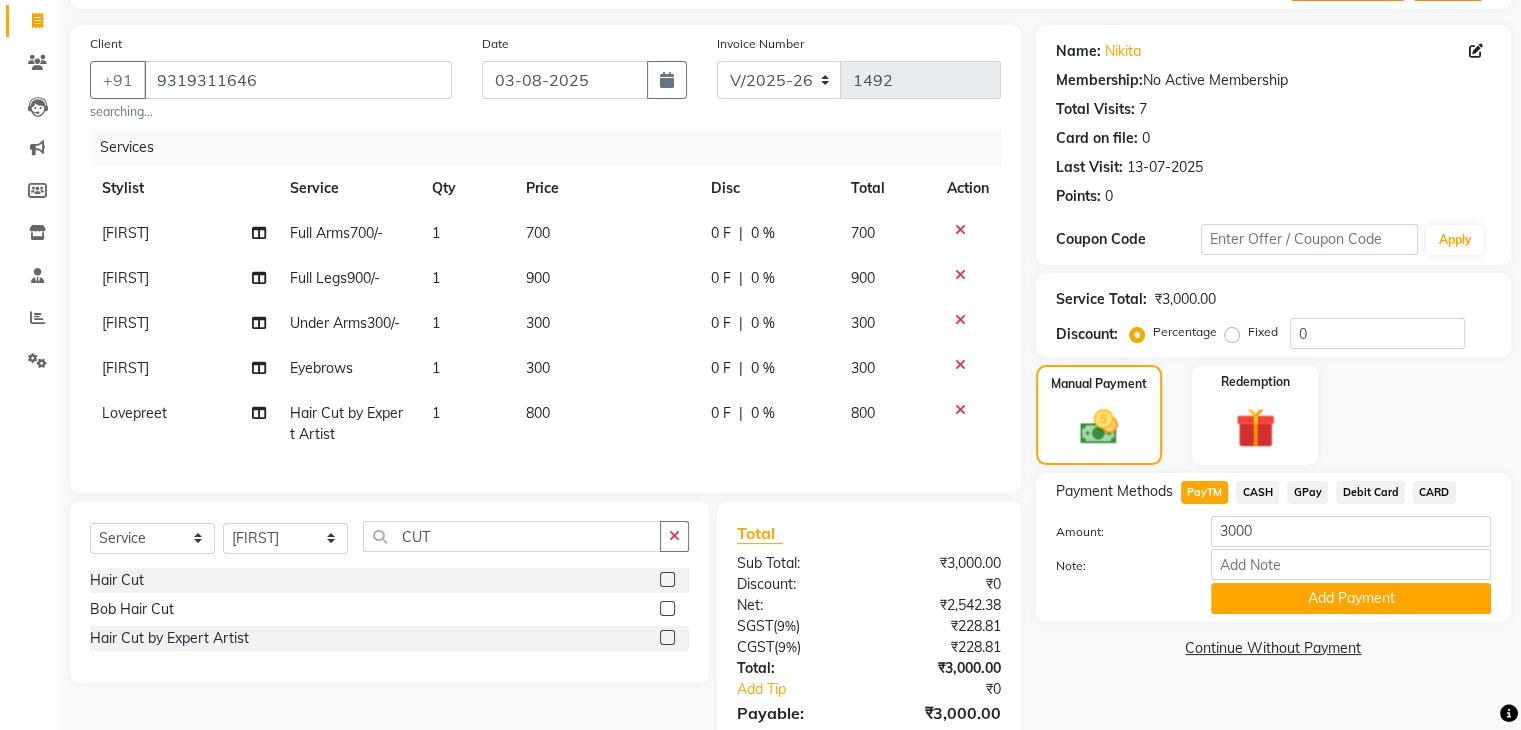 scroll, scrollTop: 236, scrollLeft: 0, axis: vertical 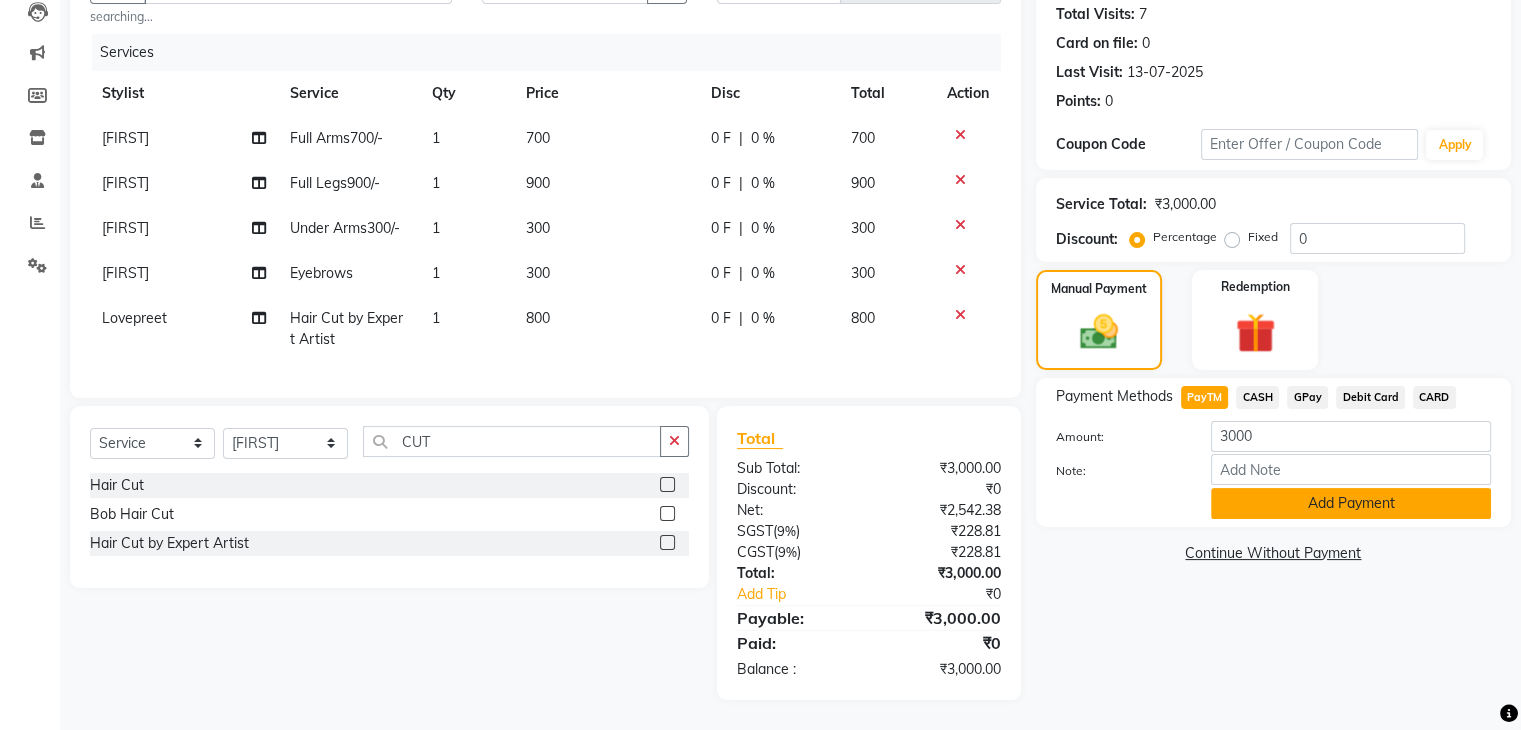 click on "Add Payment" 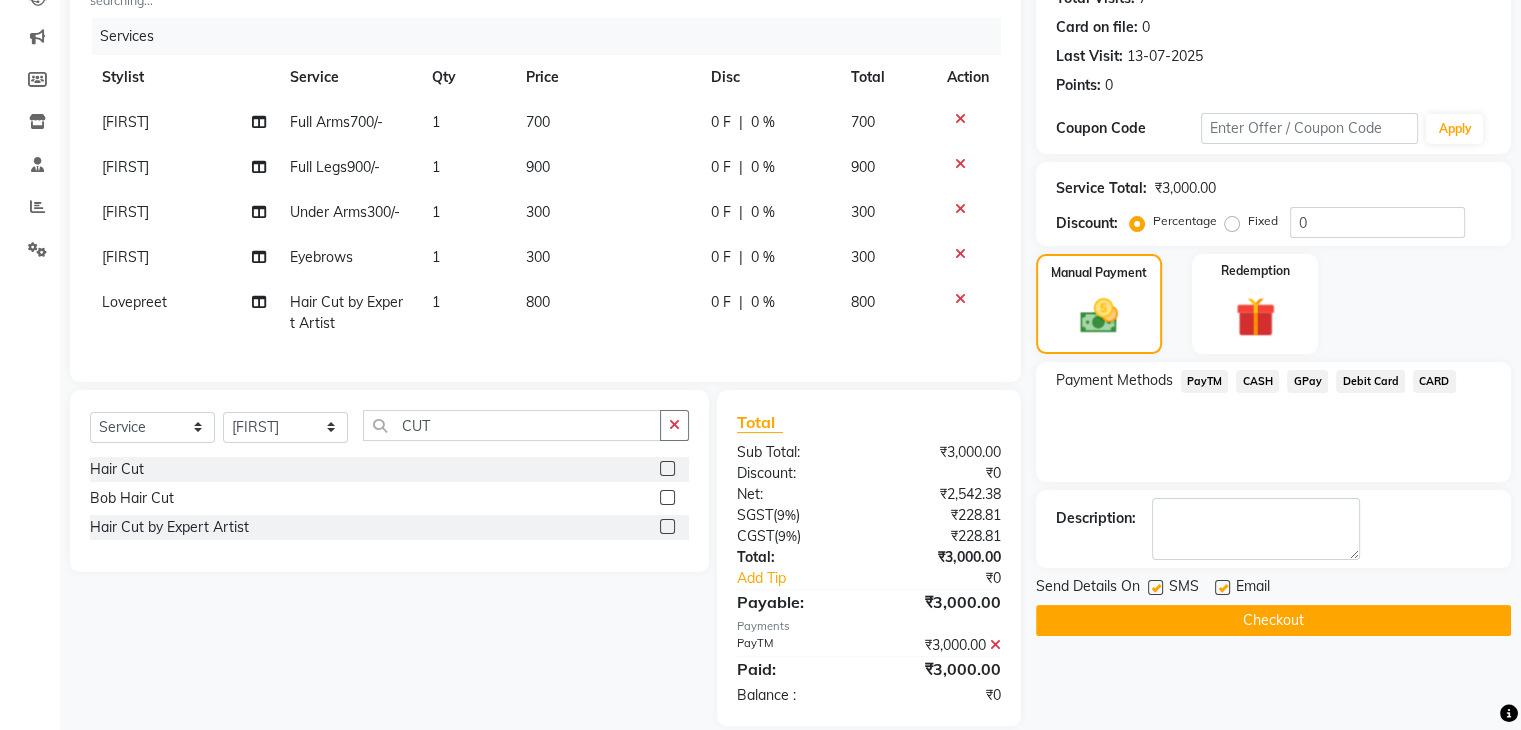 scroll, scrollTop: 278, scrollLeft: 0, axis: vertical 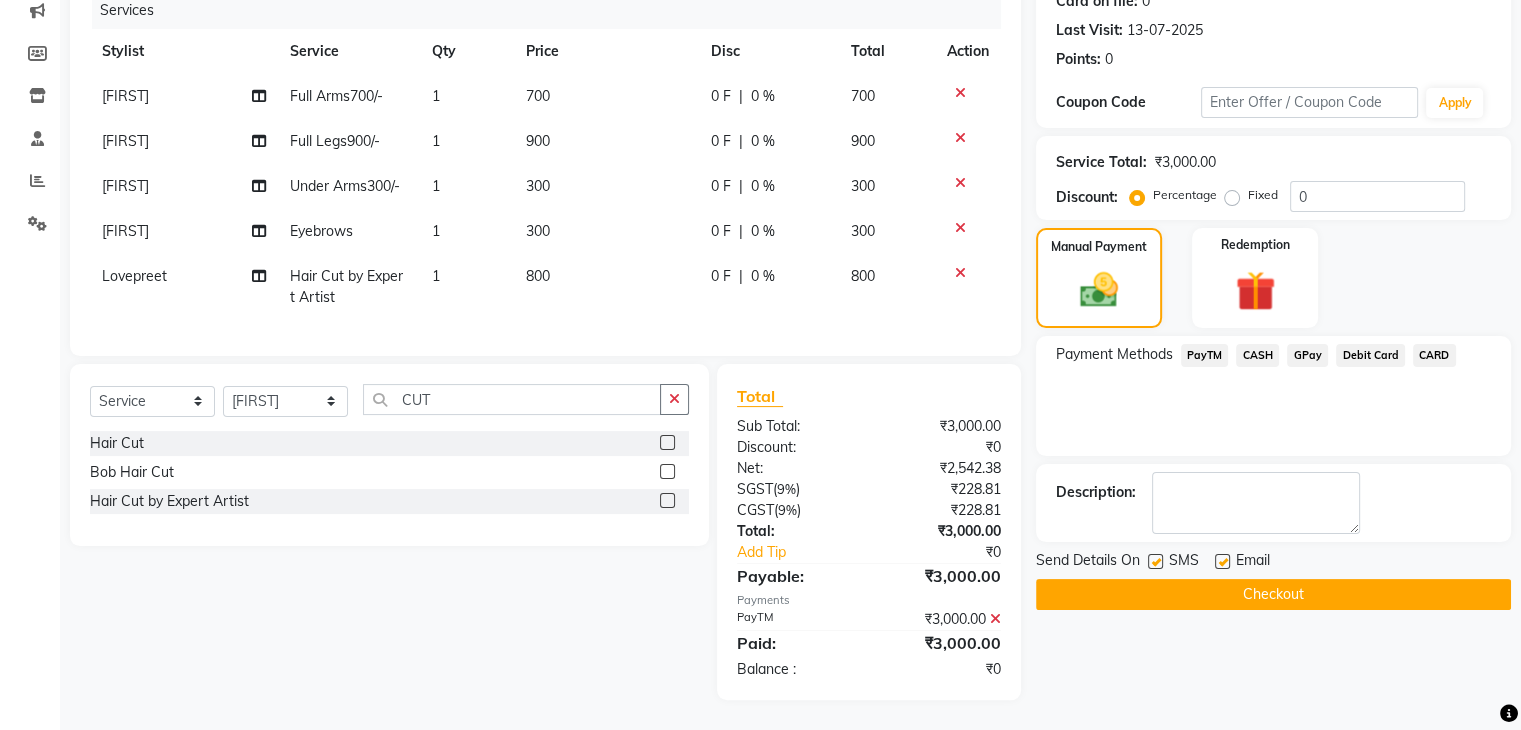 click on "Checkout" 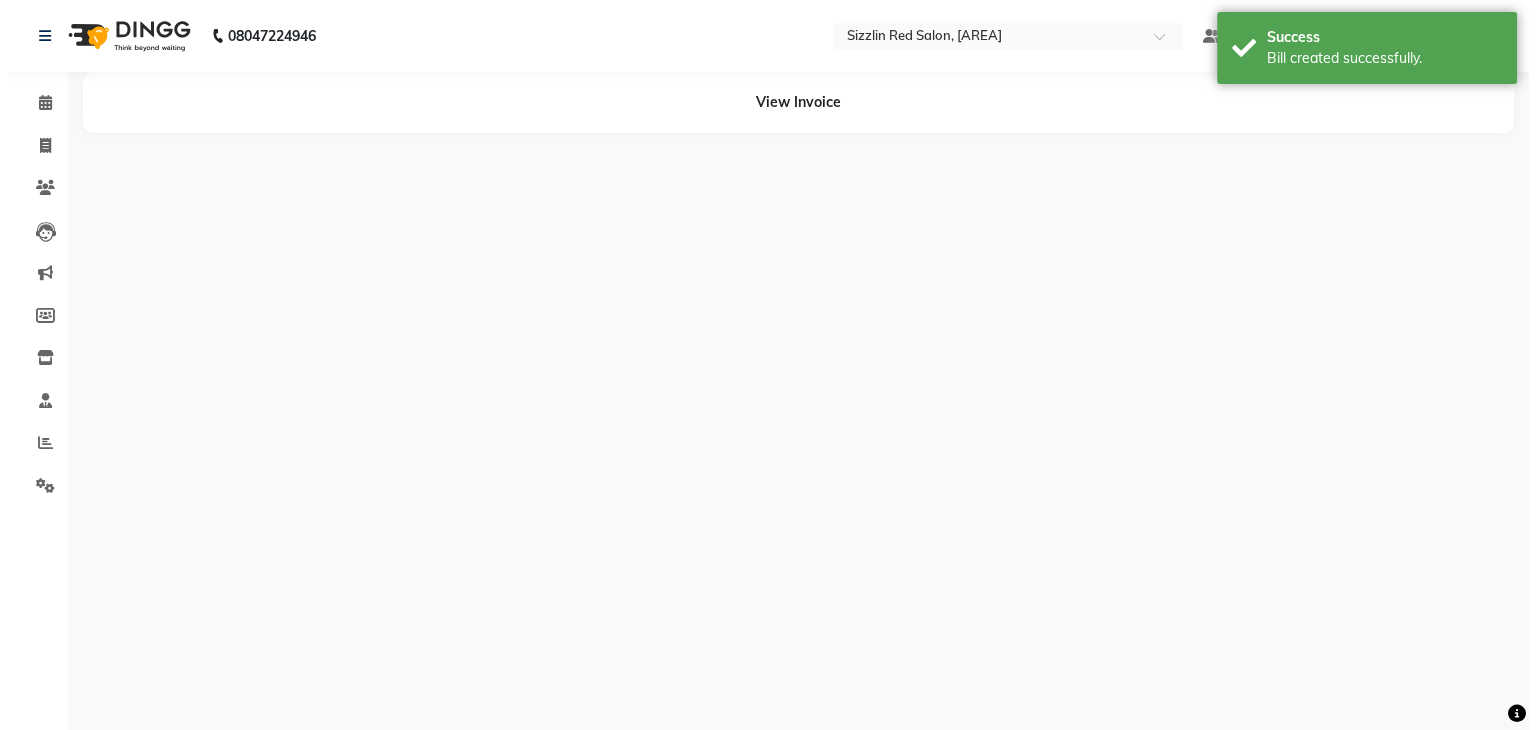 scroll, scrollTop: 0, scrollLeft: 0, axis: both 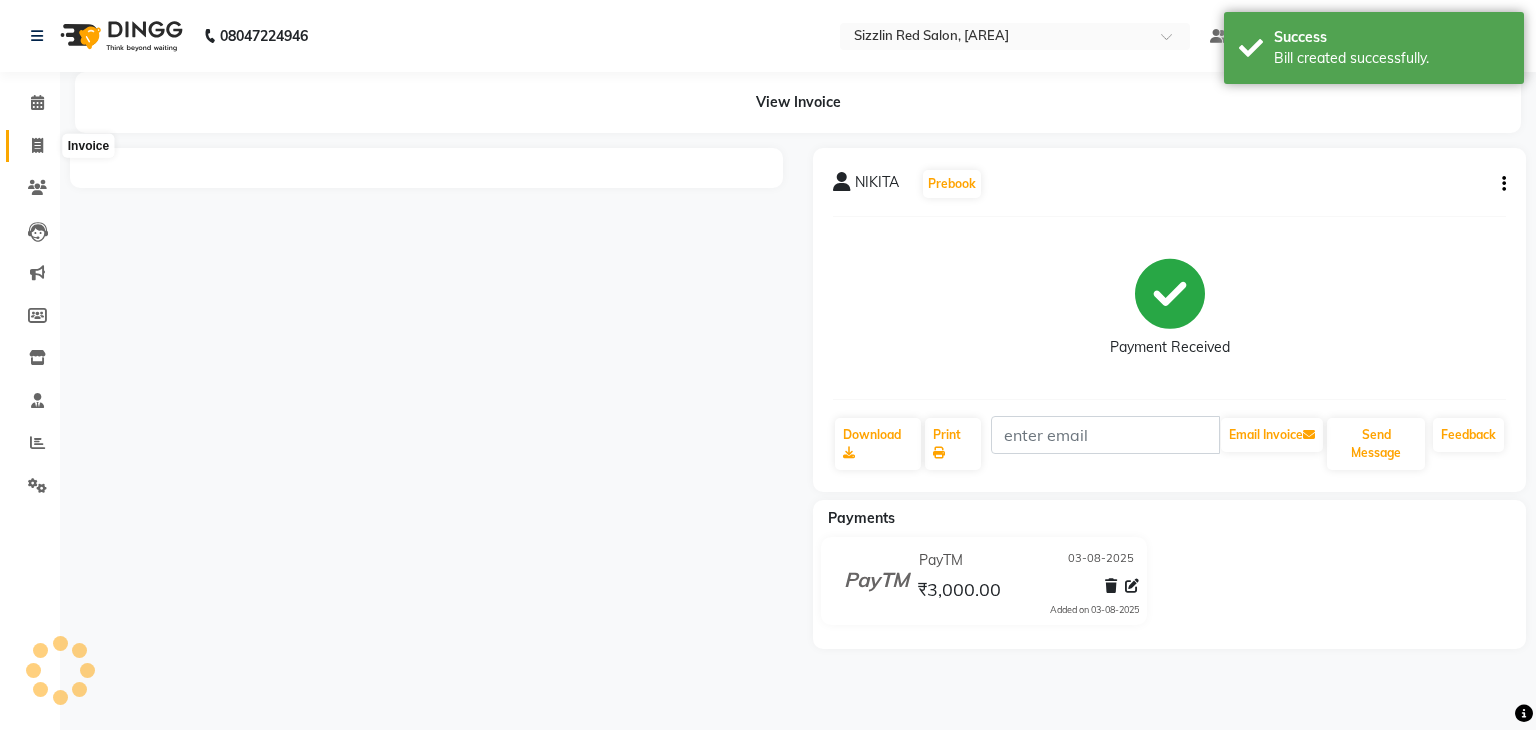 click 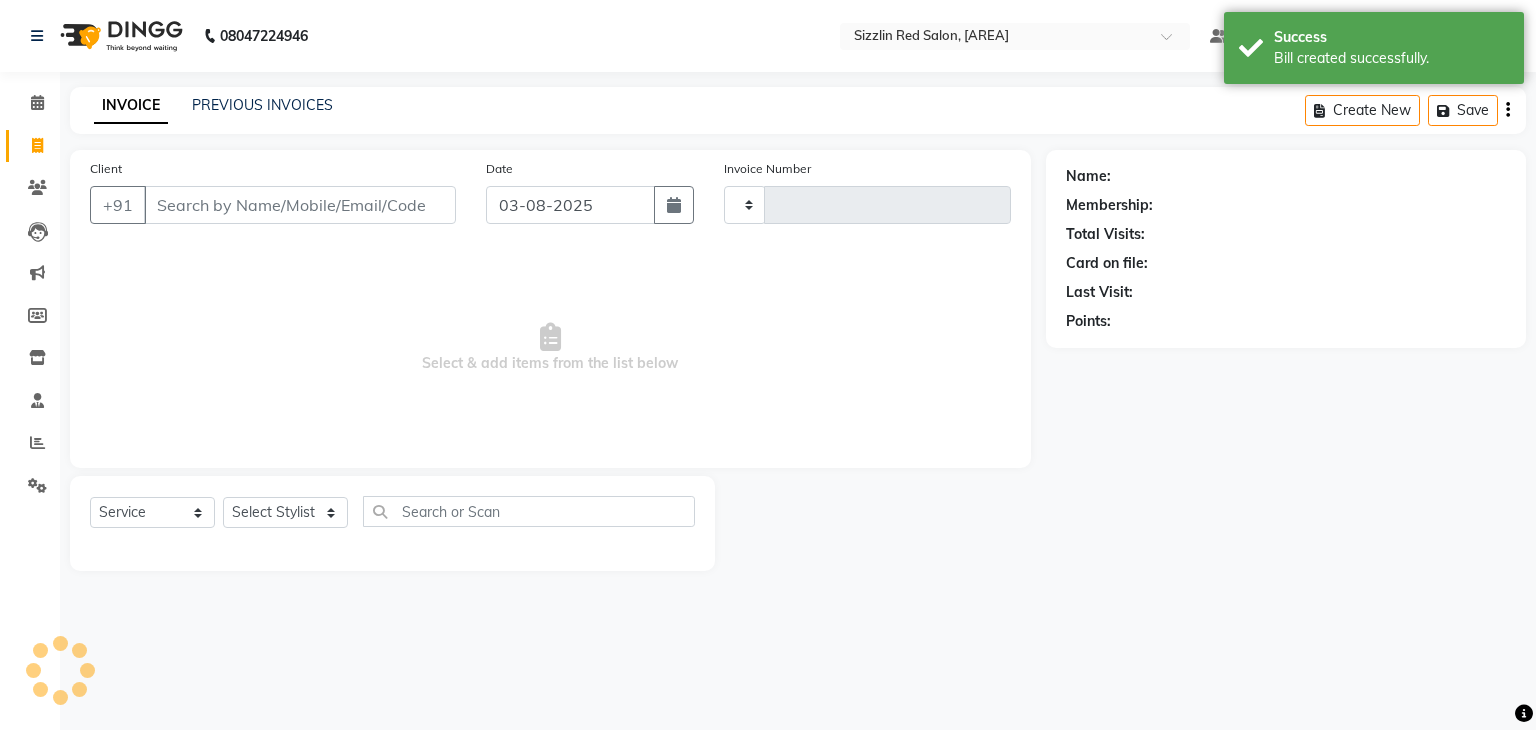 type on "1493" 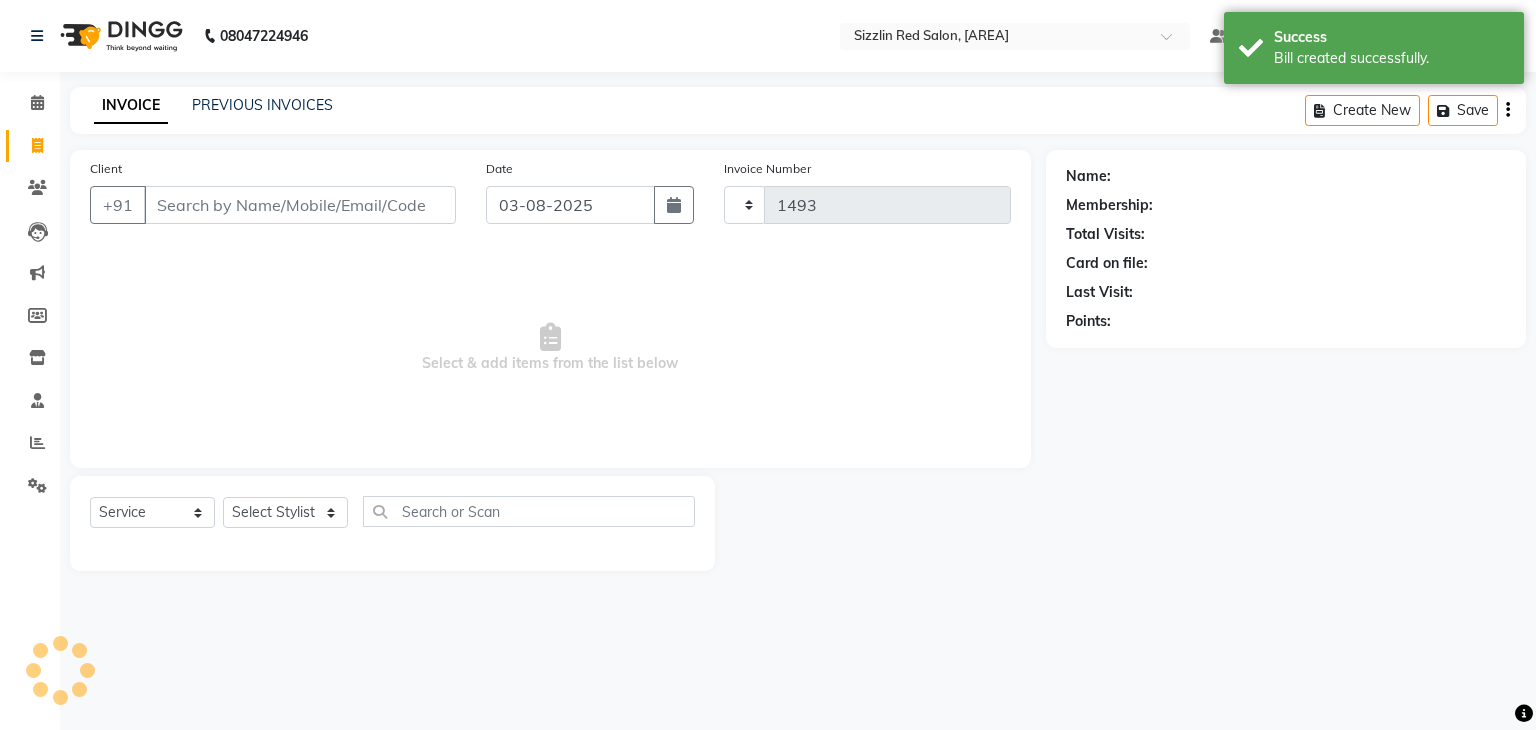 select on "7534" 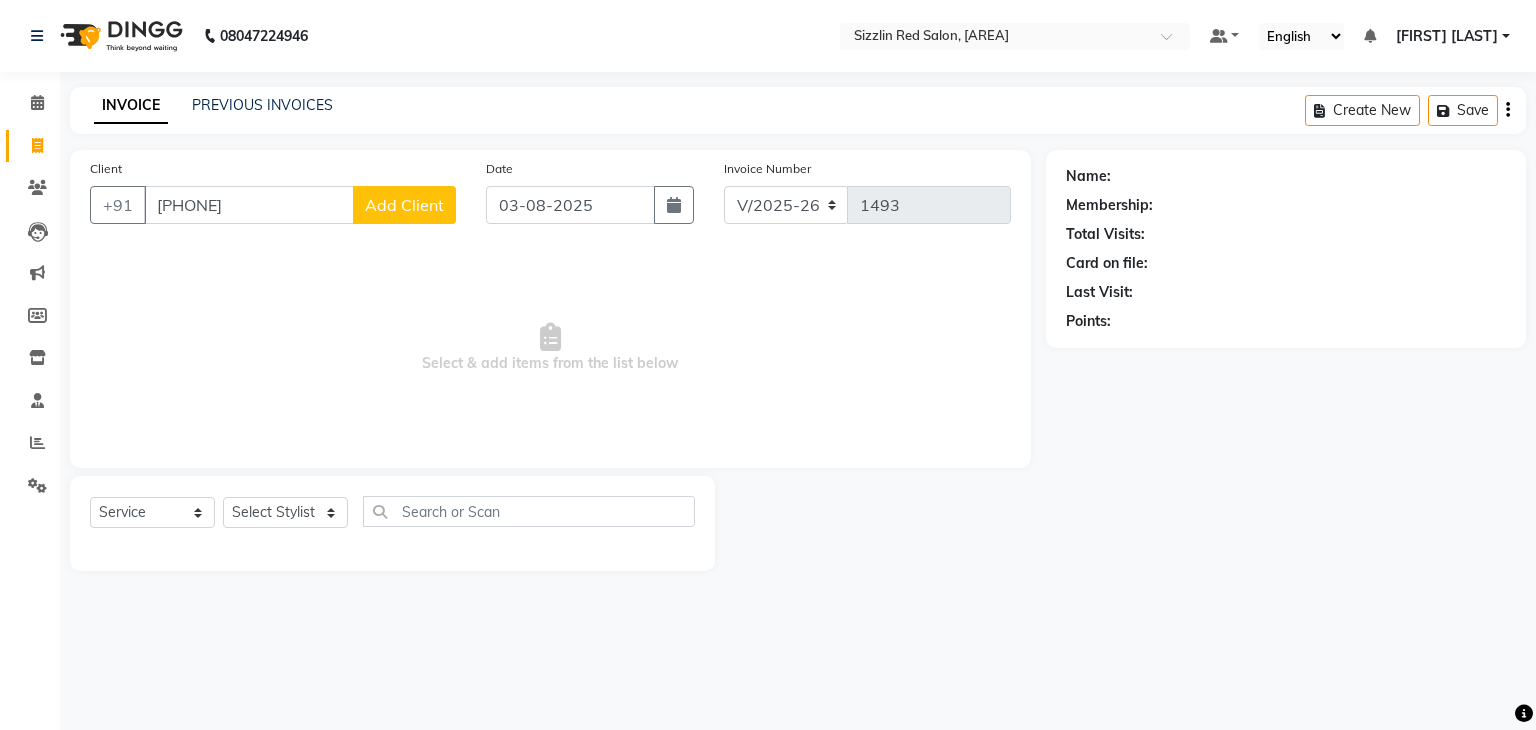 type on "6378214379" 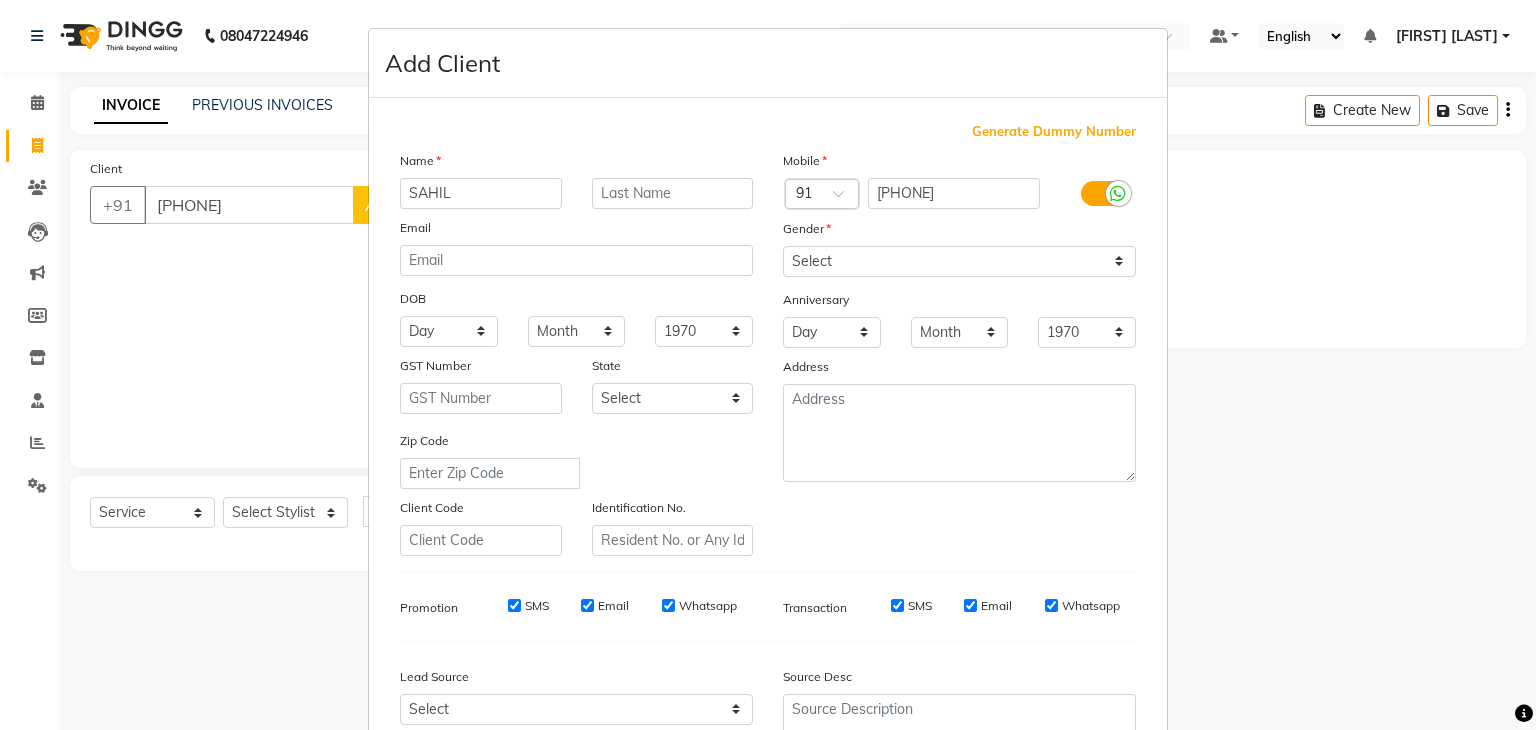 type on "SAHIL" 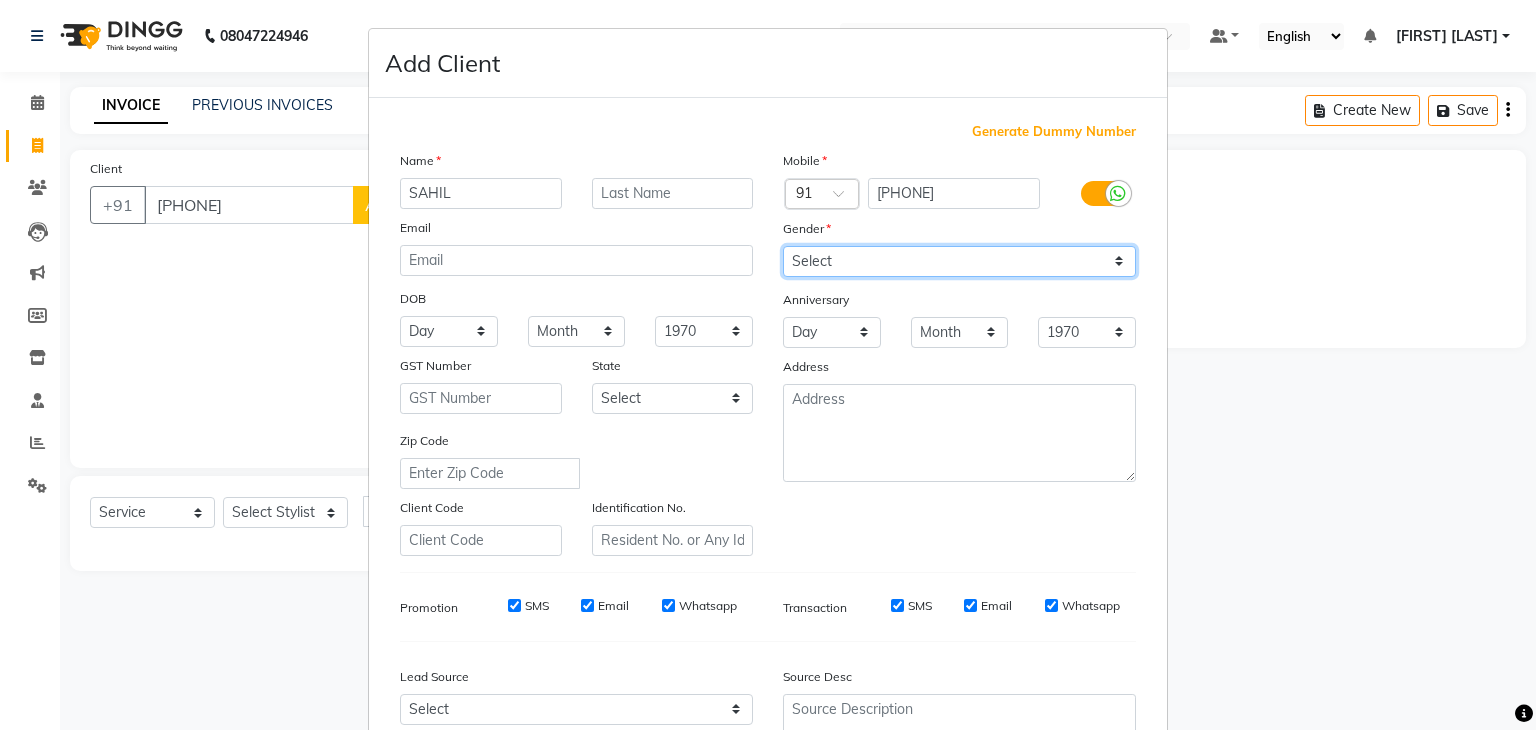 click on "Select Male Female Other Prefer Not To Say" at bounding box center (959, 261) 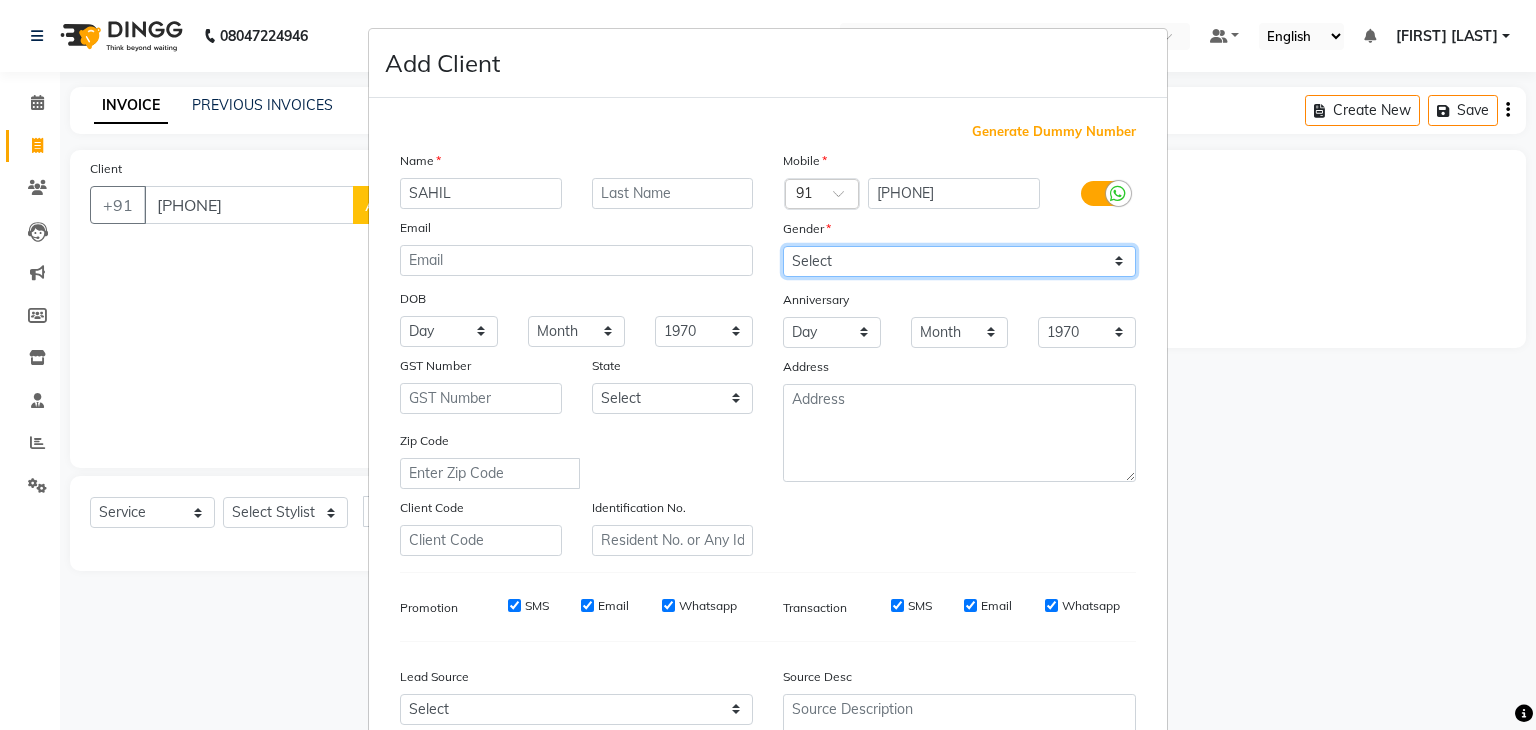 select on "male" 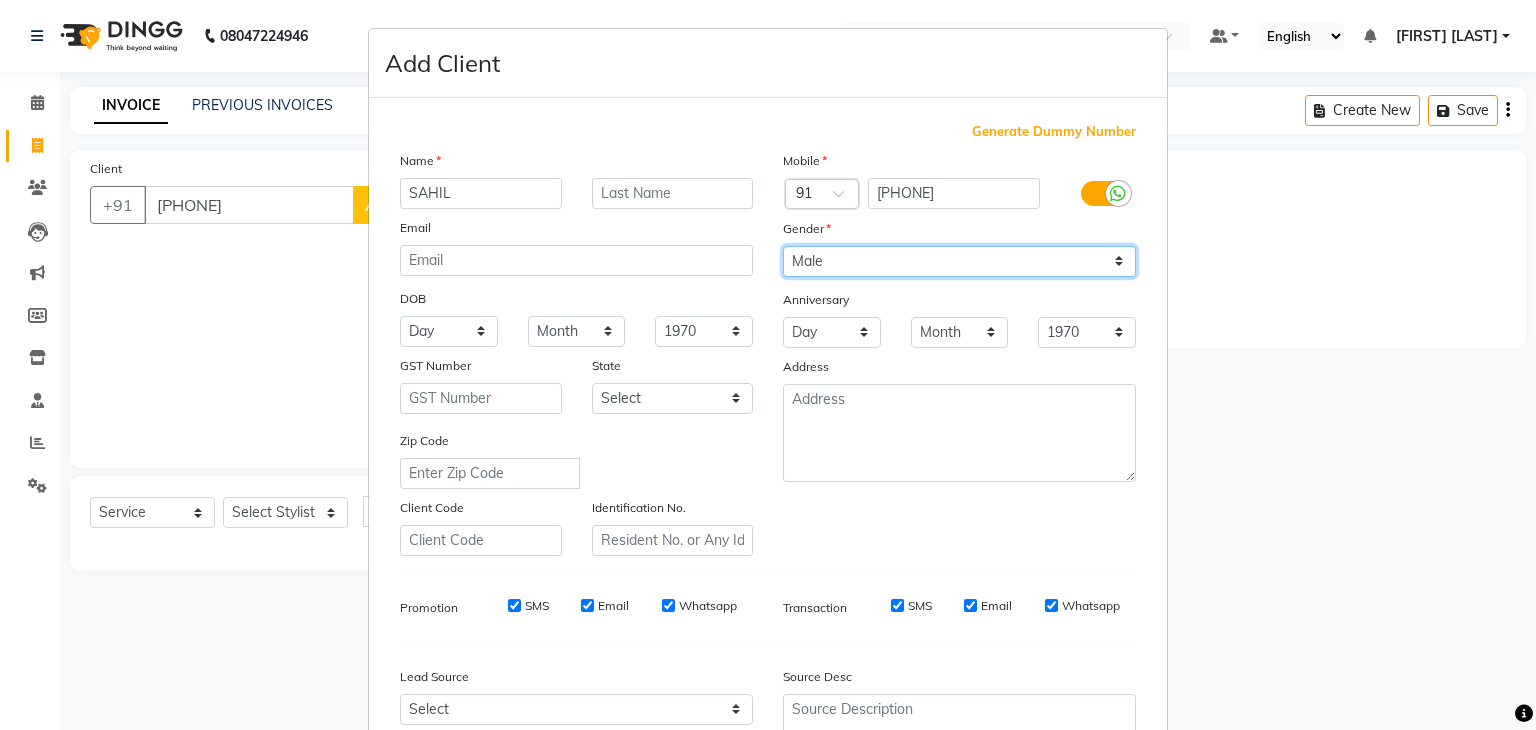 click on "Select Male Female Other Prefer Not To Say" at bounding box center [959, 261] 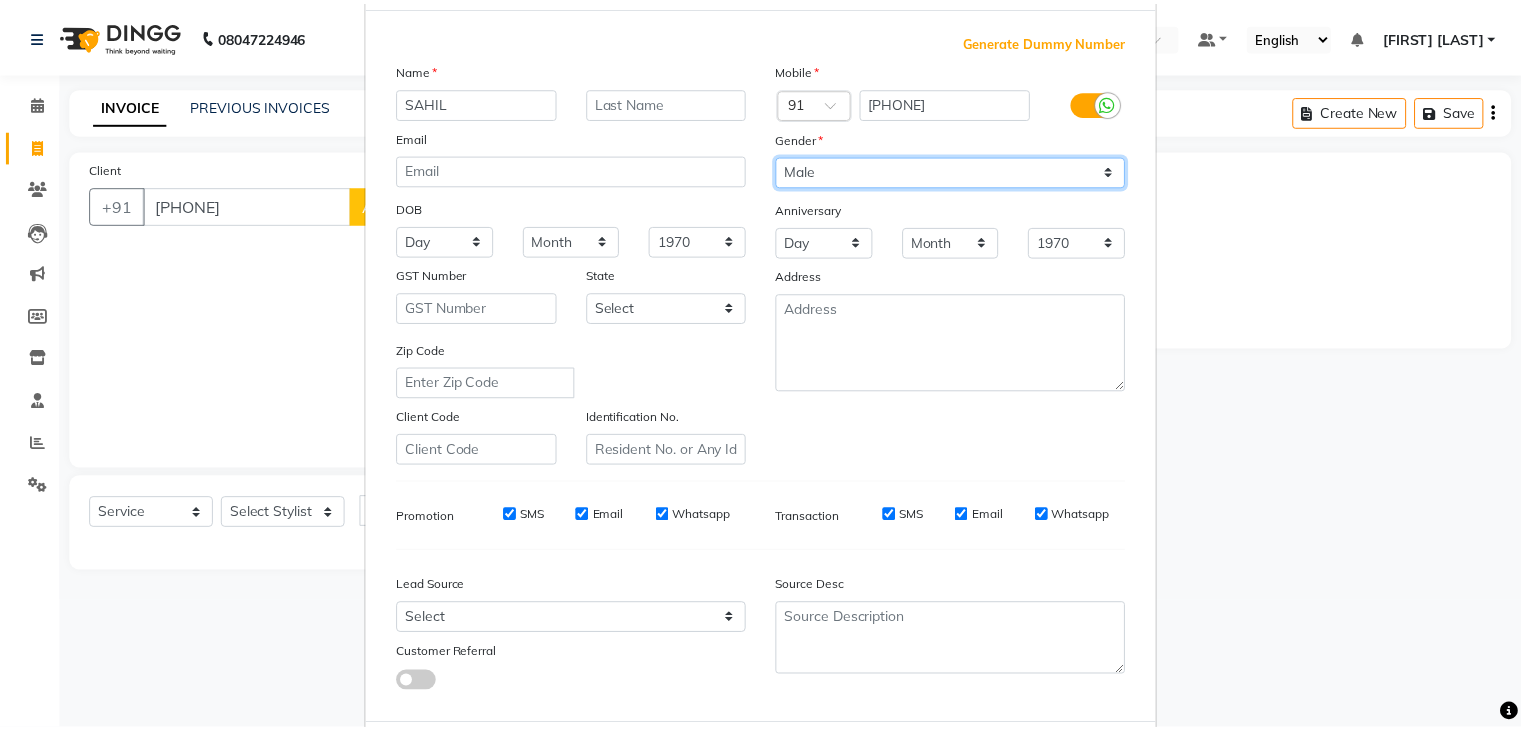 scroll, scrollTop: 203, scrollLeft: 0, axis: vertical 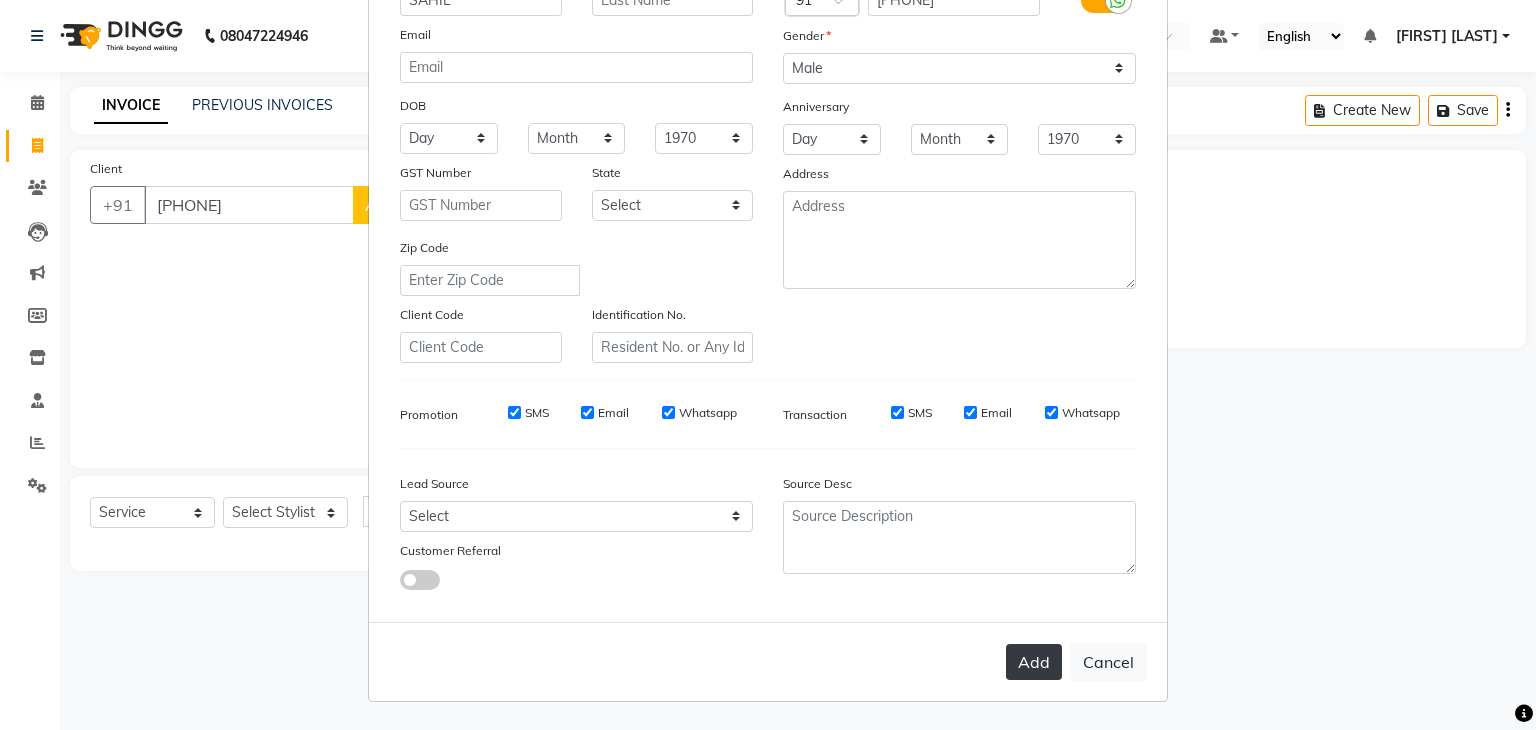 click on "Add" at bounding box center [1034, 662] 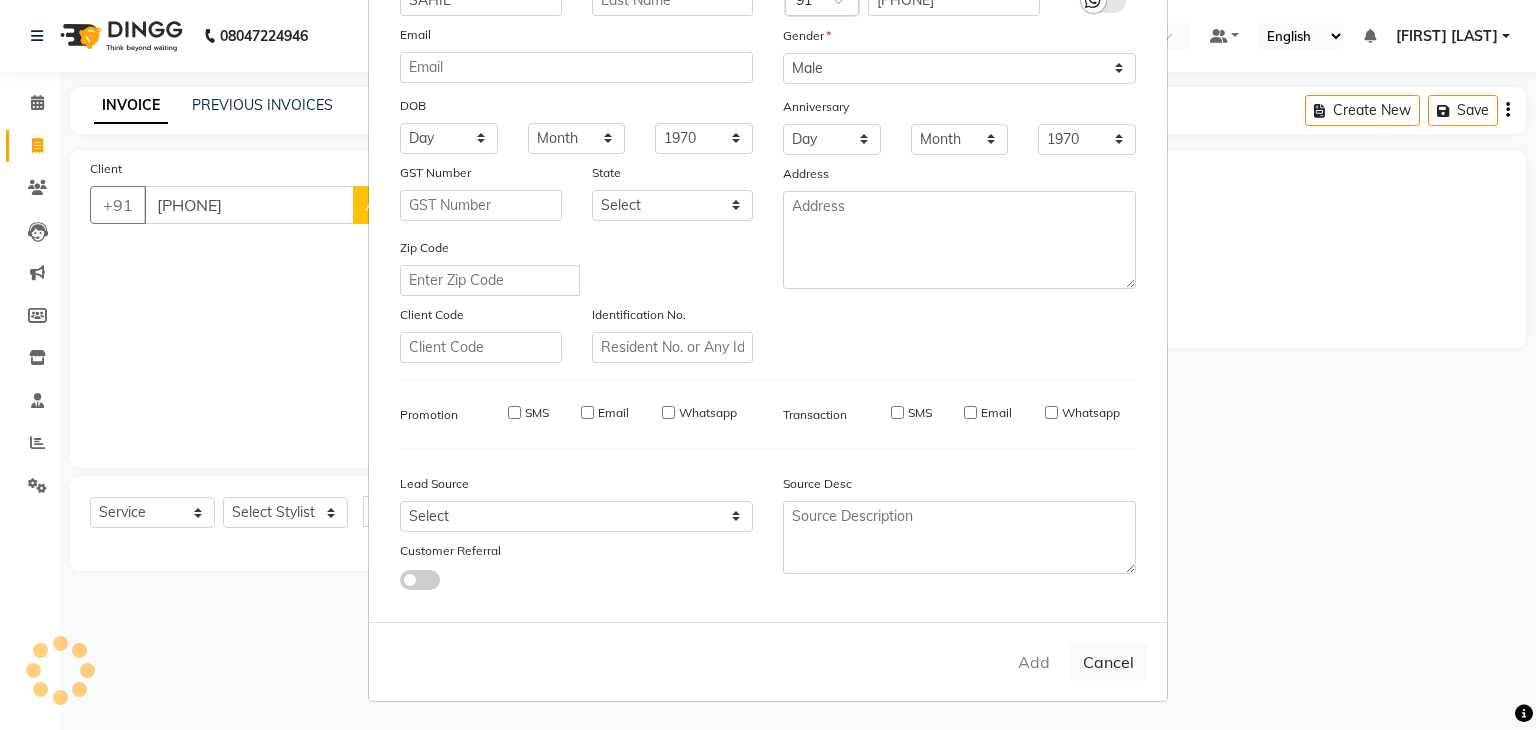 type 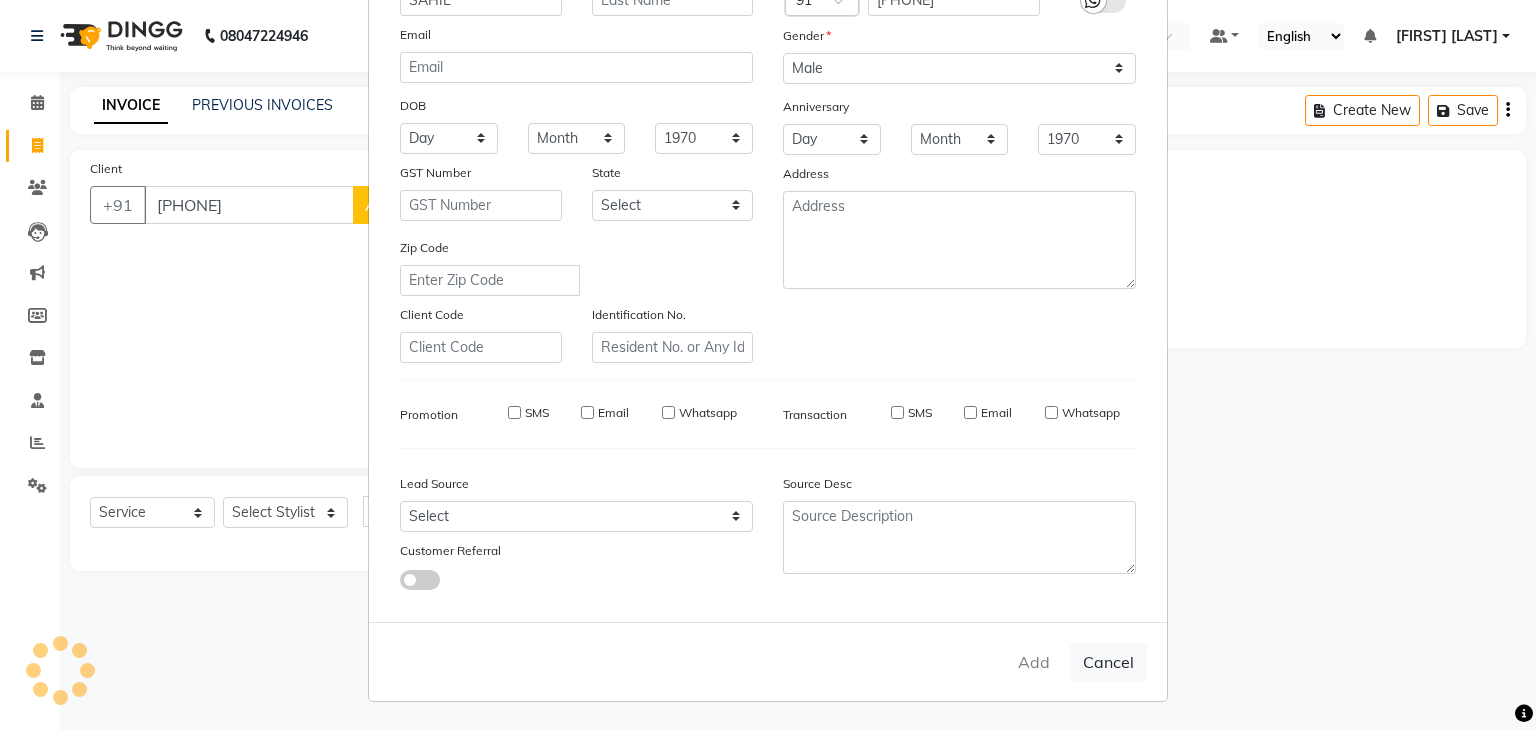select 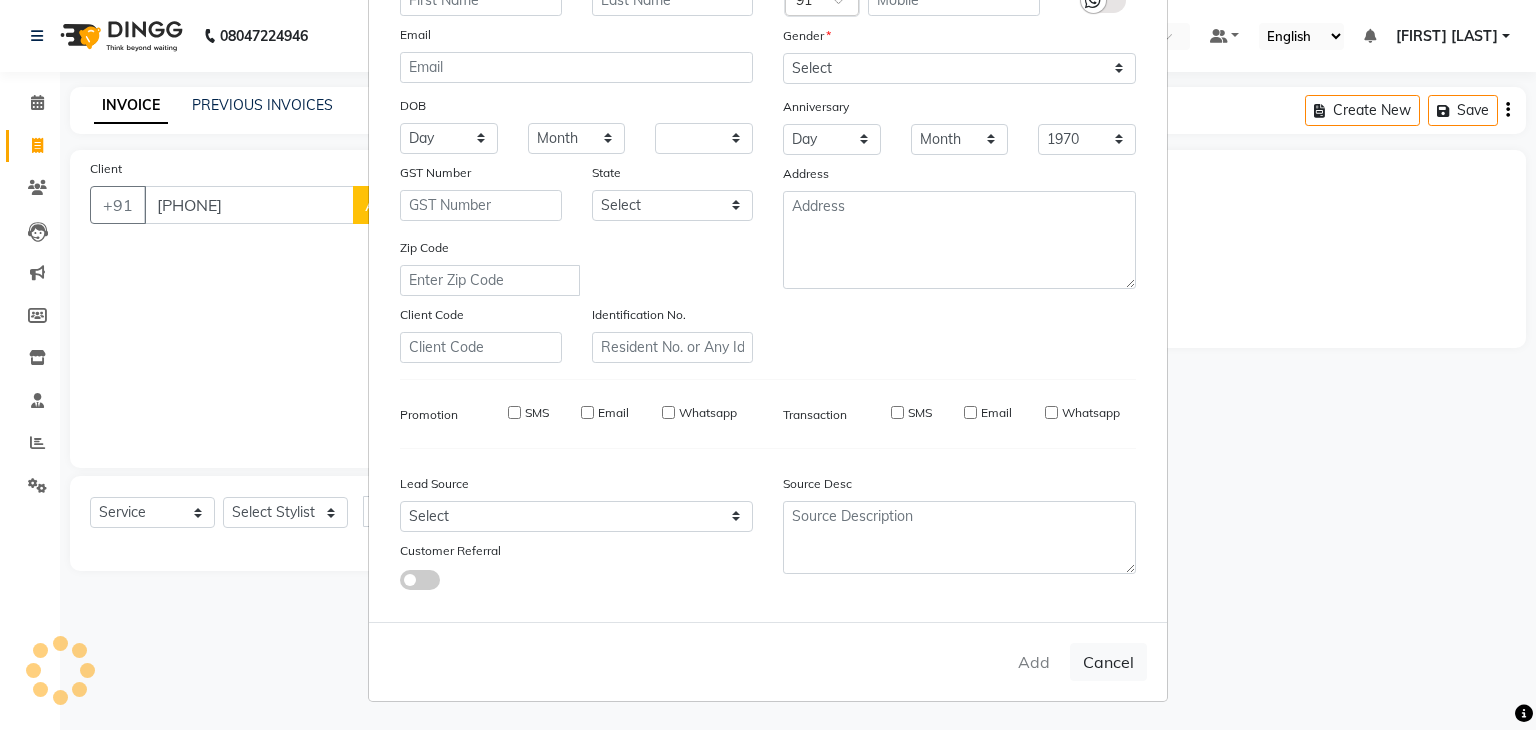 select 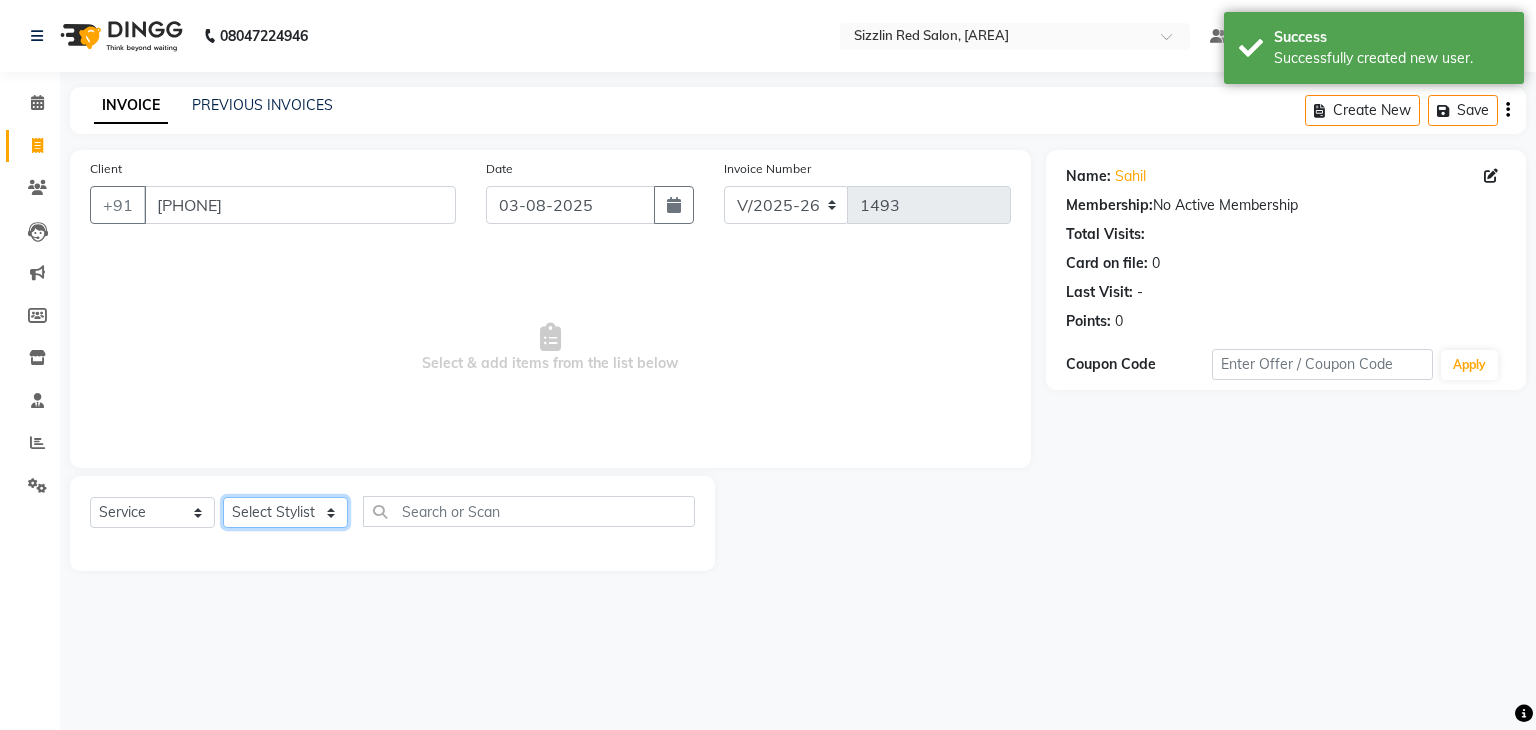 click on "Select Stylist Ajay HK 1 Ajay veer hk ALO Anjeeta Ankit BHASHA COUNTER Demetrious Lovepreet Mohit Mohit Vyas OM  Rohit SALMAN Sharda Shekhu Simran Sukh Swarang Toka Zen" 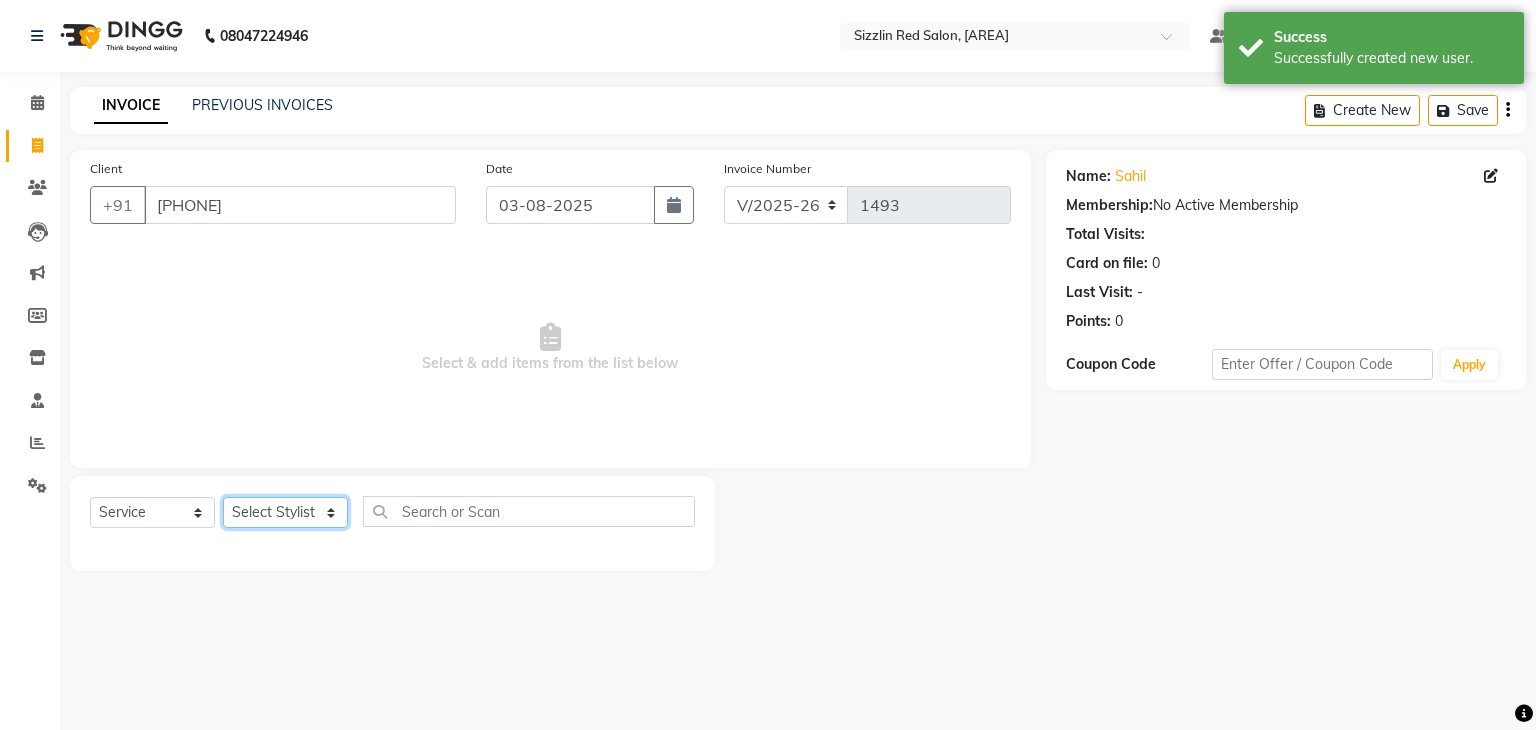 select on "70697" 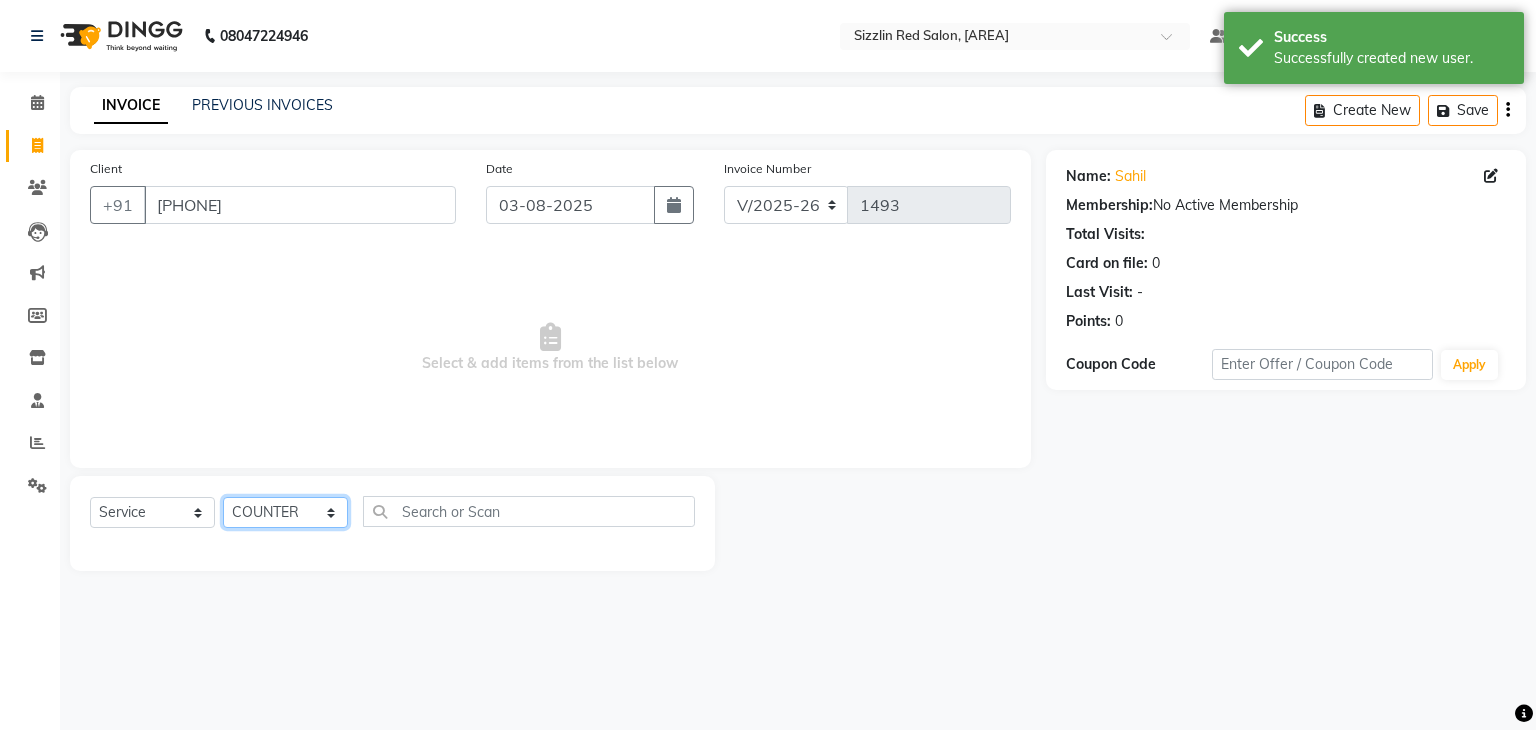 click on "Select Stylist Ajay HK 1 Ajay veer hk ALO Anjeeta Ankit BHASHA COUNTER Demetrious Lovepreet Mohit Mohit Vyas OM  Rohit SALMAN Sharda Shekhu Simran Sukh Swarang Toka Zen" 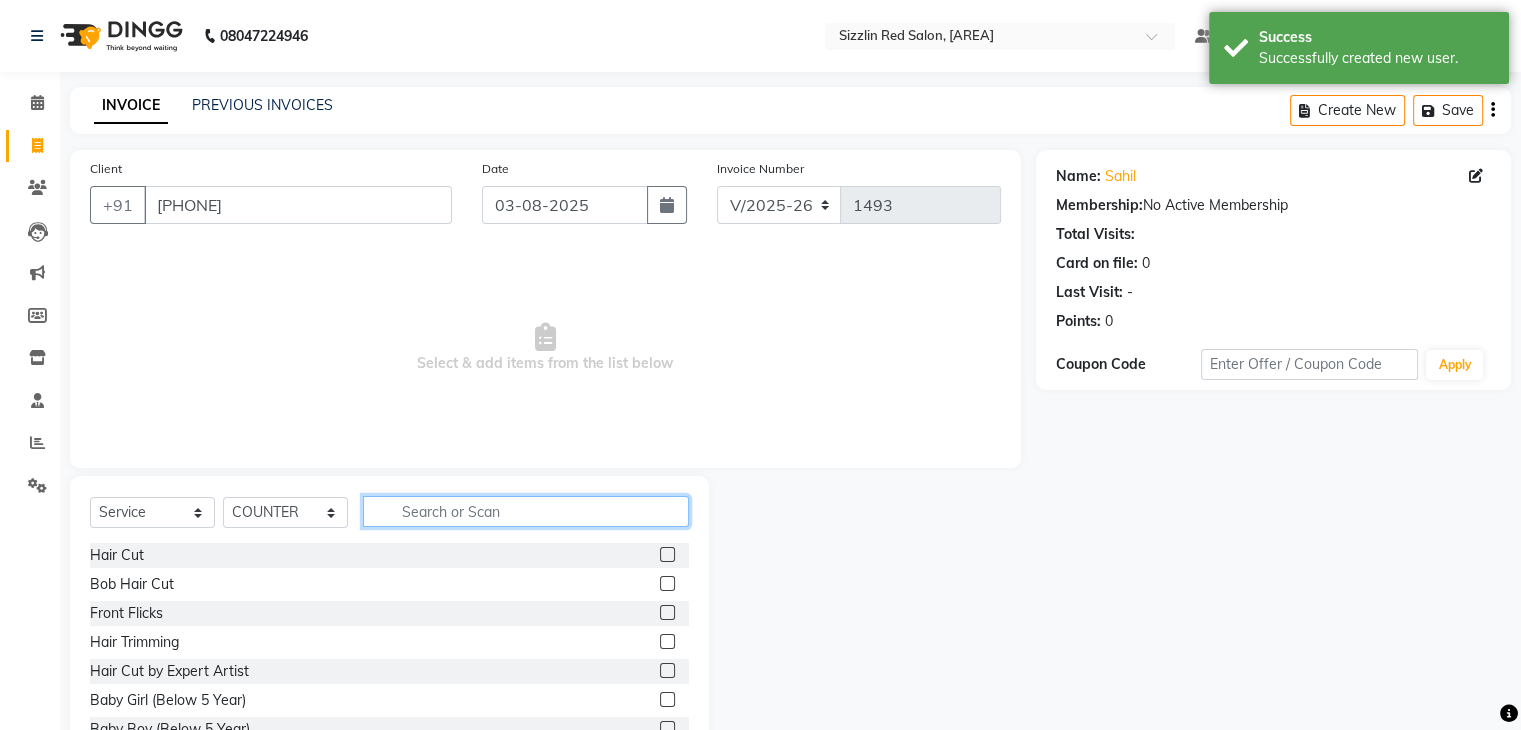 click 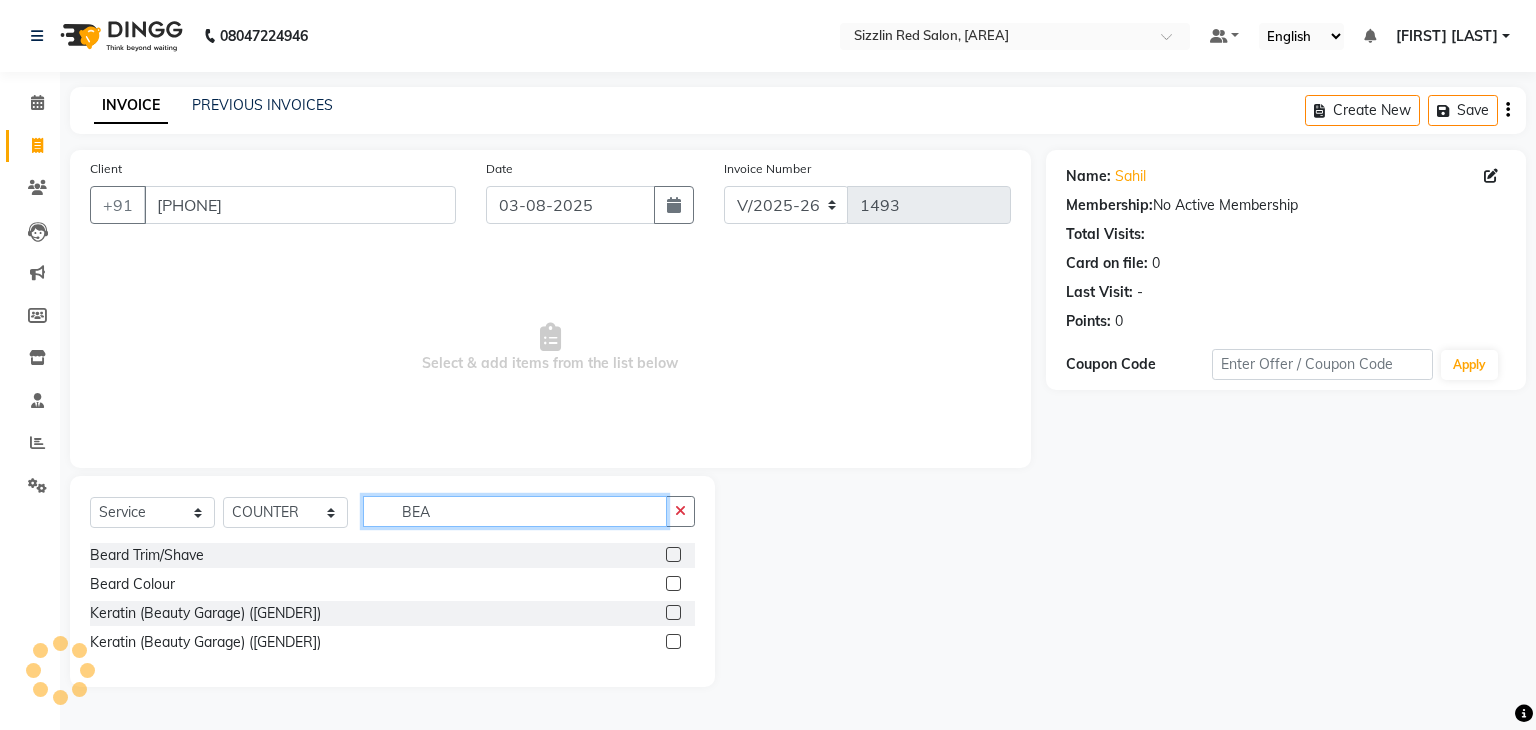 type on "BEA" 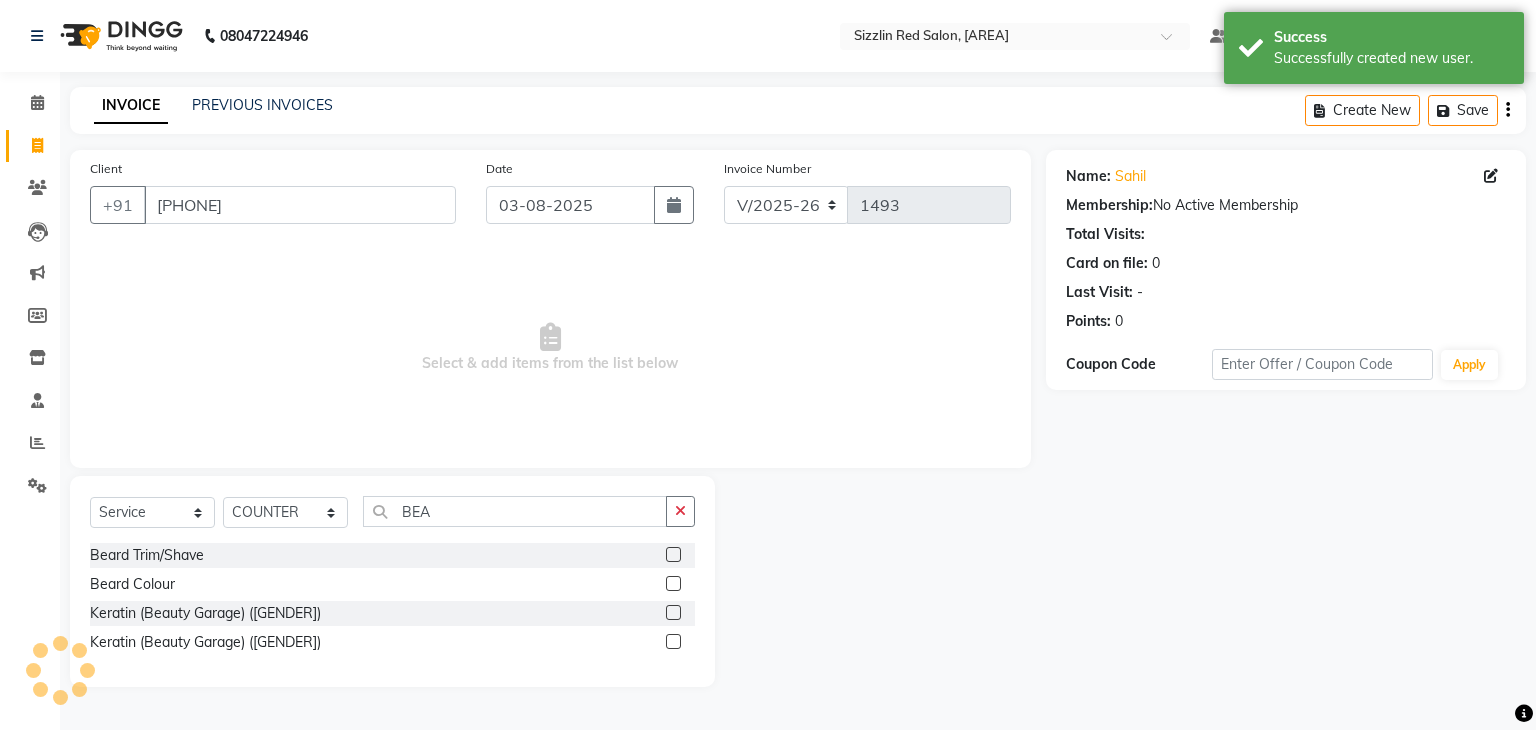 click 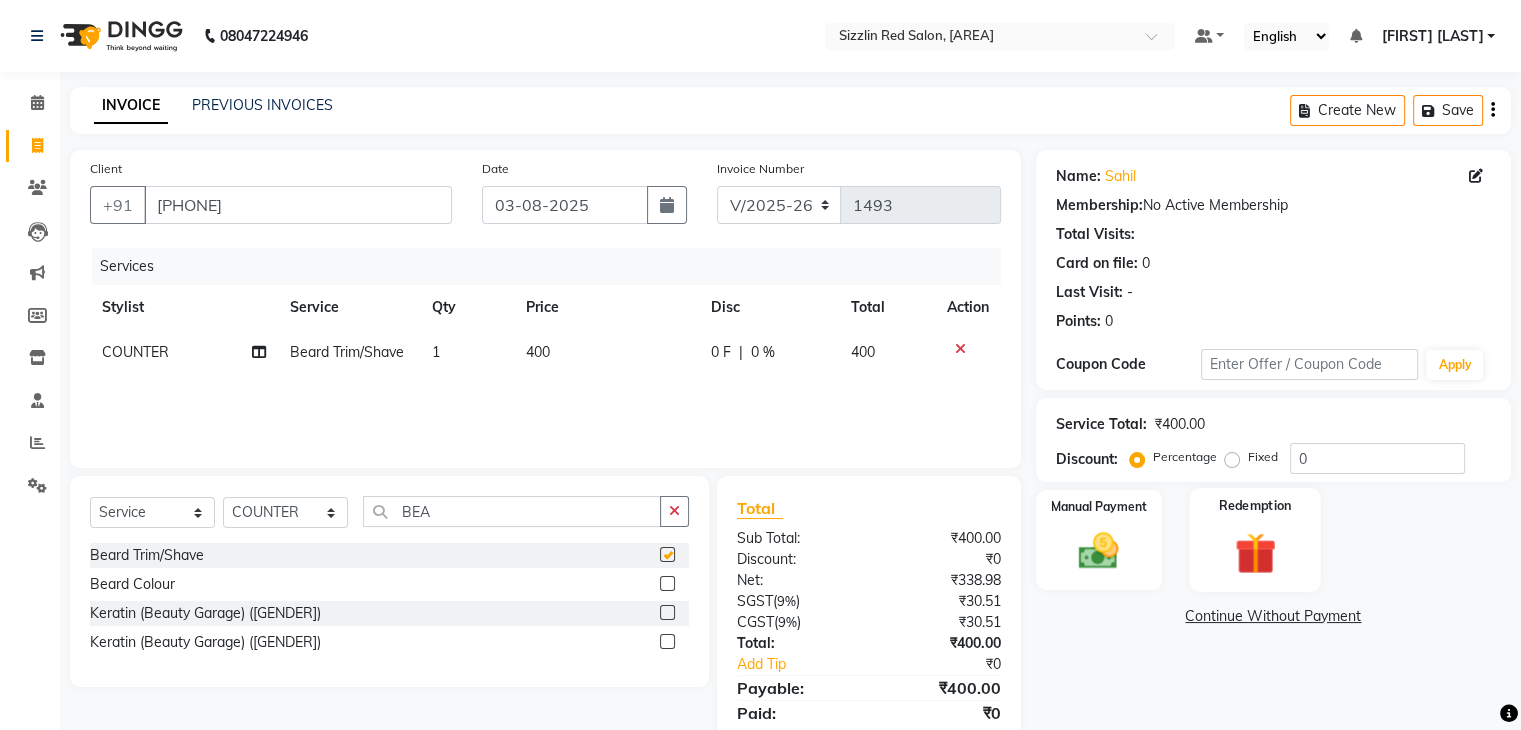 checkbox on "false" 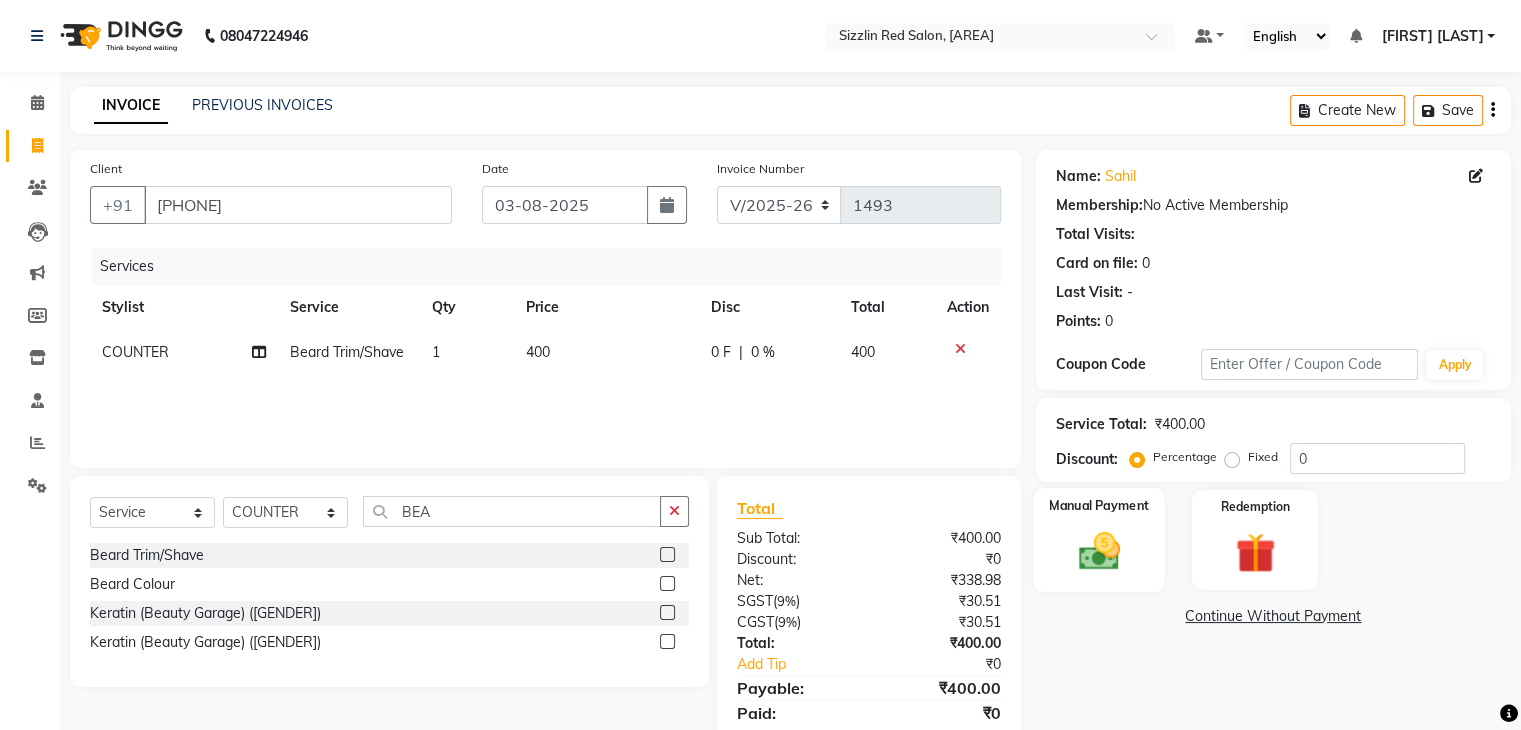 click 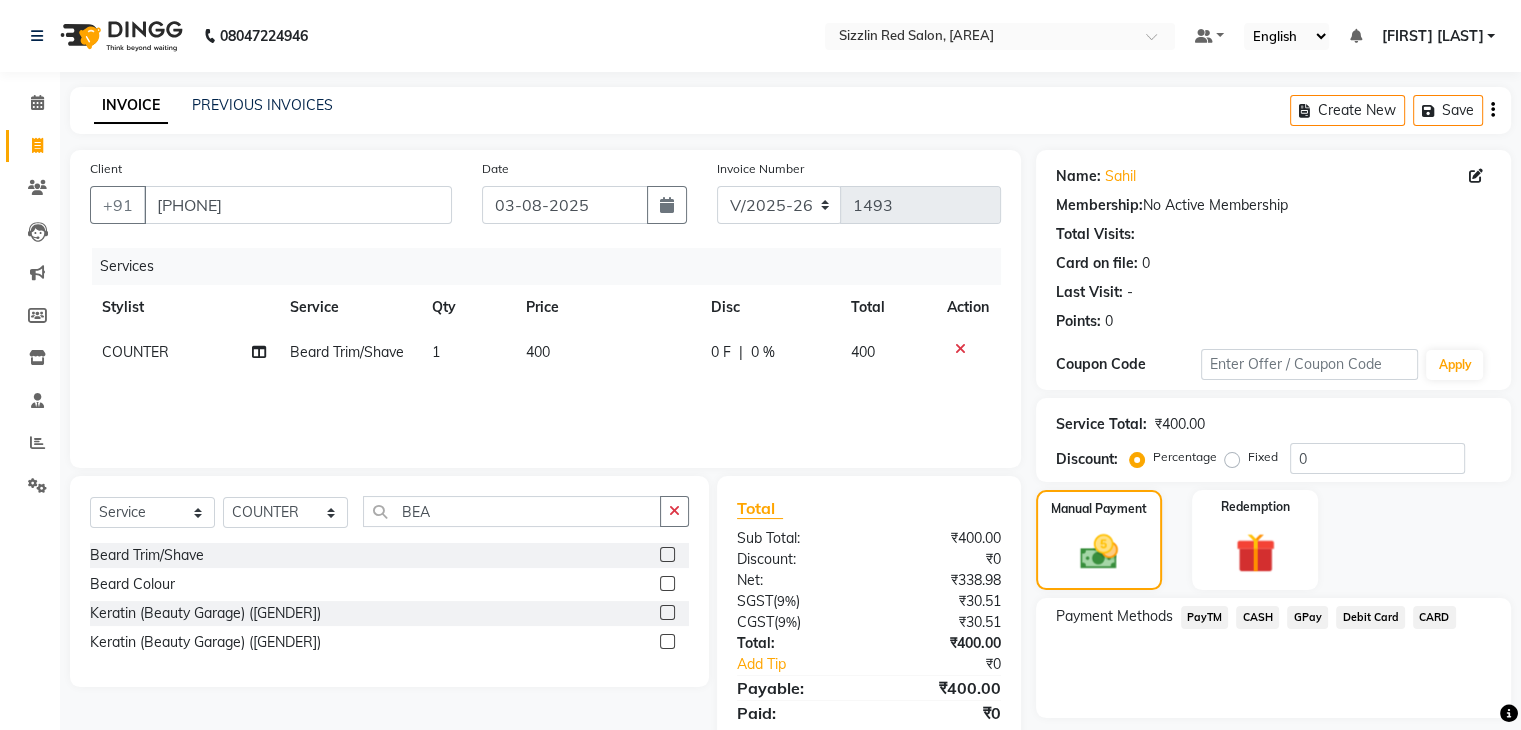 click on "400" 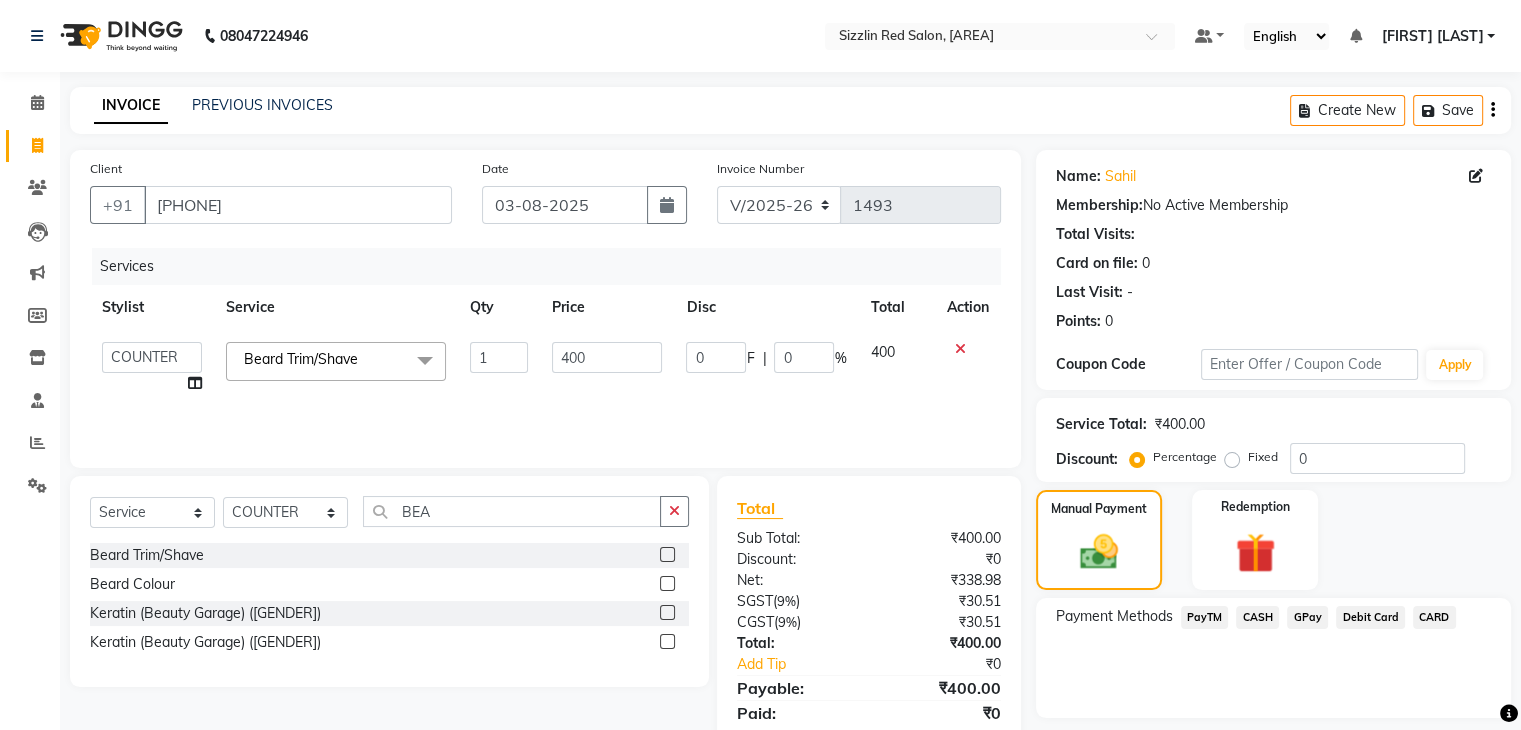 click on "400" 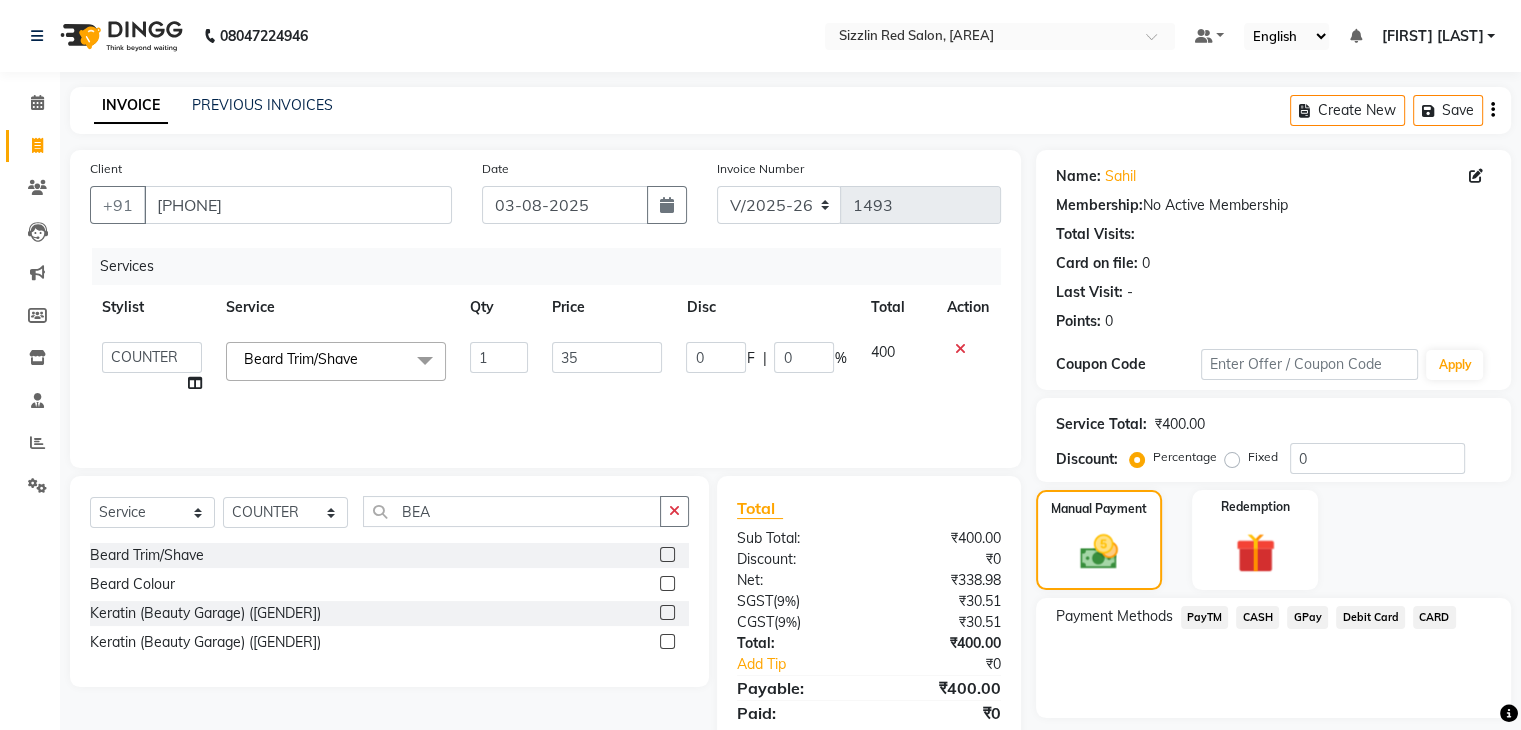 type on "350" 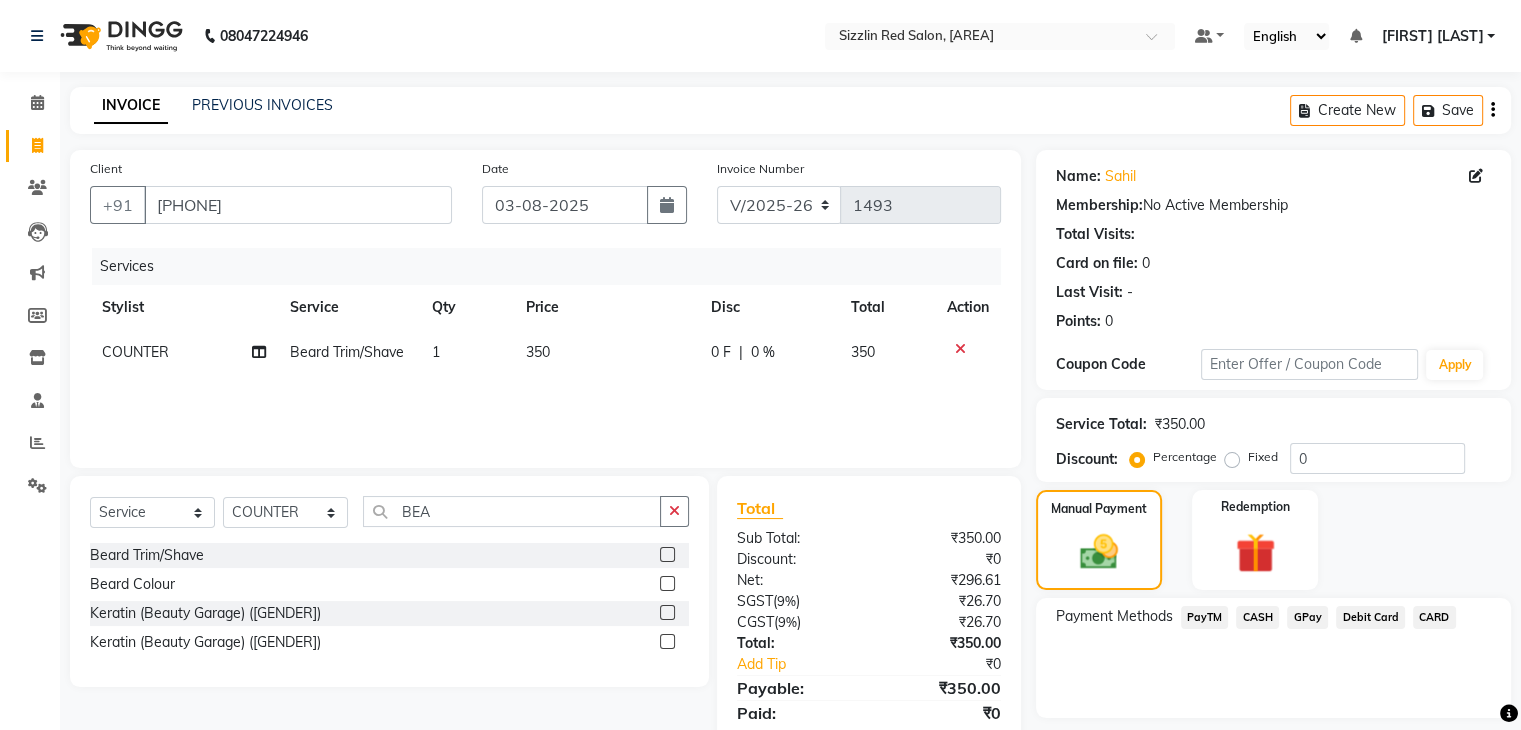 click on "PayTM" 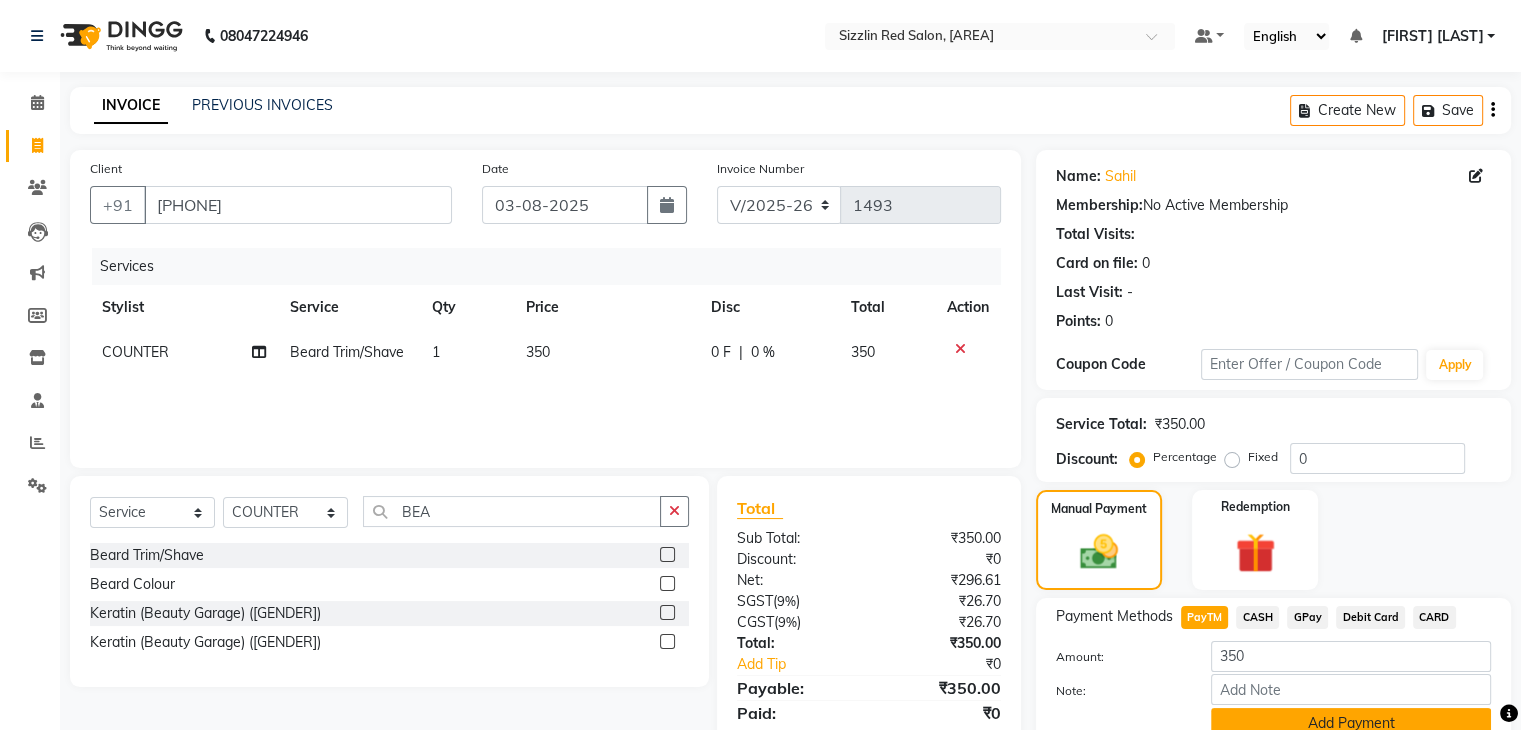 click on "Add Payment" 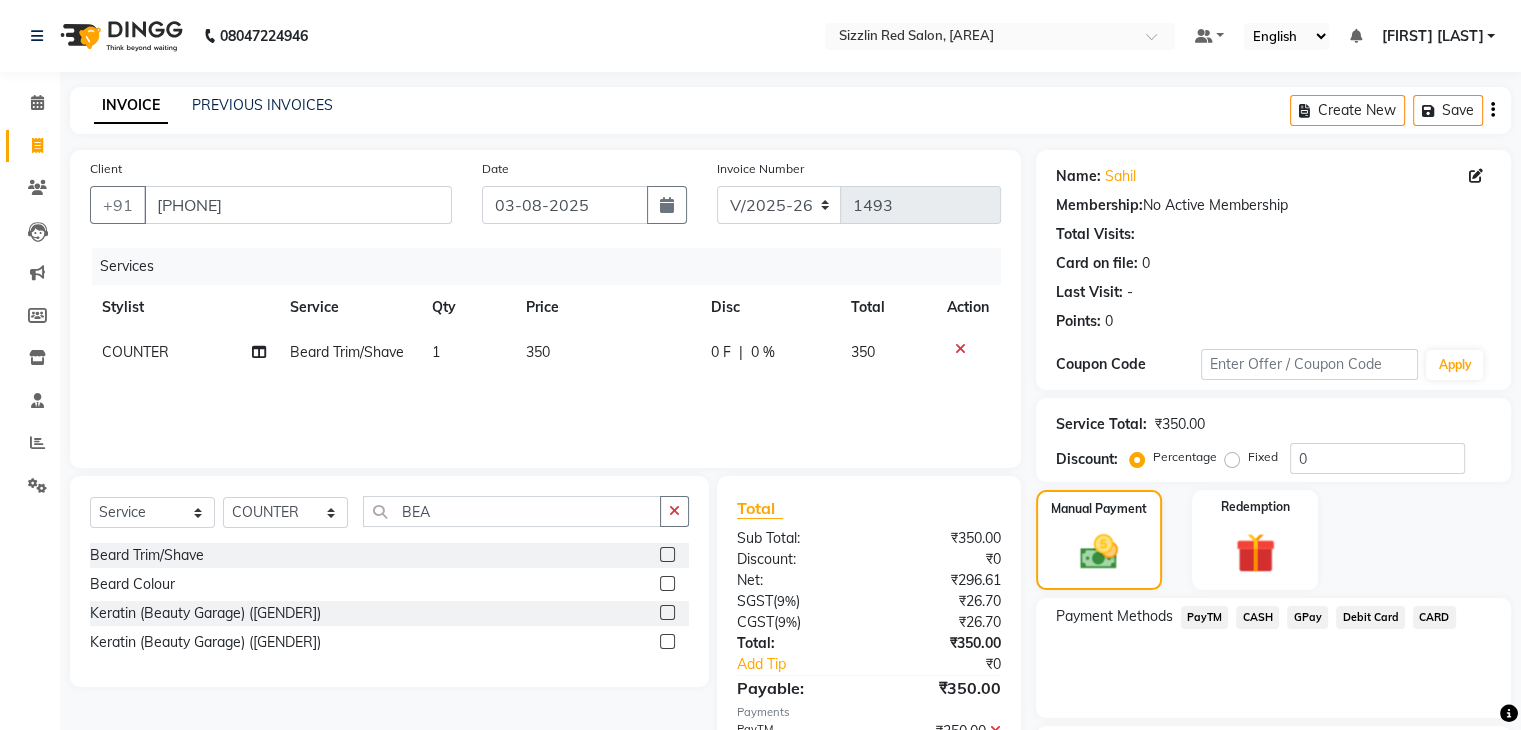 scroll, scrollTop: 171, scrollLeft: 0, axis: vertical 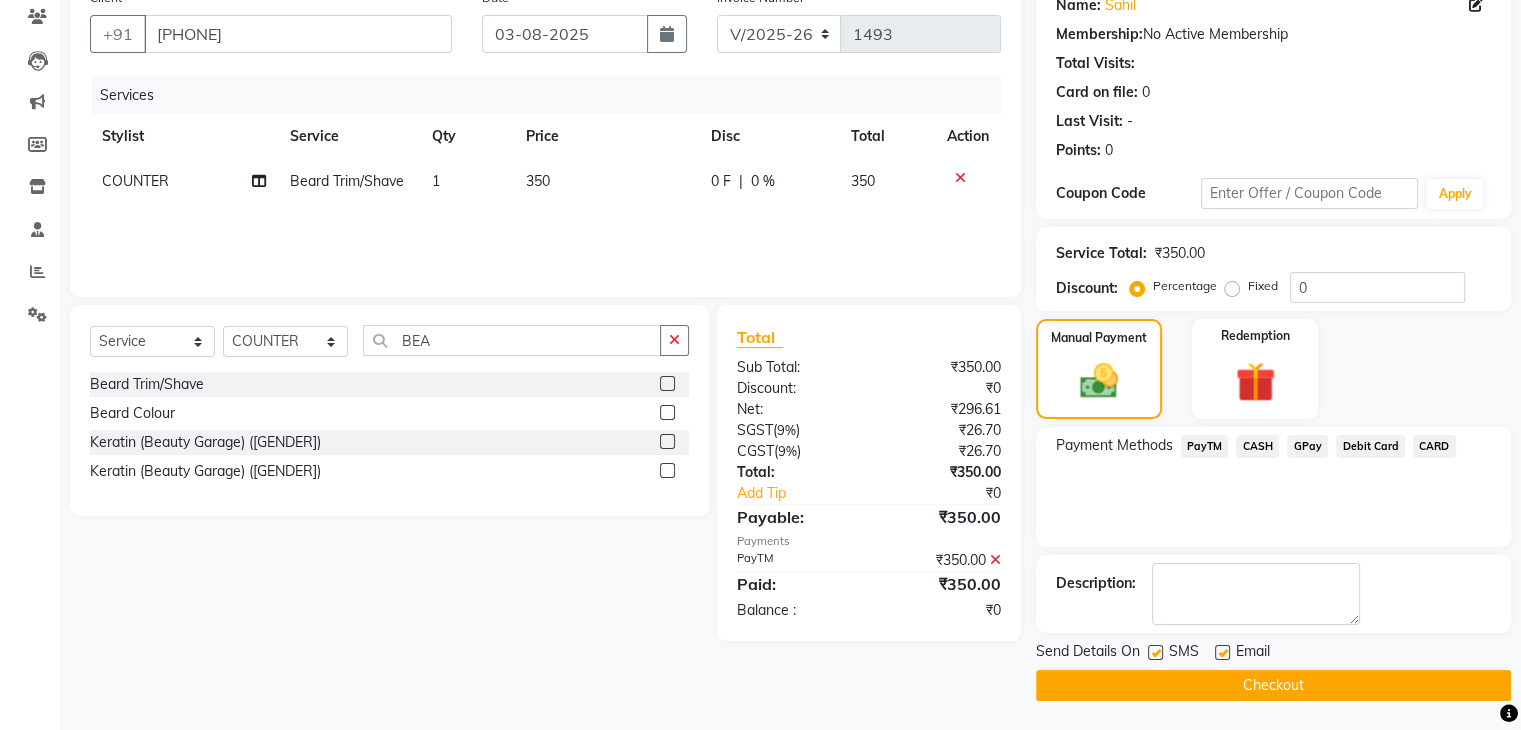 click on "Checkout" 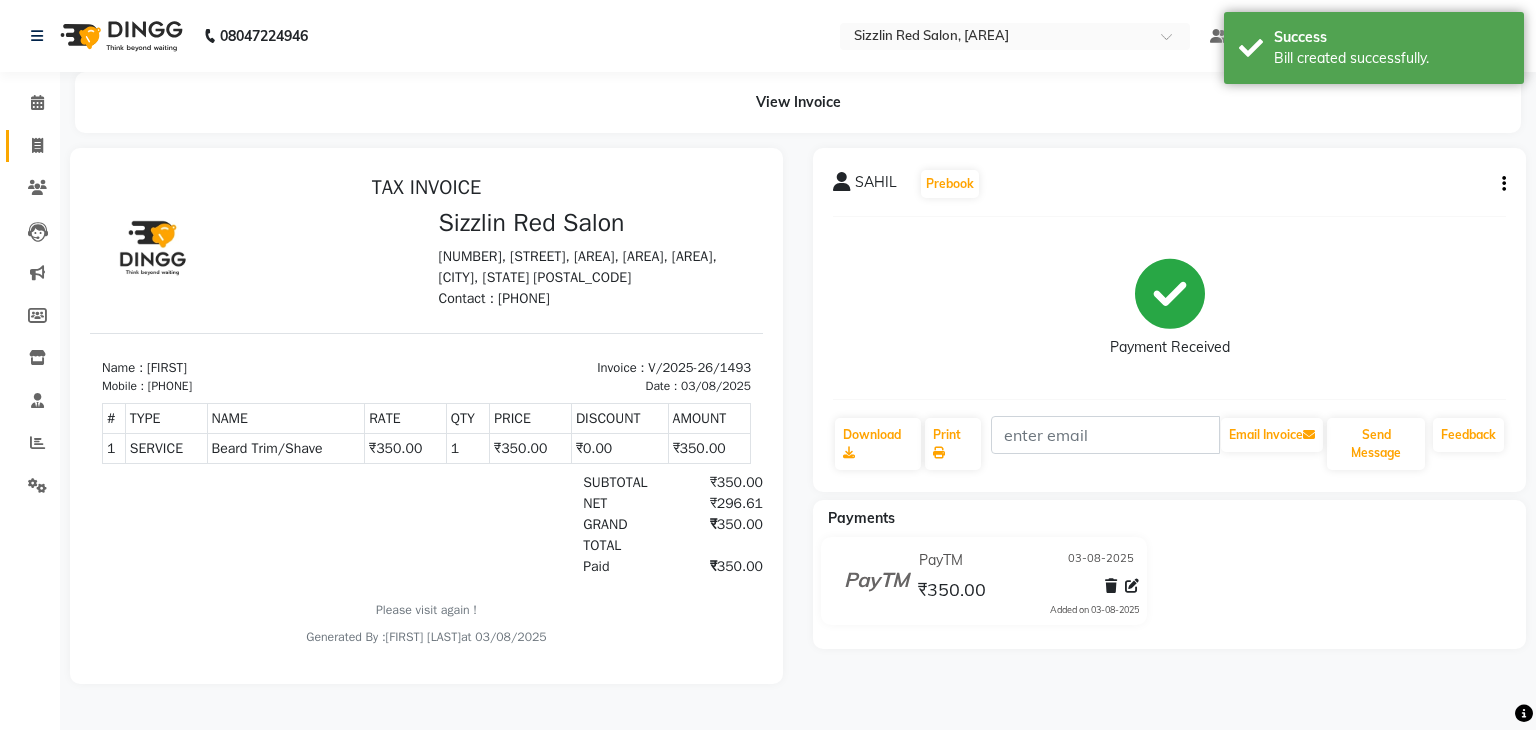 scroll, scrollTop: 0, scrollLeft: 0, axis: both 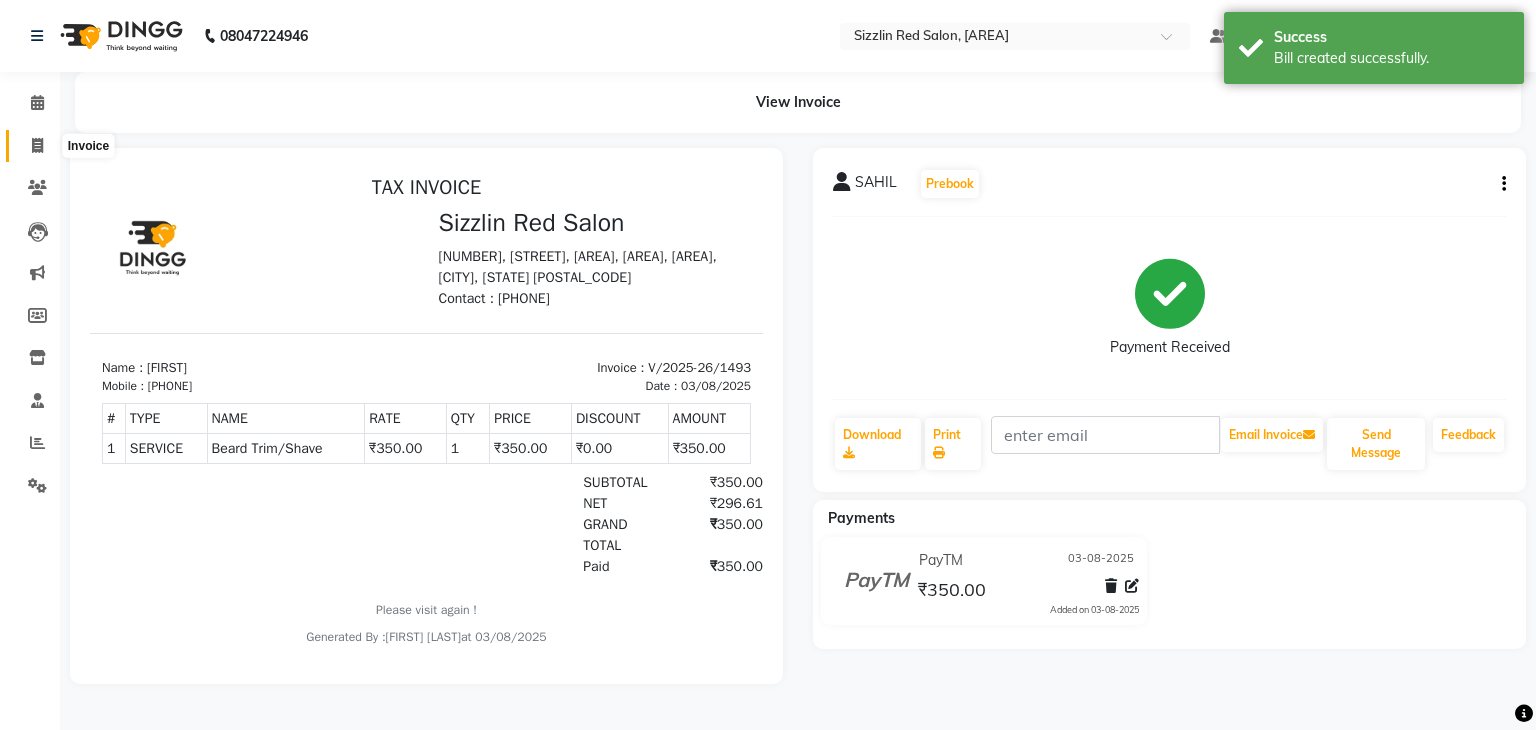 click 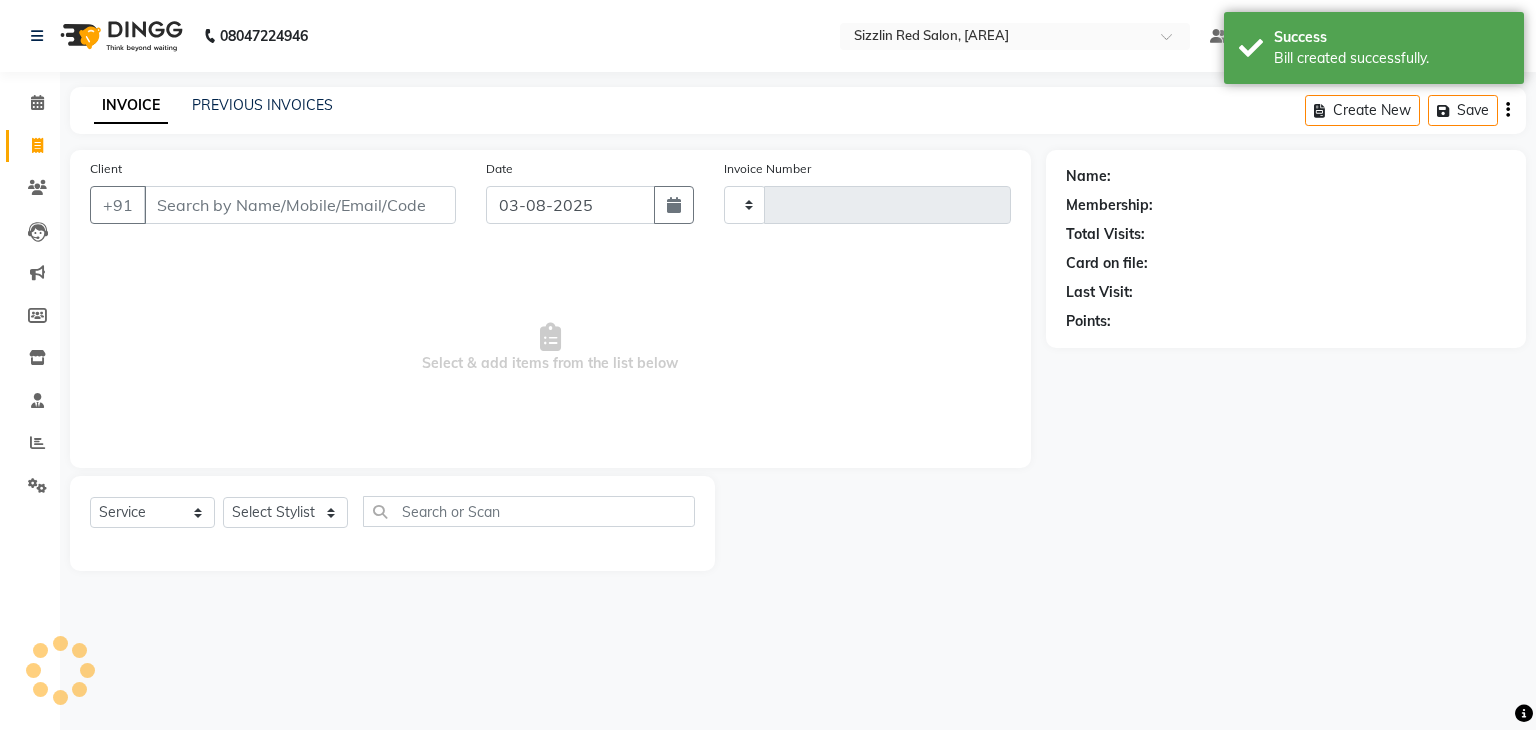 type on "1494" 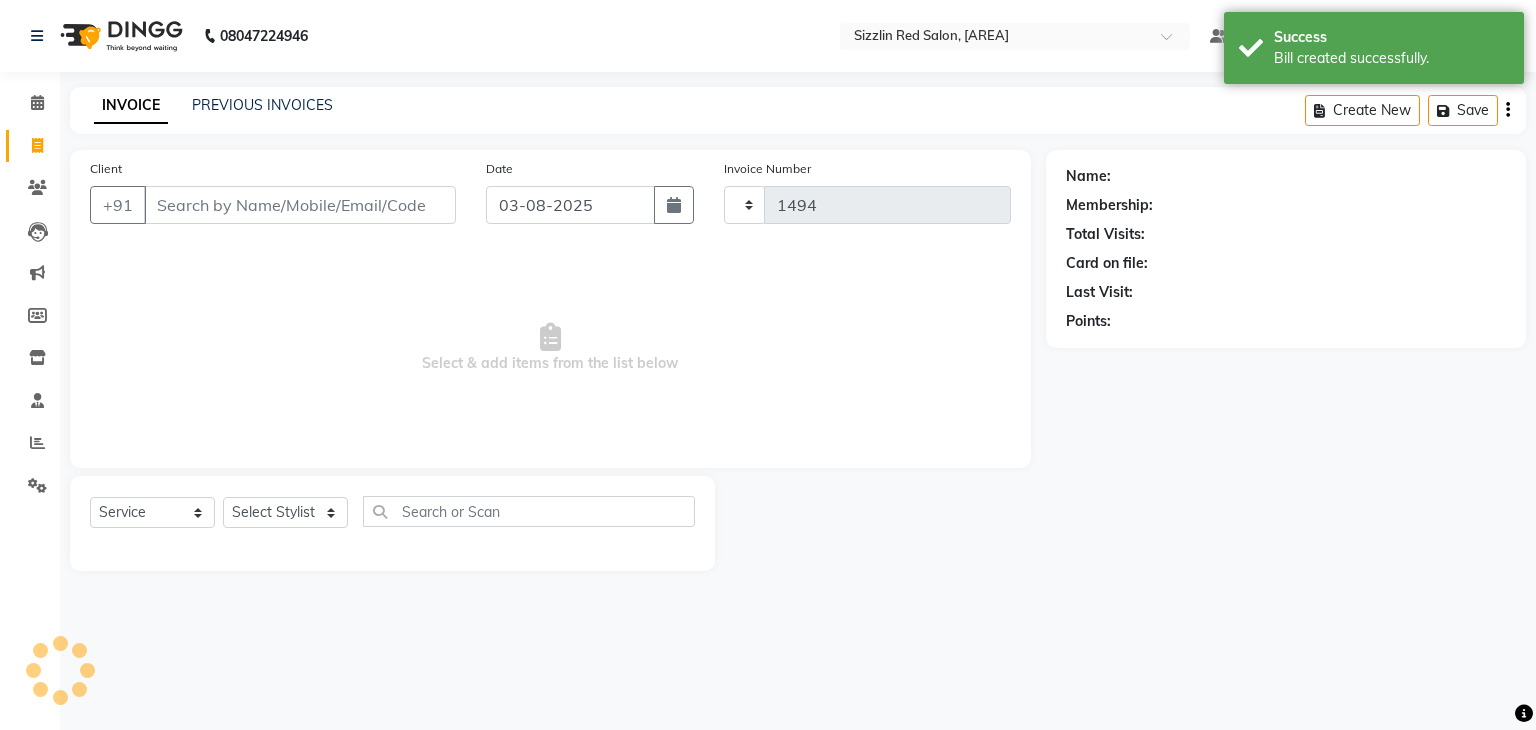 select on "7534" 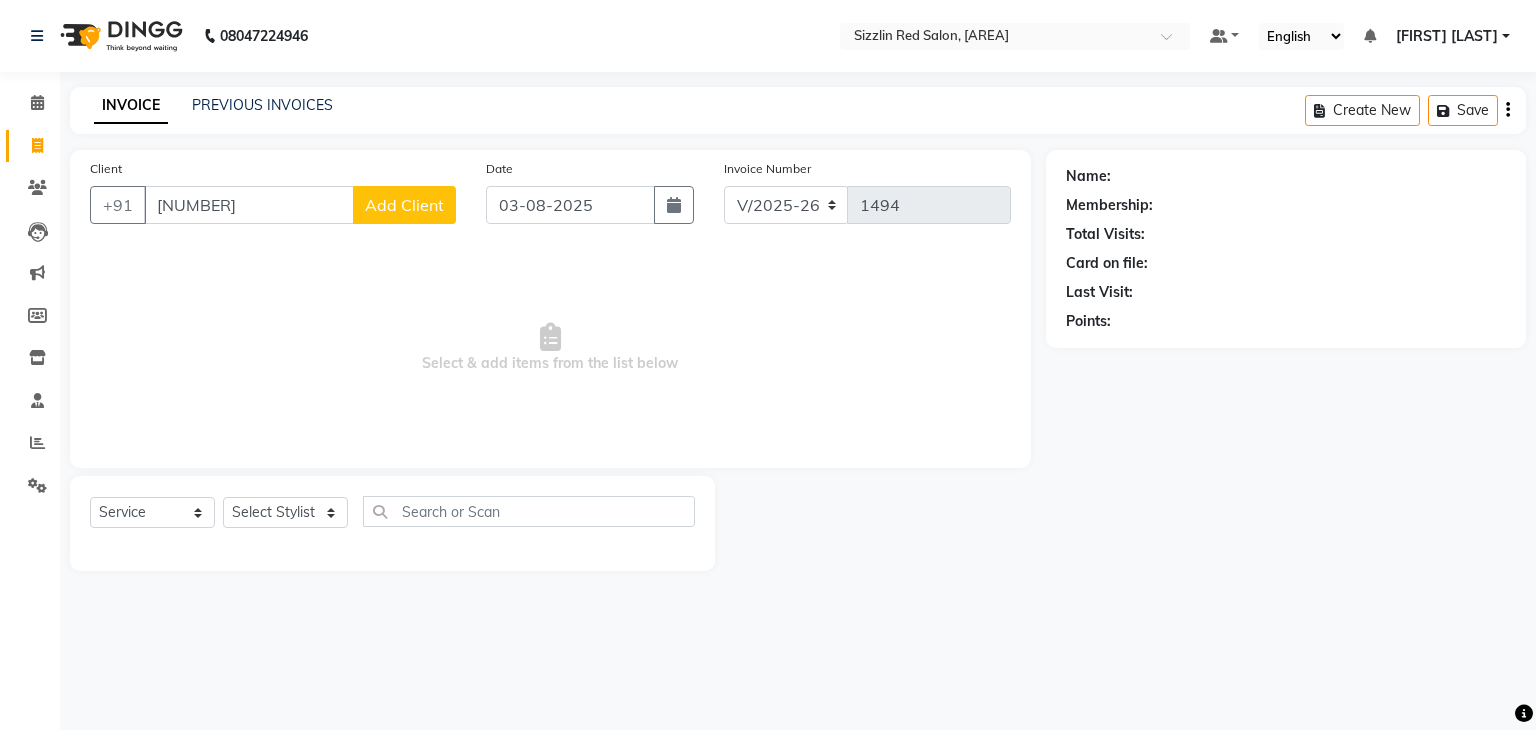 type on "9990145112" 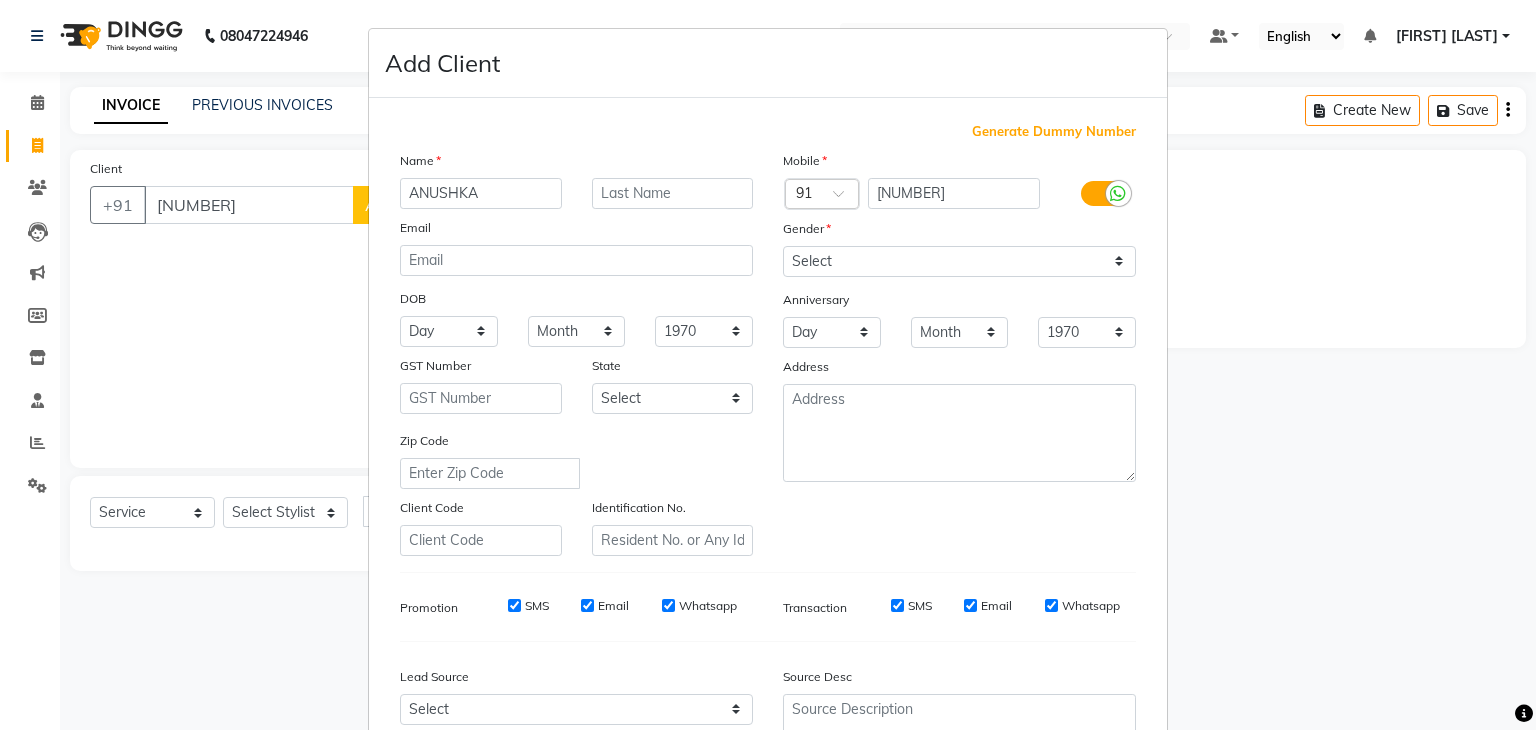 type on "ANUSHKA" 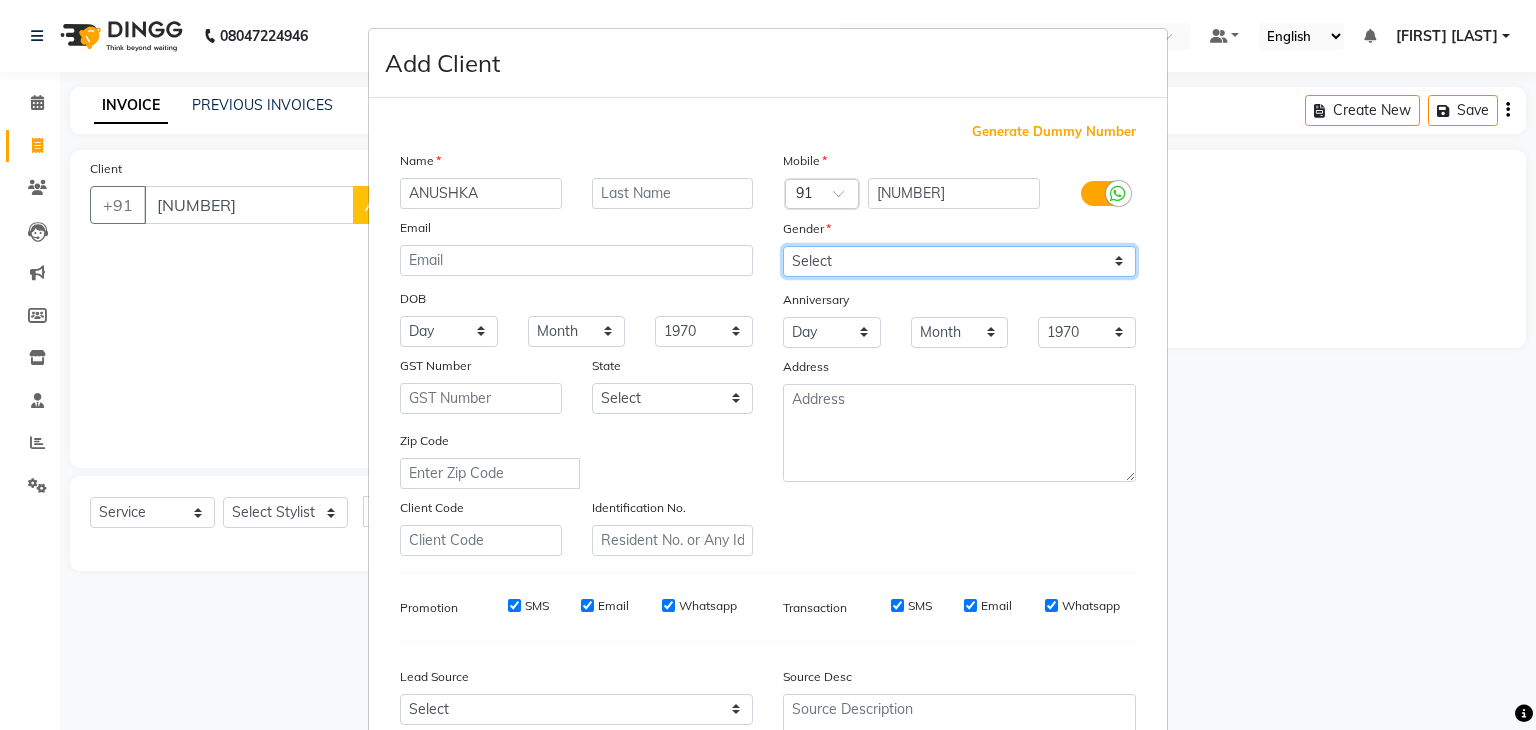 click on "Select Male Female Other Prefer Not To Say" at bounding box center [959, 261] 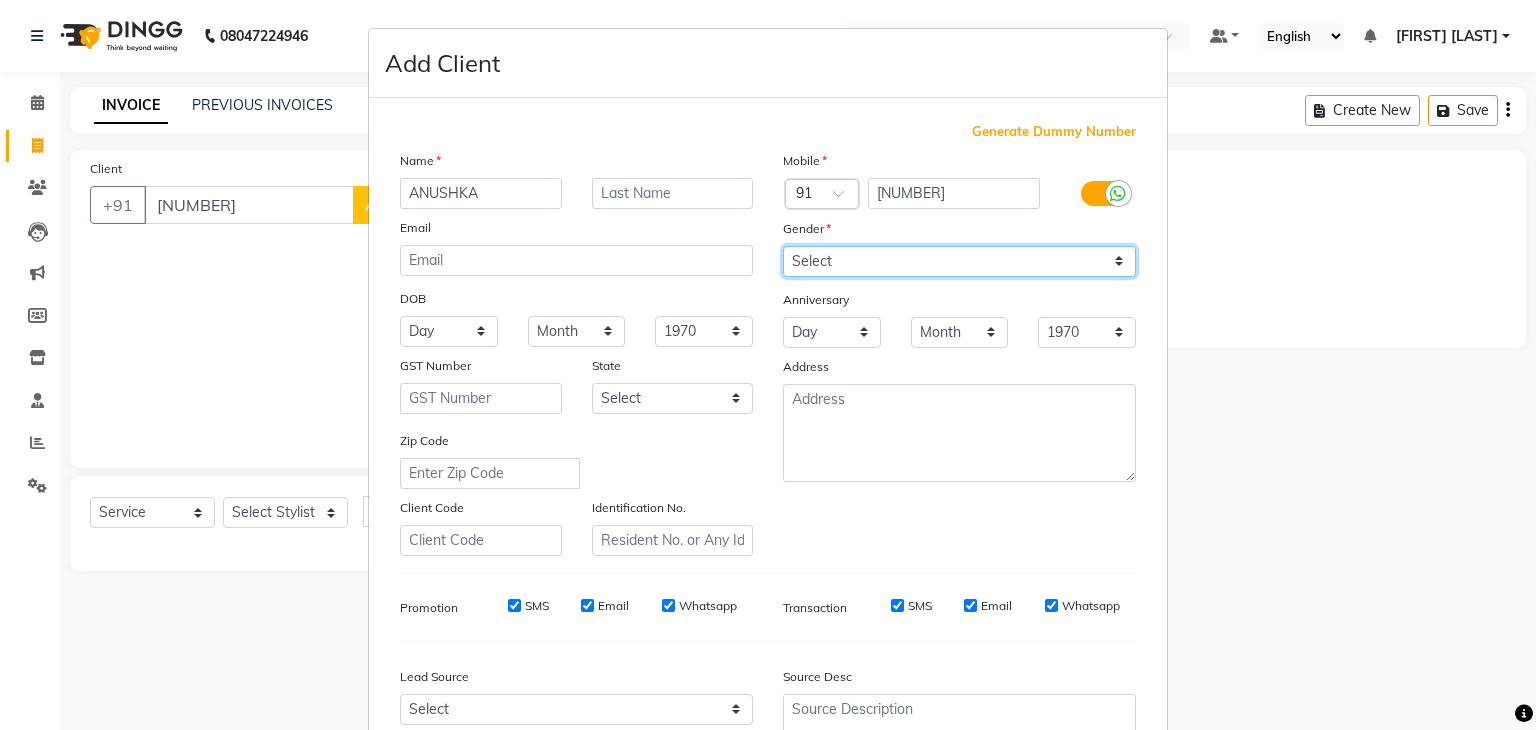 select on "female" 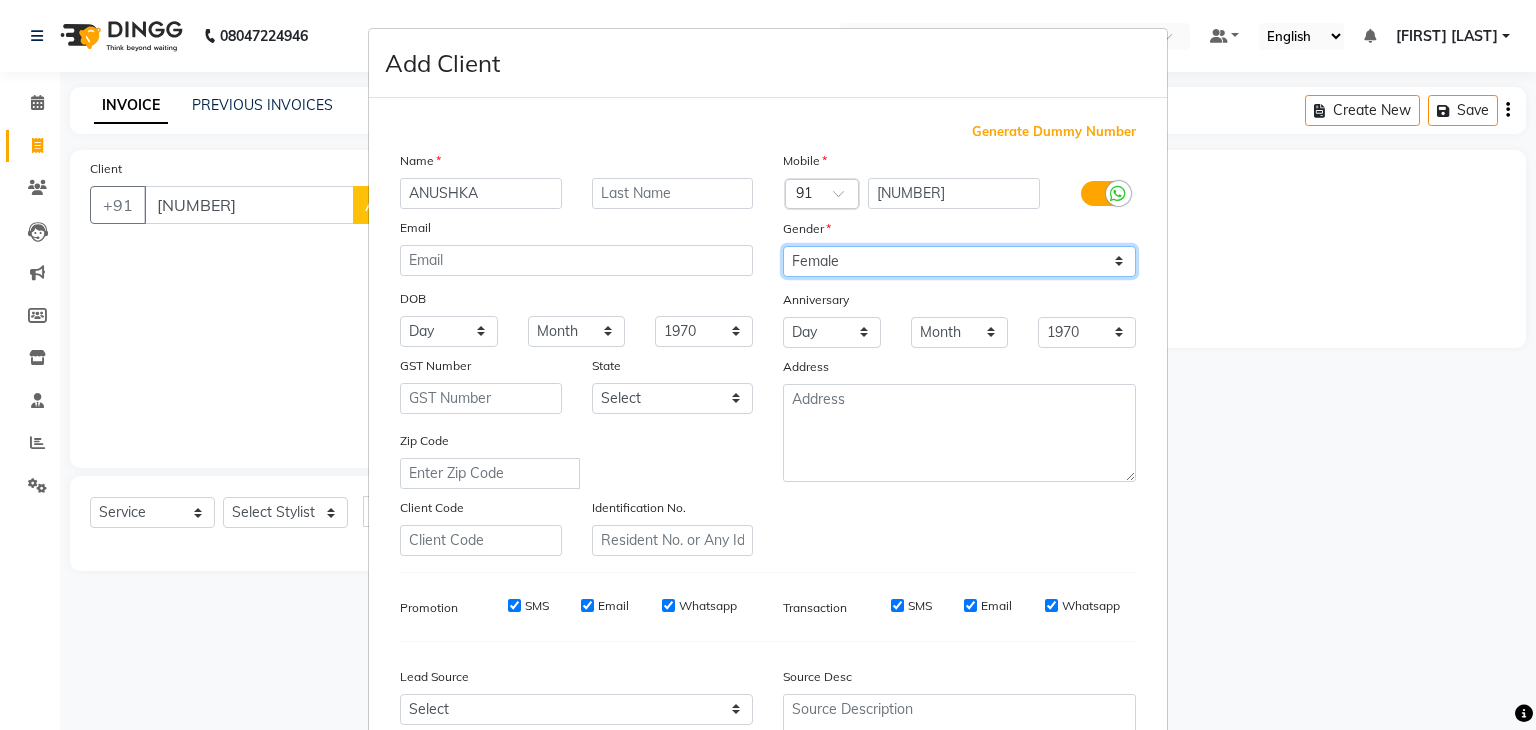 click on "Select Male Female Other Prefer Not To Say" at bounding box center (959, 261) 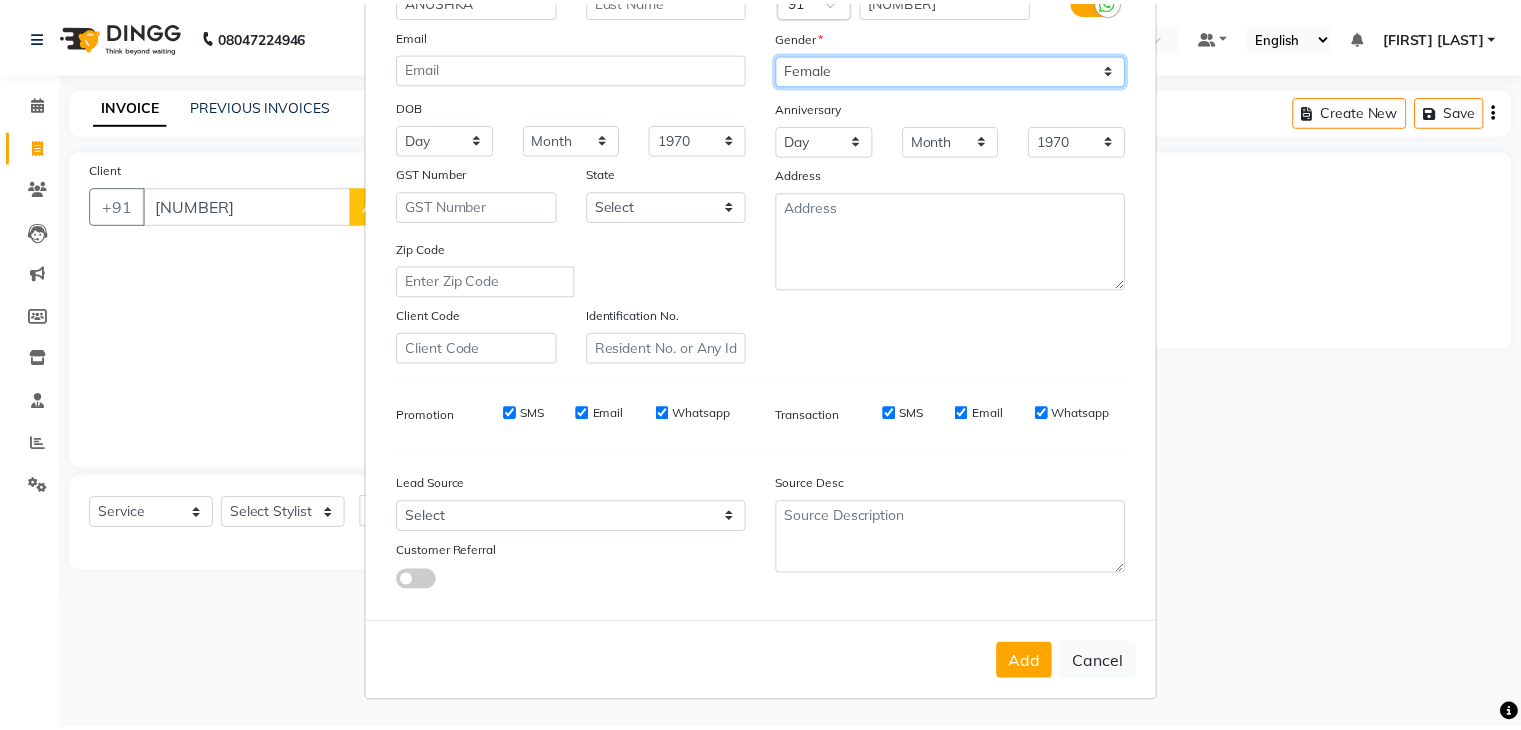 scroll, scrollTop: 203, scrollLeft: 0, axis: vertical 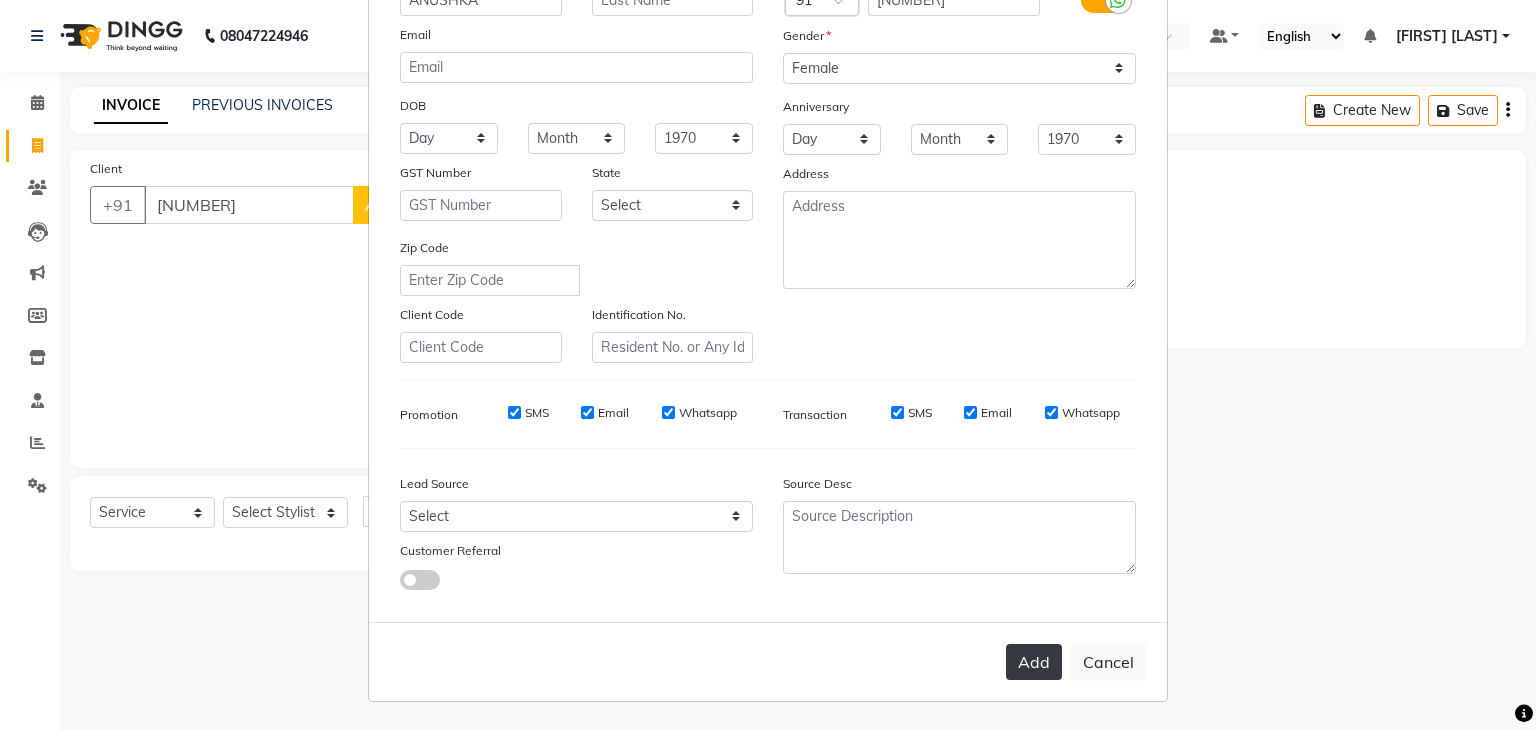 click on "Add" at bounding box center [1034, 662] 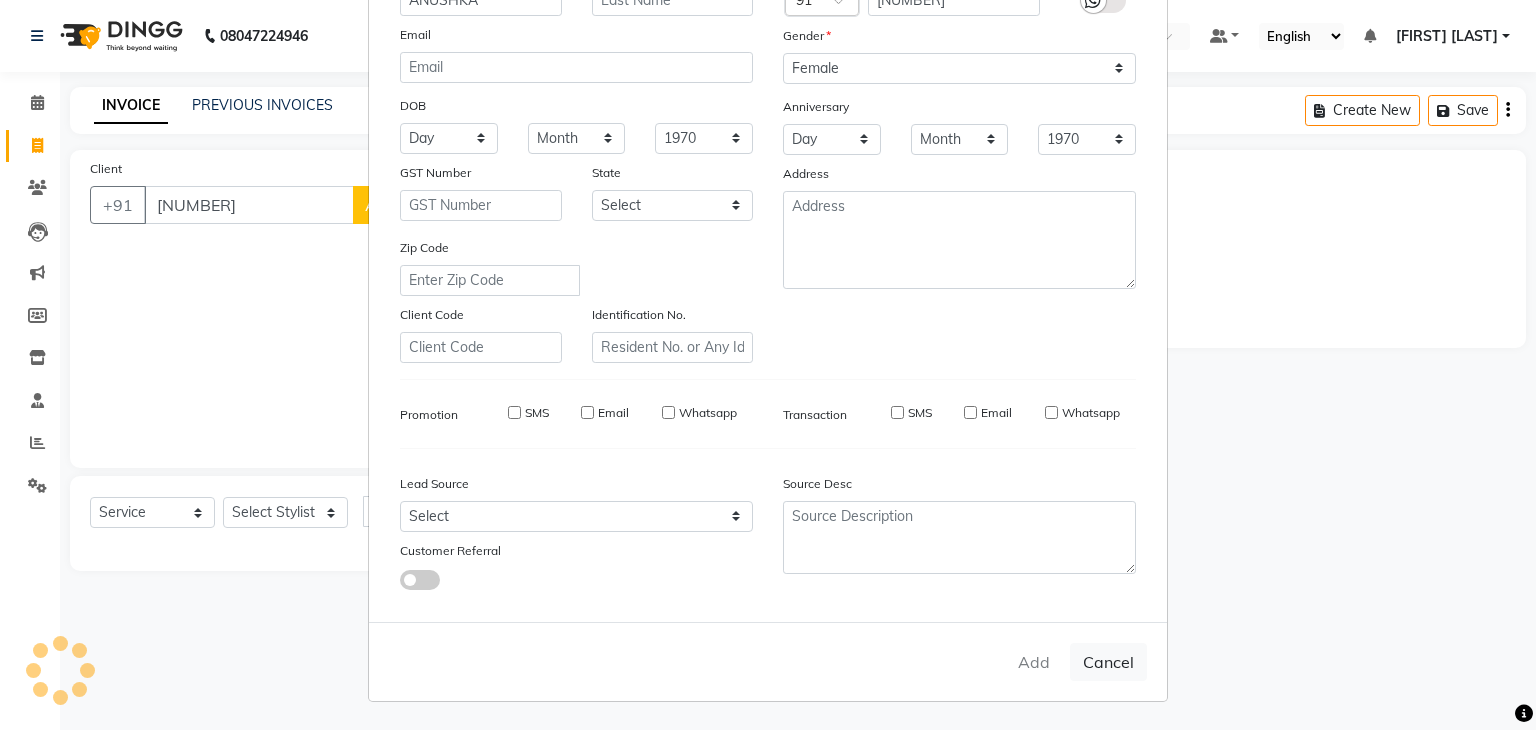 type 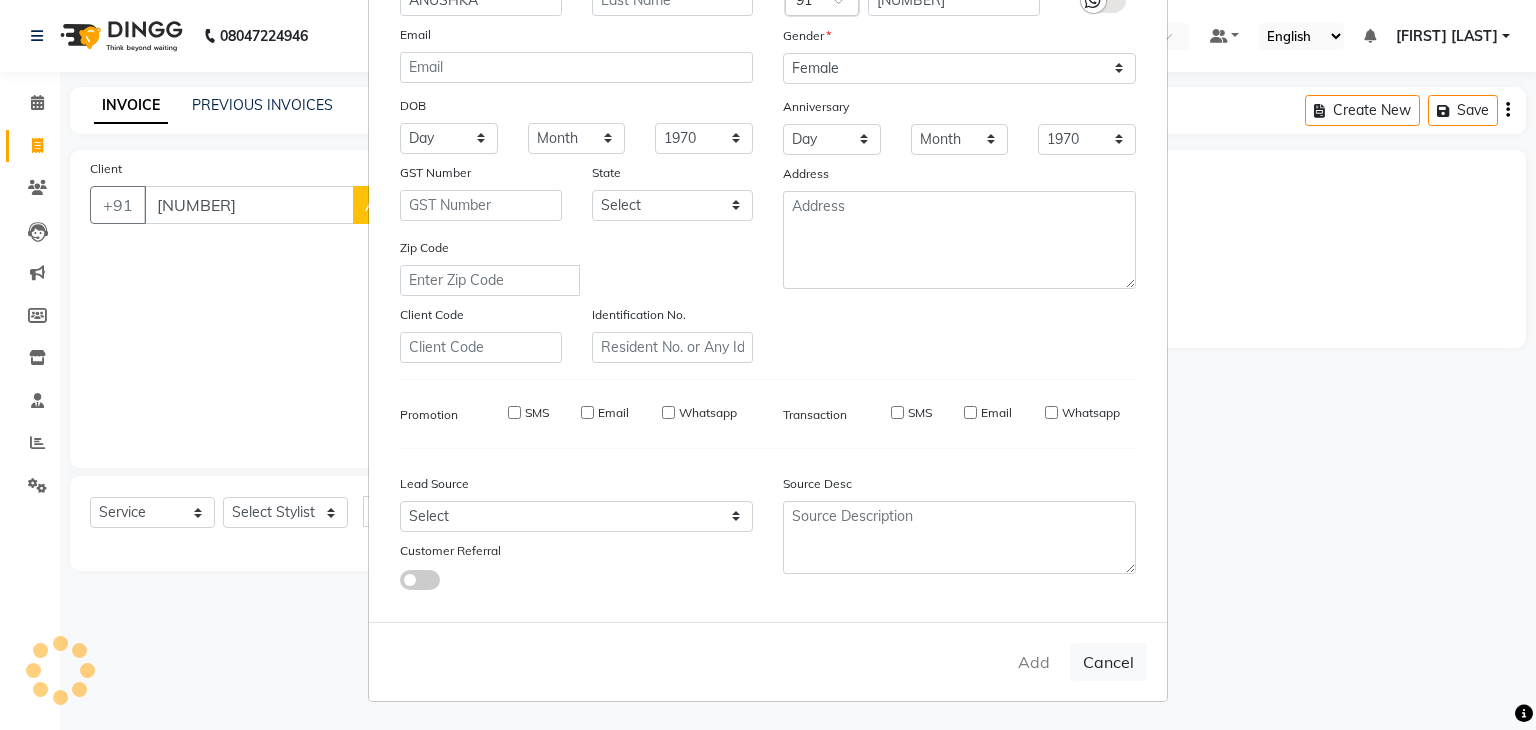 select 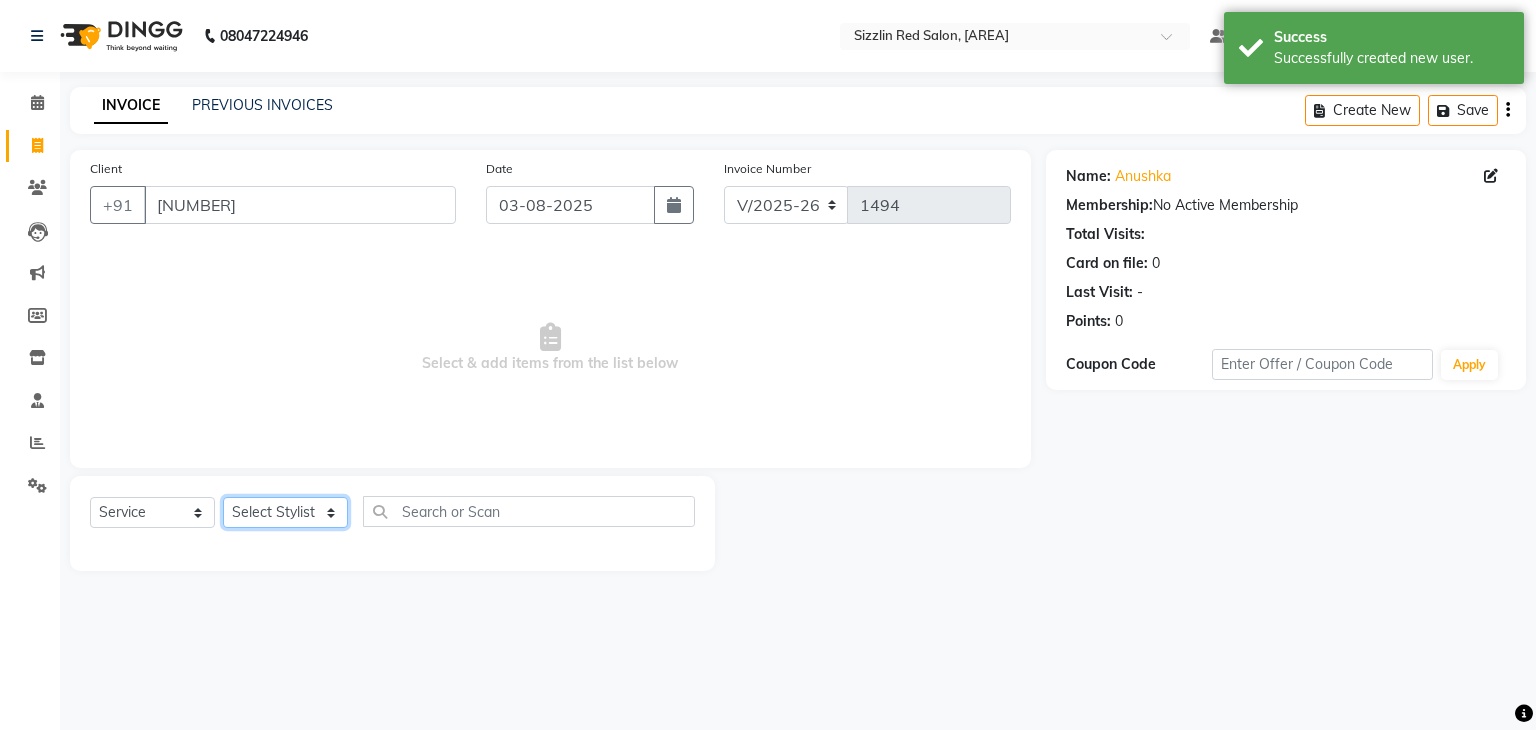 click on "Select Stylist Ajay HK 1 Ajay veer hk ALO Anjeeta Ankit BHASHA COUNTER Demetrious Lovepreet Mohit Mohit Vyas OM  Rohit SALMAN Sharda Shekhu Simran Sukh Swarang Toka Zen" 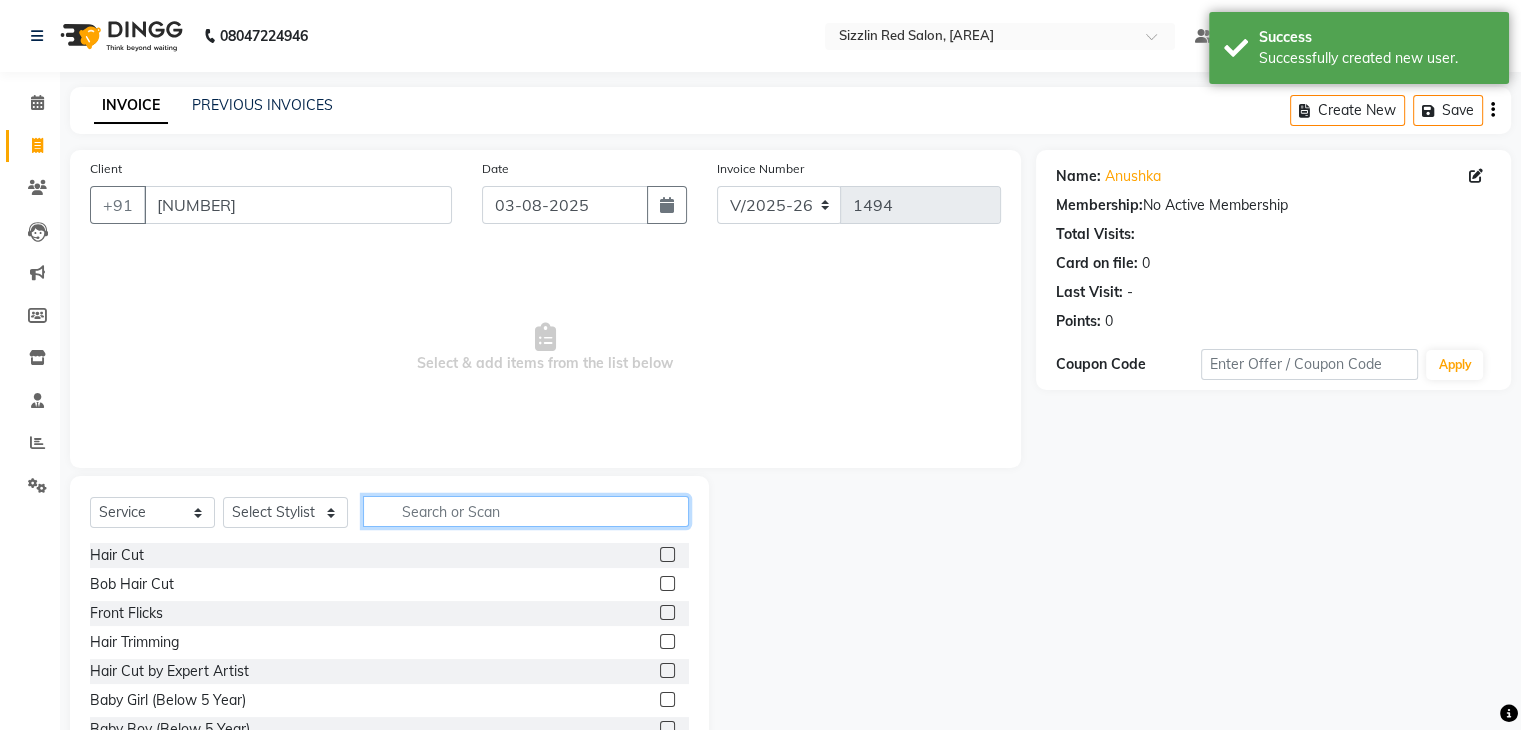 click 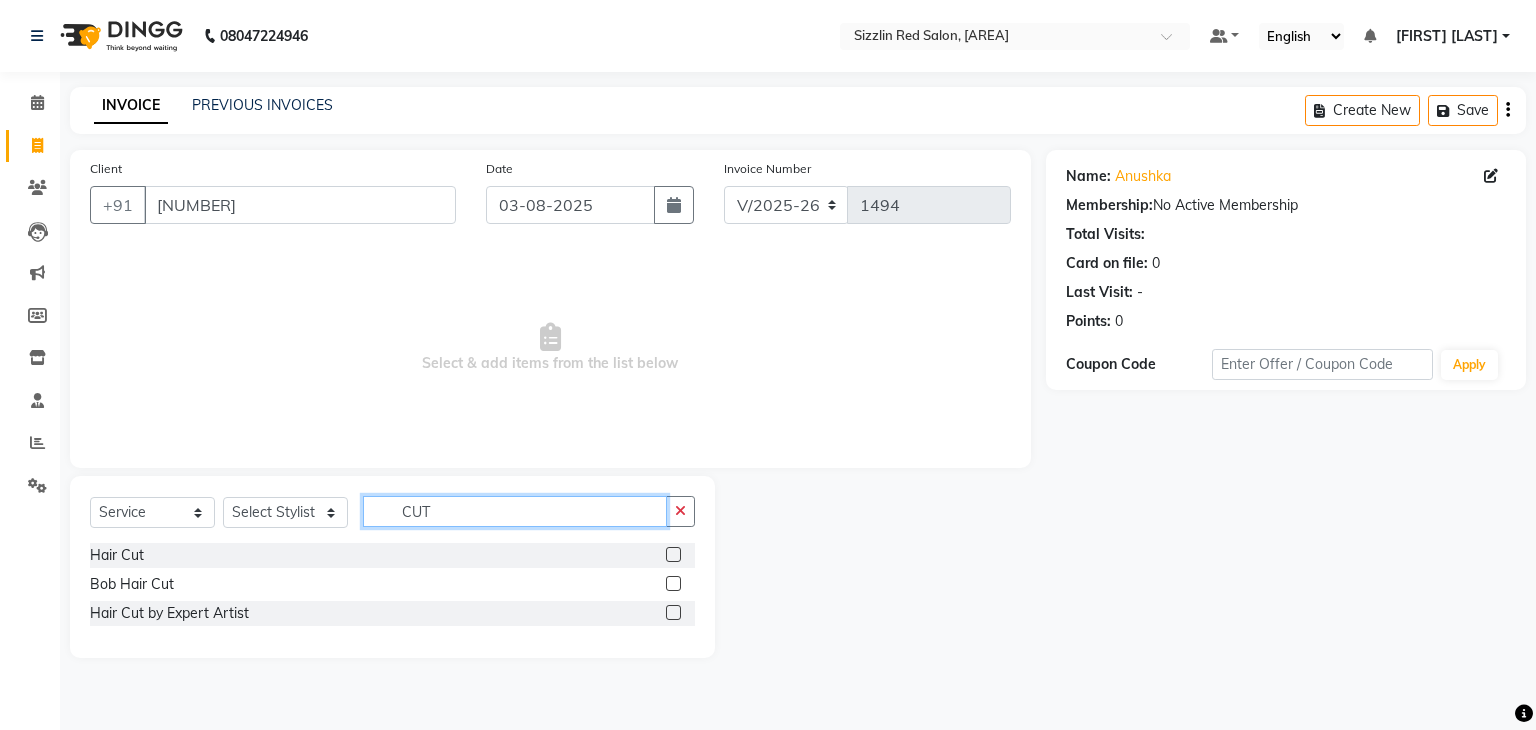 type on "CUT" 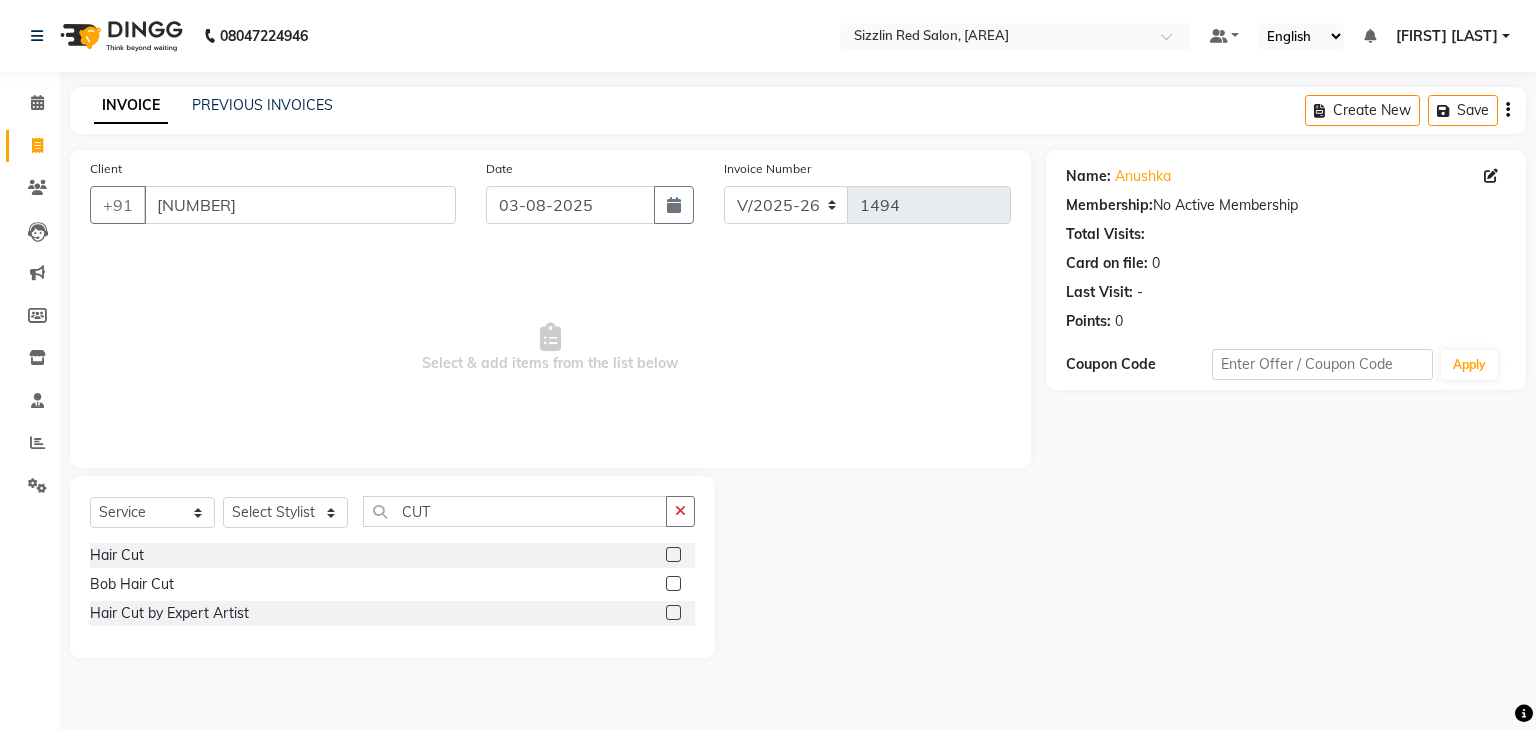click 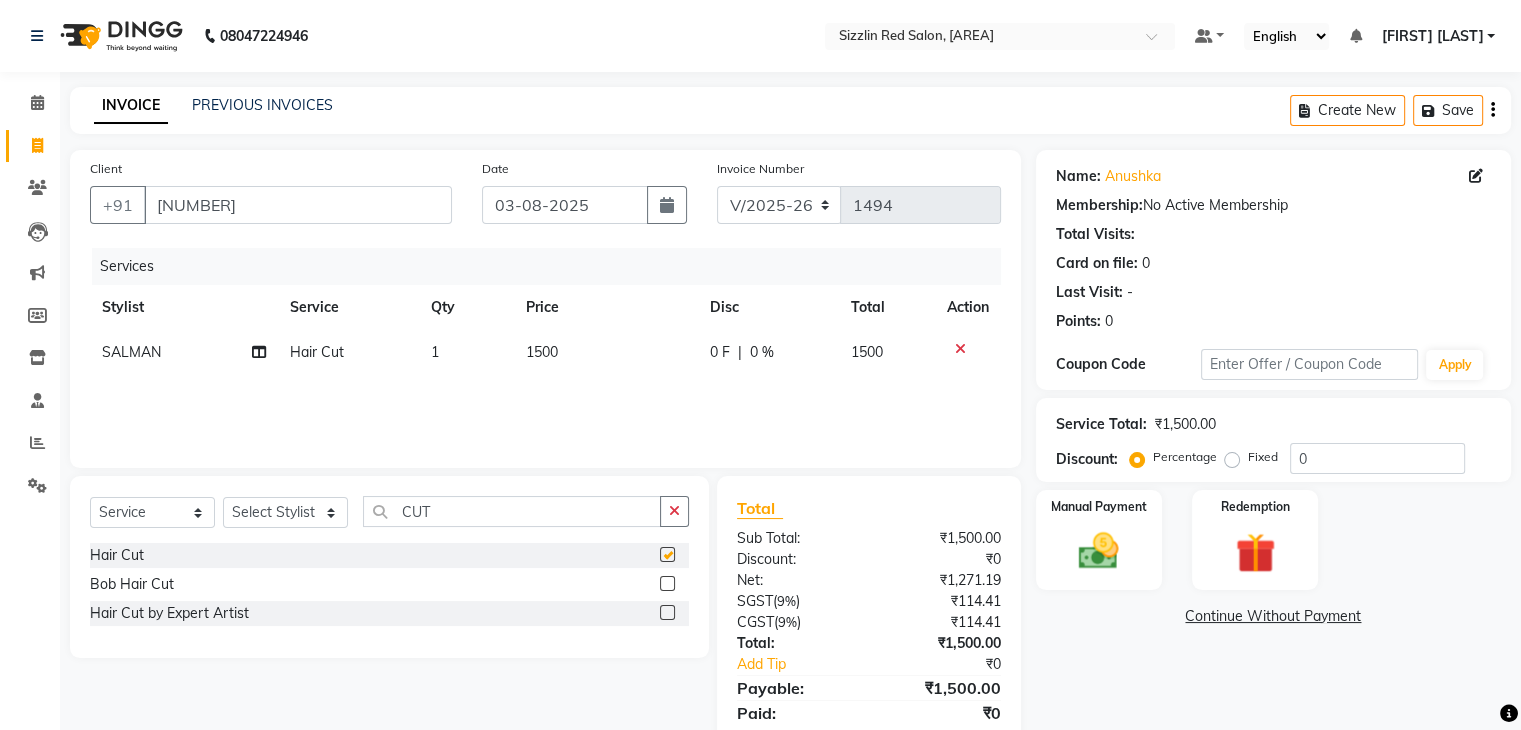 checkbox on "false" 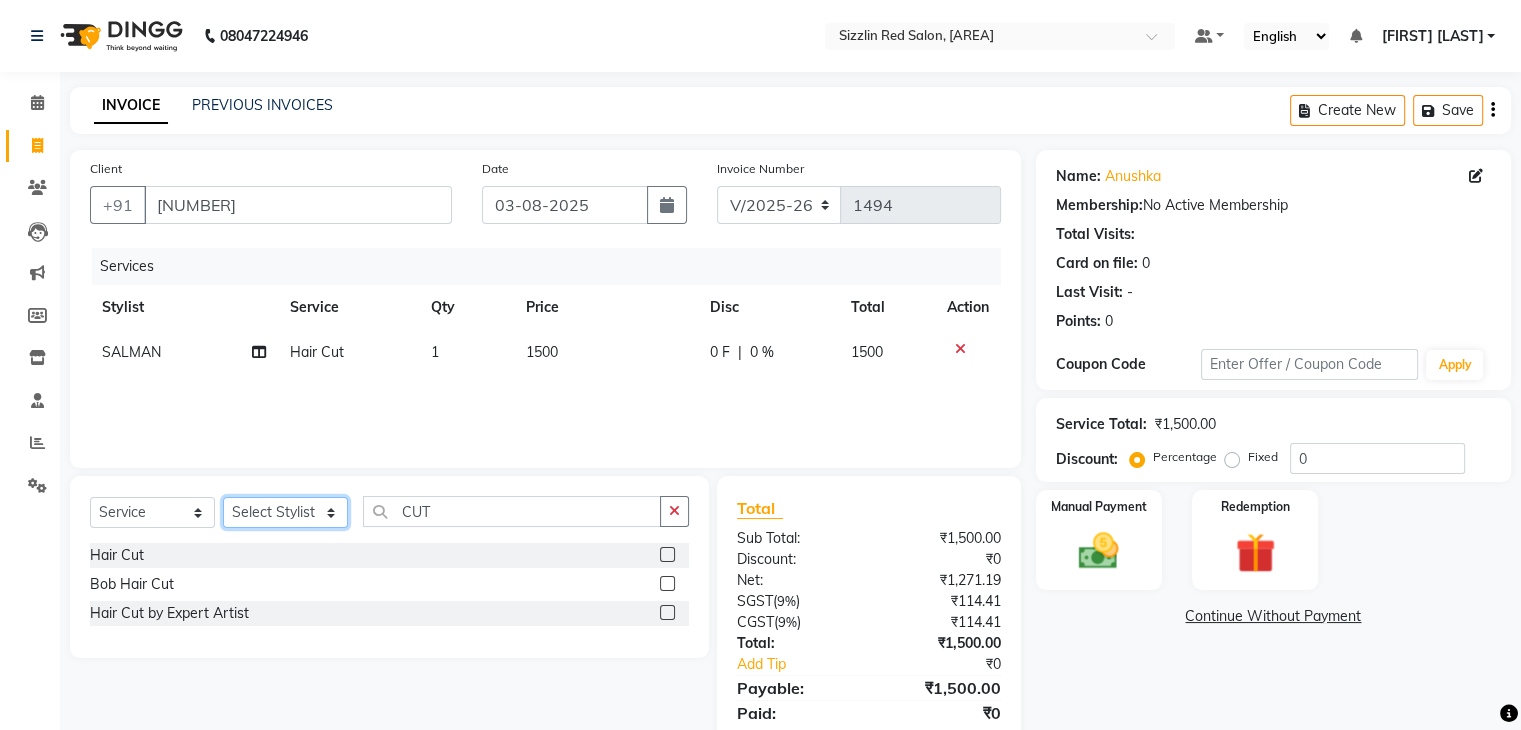 click on "Select Stylist Ajay HK 1 Ajay veer hk ALO Anjeeta Ankit BHASHA COUNTER Demetrious Lovepreet Mohit Mohit Vyas OM  Rohit SALMAN Sharda Shekhu Simran Sukh Swarang Toka Zen" 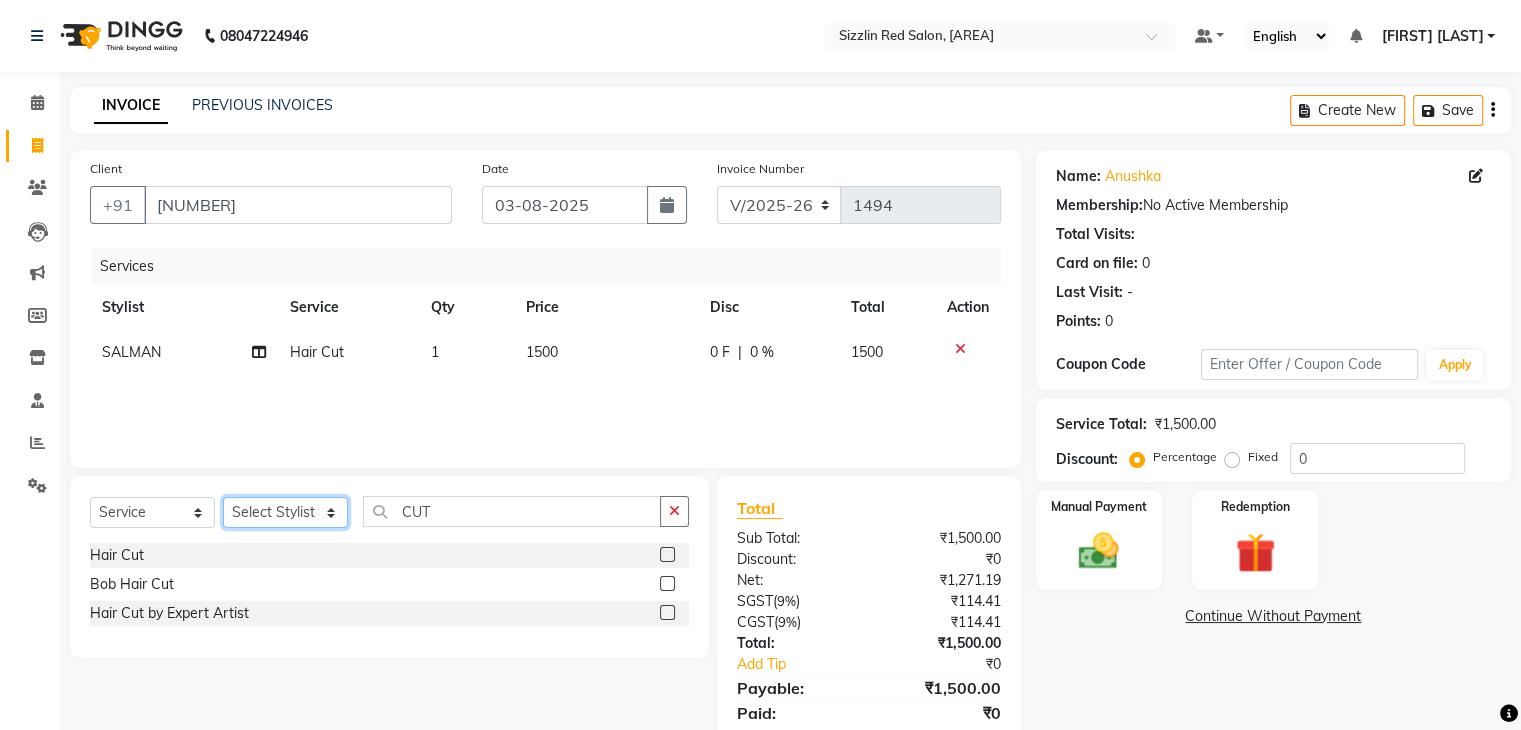 select on "70239" 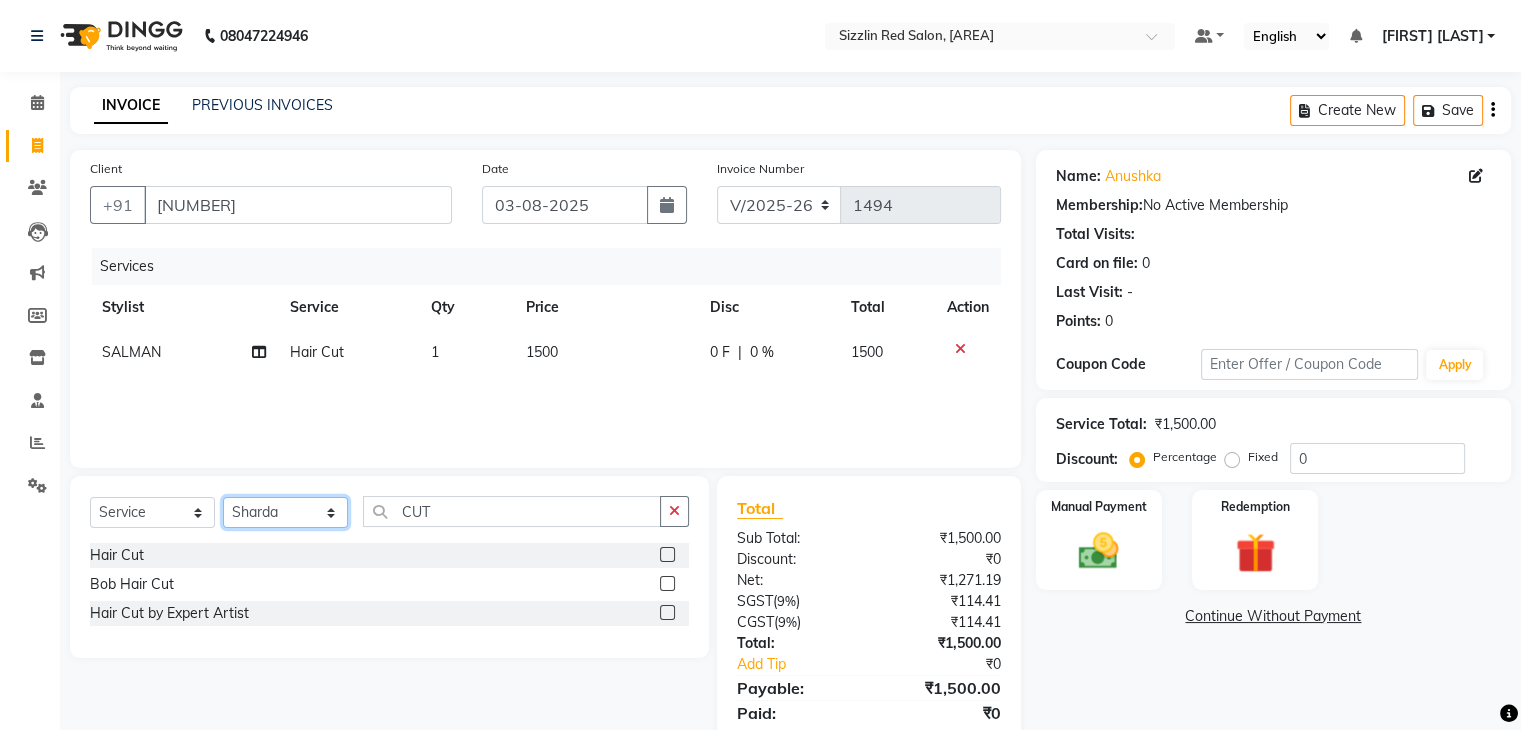 click on "Select Stylist Ajay HK 1 Ajay veer hk ALO Anjeeta Ankit BHASHA COUNTER Demetrious Lovepreet Mohit Mohit Vyas OM  Rohit SALMAN Sharda Shekhu Simran Sukh Swarang Toka Zen" 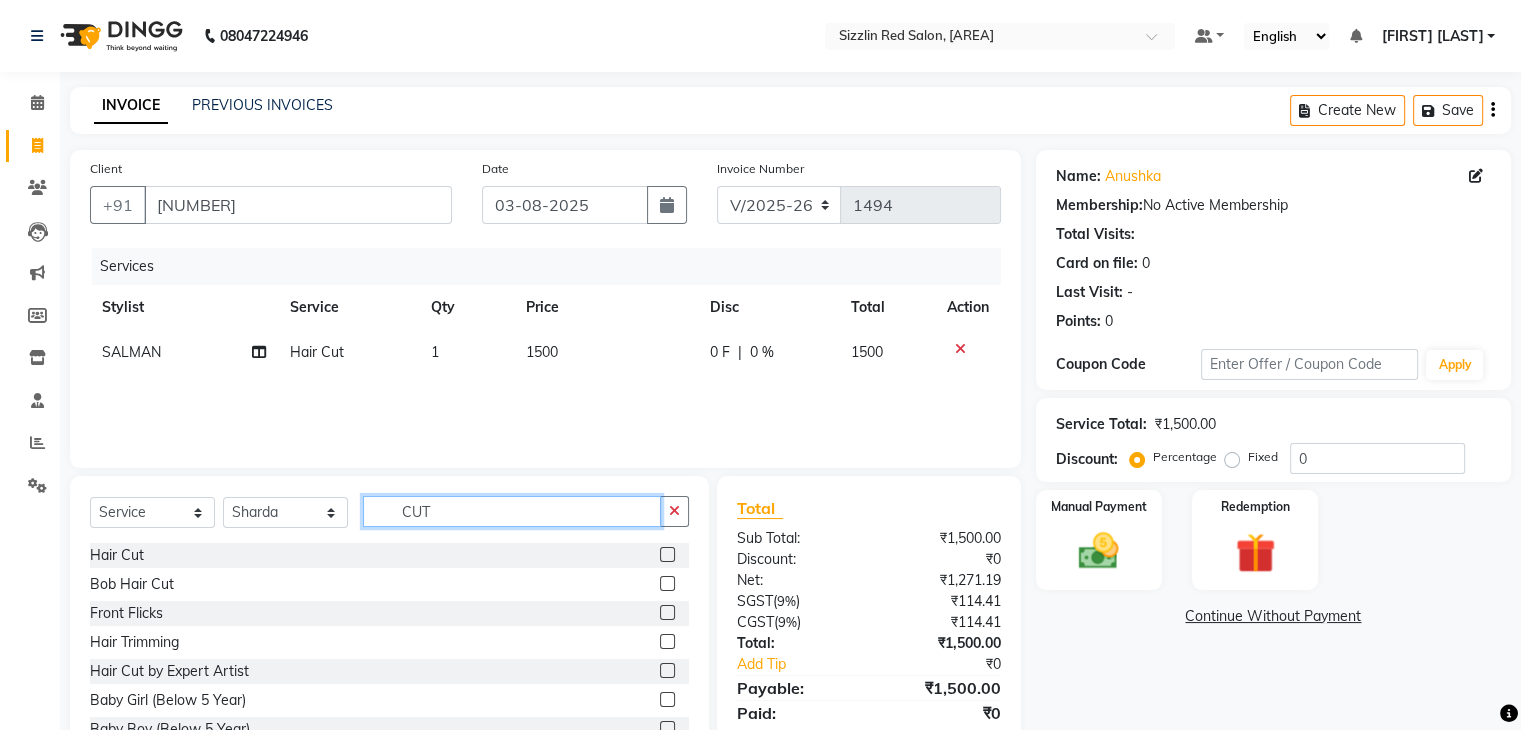 click on "CUT" 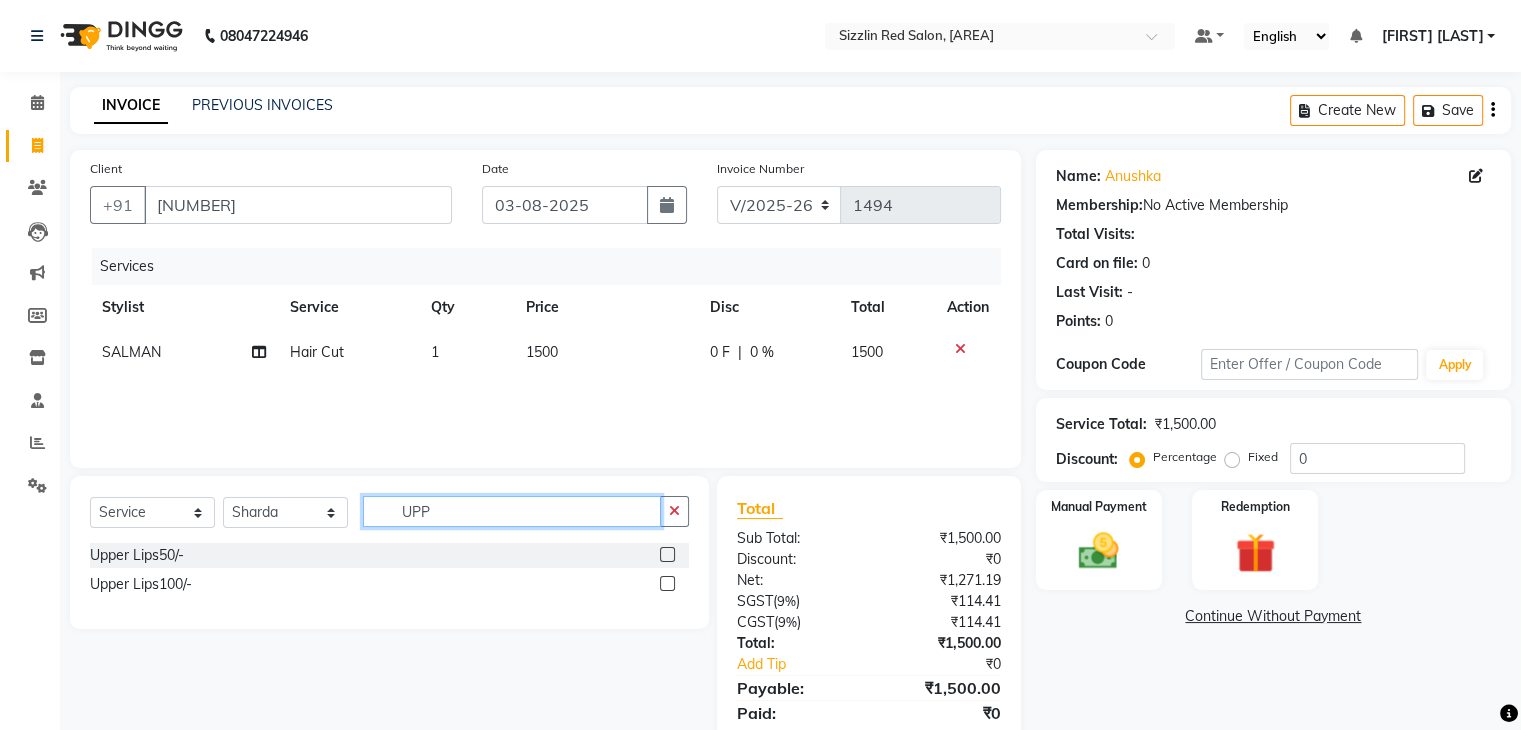 type on "UPP" 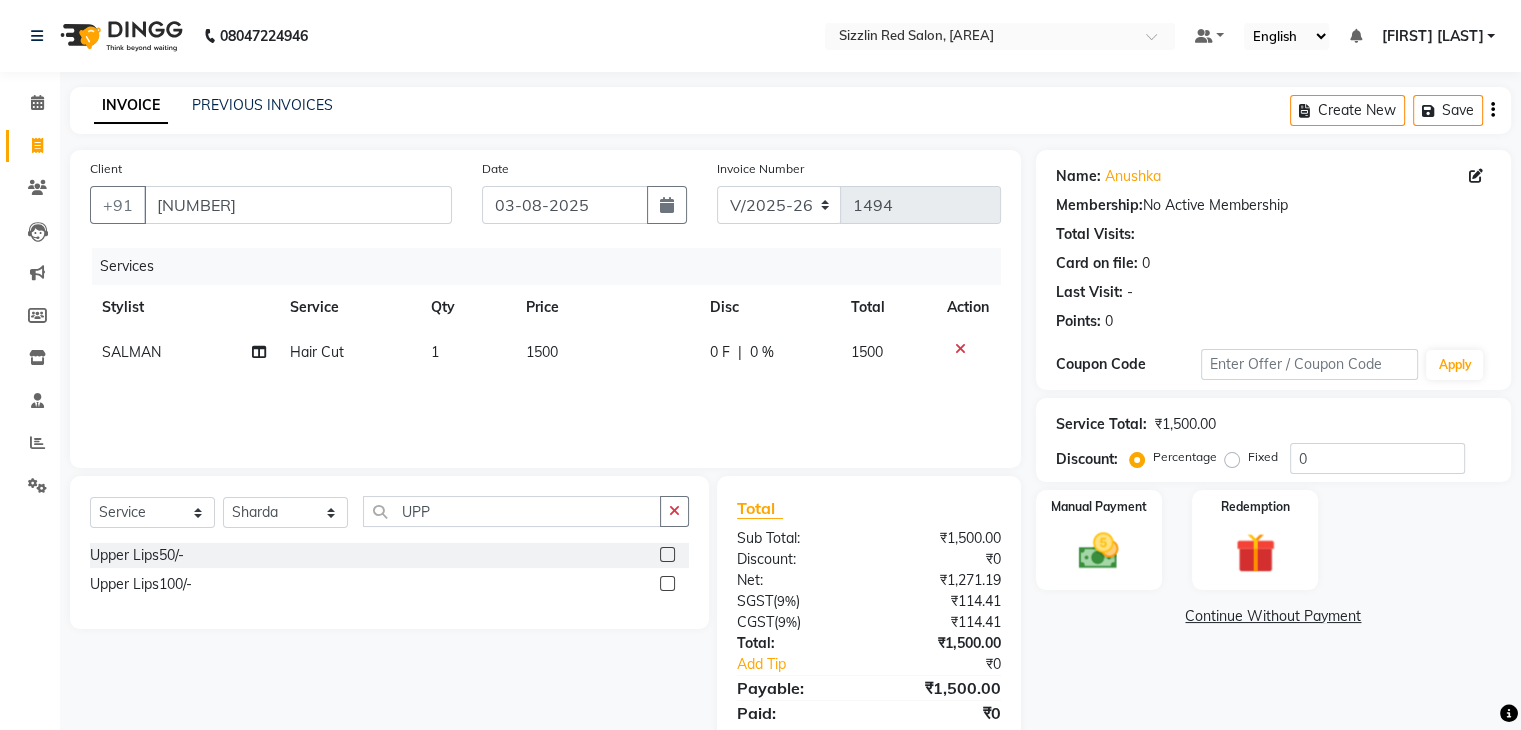 click 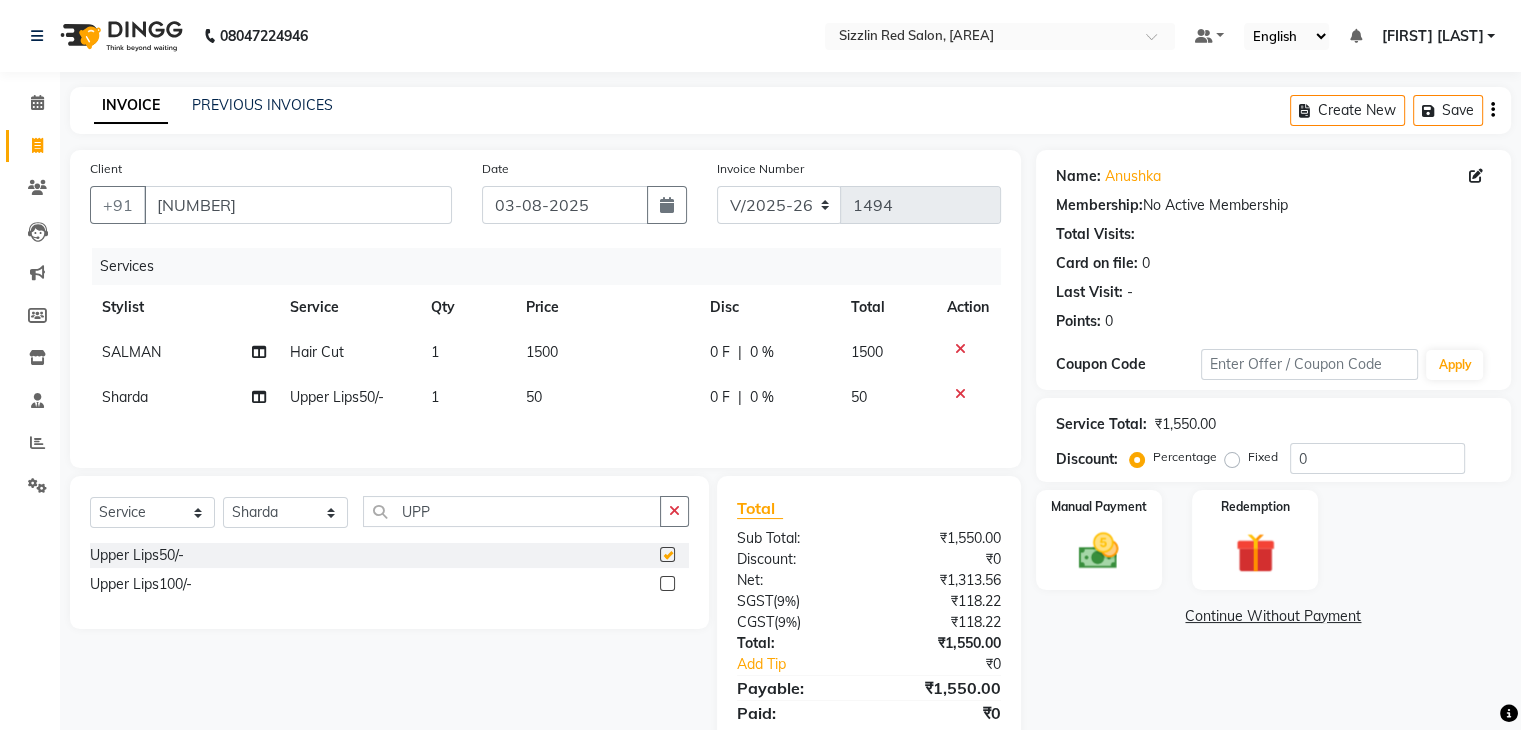 checkbox on "false" 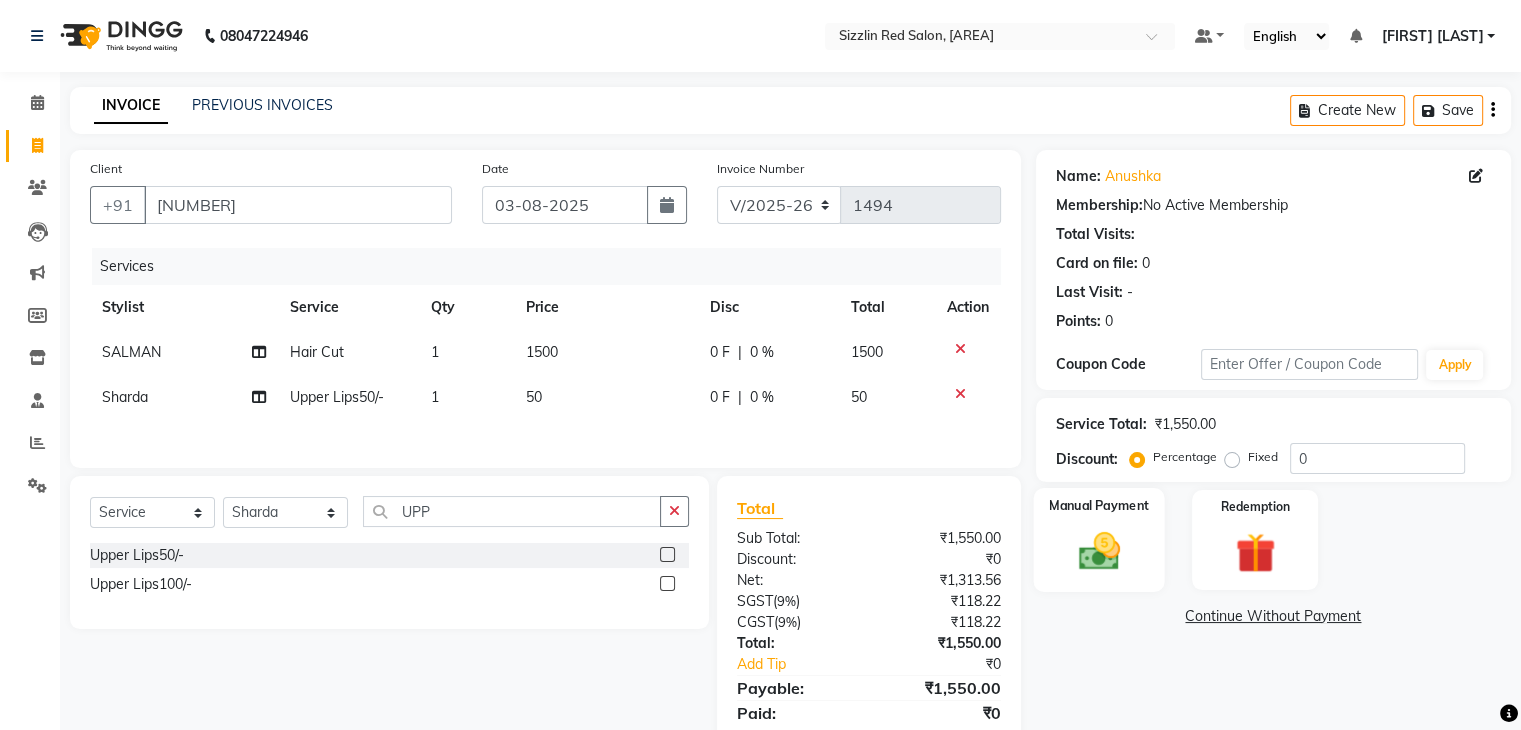 click 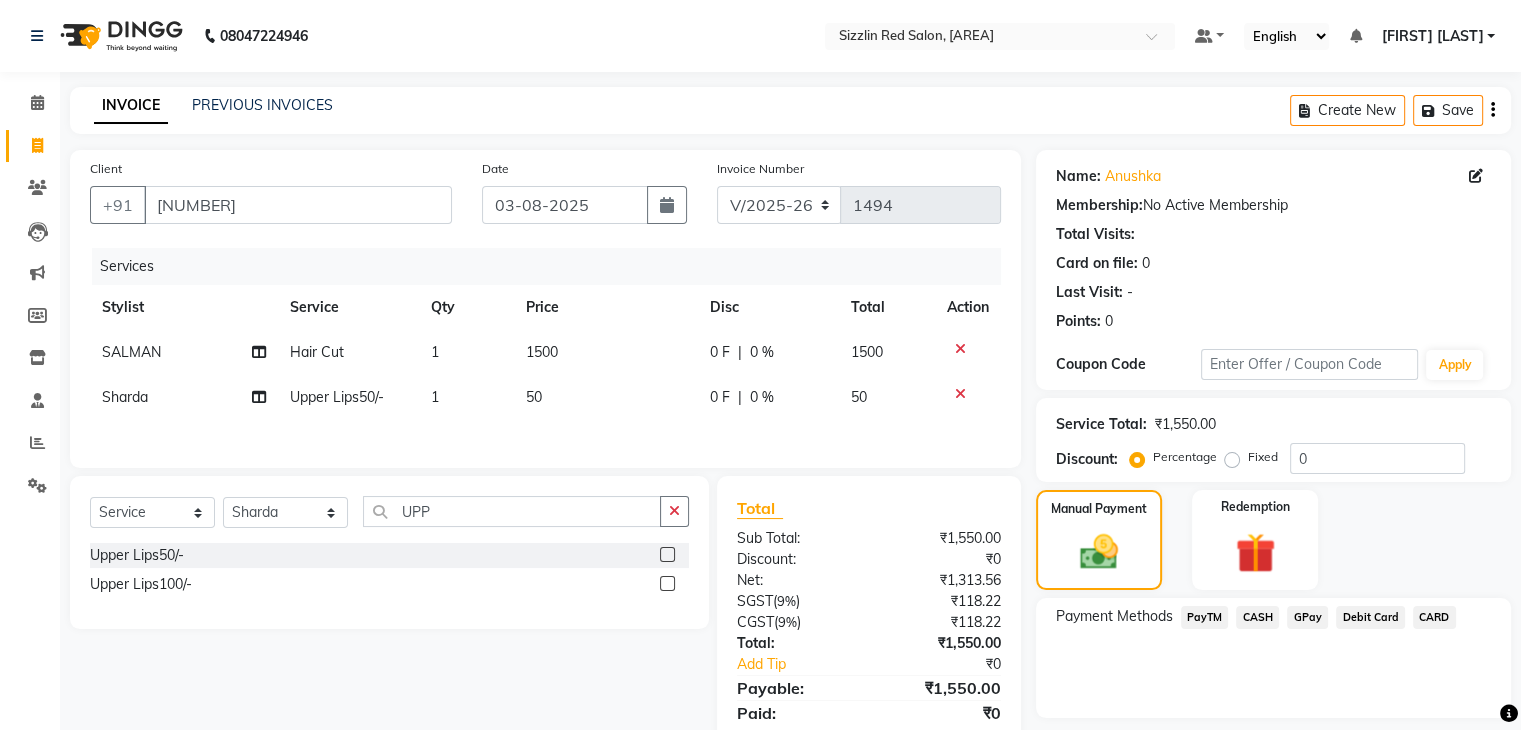 click on "1500" 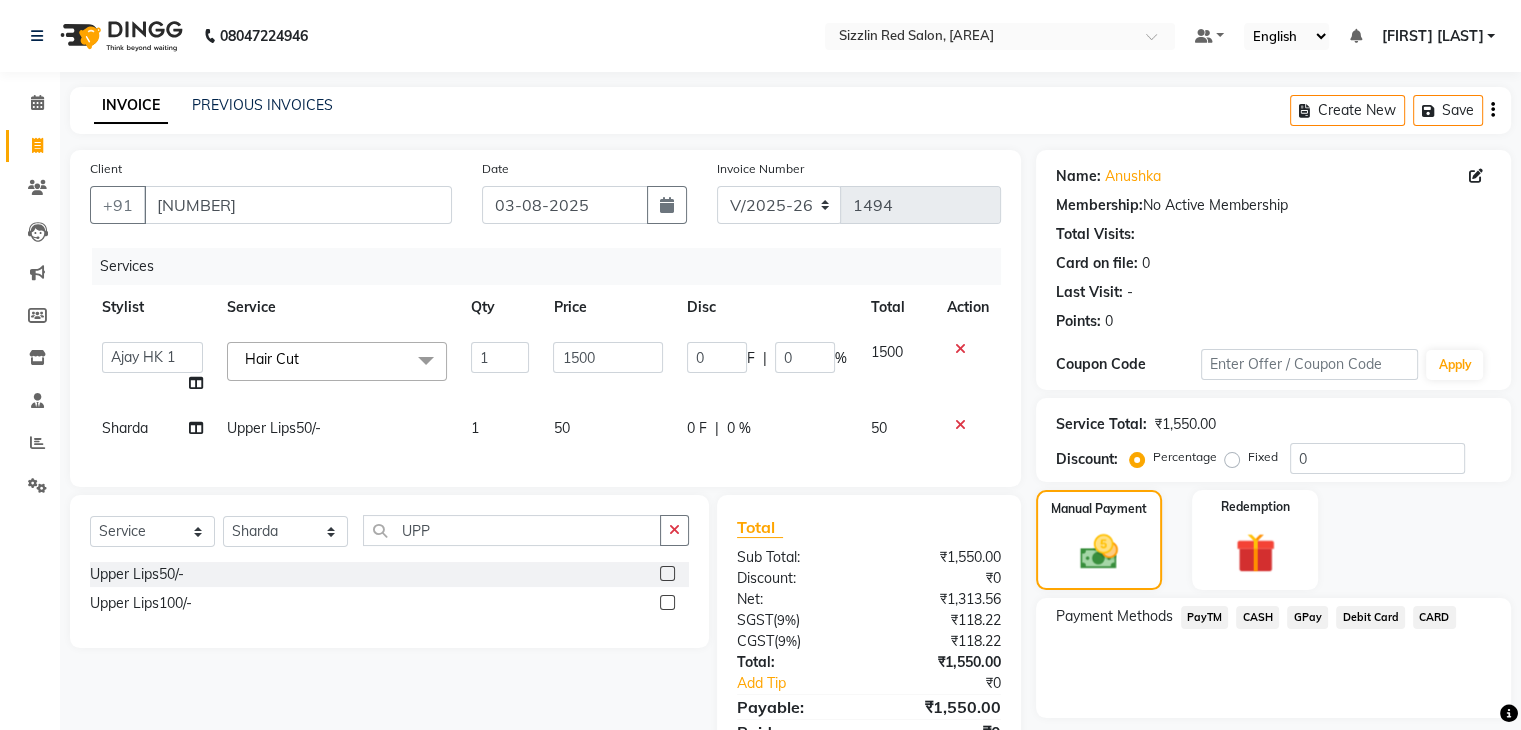 click on "1500" 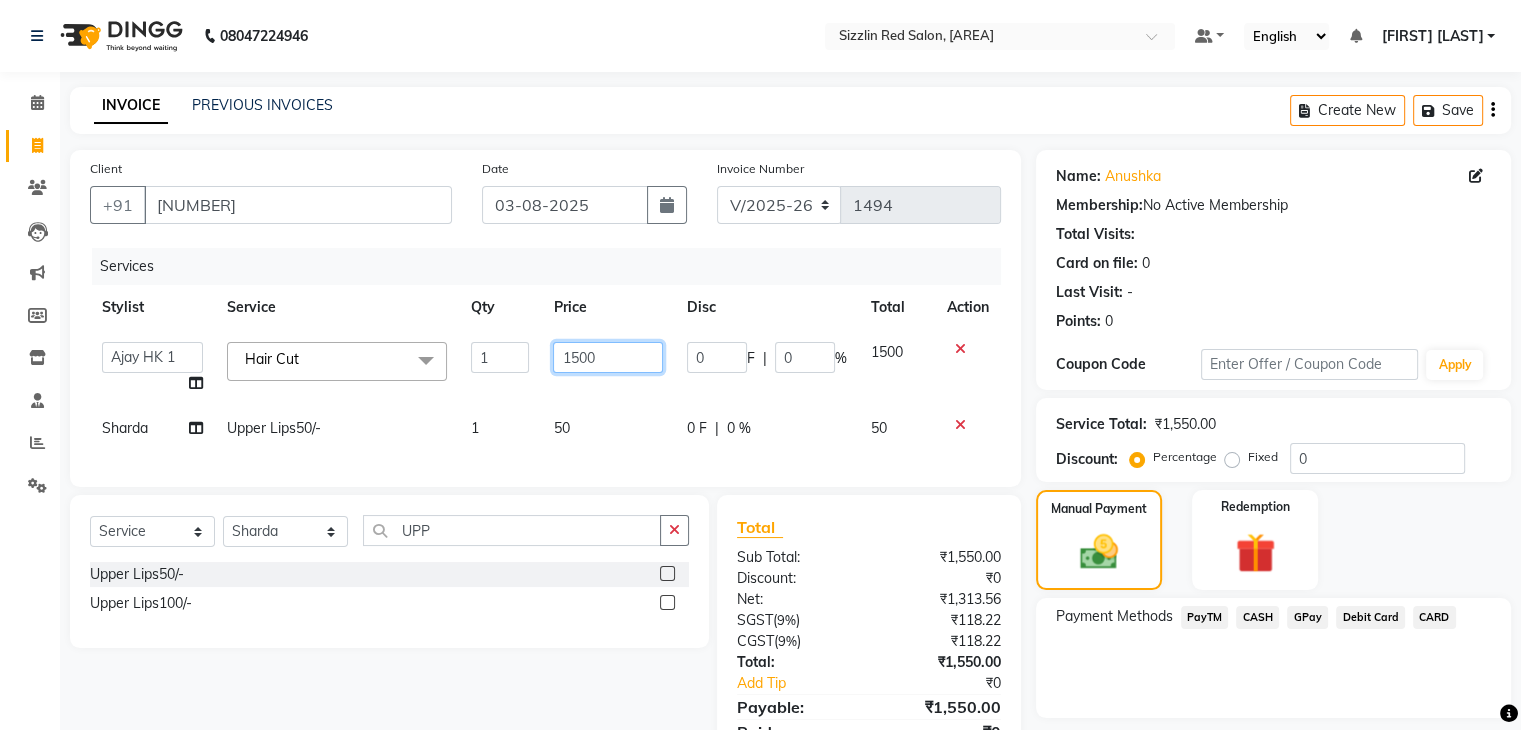 click on "1500" 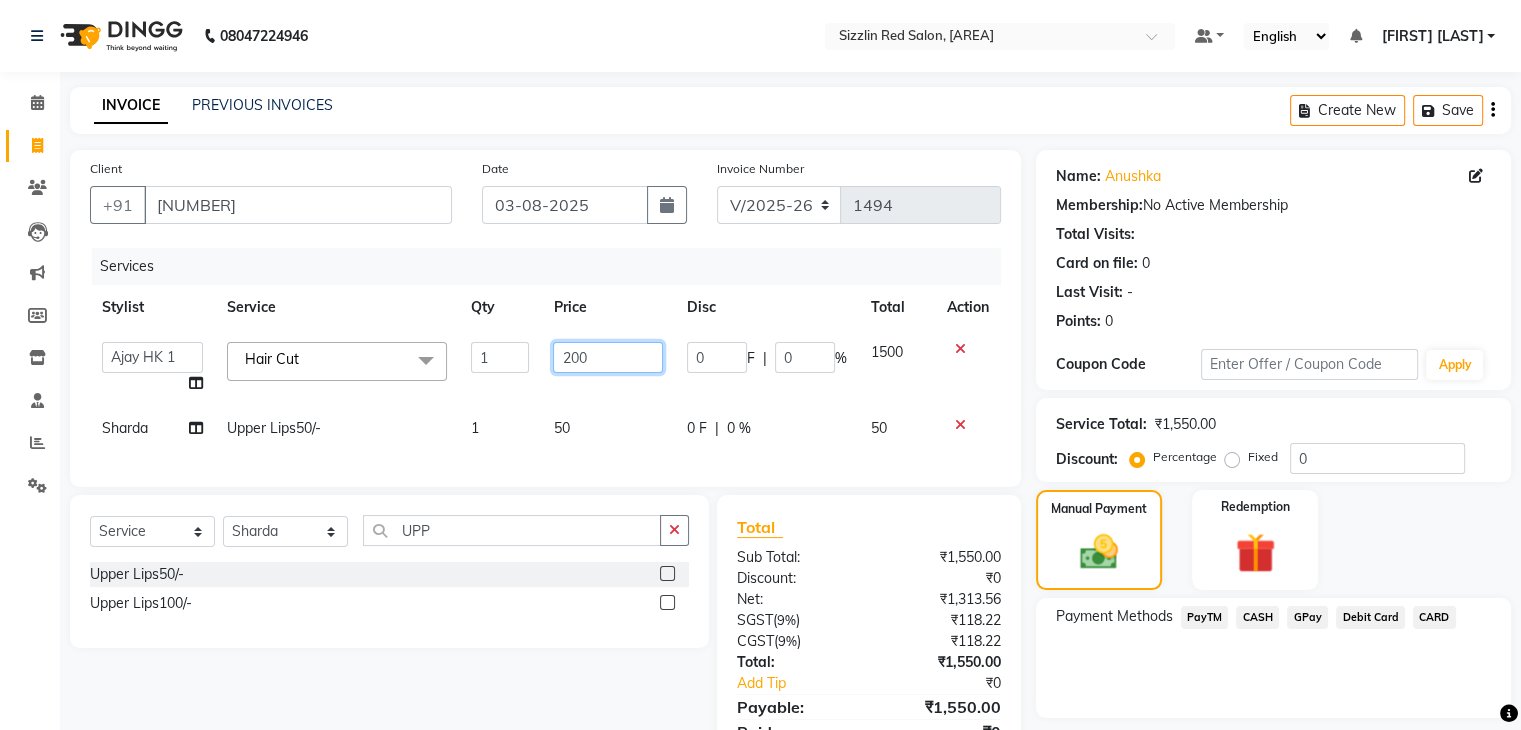 type on "2000" 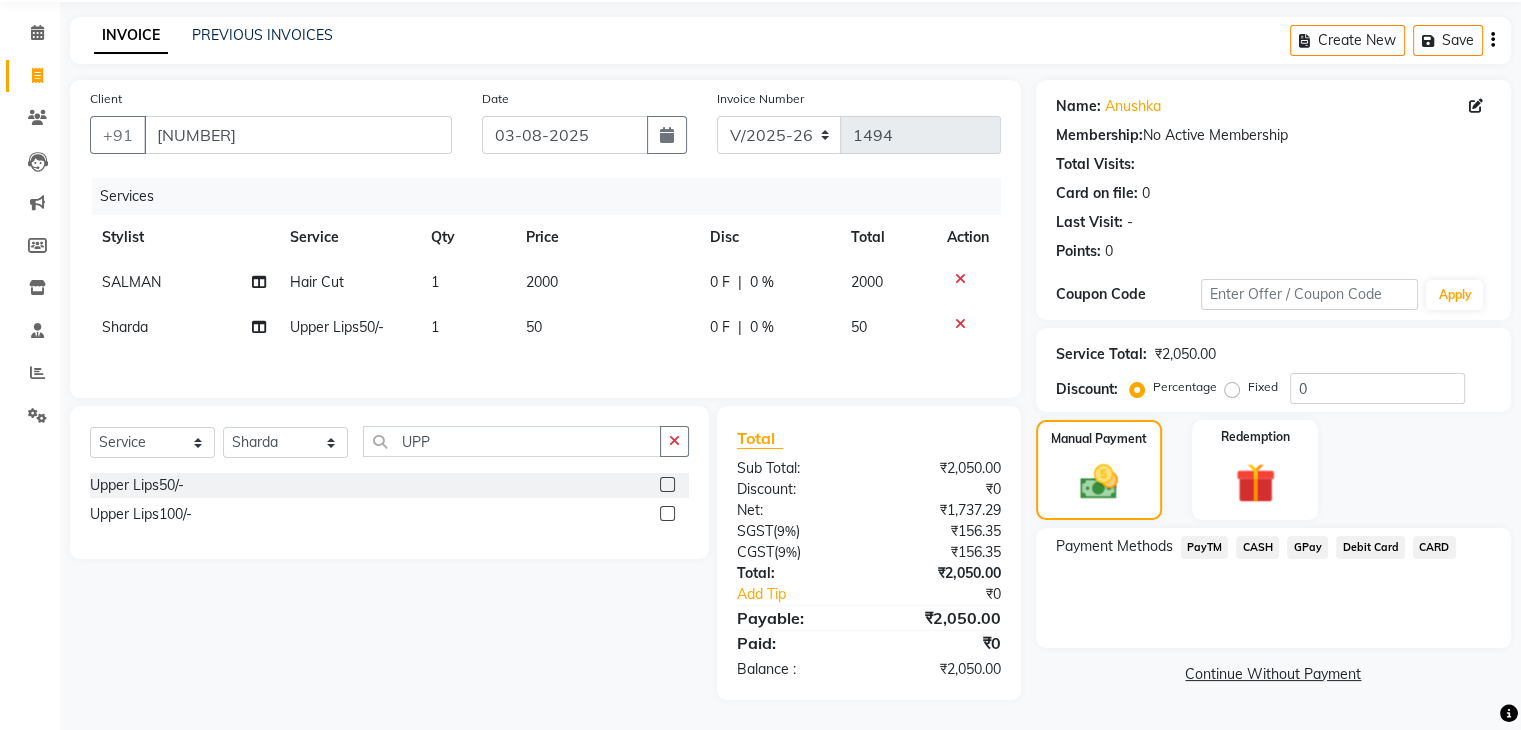 scroll, scrollTop: 74, scrollLeft: 0, axis: vertical 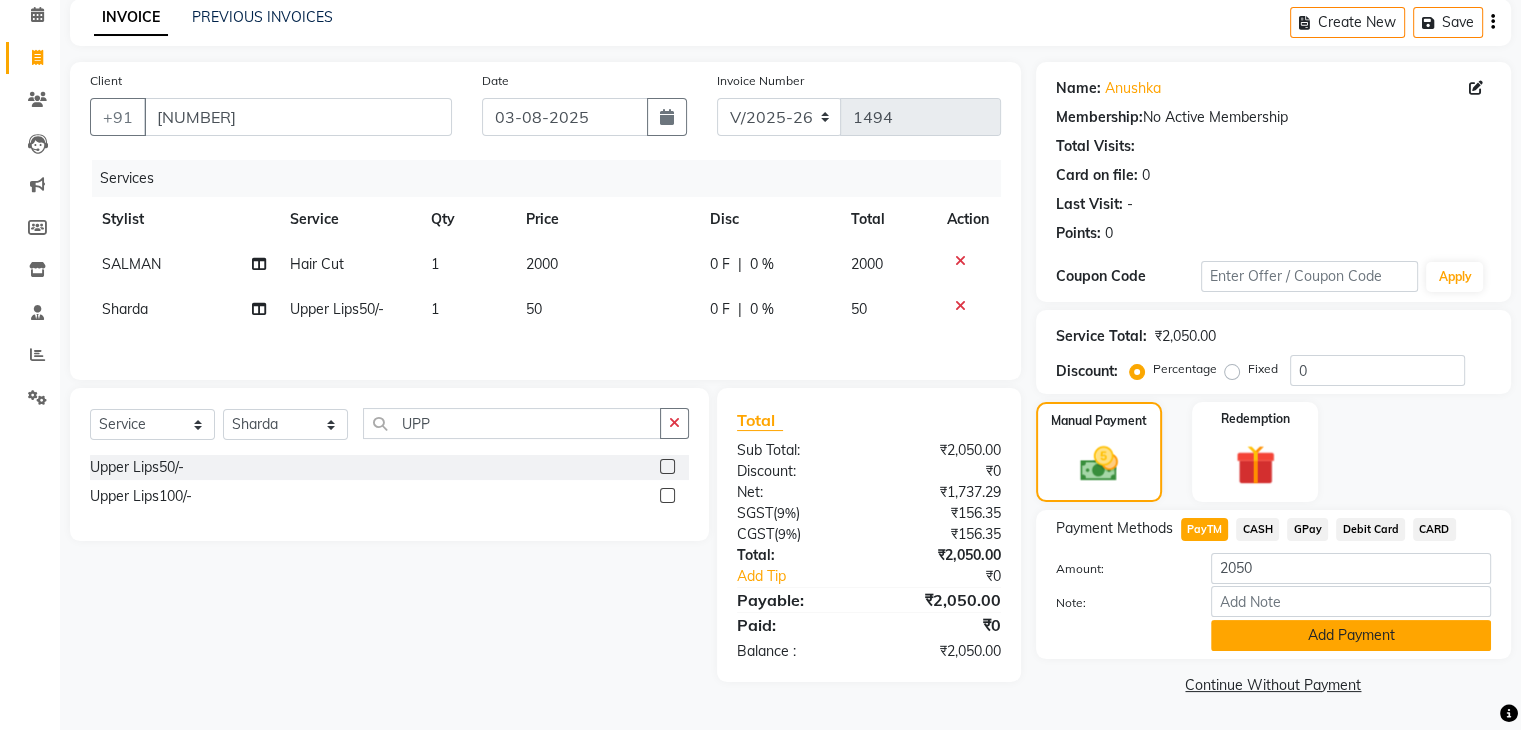 click on "Add Payment" 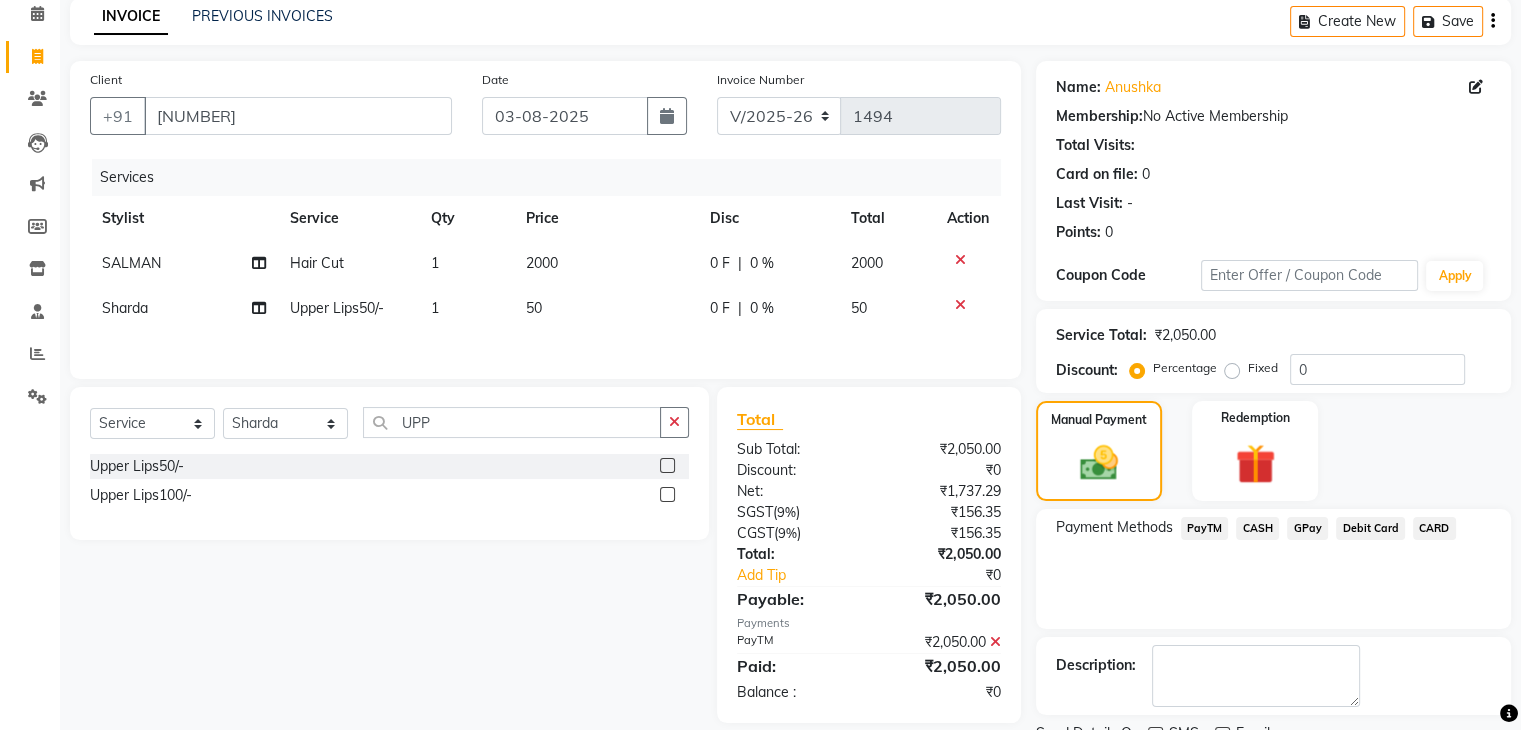 scroll, scrollTop: 171, scrollLeft: 0, axis: vertical 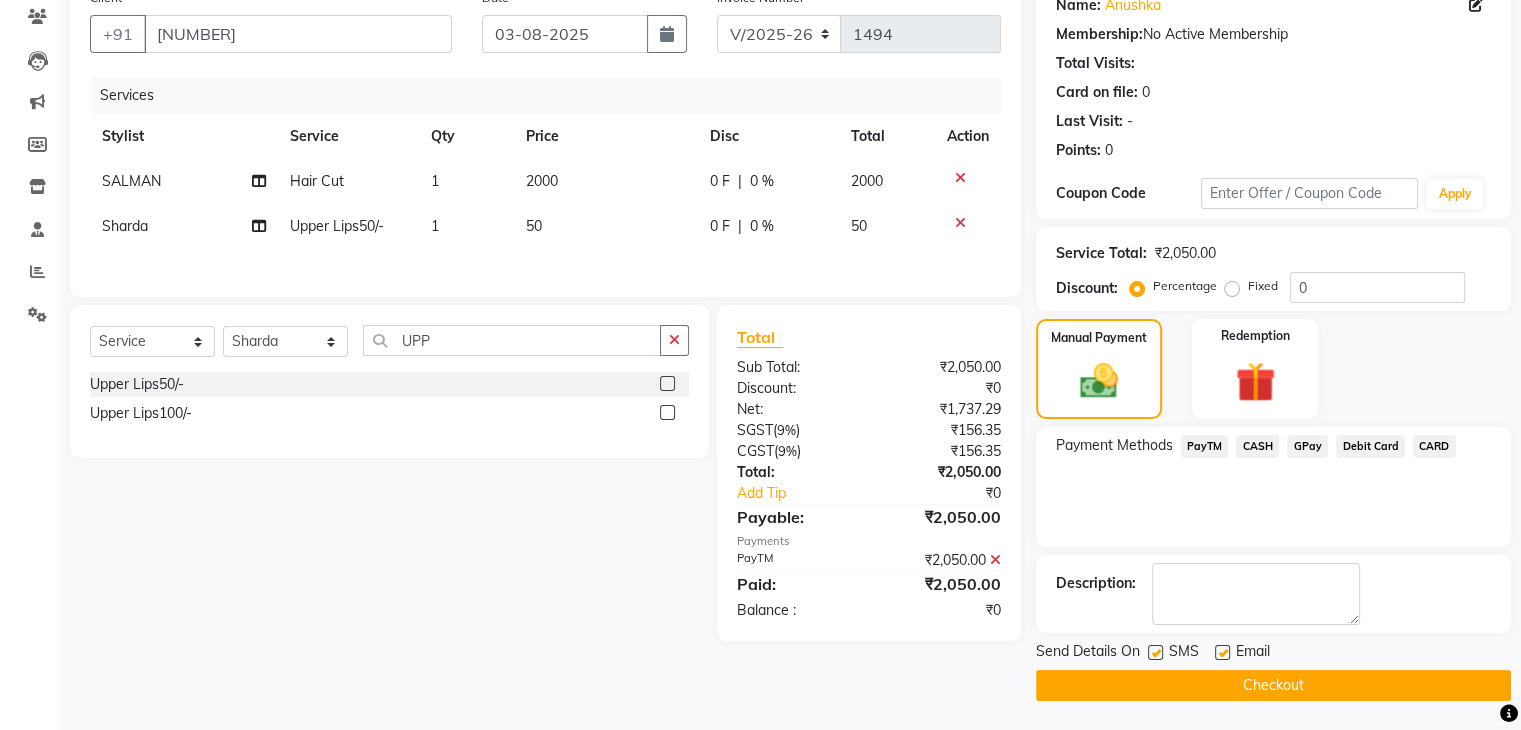 click on "Checkout" 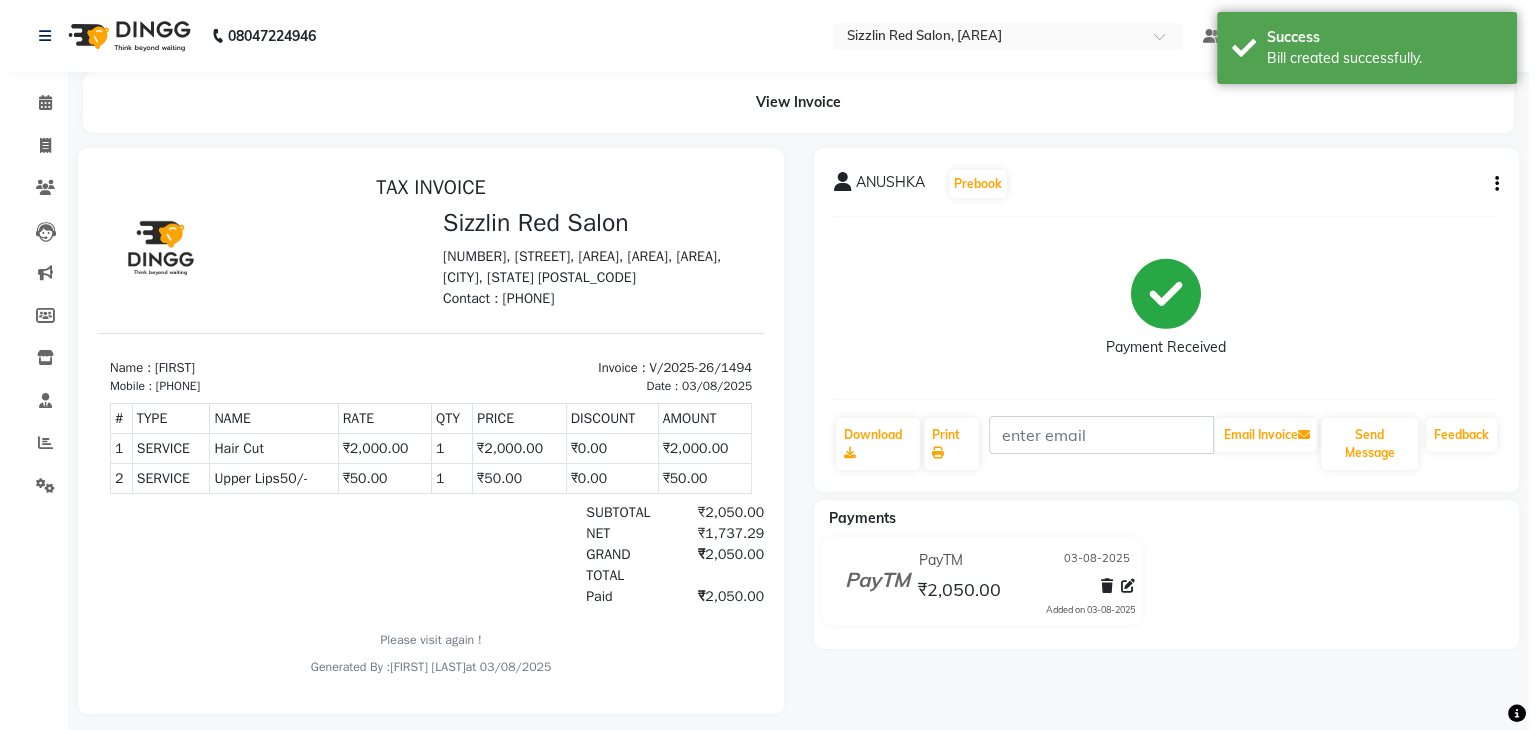 scroll, scrollTop: 0, scrollLeft: 0, axis: both 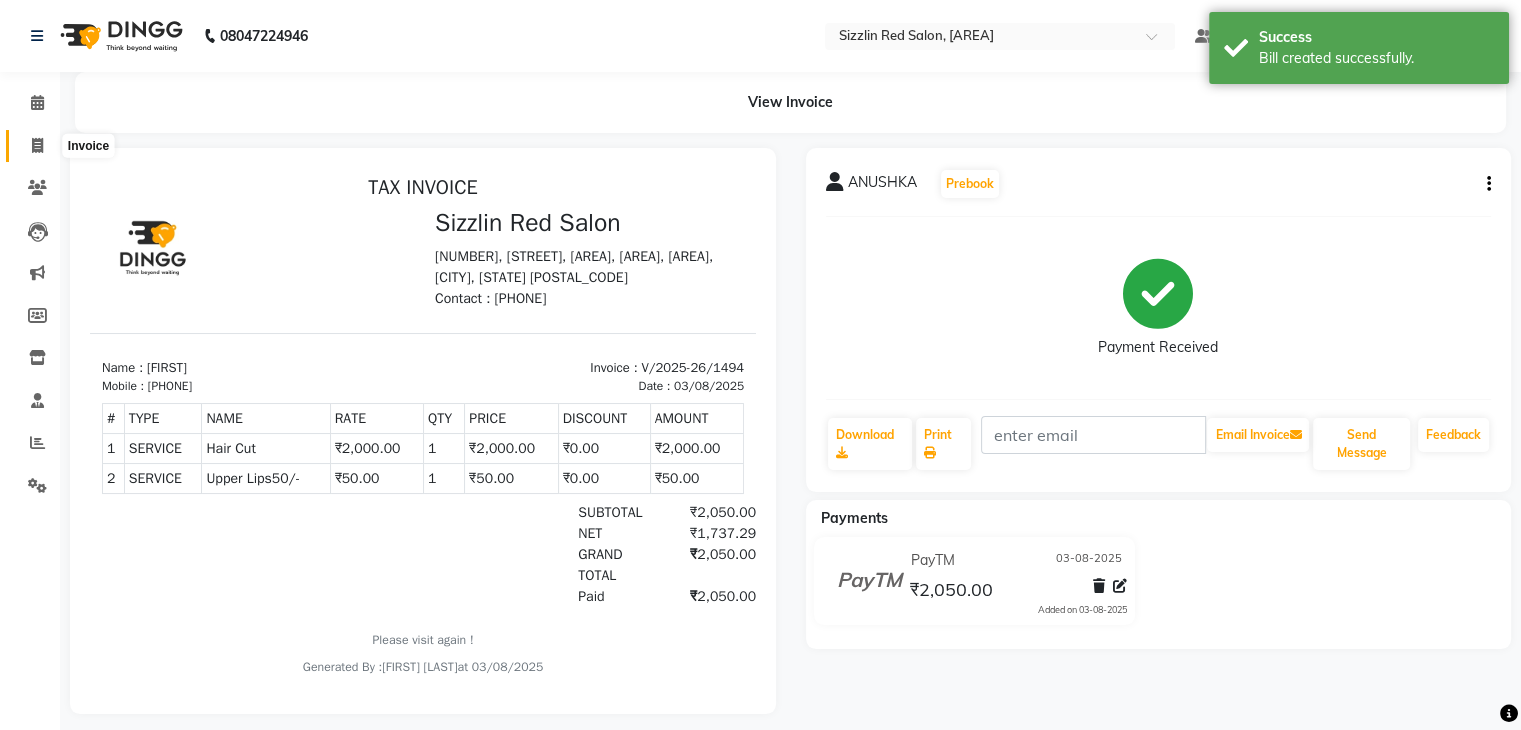 click 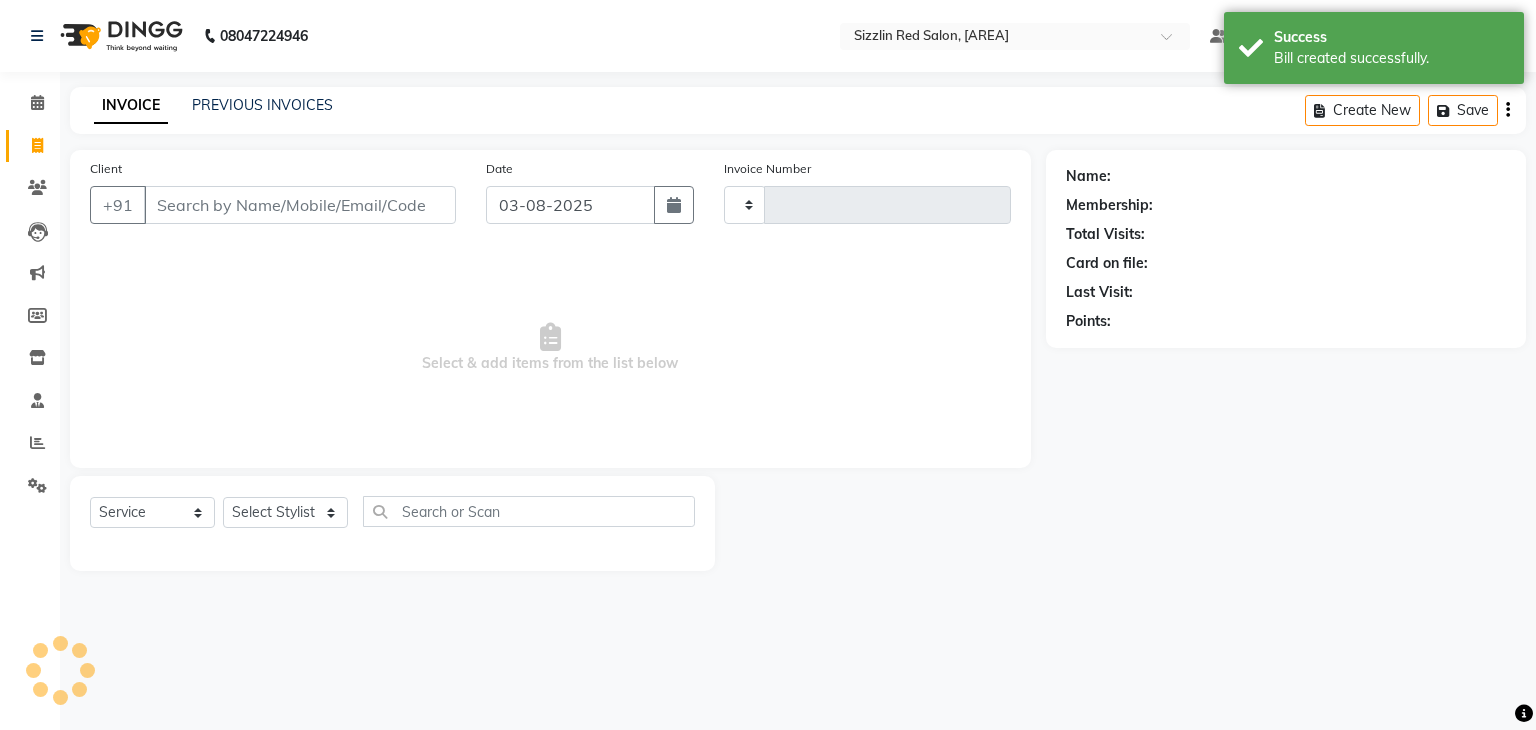 type on "1495" 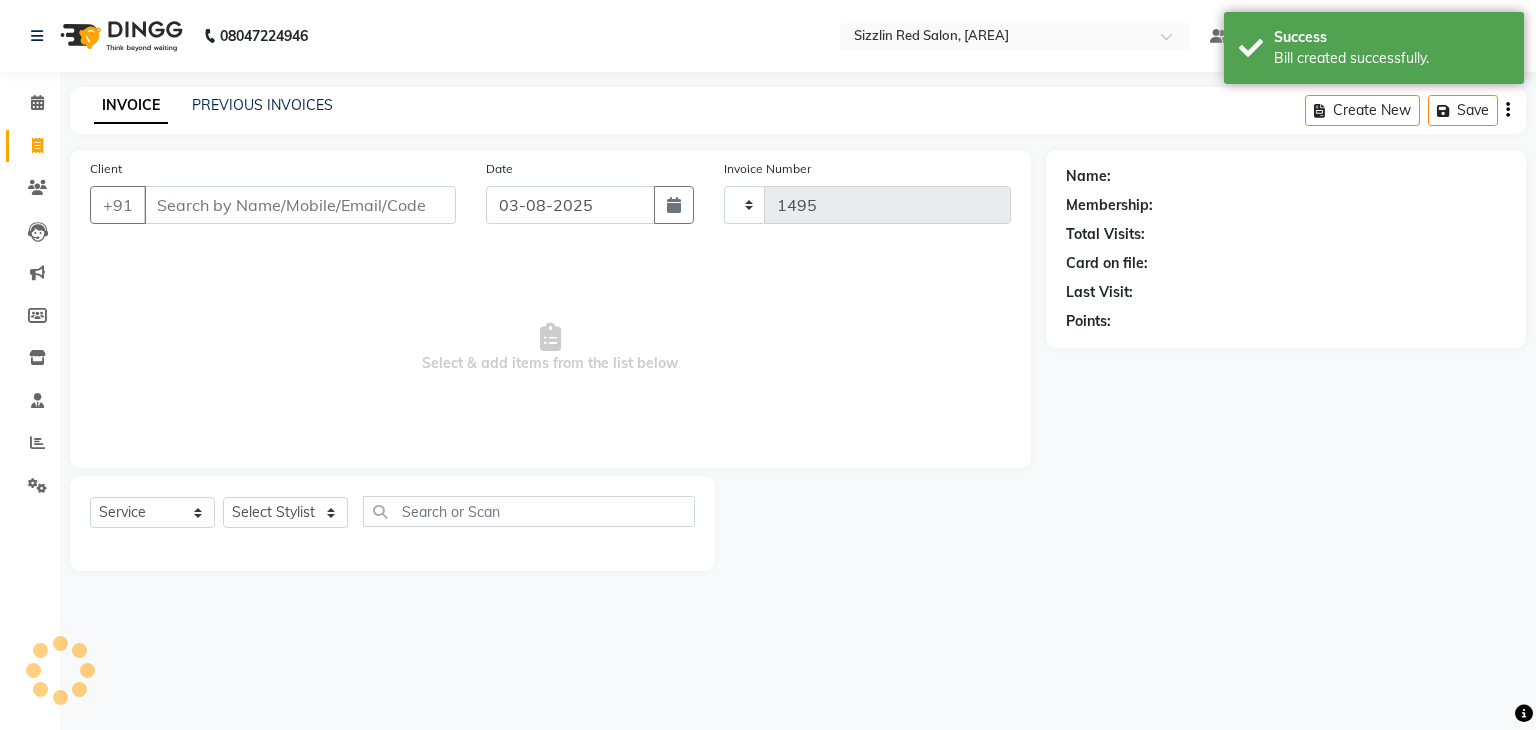 select on "7534" 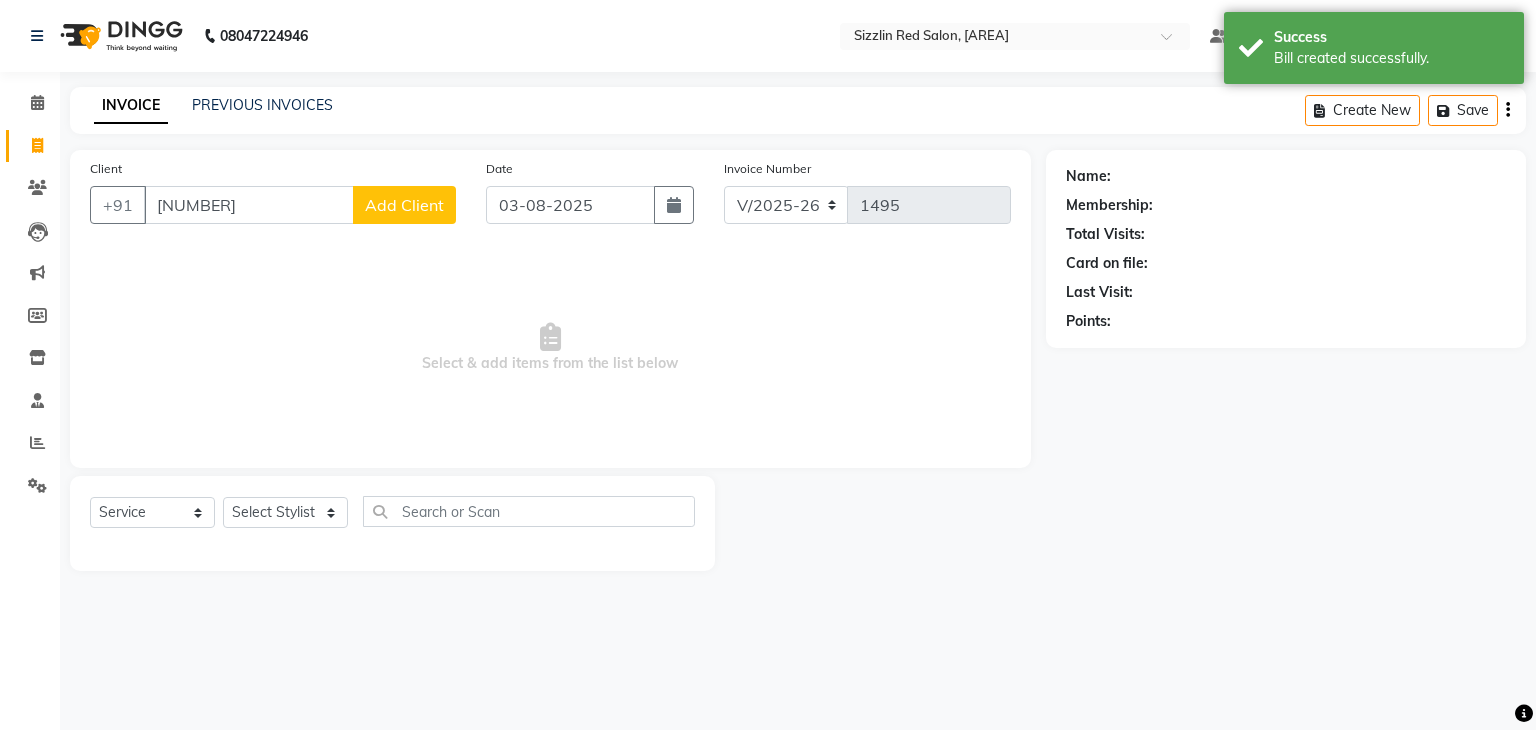 type on "9899233980" 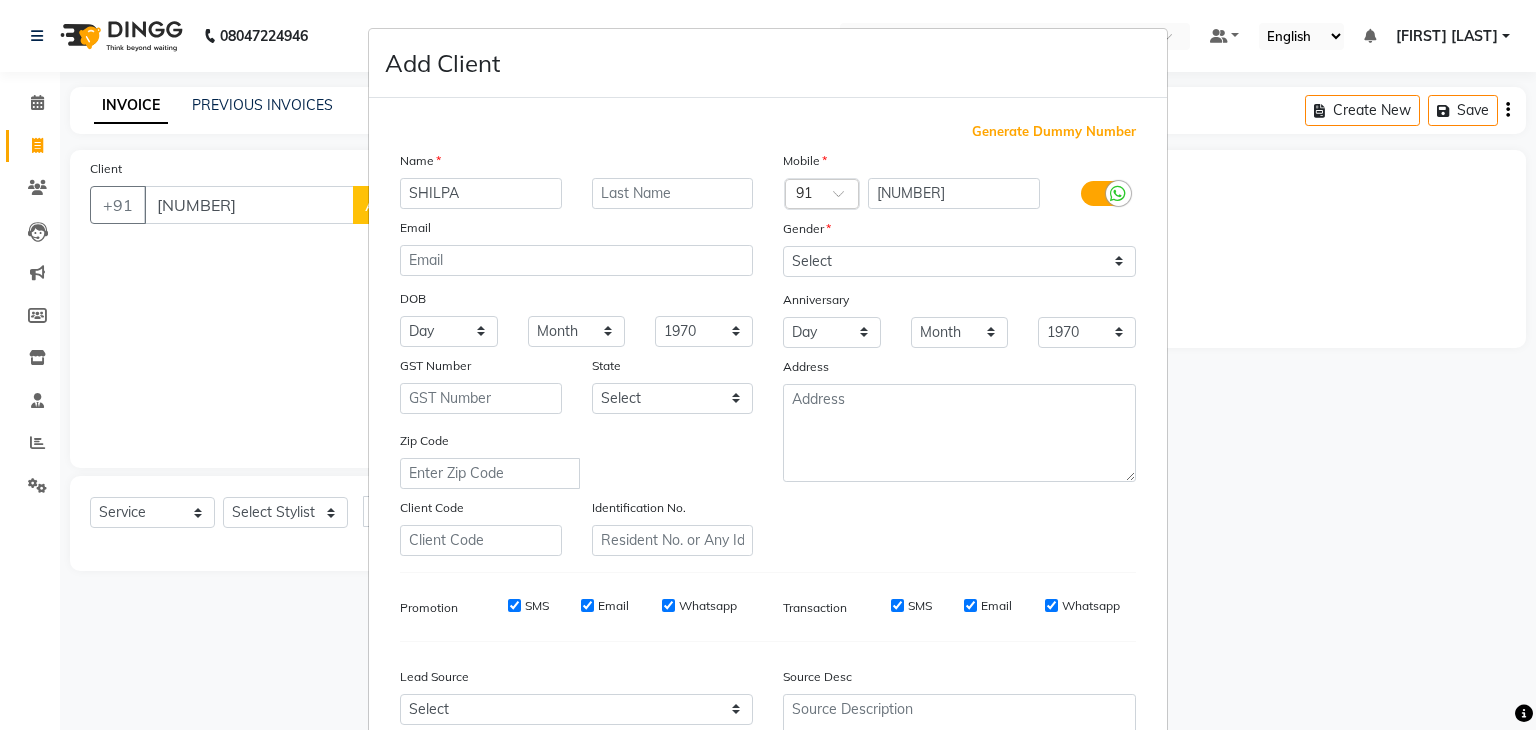 type on "SHILPA" 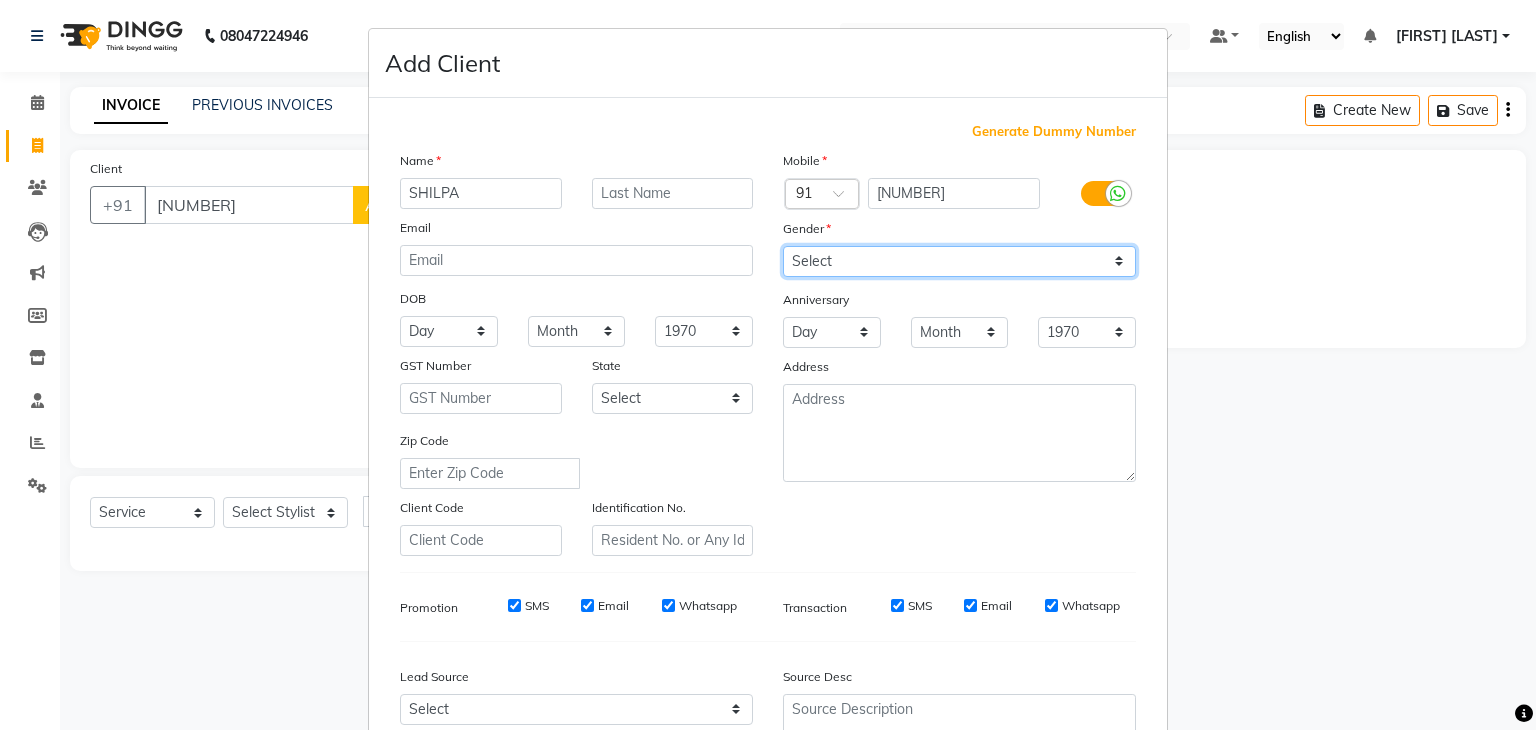 click on "Select Male Female Other Prefer Not To Say" at bounding box center [959, 261] 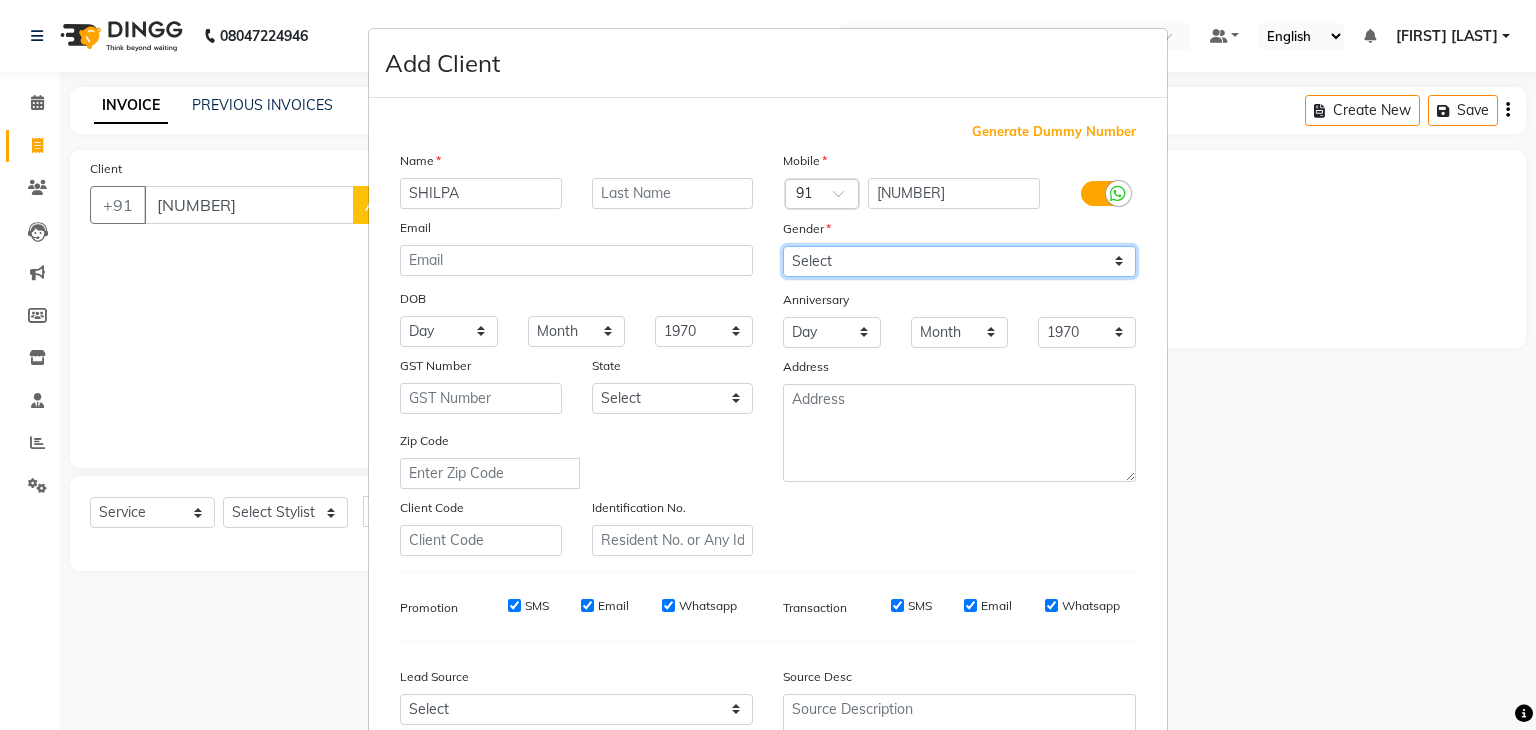 select on "female" 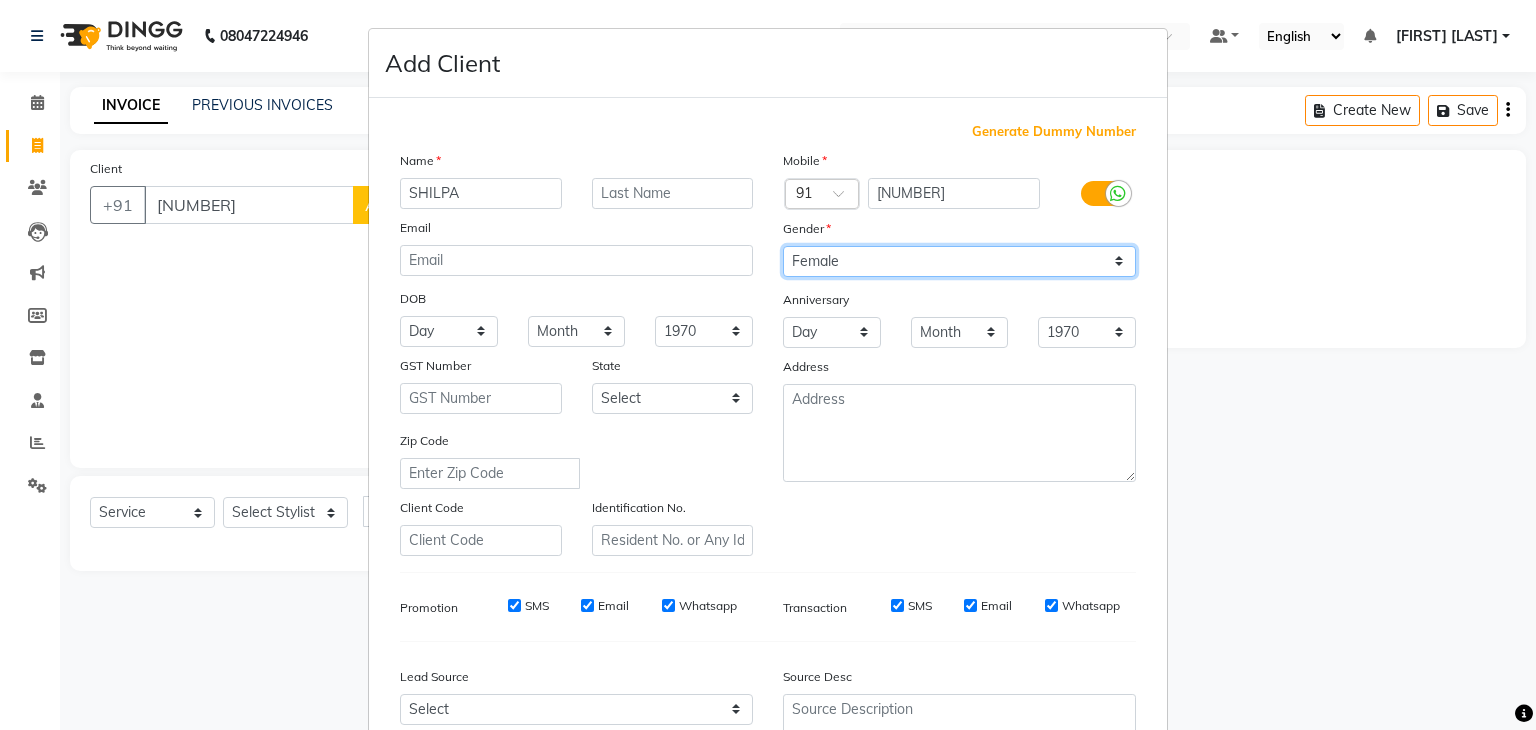 click on "Select Male Female Other Prefer Not To Say" at bounding box center (959, 261) 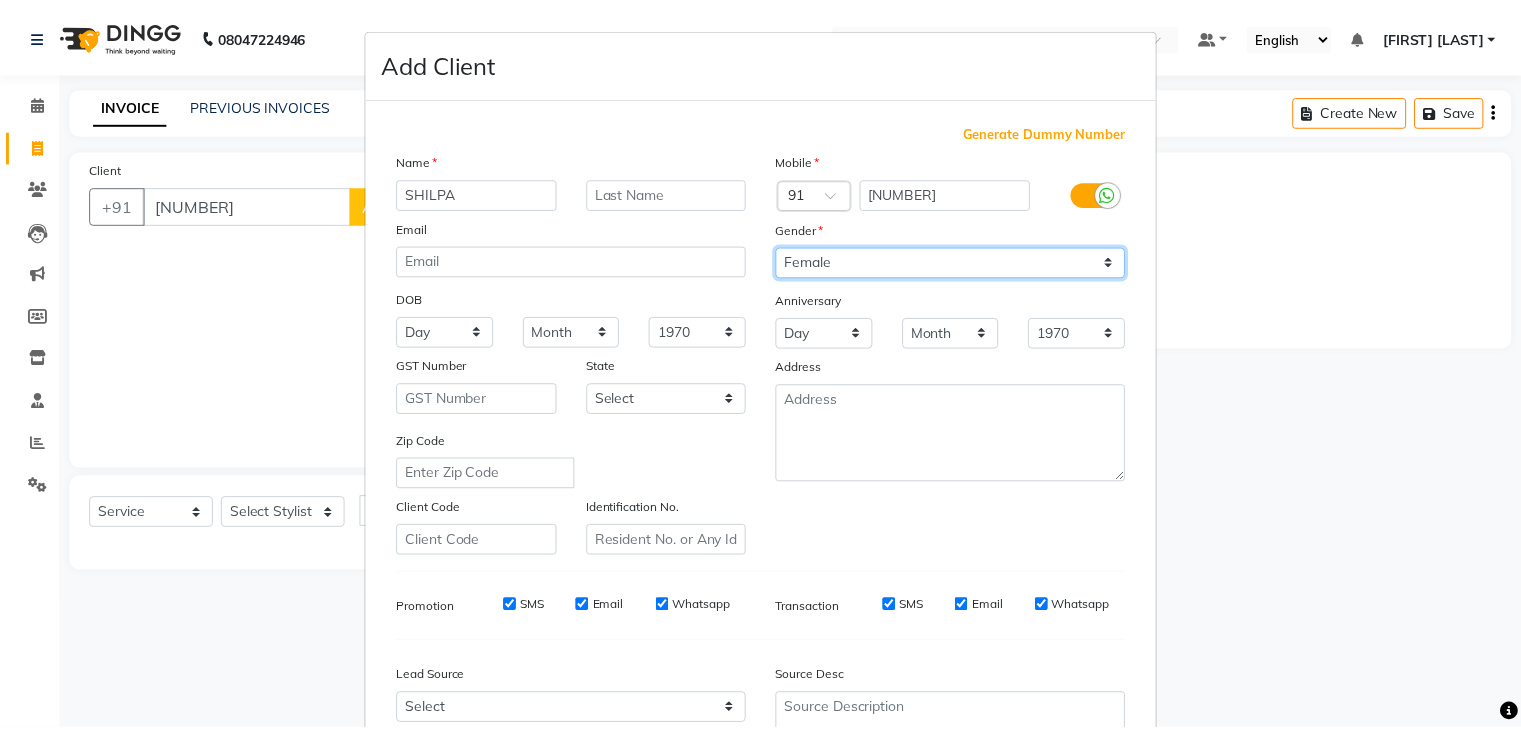 scroll, scrollTop: 203, scrollLeft: 0, axis: vertical 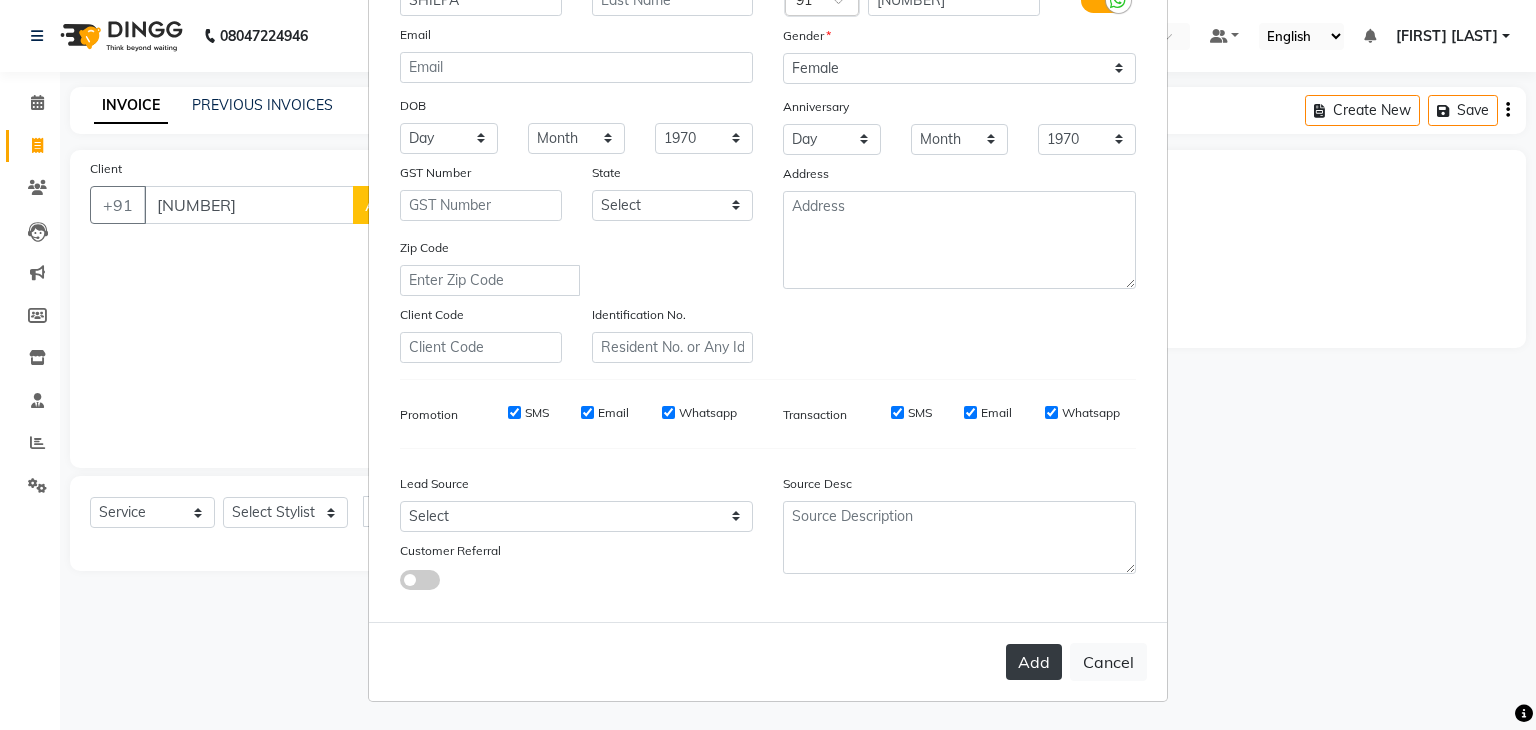 click on "Add" at bounding box center [1034, 662] 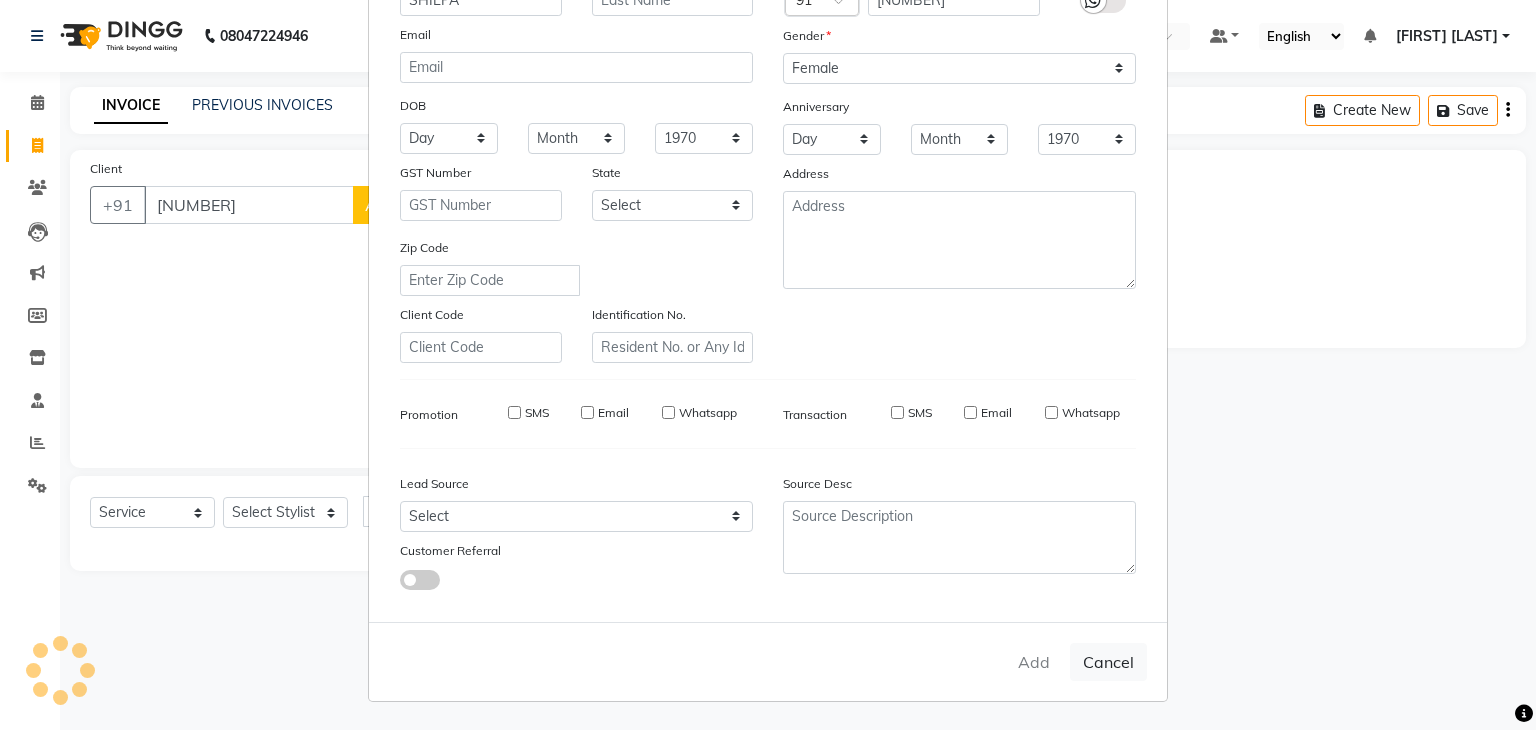 type 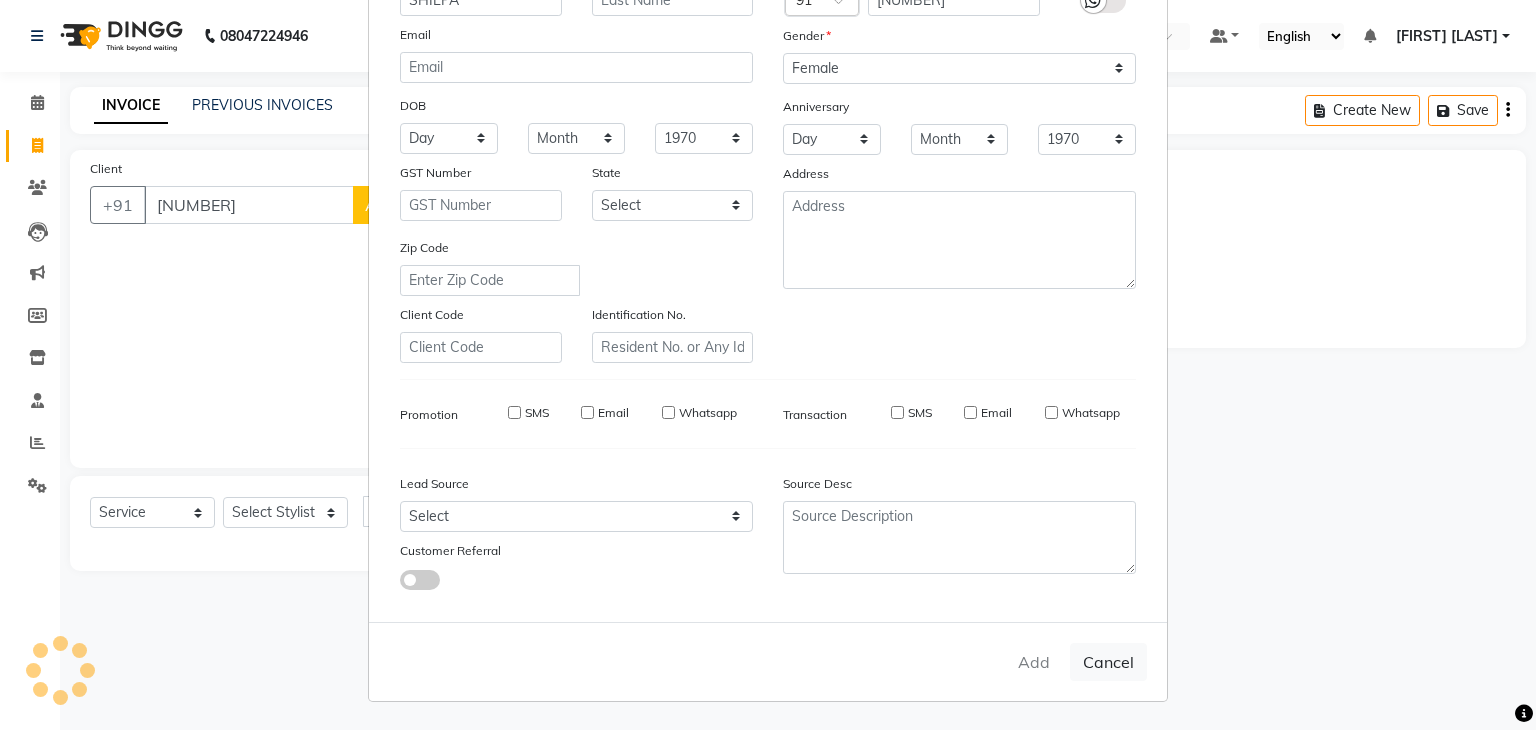 select 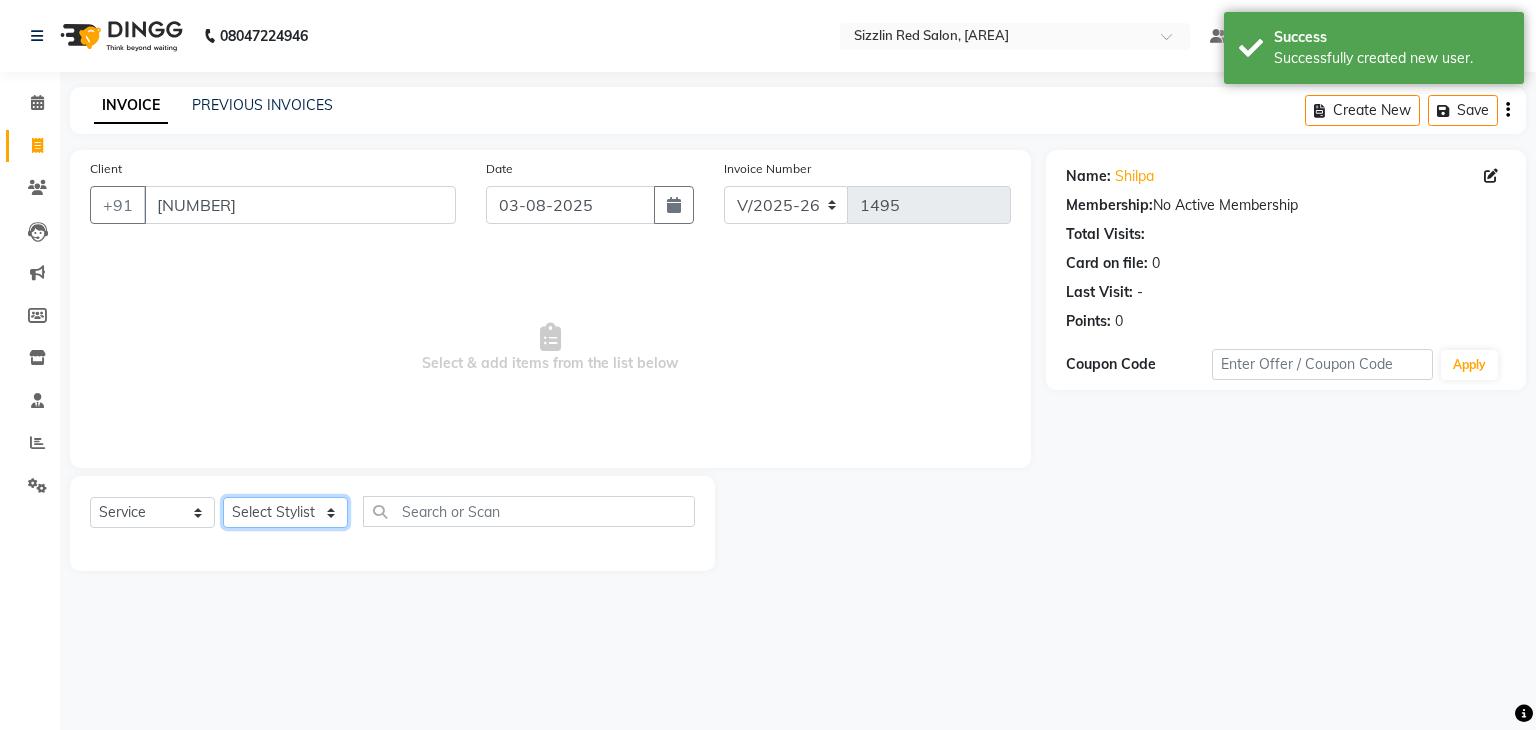 click on "Select Stylist Ajay HK 1 Ajay veer hk ALO Anjeeta Ankit BHASHA COUNTER Demetrious Lovepreet Mohit Mohit Vyas OM  Rohit SALMAN Sharda Shekhu Simran Sukh Swarang Toka Zen" 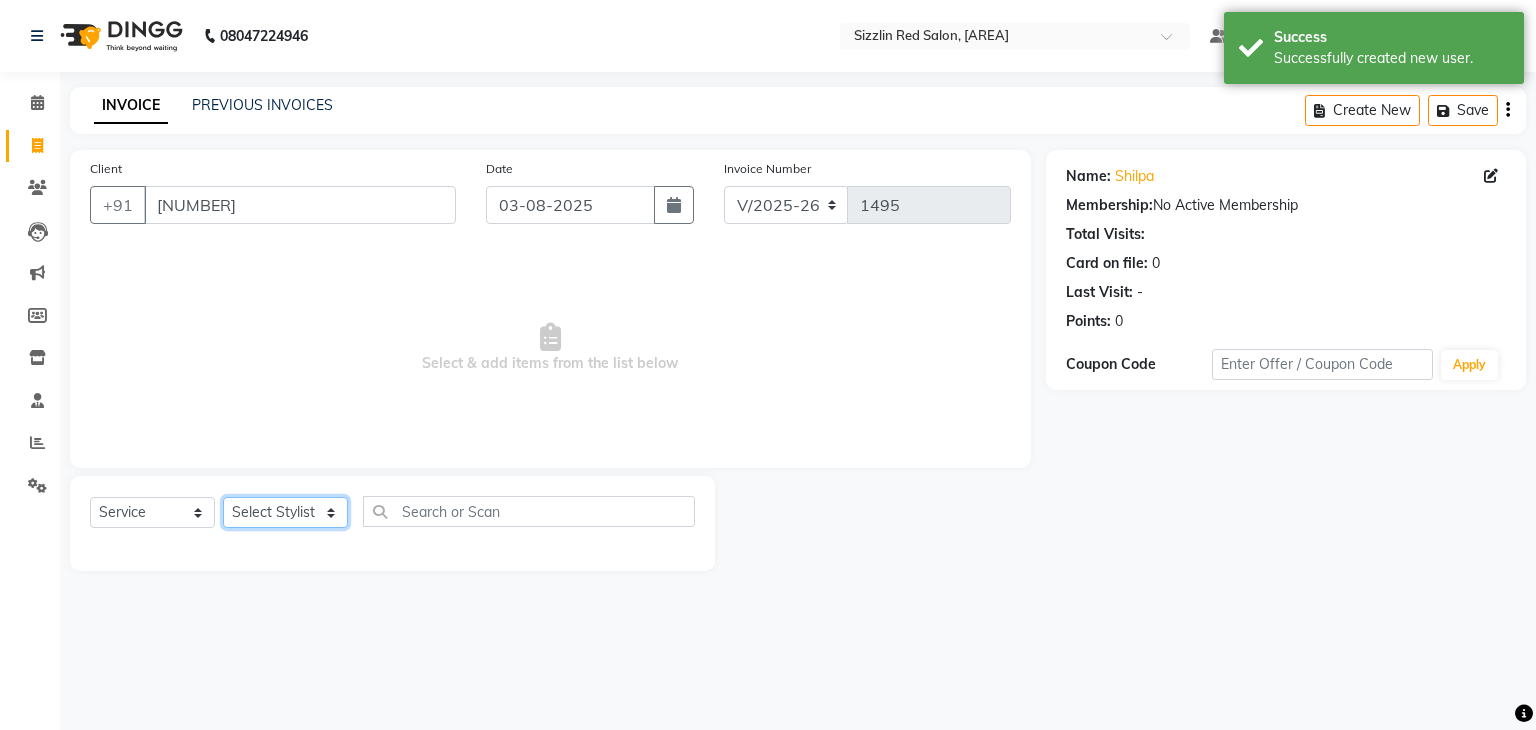 select on "70239" 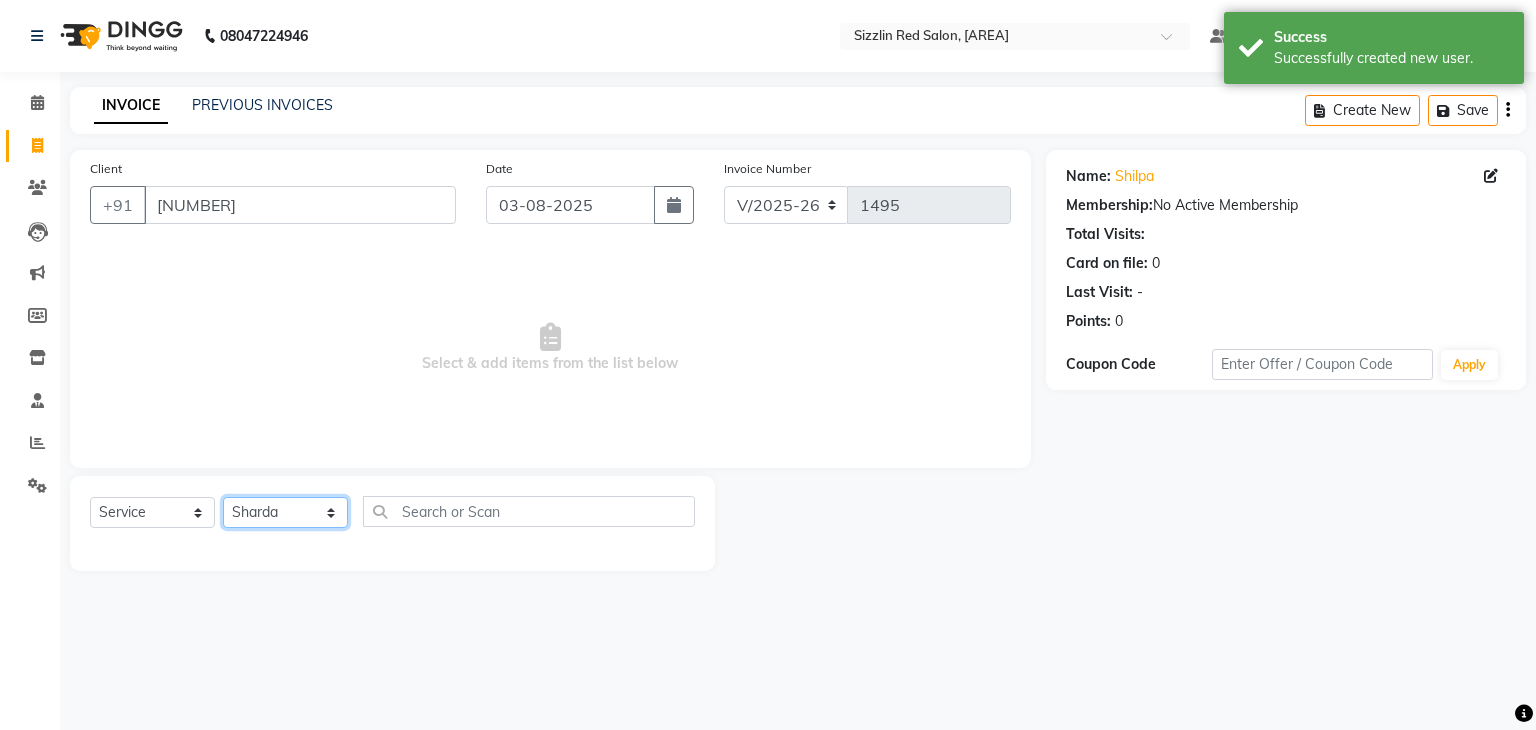 click on "Select Stylist Ajay HK 1 Ajay veer hk ALO Anjeeta Ankit BHASHA COUNTER Demetrious Lovepreet Mohit Mohit Vyas OM  Rohit SALMAN Sharda Shekhu Simran Sukh Swarang Toka Zen" 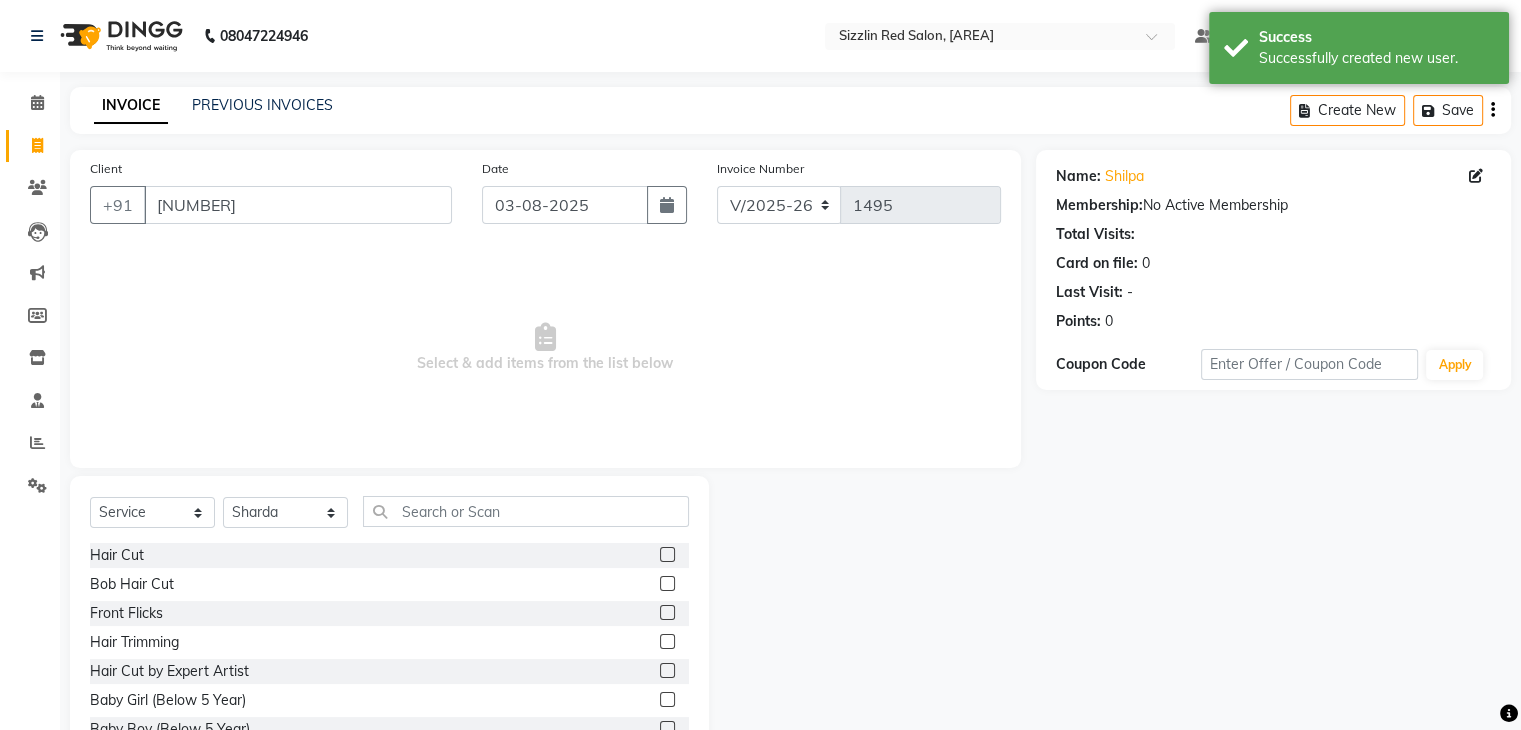 click on "Select  Service  Product  Membership  Package Voucher Prepaid Gift Card  Select Stylist Ajay HK 1 Ajay veer hk ALO Anjeeta Ankit BHASHA COUNTER Demetrious Lovepreet Mohit Mohit Vyas OM  Rohit SALMAN Sharda Shekhu Simran Sukh Swarang Toka Zen" 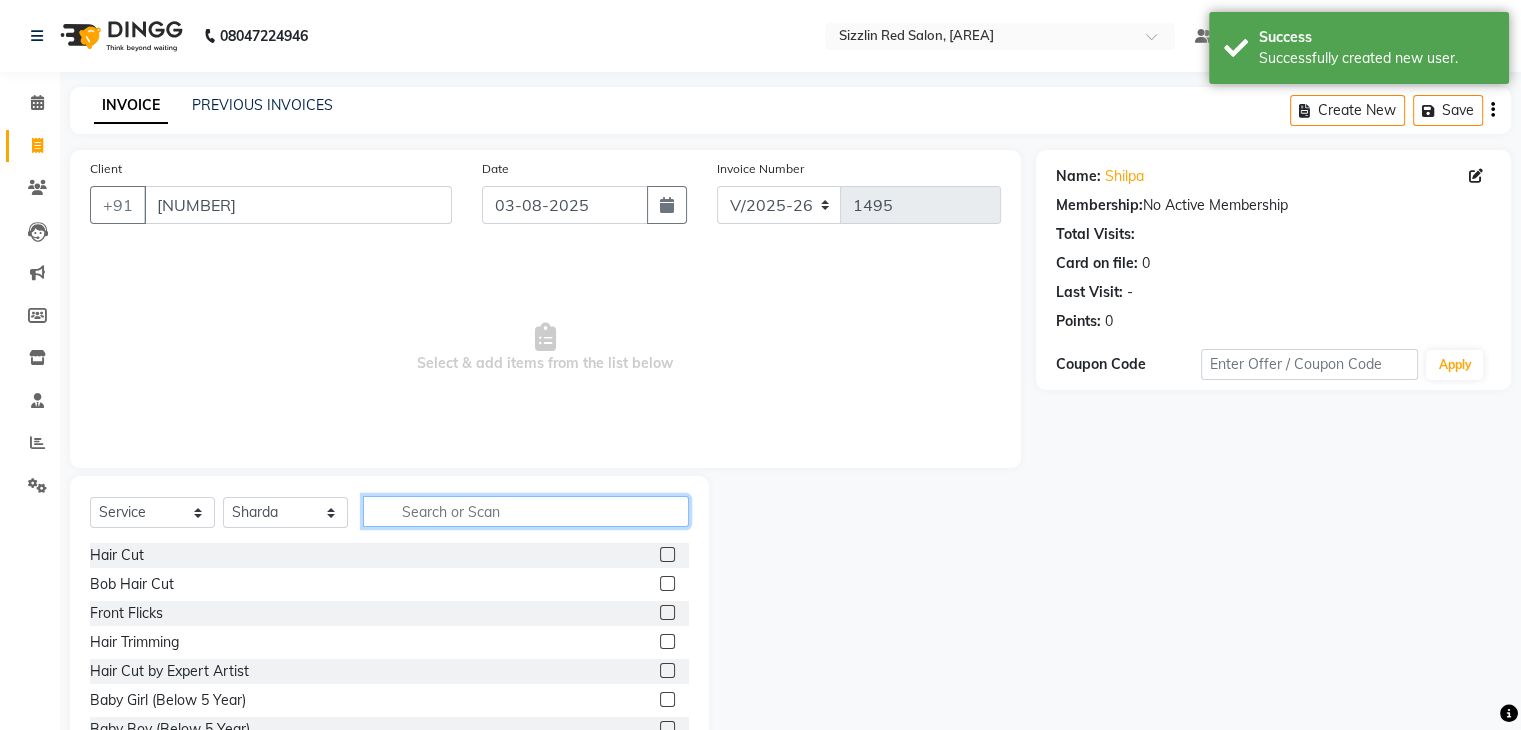 click 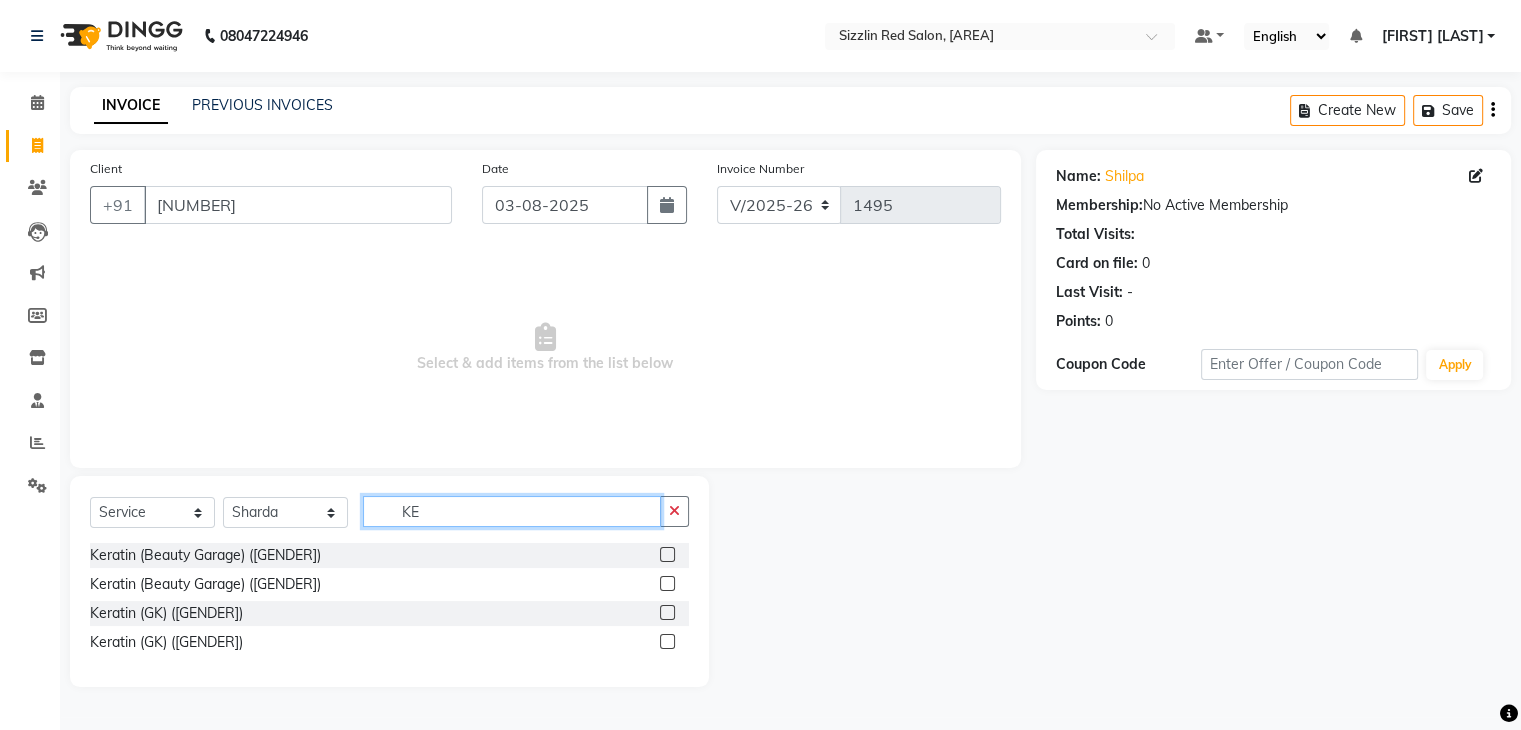 type on "K" 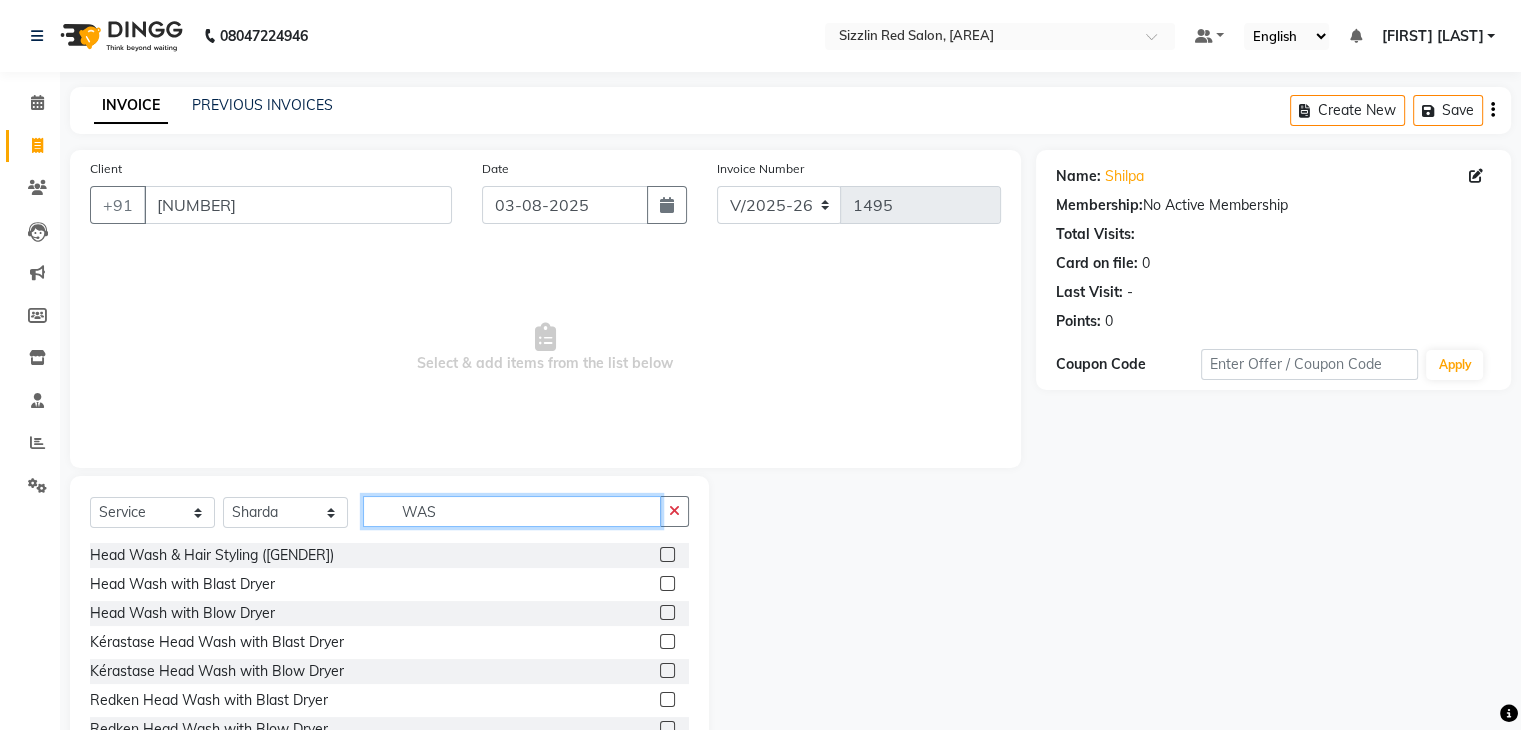 type on "WAS" 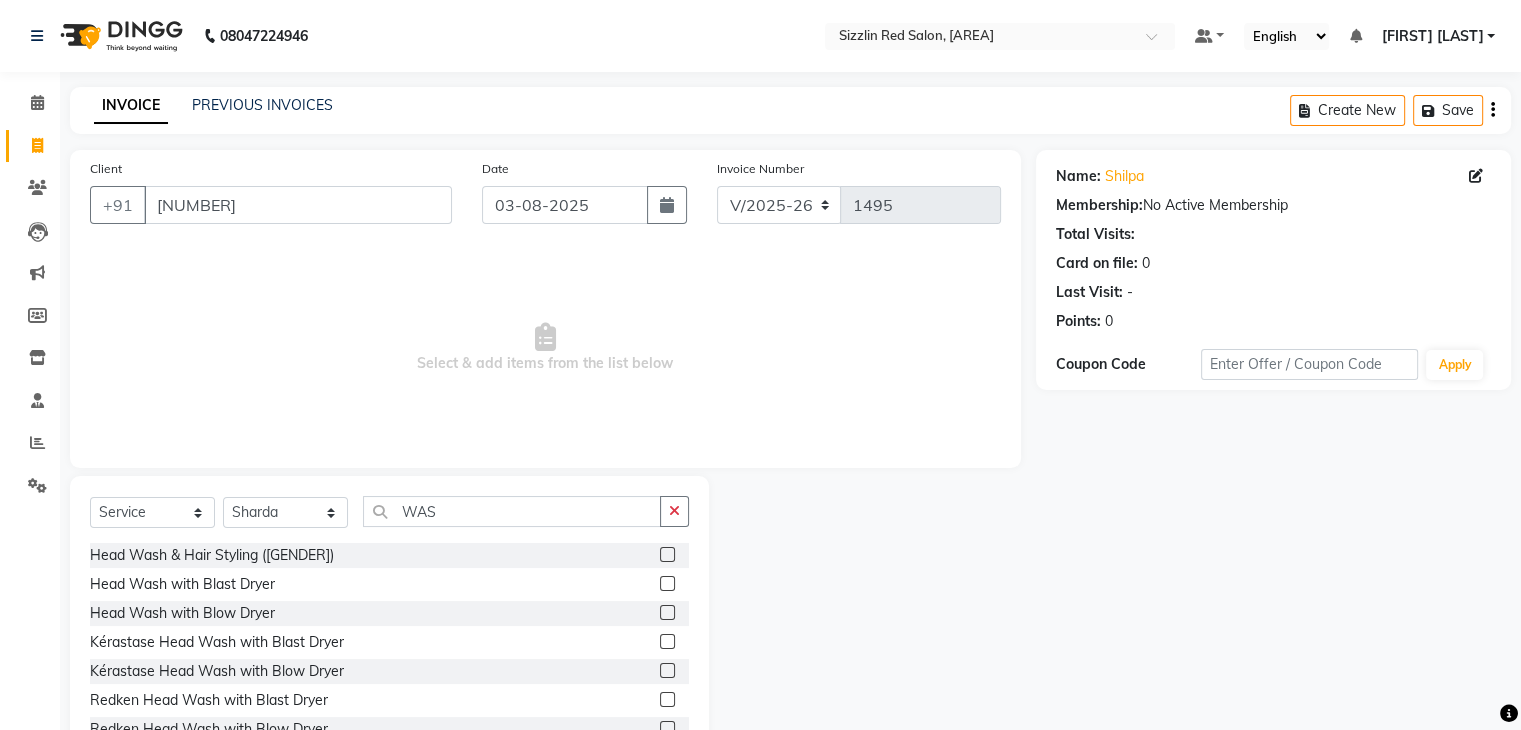 click 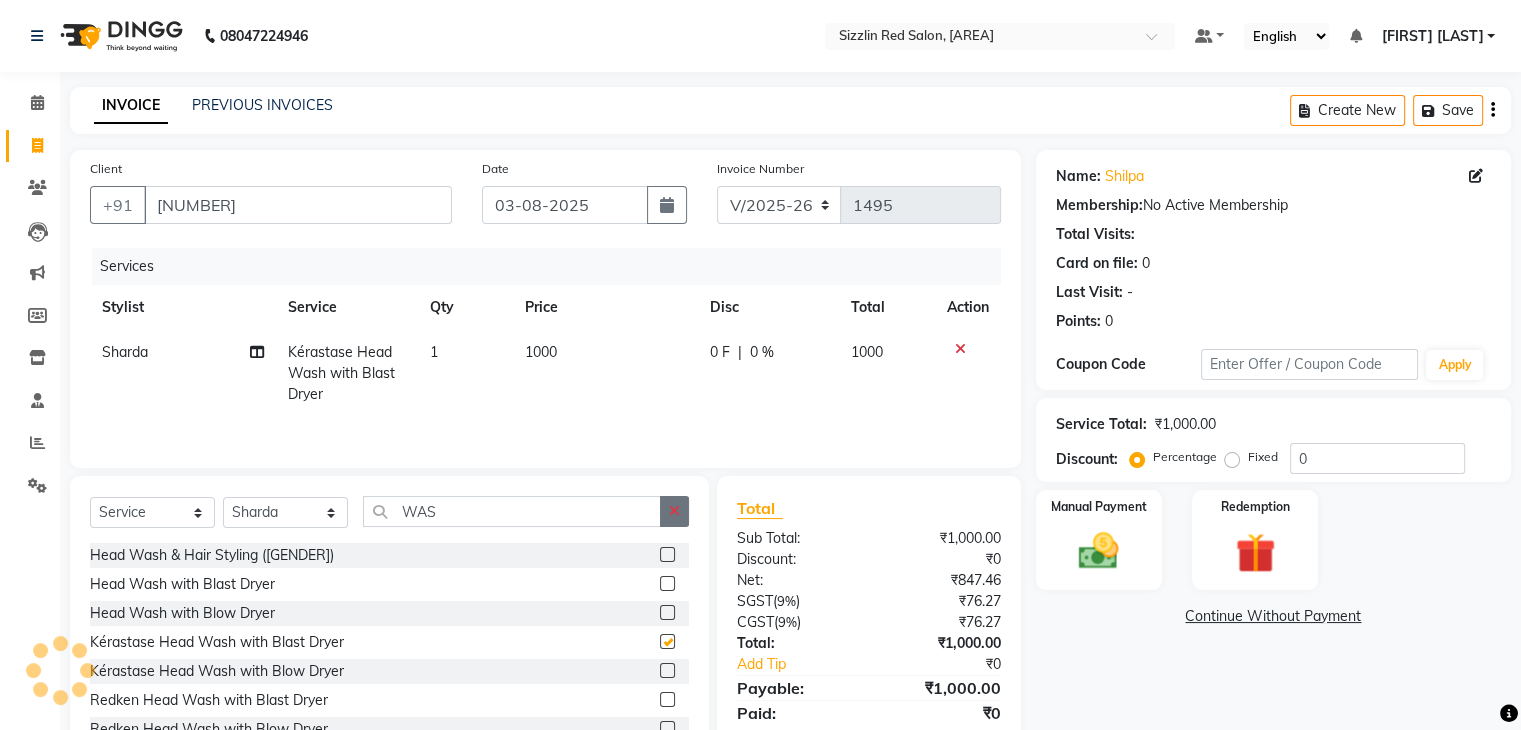 checkbox on "false" 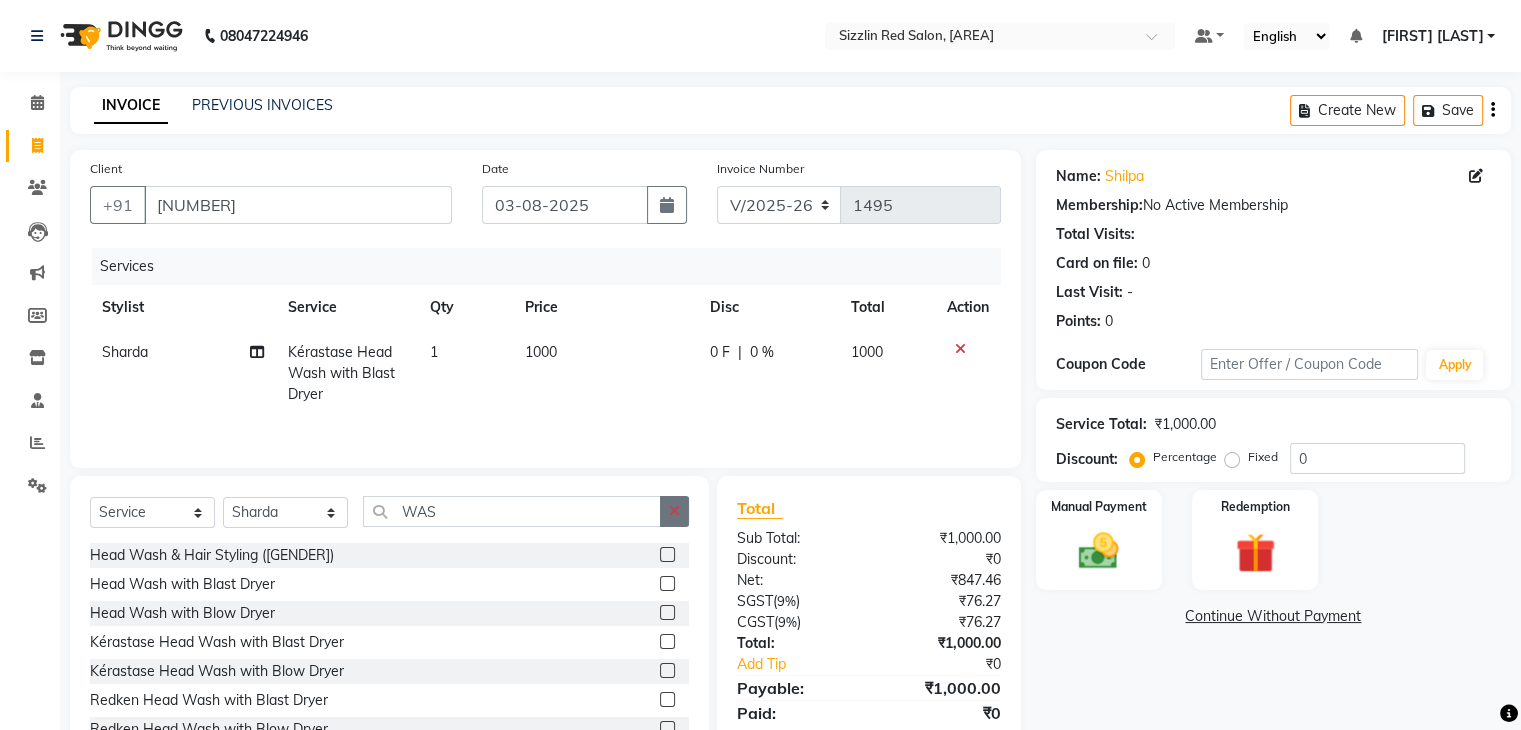 click 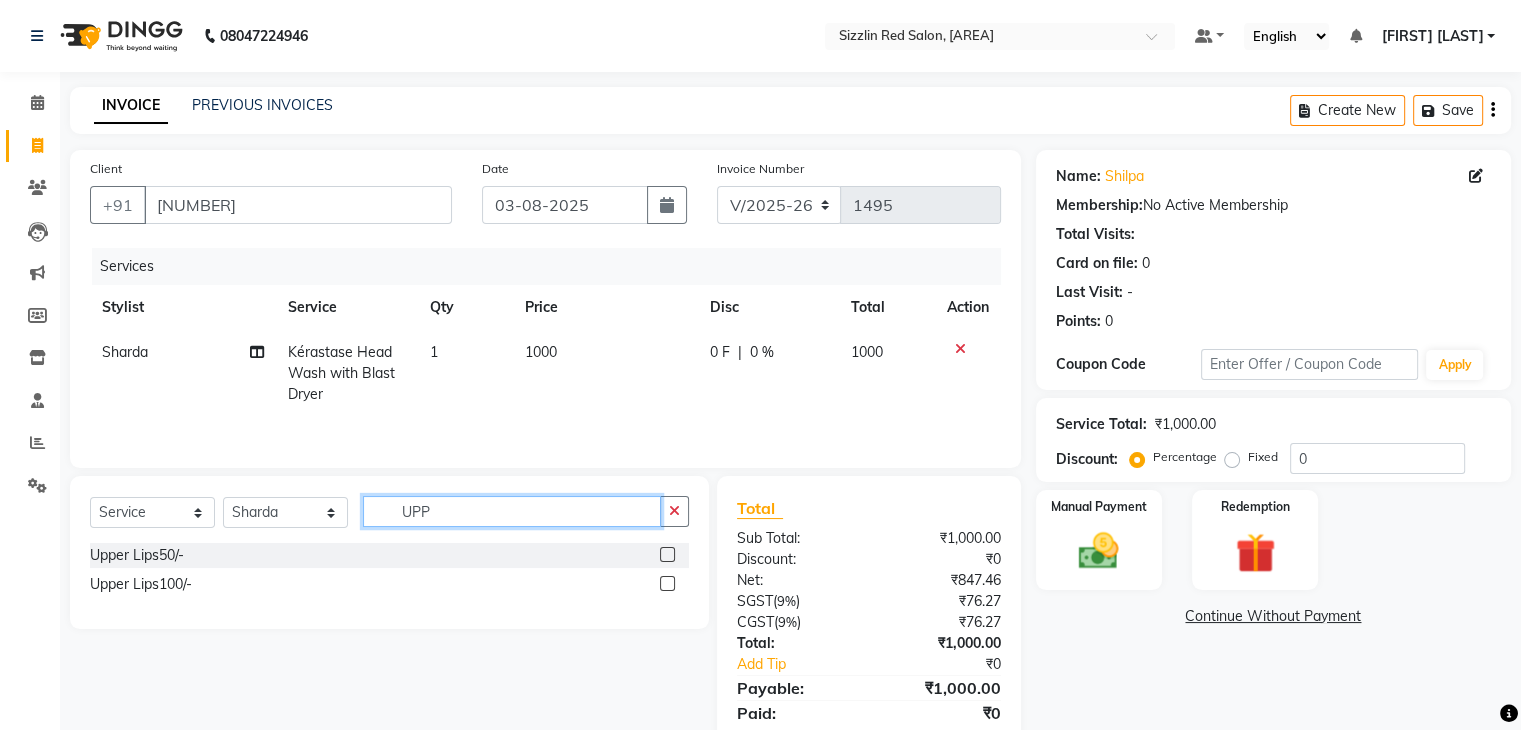 type on "UPP" 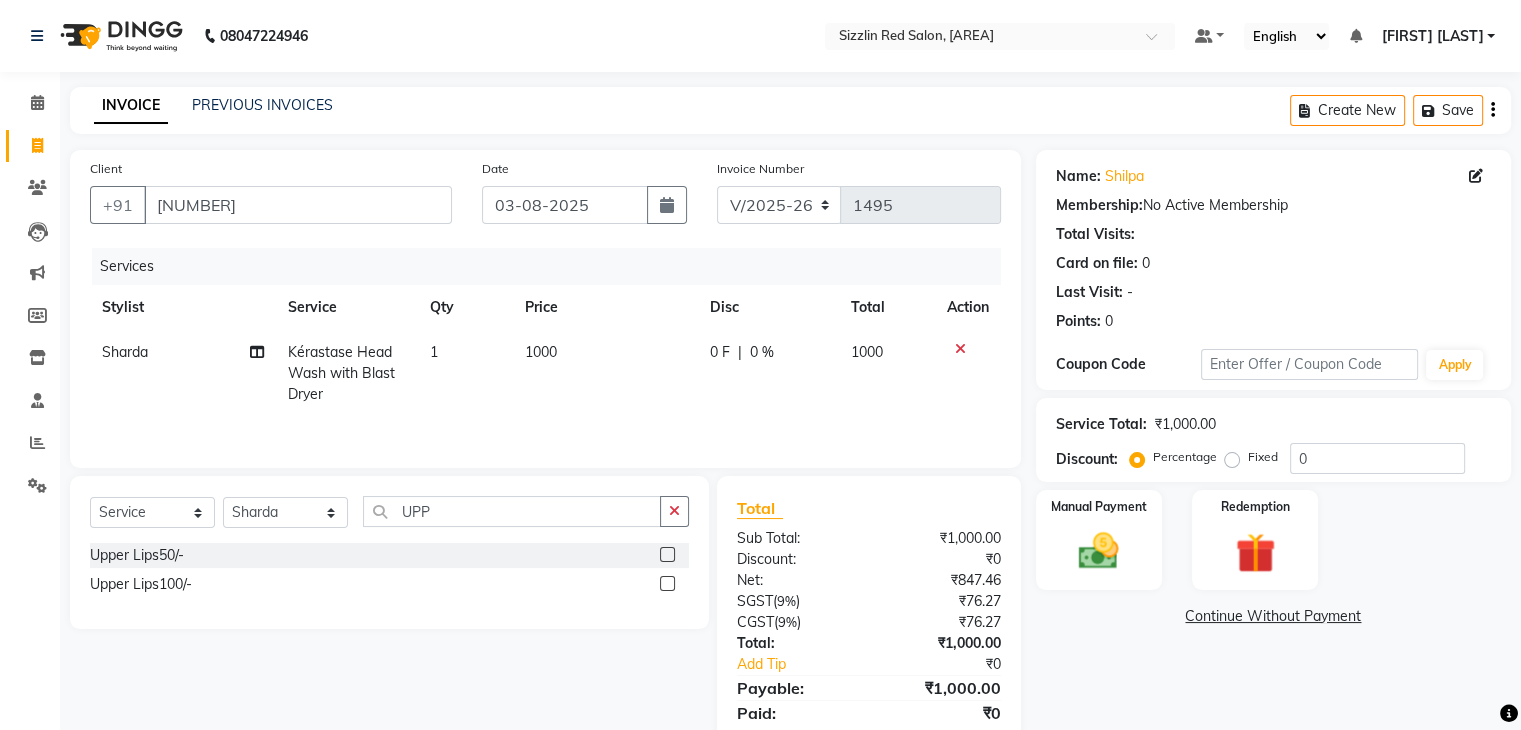 click 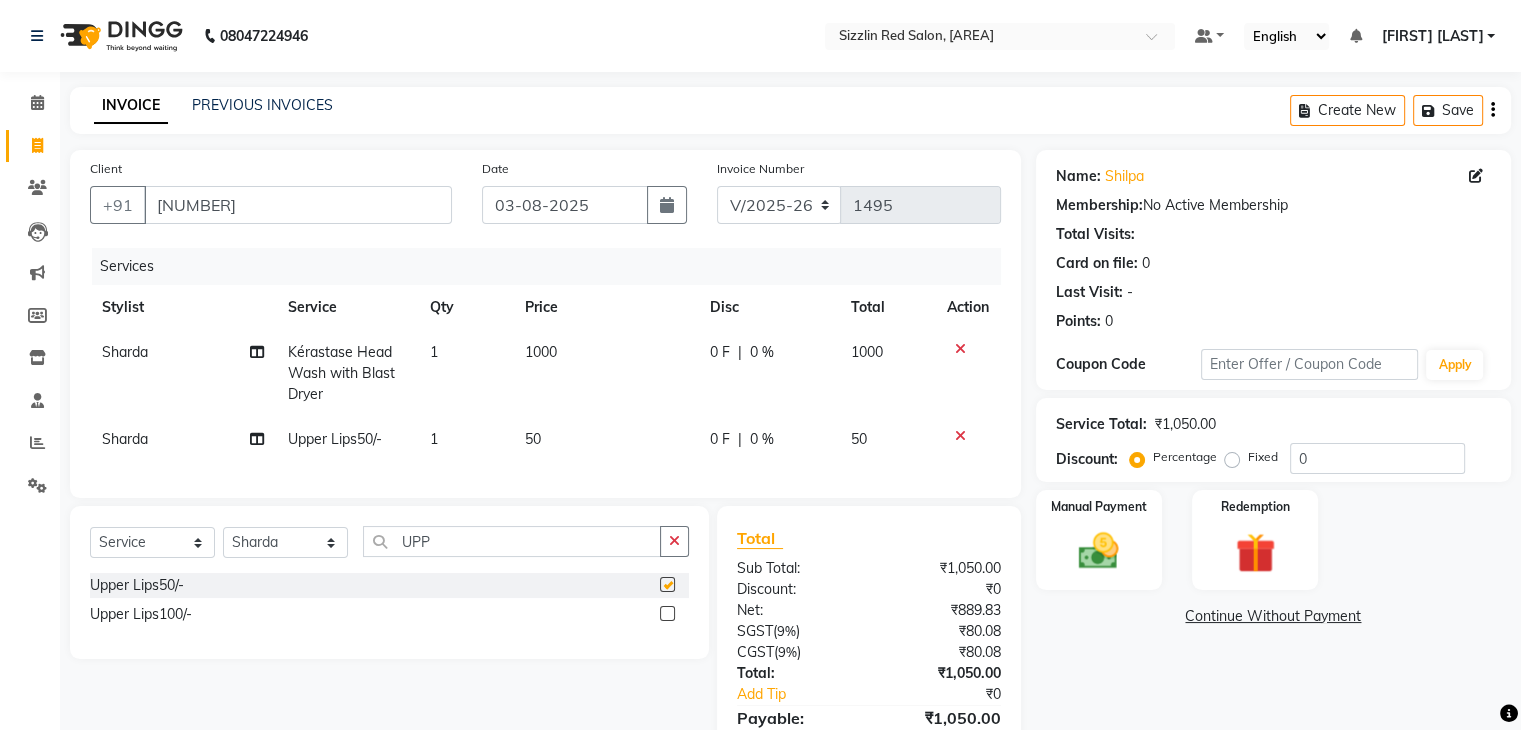 checkbox on "false" 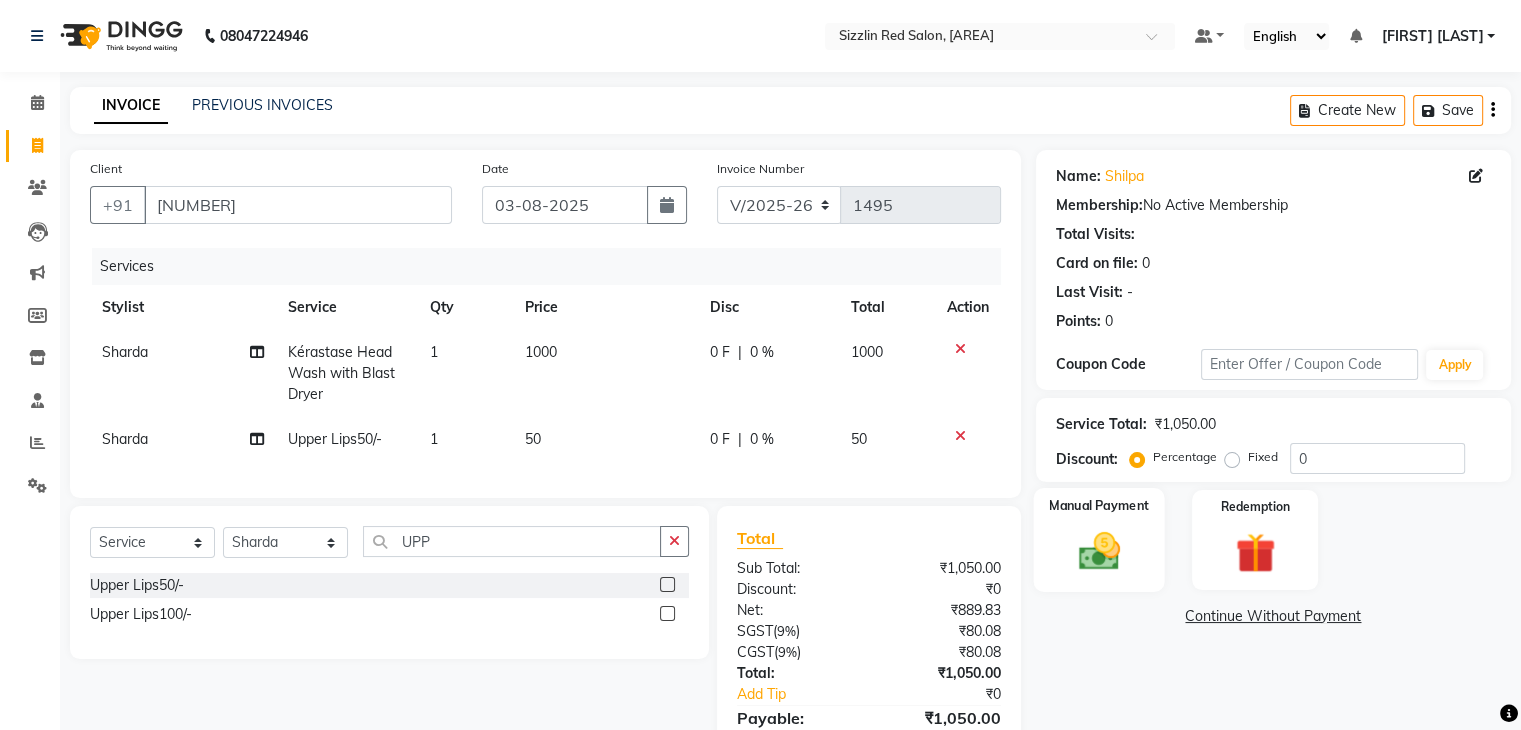 click 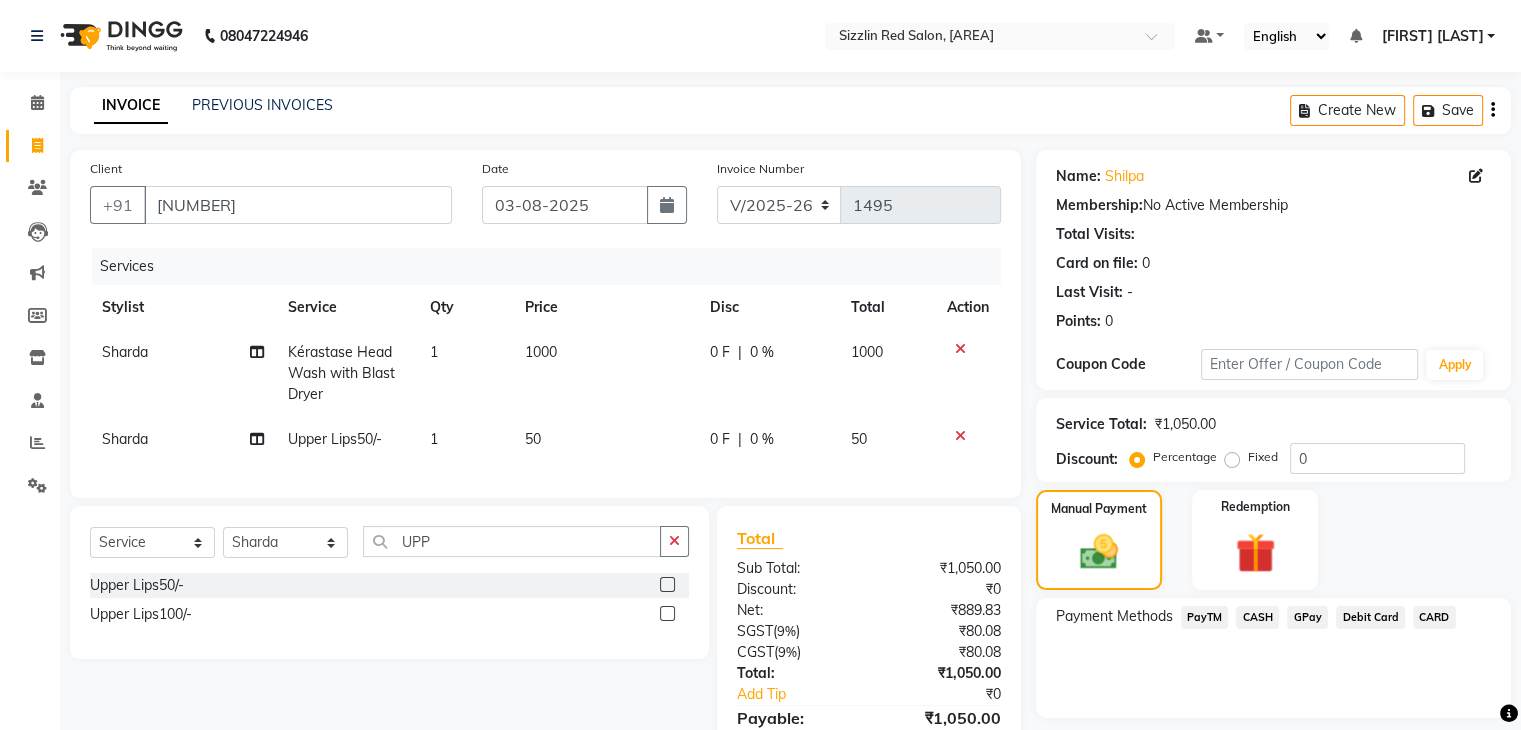 click on "PayTM" 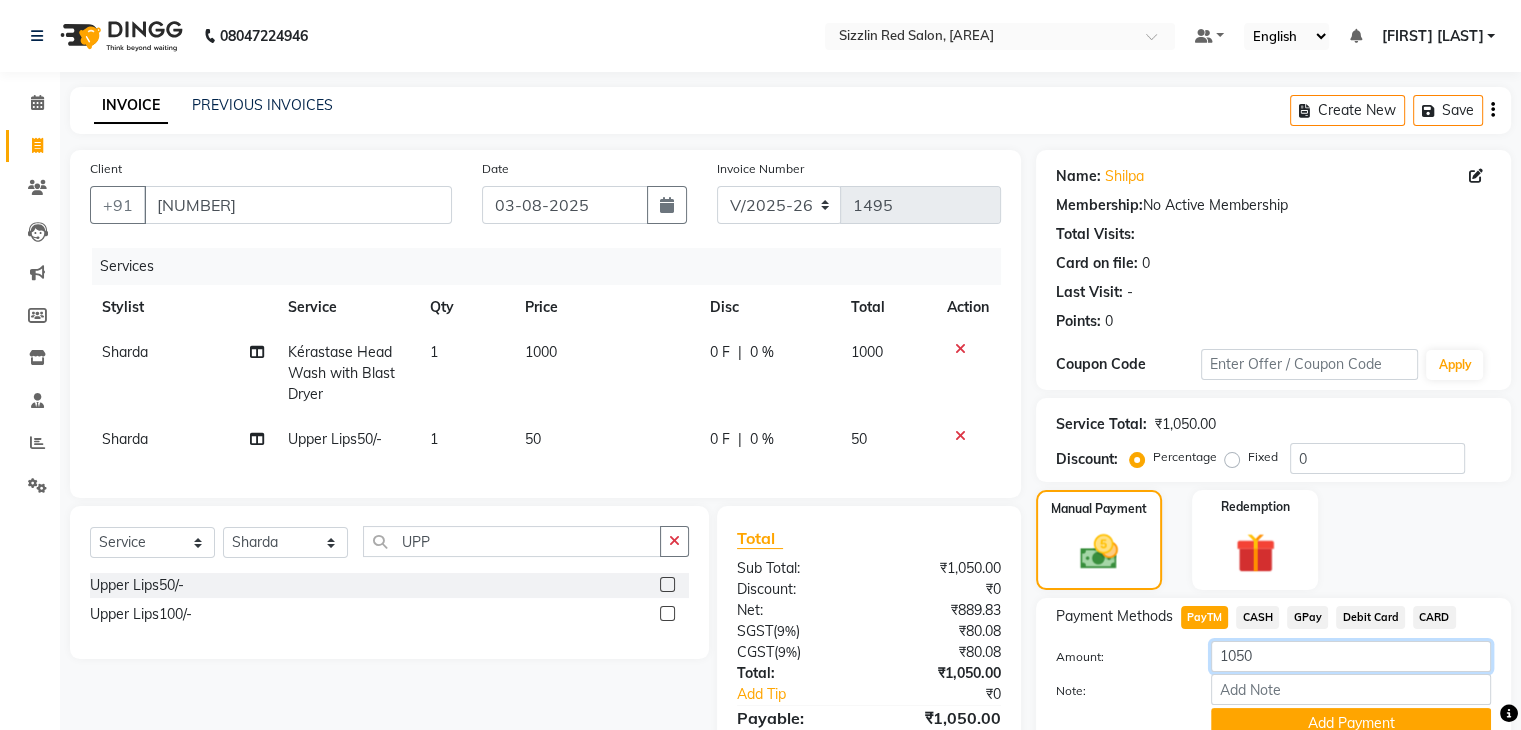 click on "1050" 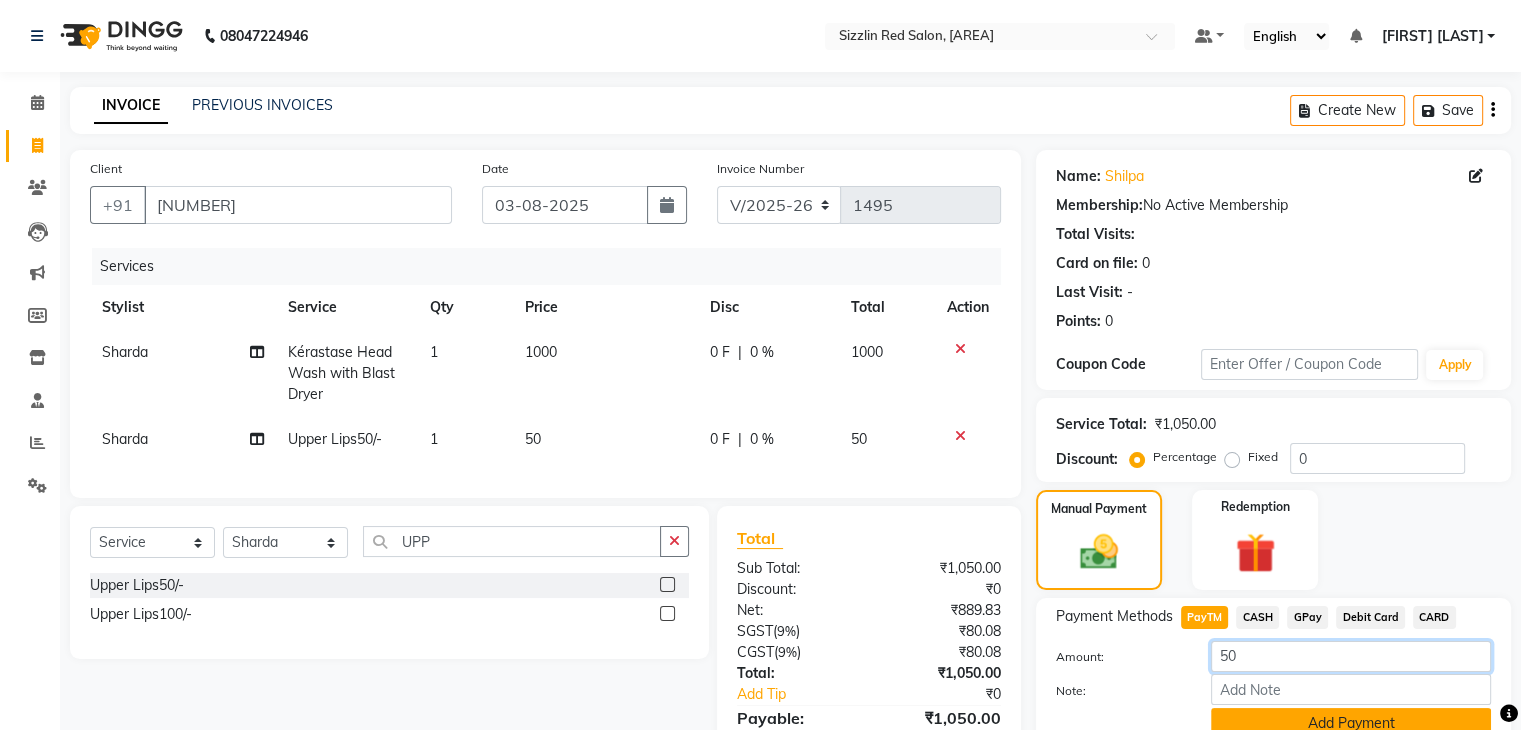 type on "50" 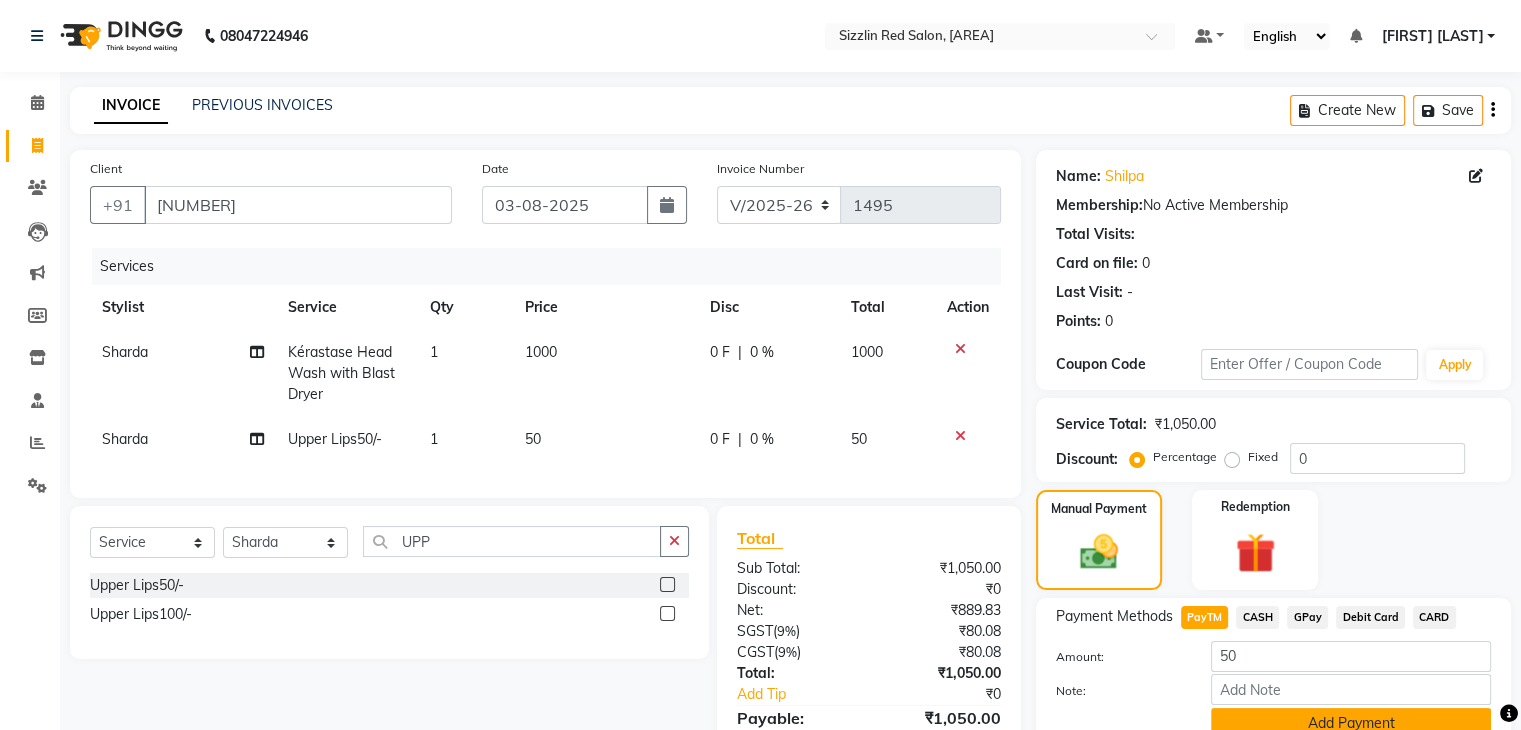 click on "Add Payment" 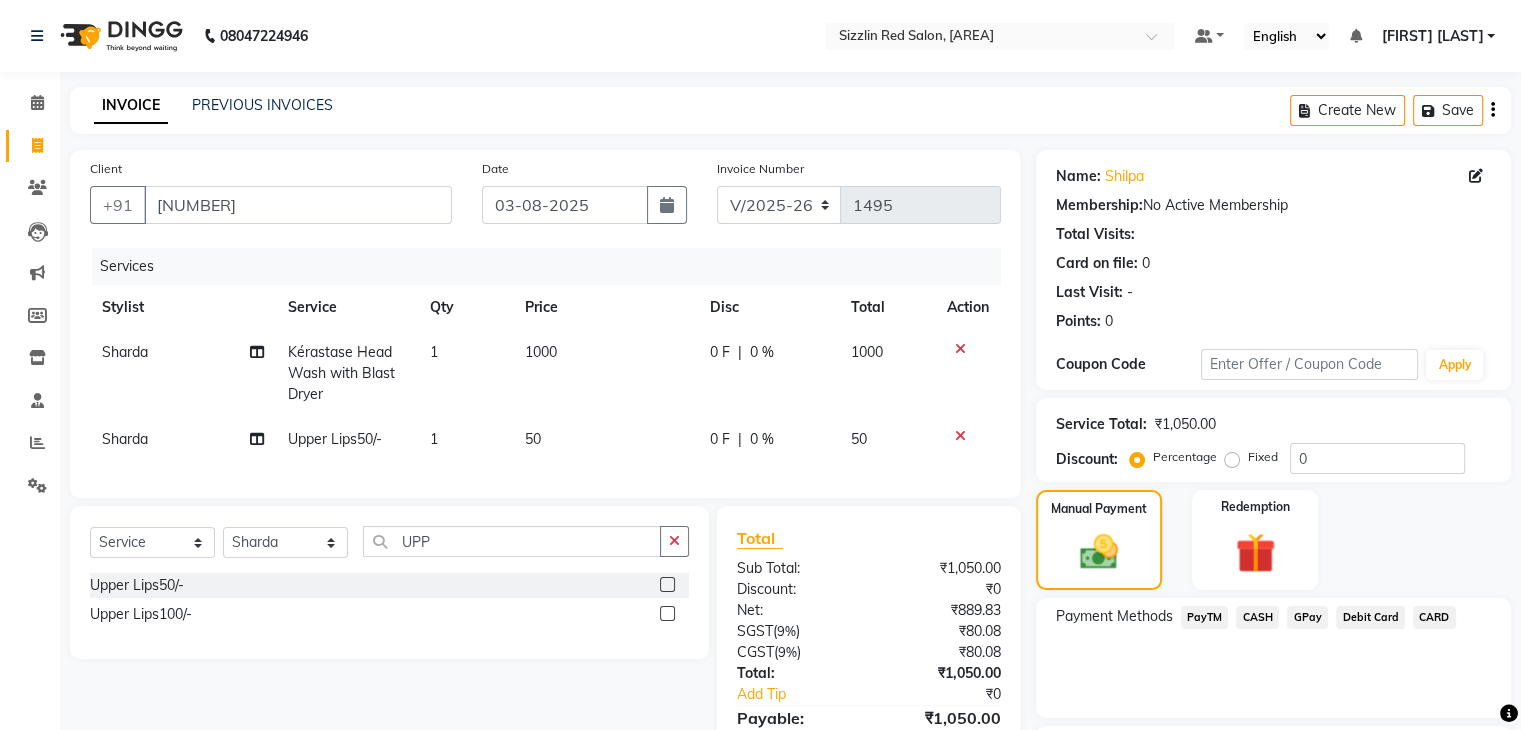 scroll, scrollTop: 171, scrollLeft: 0, axis: vertical 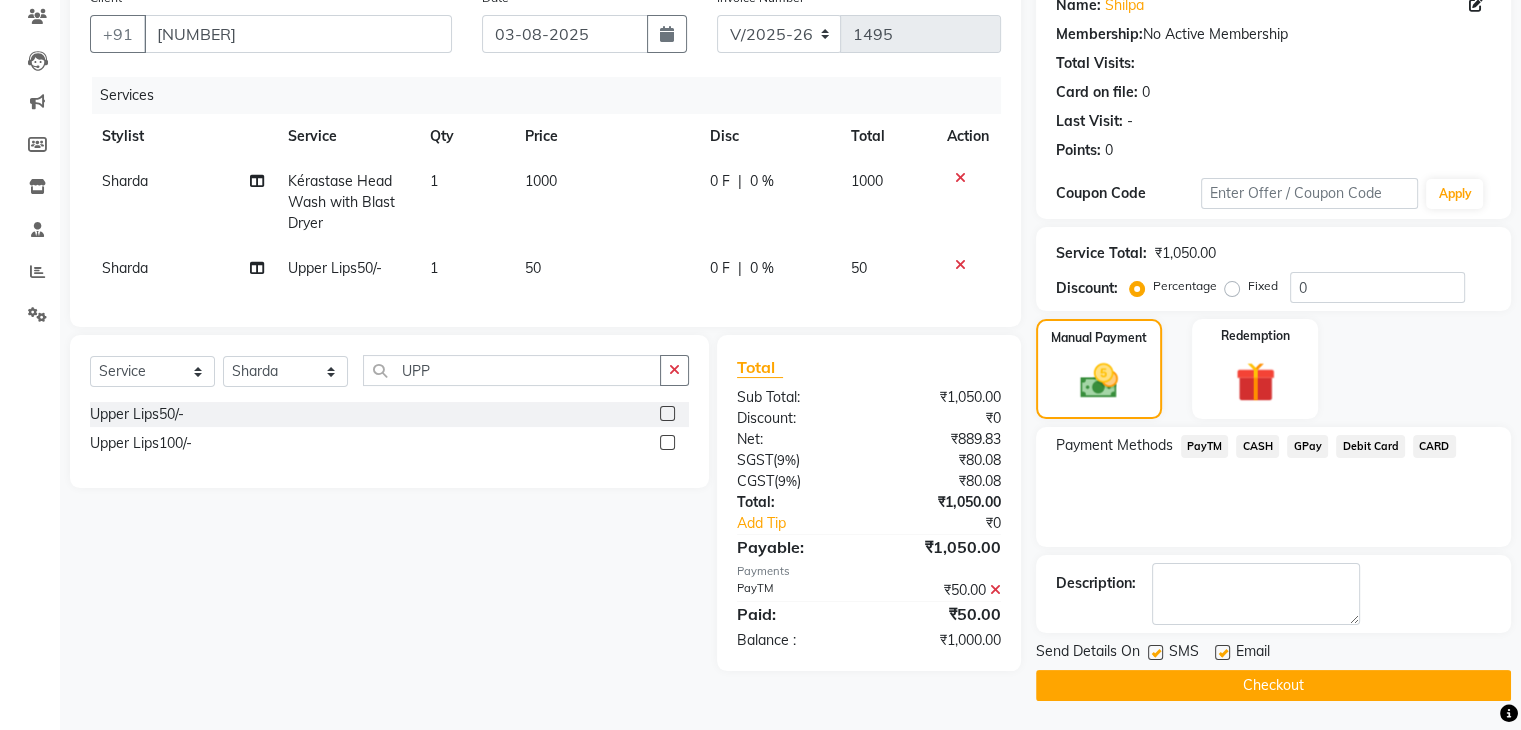 click on "CASH" 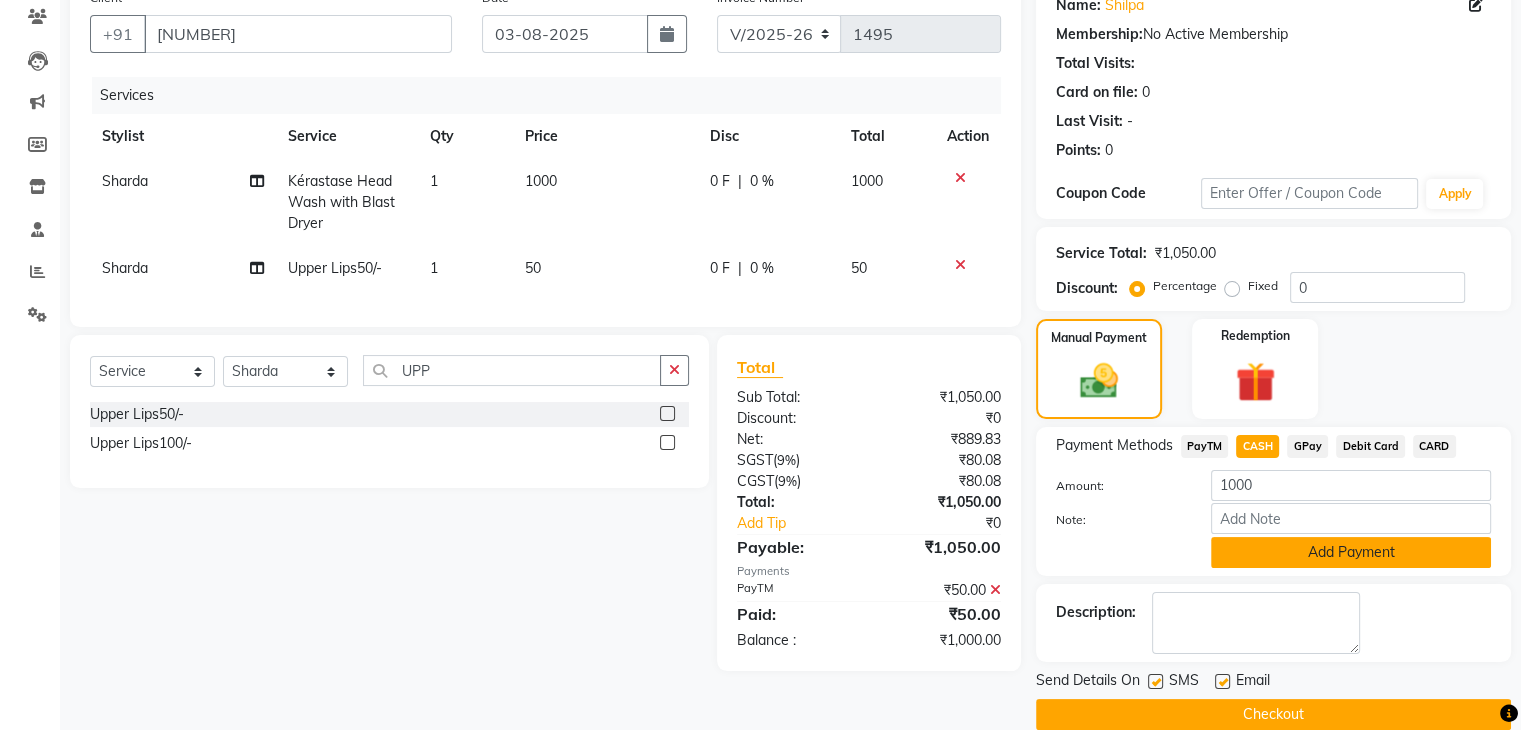 click on "Add Payment" 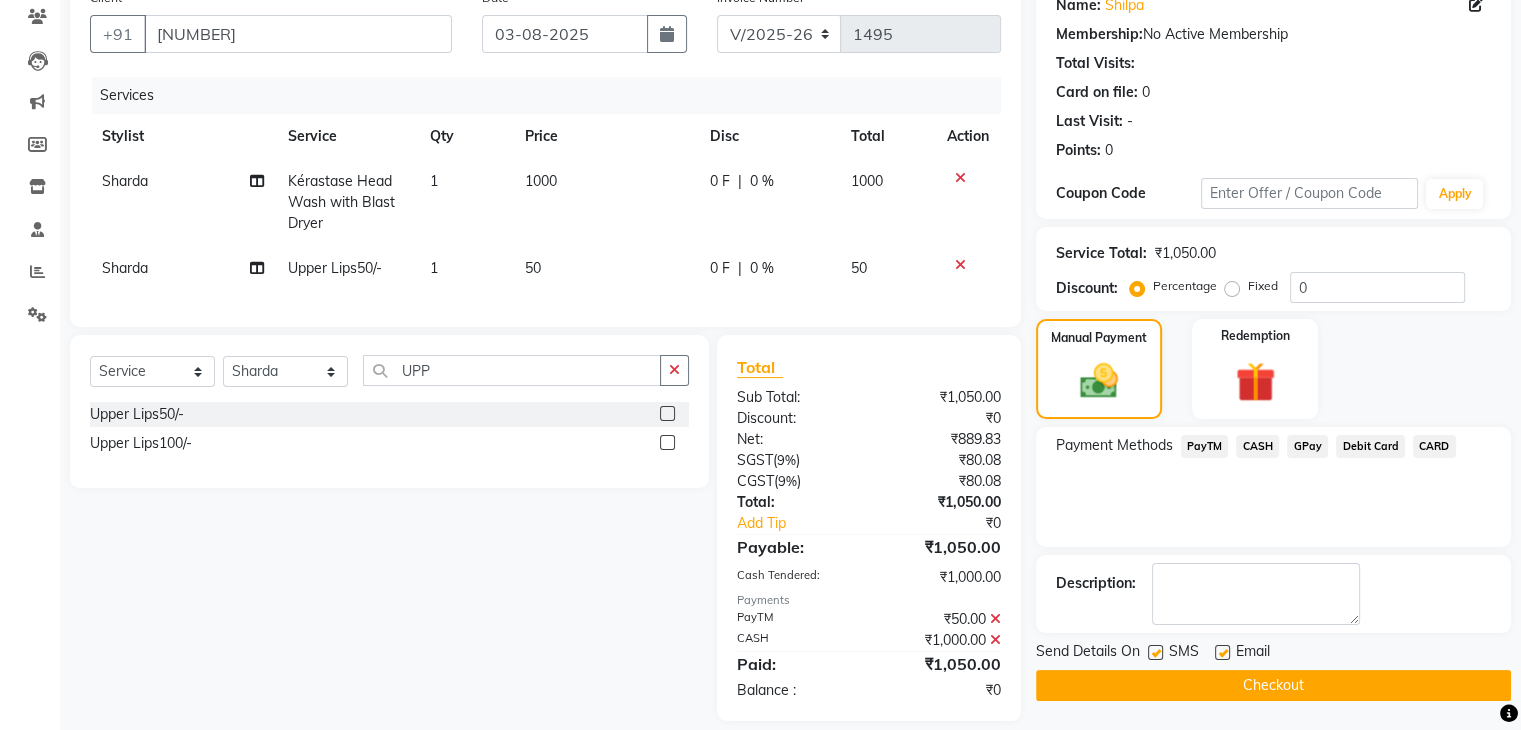 click on "Checkout" 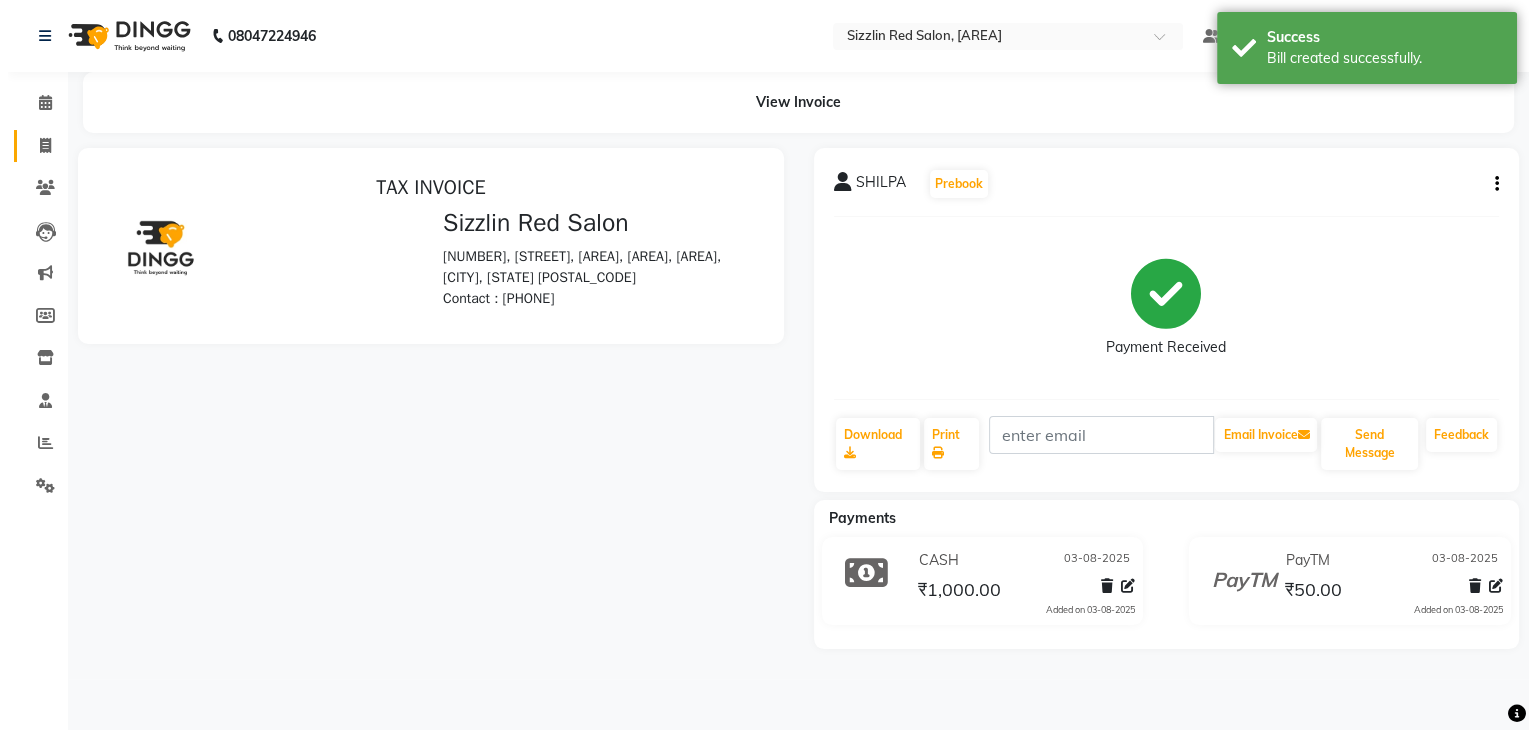 scroll, scrollTop: 0, scrollLeft: 0, axis: both 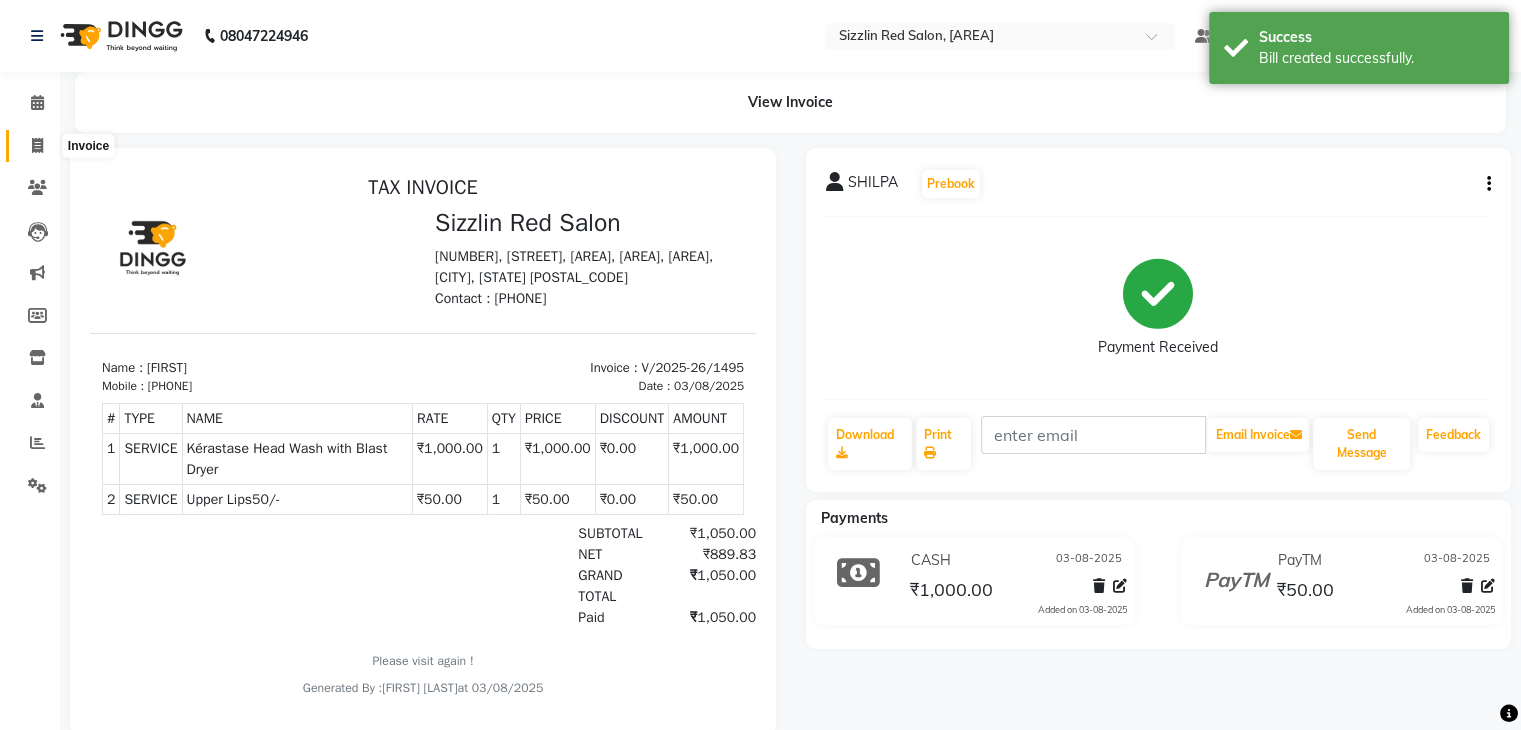 click 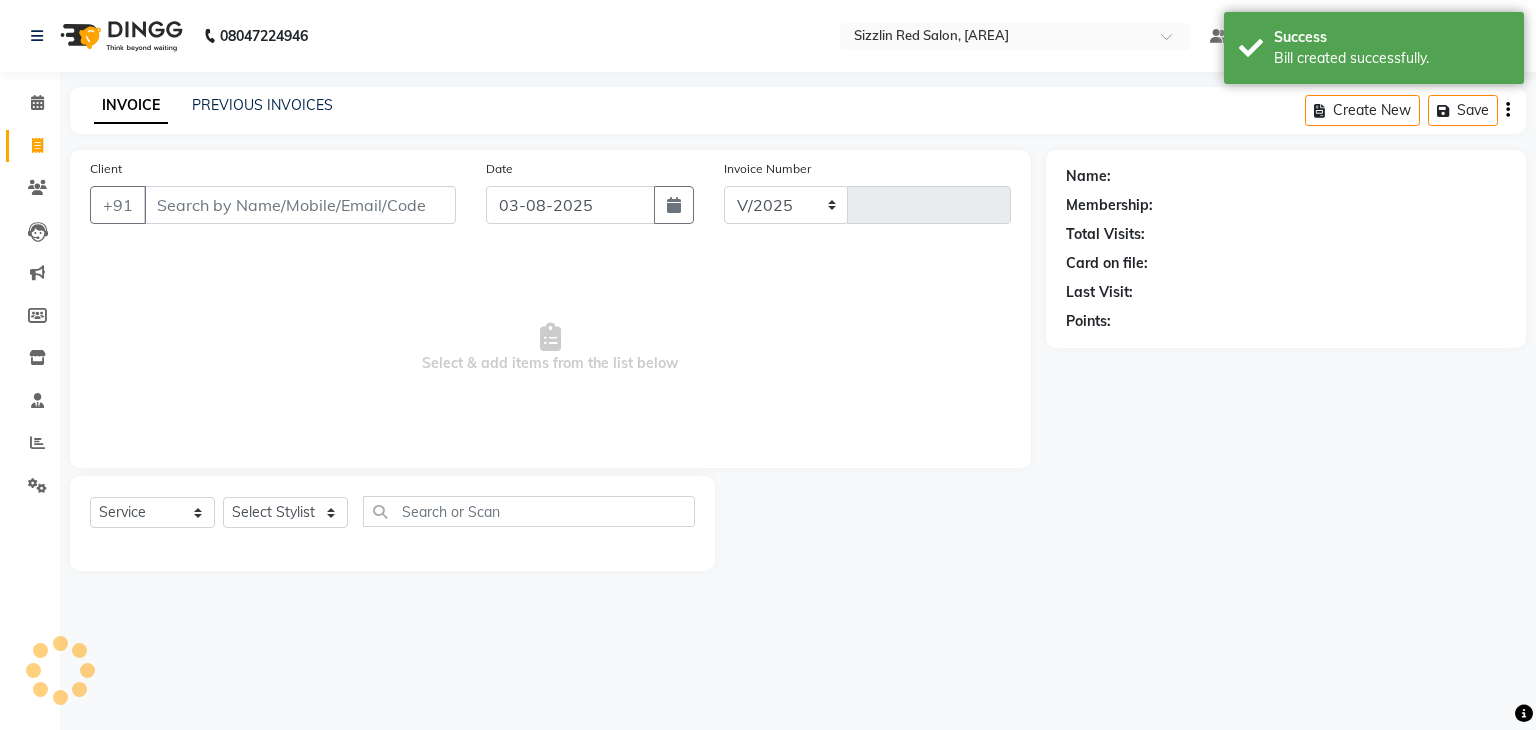 select on "7534" 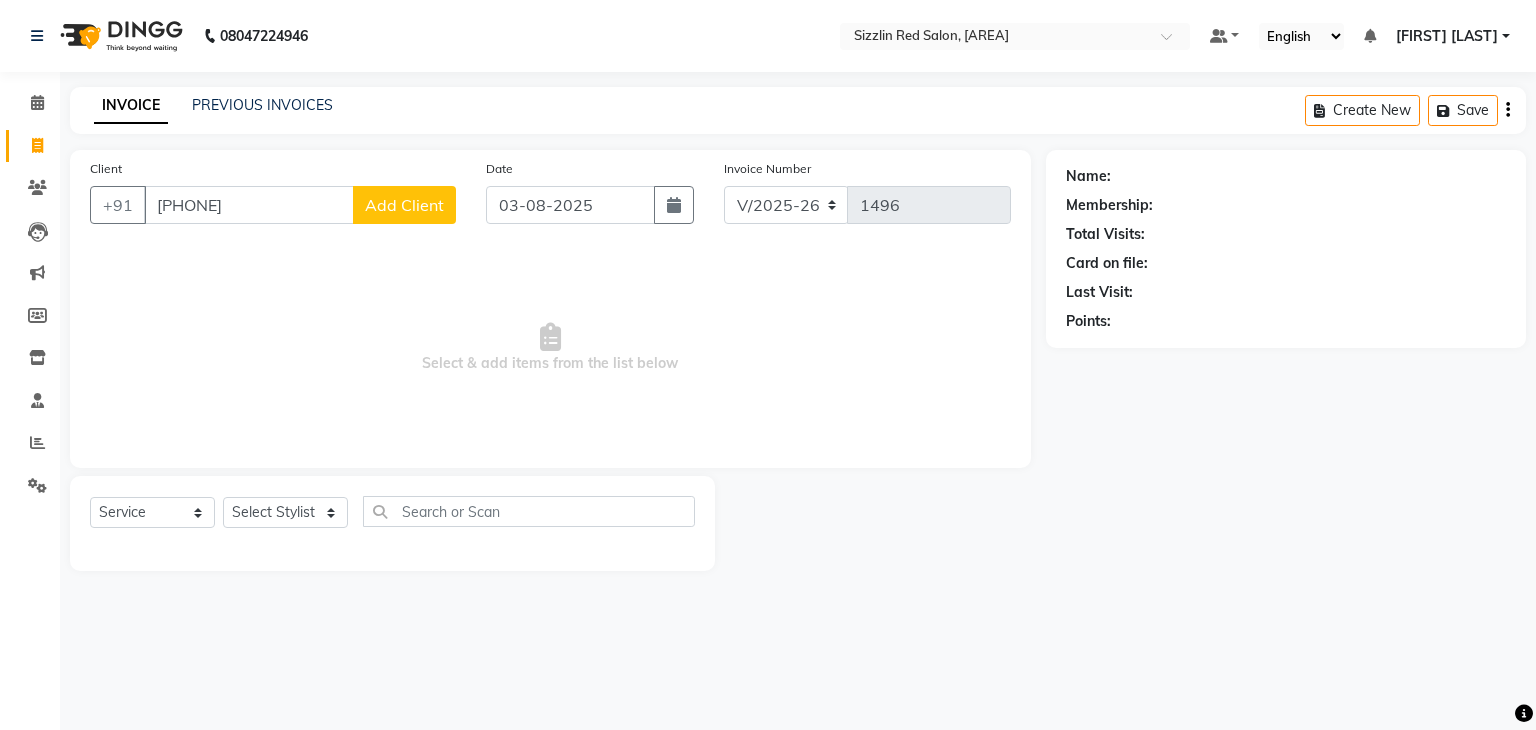 type on "8743989869" 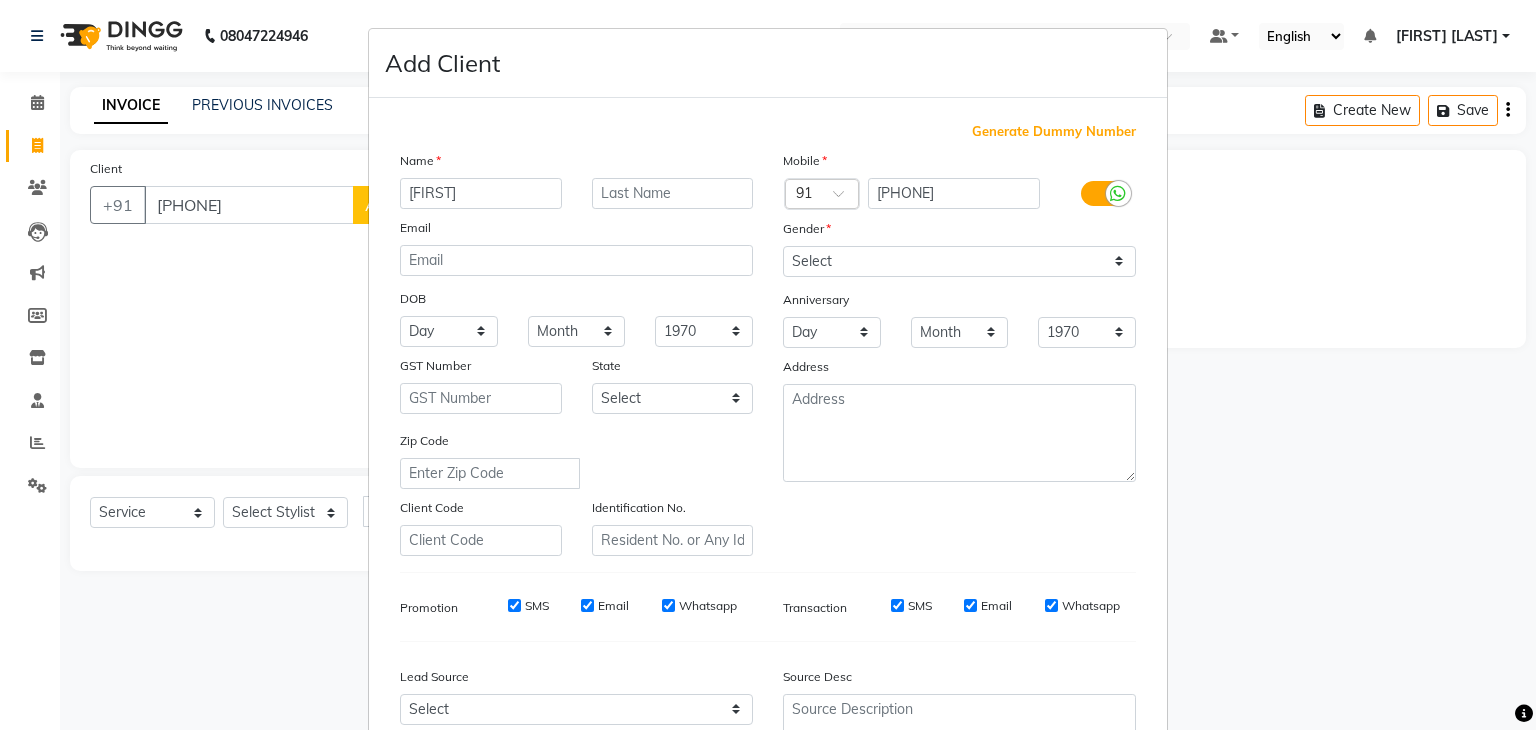 type on "DASHRAL" 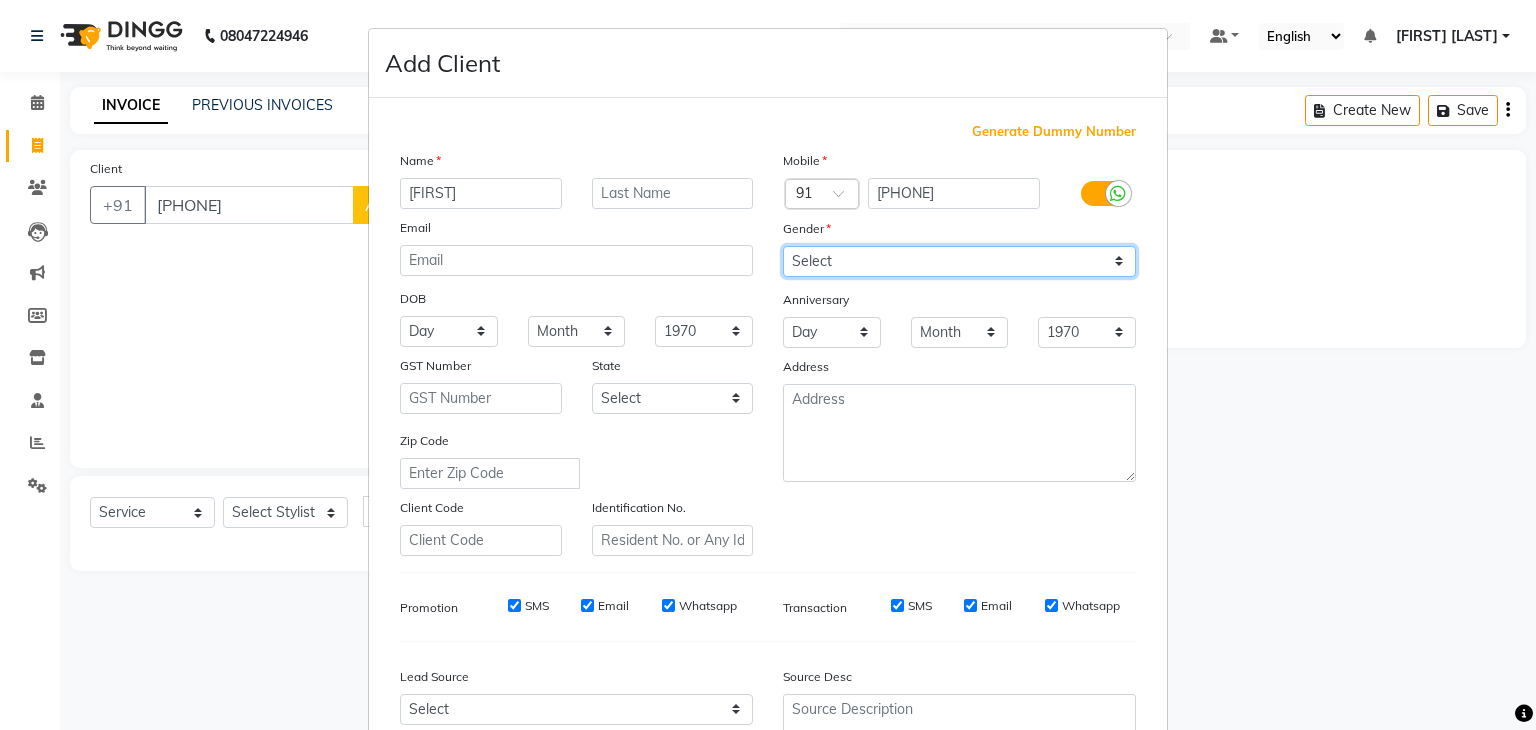 click on "Select Male Female Other Prefer Not To Say" at bounding box center [959, 261] 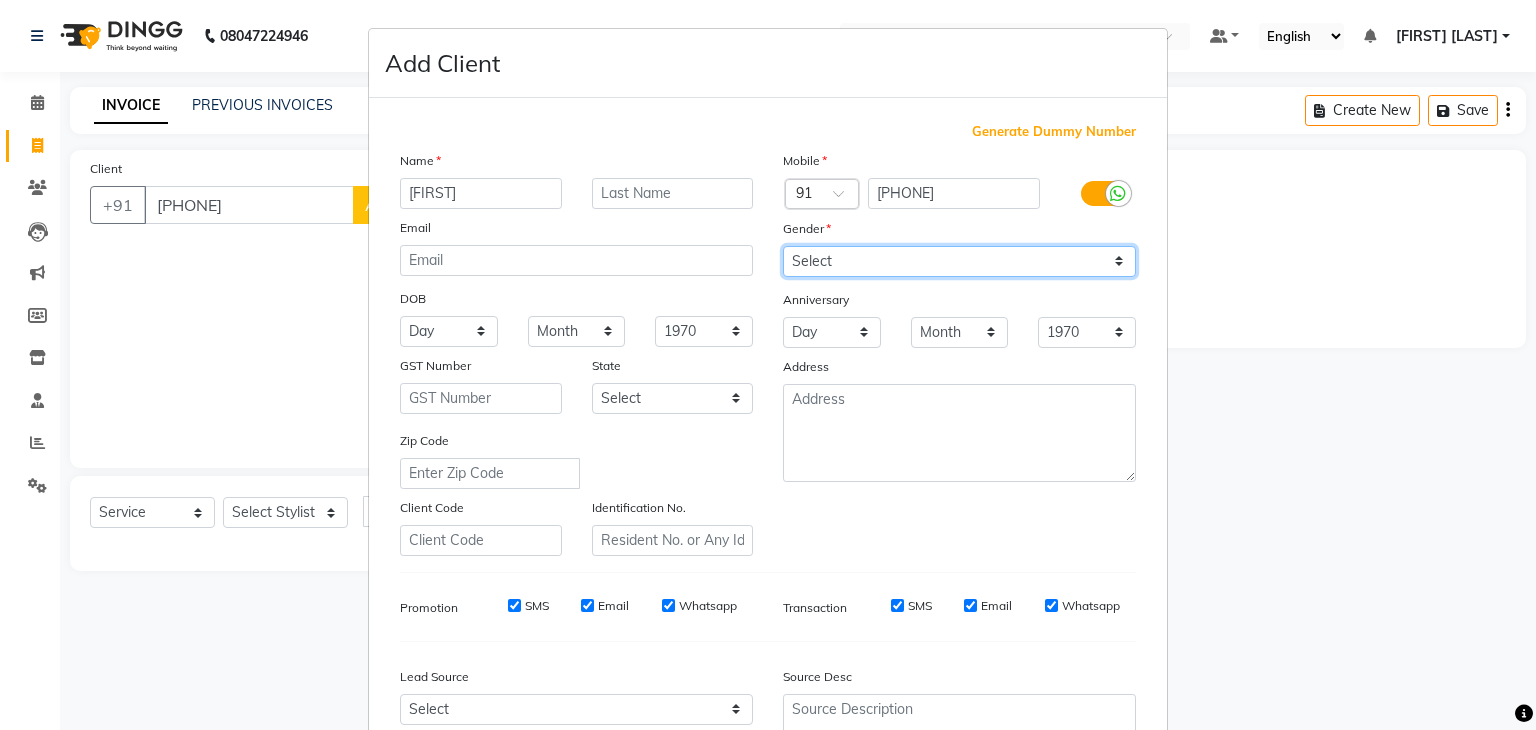 select on "male" 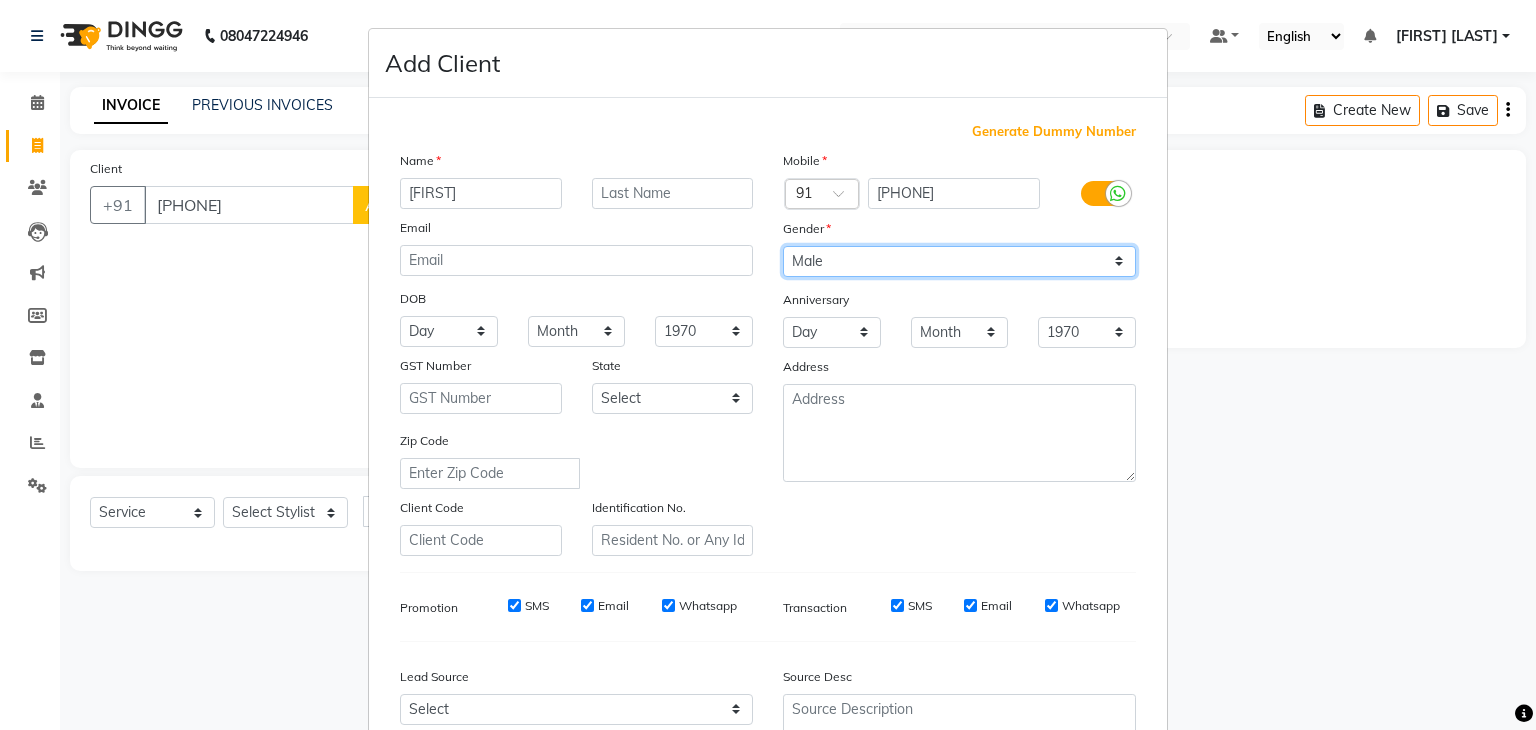 click on "Select Male Female Other Prefer Not To Say" at bounding box center (959, 261) 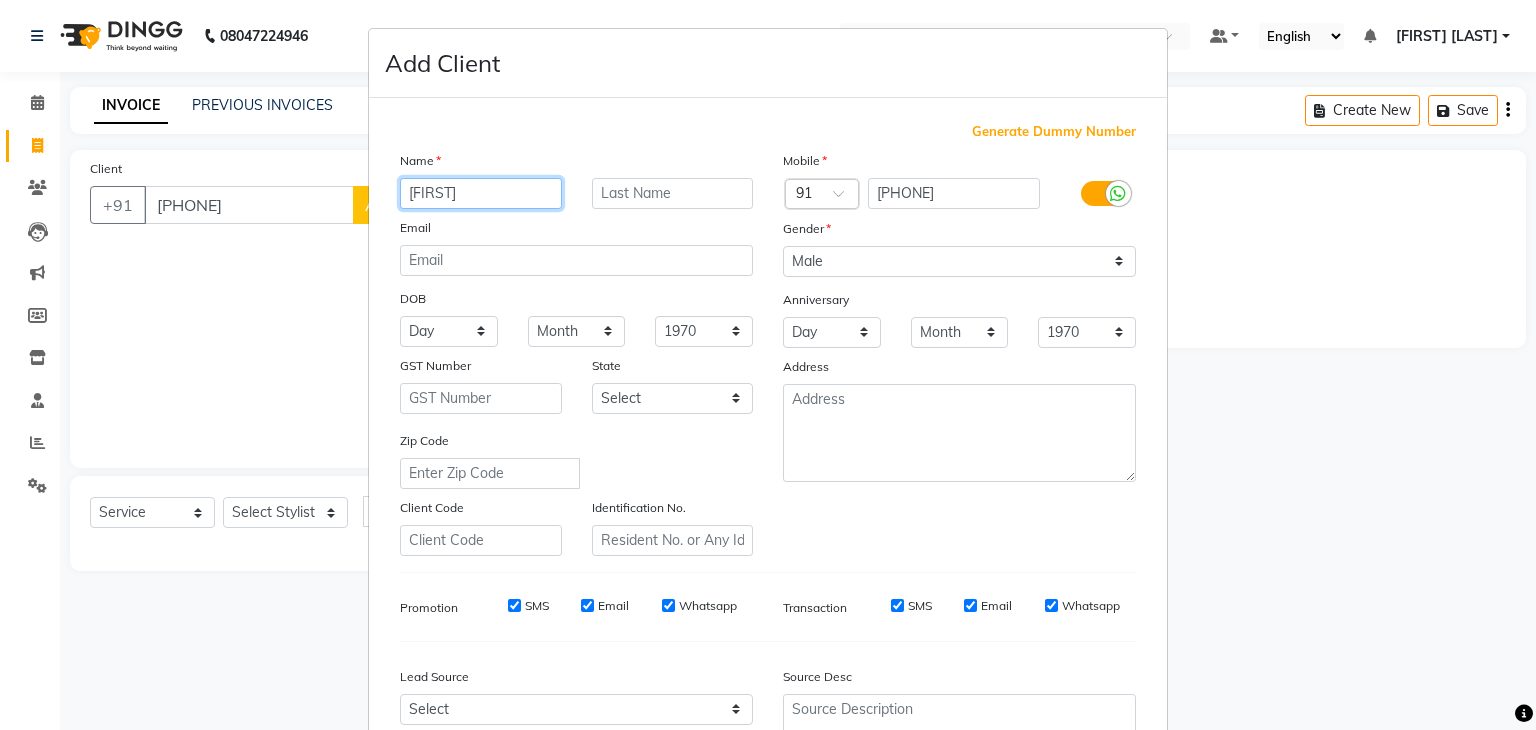 click on "DASHRAL" at bounding box center (481, 193) 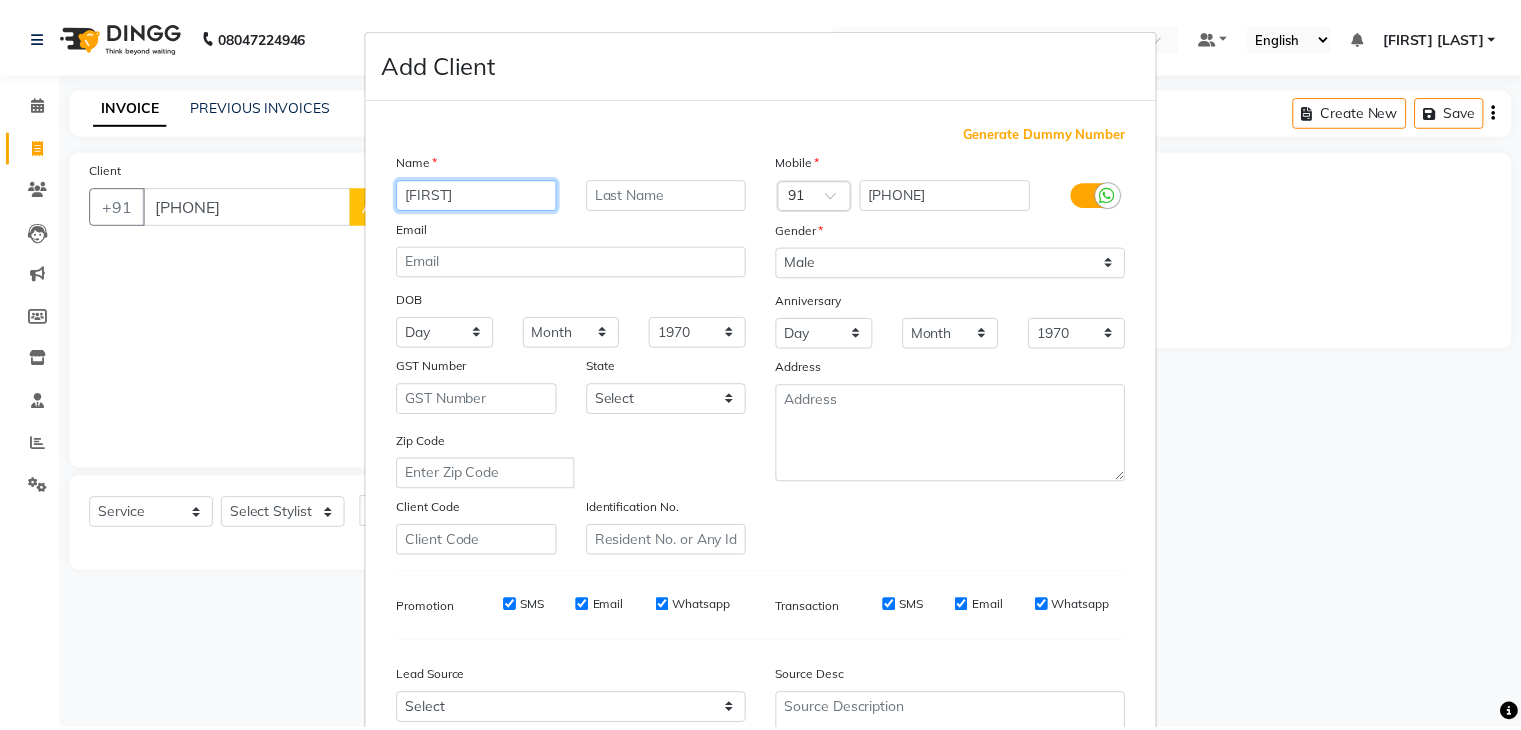 scroll, scrollTop: 203, scrollLeft: 0, axis: vertical 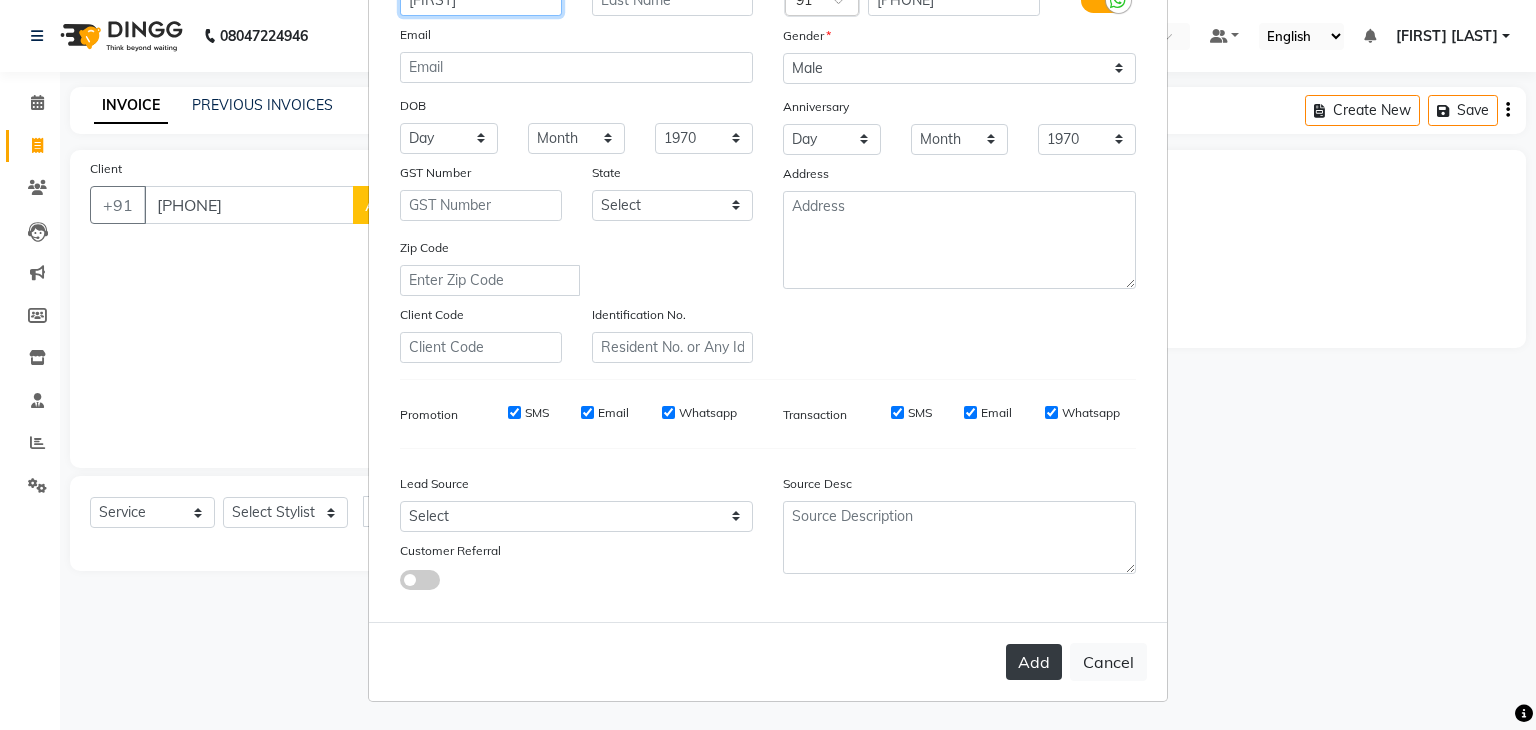 type on "DASHRATH" 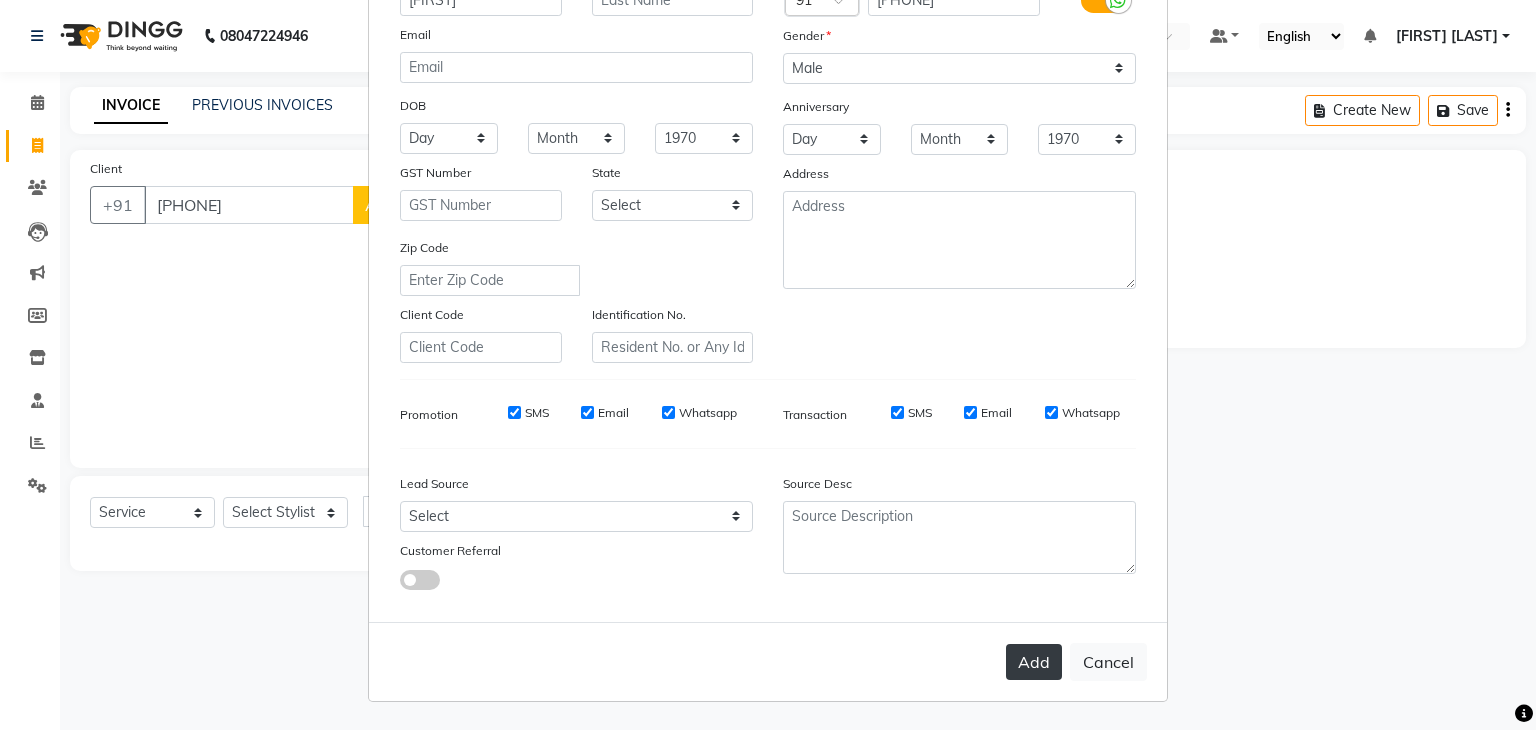 click on "Add" at bounding box center (1034, 662) 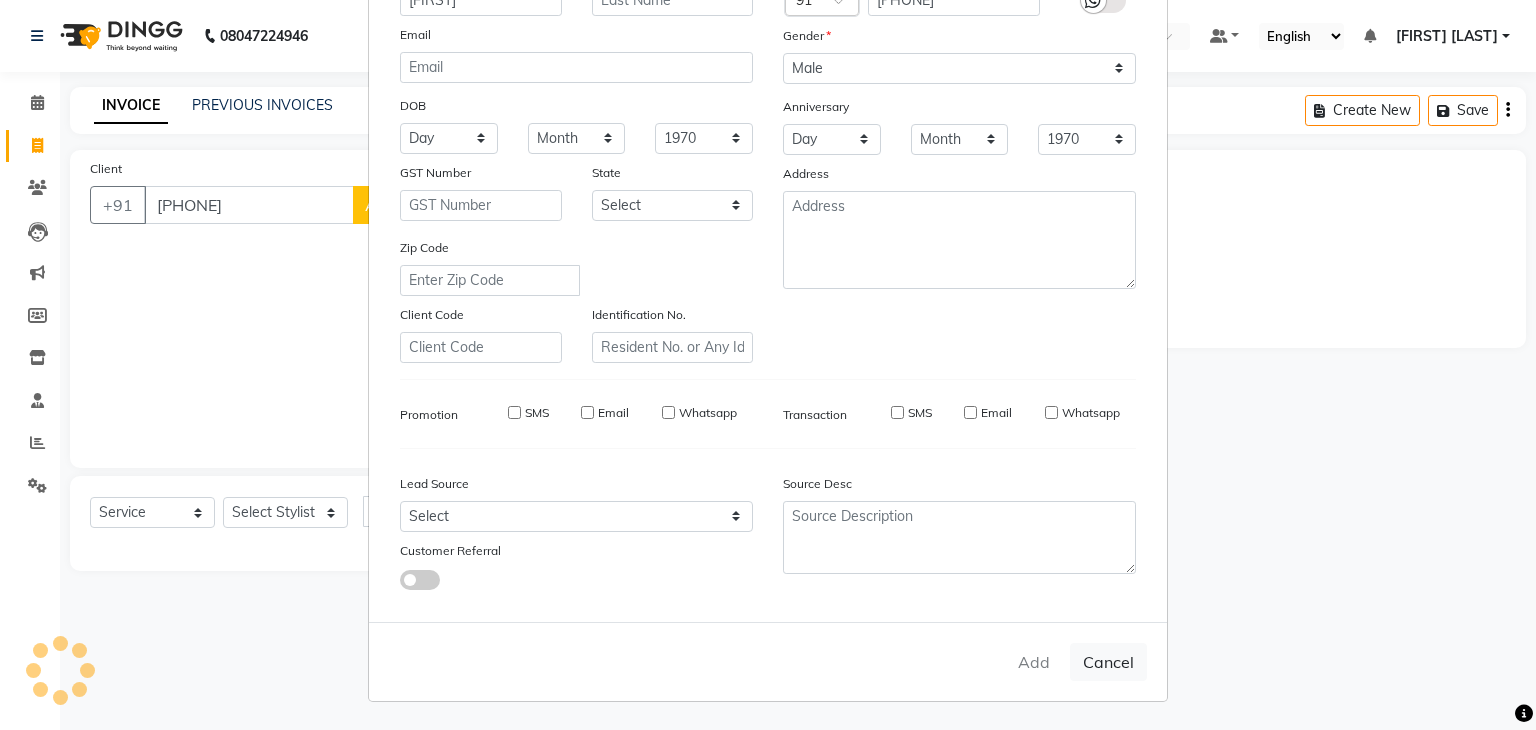 type 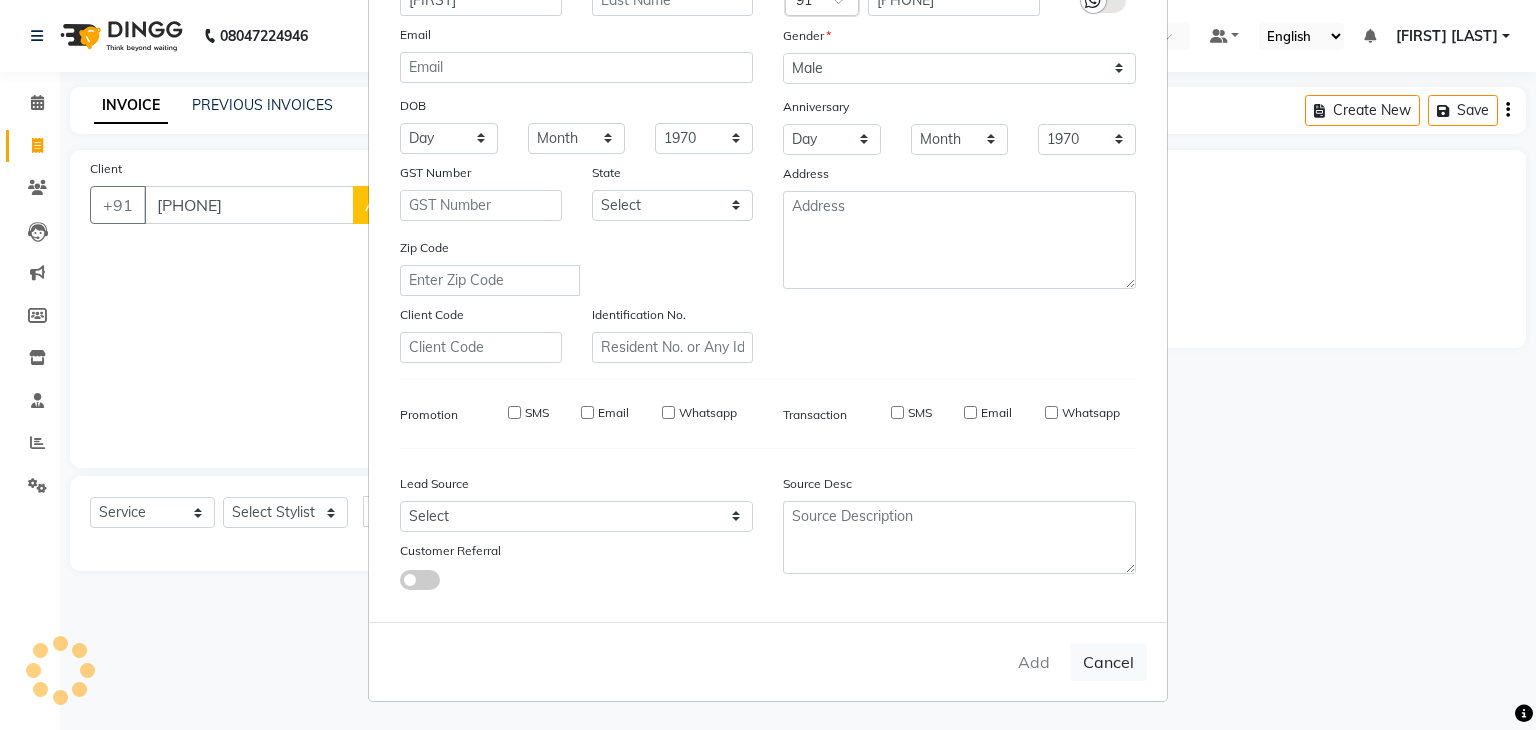 select 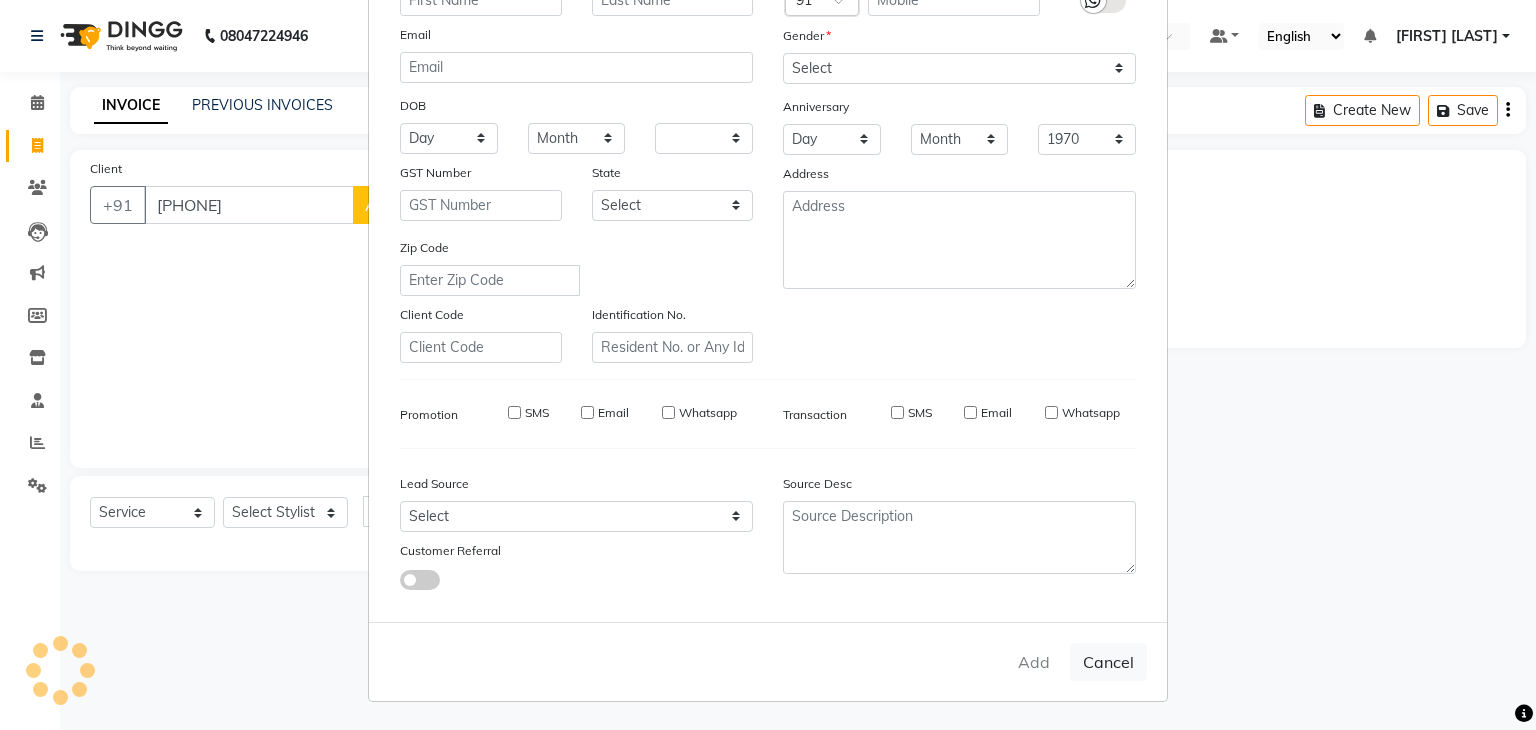 select 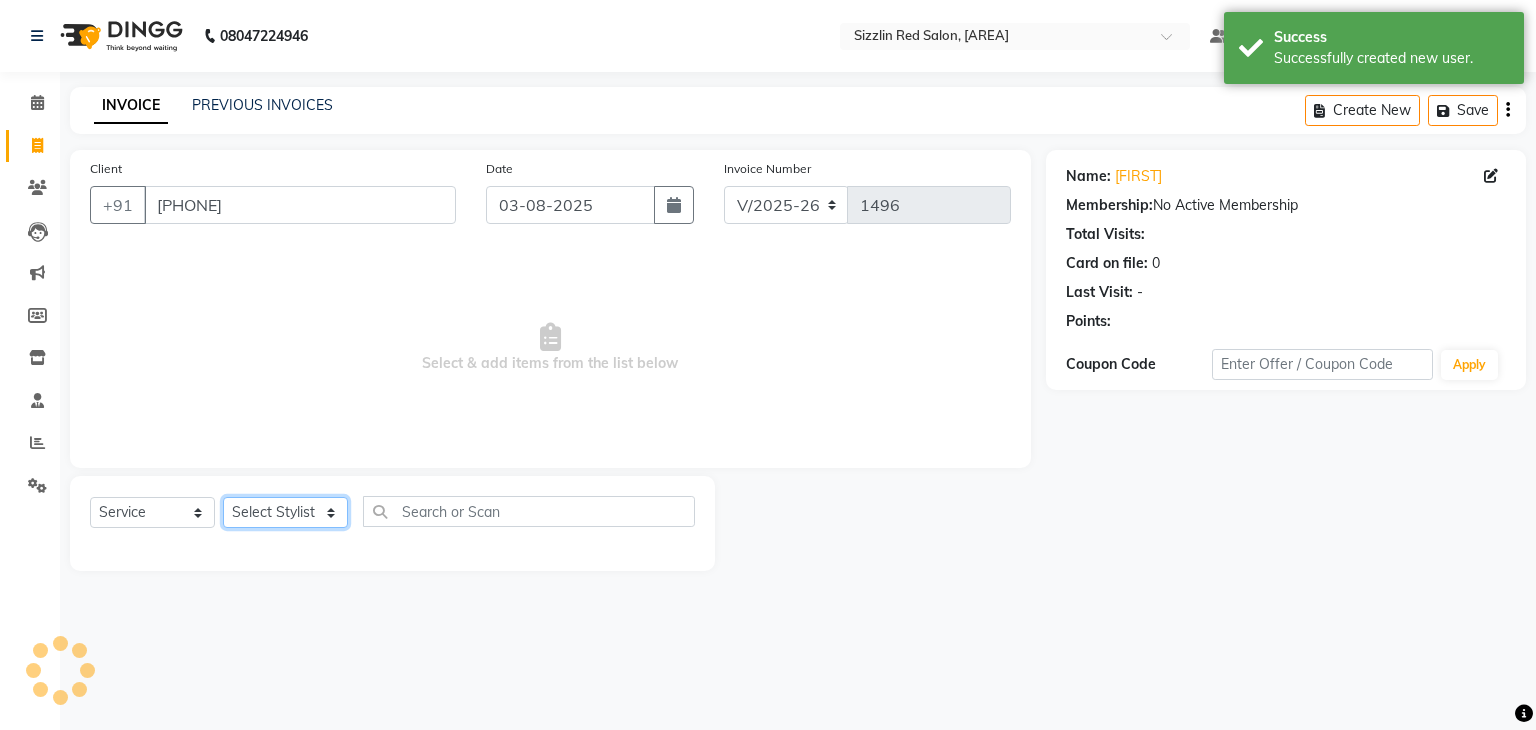 click on "Select Stylist Ajay HK 1 Ajay veer hk ALO Anjeeta Ankit BHASHA COUNTER Demetrious Lovepreet Mohit Mohit Vyas OM  Rohit SALMAN Sharda Shekhu Simran Sukh Swarang Toka Zen" 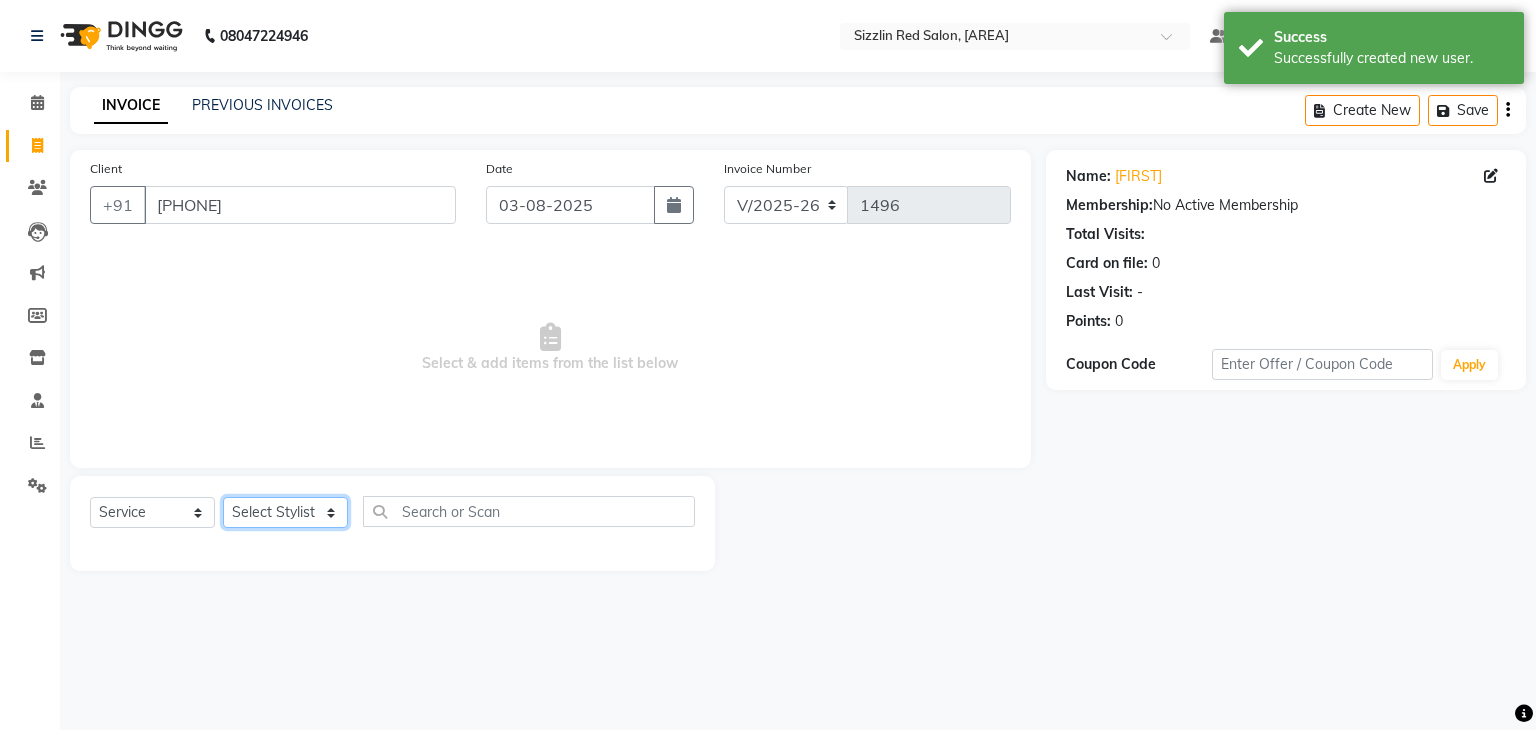 select on "70236" 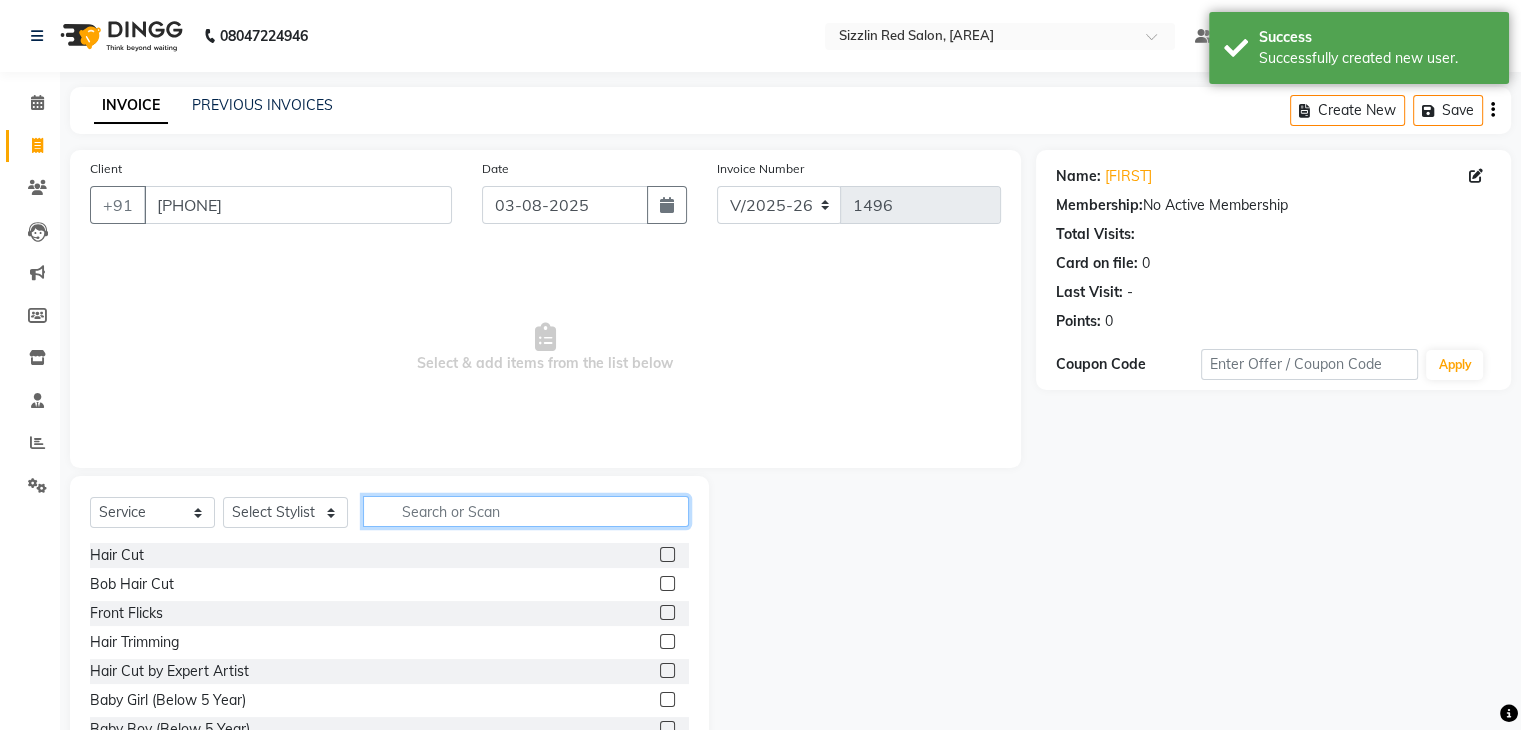 click 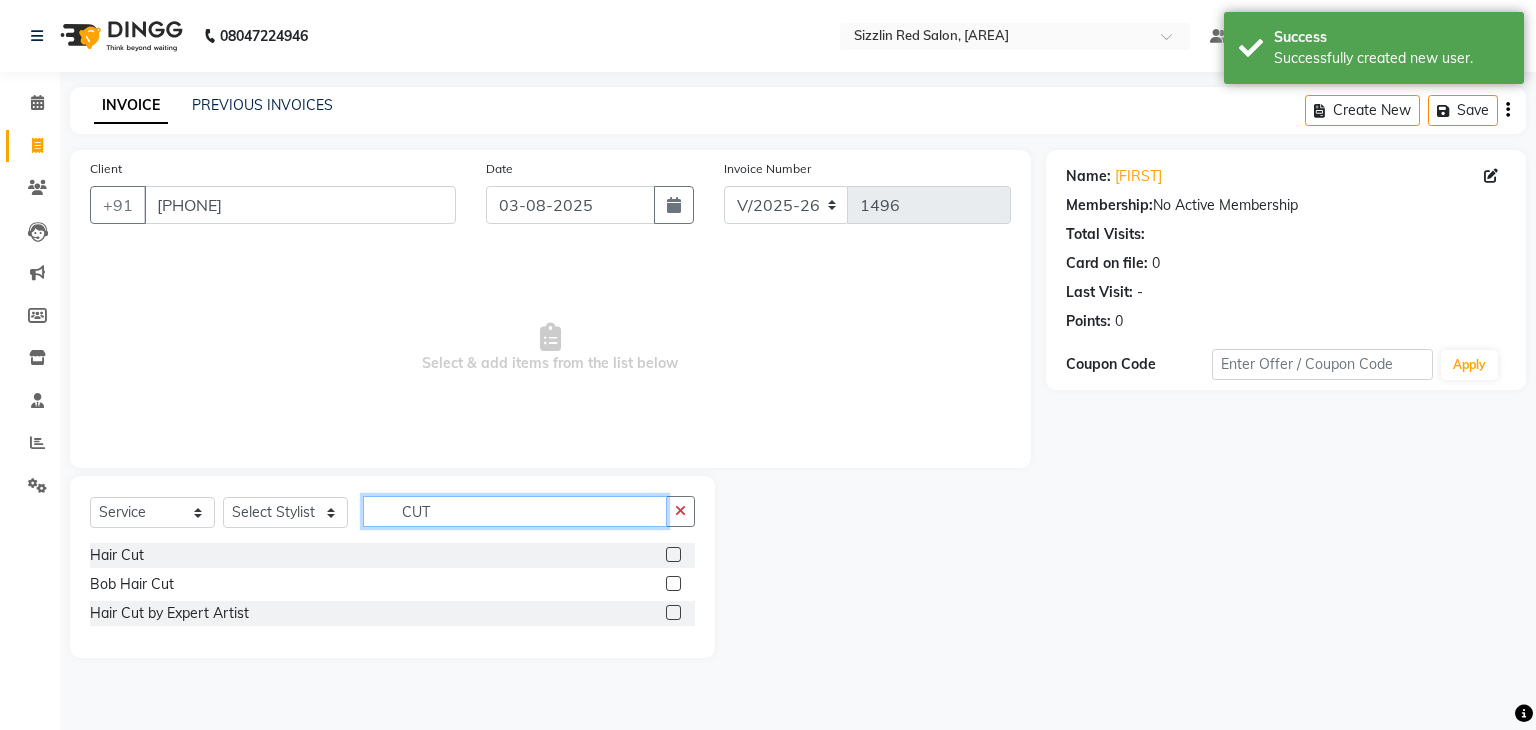type on "CUT" 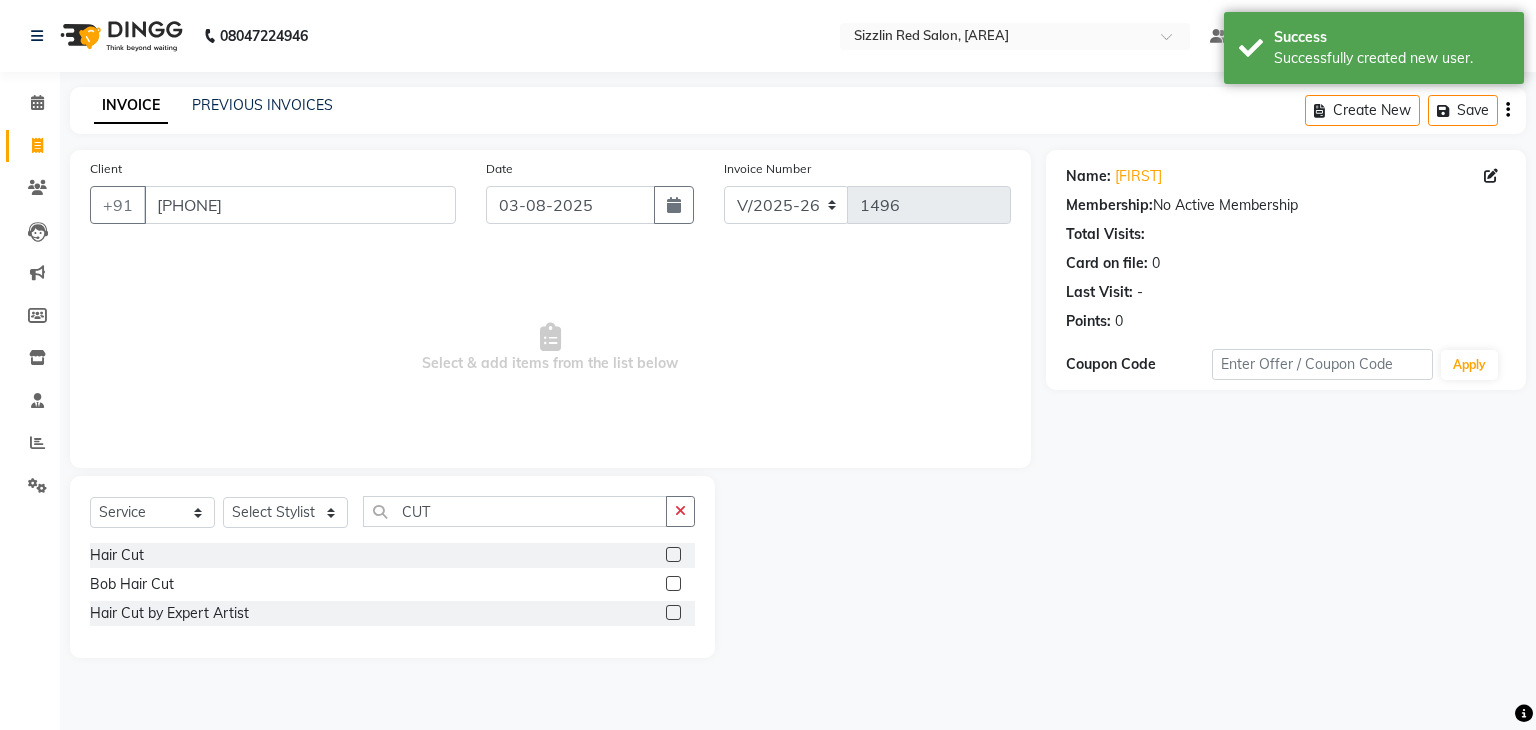 click 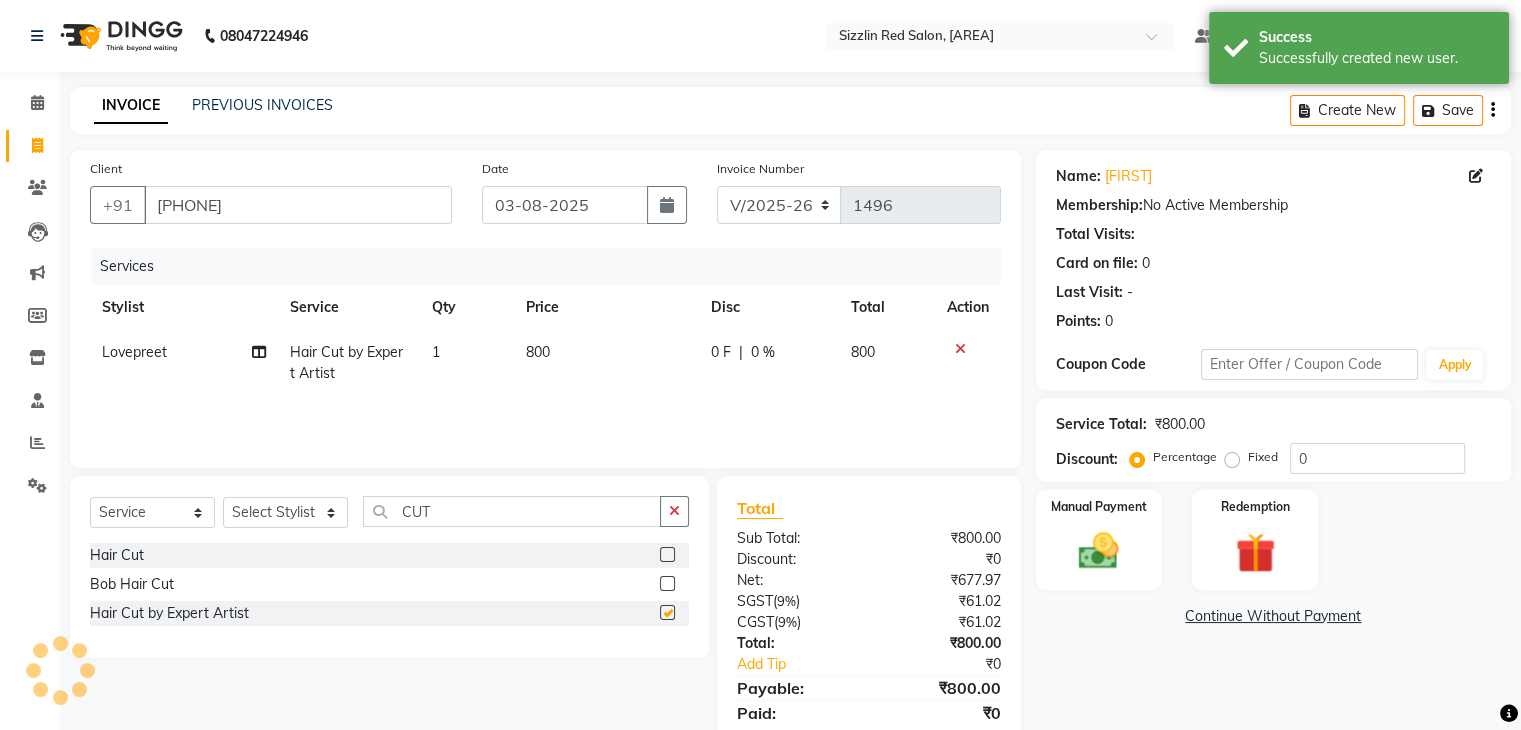 checkbox on "false" 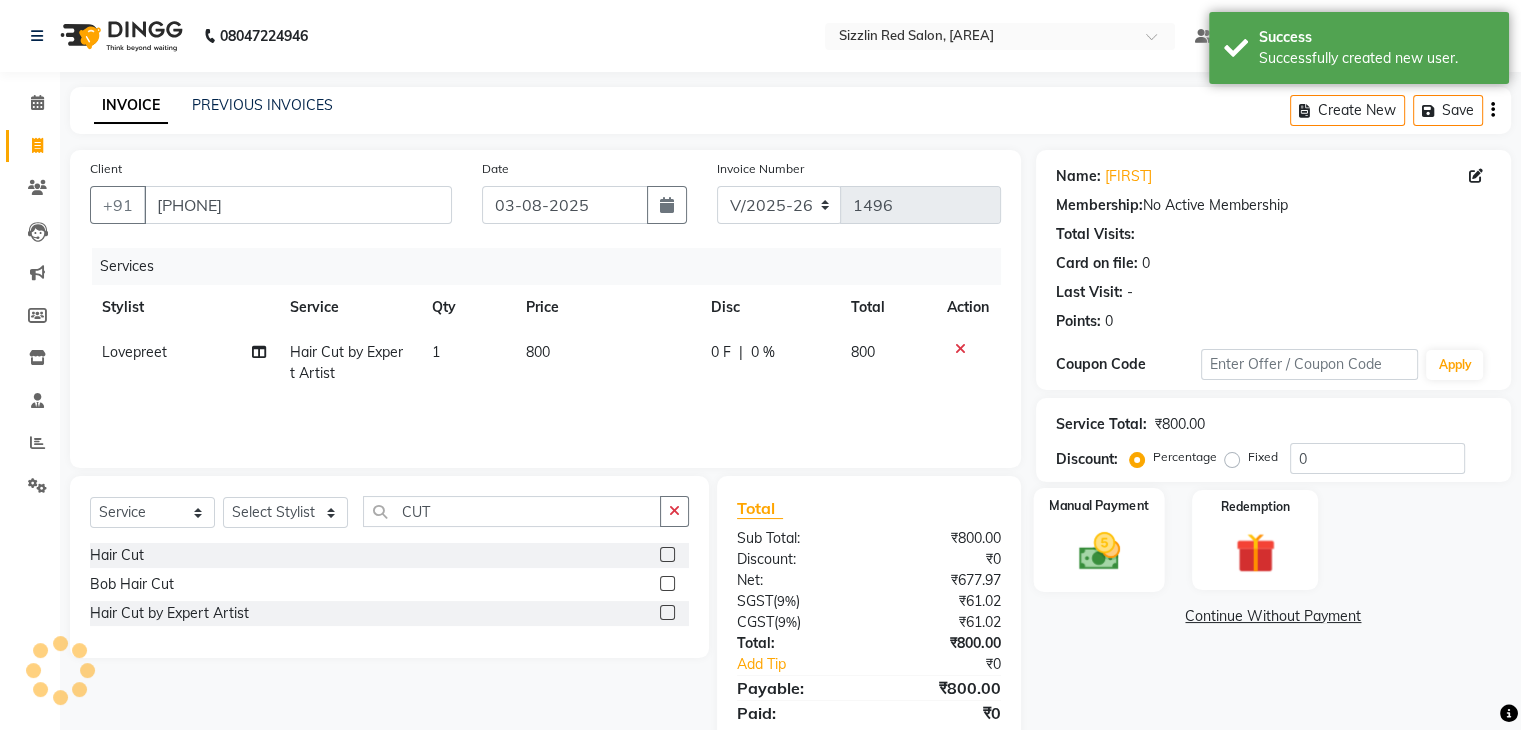 click 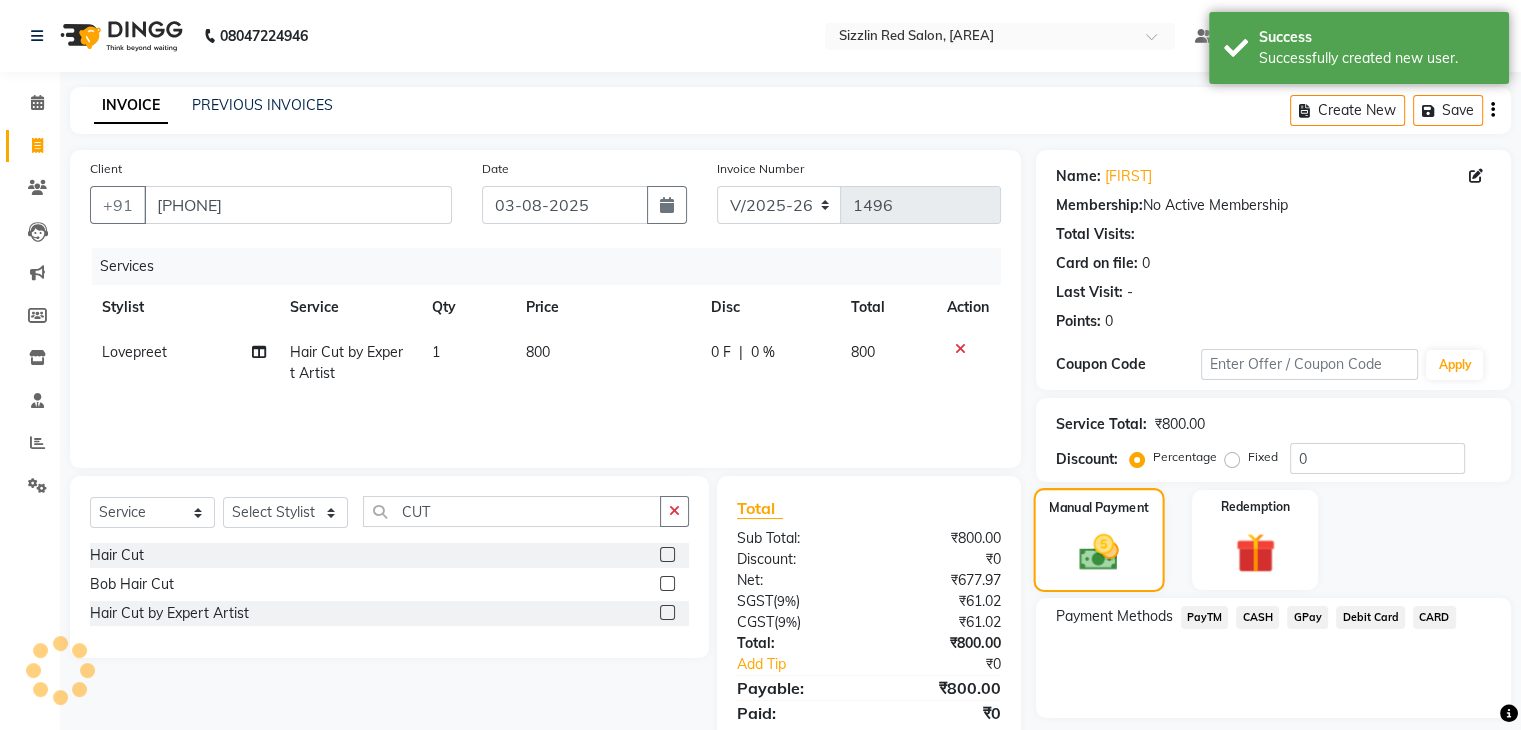 scroll, scrollTop: 71, scrollLeft: 0, axis: vertical 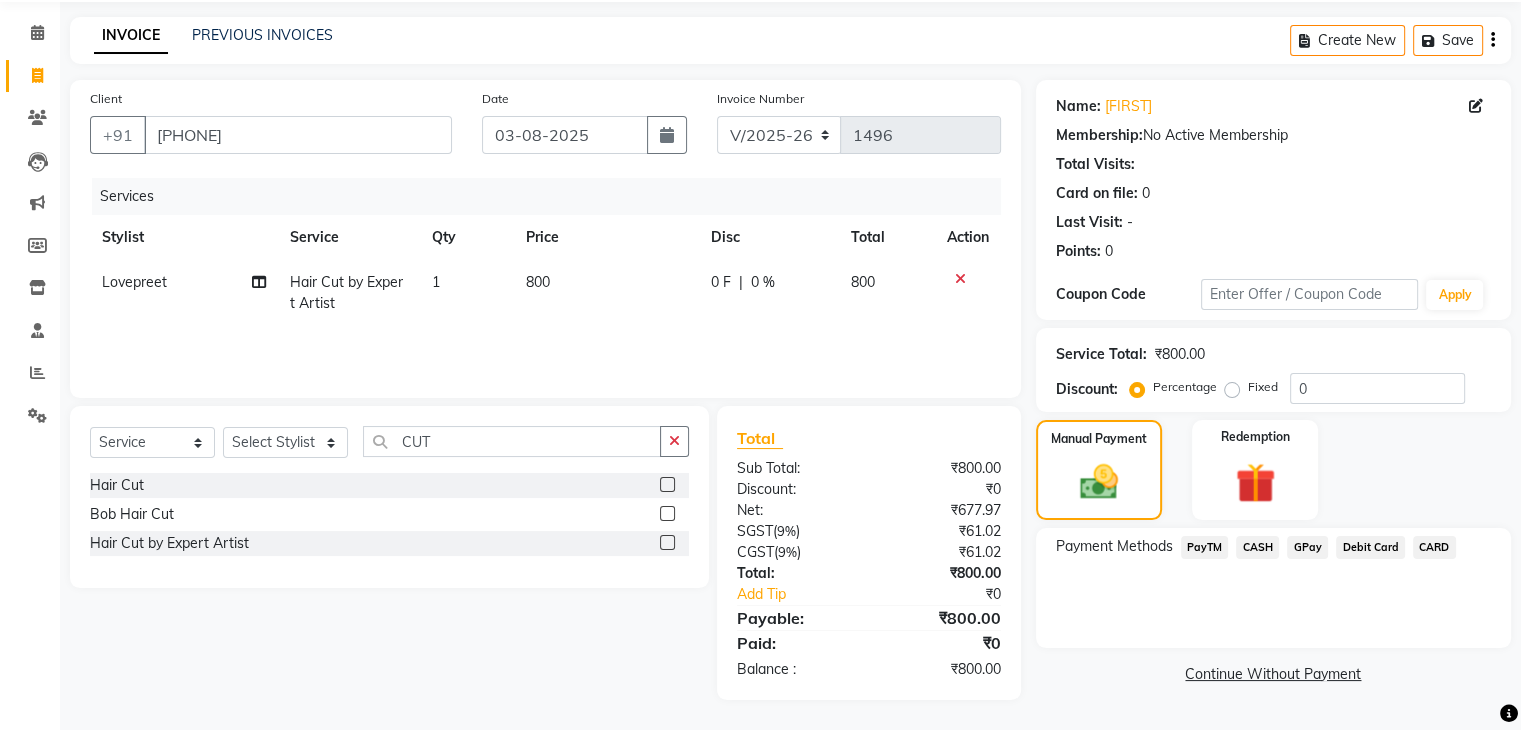 click on "PayTM" 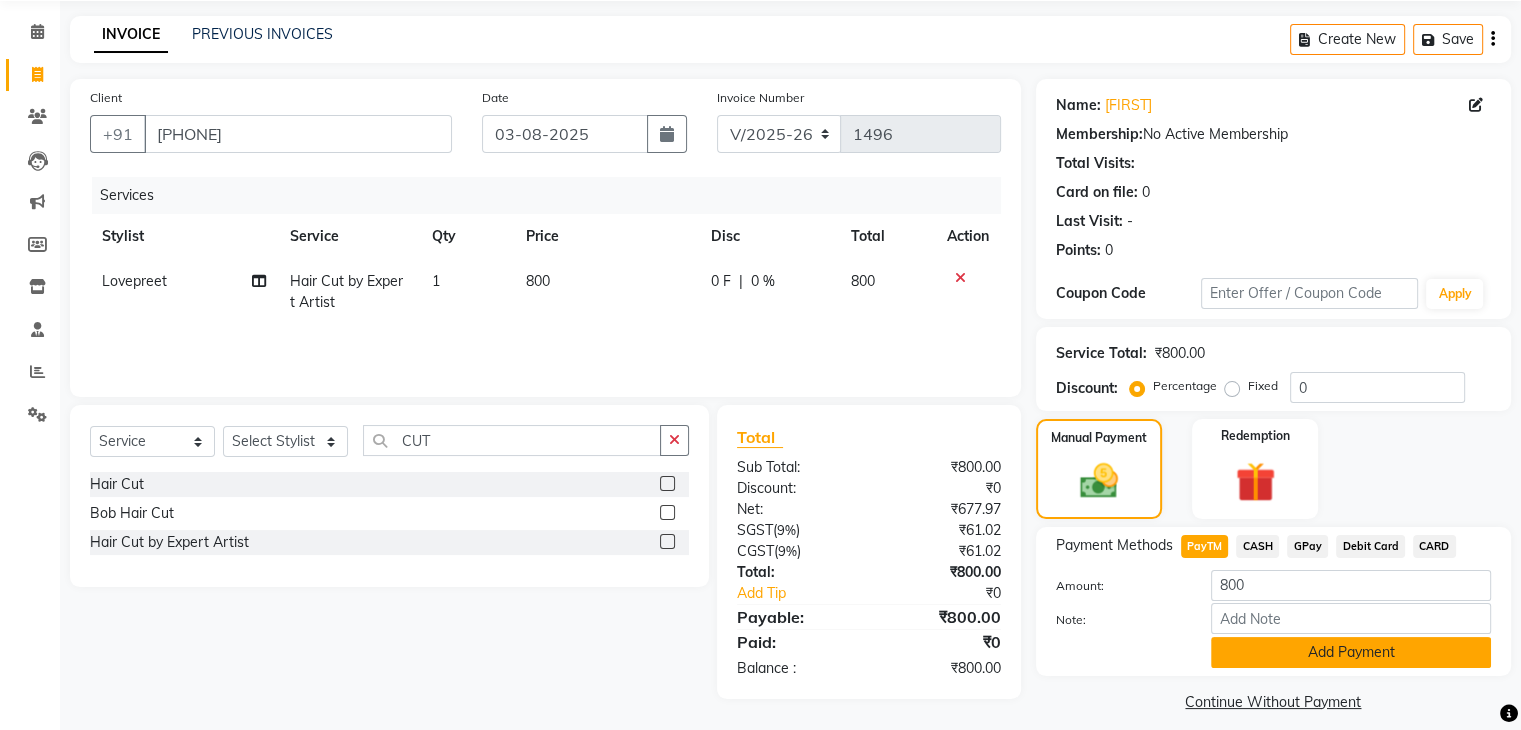 click on "Add Payment" 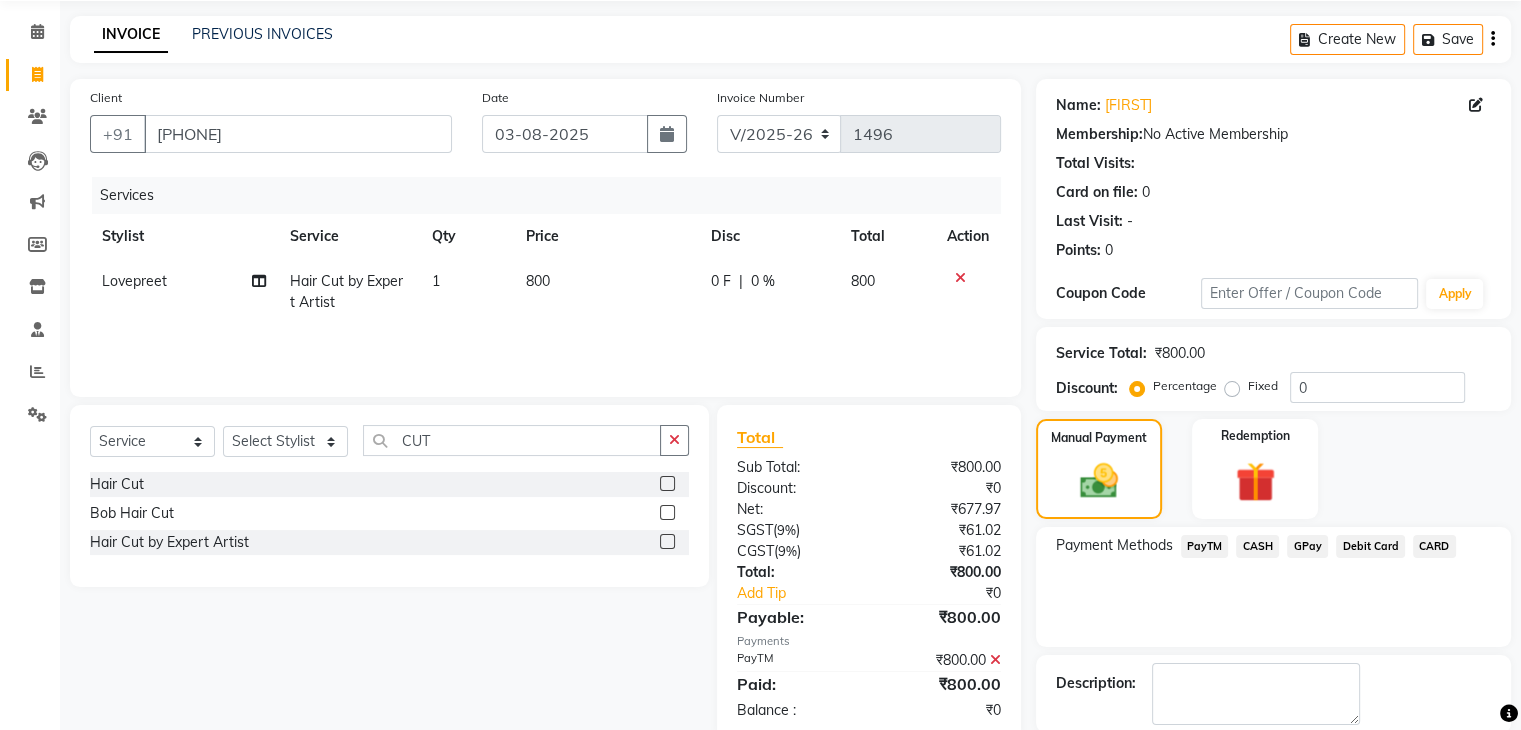scroll, scrollTop: 171, scrollLeft: 0, axis: vertical 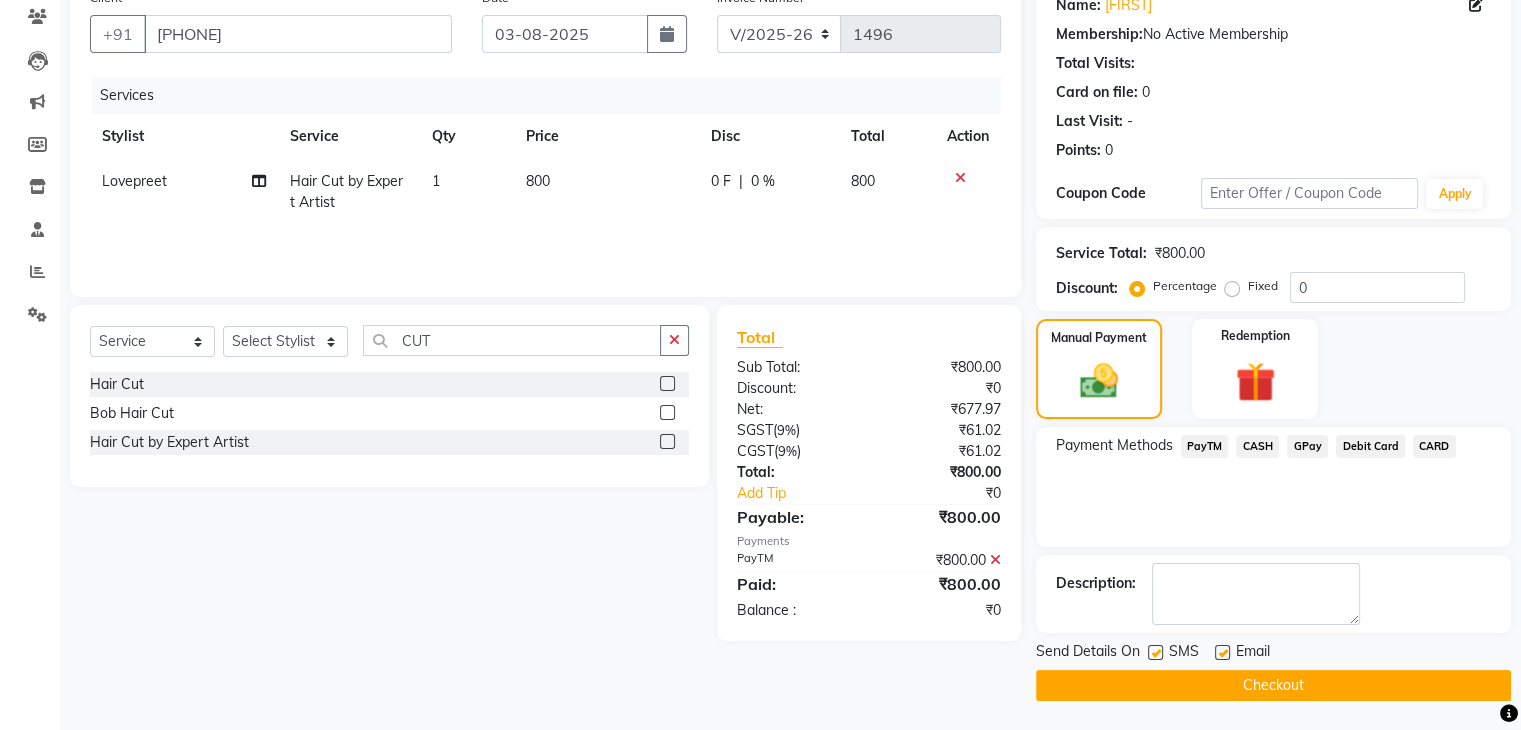 click on "Checkout" 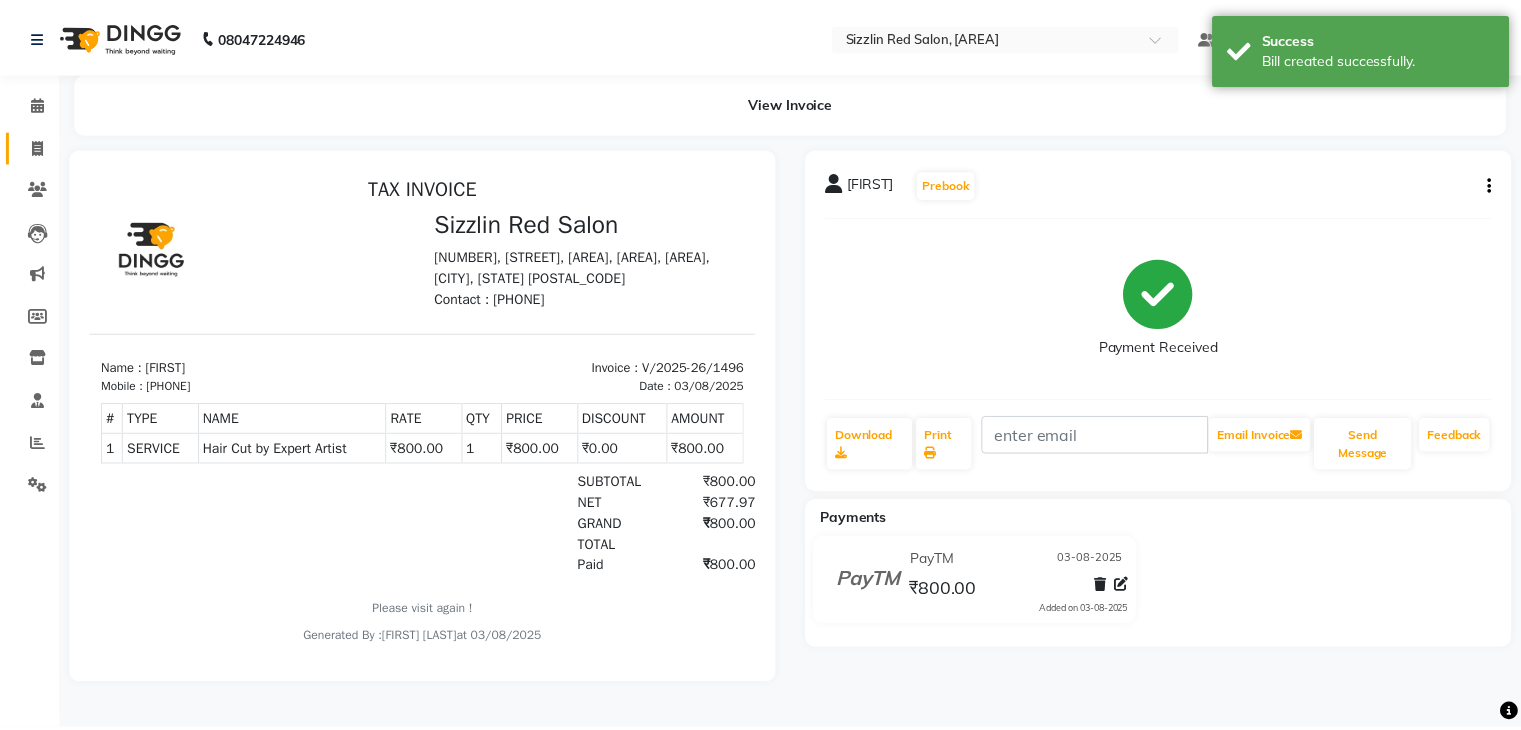 scroll, scrollTop: 0, scrollLeft: 0, axis: both 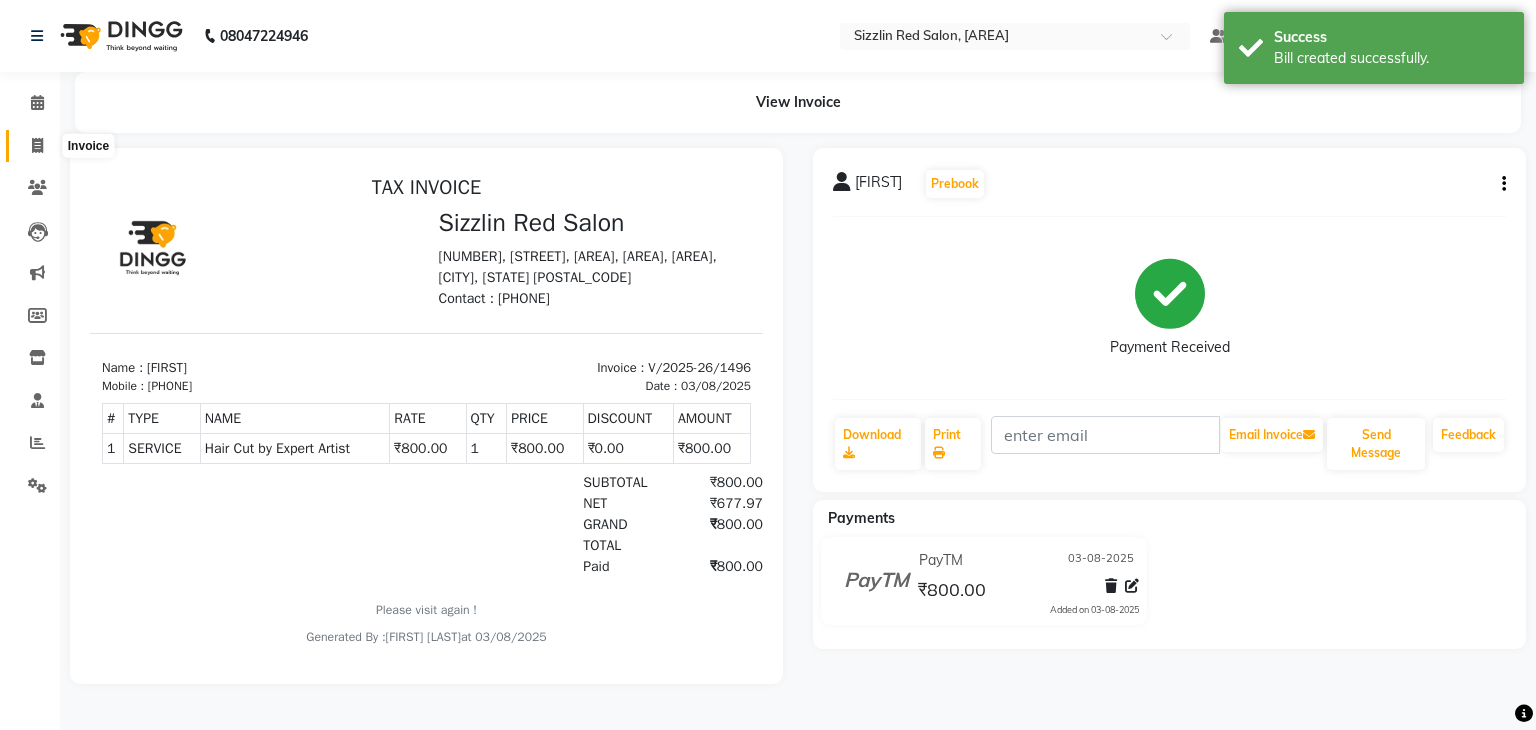 click 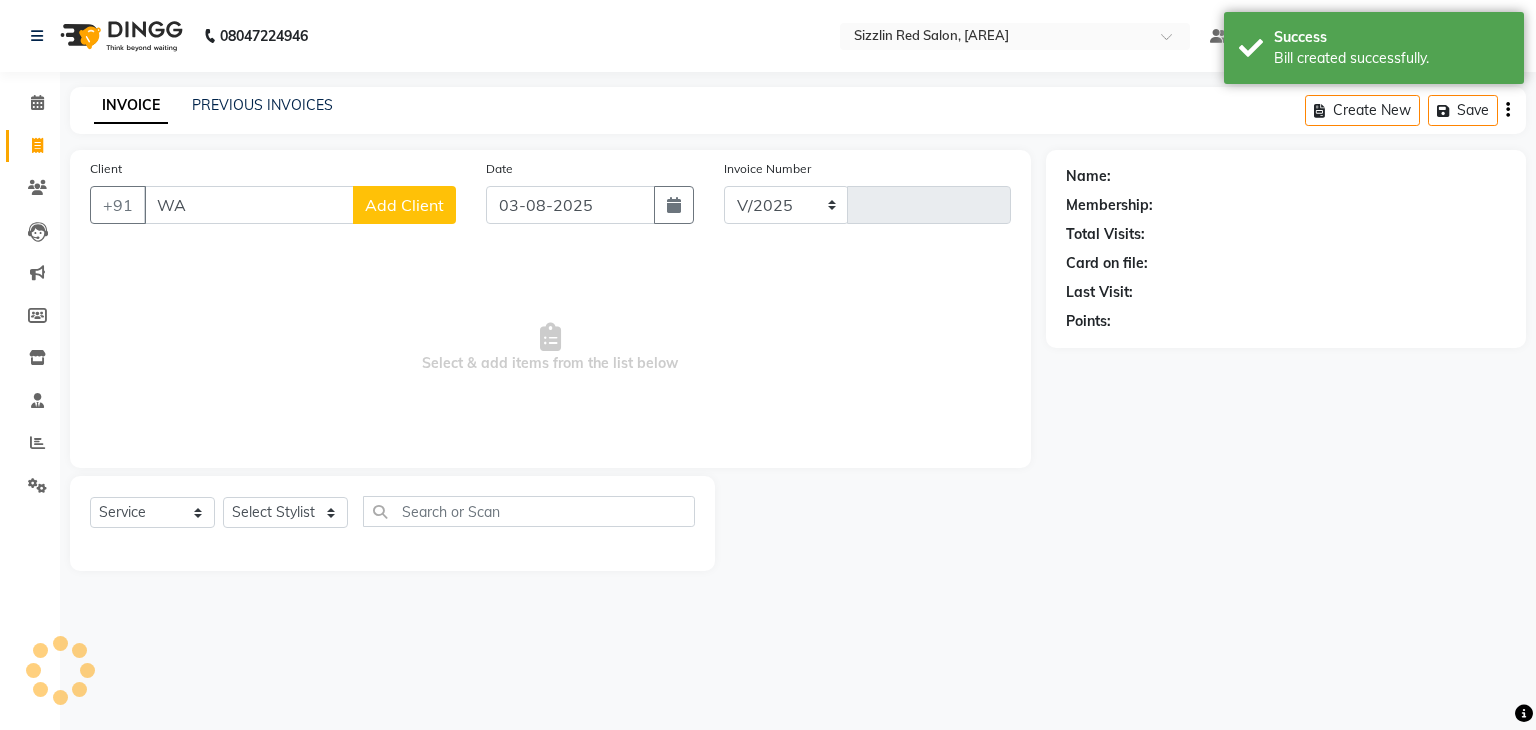 type on "WAL" 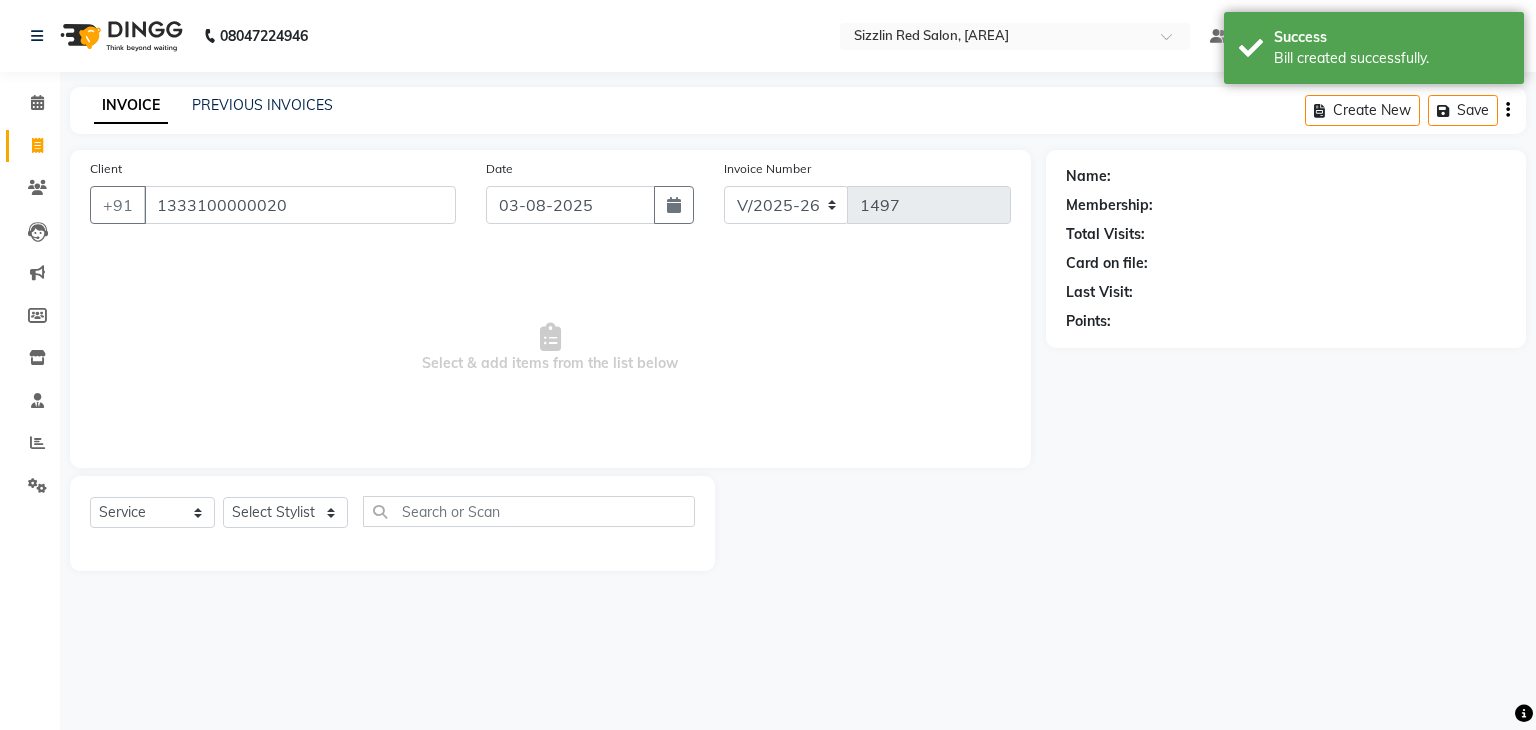 type on "1333100000020" 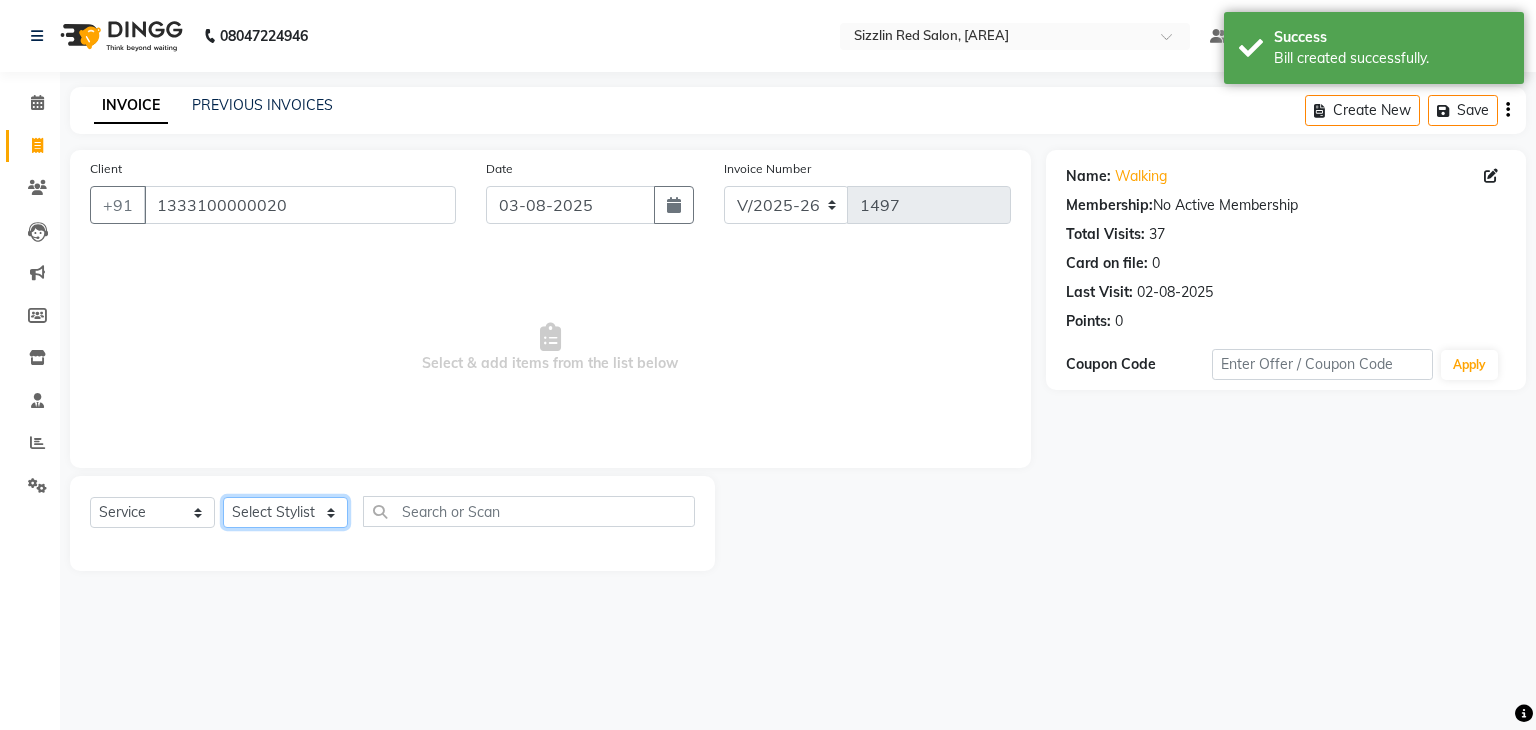 click on "Select Stylist Ajay HK 1 Ajay veer hk ALO Anjeeta Ankit BHASHA COUNTER Demetrious Lovepreet Mohit Mohit Vyas OM  Rohit SALMAN Sharda Shekhu Simran Sukh Swarang Toka Zen" 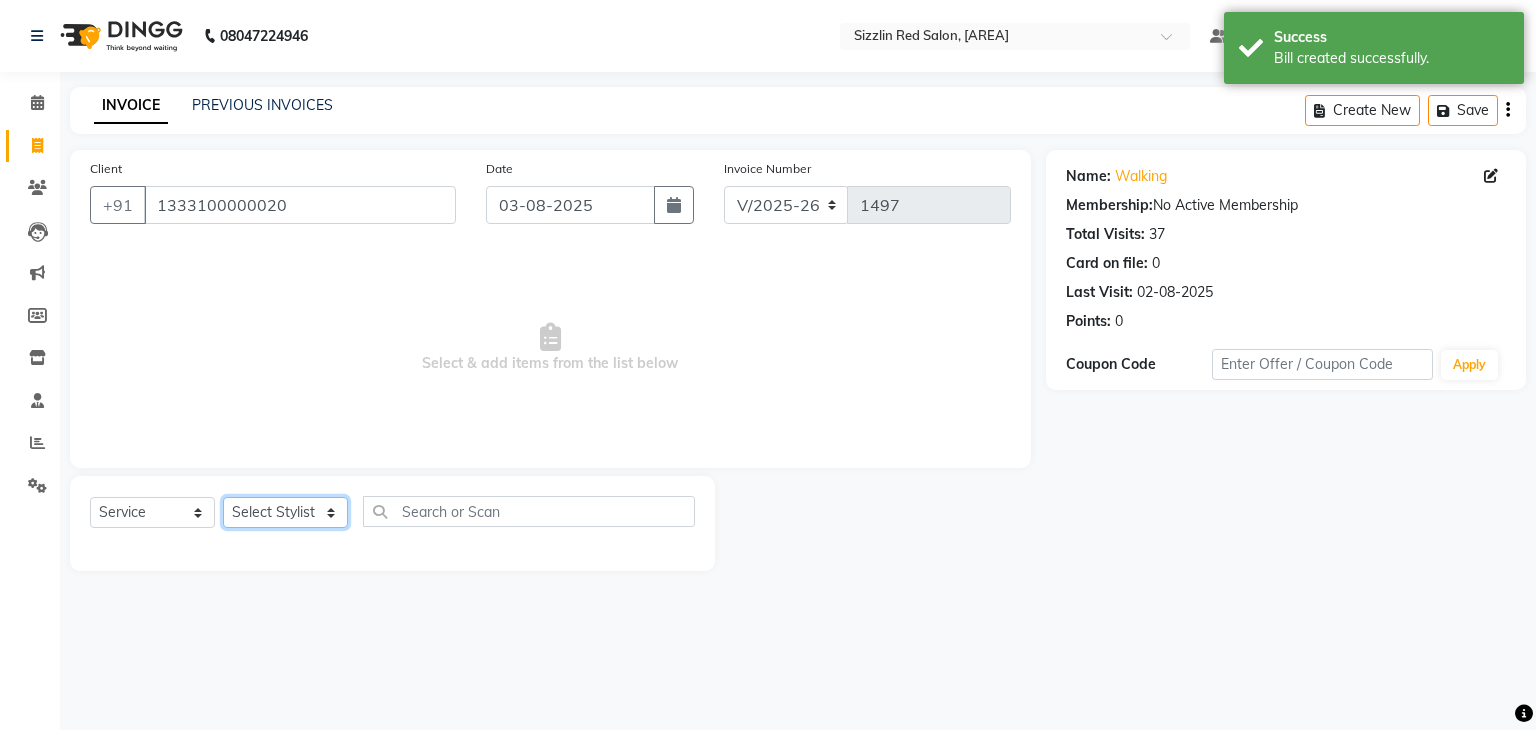click on "Select Stylist Ajay HK 1 Ajay veer hk ALO Anjeeta Ankit BHASHA COUNTER Demetrious Lovepreet Mohit Mohit Vyas OM  Rohit SALMAN Sharda Shekhu Simran Sukh Swarang Toka Zen" 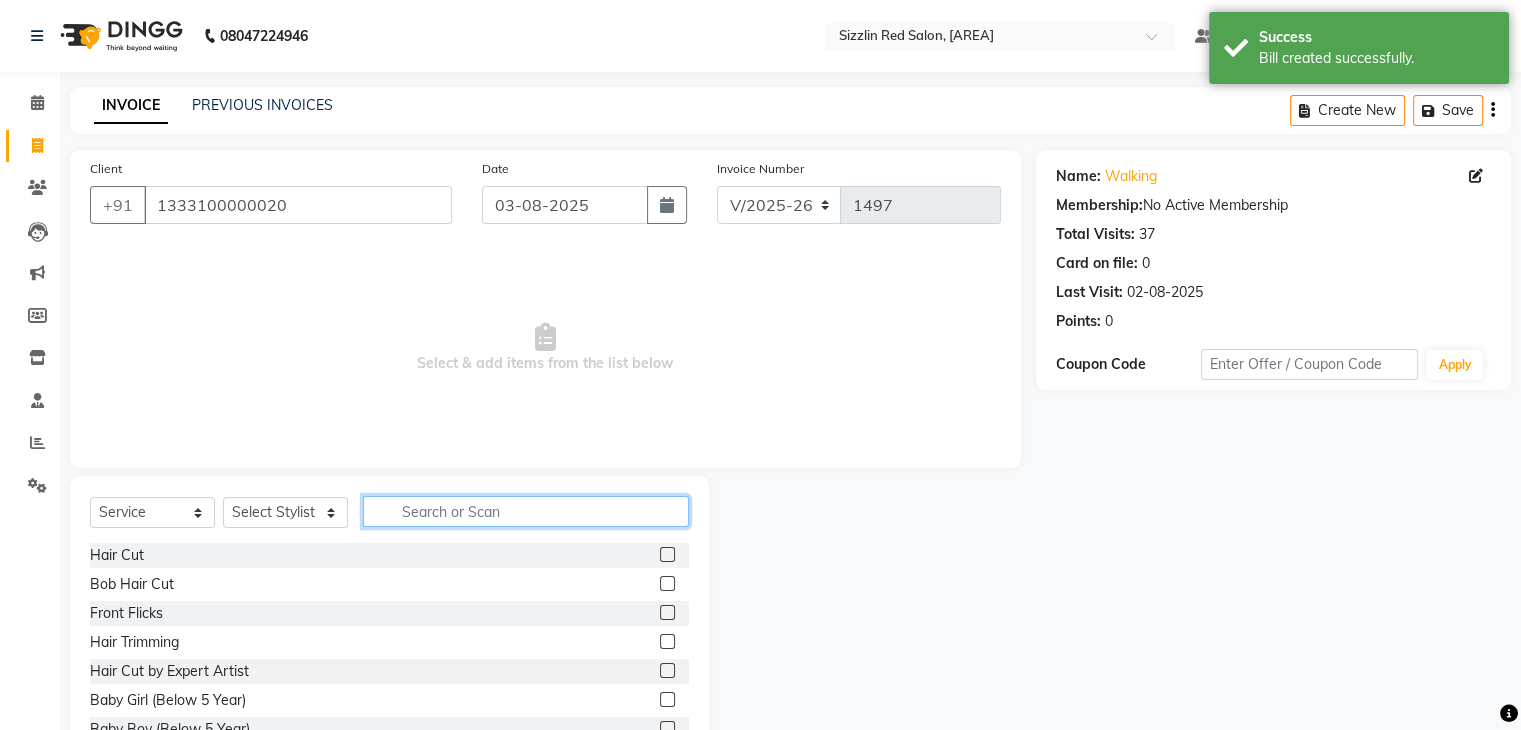click 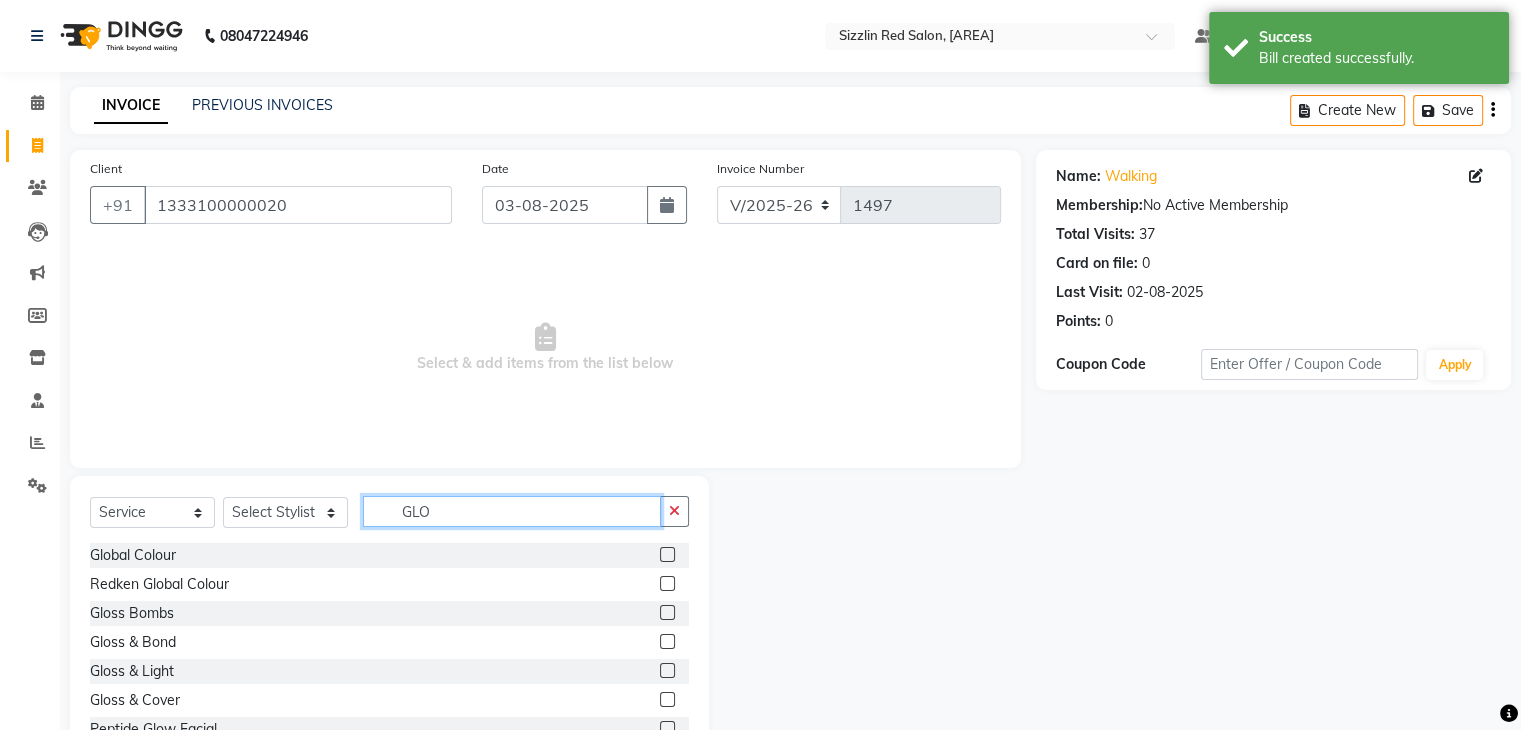 type on "GLO" 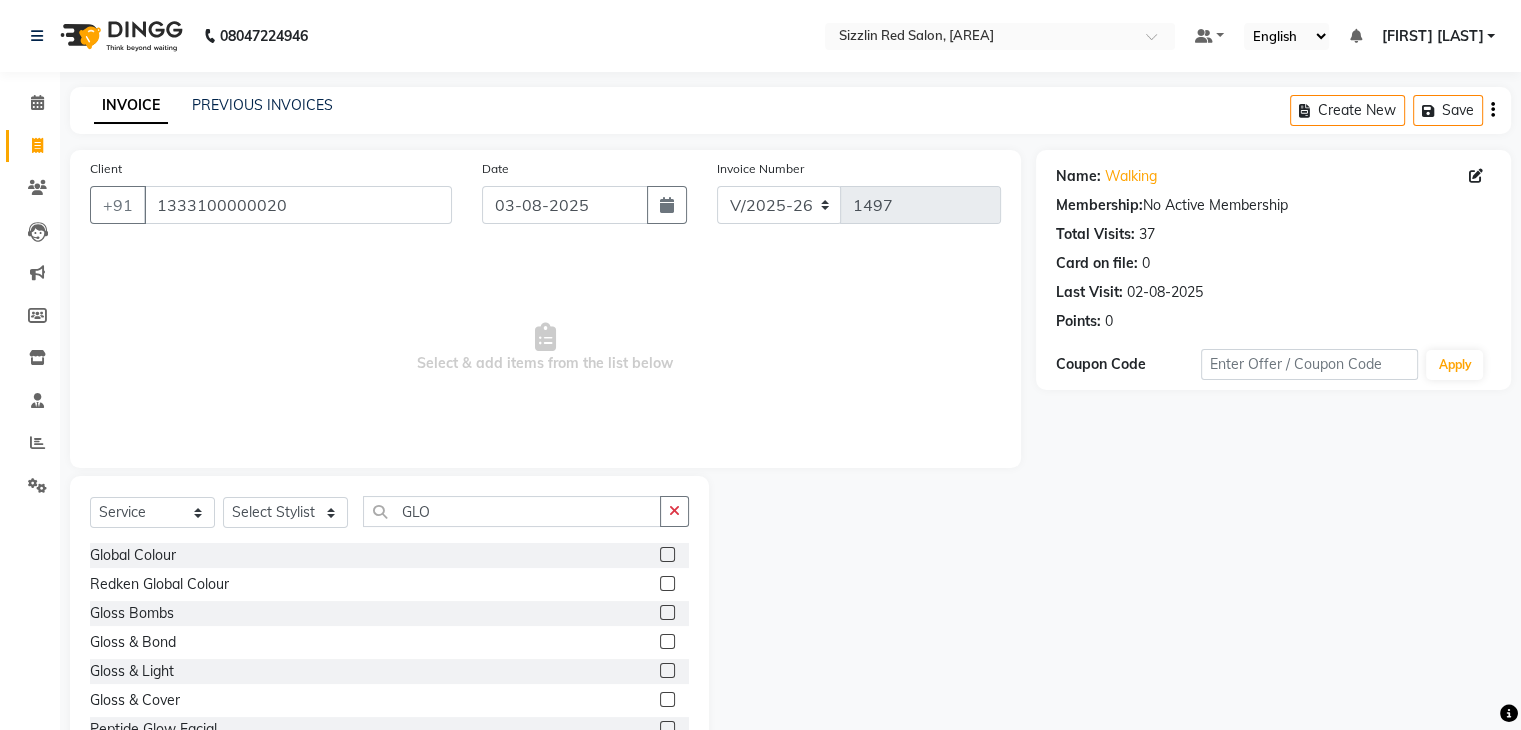 click 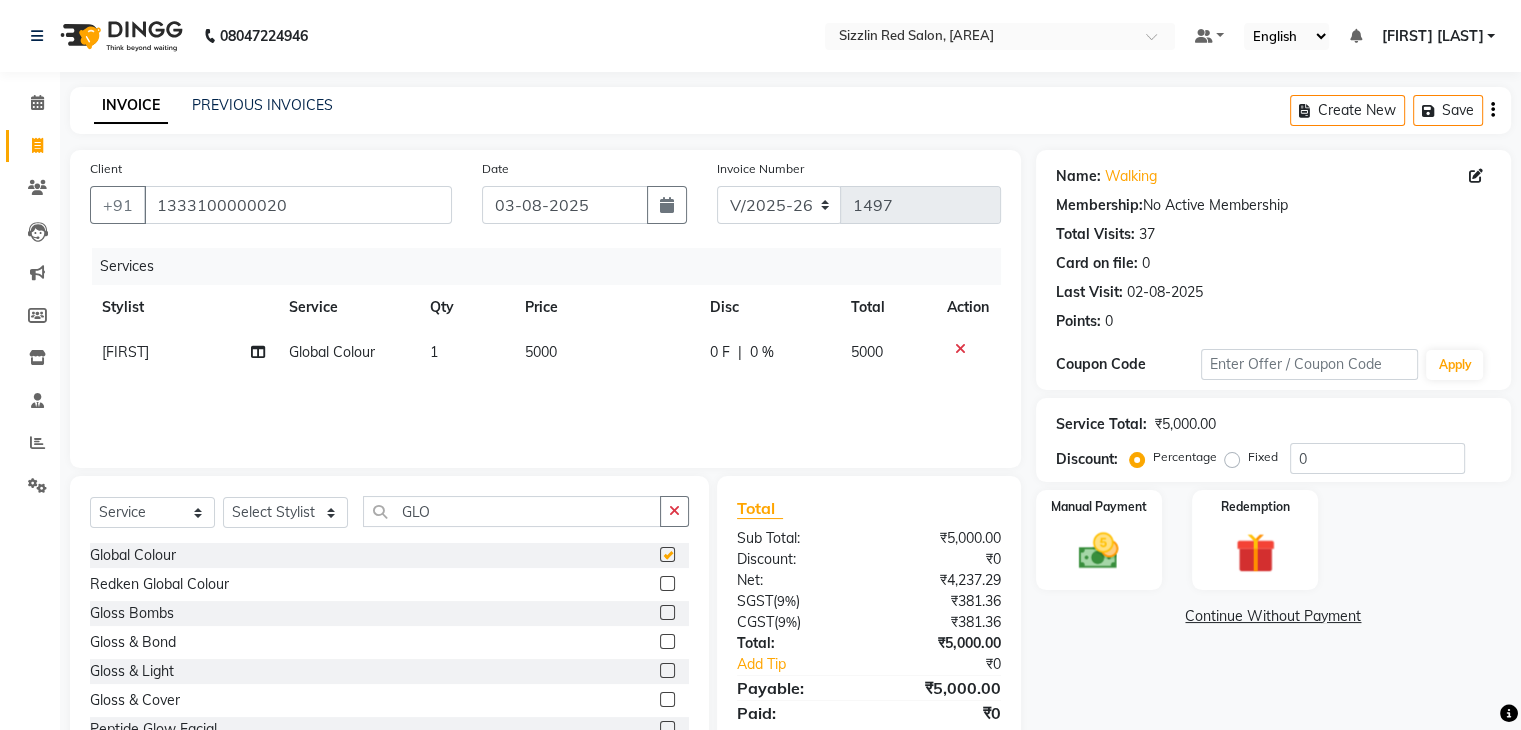 checkbox on "false" 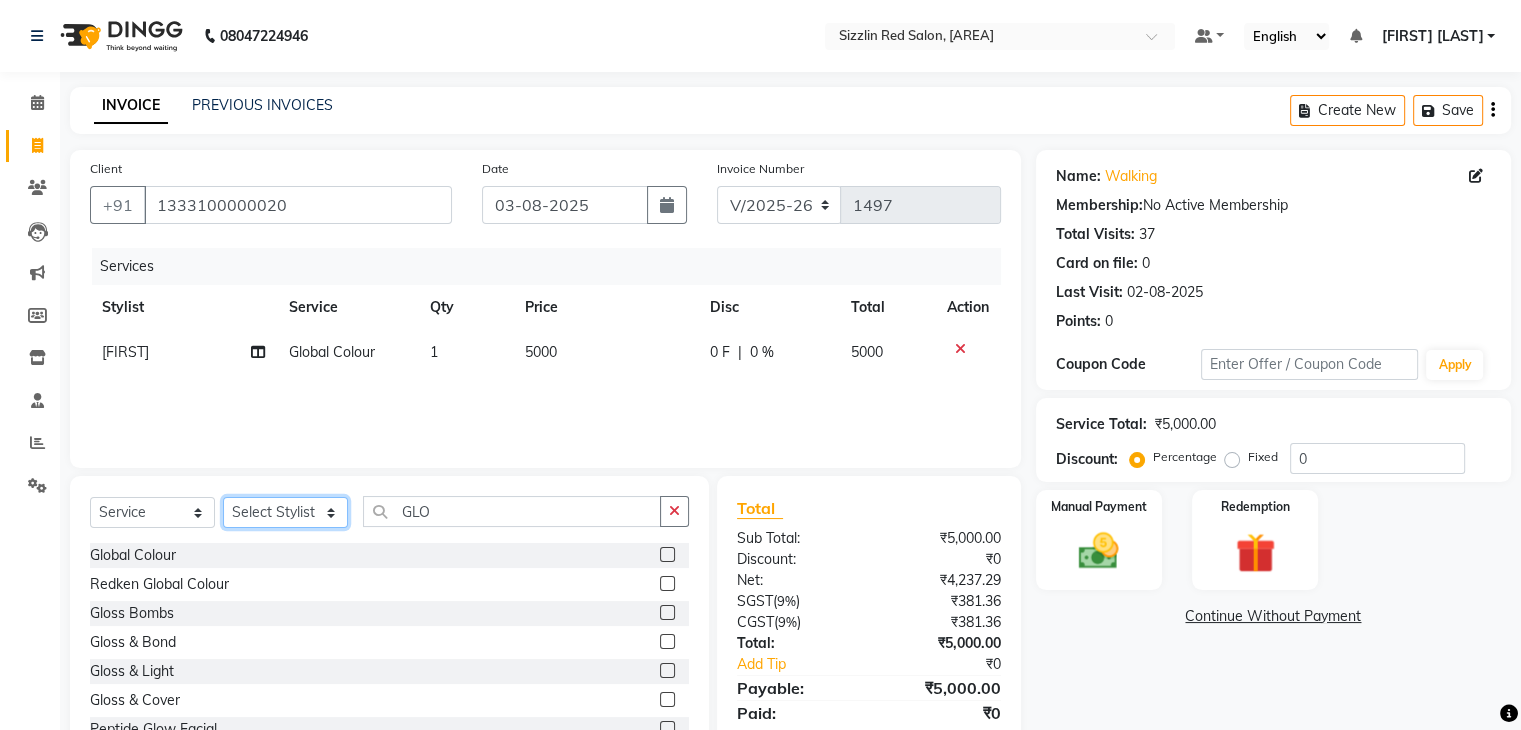 click on "Select Stylist Ajay HK 1 Ajay veer hk ALO Anjeeta Ankit BHASHA COUNTER Demetrious Lovepreet Mohit Mohit Vyas OM  Rohit SALMAN Sharda Shekhu Simran Sukh Swarang Toka Zen" 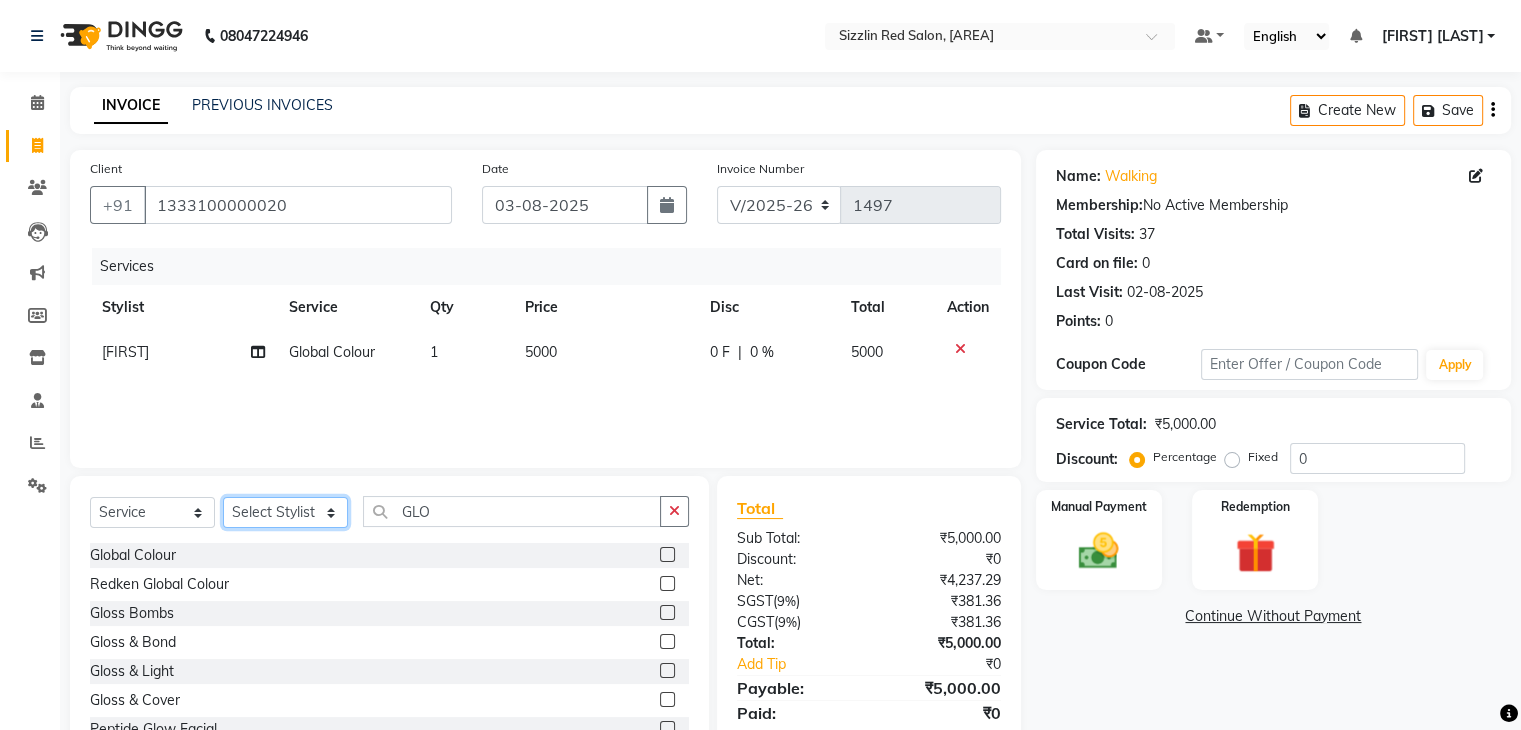 select on "85593" 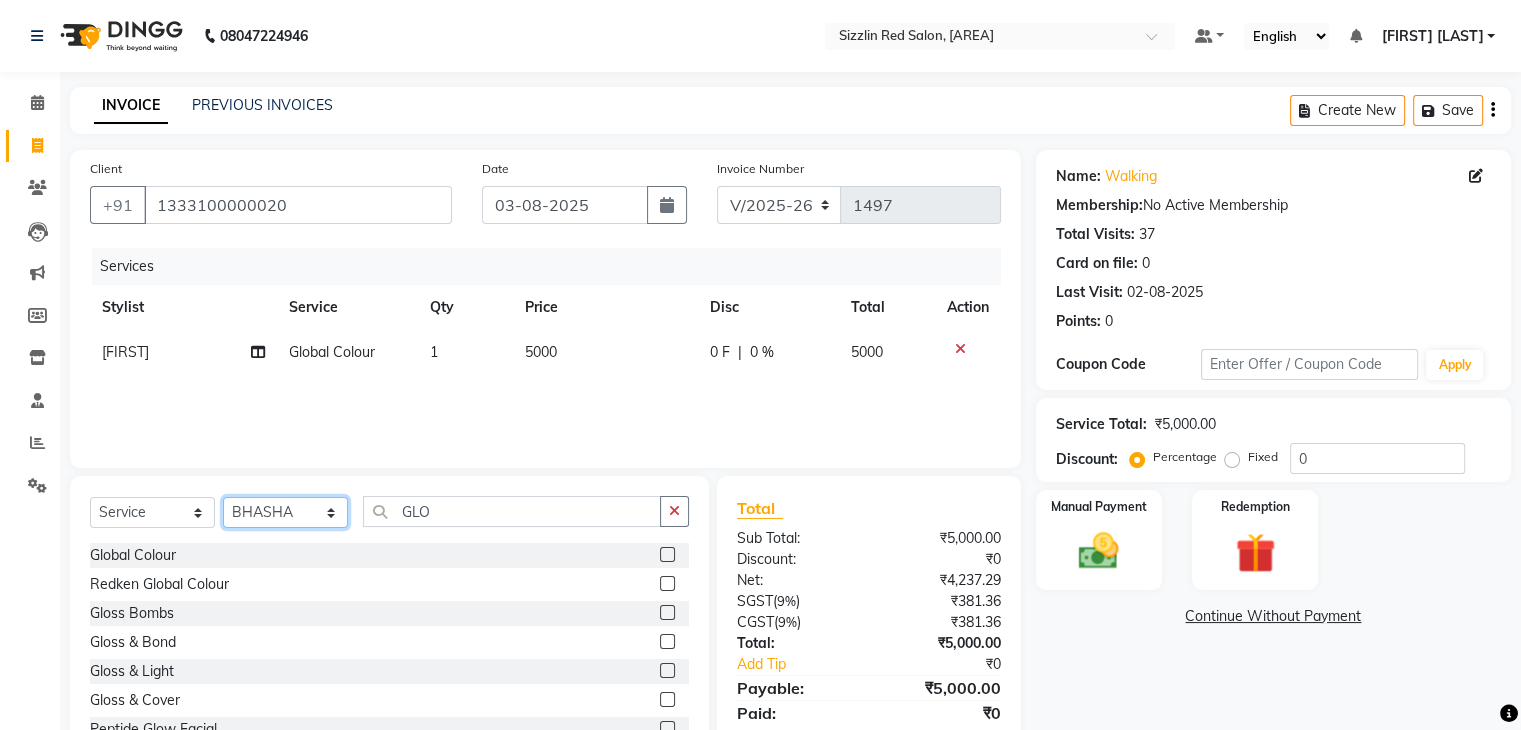 click on "Select Stylist Ajay HK 1 Ajay veer hk ALO Anjeeta Ankit BHASHA COUNTER Demetrious Lovepreet Mohit Mohit Vyas OM  Rohit SALMAN Sharda Shekhu Simran Sukh Swarang Toka Zen" 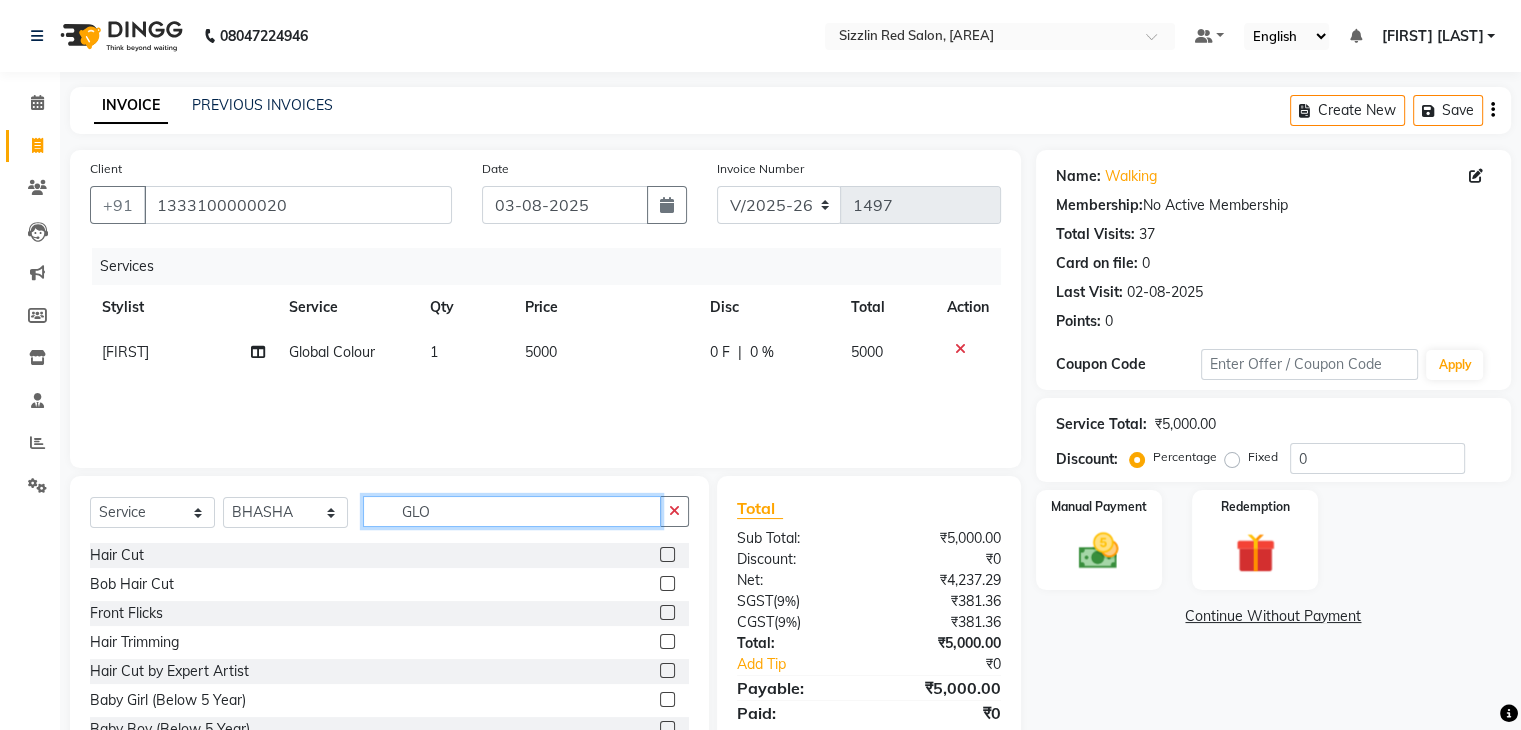 click on "GLO" 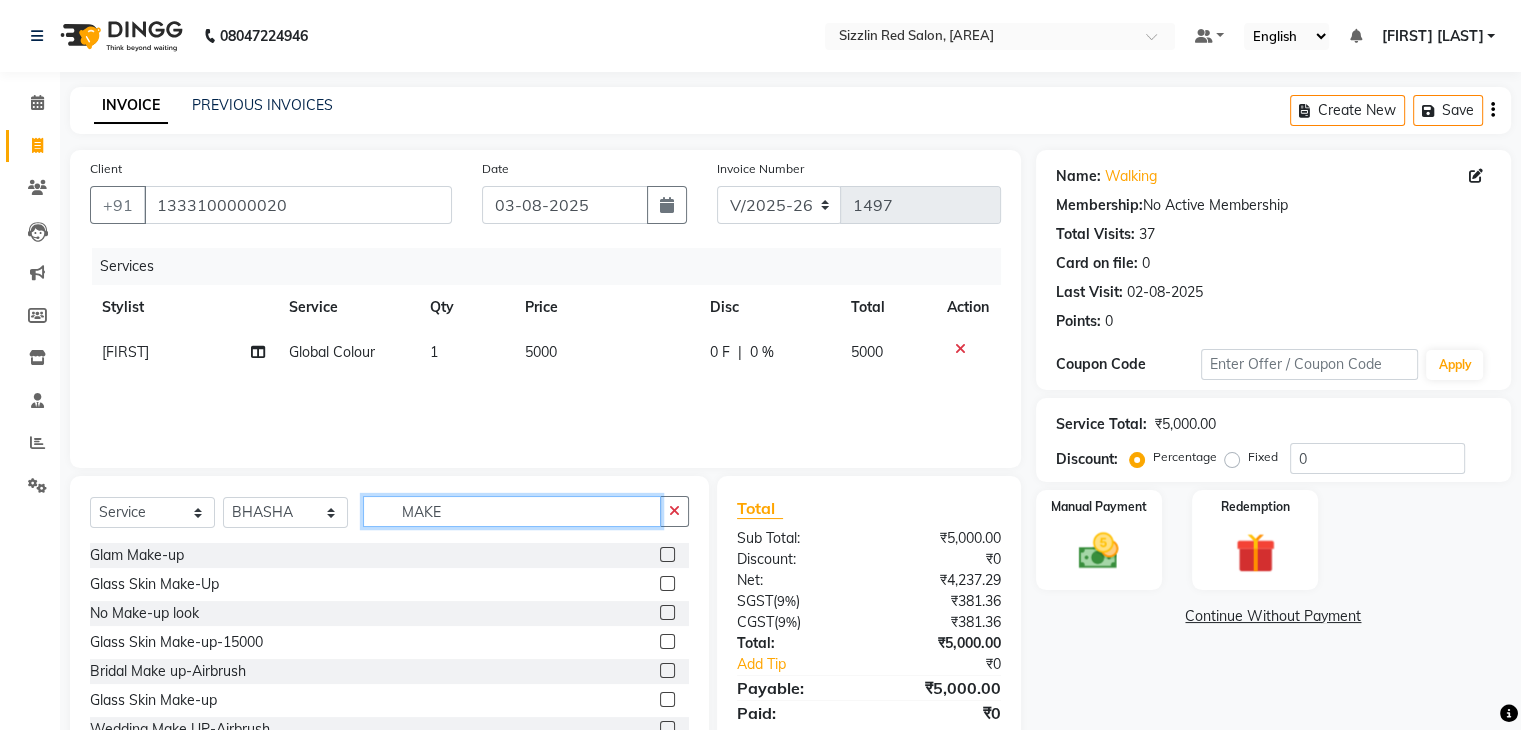 type on "MAKE" 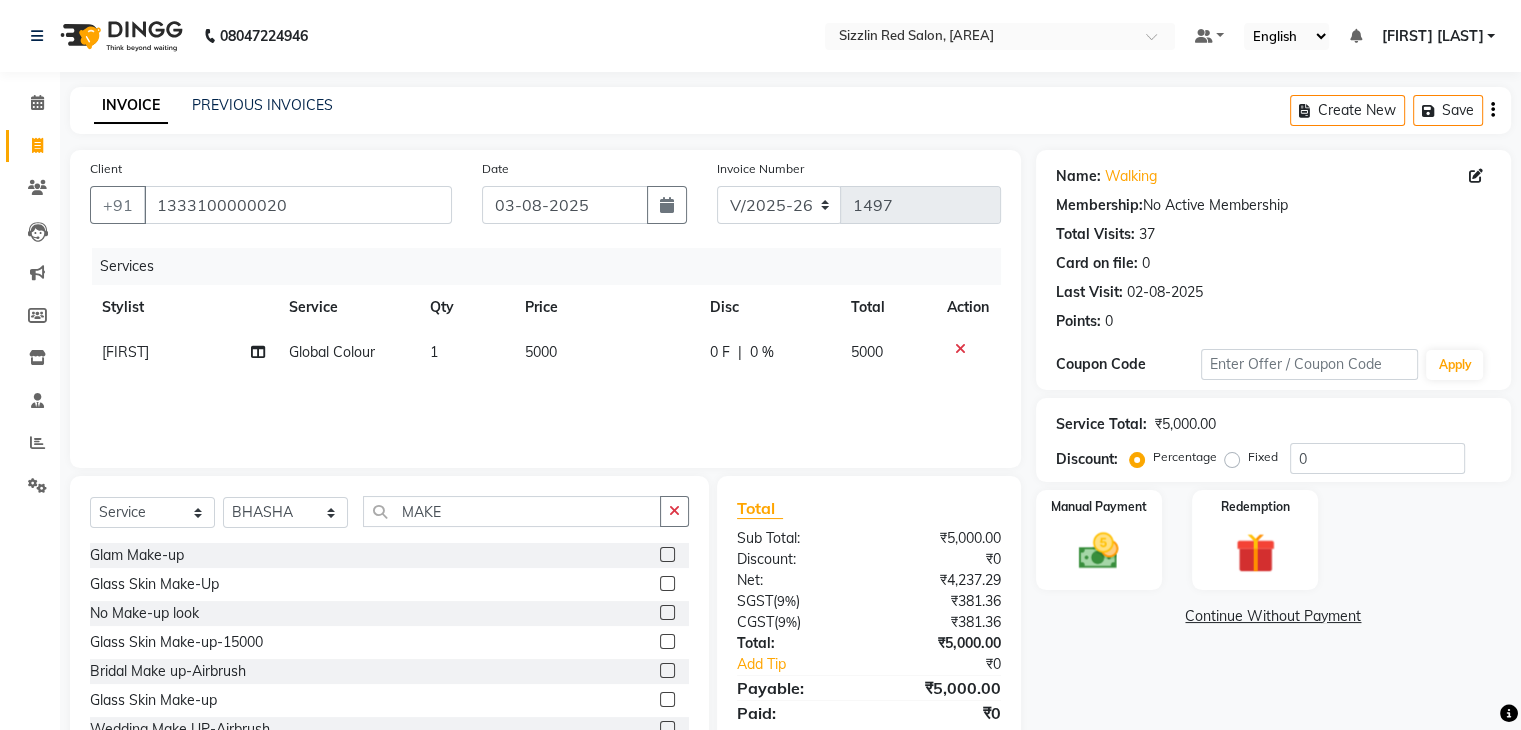 click 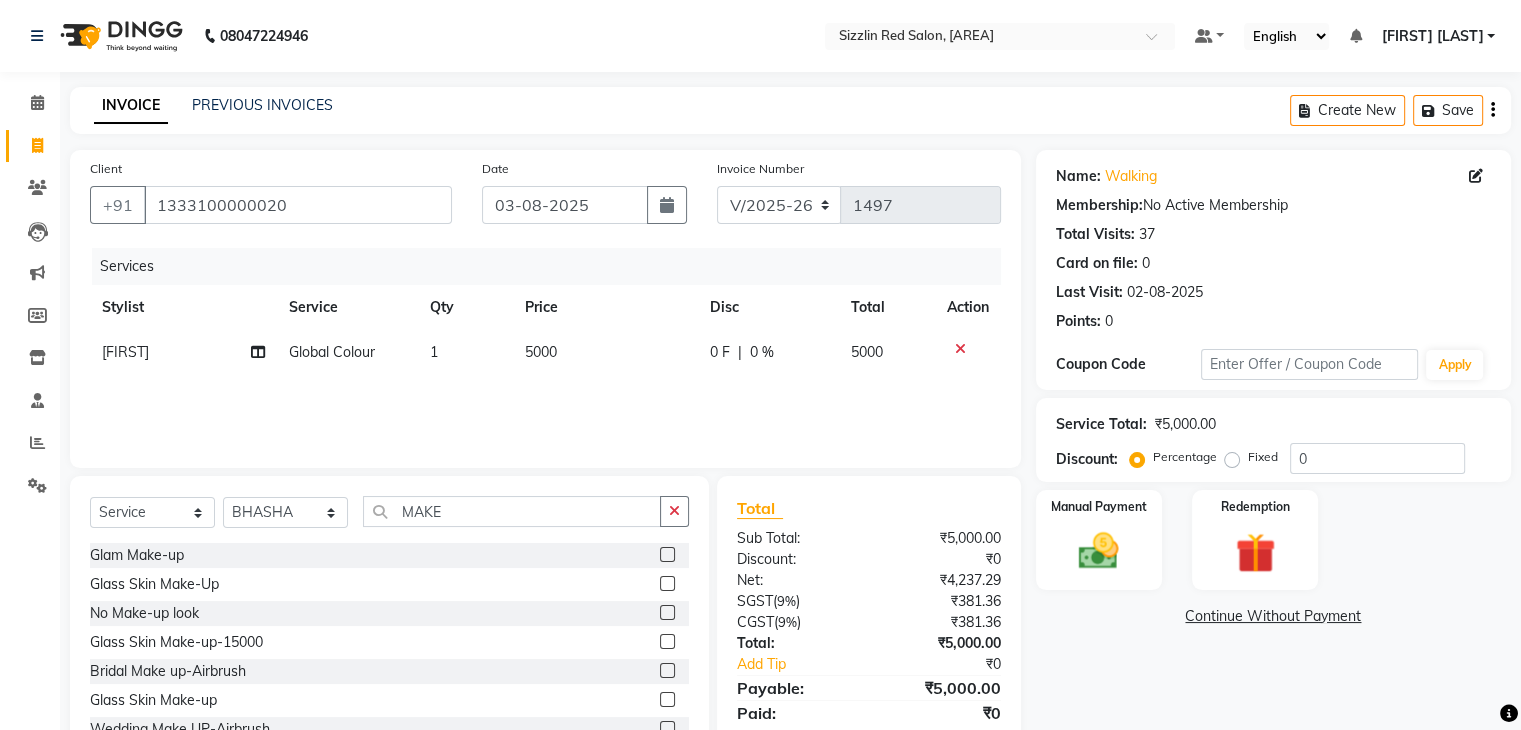 click at bounding box center (666, 555) 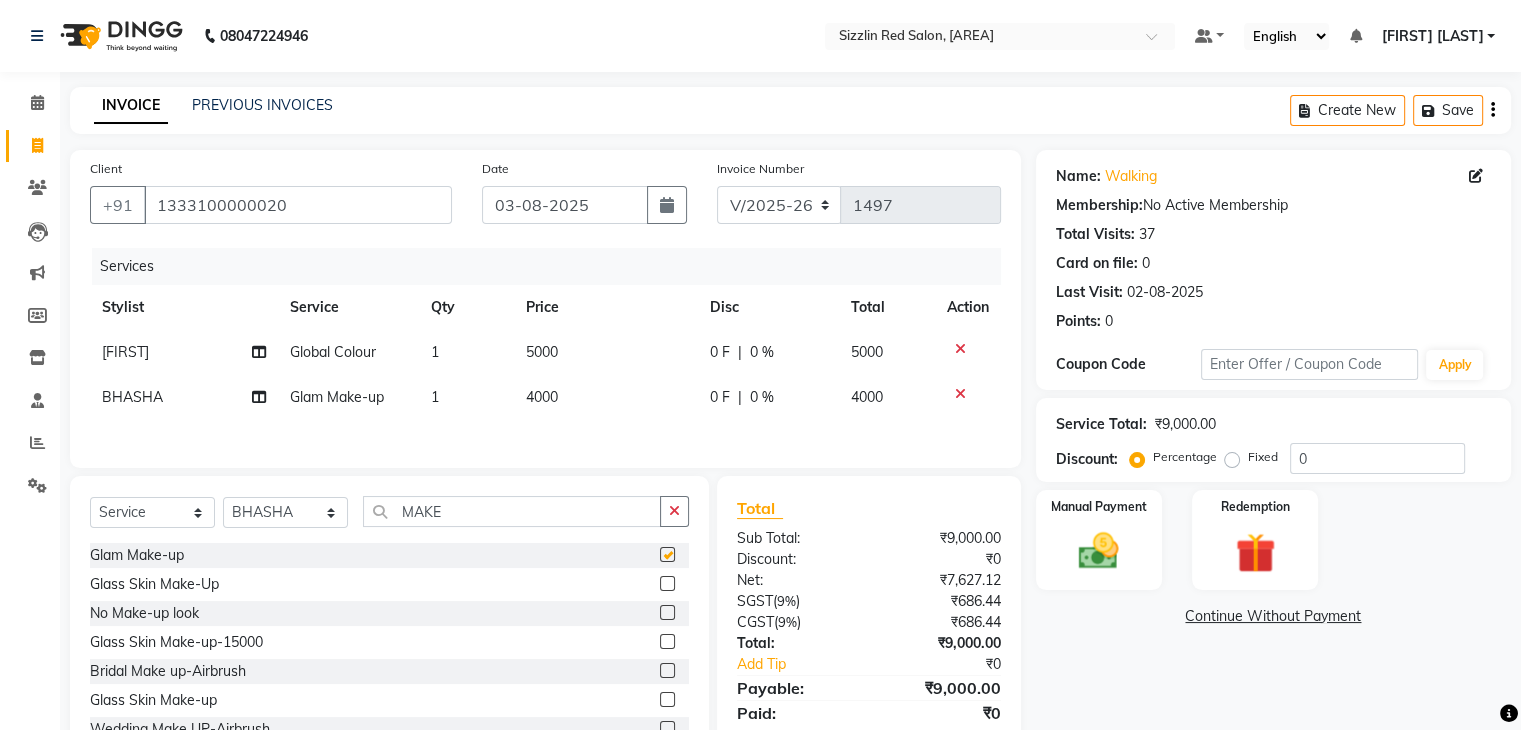 checkbox on "false" 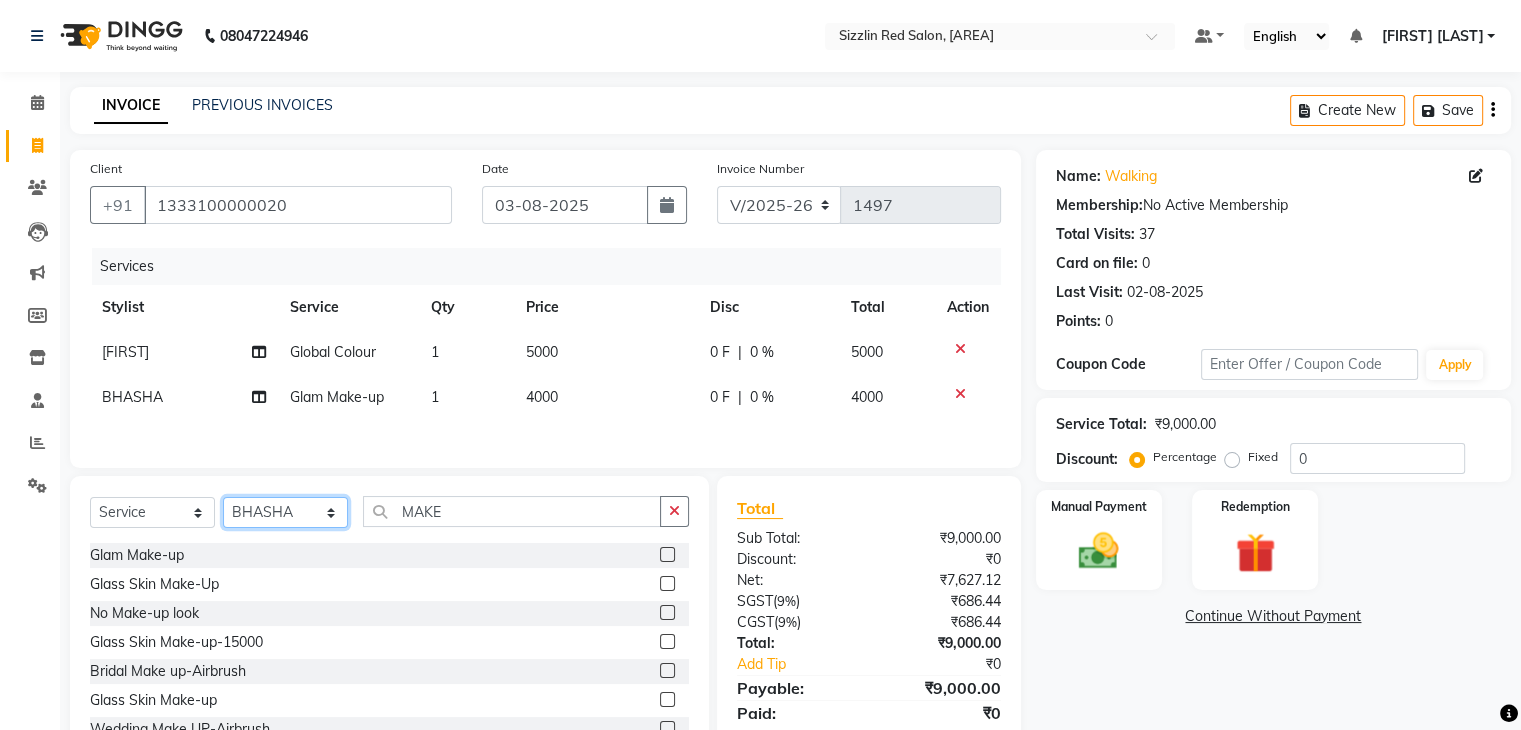 click on "Select Stylist Ajay HK 1 Ajay veer hk ALO Anjeeta Ankit BHASHA COUNTER Demetrious Lovepreet Mohit Mohit Vyas OM  Rohit SALMAN Sharda Shekhu Simran Sukh Swarang Toka Zen" 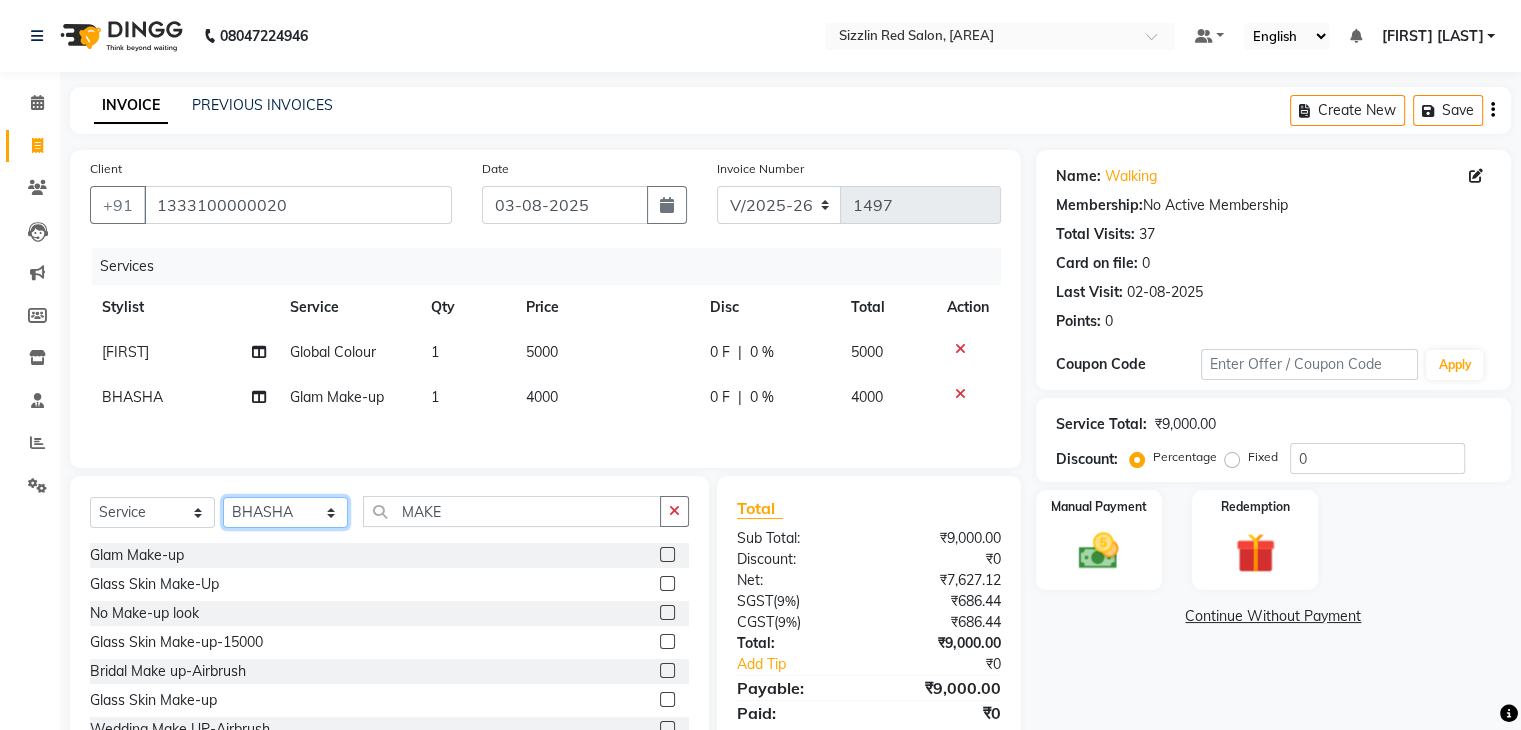 select on "70243" 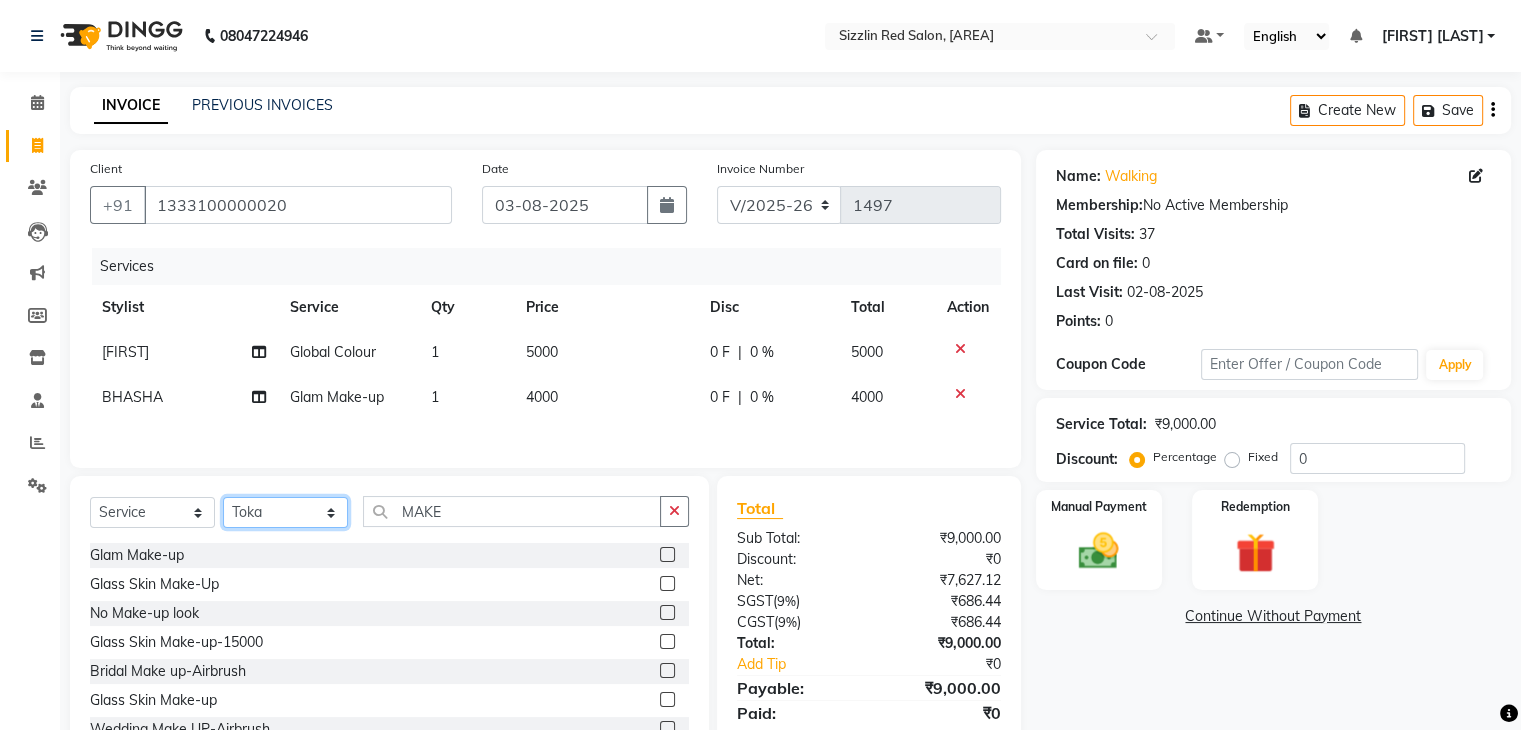 click on "Select Stylist Ajay HK 1 Ajay veer hk ALO Anjeeta Ankit BHASHA COUNTER Demetrious Lovepreet Mohit Mohit Vyas OM  Rohit SALMAN Sharda Shekhu Simran Sukh Swarang Toka Zen" 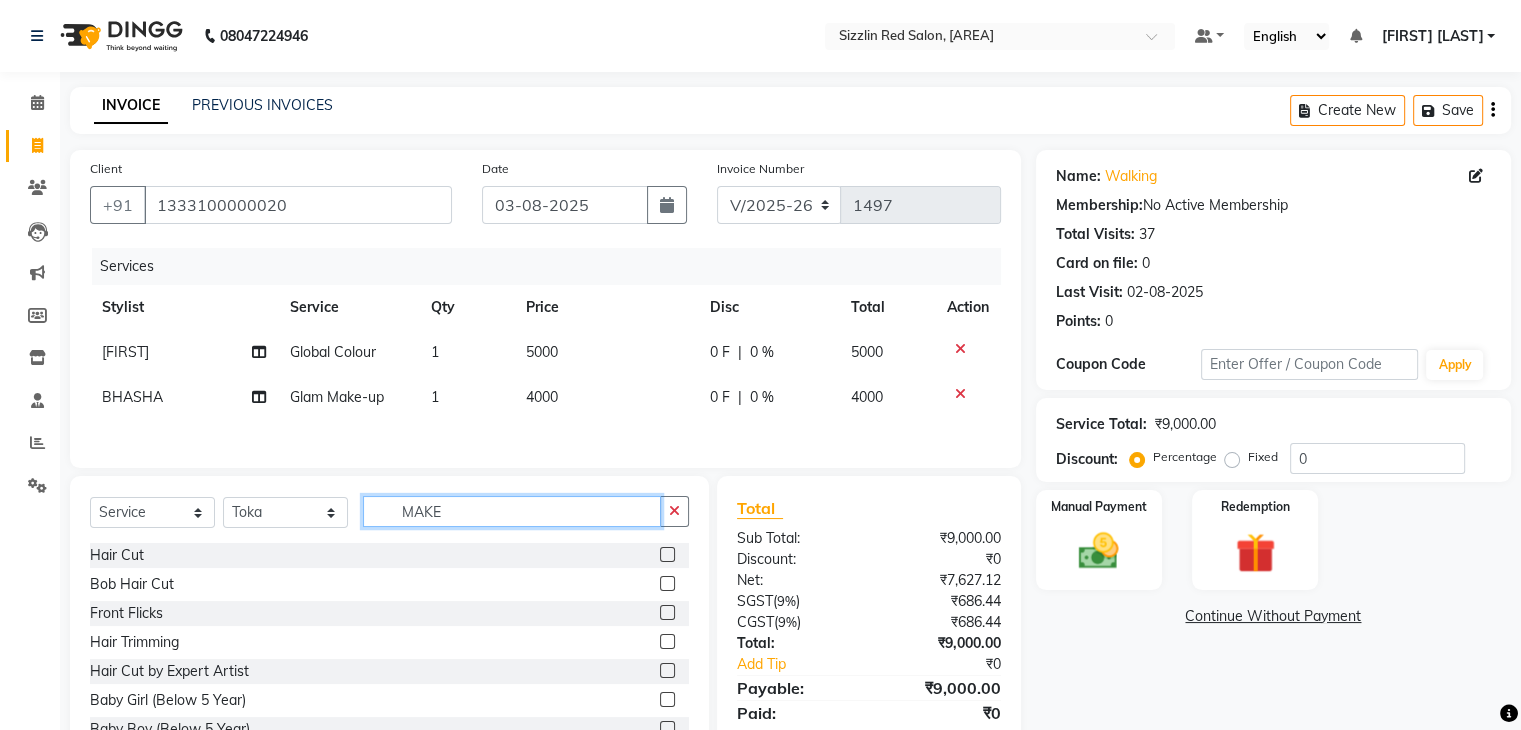 click on "MAKE" 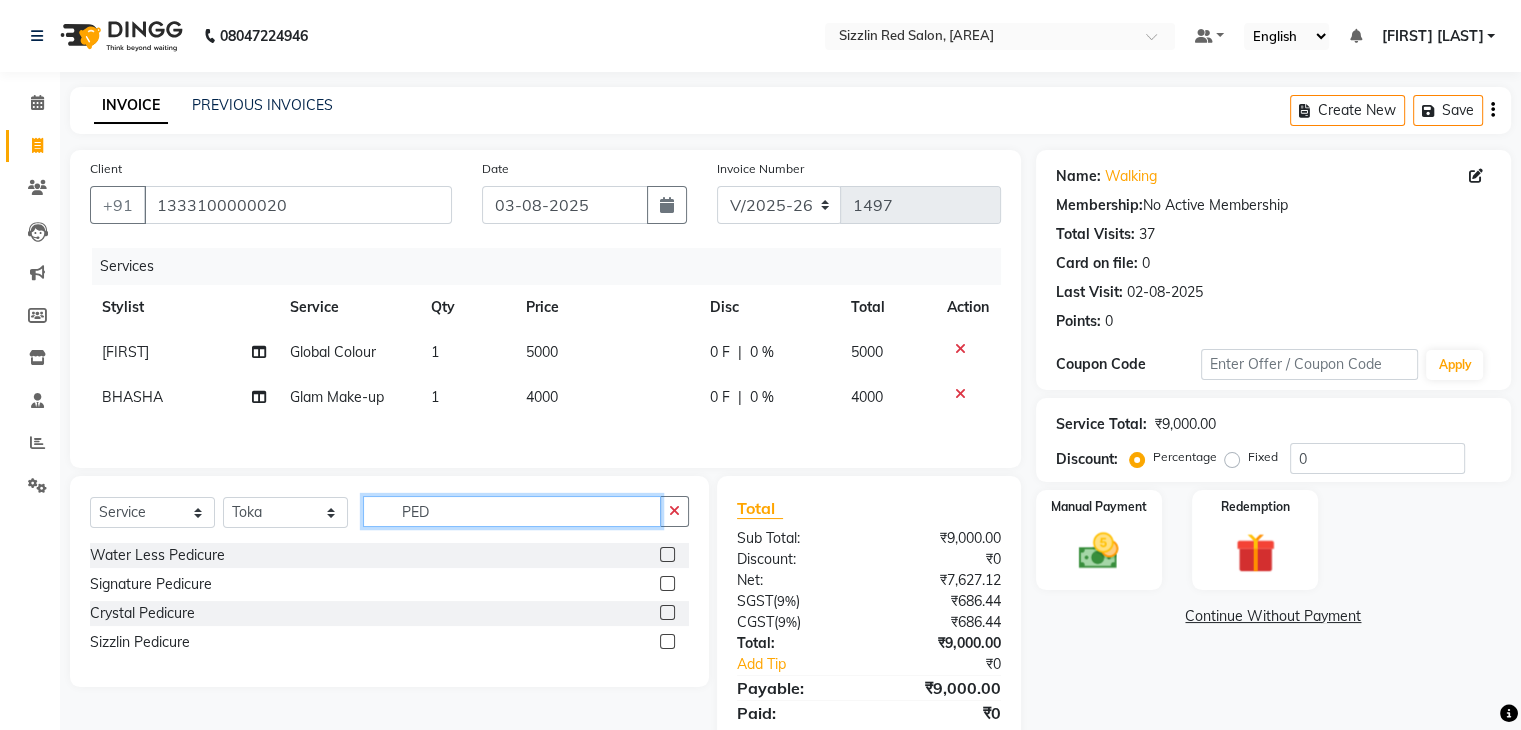 type on "PED" 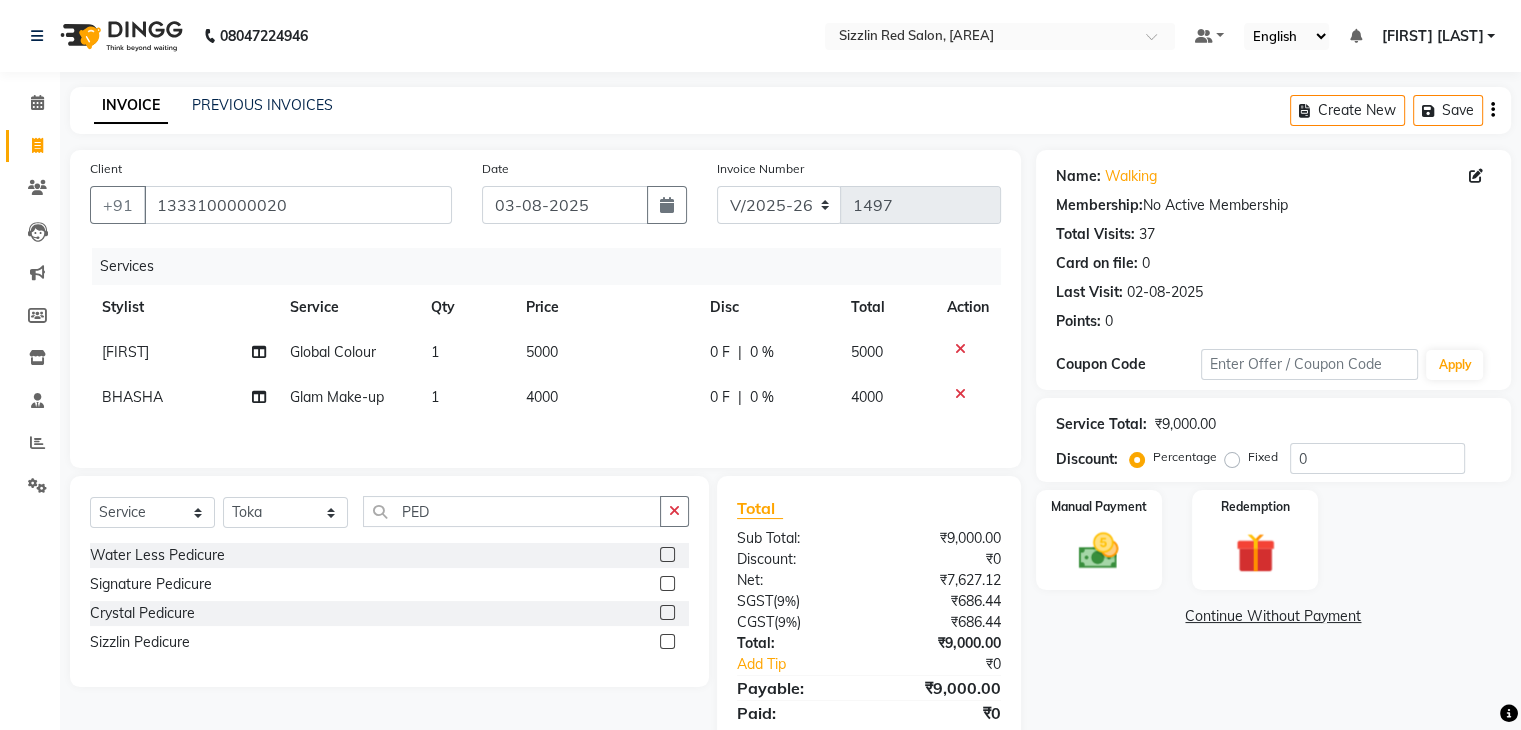 click 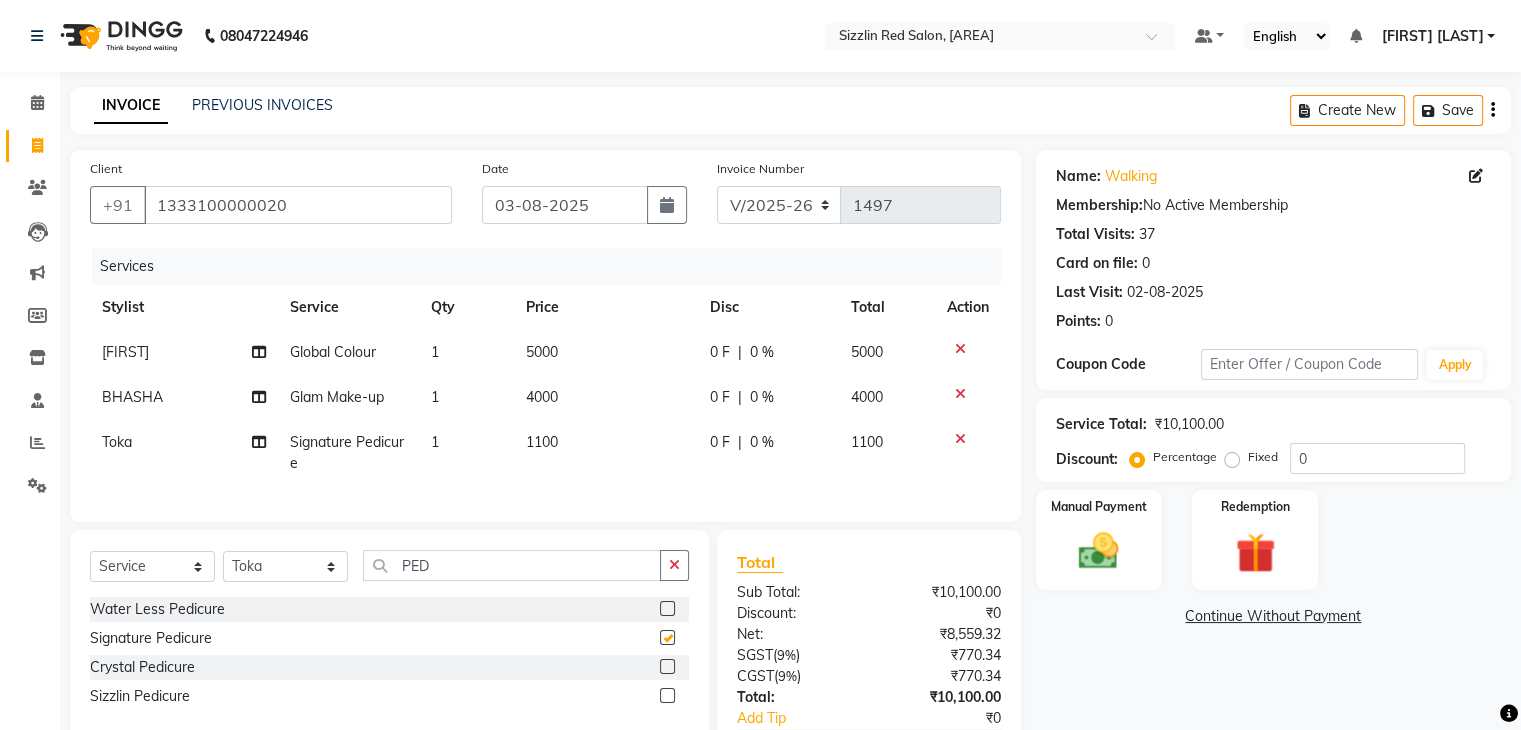 checkbox on "false" 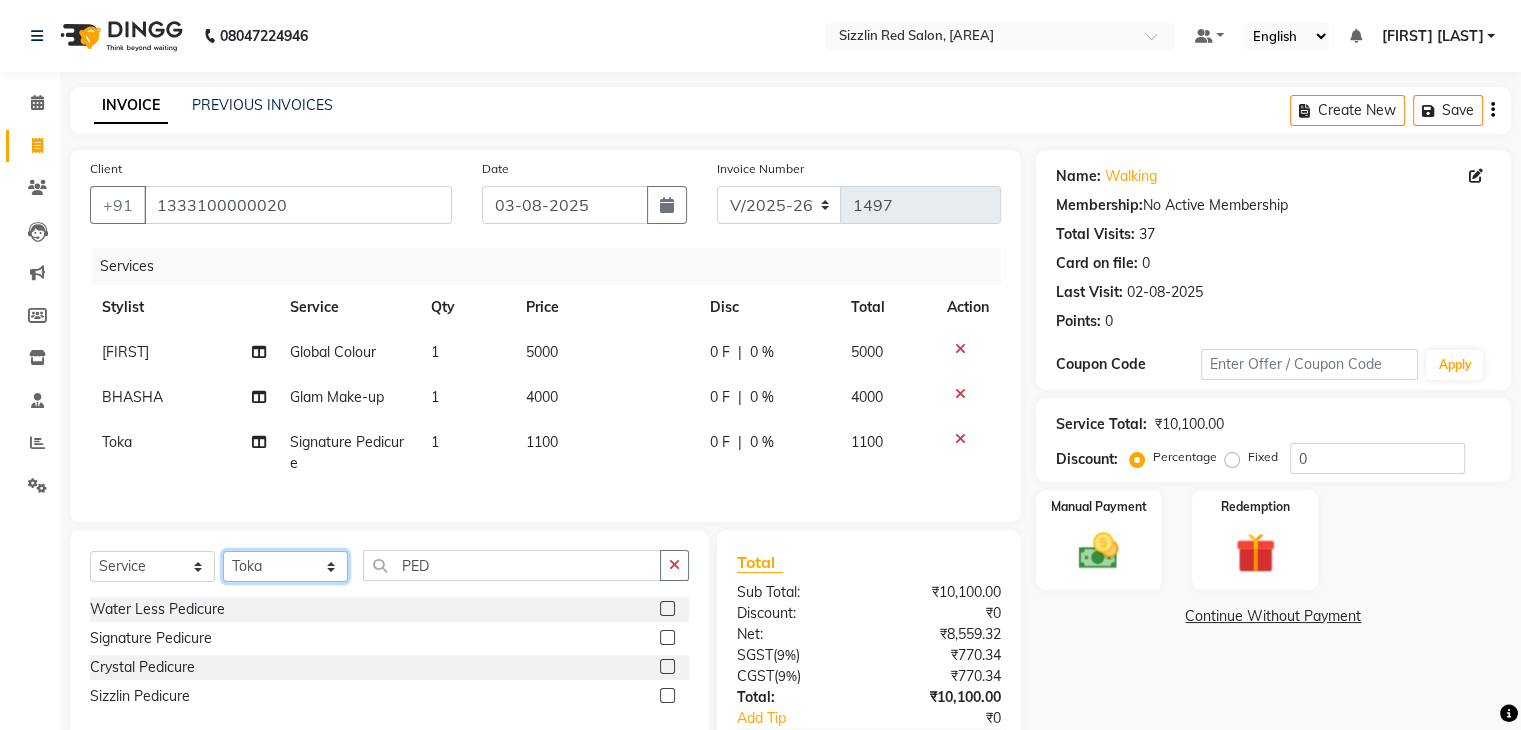 click on "Select Stylist Ajay HK 1 Ajay veer hk ALO Anjeeta Ankit BHASHA COUNTER Demetrious Lovepreet Mohit Mohit Vyas OM  Rohit SALMAN Sharda Shekhu Simran Sukh Swarang Toka Zen" 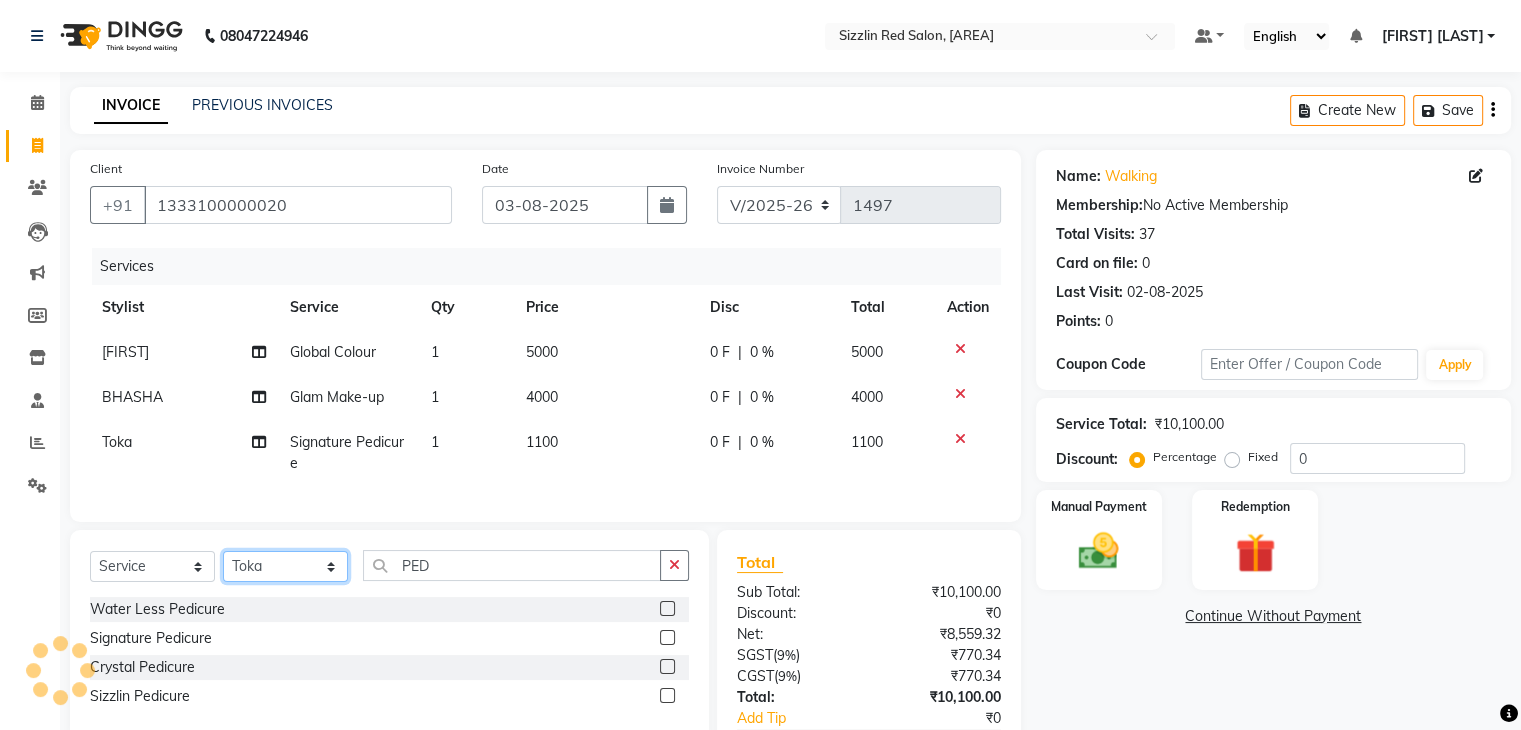 select on "70804" 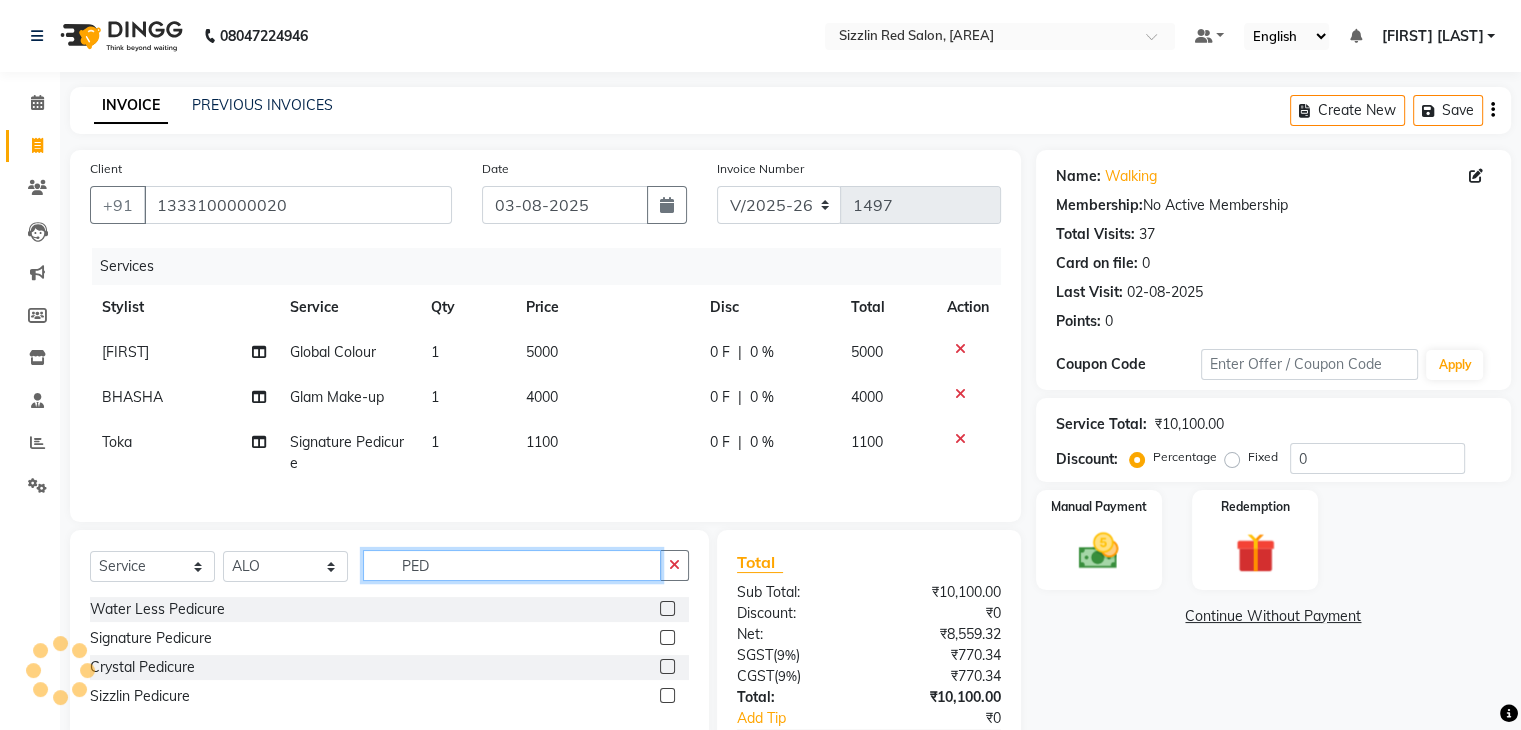 click on "PED" 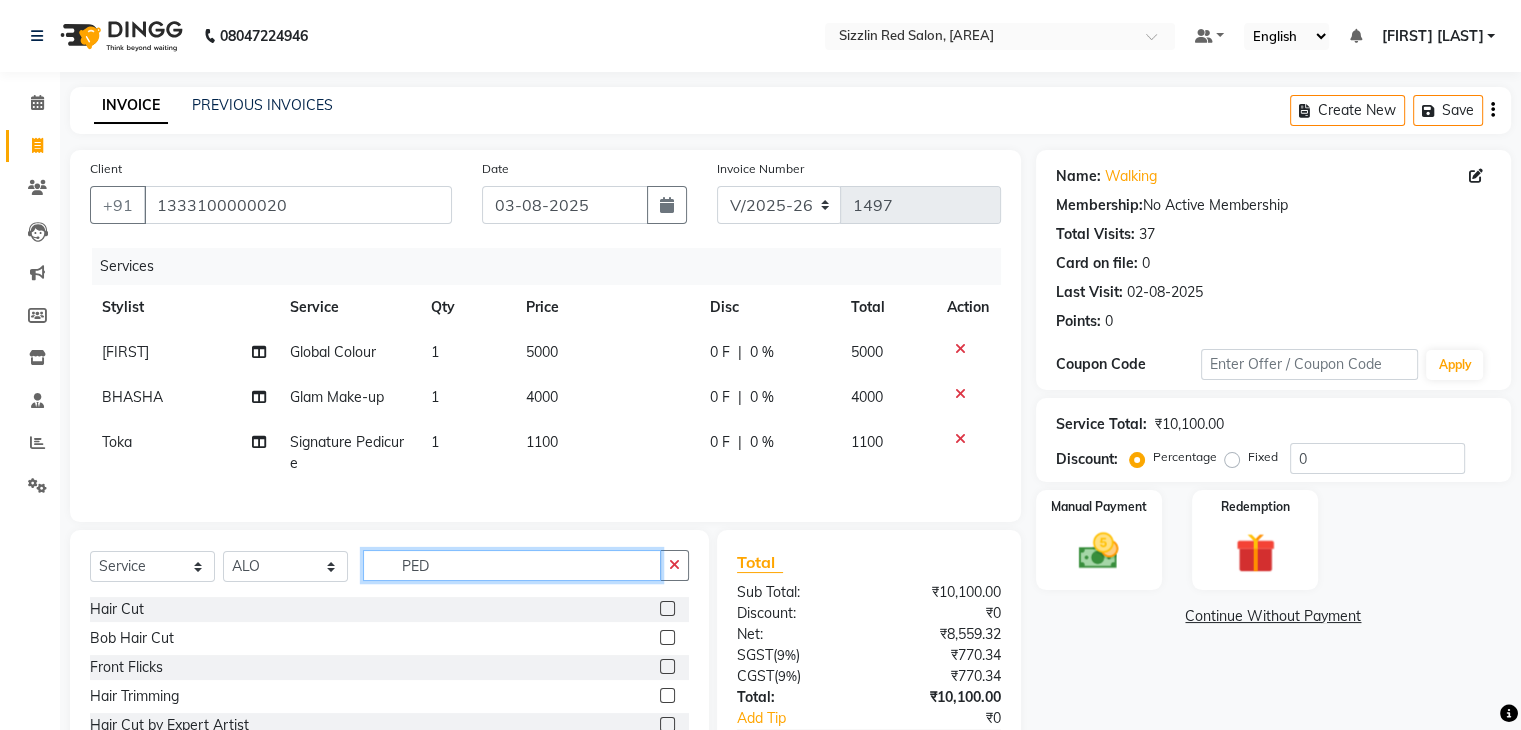click on "PED" 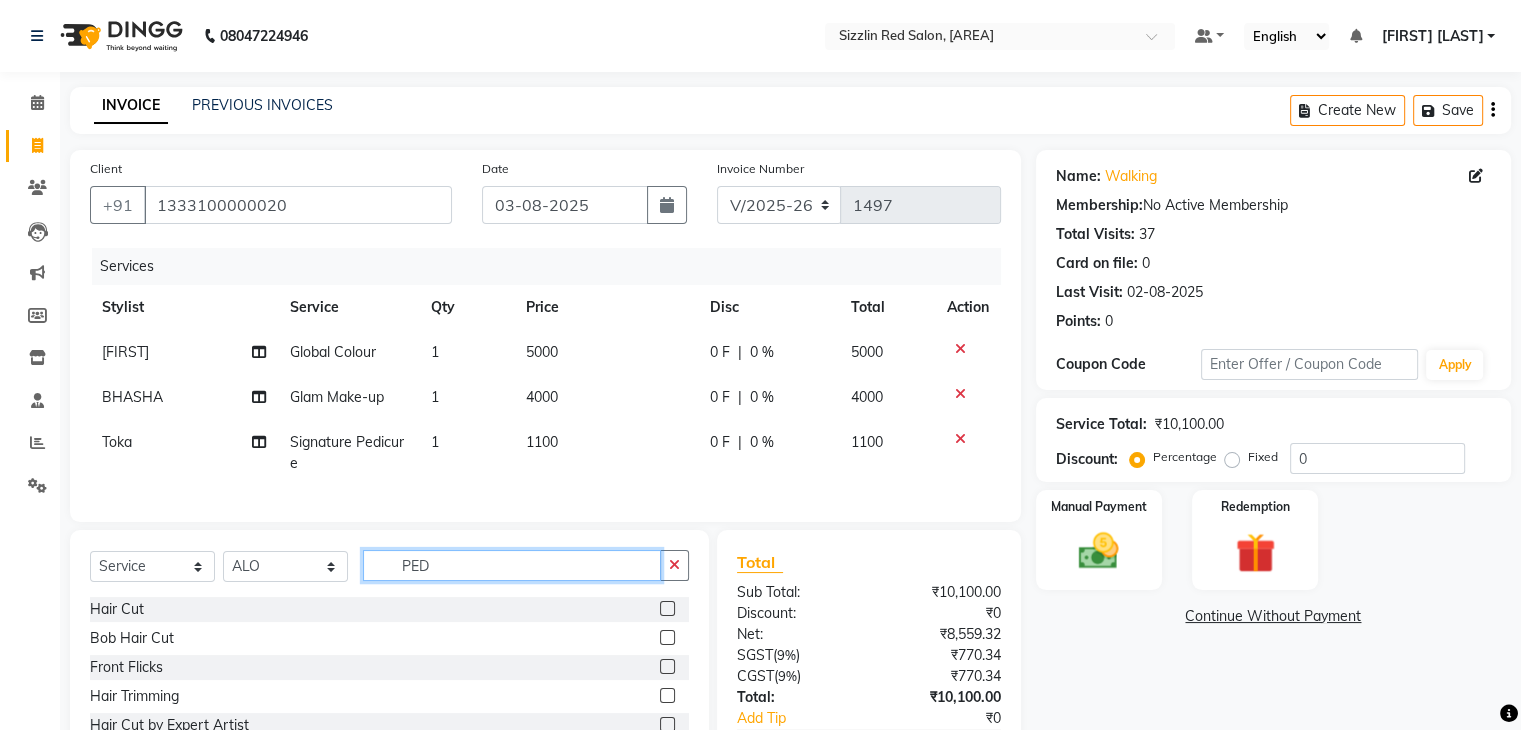 click on "PED" 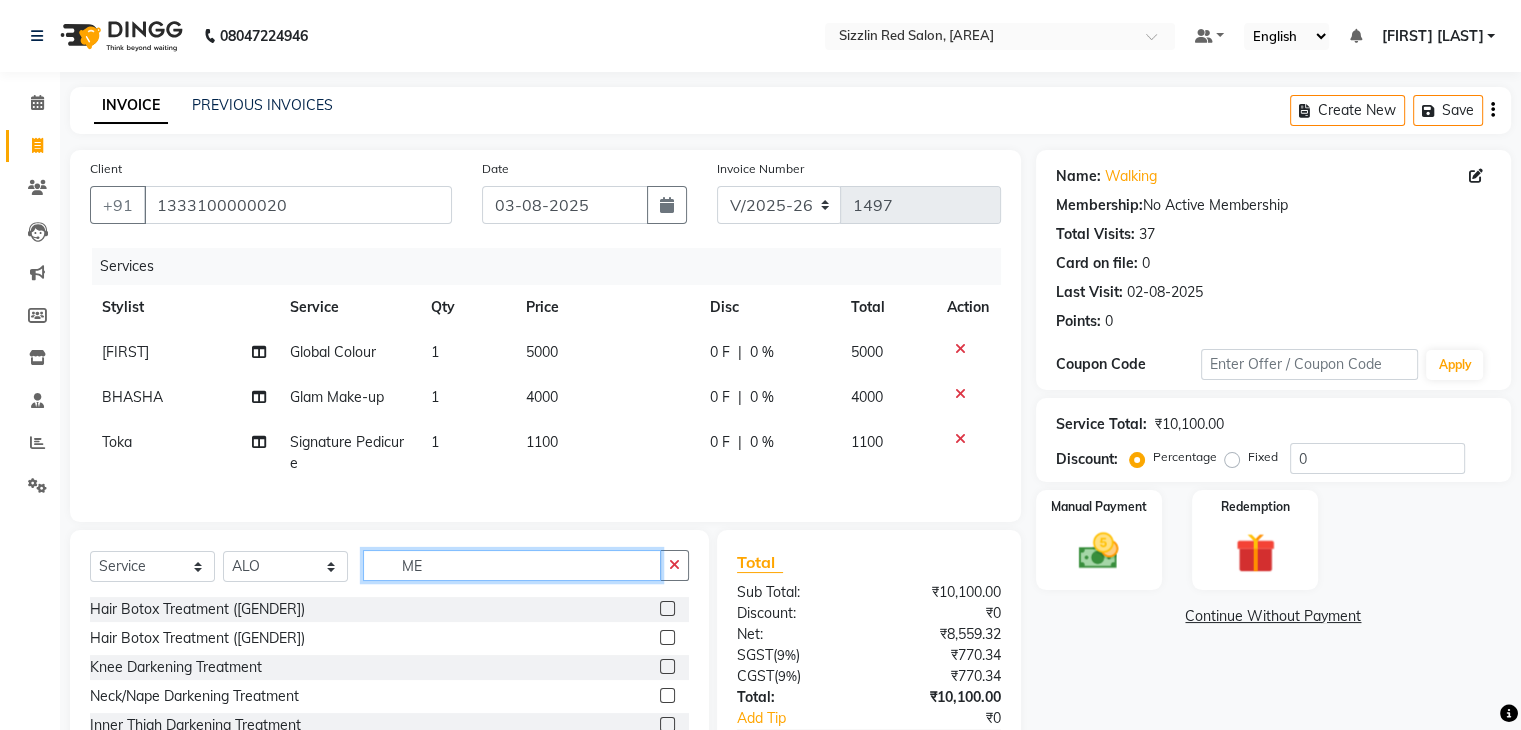 type on "M" 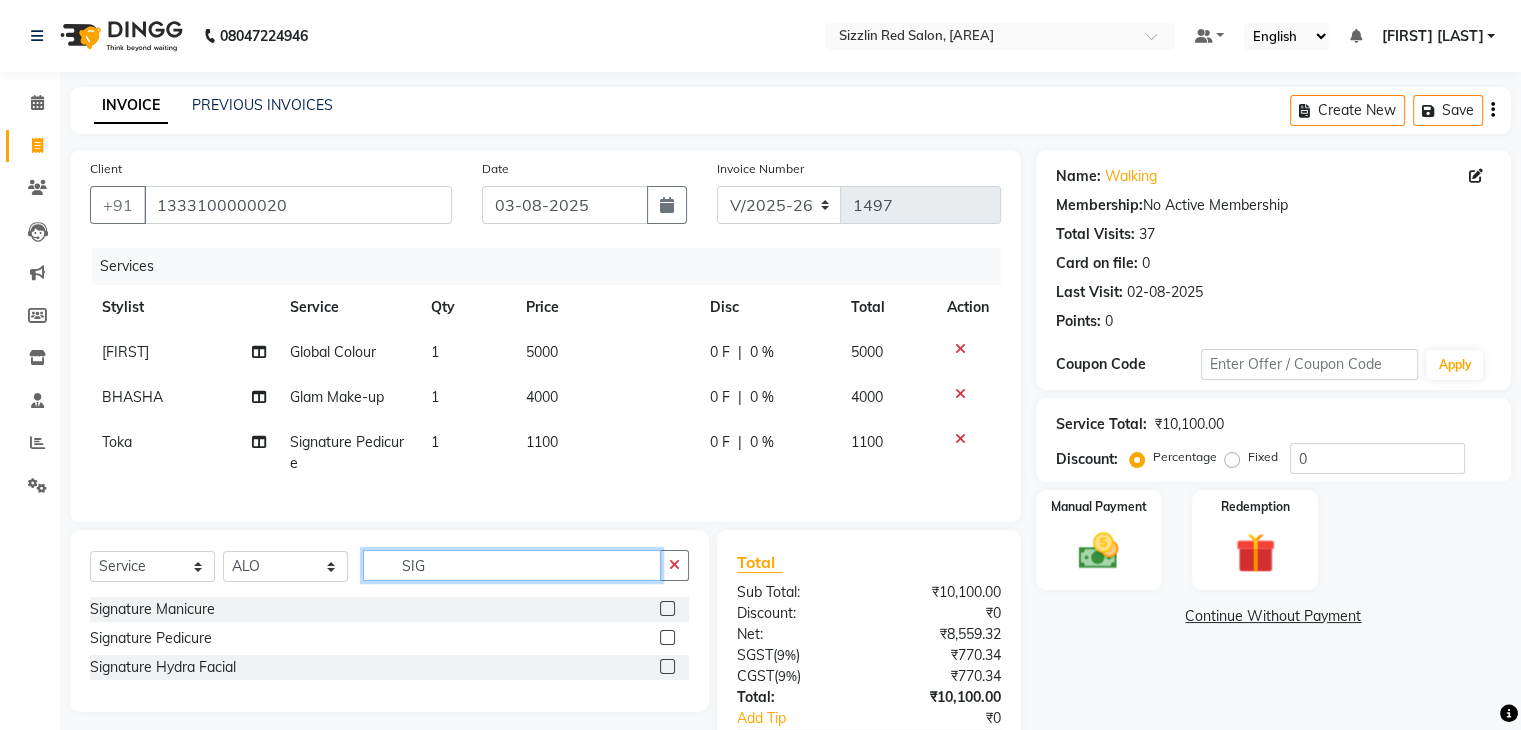 type on "SIG" 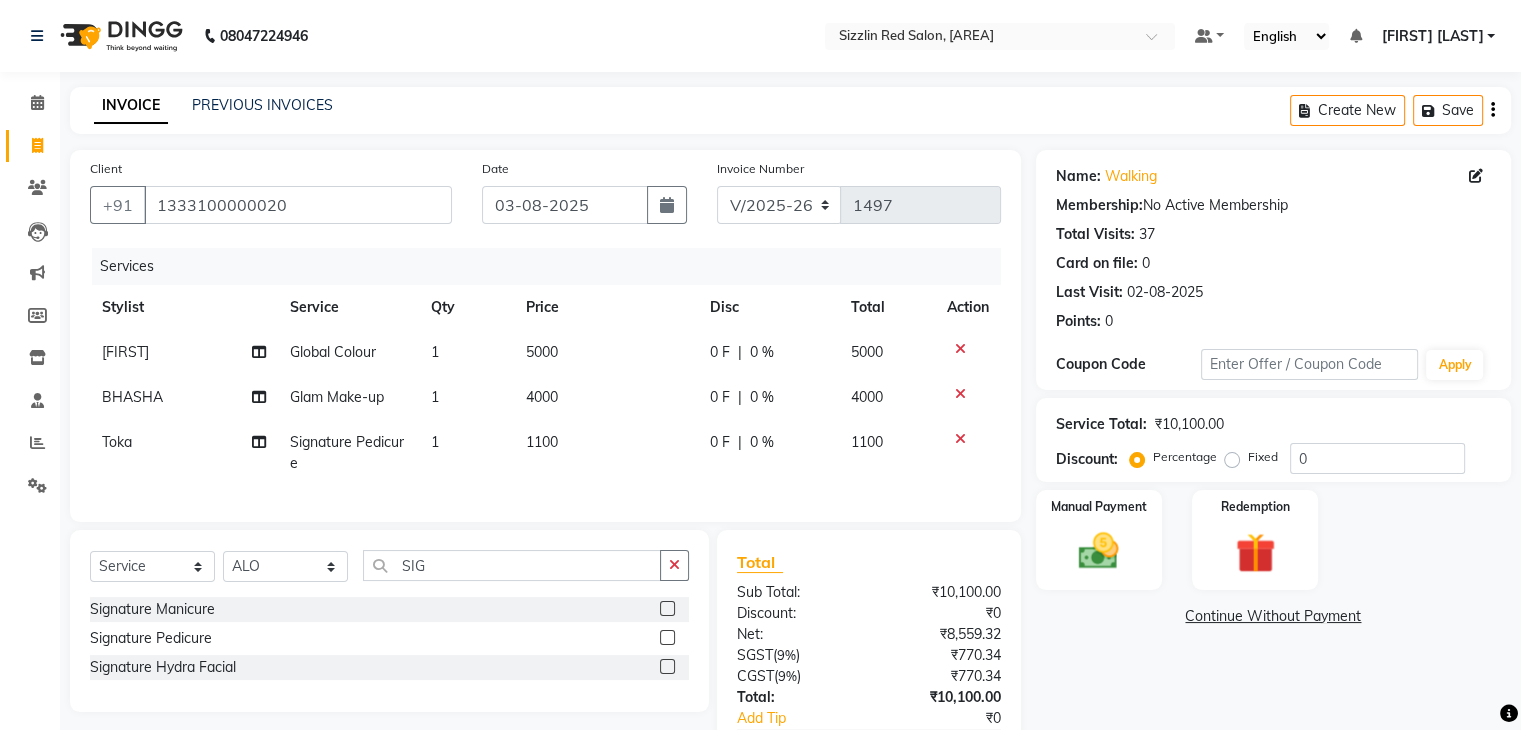 click 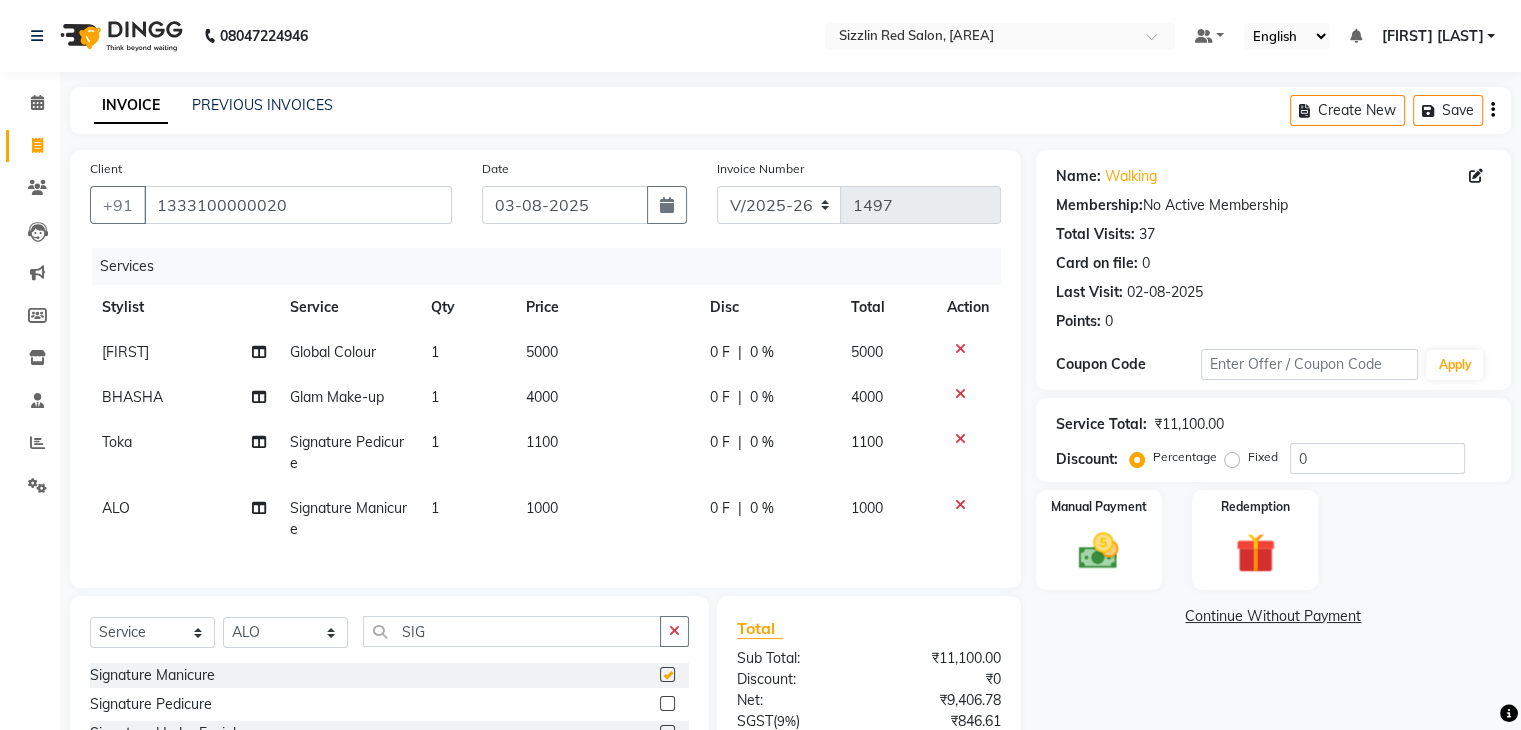 checkbox on "false" 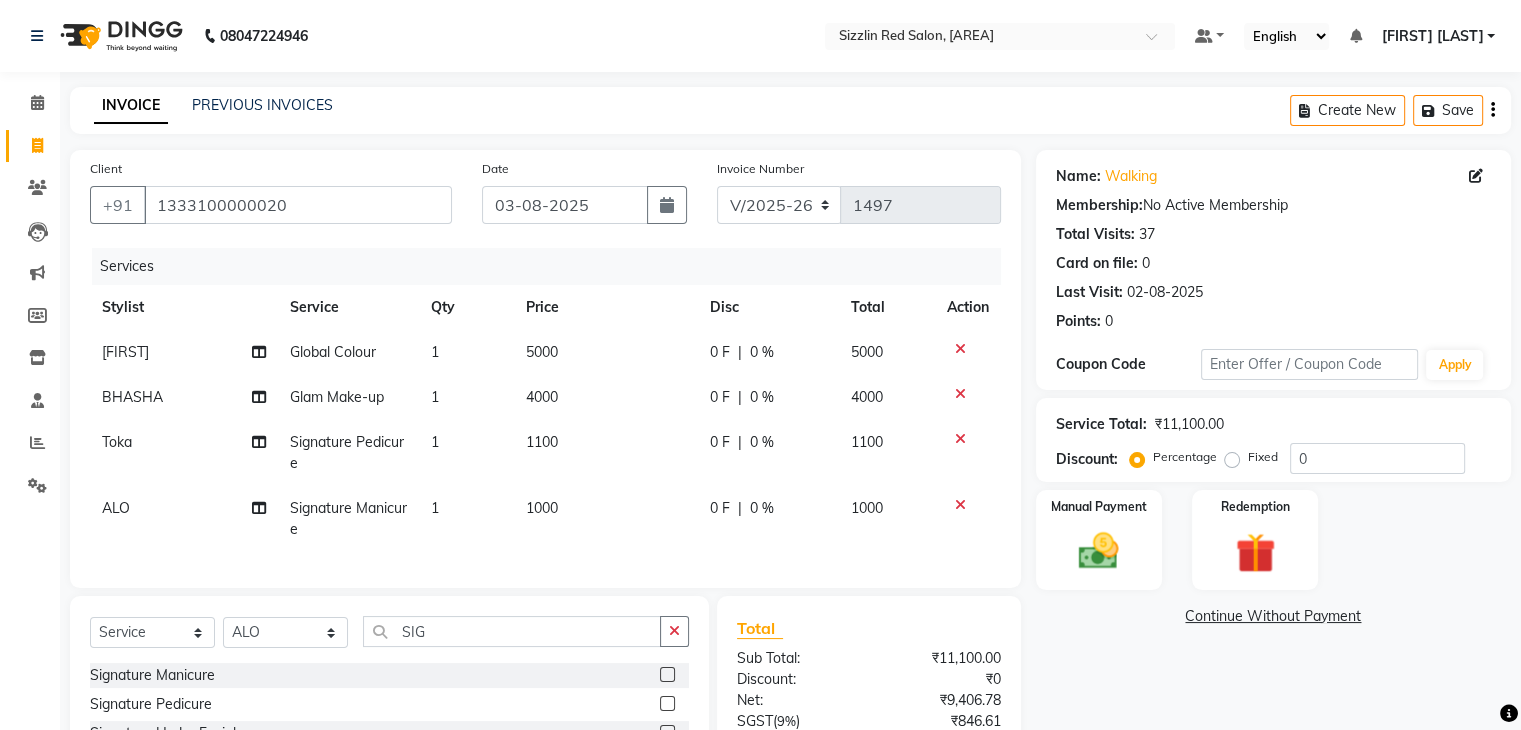 click on "1100" 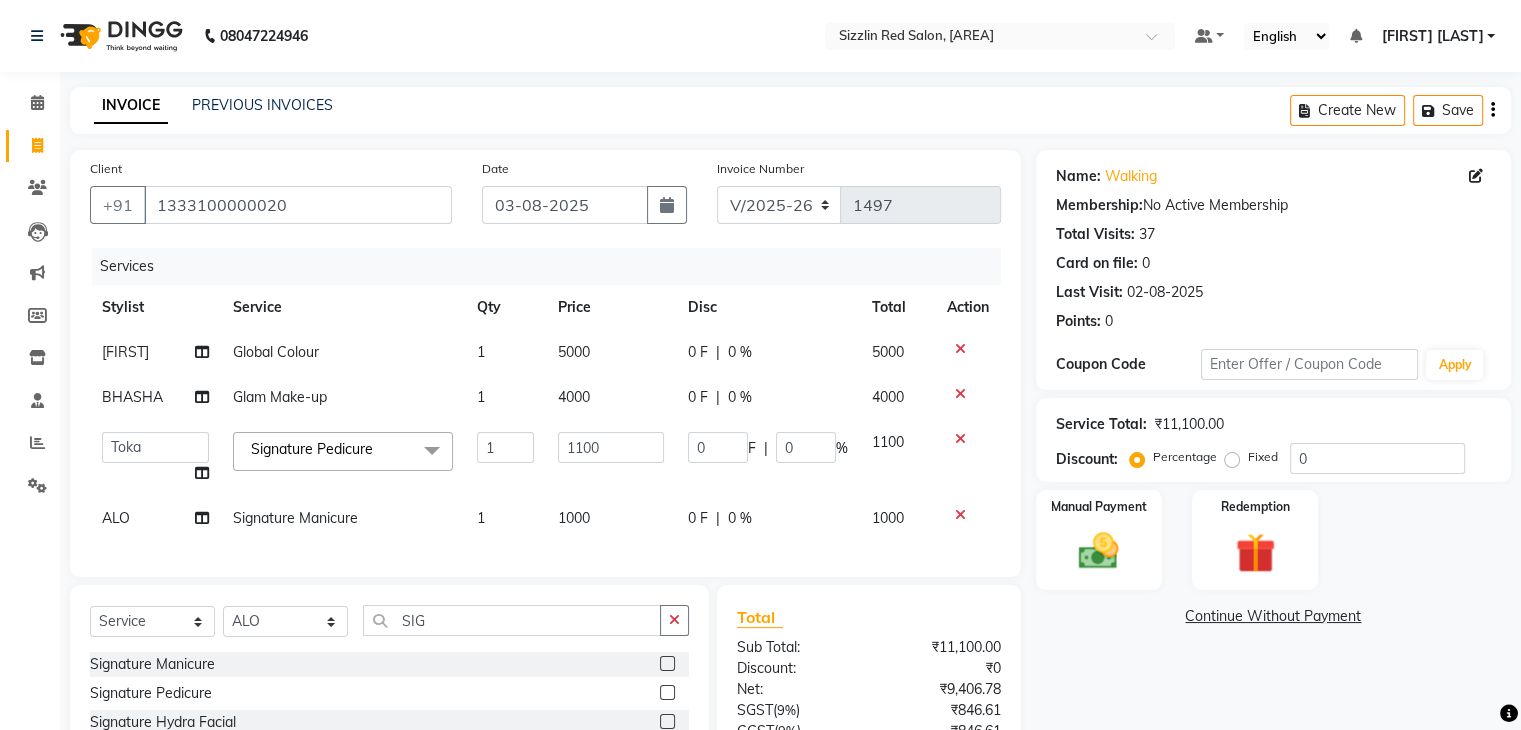 click on "1100" 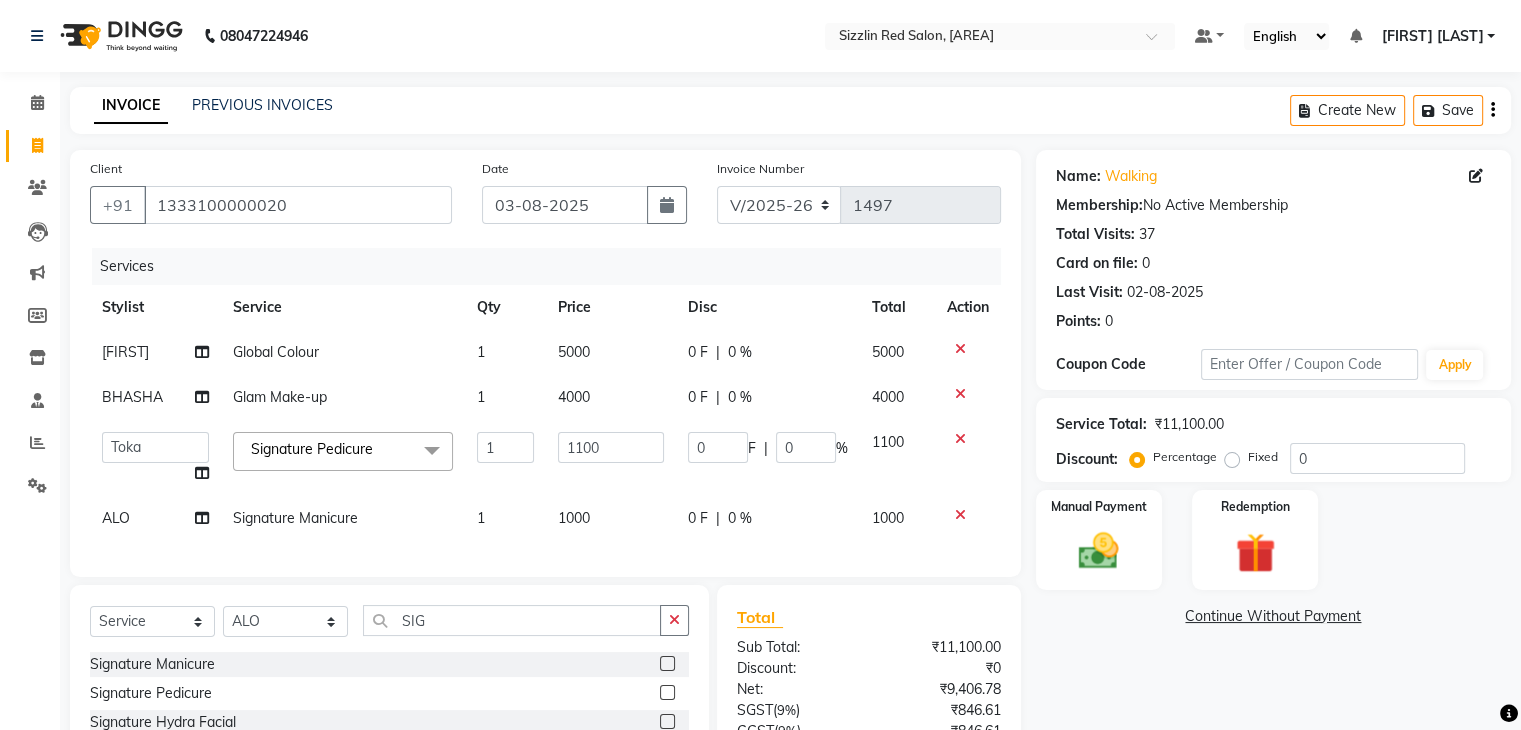 click on "1100" 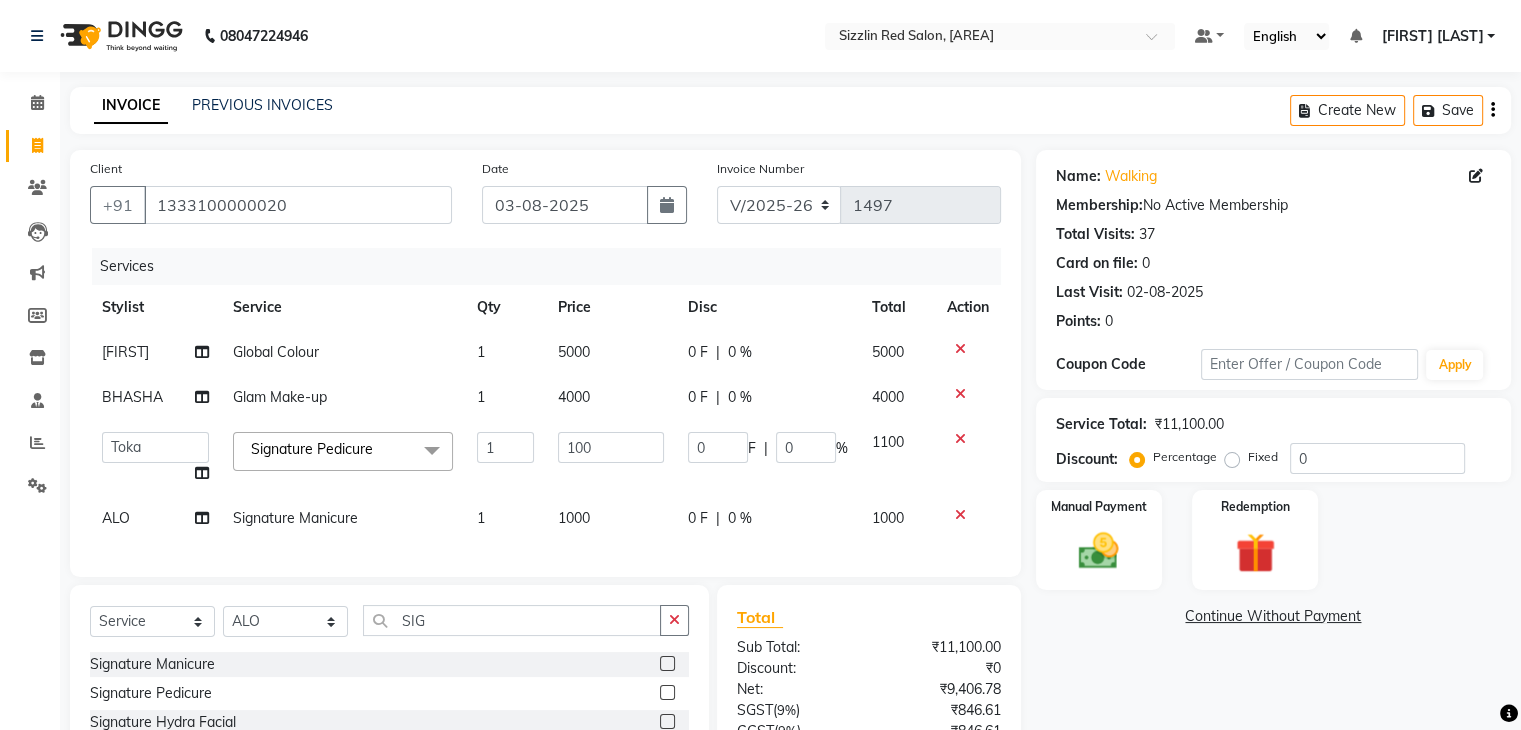 type on "1000" 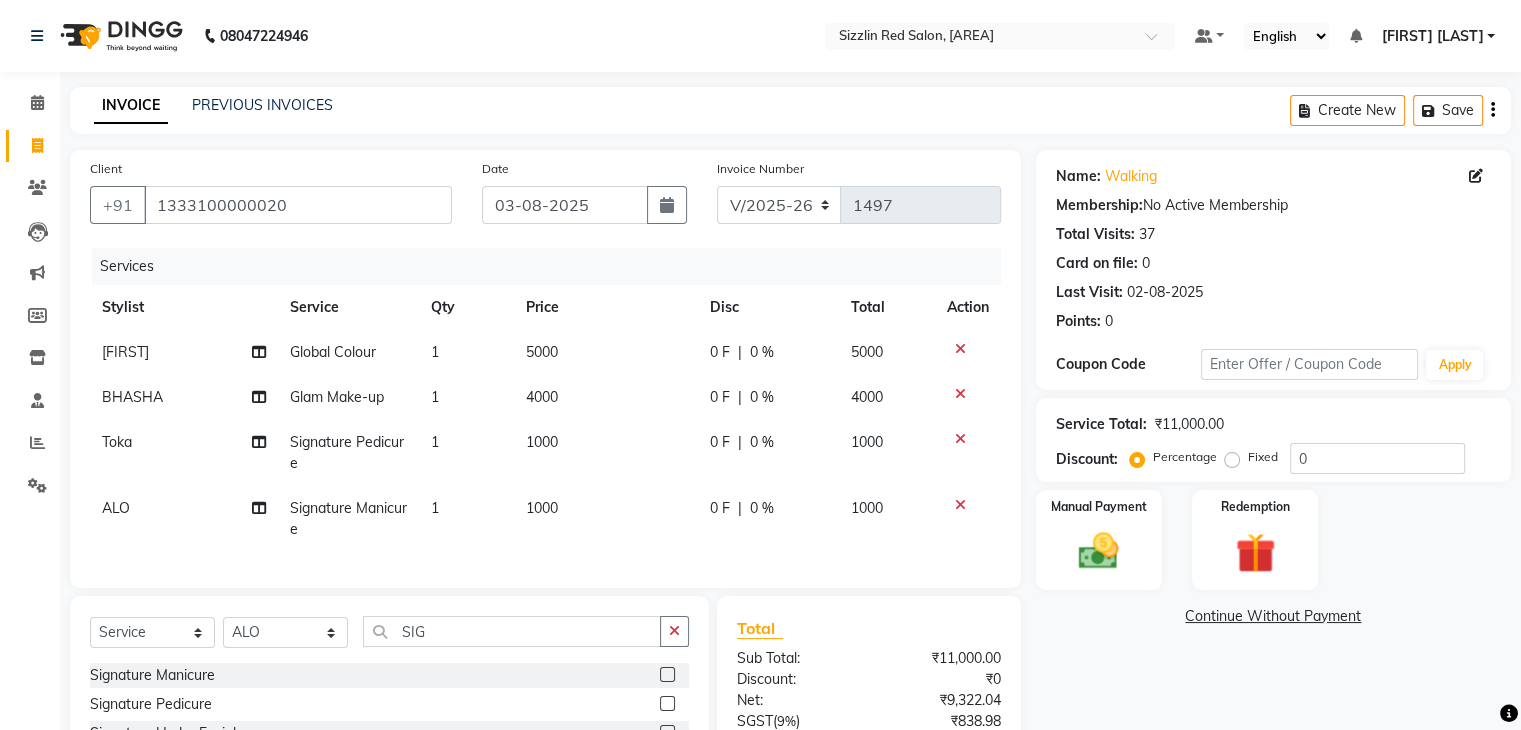 click on "4000" 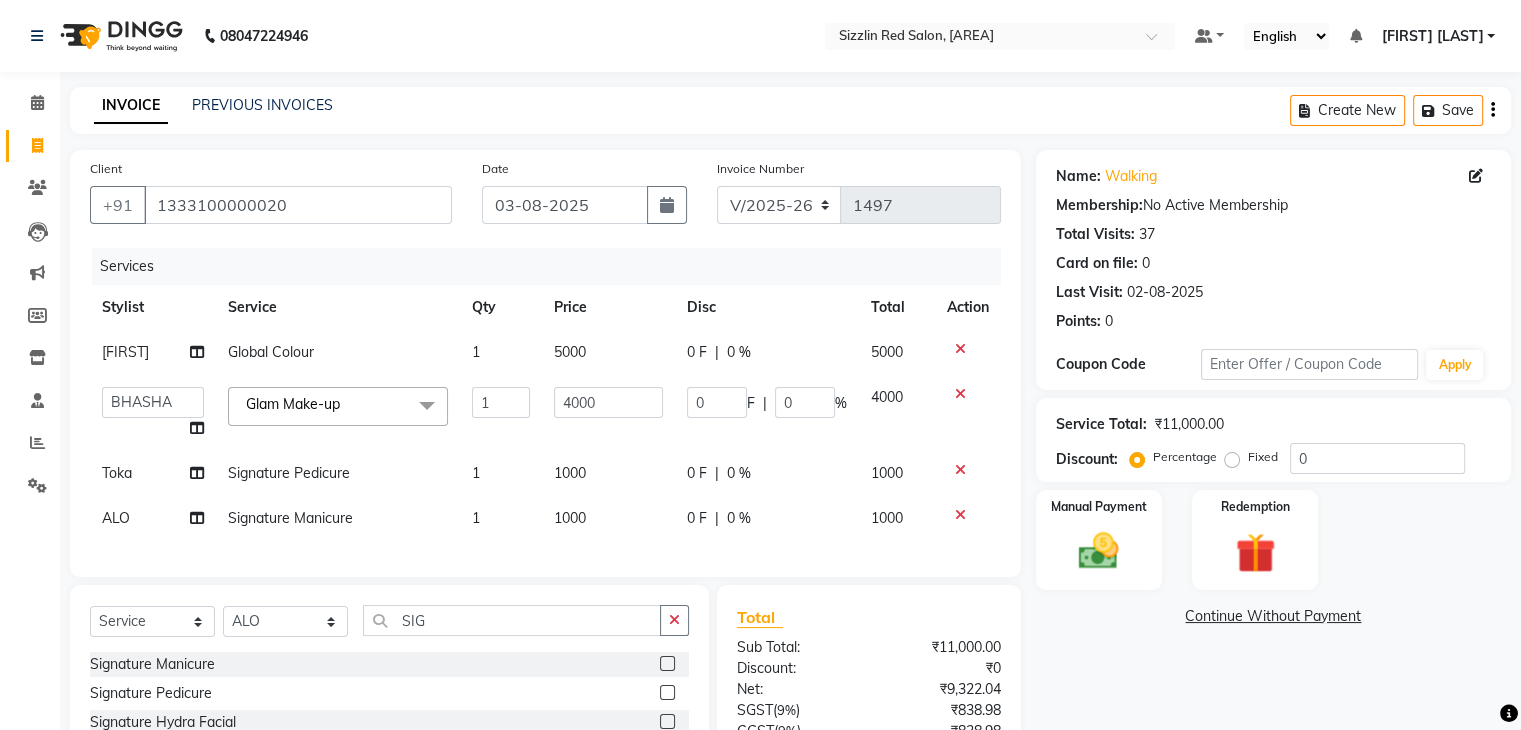 click on "4000" 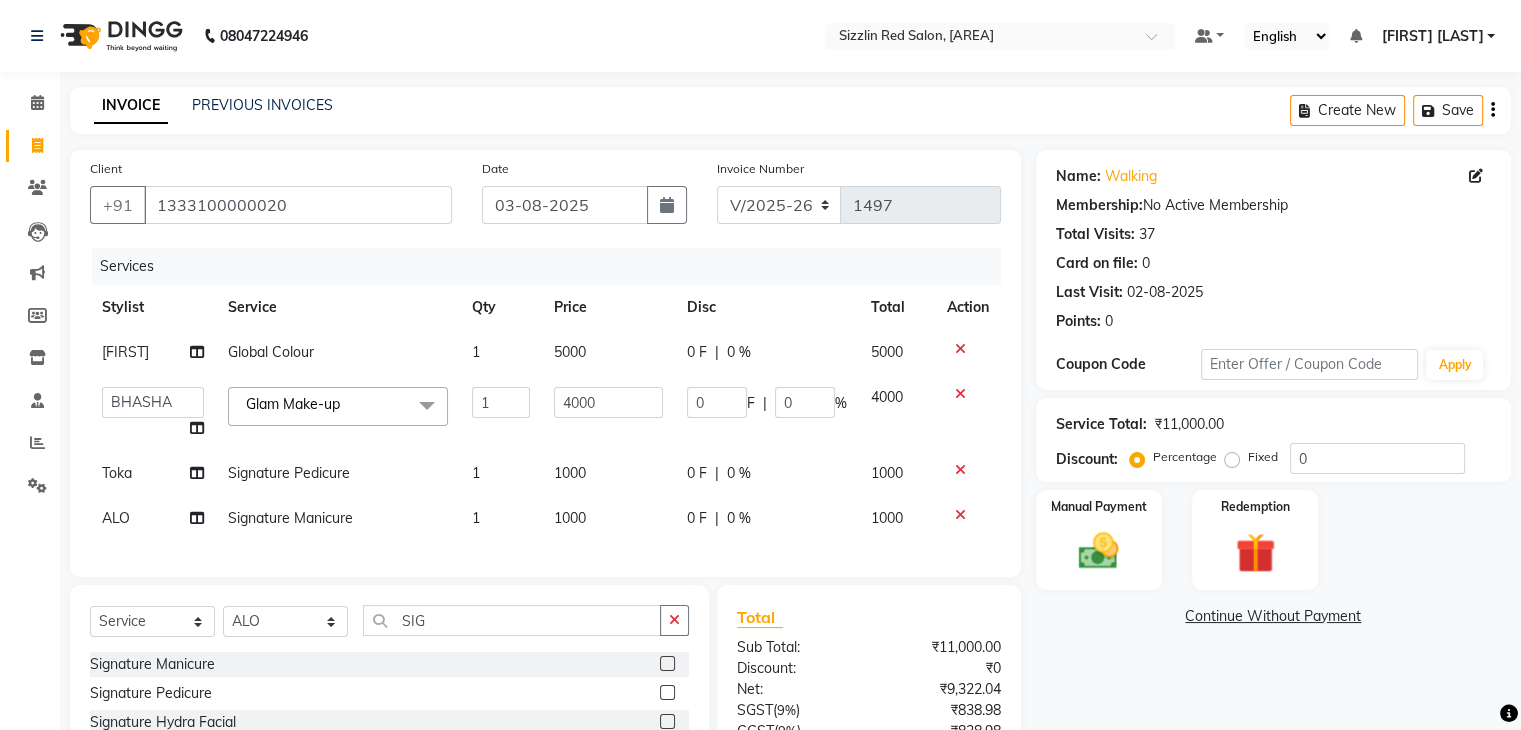 type on "2" 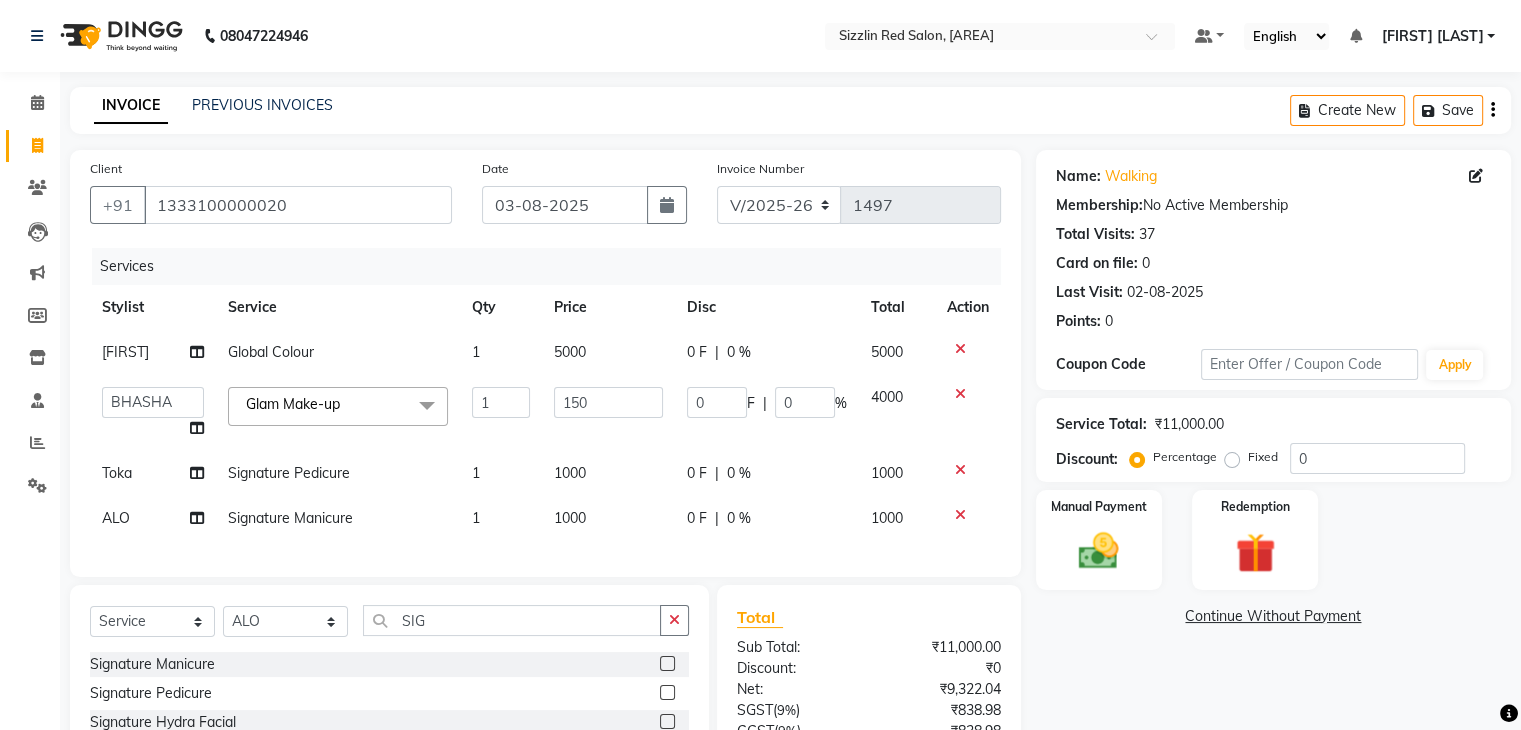 type on "1500" 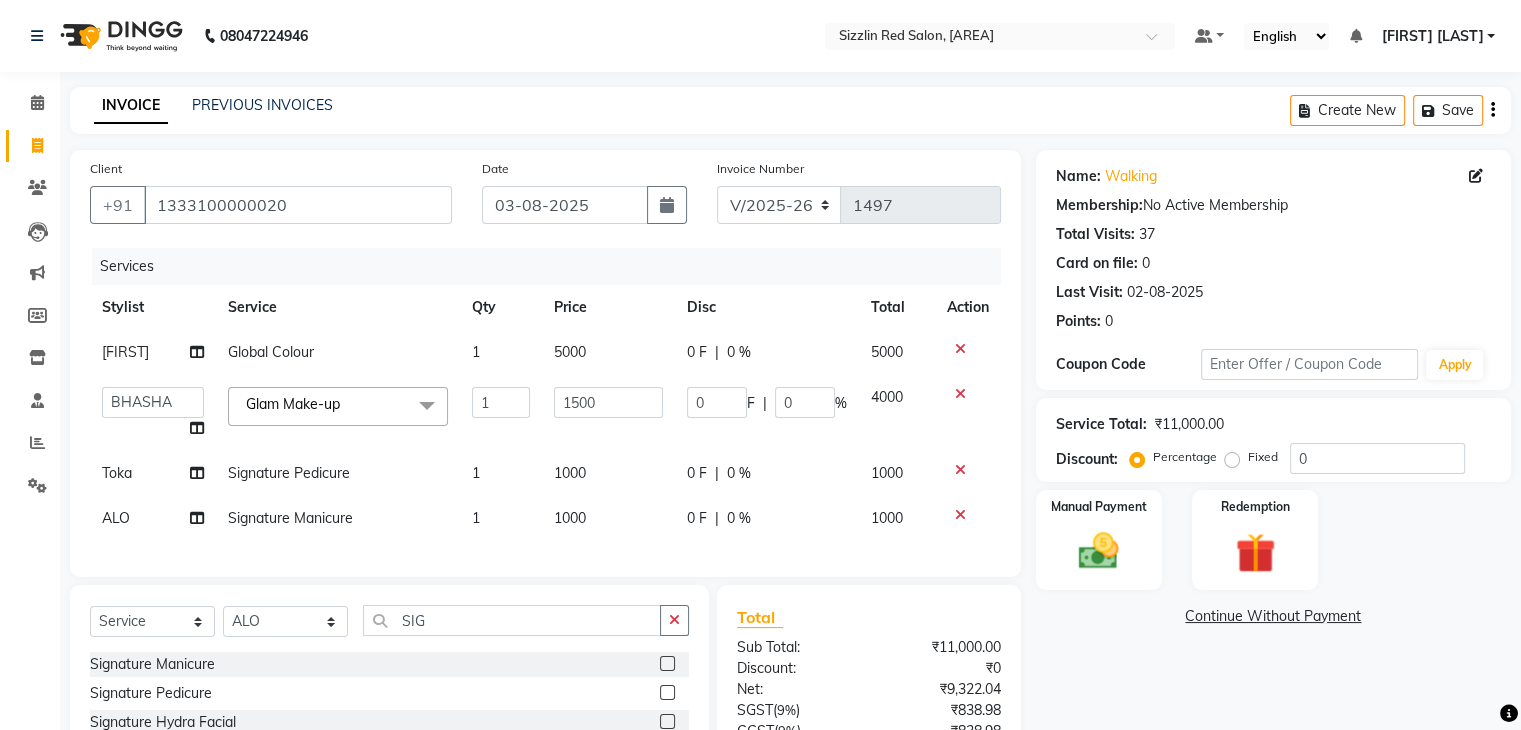 click on "5000" 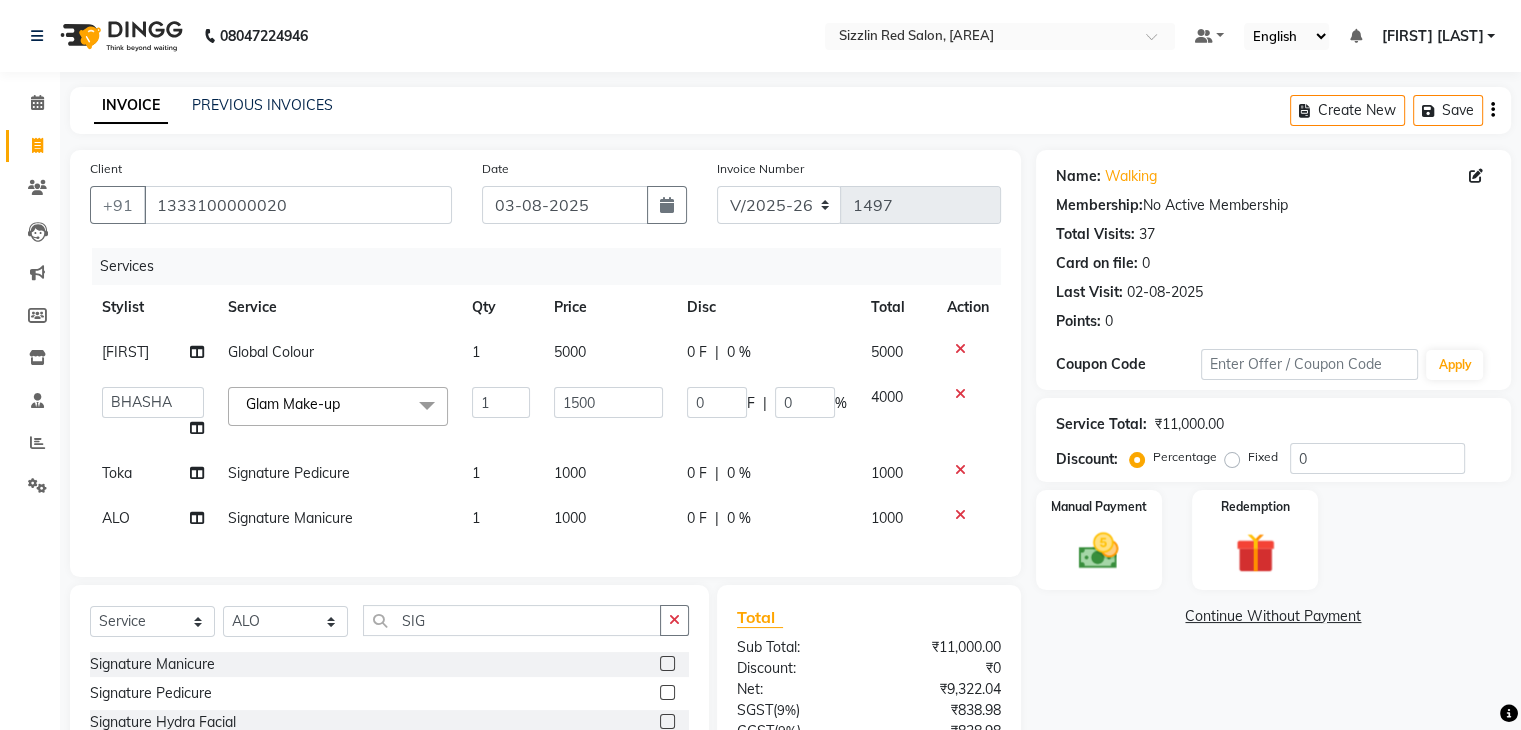 select on "70233" 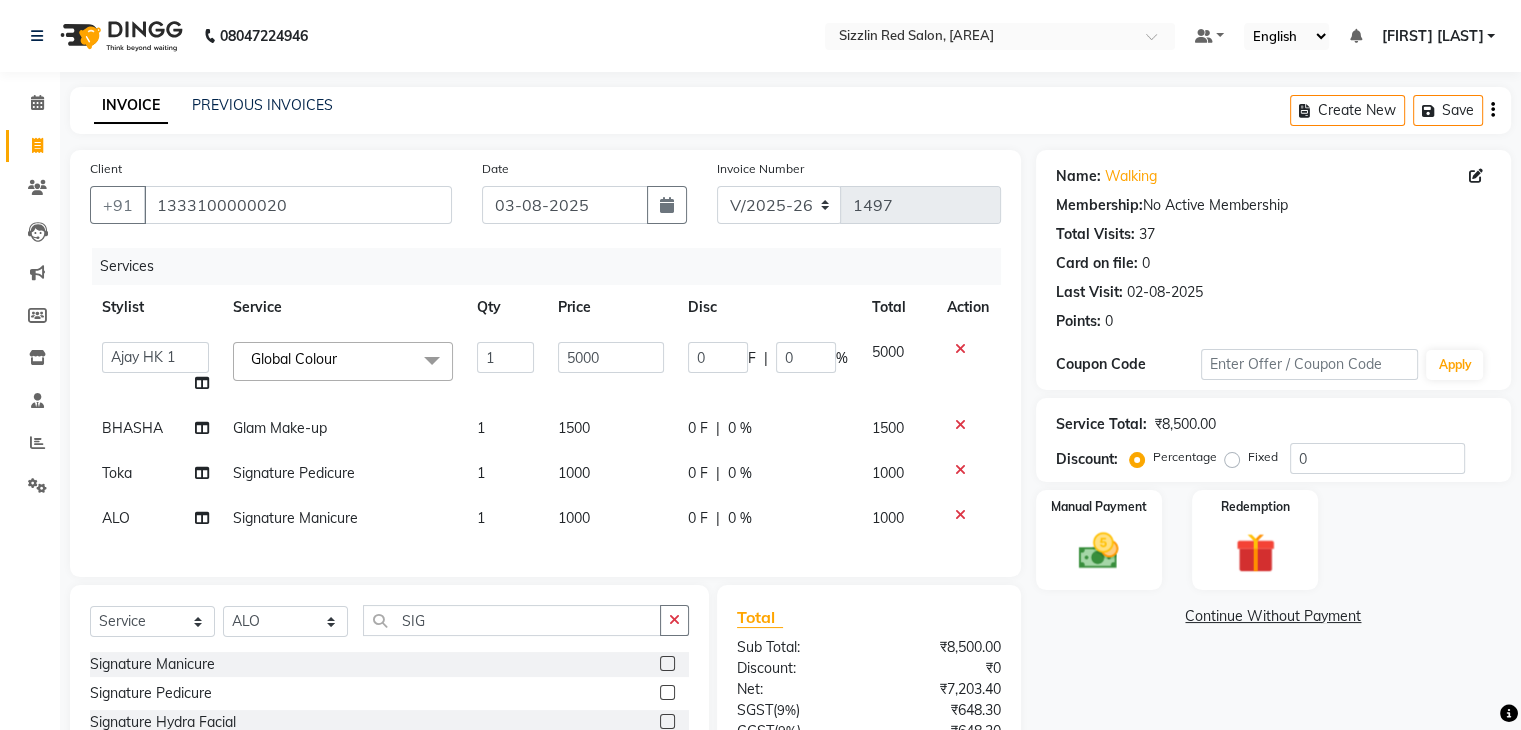 click on "5000" 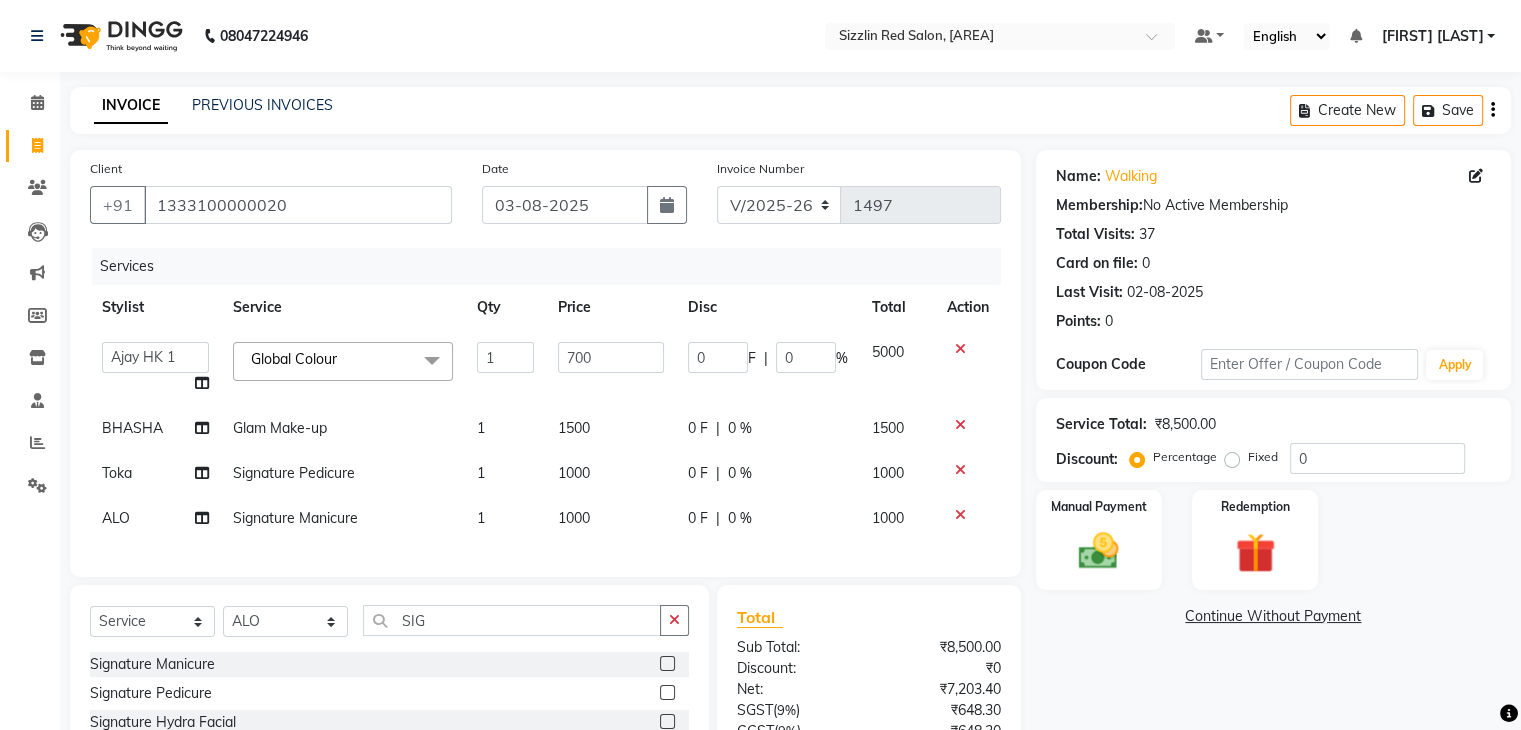 type on "7000" 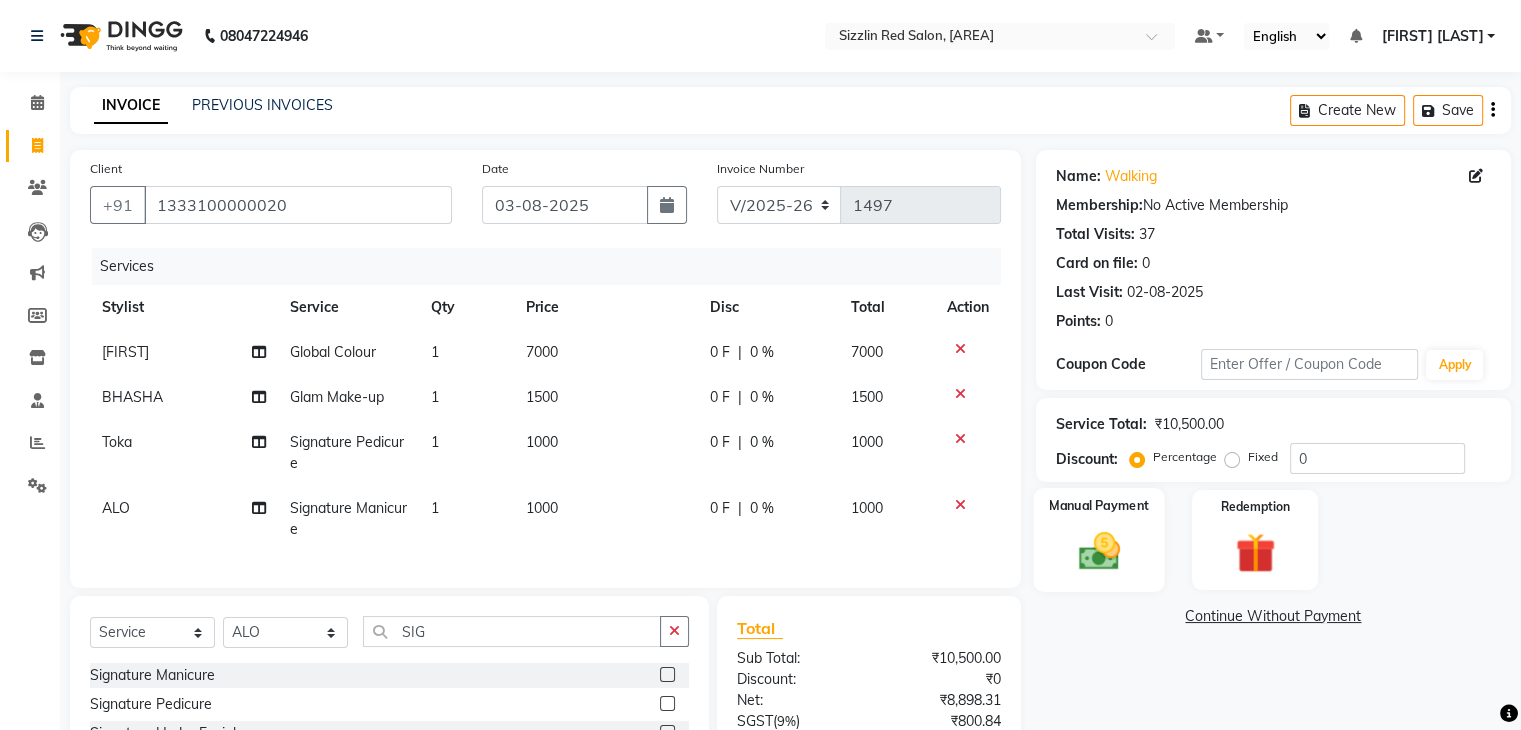 click 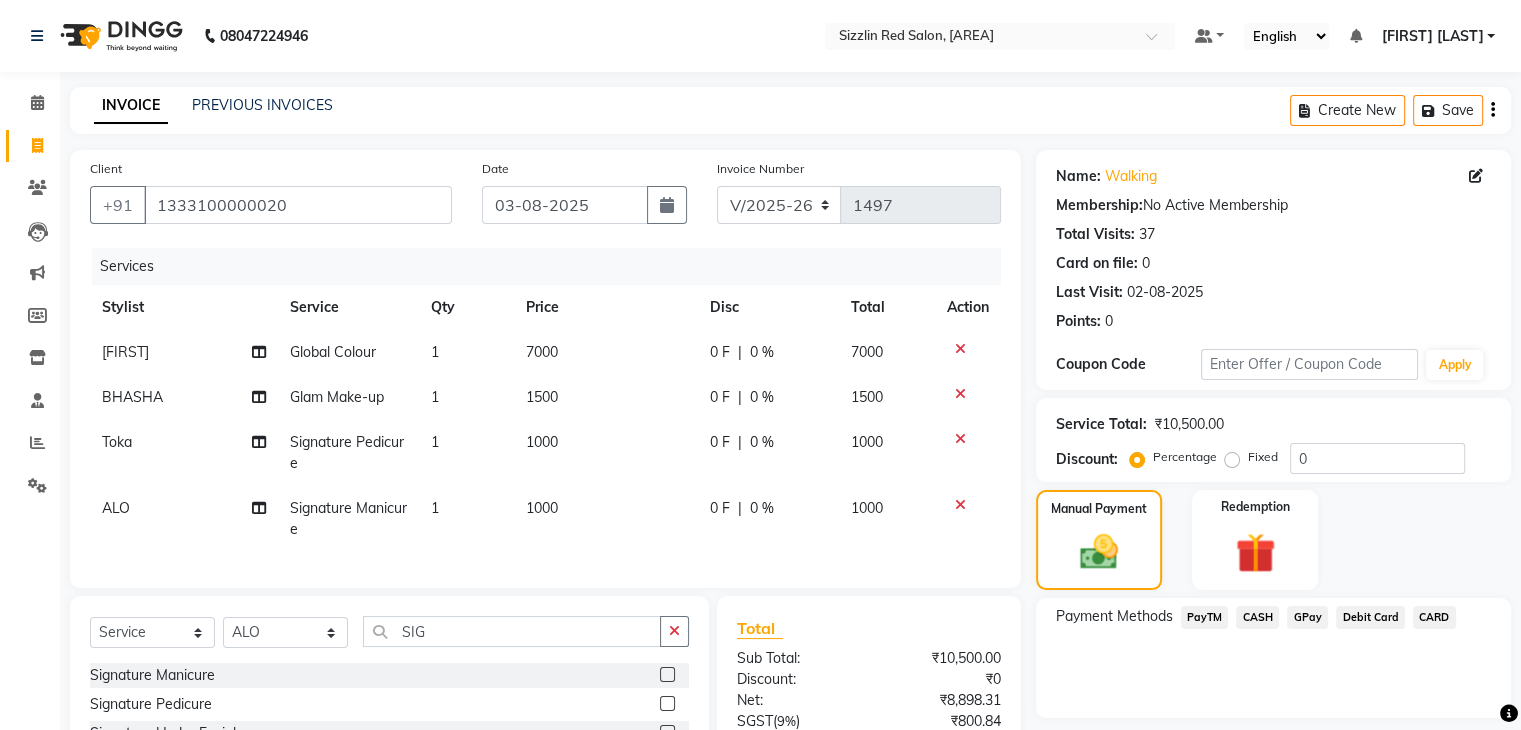 click on "PayTM" 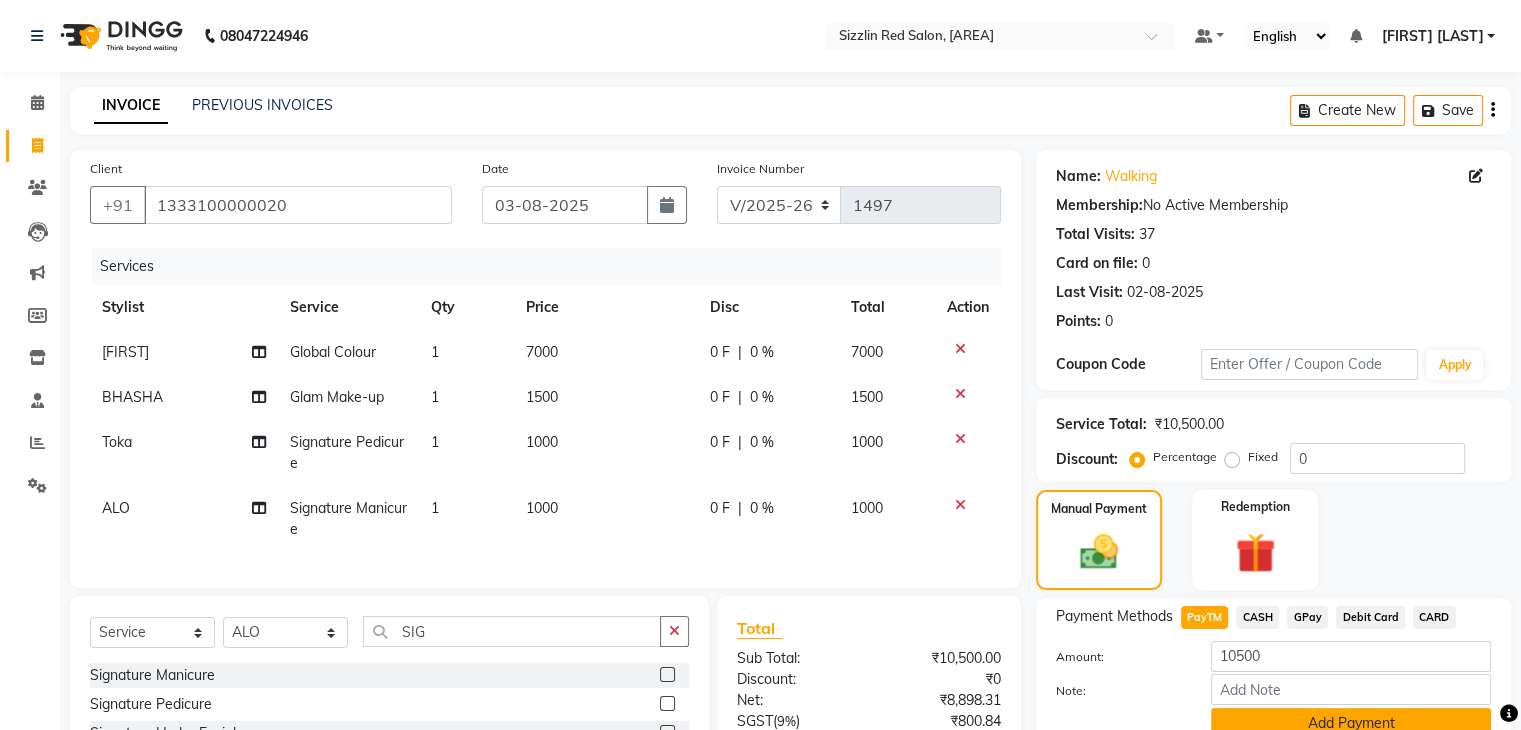 click on "Add Payment" 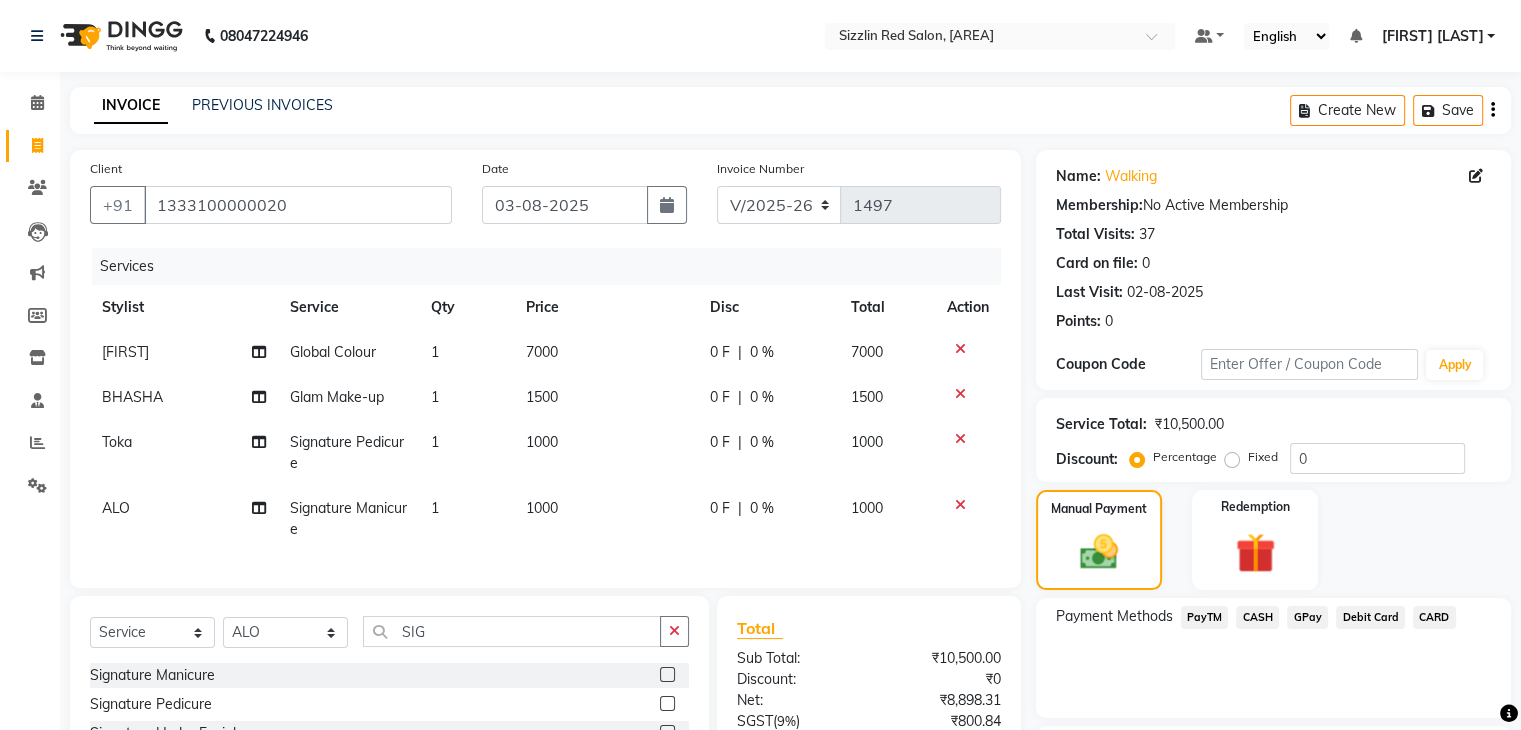 scroll, scrollTop: 248, scrollLeft: 0, axis: vertical 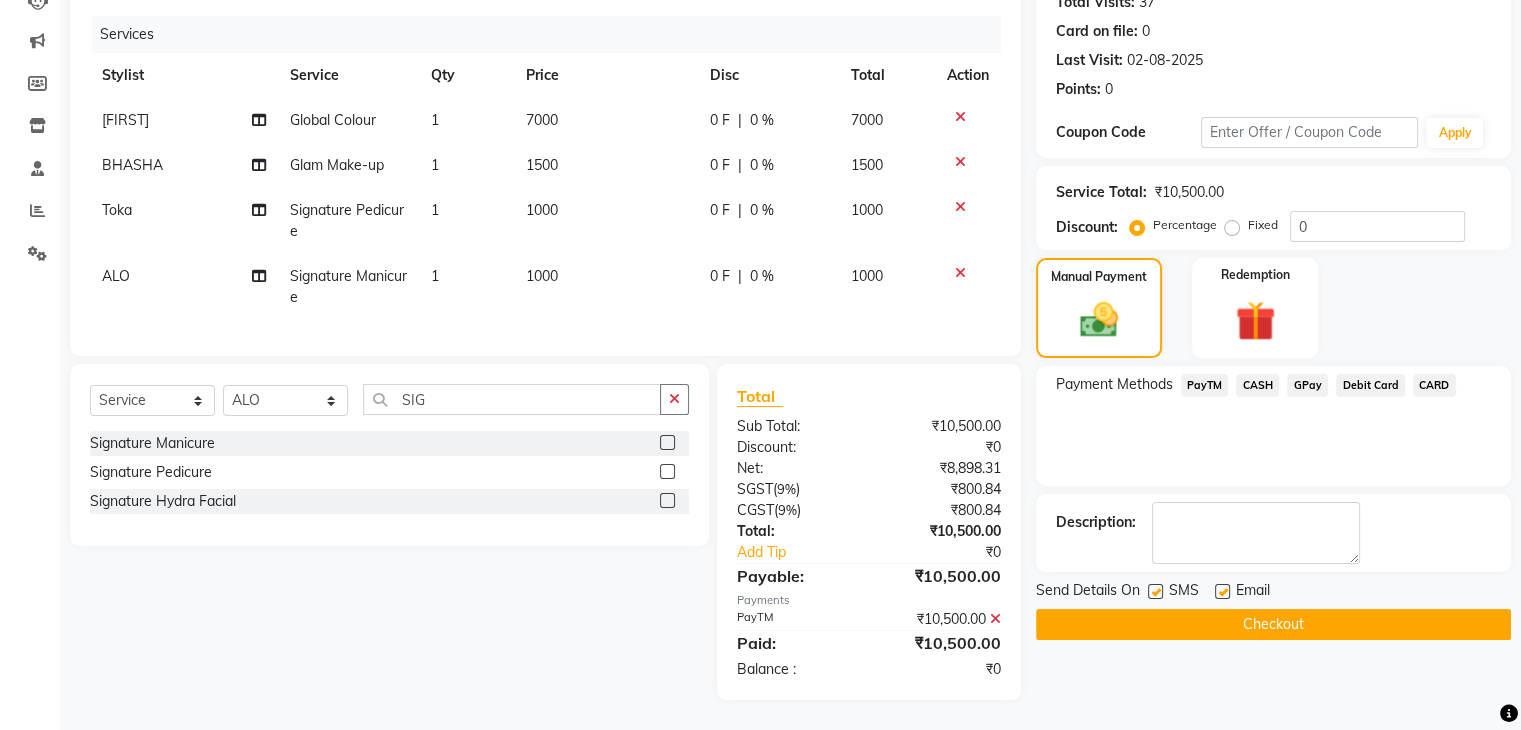 click on "Checkout" 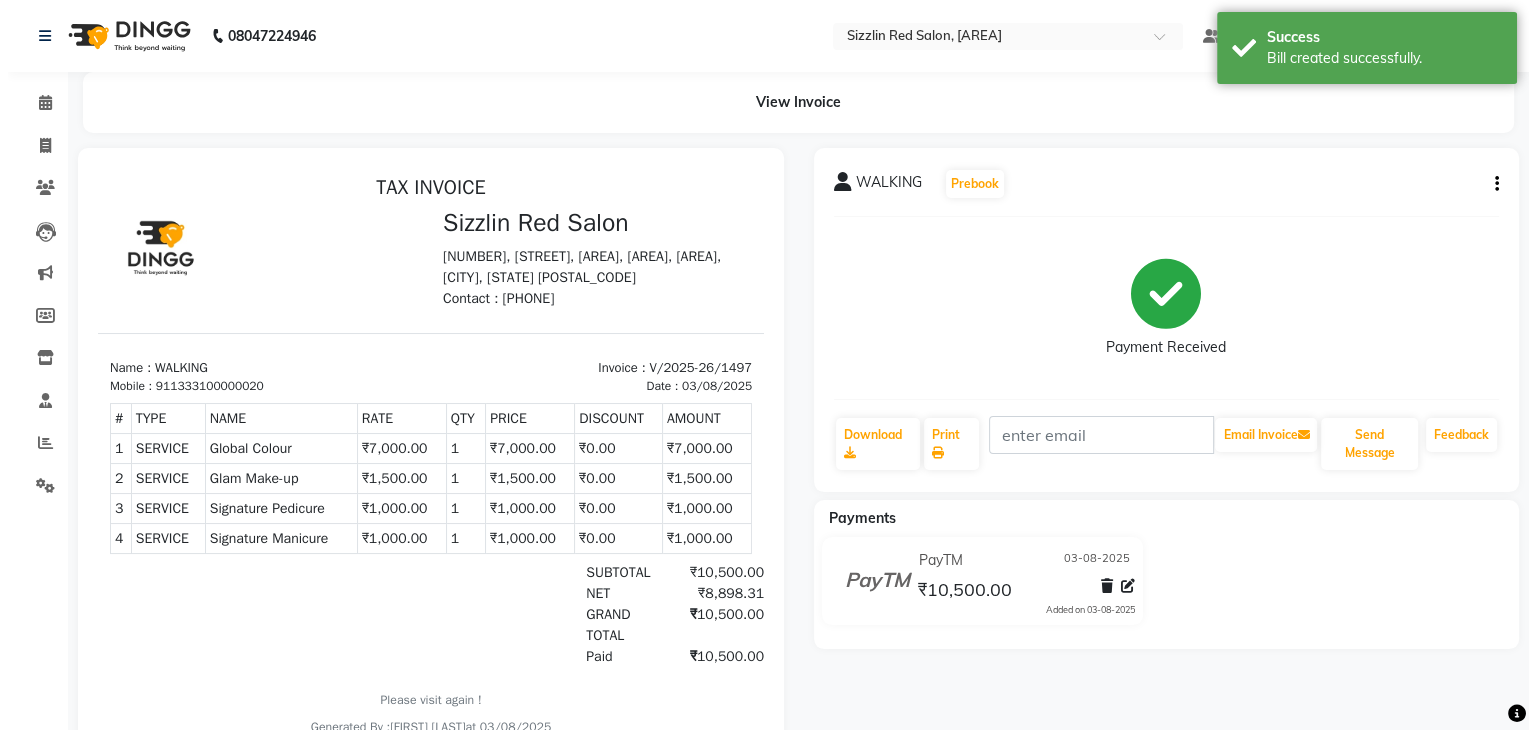 scroll, scrollTop: 0, scrollLeft: 0, axis: both 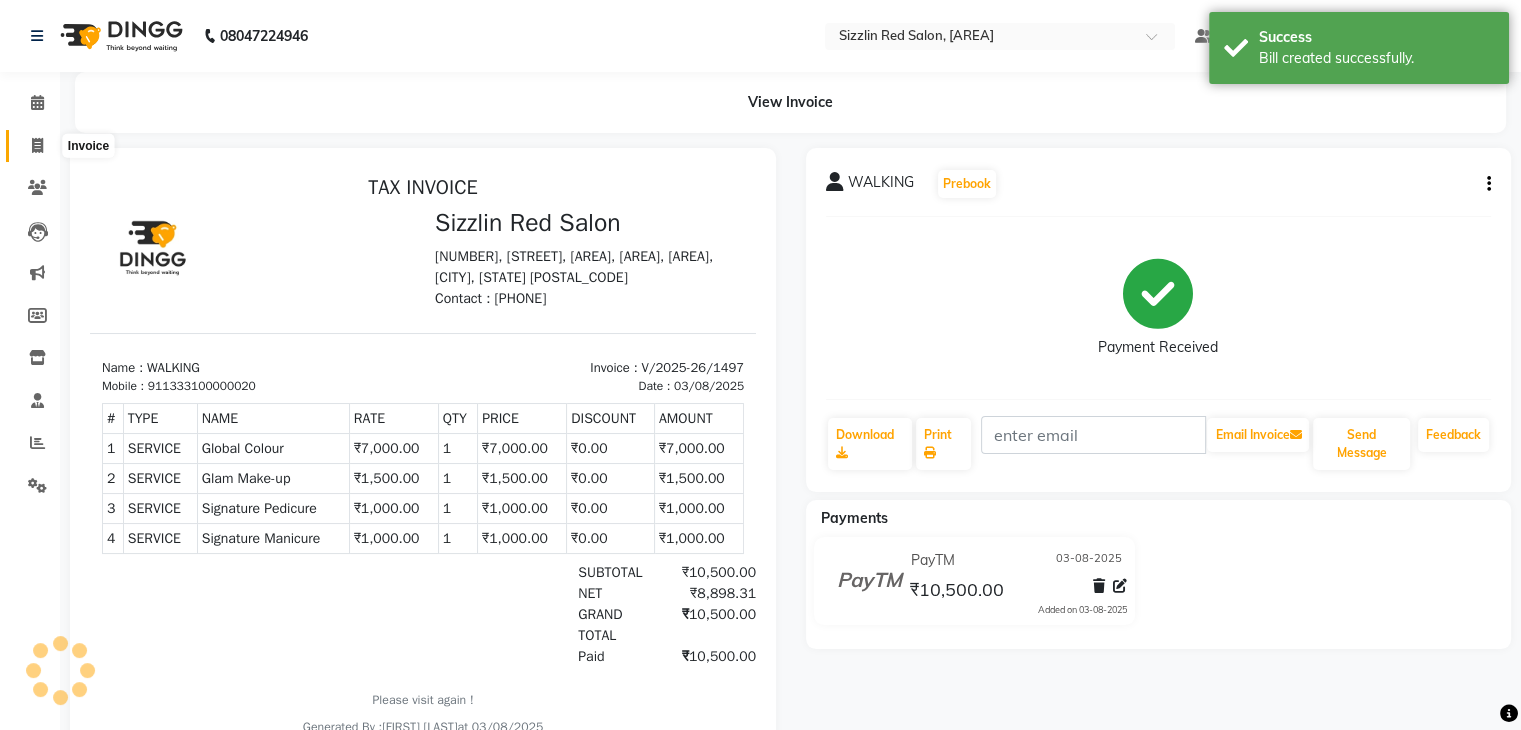 click 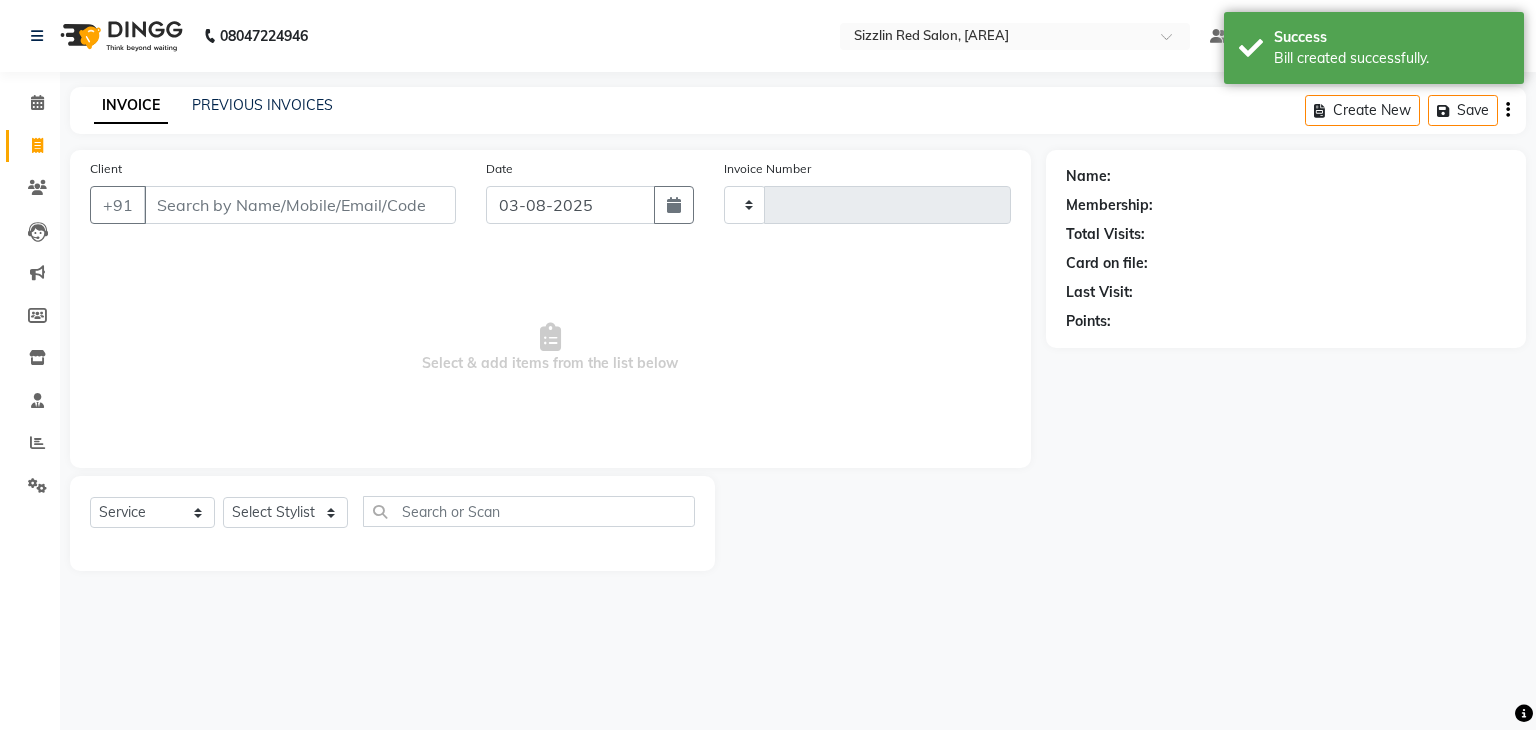 type on "1498" 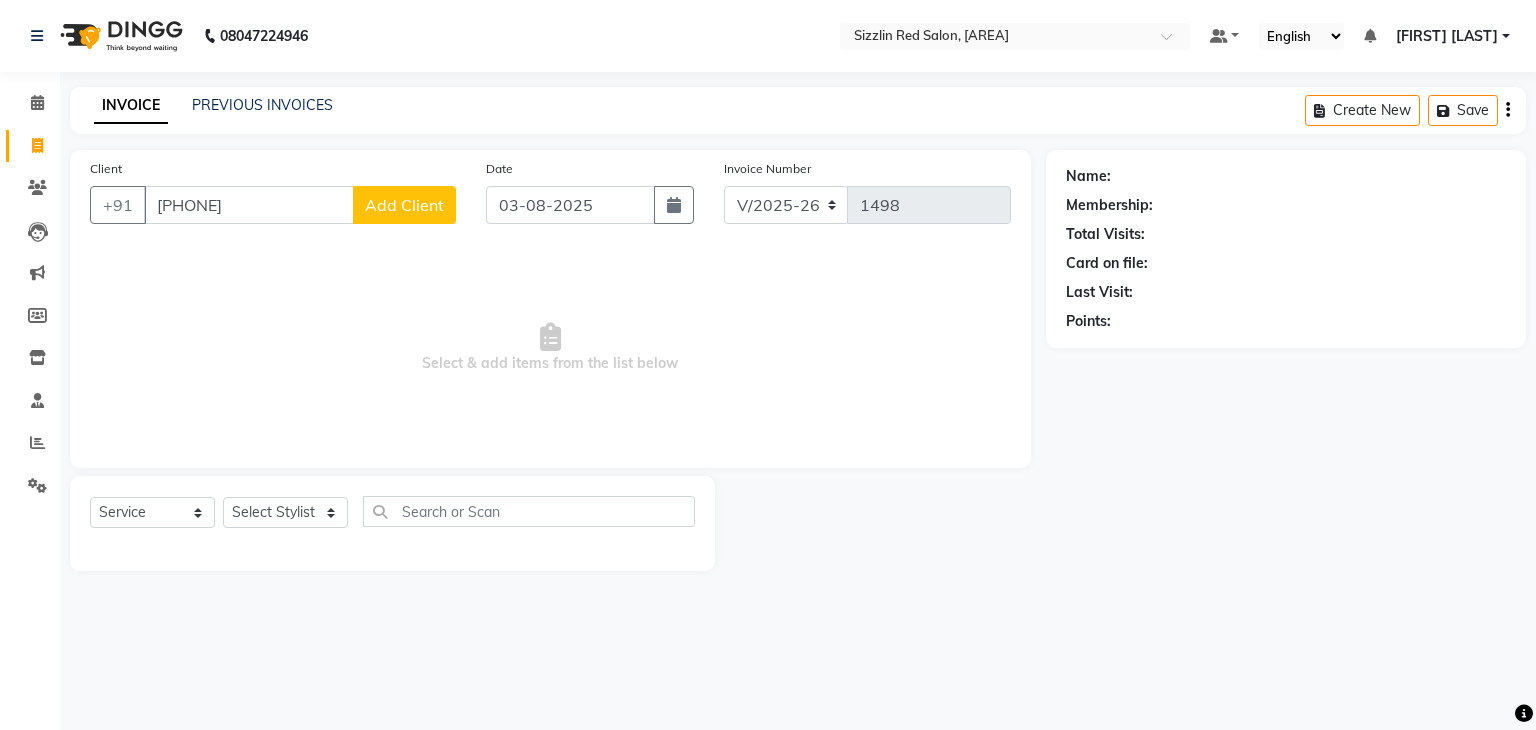 type on "9414733434" 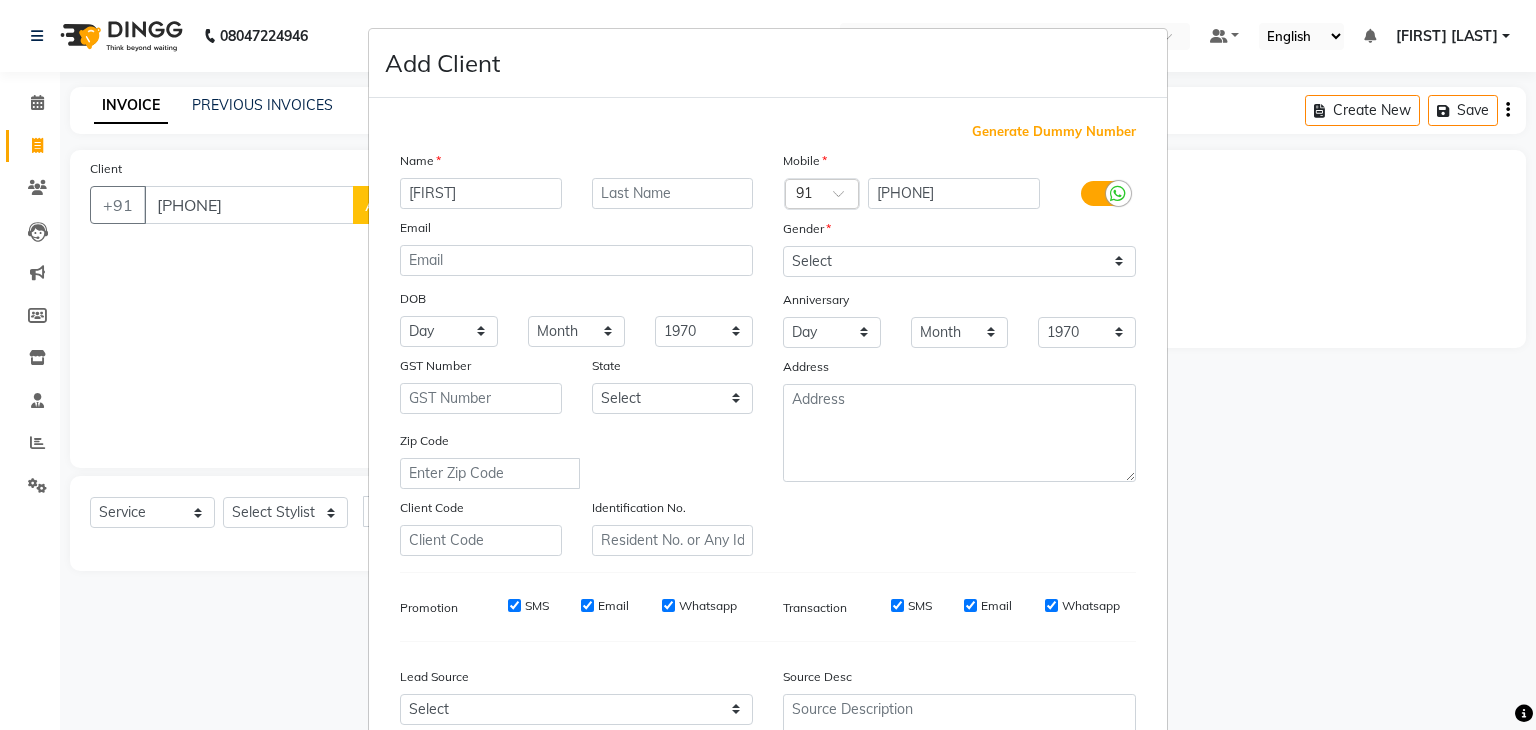 type on "KARTAB" 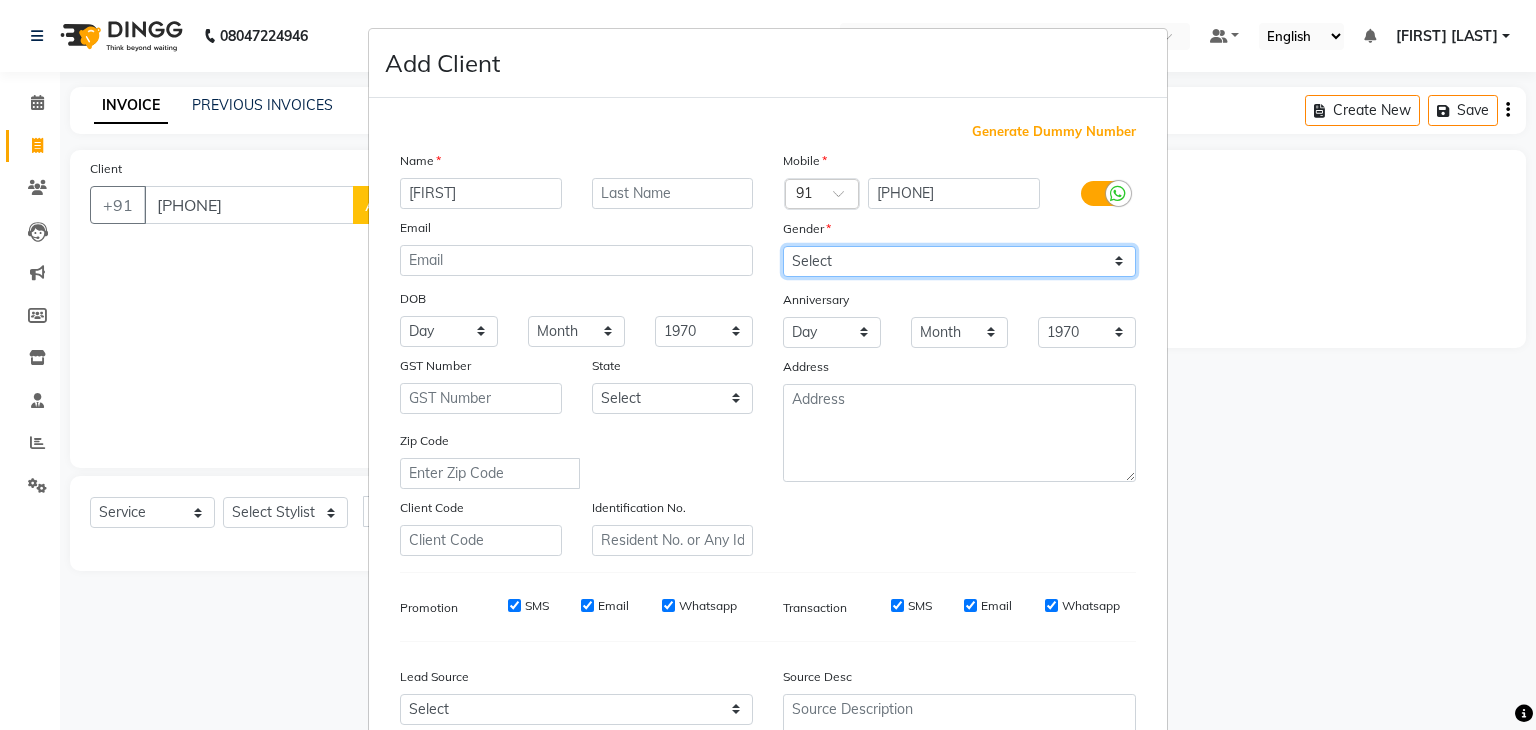 click on "Select Male Female Other Prefer Not To Say" at bounding box center [959, 261] 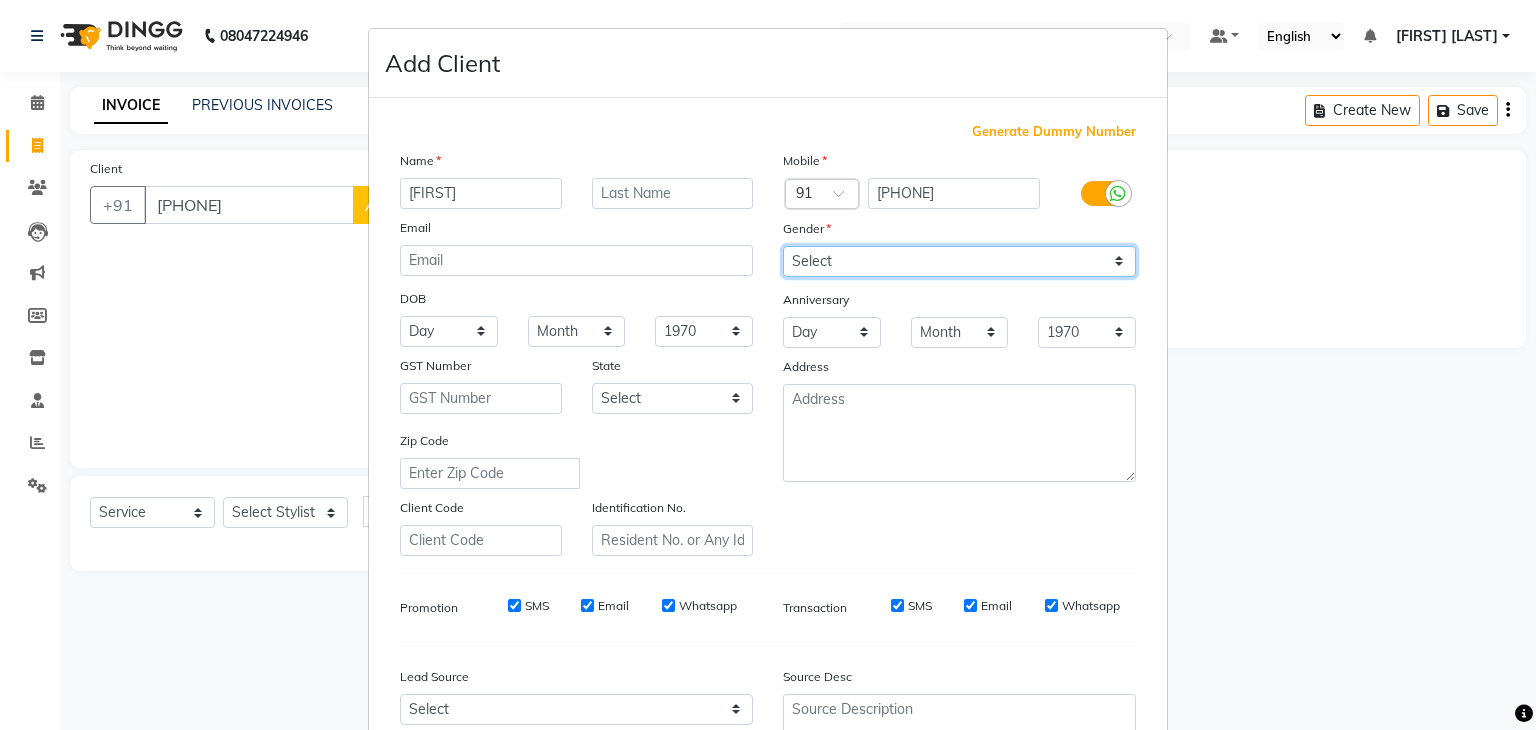 select on "male" 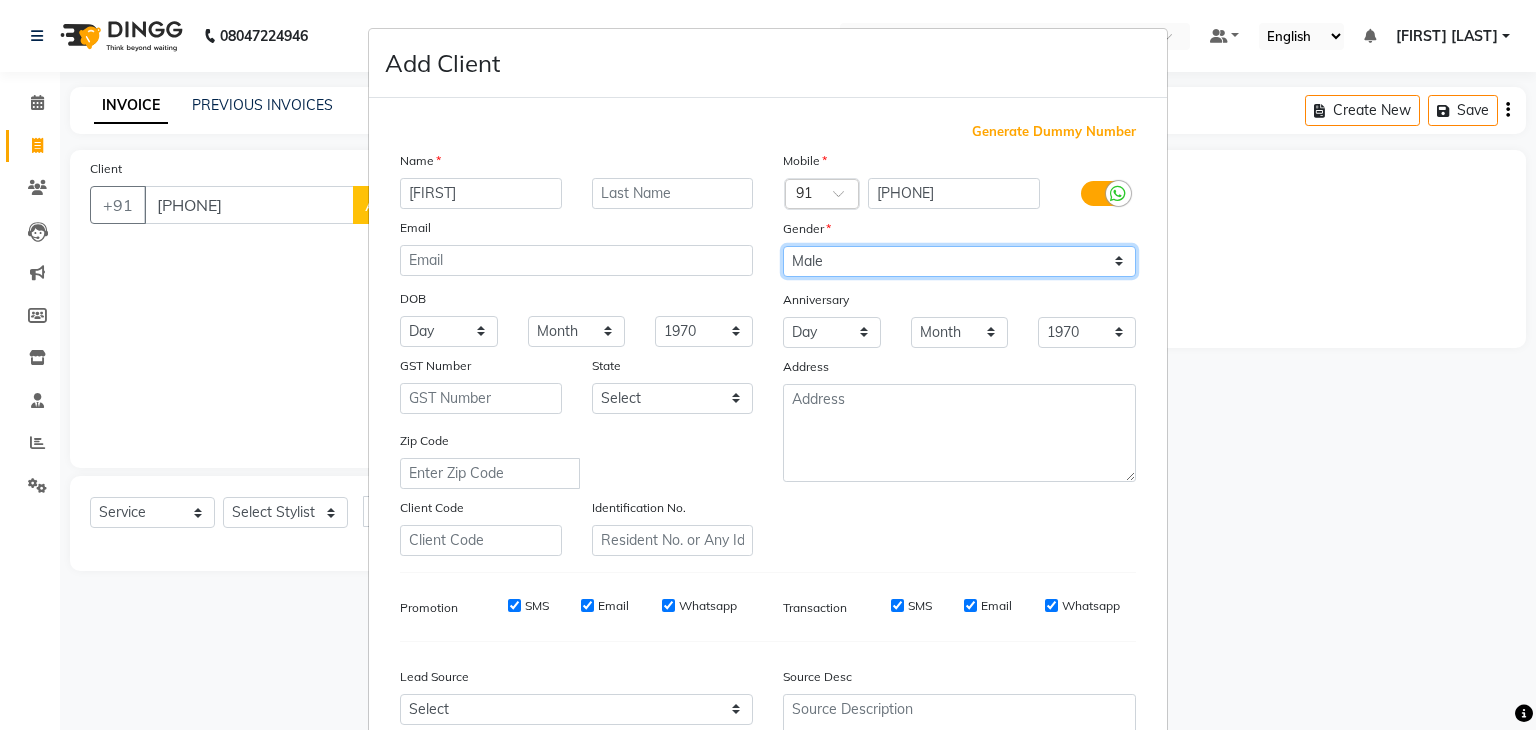 click on "Select Male Female Other Prefer Not To Say" at bounding box center (959, 261) 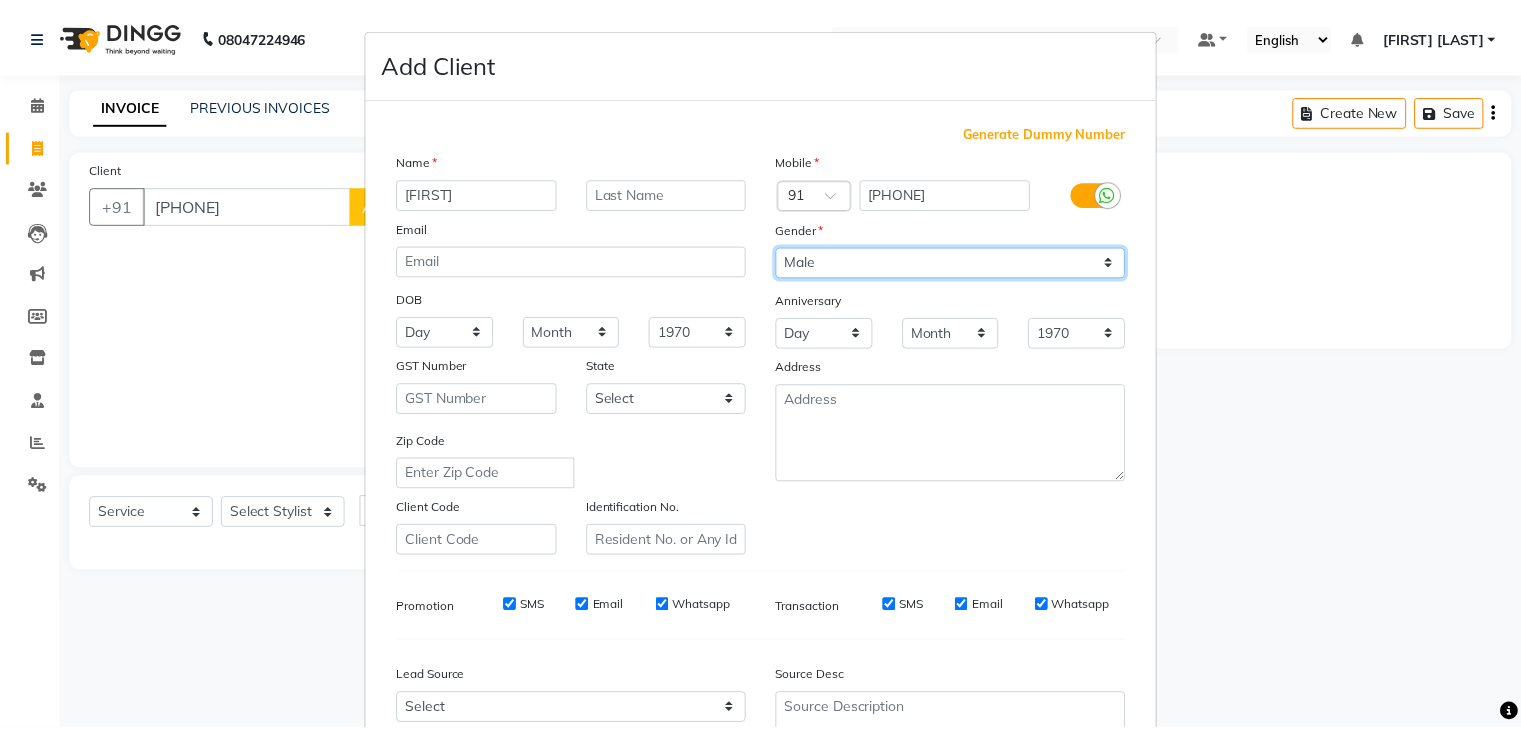 scroll, scrollTop: 203, scrollLeft: 0, axis: vertical 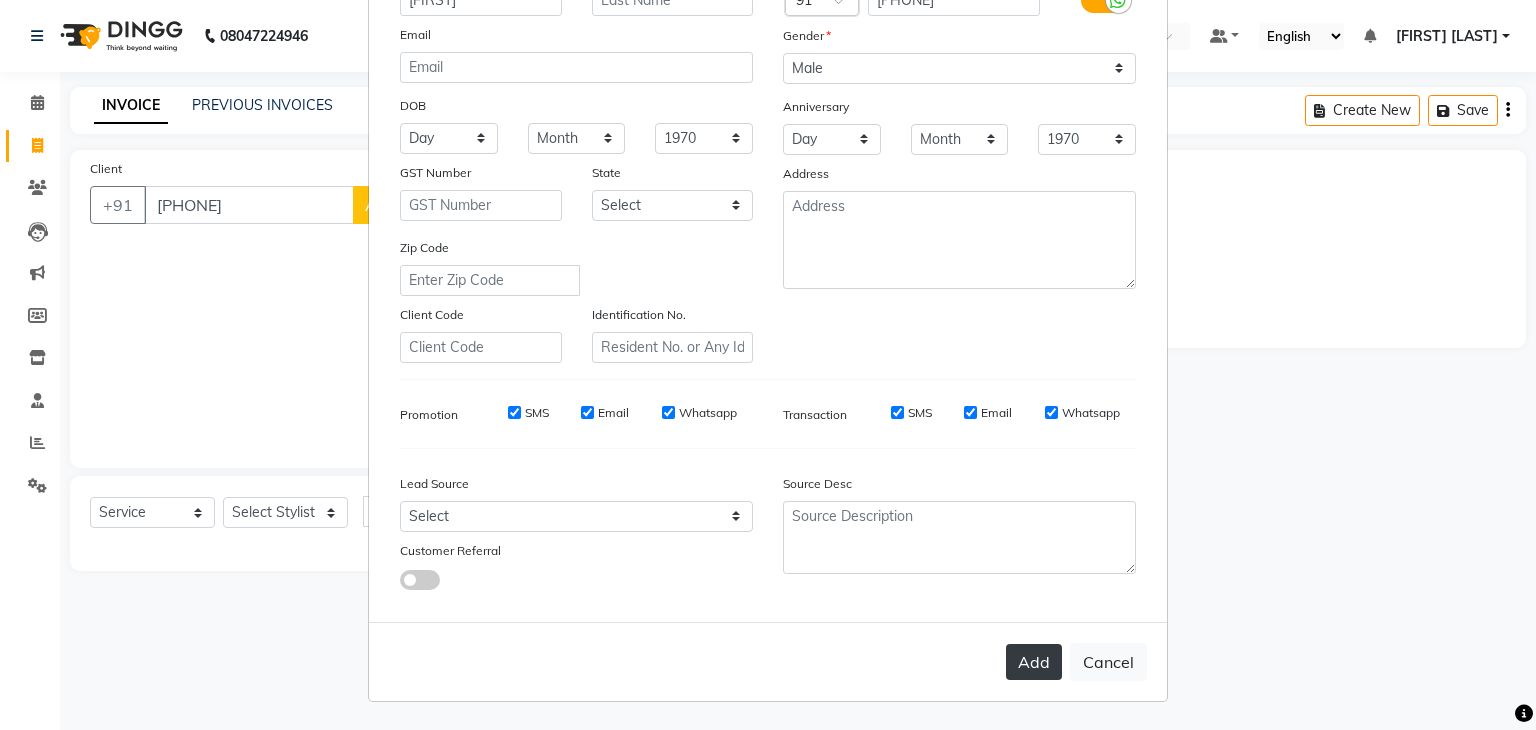 click on "Add" at bounding box center (1034, 662) 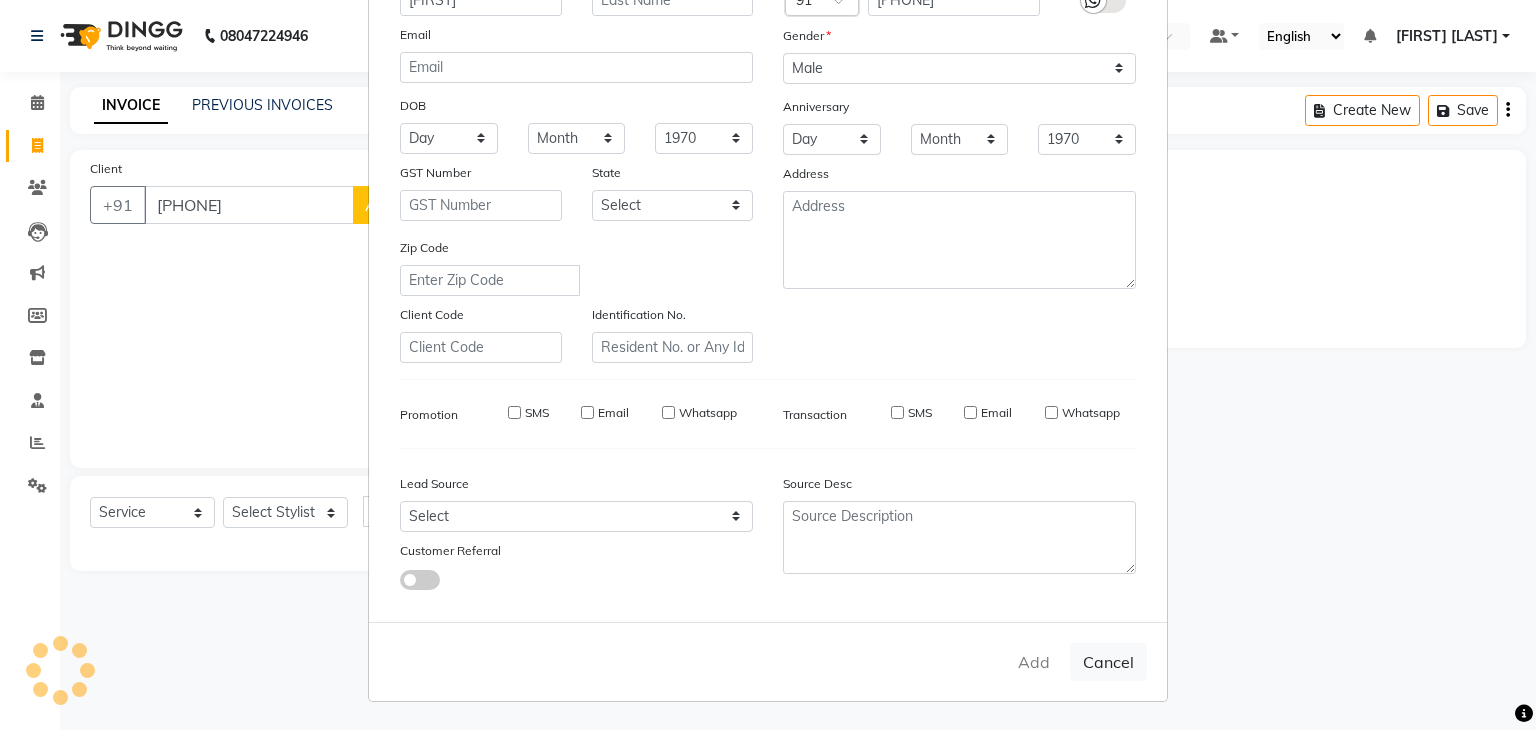 type 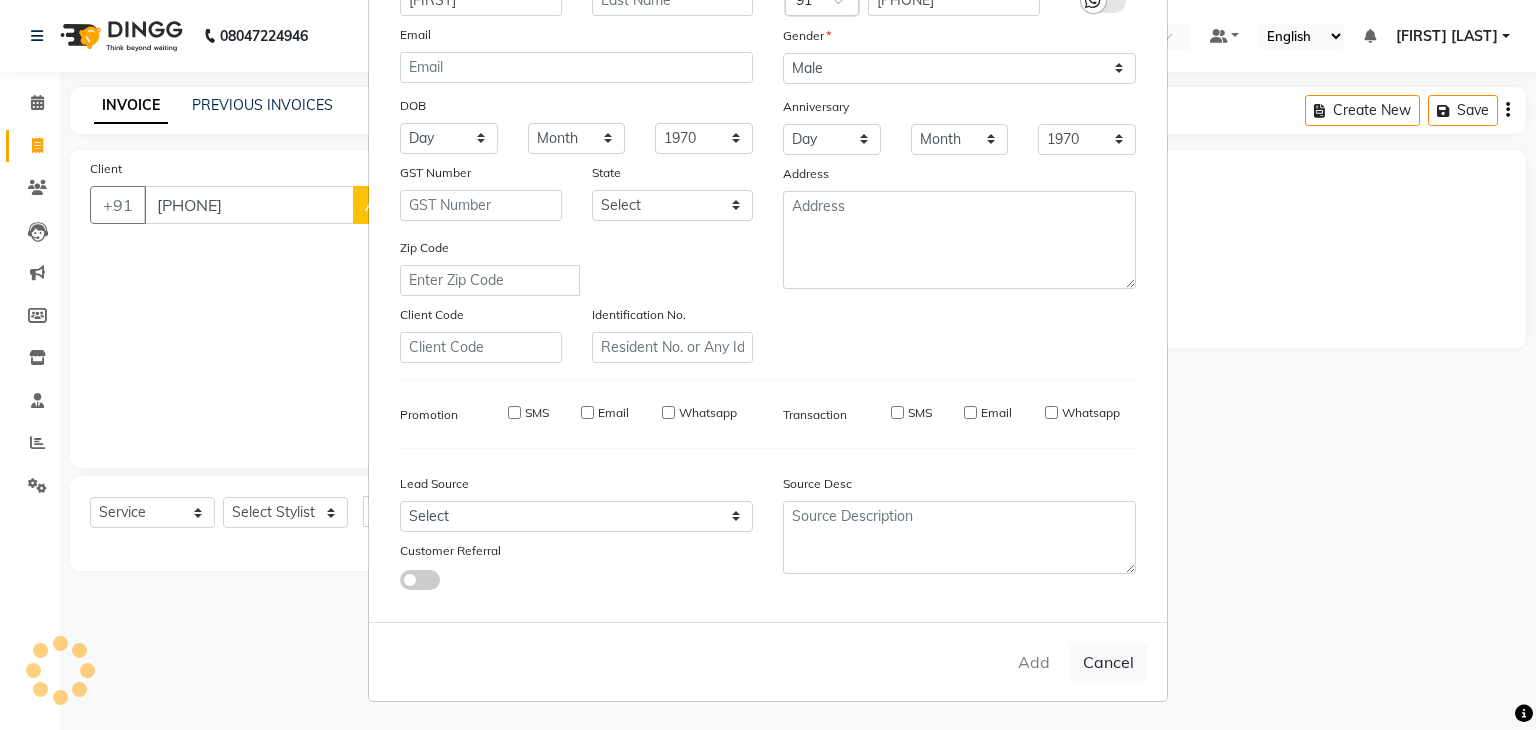 select 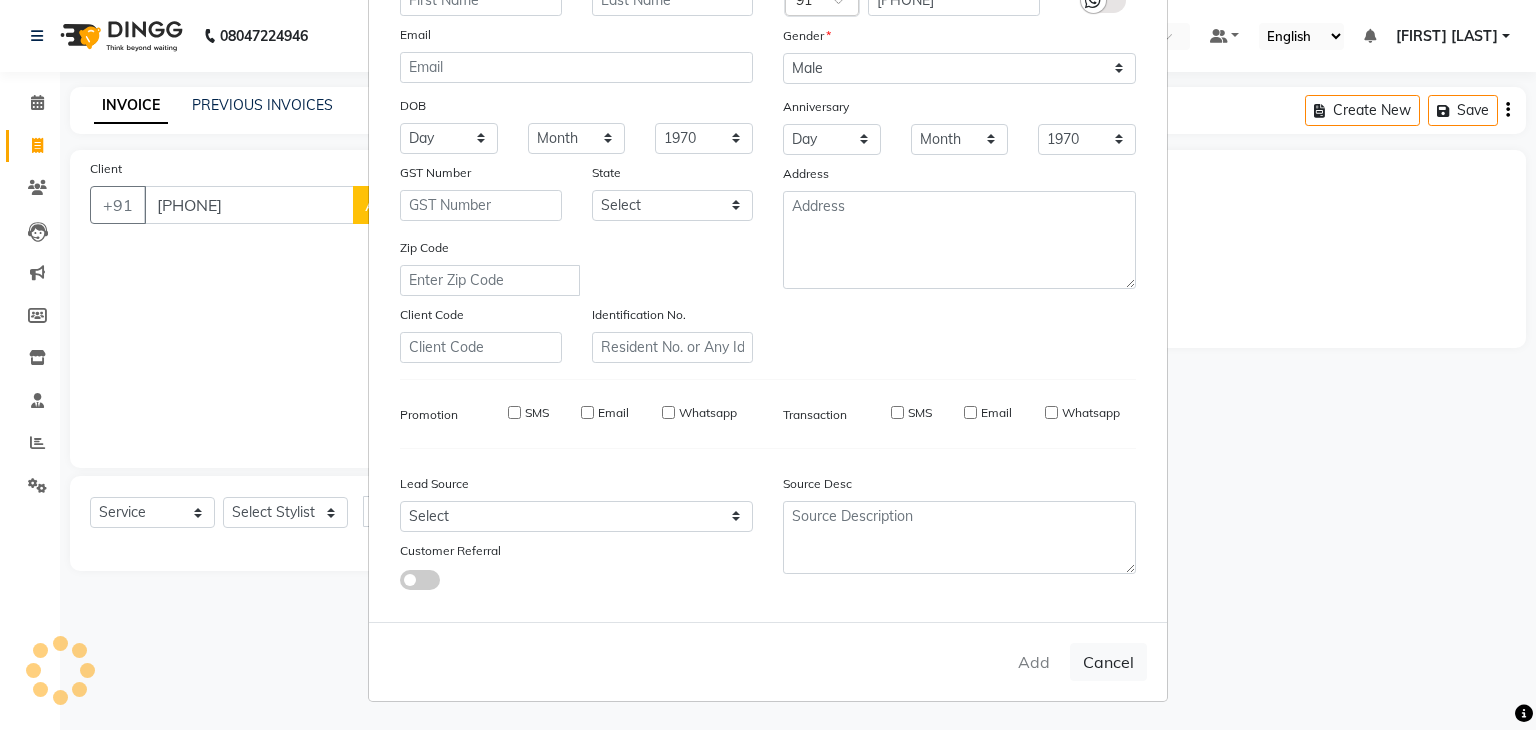 select 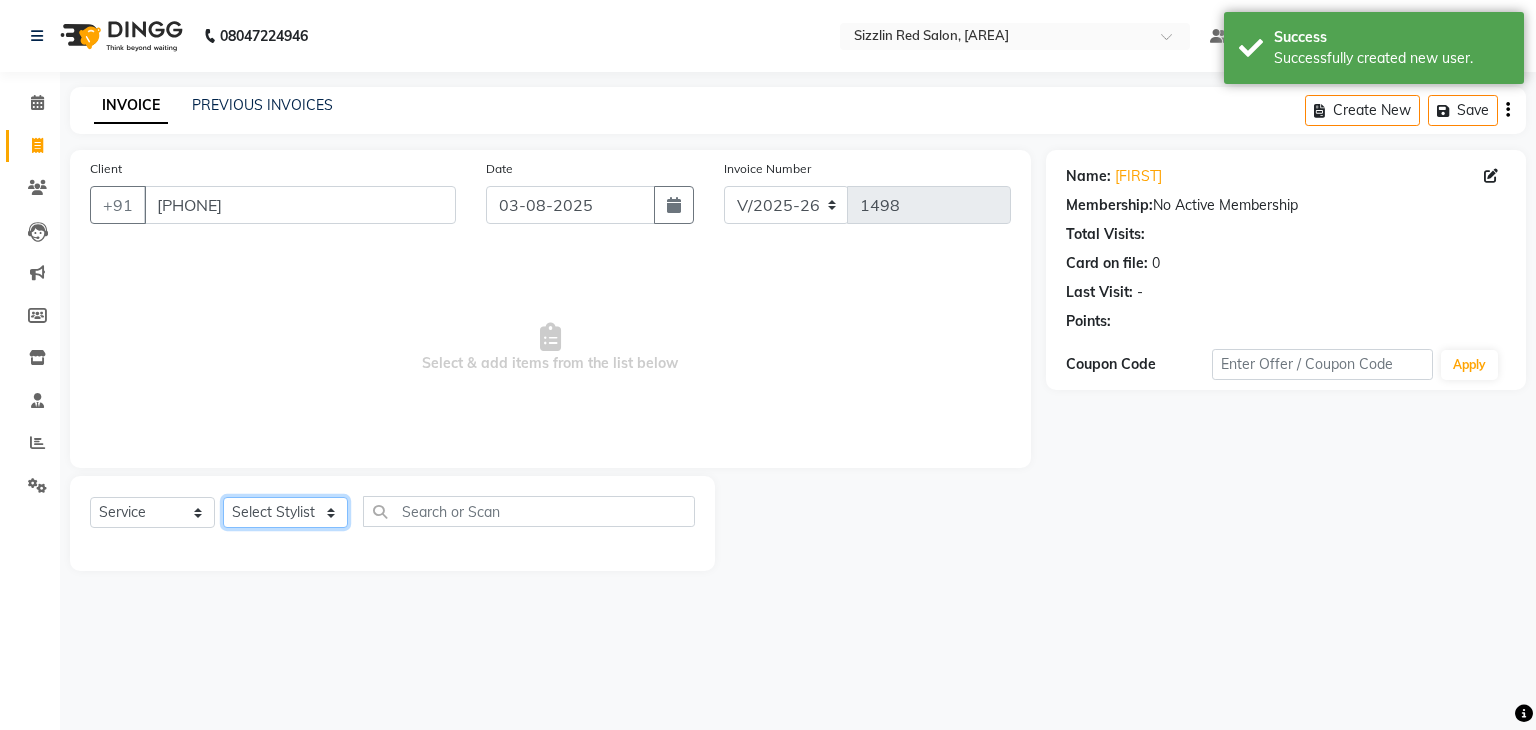 click on "Select Stylist Ajay HK 1 Ajay veer hk ALO Anjeeta Ankit BHASHA COUNTER Demetrious Lovepreet Mohit Mohit Vyas OM  Rohit SALMAN Sharda Shekhu Simran Sukh Swarang Toka Zen" 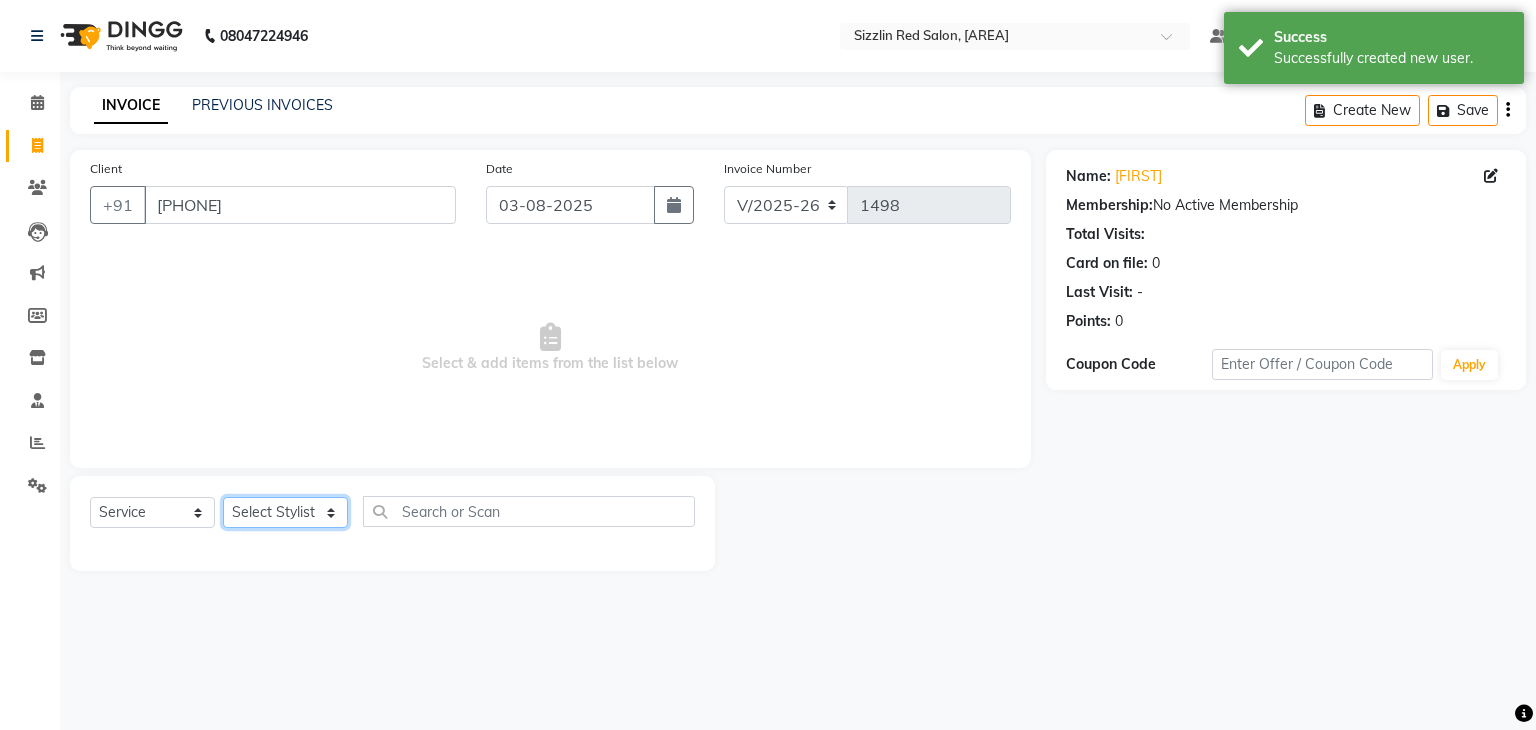 click on "Select Stylist Ajay HK 1 Ajay veer hk ALO Anjeeta Ankit BHASHA COUNTER Demetrious Lovepreet Mohit Mohit Vyas OM  Rohit SALMAN Sharda Shekhu Simran Sukh Swarang Toka Zen" 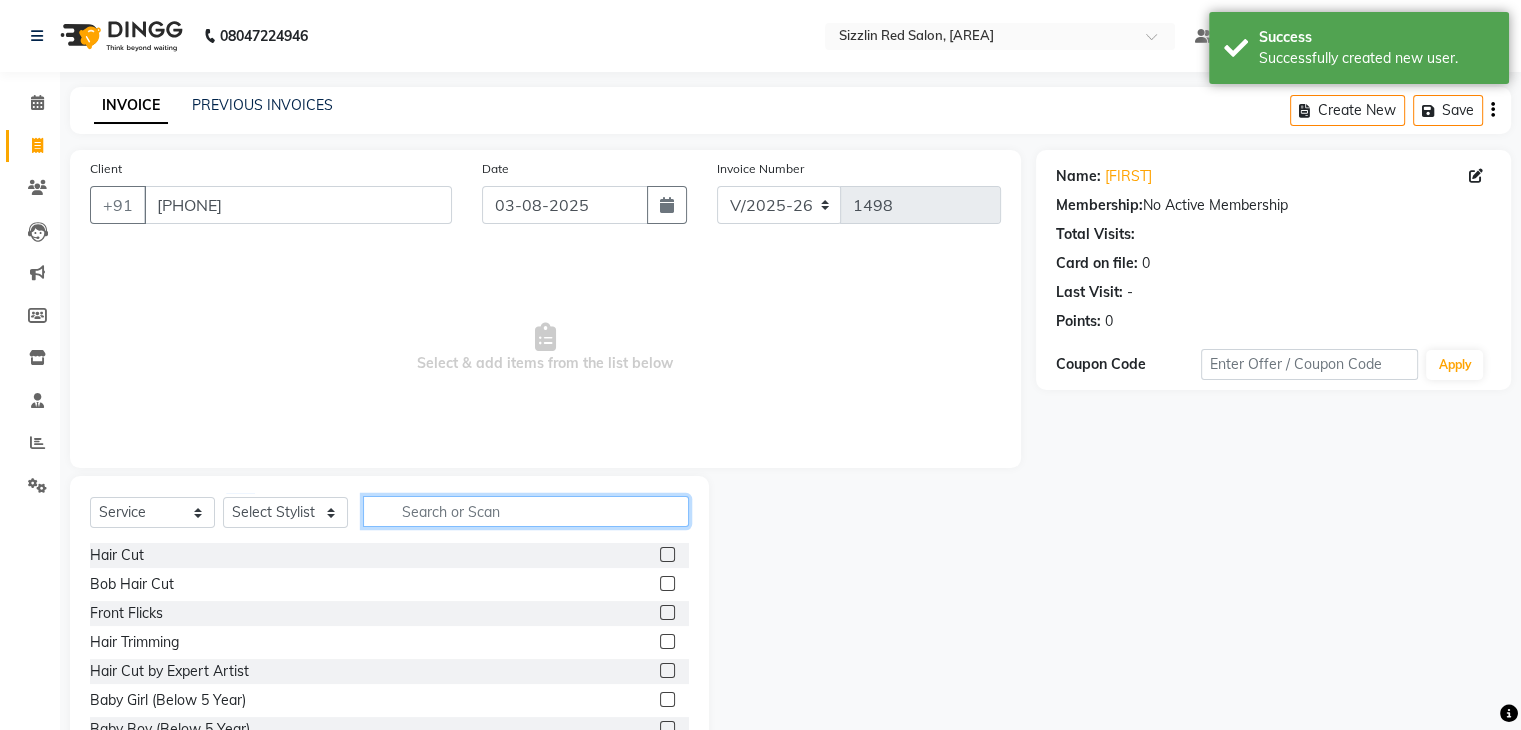 click 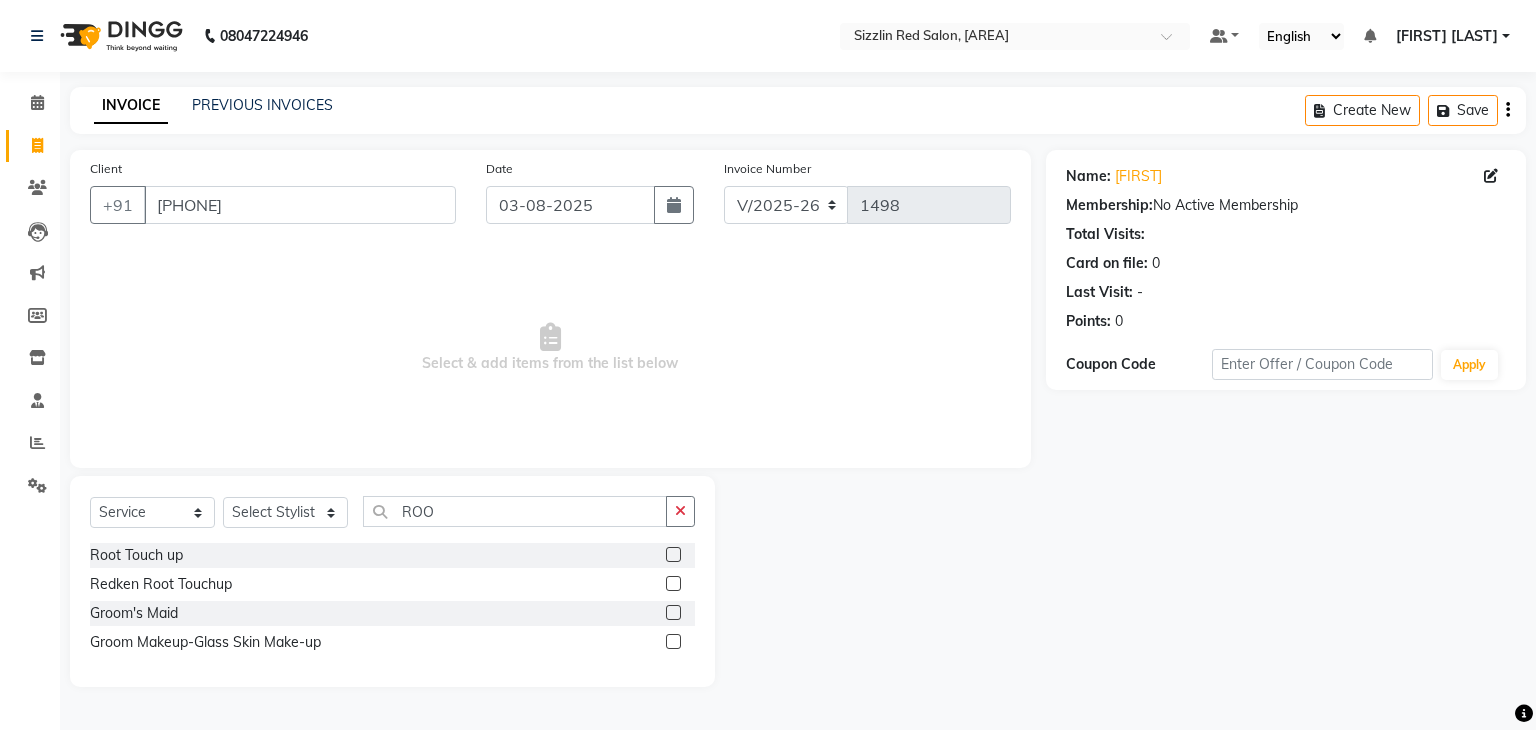 click 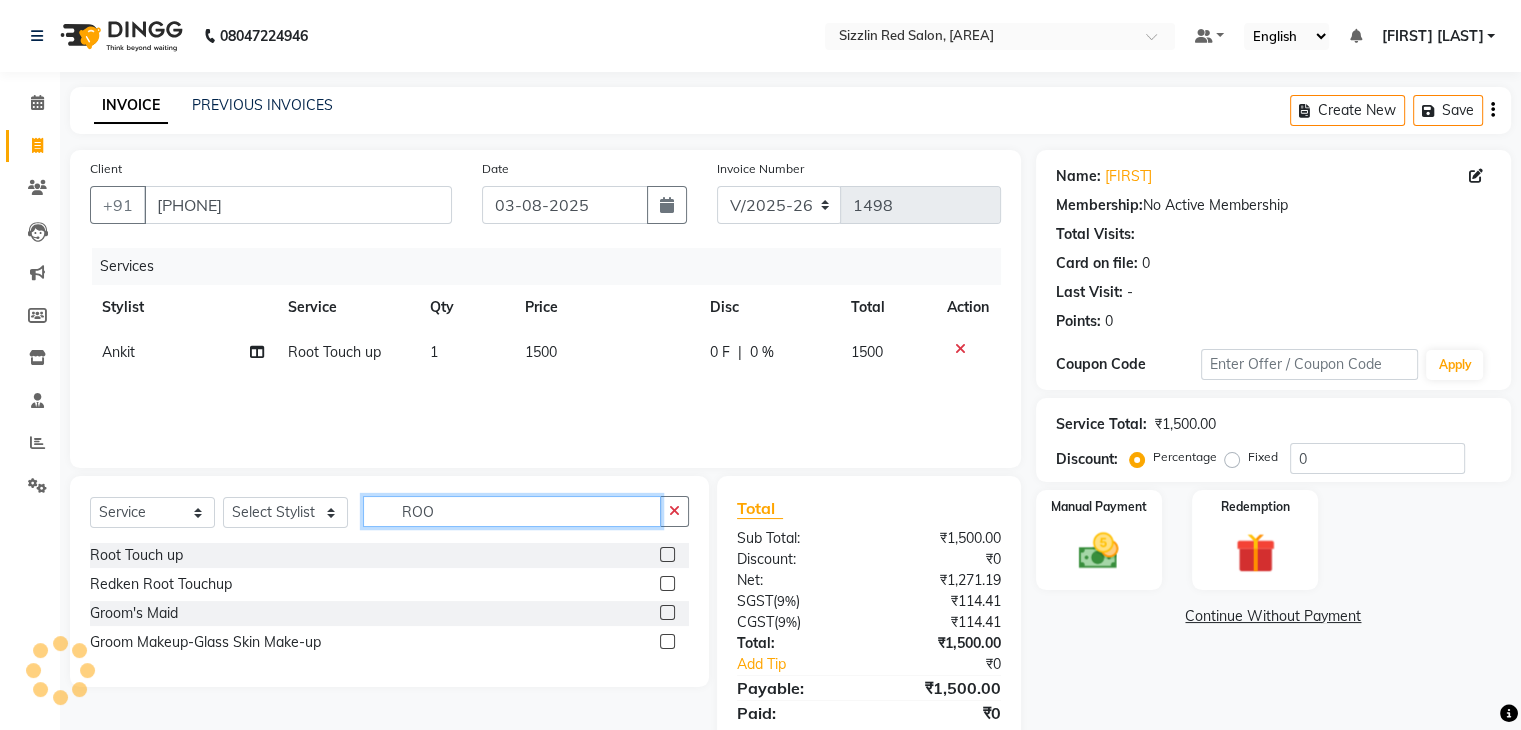 click on "ROO" 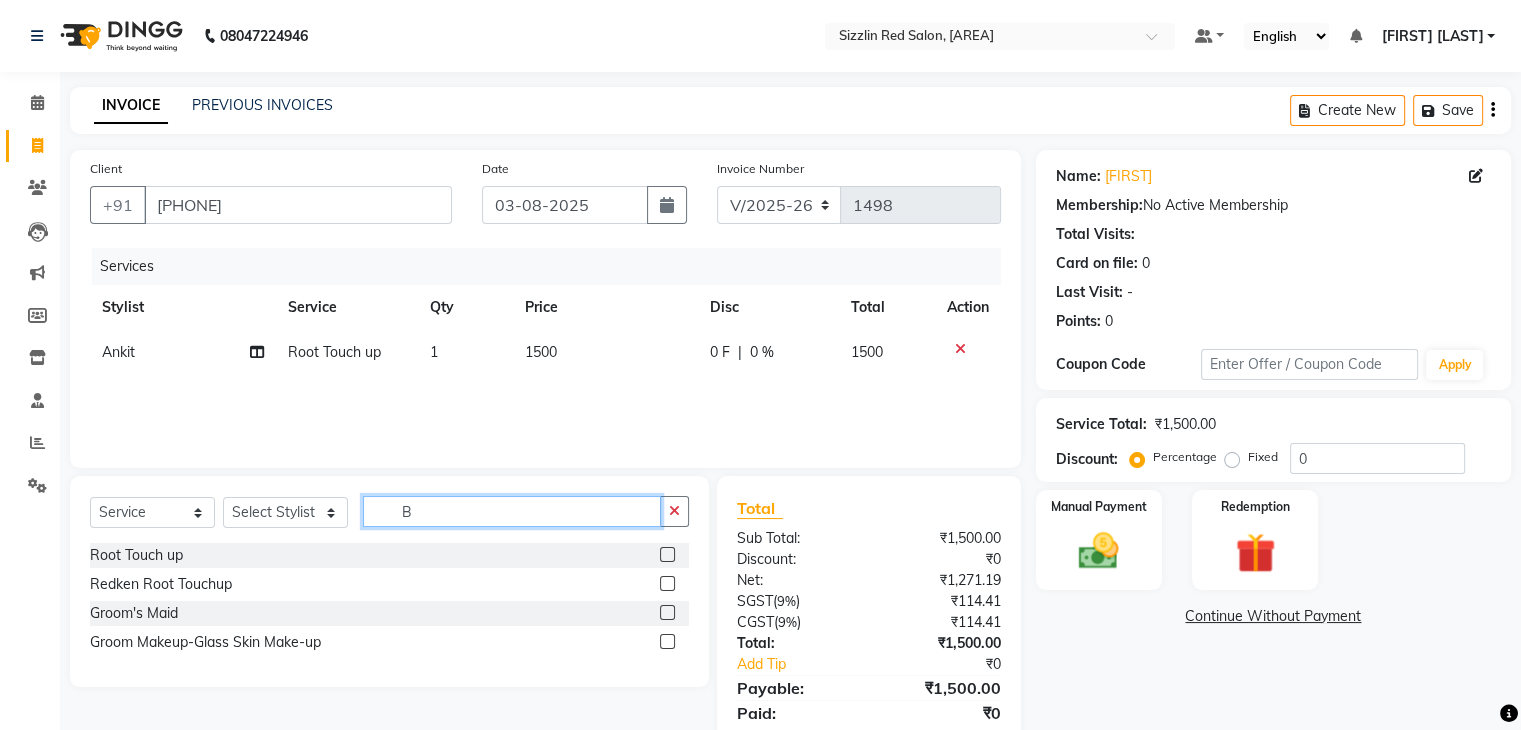 click on "B" 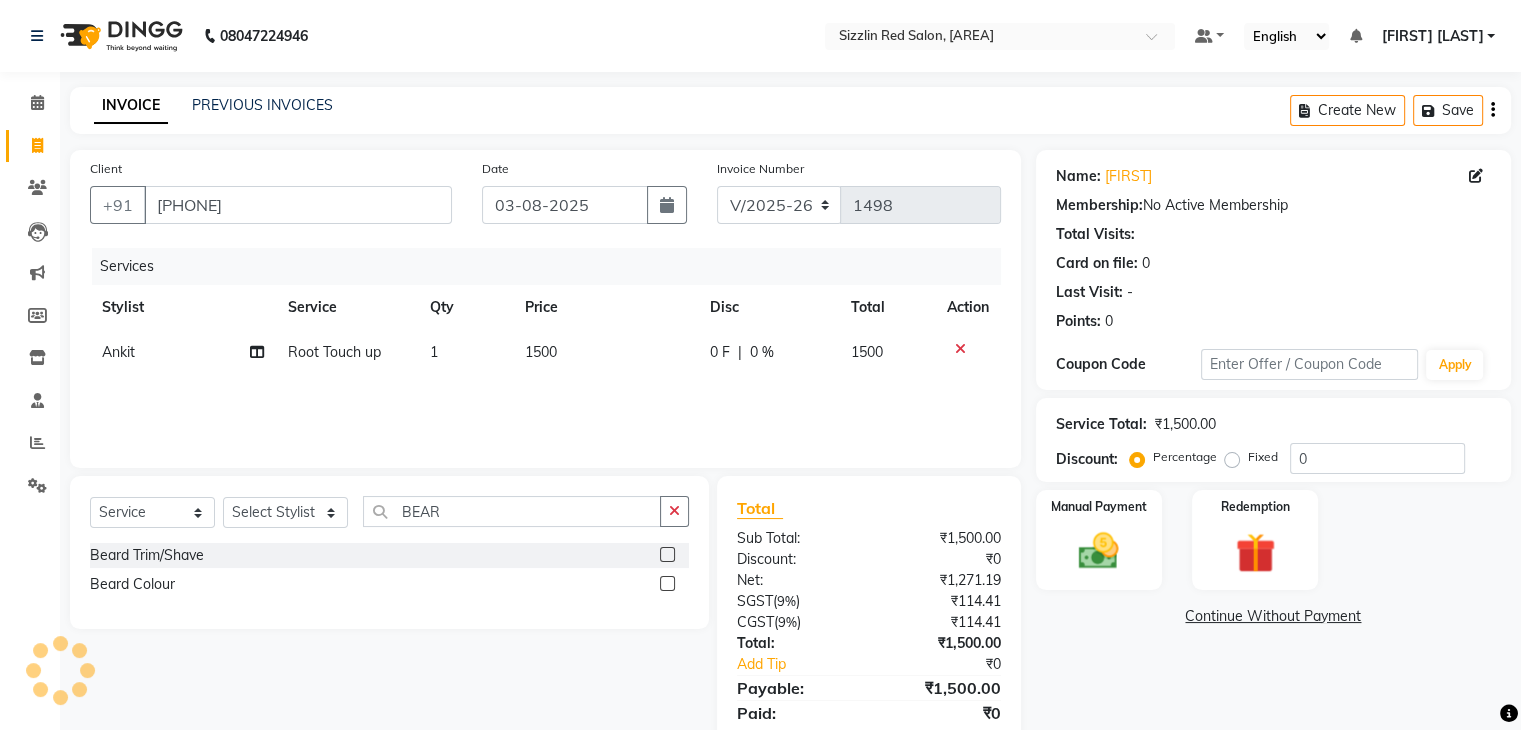 click 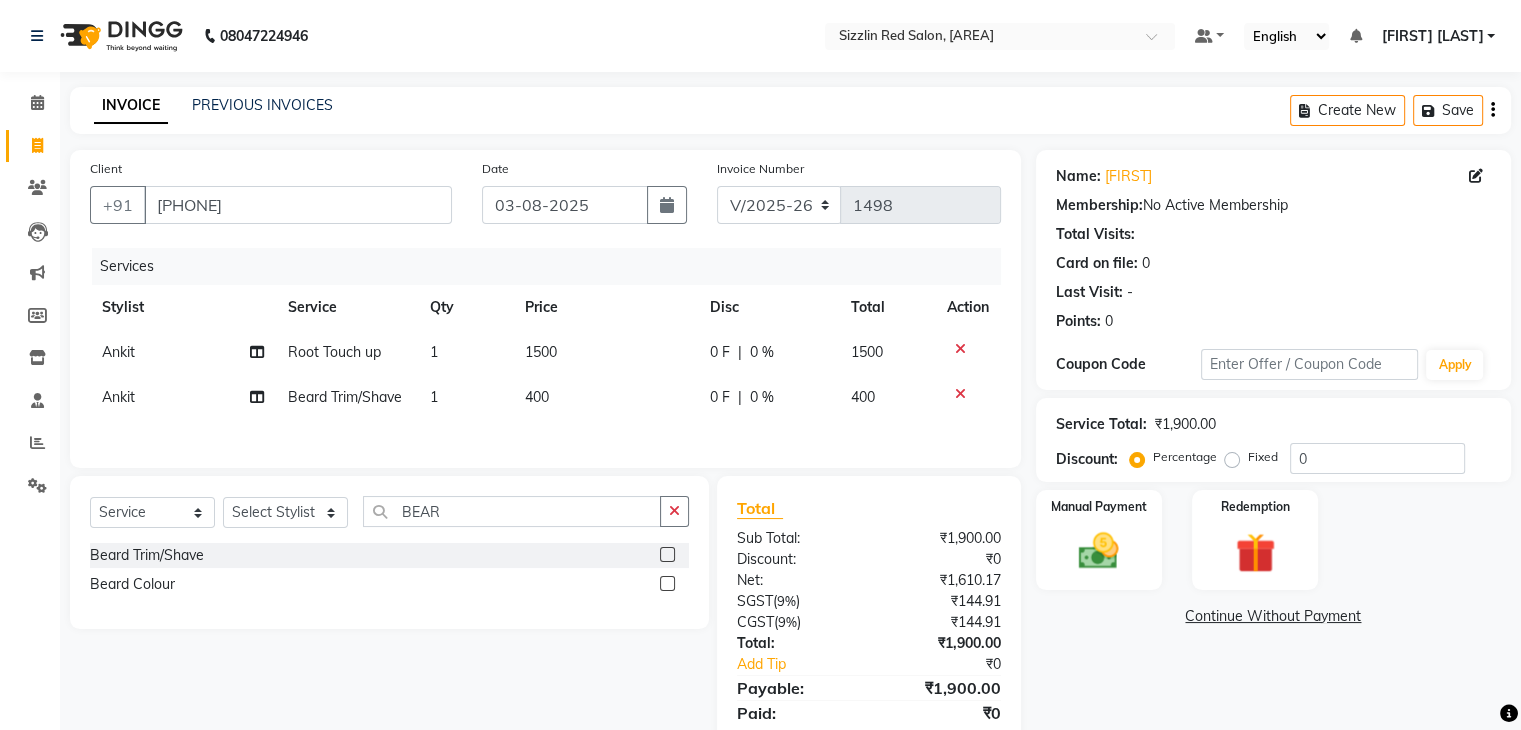 click on "Name: Kartab  Membership:  No Active Membership  Total Visits:   Card on file:  0 Last Visit:   - Points:   0  Coupon Code Apply Service Total:  ₹1,900.00  Discount:  Percentage   Fixed  0 Manual Payment Redemption  Continue Without Payment" 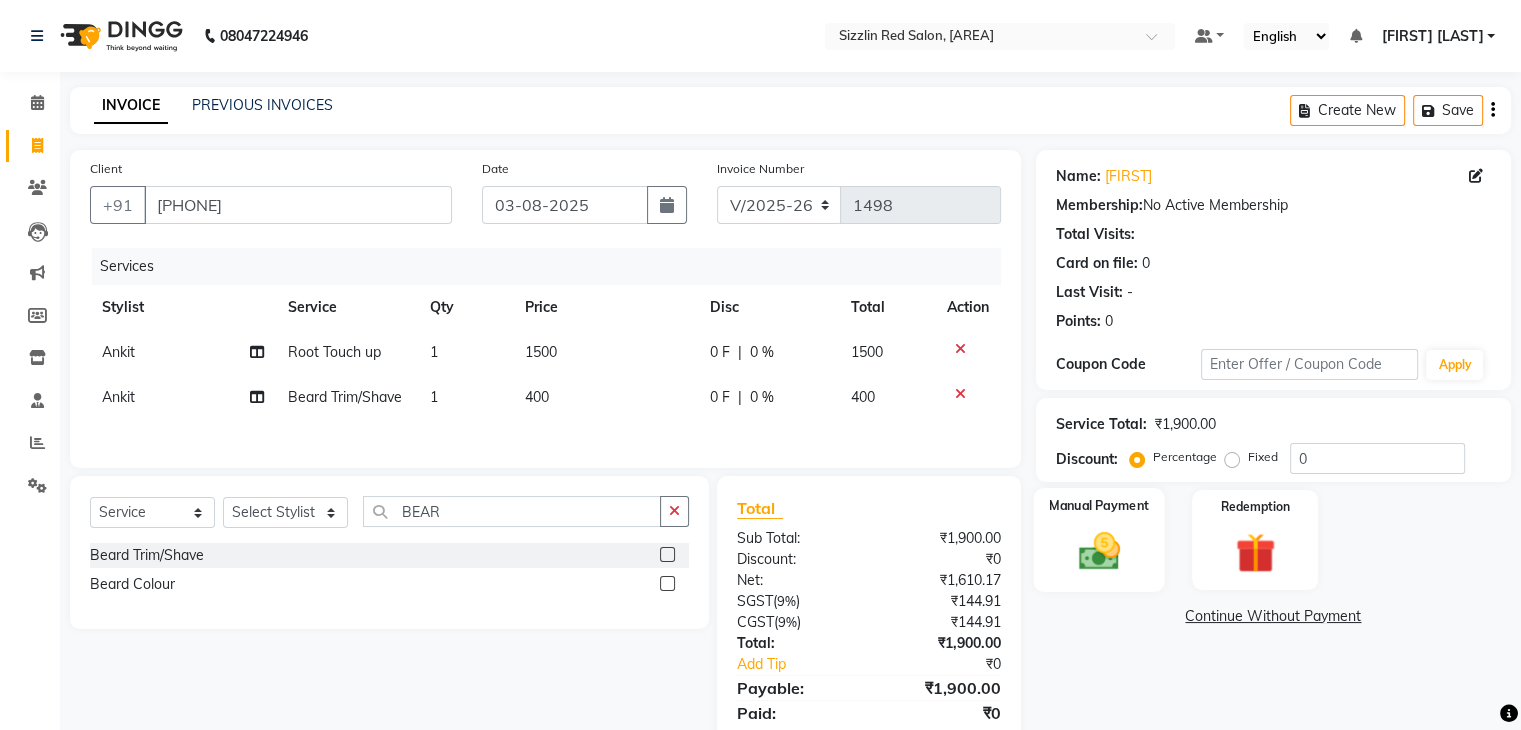click 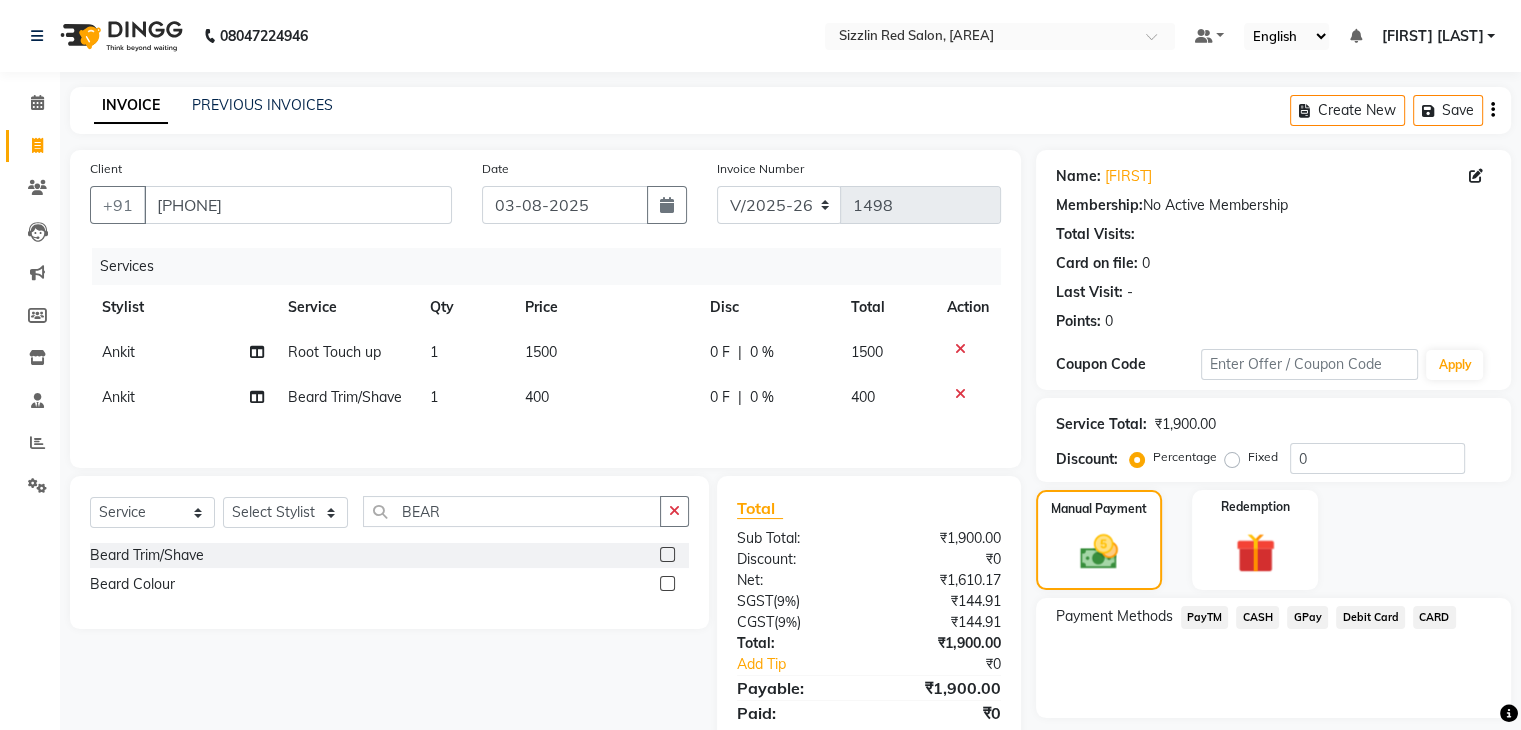 click on "PayTM" 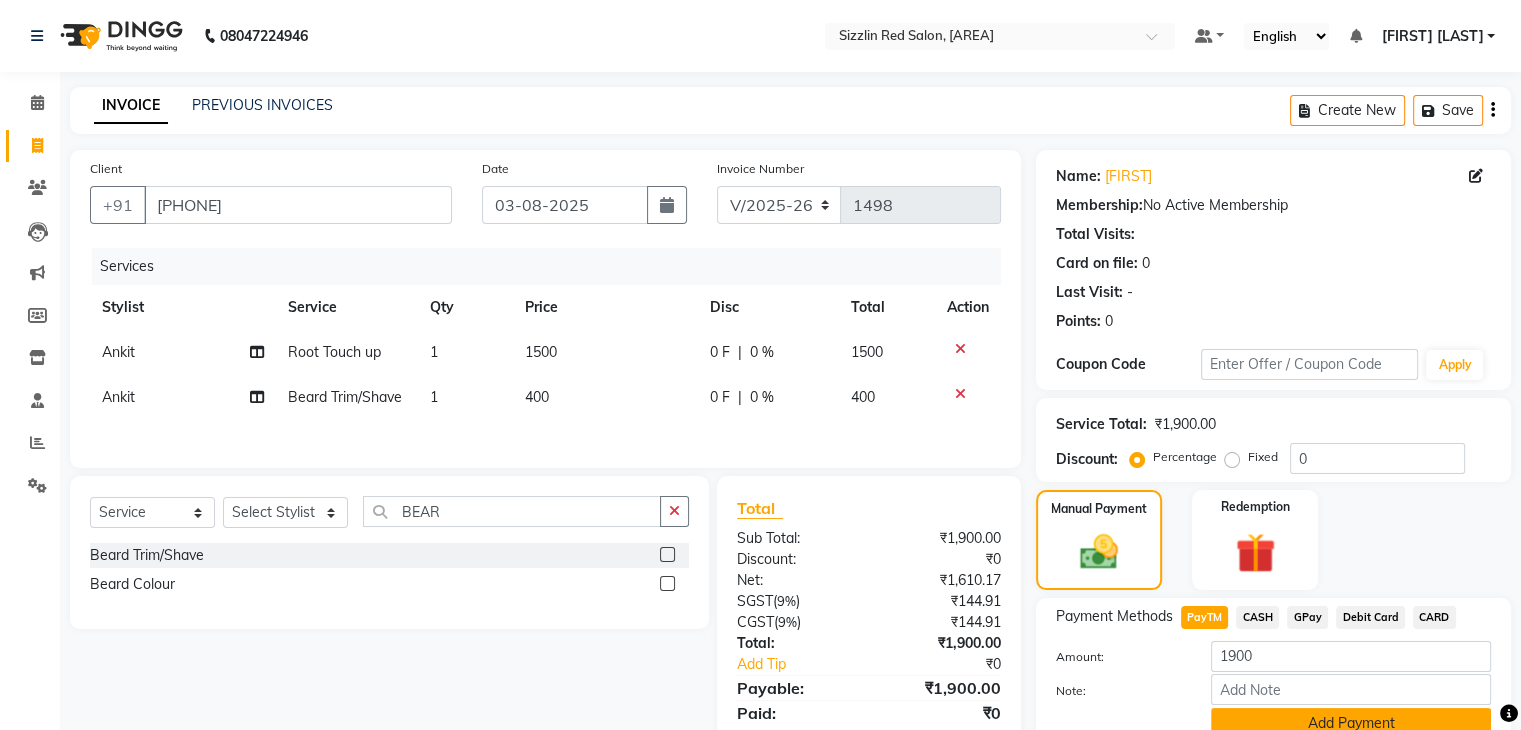 click on "Add Payment" 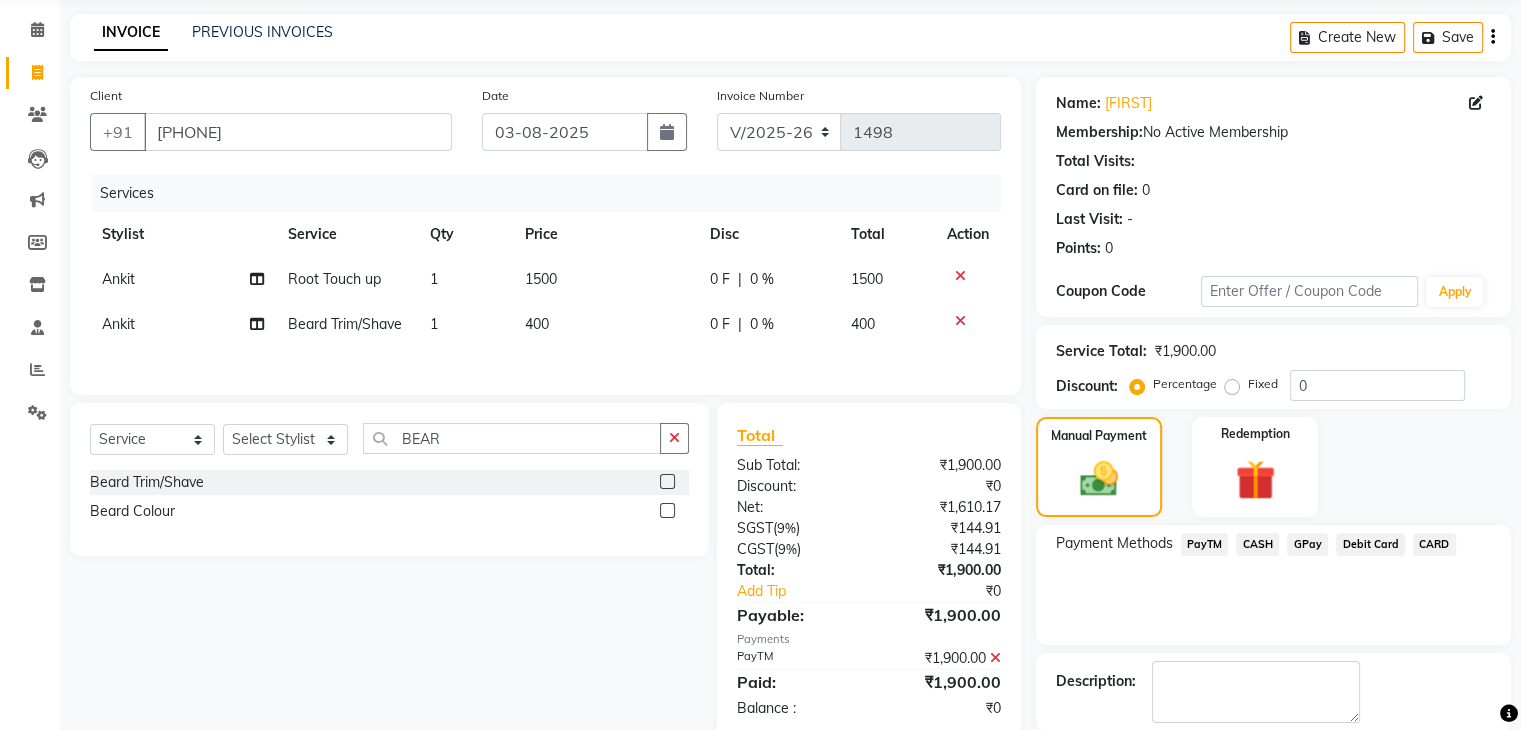 scroll, scrollTop: 141, scrollLeft: 0, axis: vertical 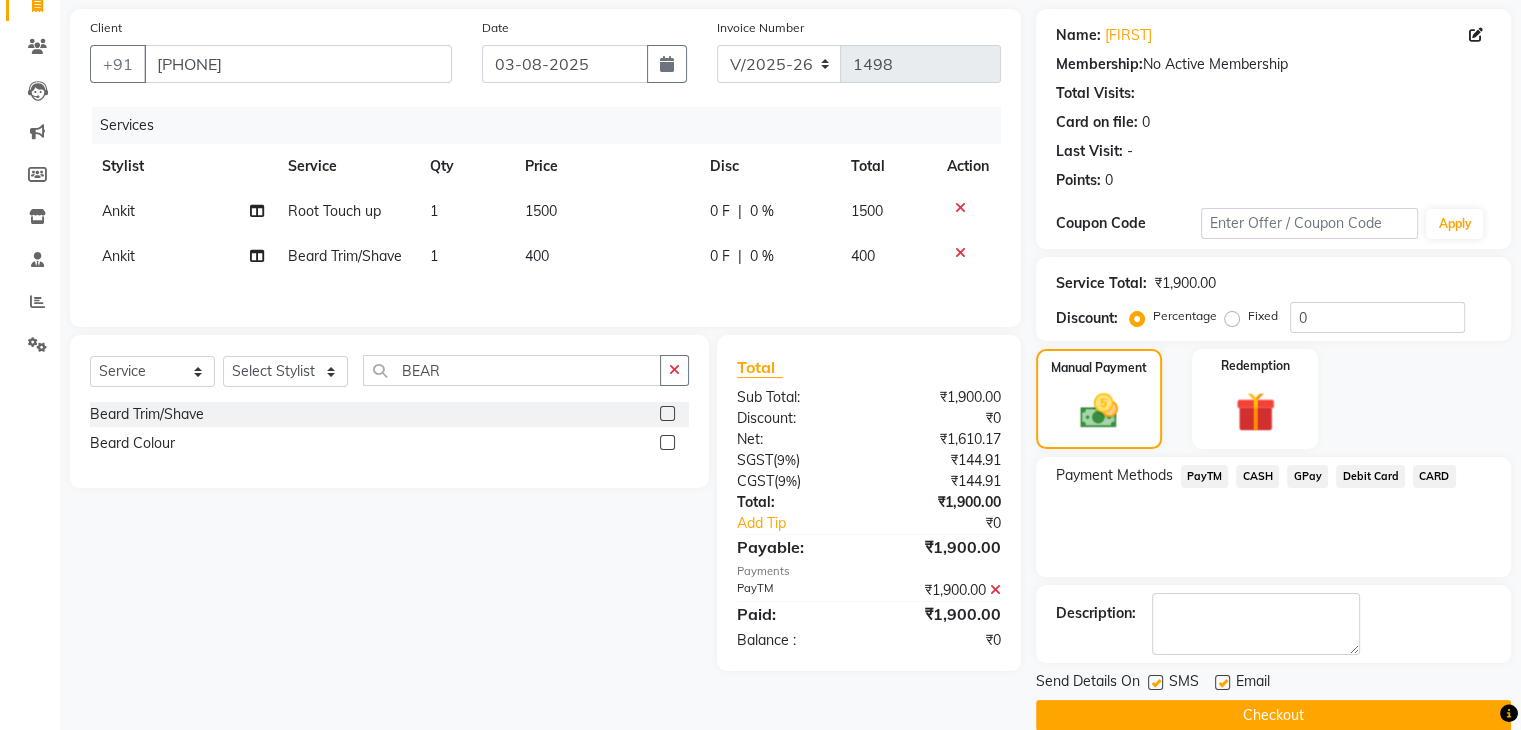 click on "Checkout" 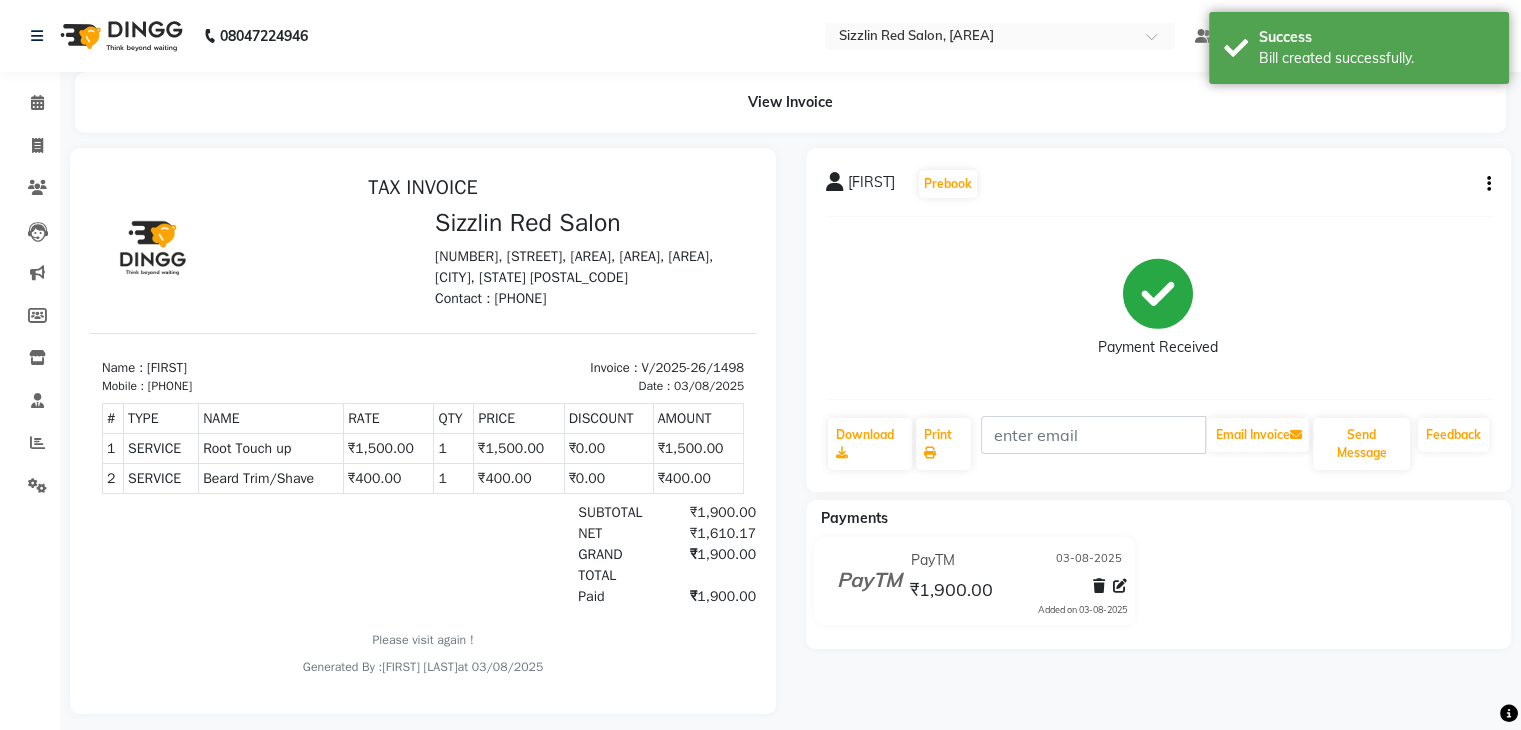 scroll, scrollTop: 0, scrollLeft: 0, axis: both 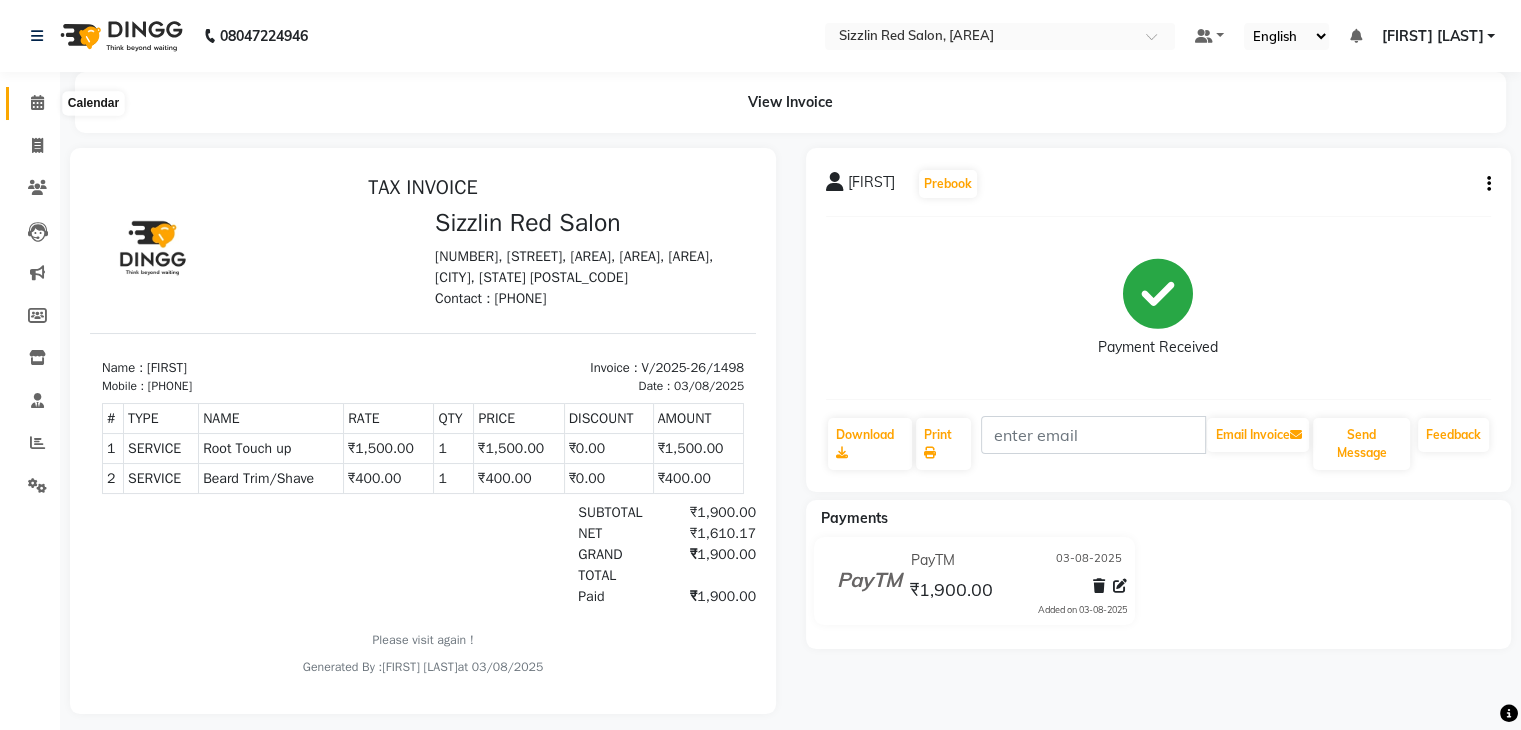click 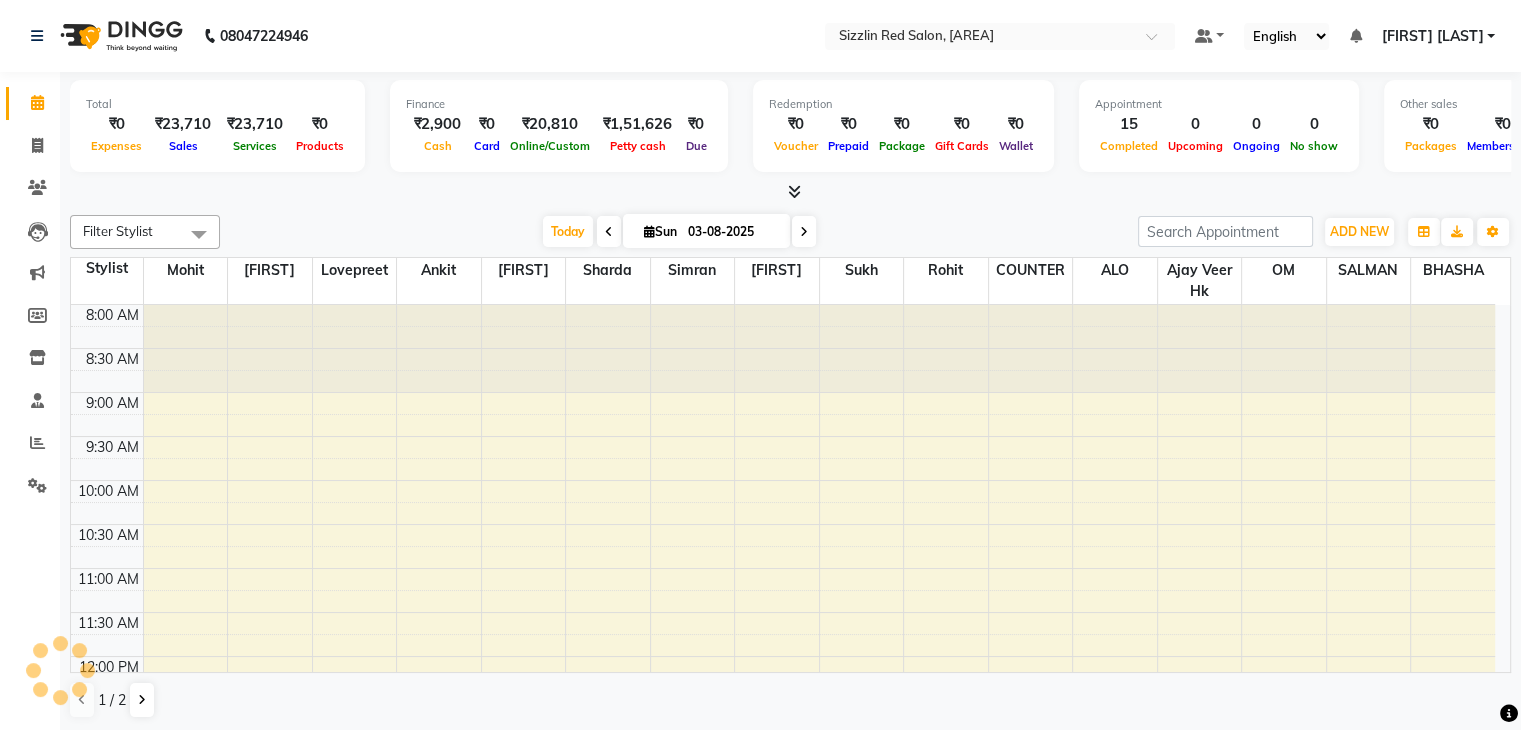 scroll, scrollTop: 726, scrollLeft: 0, axis: vertical 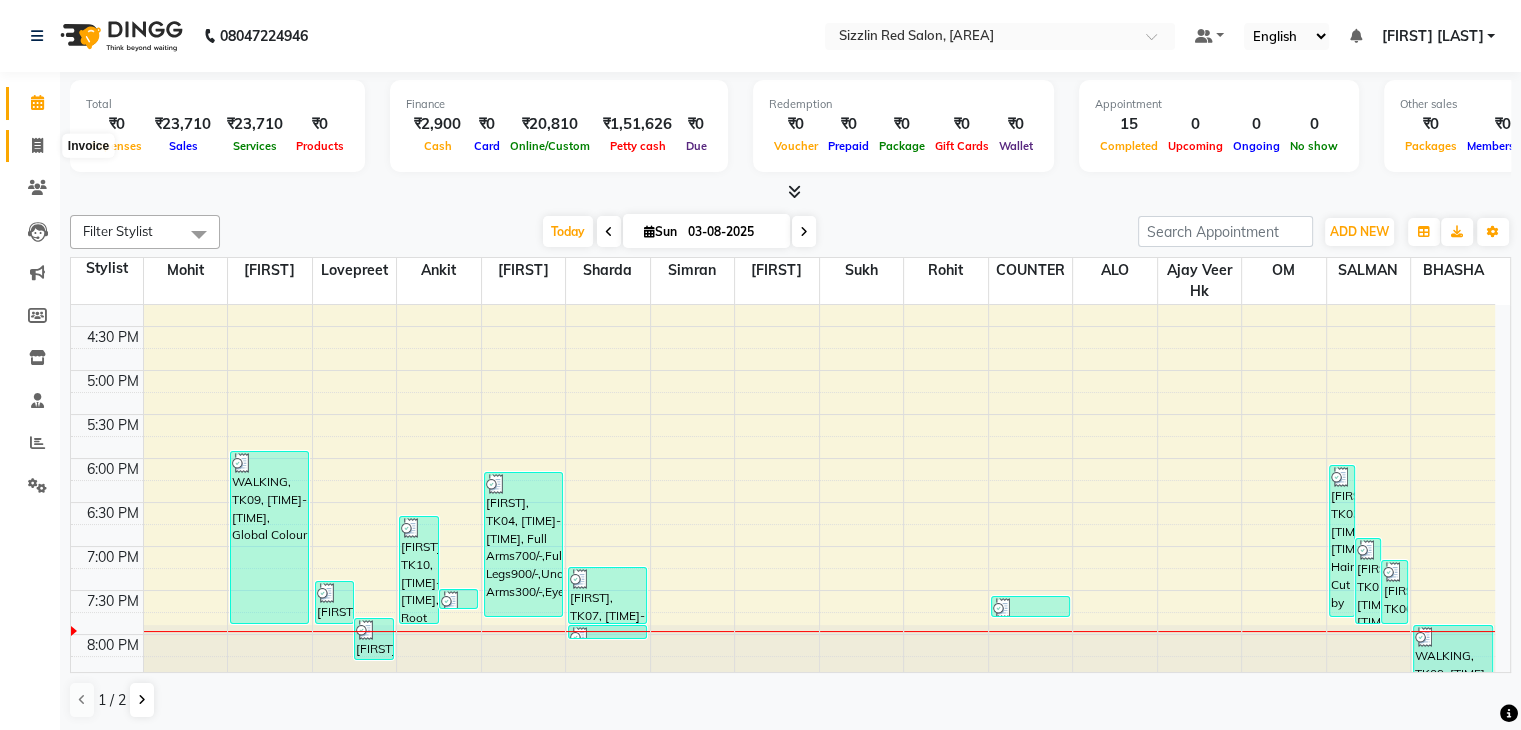 click 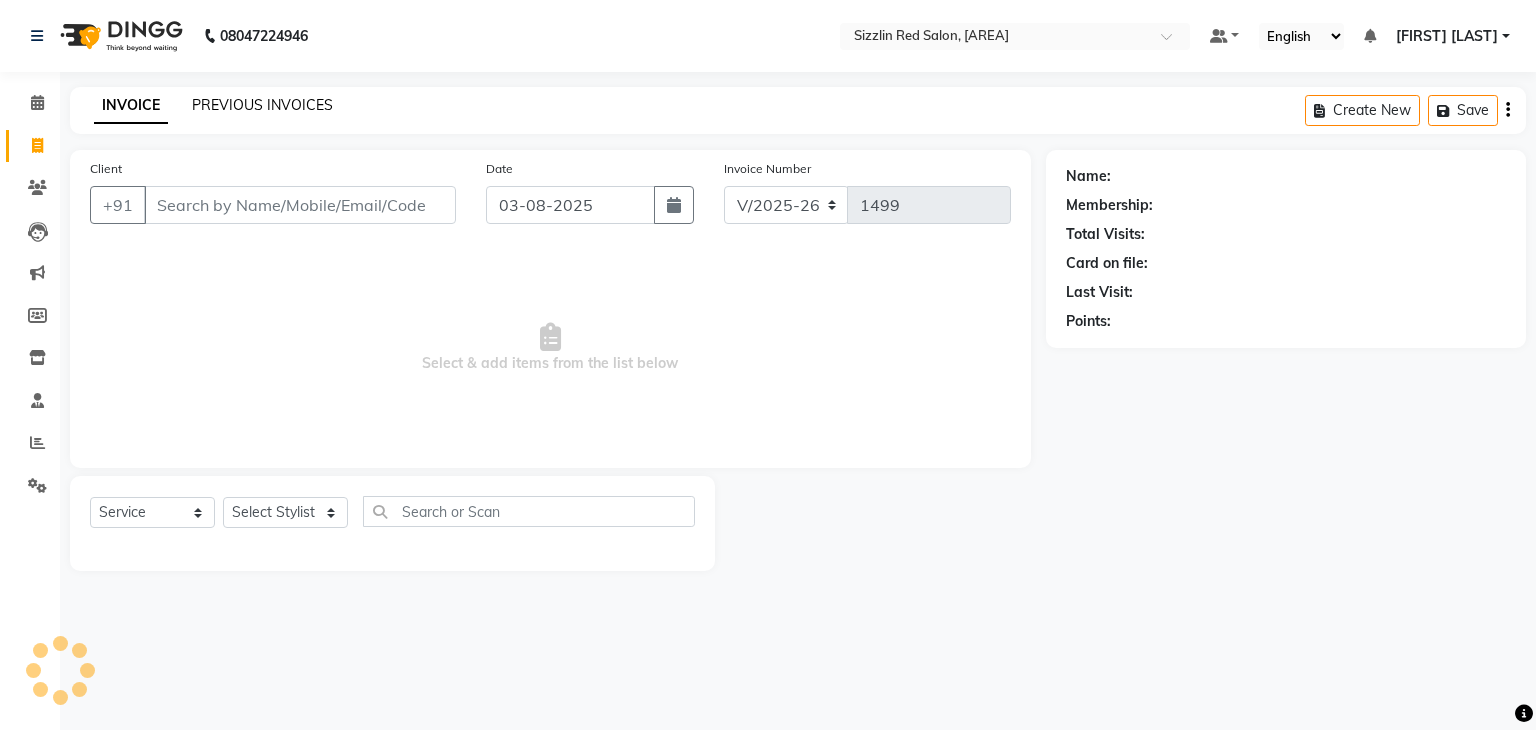 click on "PREVIOUS INVOICES" 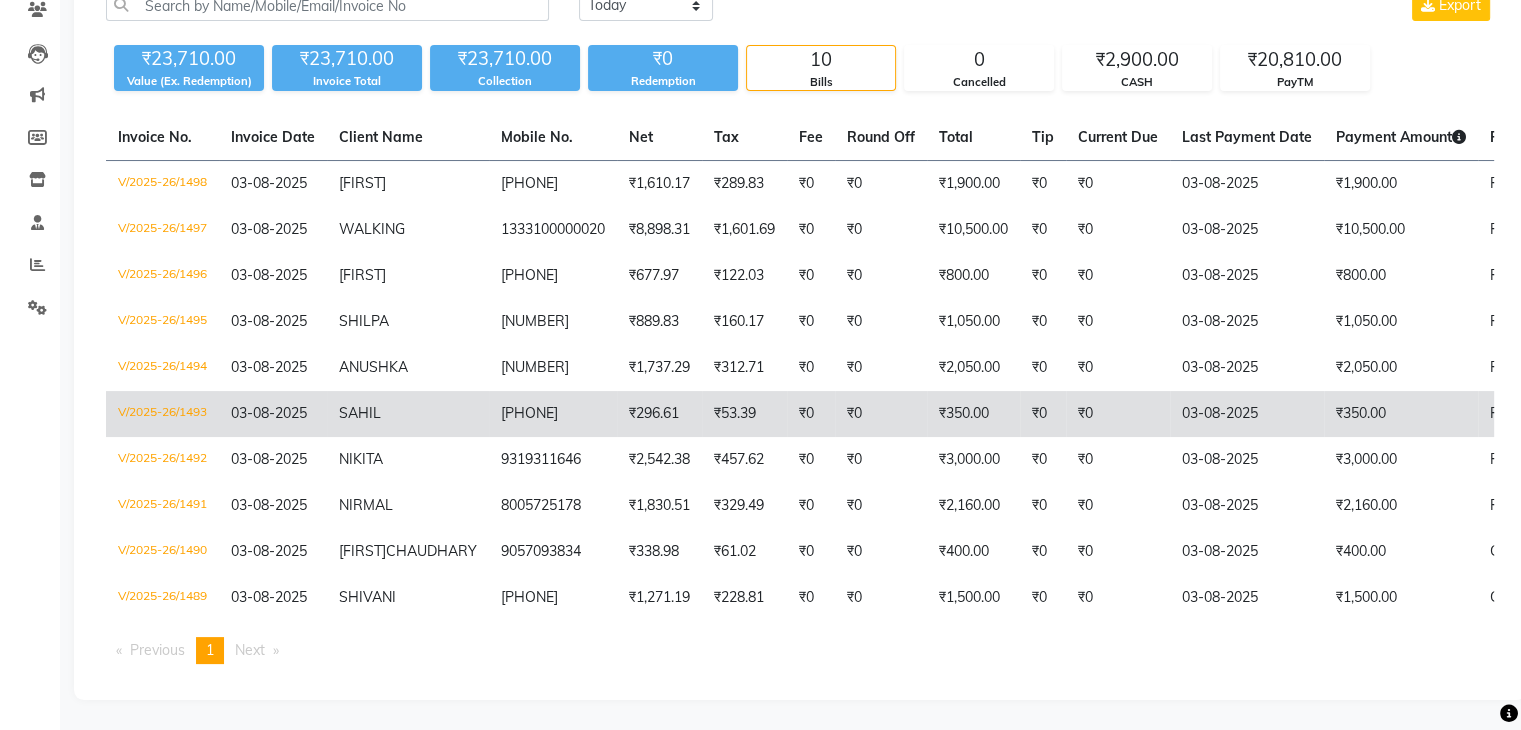 scroll, scrollTop: 0, scrollLeft: 0, axis: both 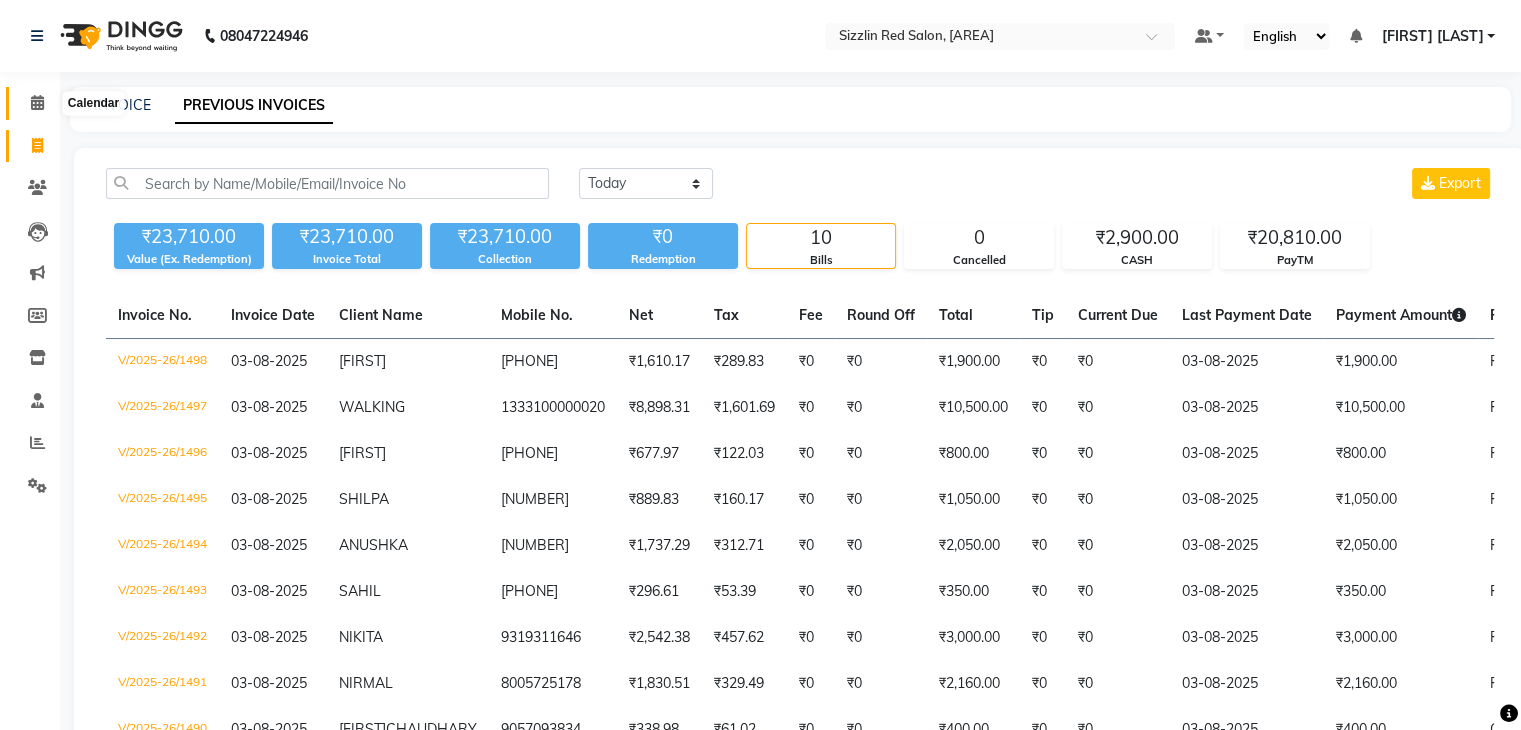 click 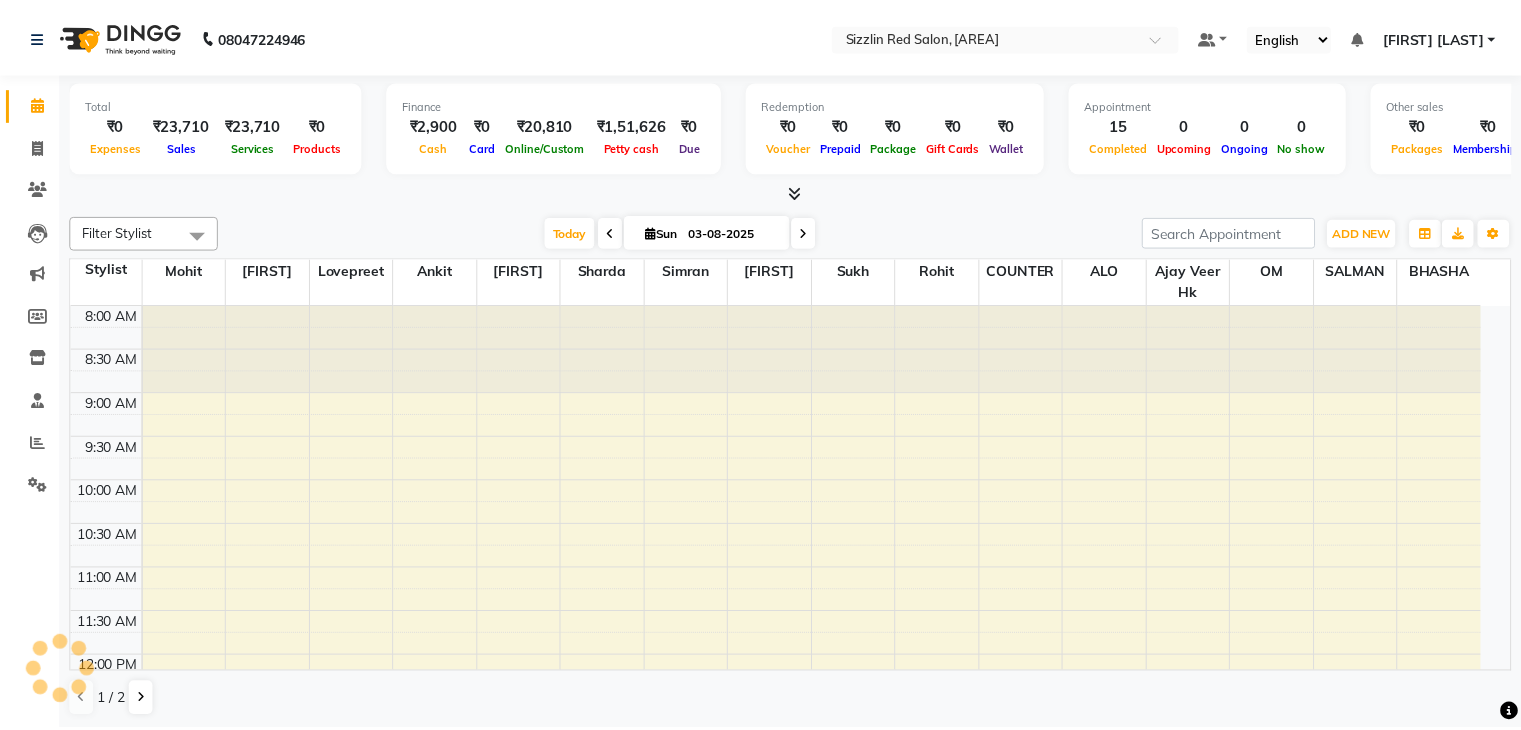 scroll, scrollTop: 726, scrollLeft: 0, axis: vertical 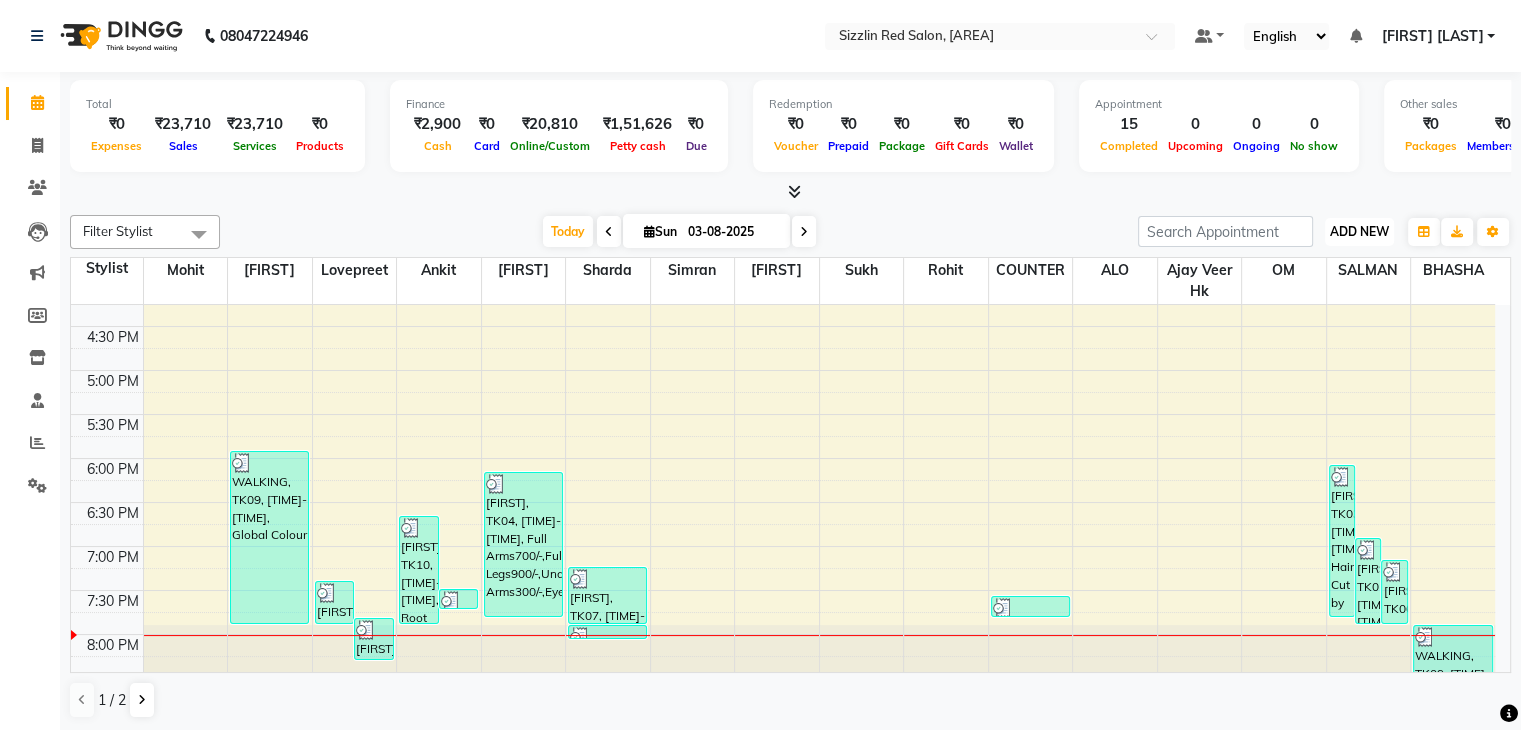 click on "ADD NEW" at bounding box center (1359, 231) 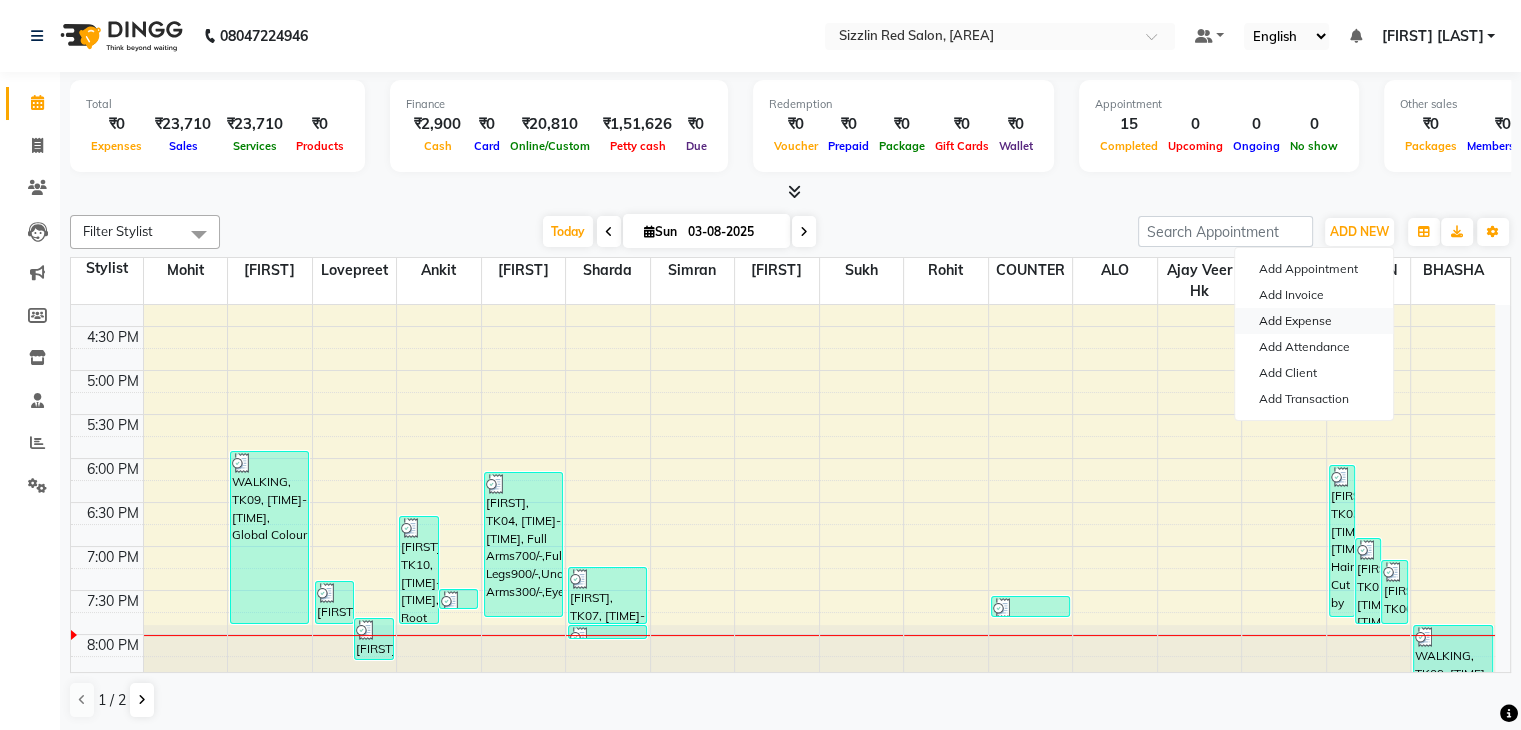 click on "Add Expense" at bounding box center [1314, 321] 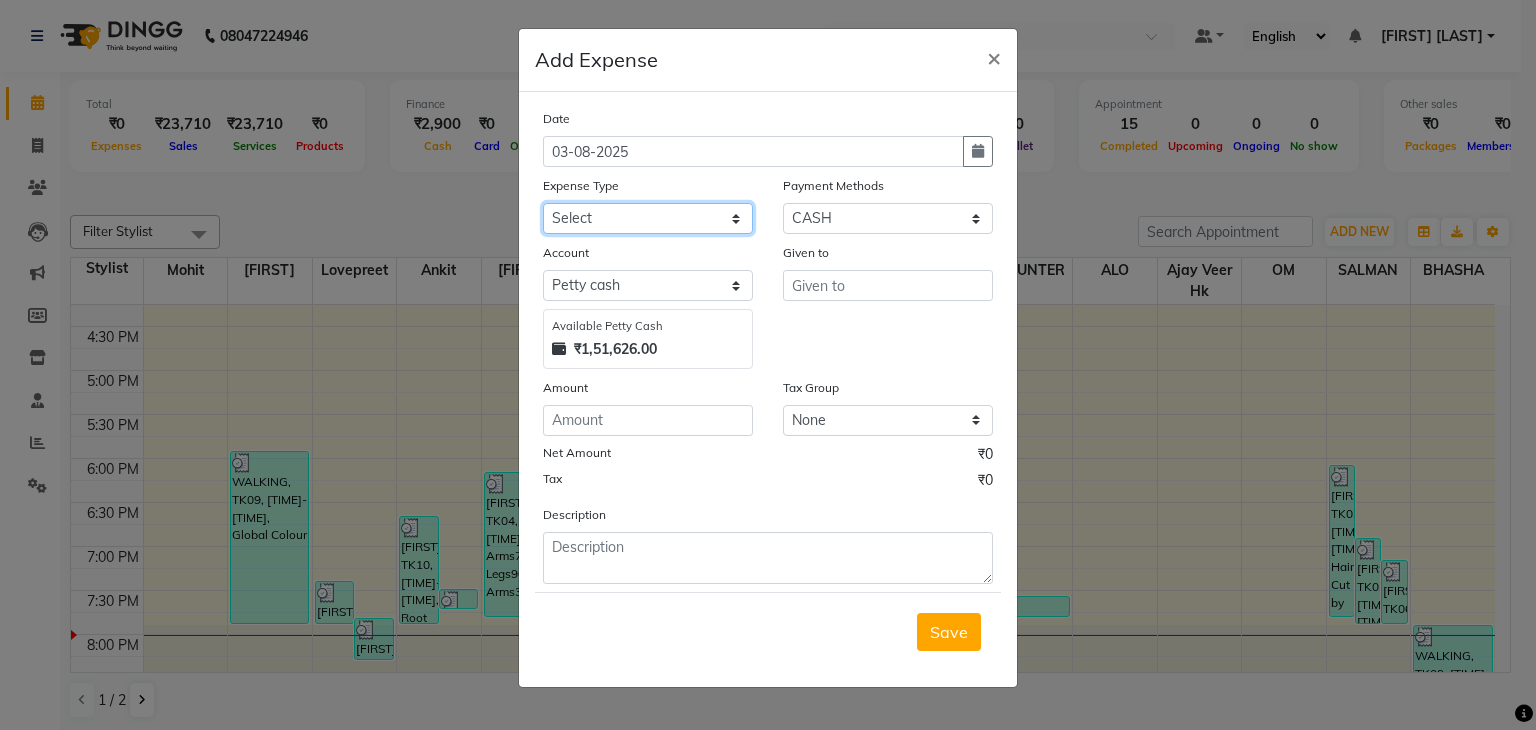 click on "Select Advance Salary Bank charges Car maintenance  Cash transfer to bank Cash transfer to hub Client Snacks Clinical charges Equipment Fuel Govt fee Incentive Insurance International purchase Loan Repayment Maintenance Marketing Miscellaneous MRA Other Pantry Product Rent Salary Staff Snacks Tax Tea & Refreshment Utilities" 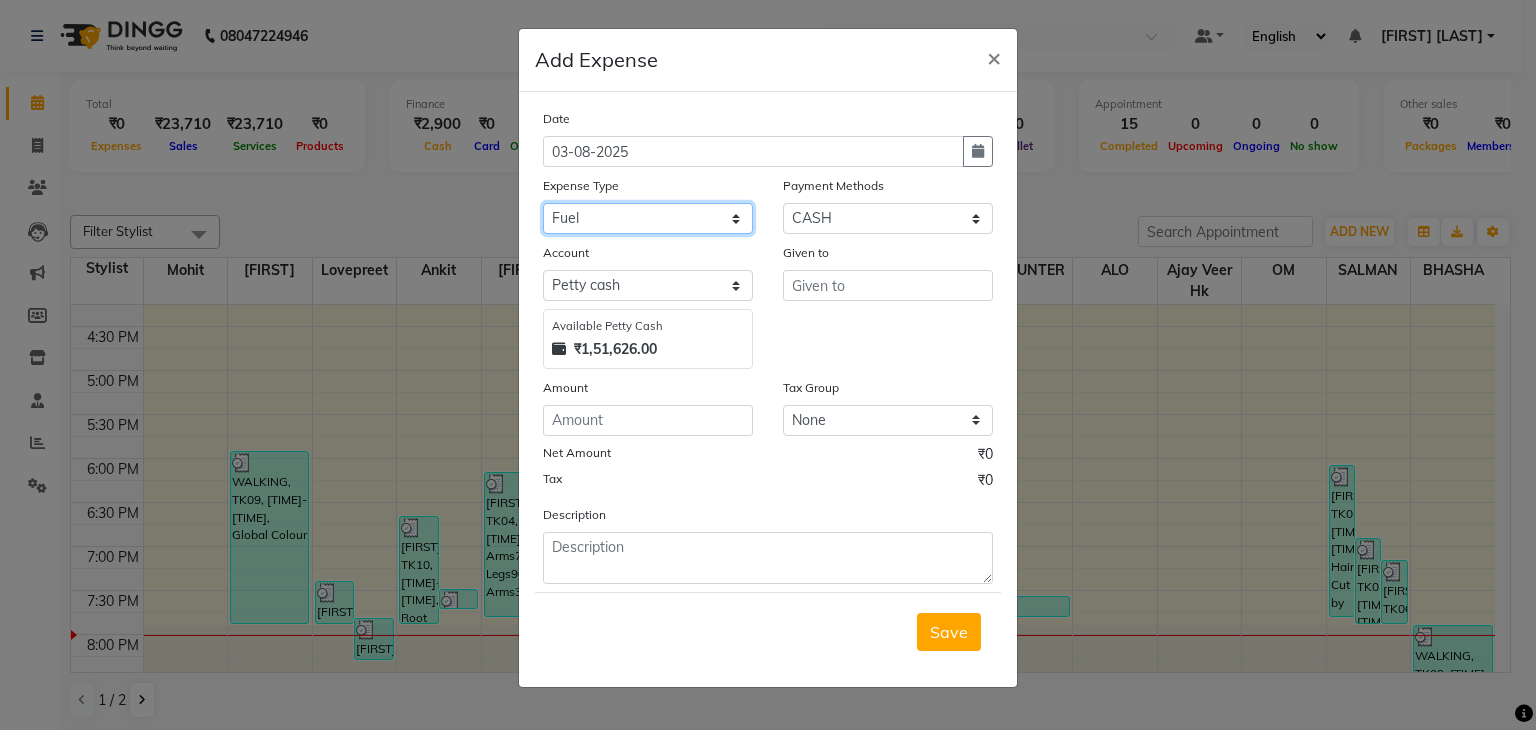 click on "Select Advance Salary Bank charges Car maintenance  Cash transfer to bank Cash transfer to hub Client Snacks Clinical charges Equipment Fuel Govt fee Incentive Insurance International purchase Loan Repayment Maintenance Marketing Miscellaneous MRA Other Pantry Product Rent Salary Staff Snacks Tax Tea & Refreshment Utilities" 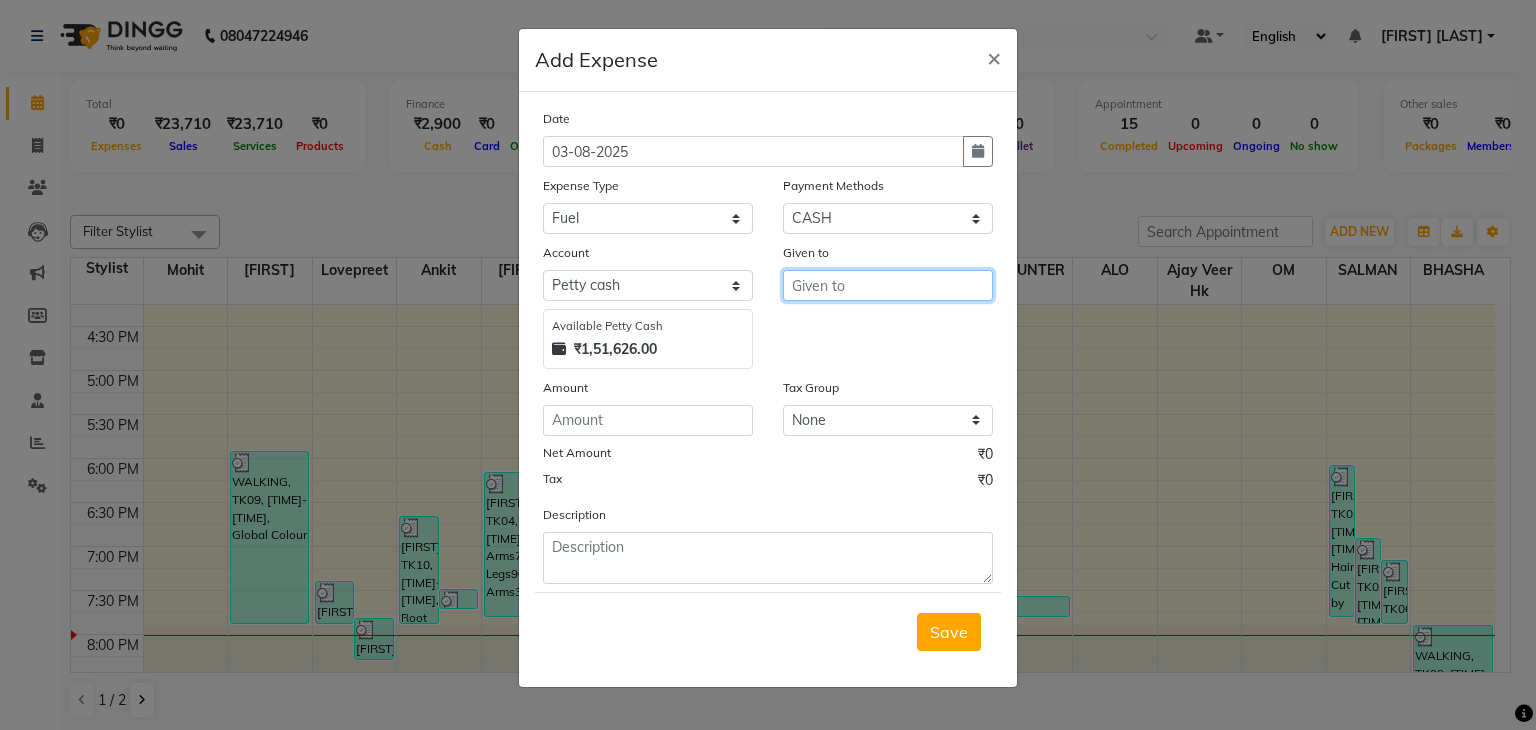 click at bounding box center (888, 285) 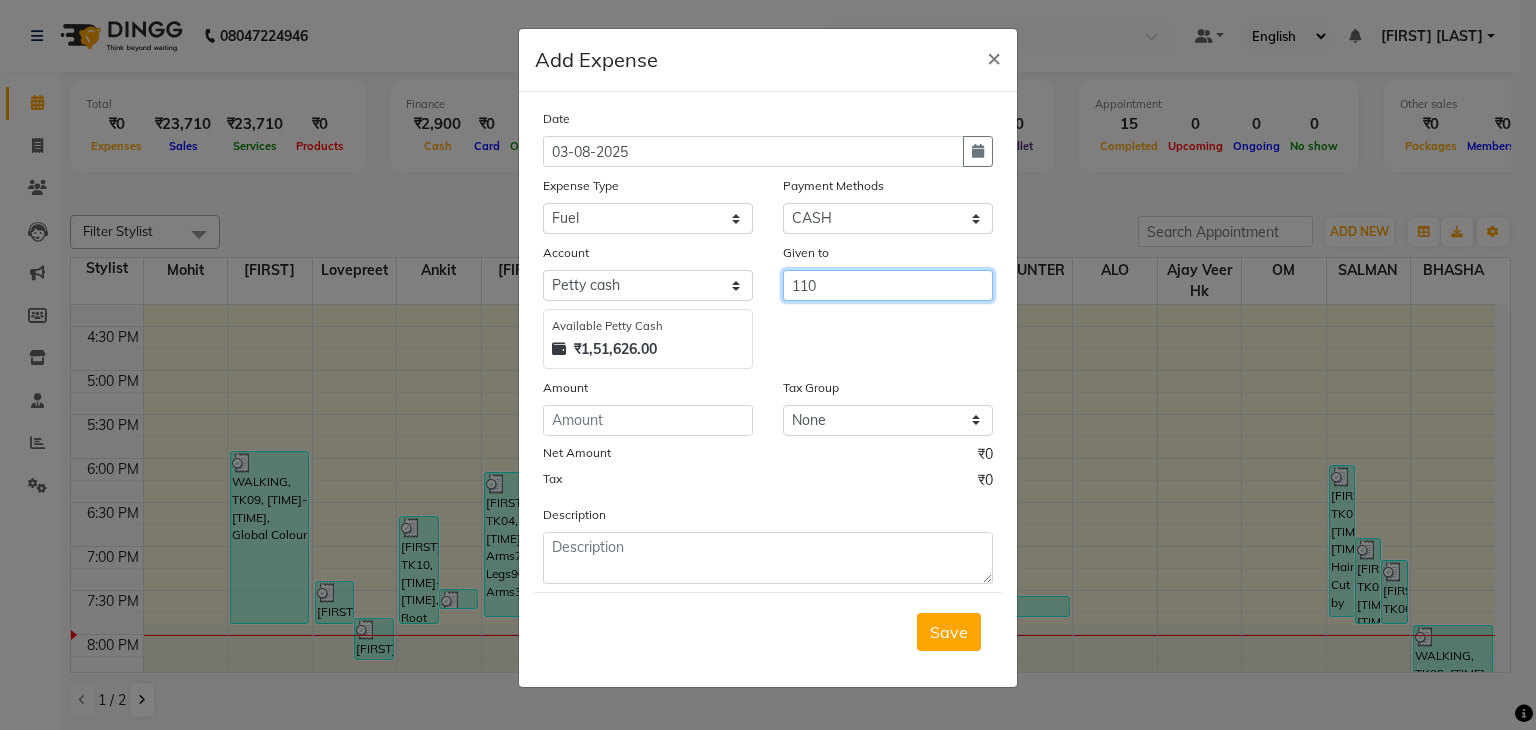 drag, startPoint x: 872, startPoint y: 291, endPoint x: 682, endPoint y: 277, distance: 190.51509 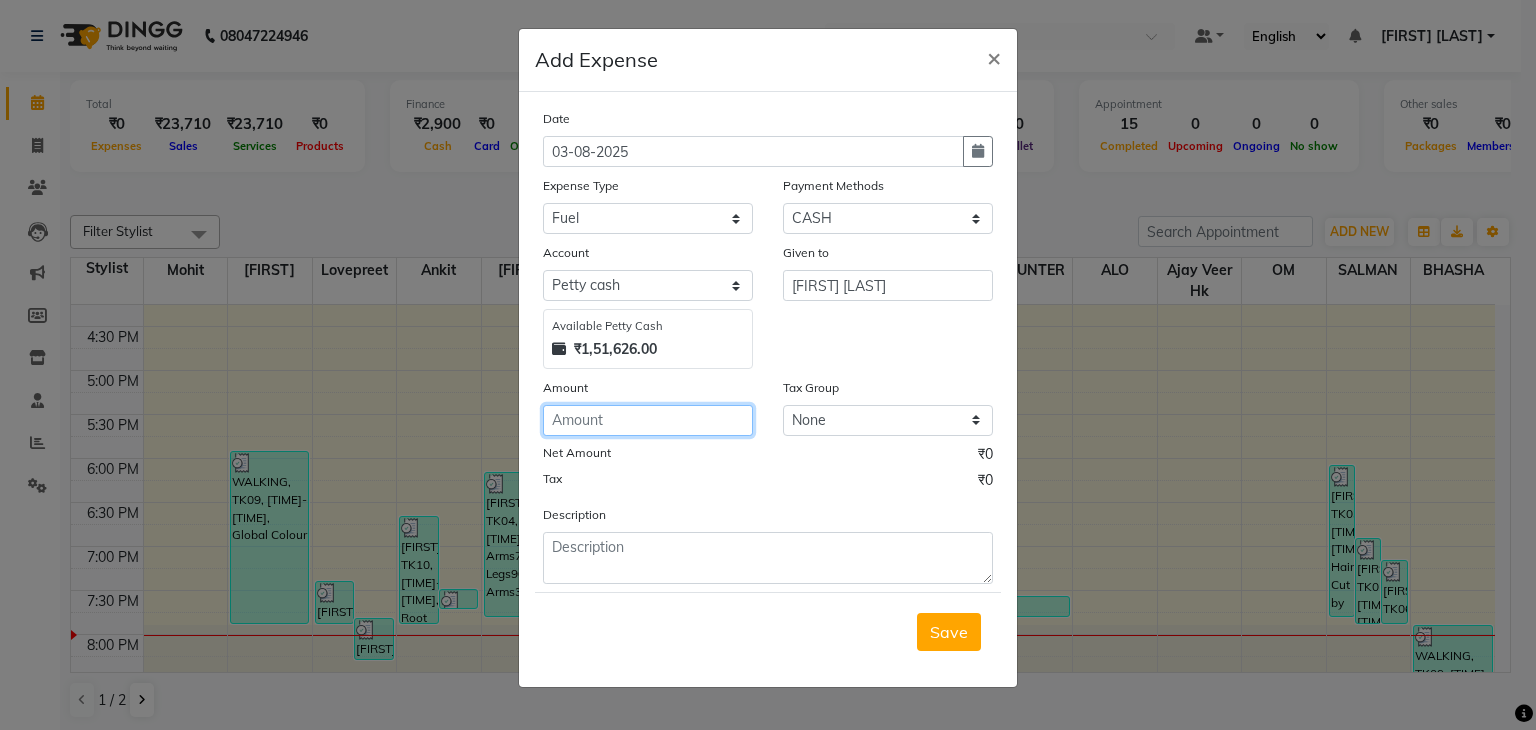 click 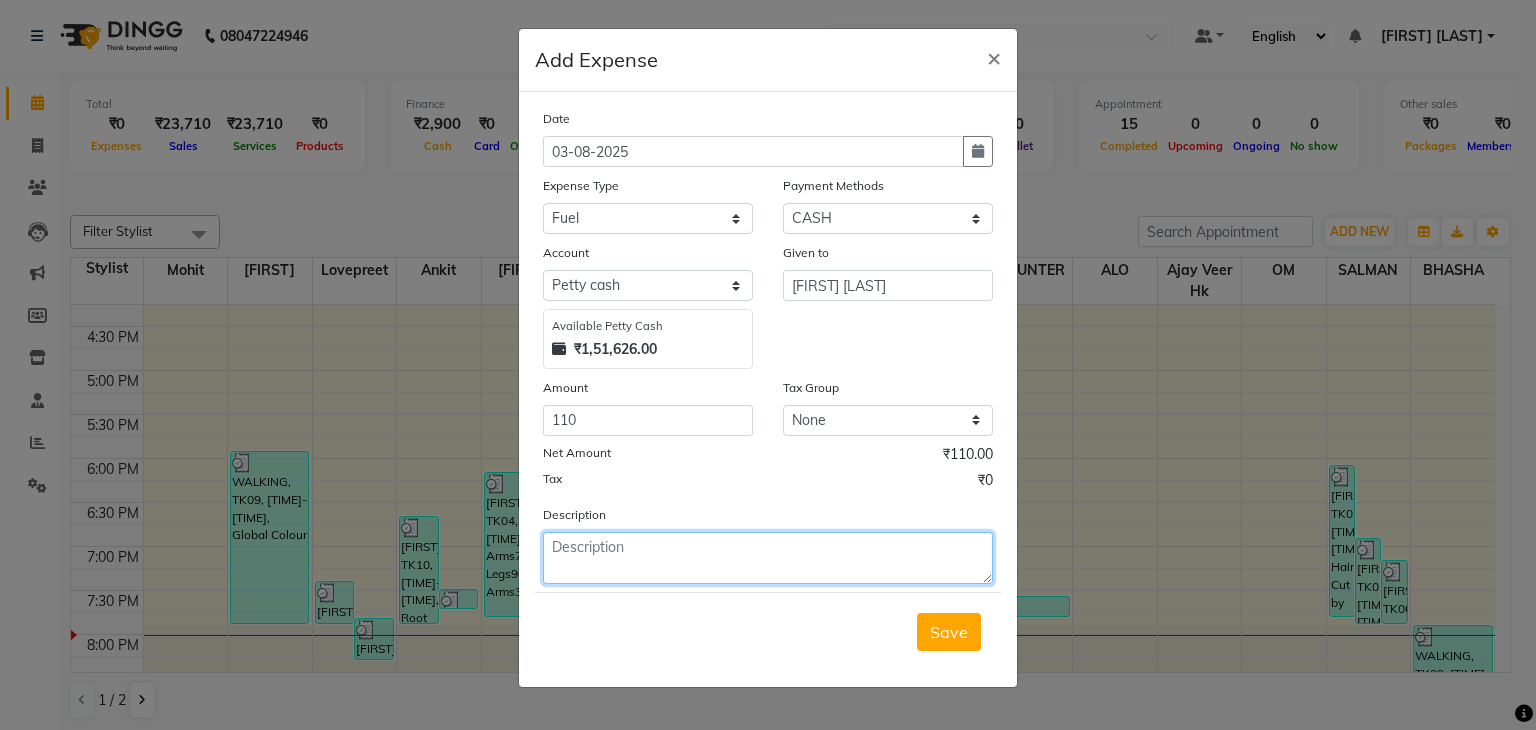 click 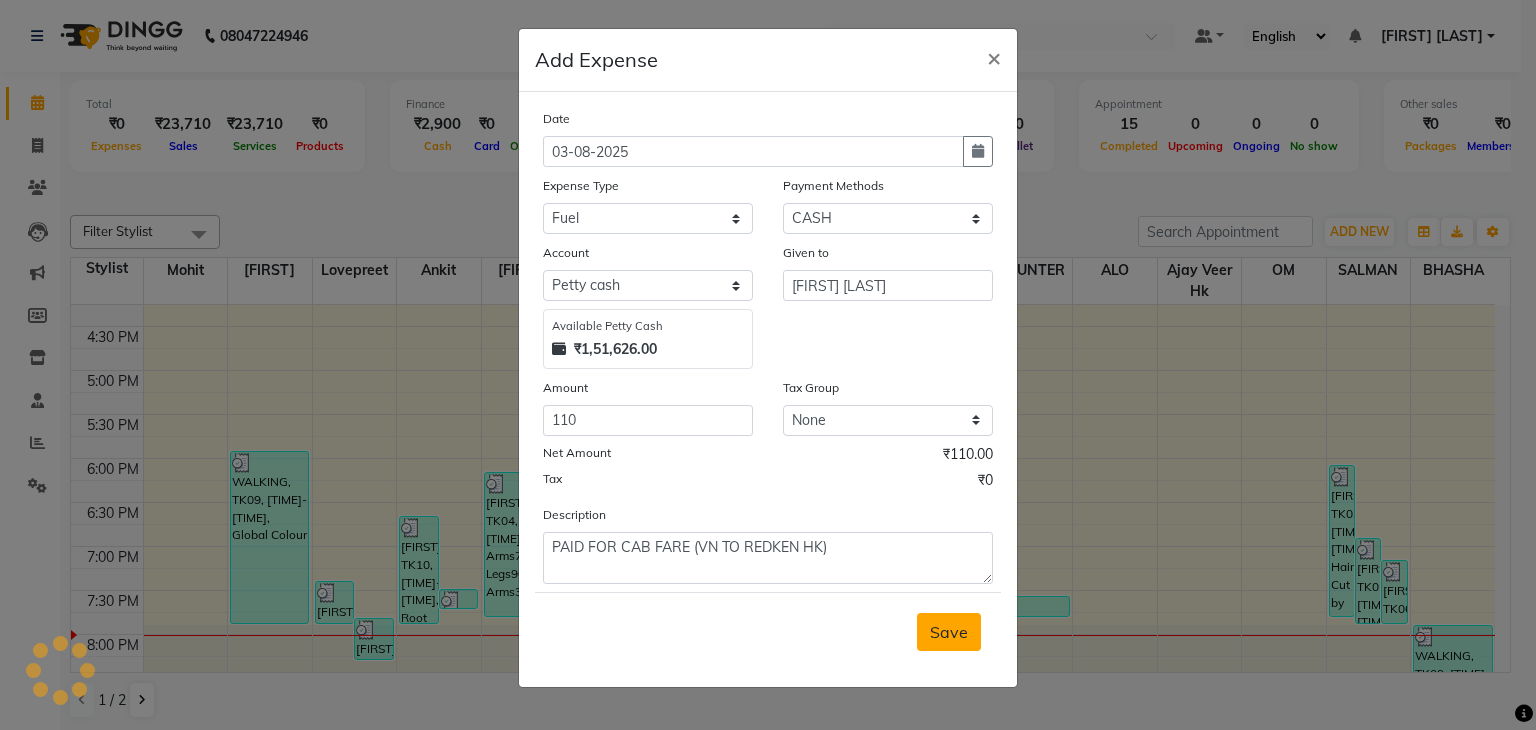 click on "Save" at bounding box center [949, 632] 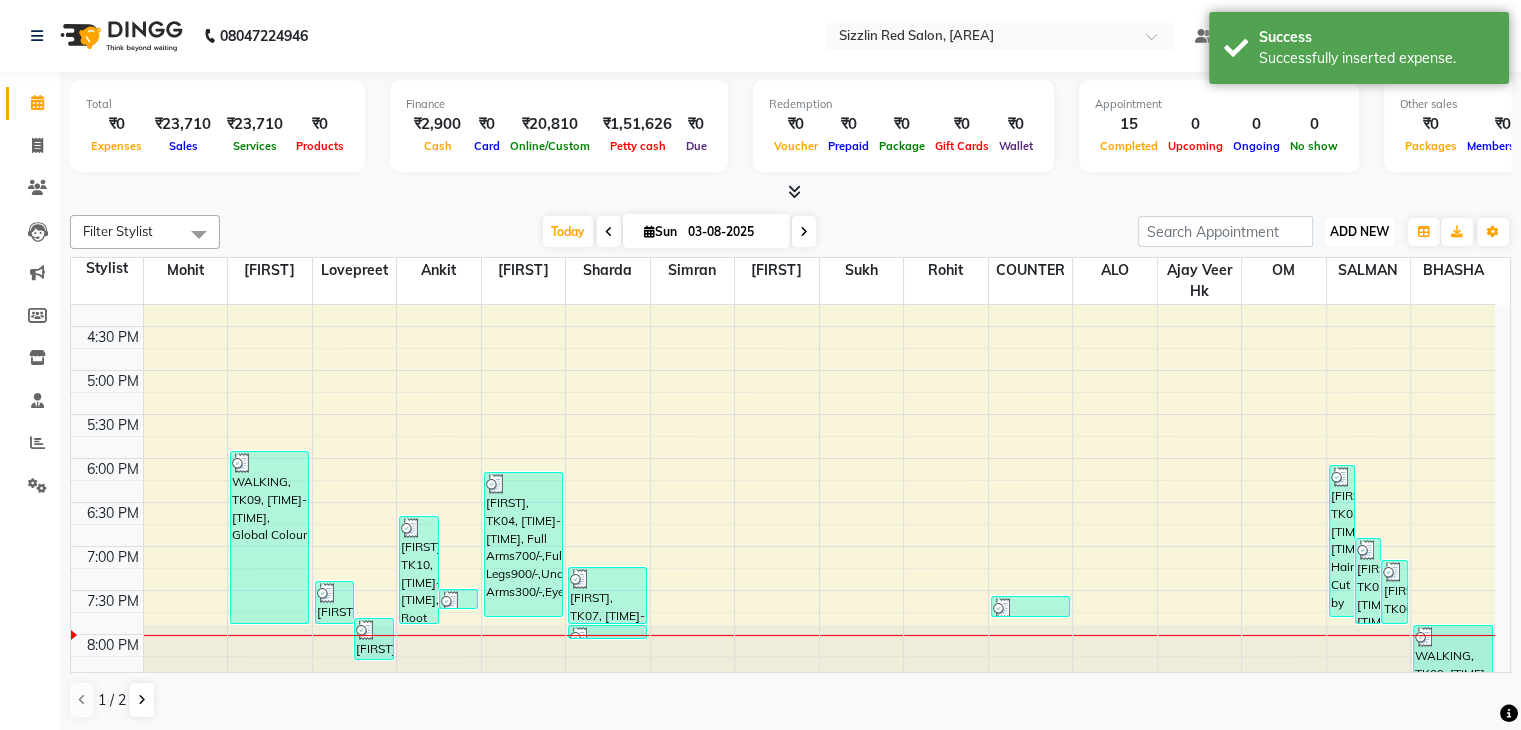 click on "ADD NEW" at bounding box center (1359, 231) 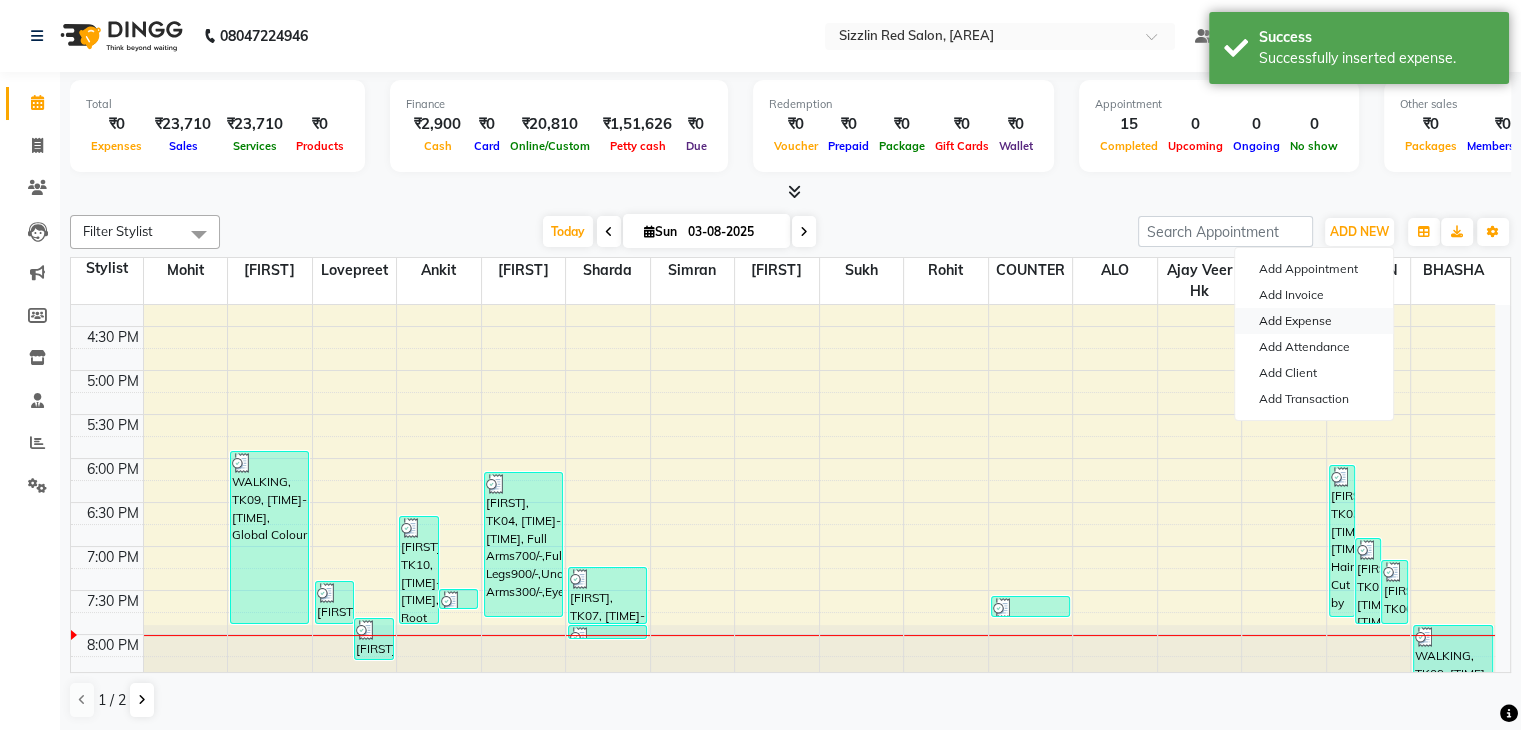 click on "Add Expense" at bounding box center (1314, 321) 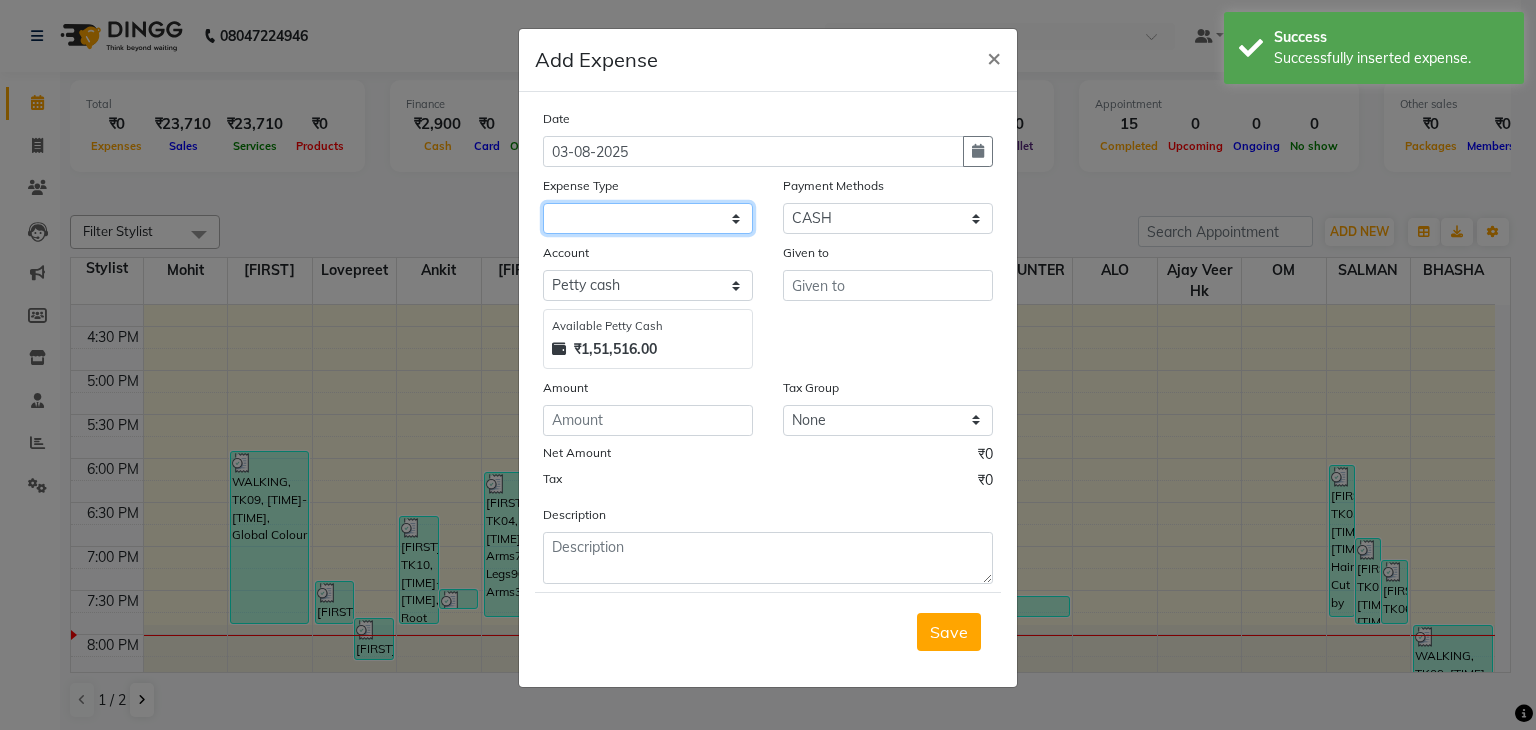 click 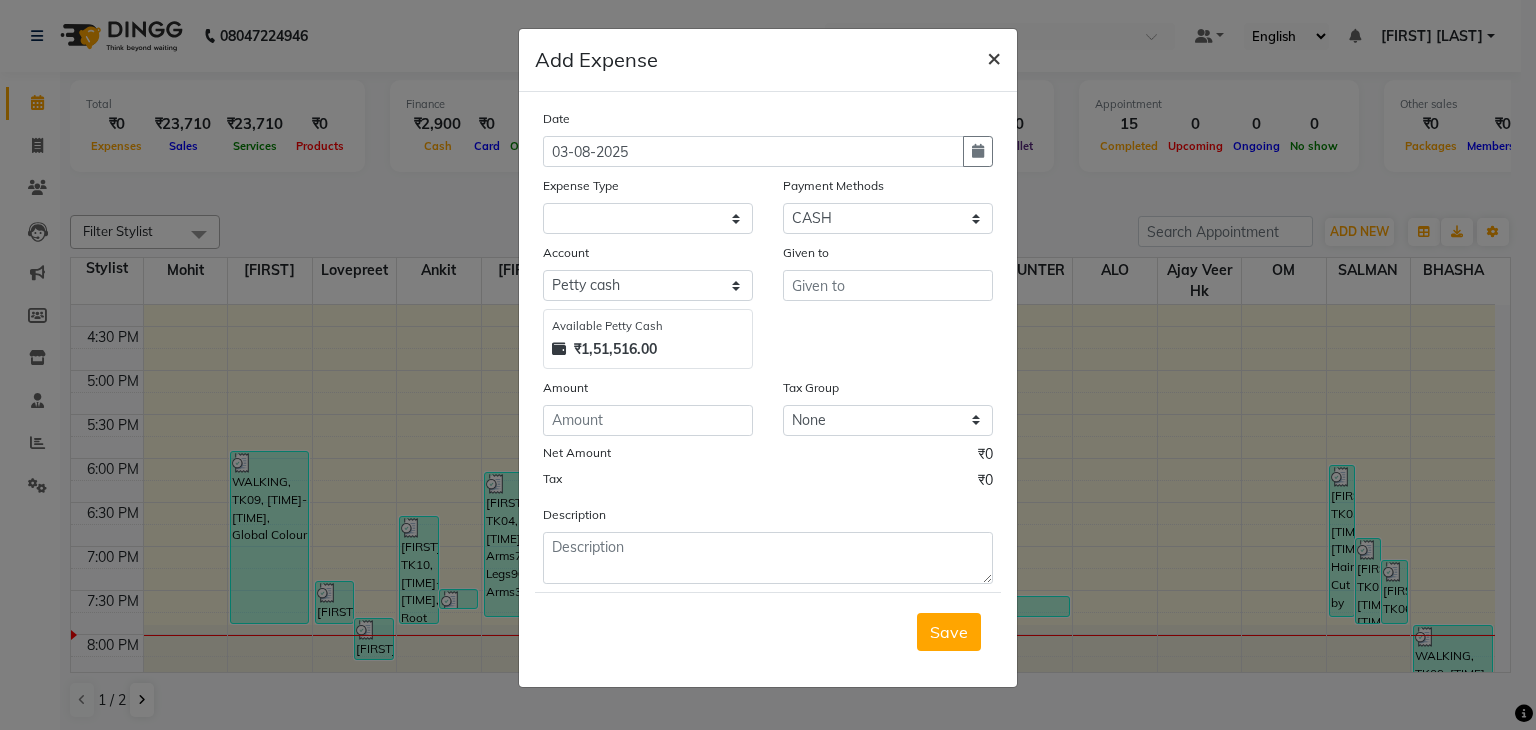 click on "×" 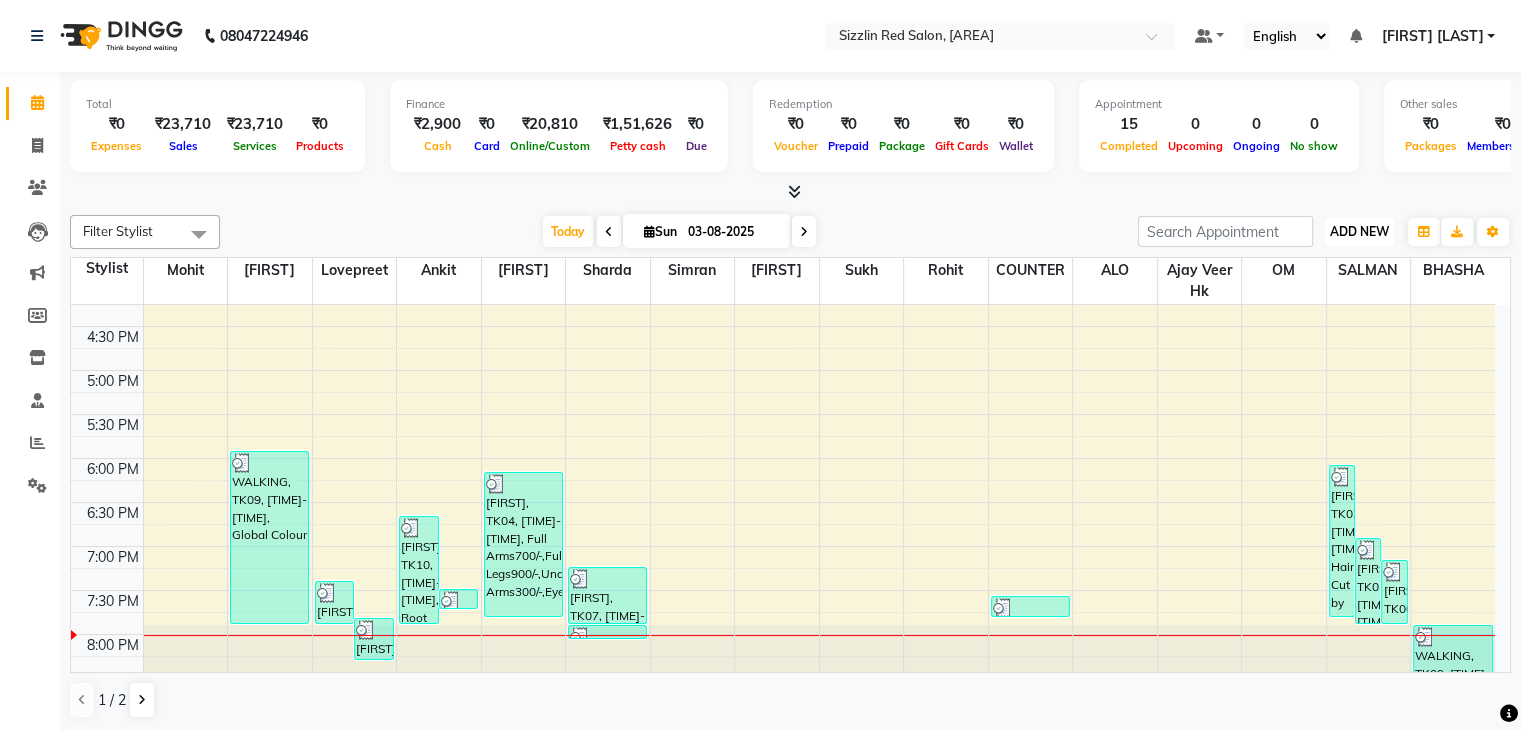 click on "ADD NEW Toggle Dropdown" at bounding box center [1359, 232] 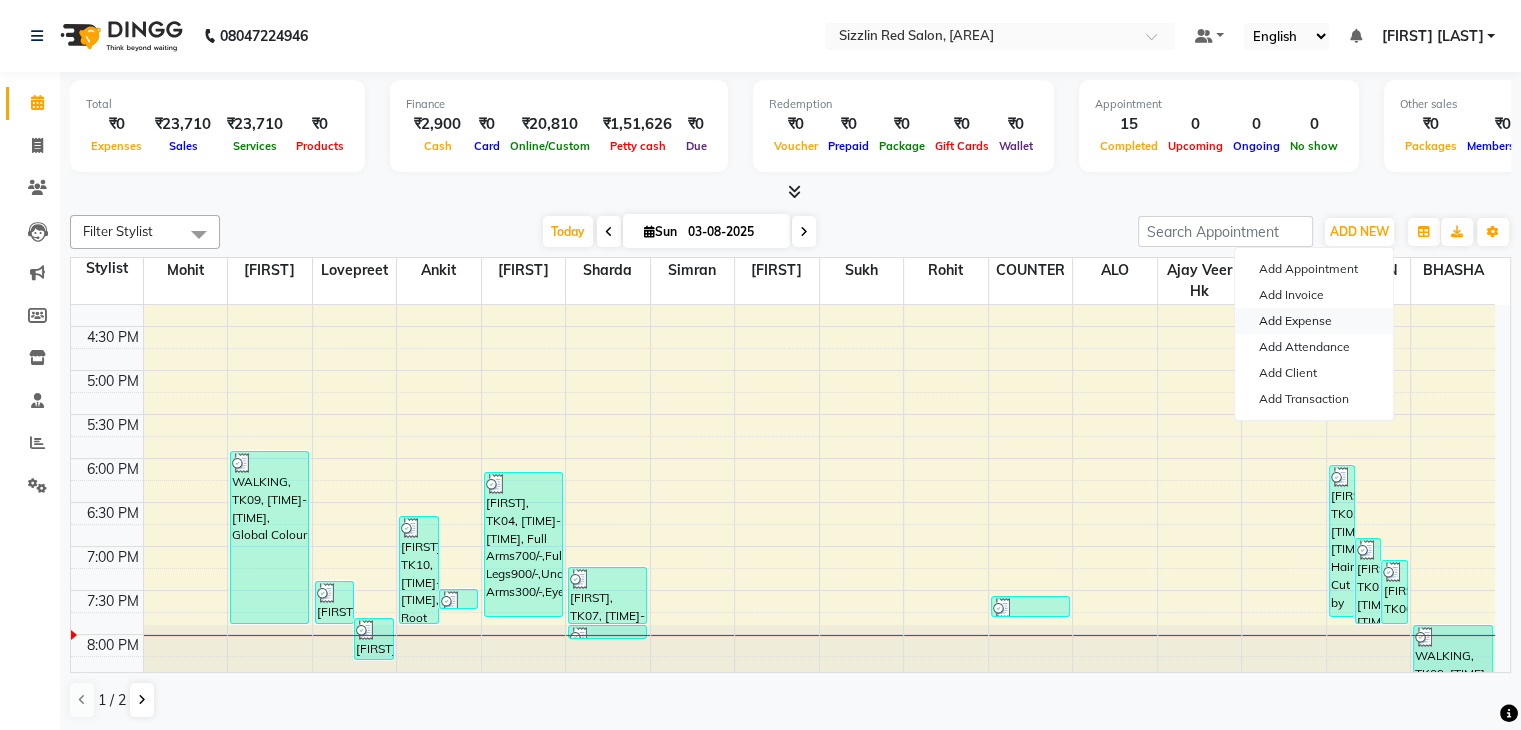 click on "Add Expense" at bounding box center (1314, 321) 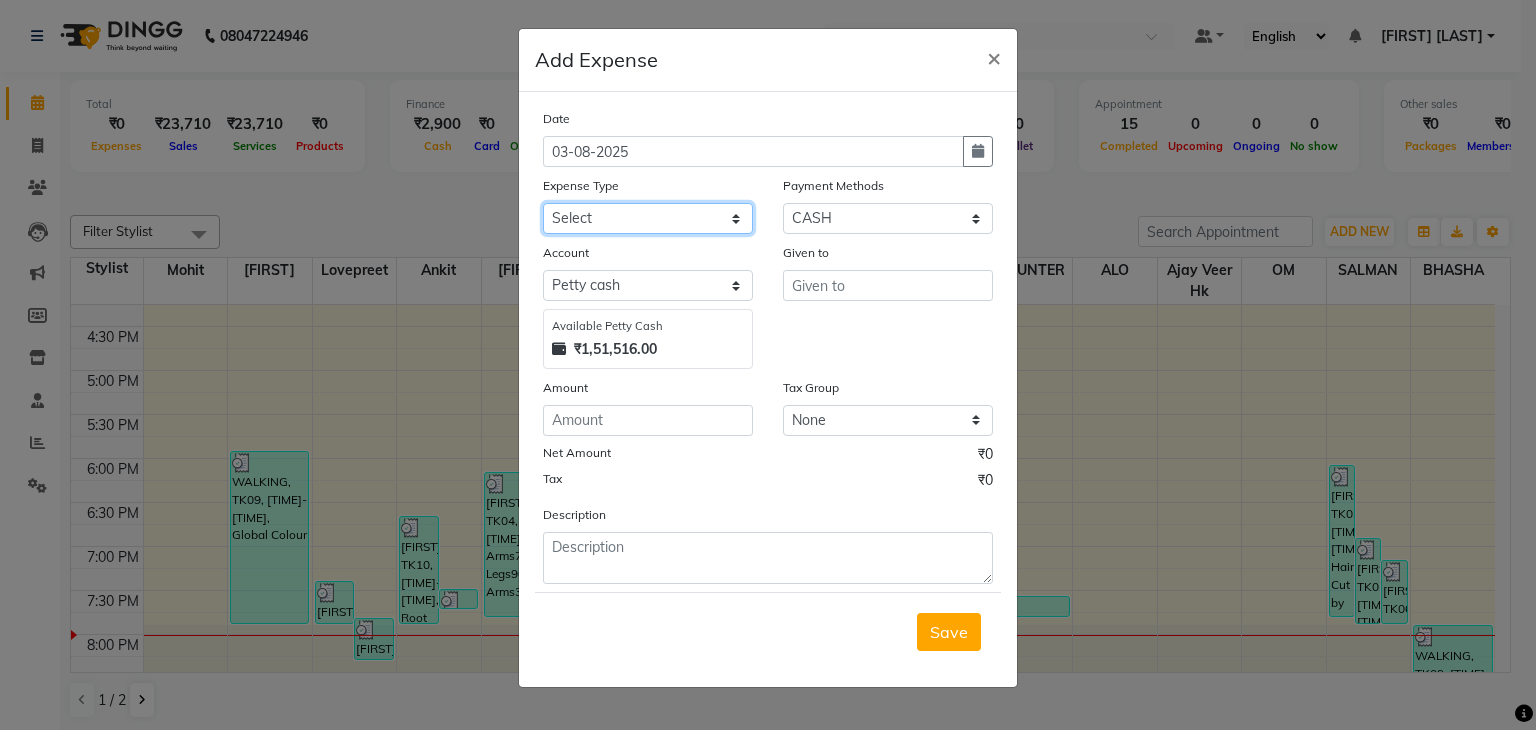 click on "Select Advance Salary Bank charges Car maintenance  Cash transfer to bank Cash transfer to hub Client Snacks Clinical charges Equipment Fuel Govt fee Incentive Insurance International purchase Loan Repayment Maintenance Marketing Miscellaneous MRA Other Pantry Product Rent Salary Staff Snacks Tax Tea & Refreshment Utilities" 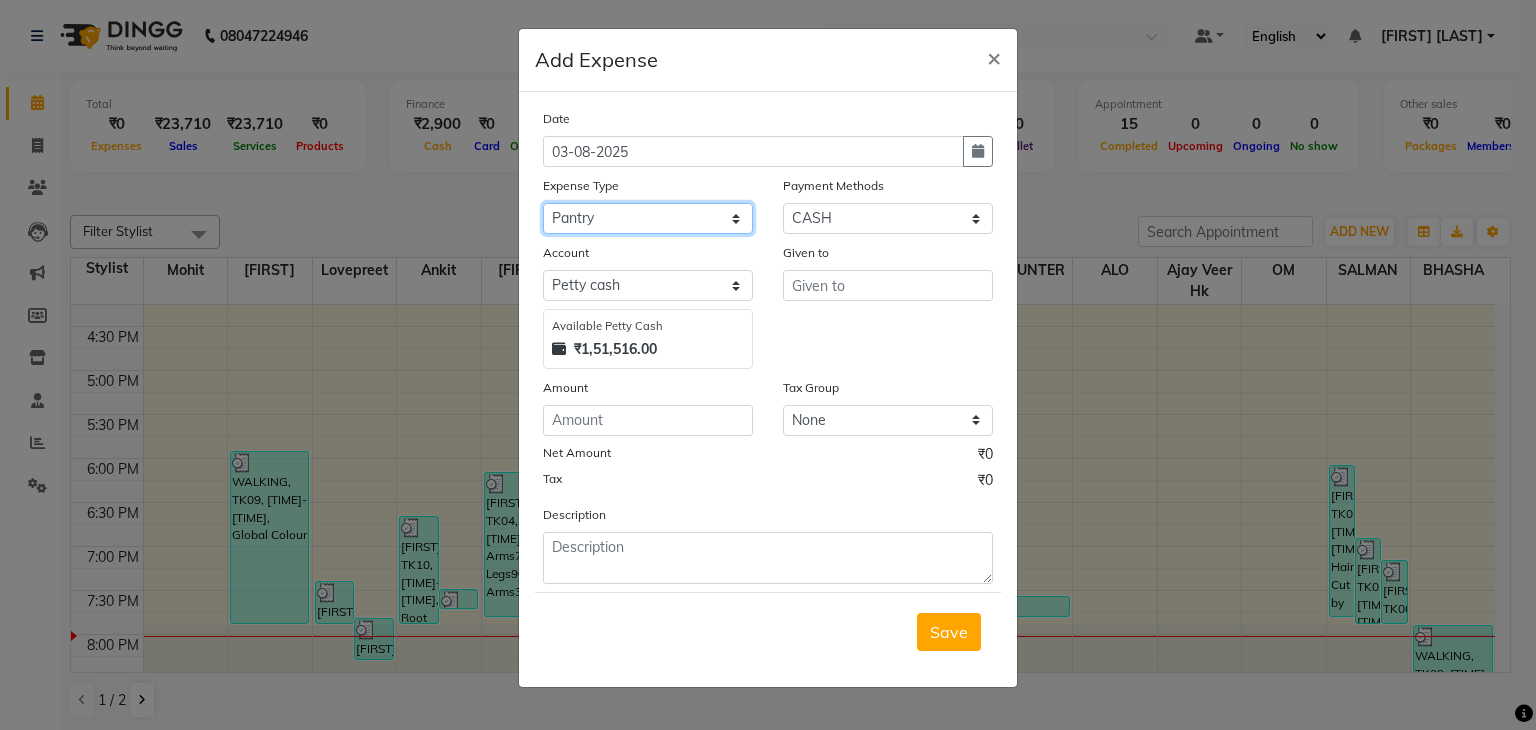 click on "Select Advance Salary Bank charges Car maintenance  Cash transfer to bank Cash transfer to hub Client Snacks Clinical charges Equipment Fuel Govt fee Incentive Insurance International purchase Loan Repayment Maintenance Marketing Miscellaneous MRA Other Pantry Product Rent Salary Staff Snacks Tax Tea & Refreshment Utilities" 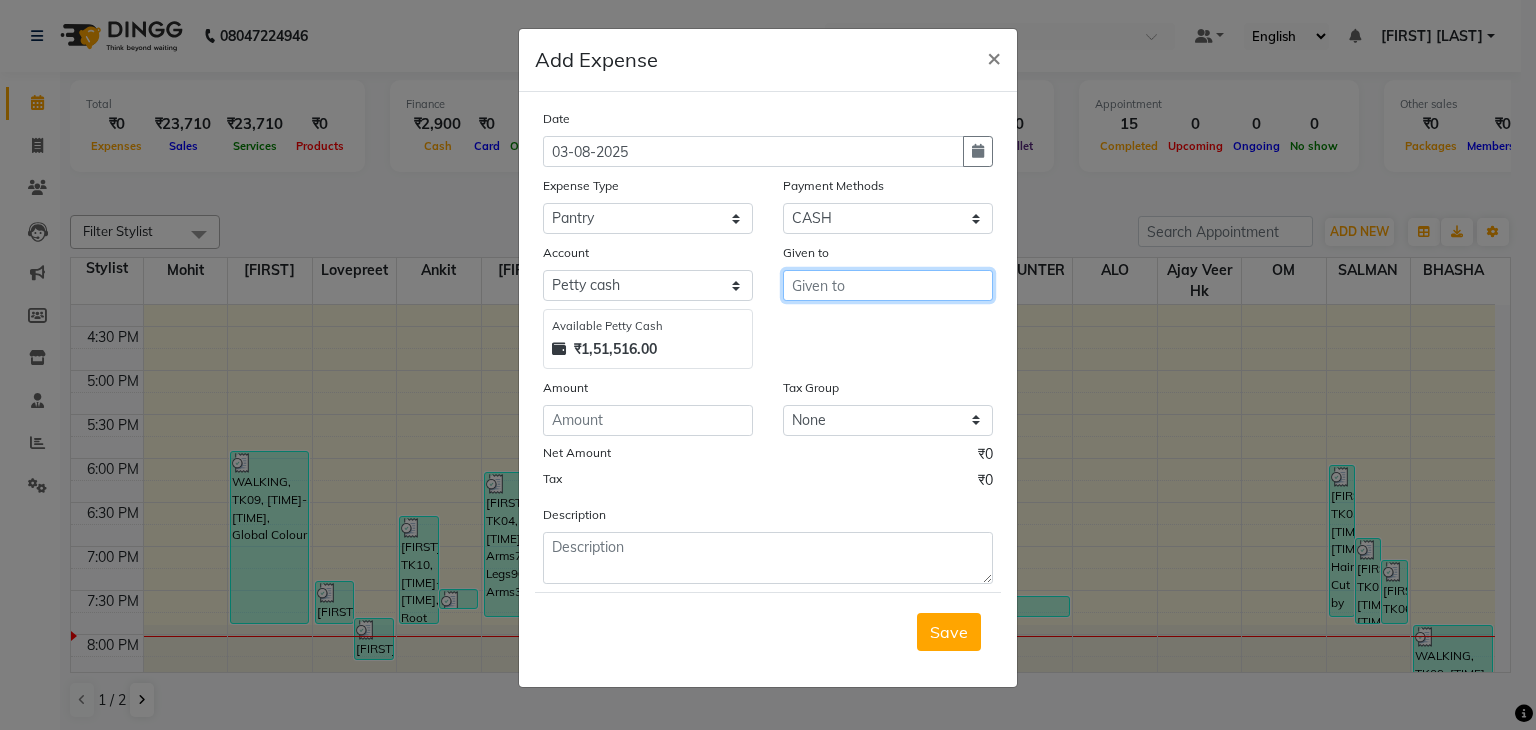 click at bounding box center [888, 285] 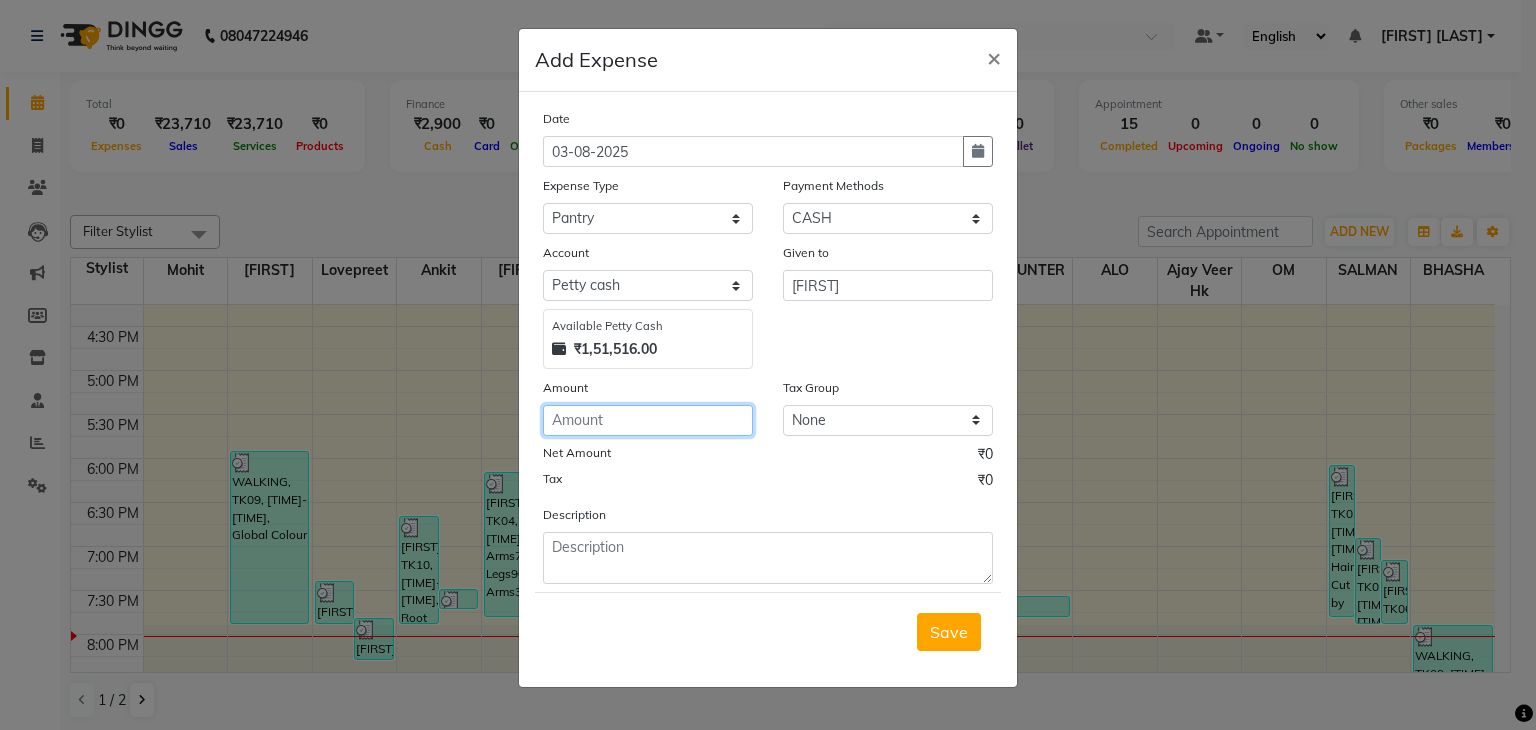 click 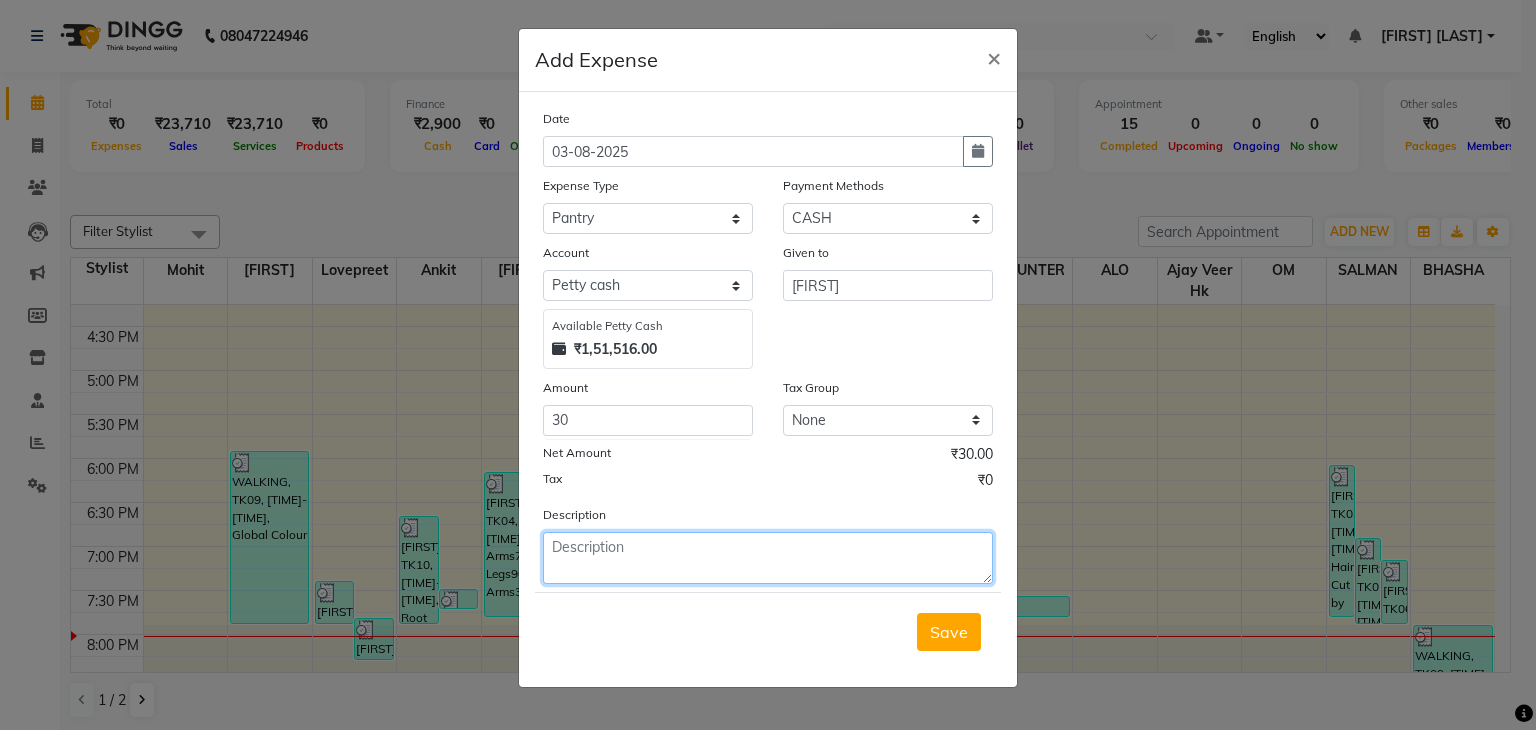click 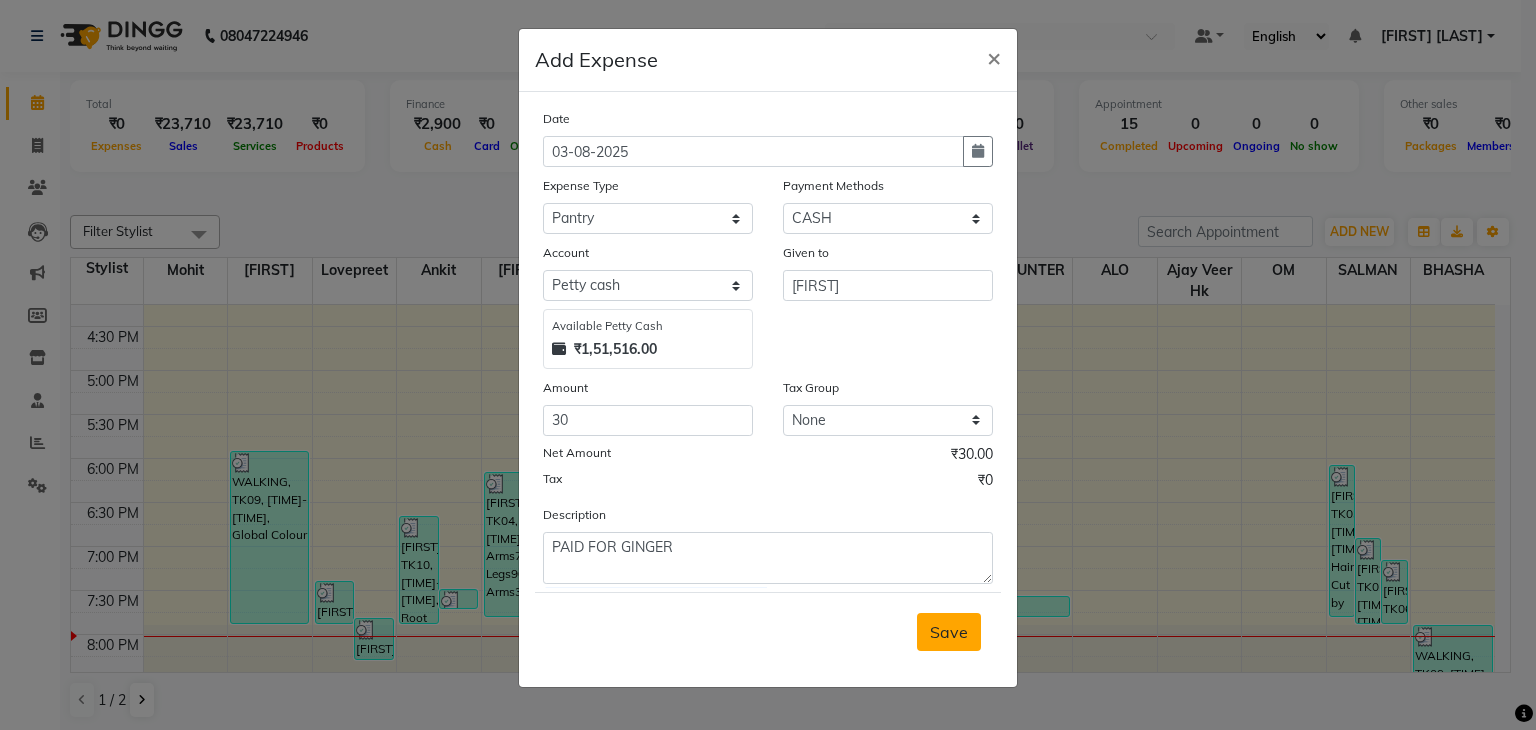 click on "Save" at bounding box center [949, 632] 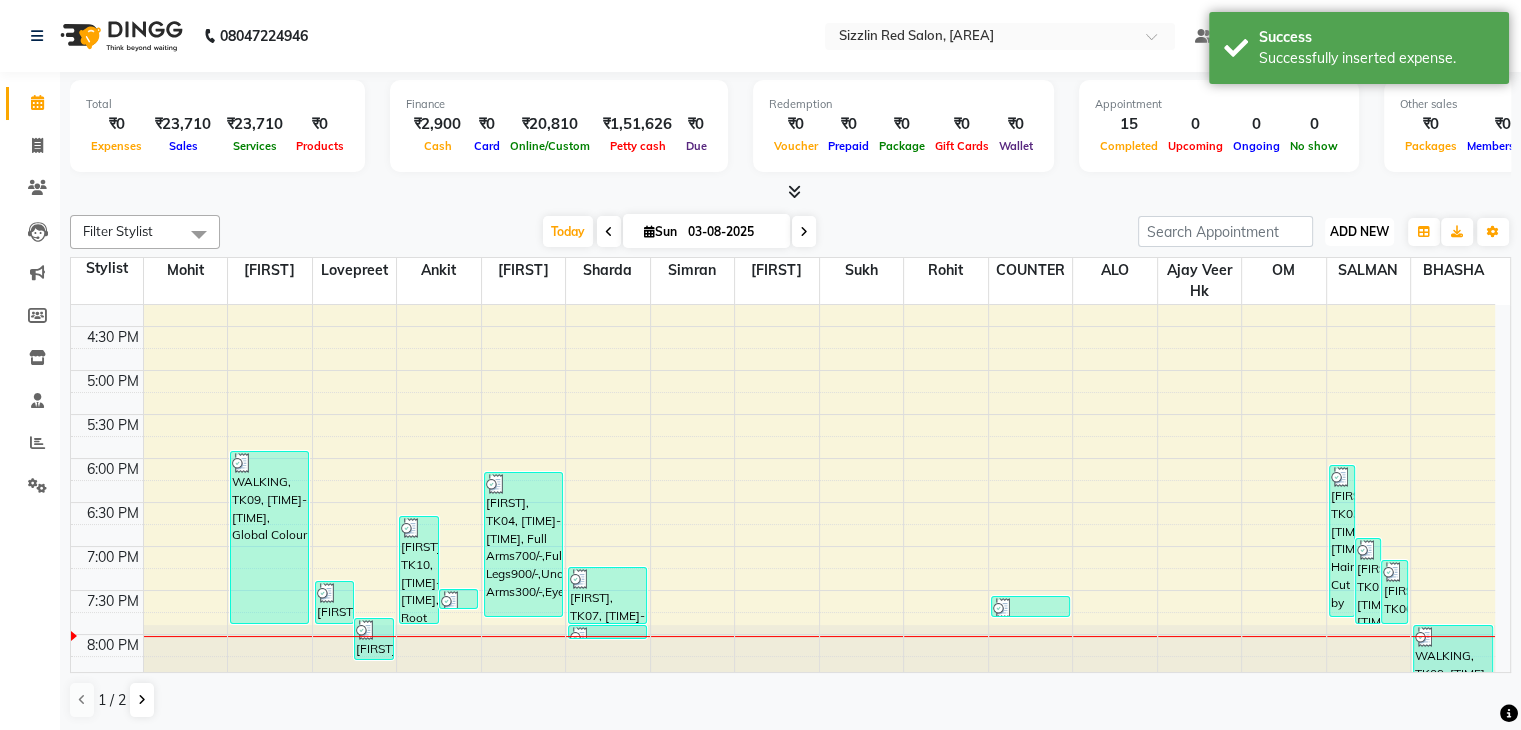 click on "ADD NEW" at bounding box center [1359, 231] 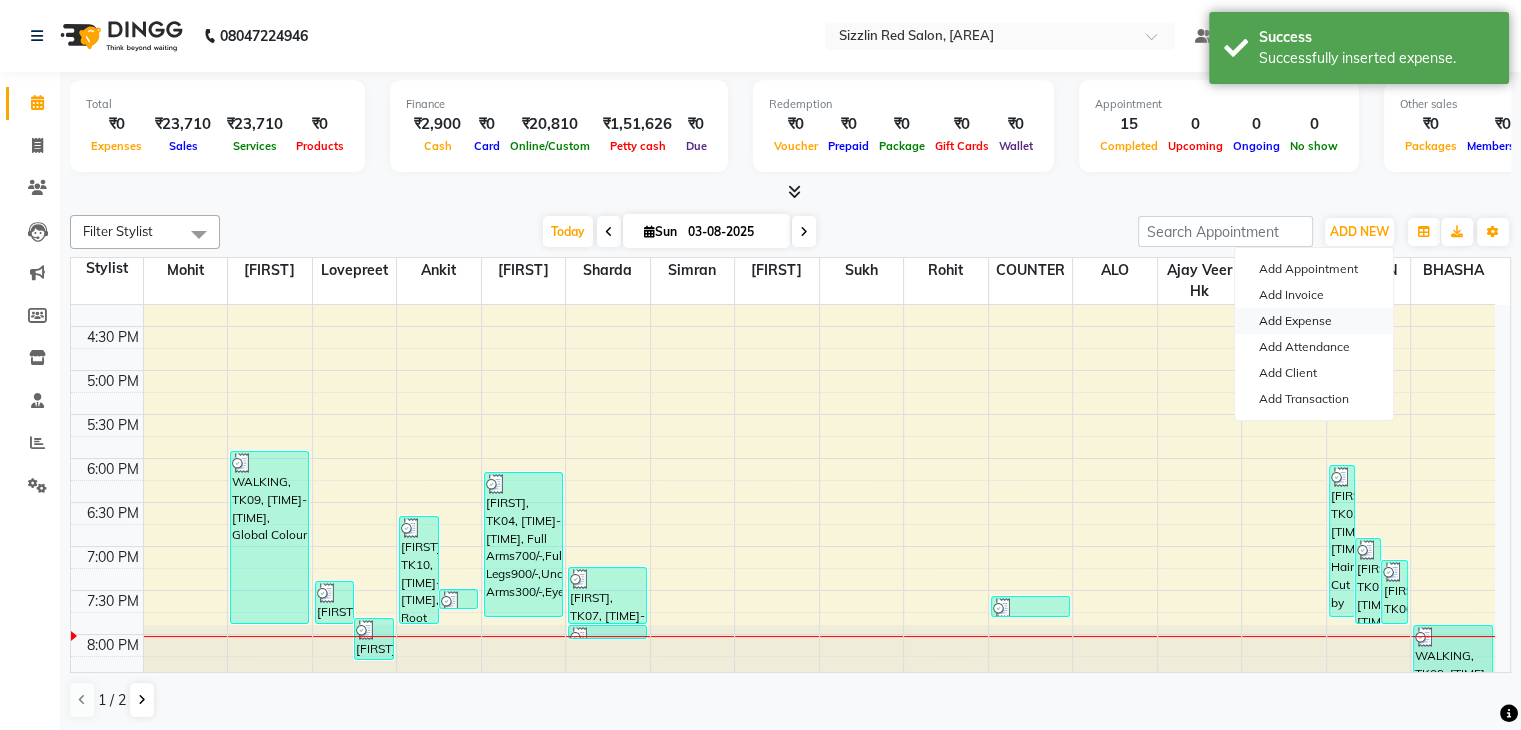 click on "Add Expense" at bounding box center [1314, 321] 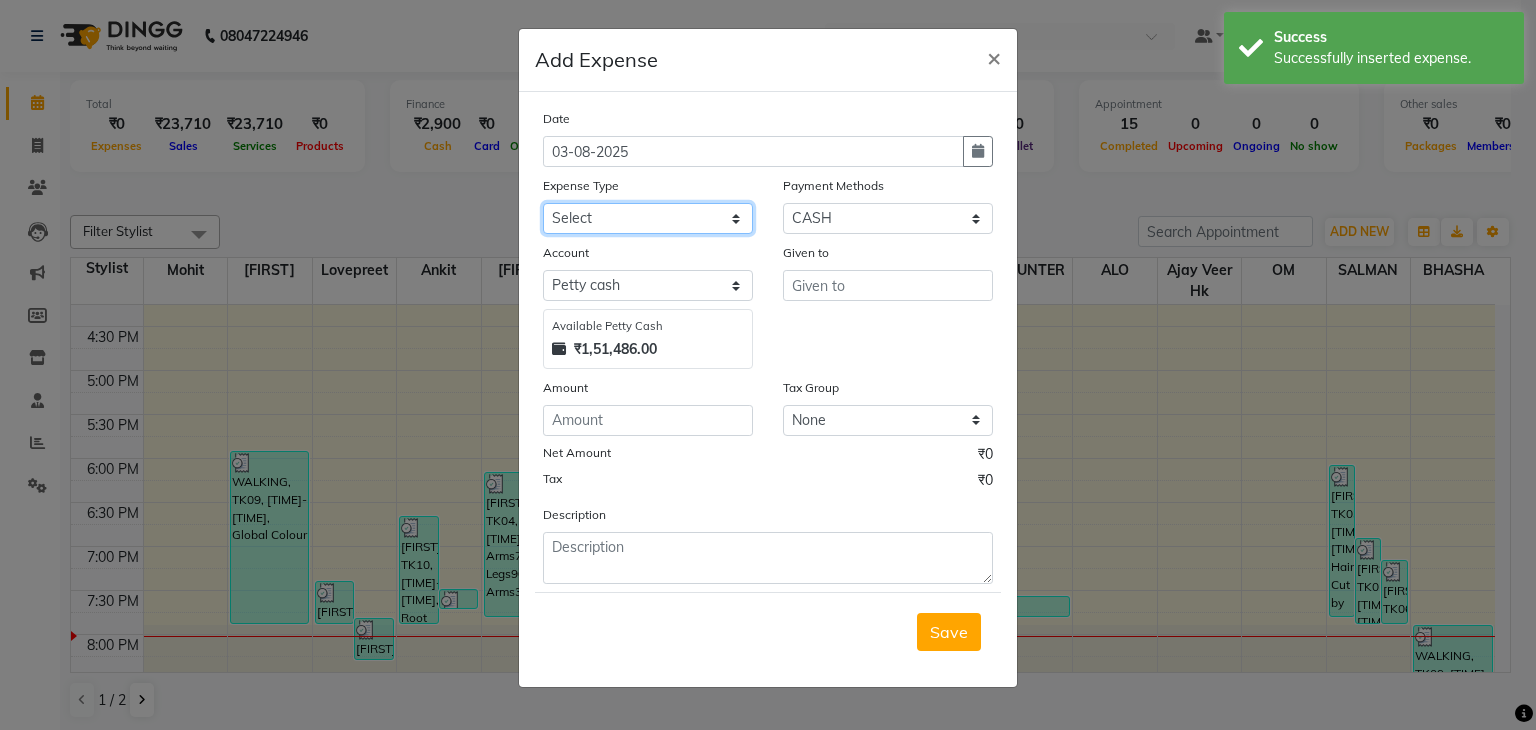 click on "Select Advance Salary Bank charges Car maintenance  Cash transfer to bank Cash transfer to hub Client Snacks Clinical charges Equipment Fuel Govt fee Incentive Insurance International purchase Loan Repayment Maintenance Marketing Miscellaneous MRA Other Pantry Product Rent Salary Staff Snacks Tax Tea & Refreshment Utilities" 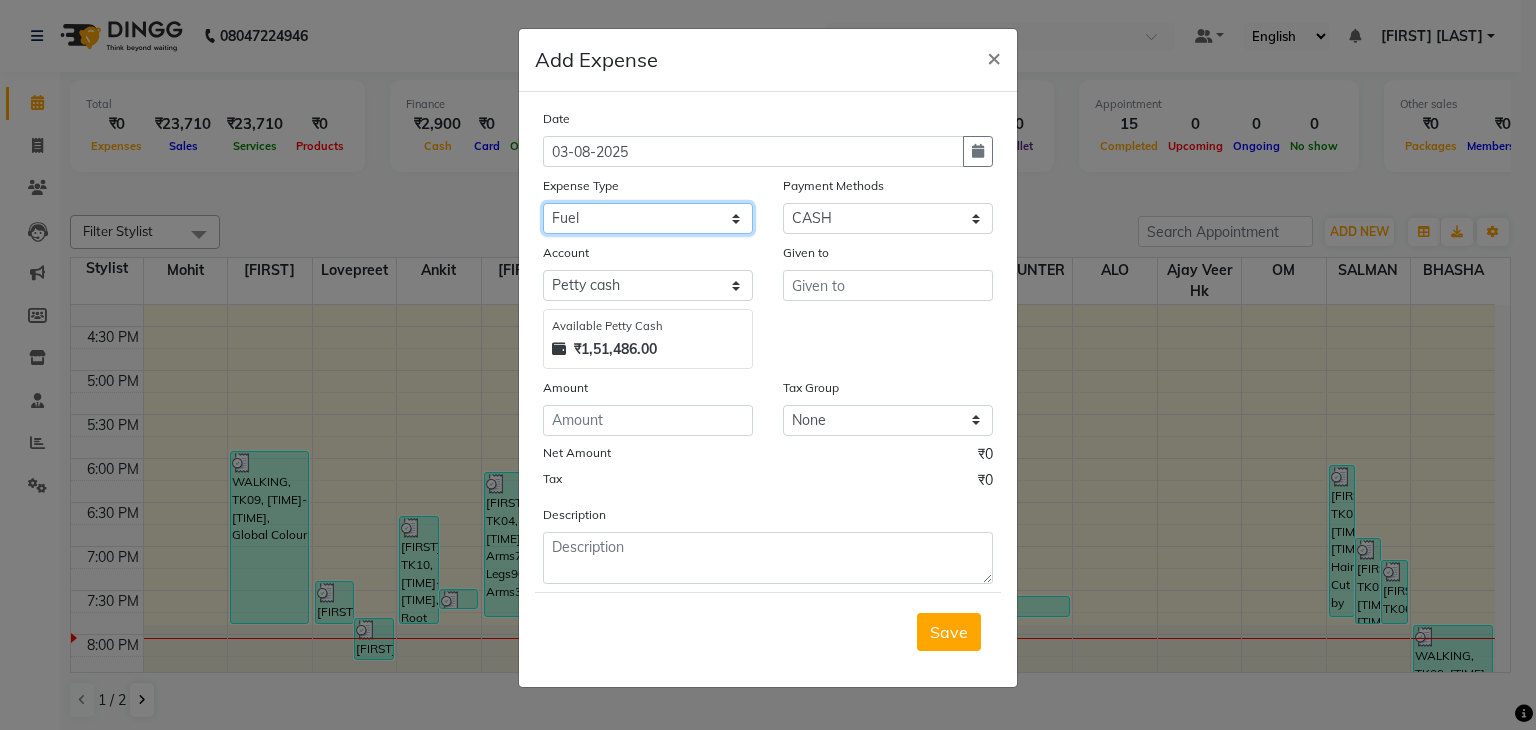 click on "Select Advance Salary Bank charges Car maintenance  Cash transfer to bank Cash transfer to hub Client Snacks Clinical charges Equipment Fuel Govt fee Incentive Insurance International purchase Loan Repayment Maintenance Marketing Miscellaneous MRA Other Pantry Product Rent Salary Staff Snacks Tax Tea & Refreshment Utilities" 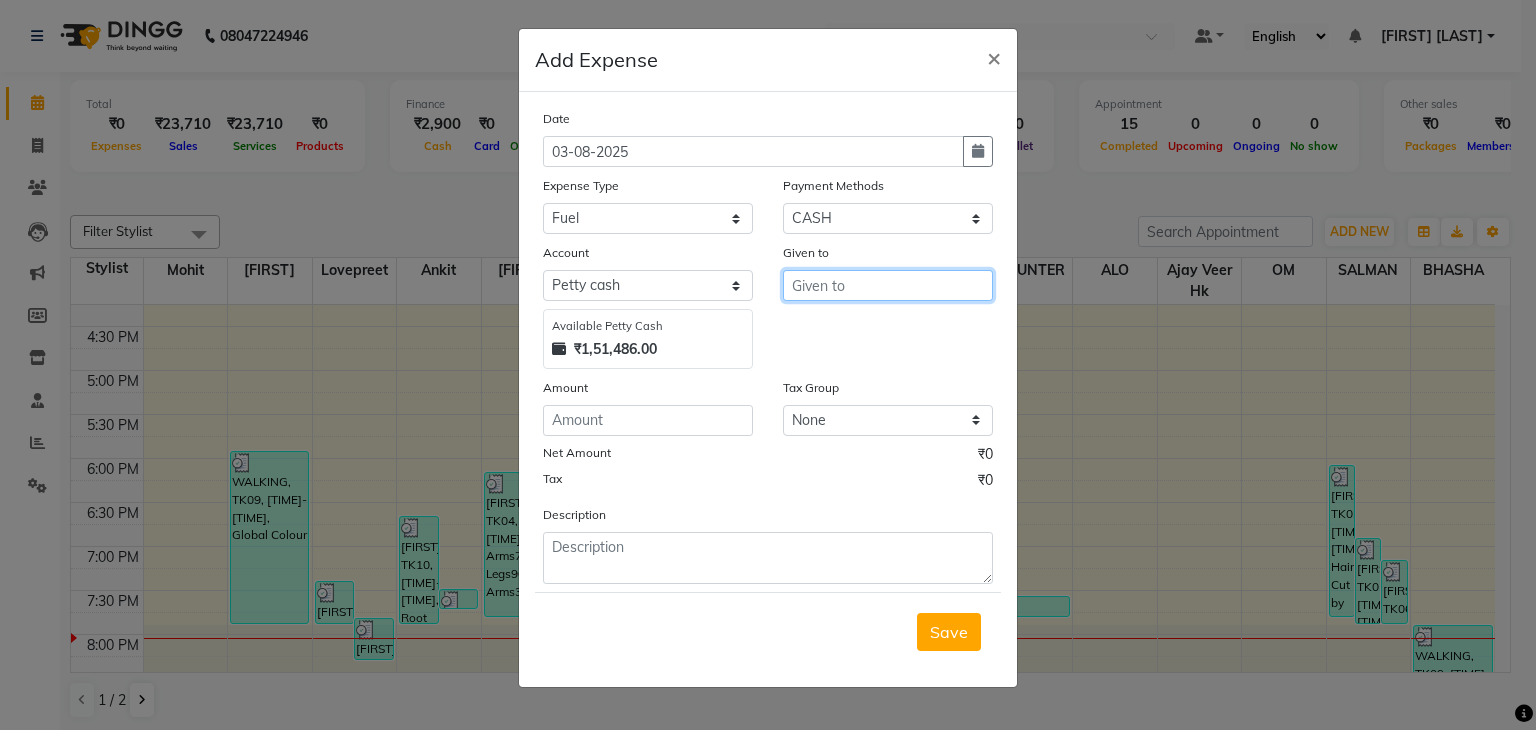 click at bounding box center [888, 285] 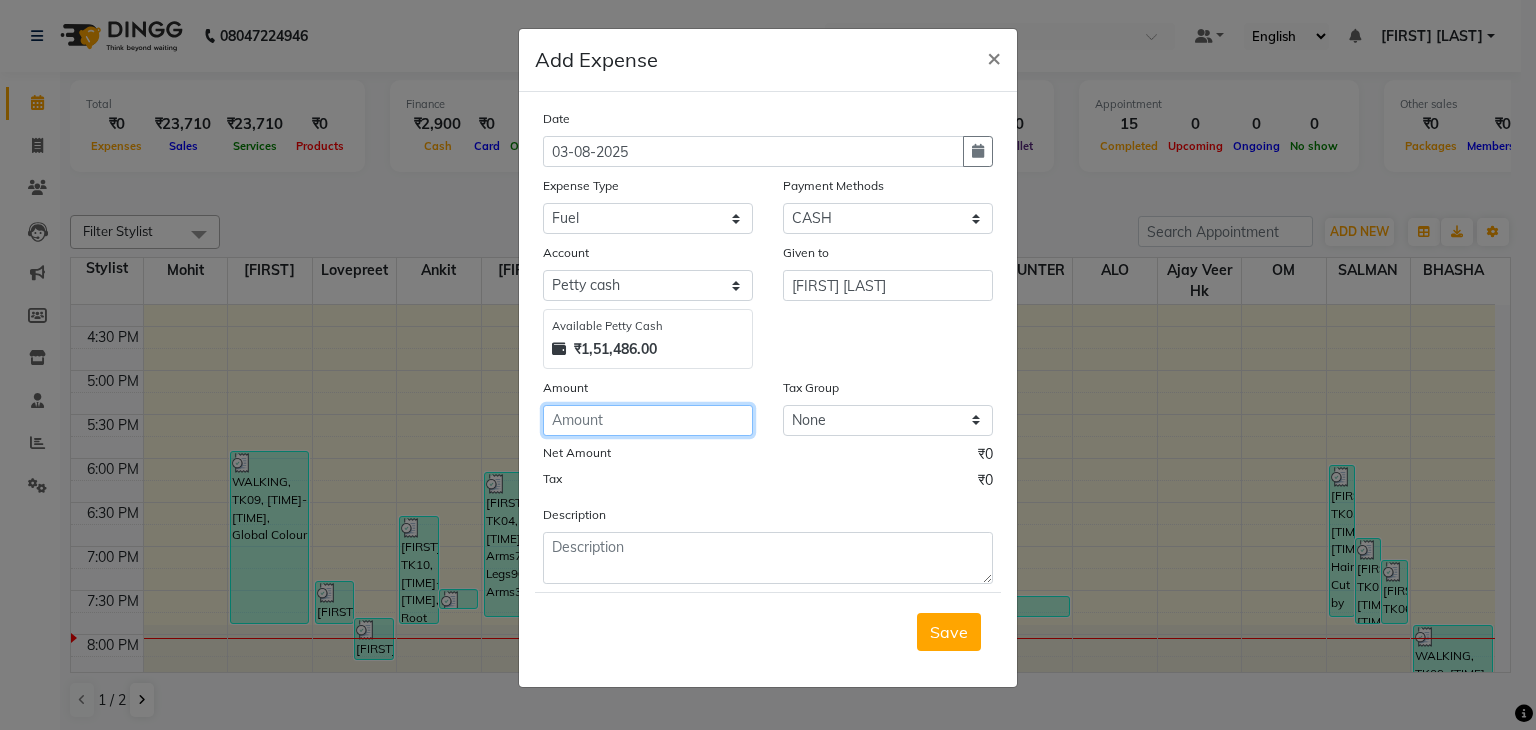 click 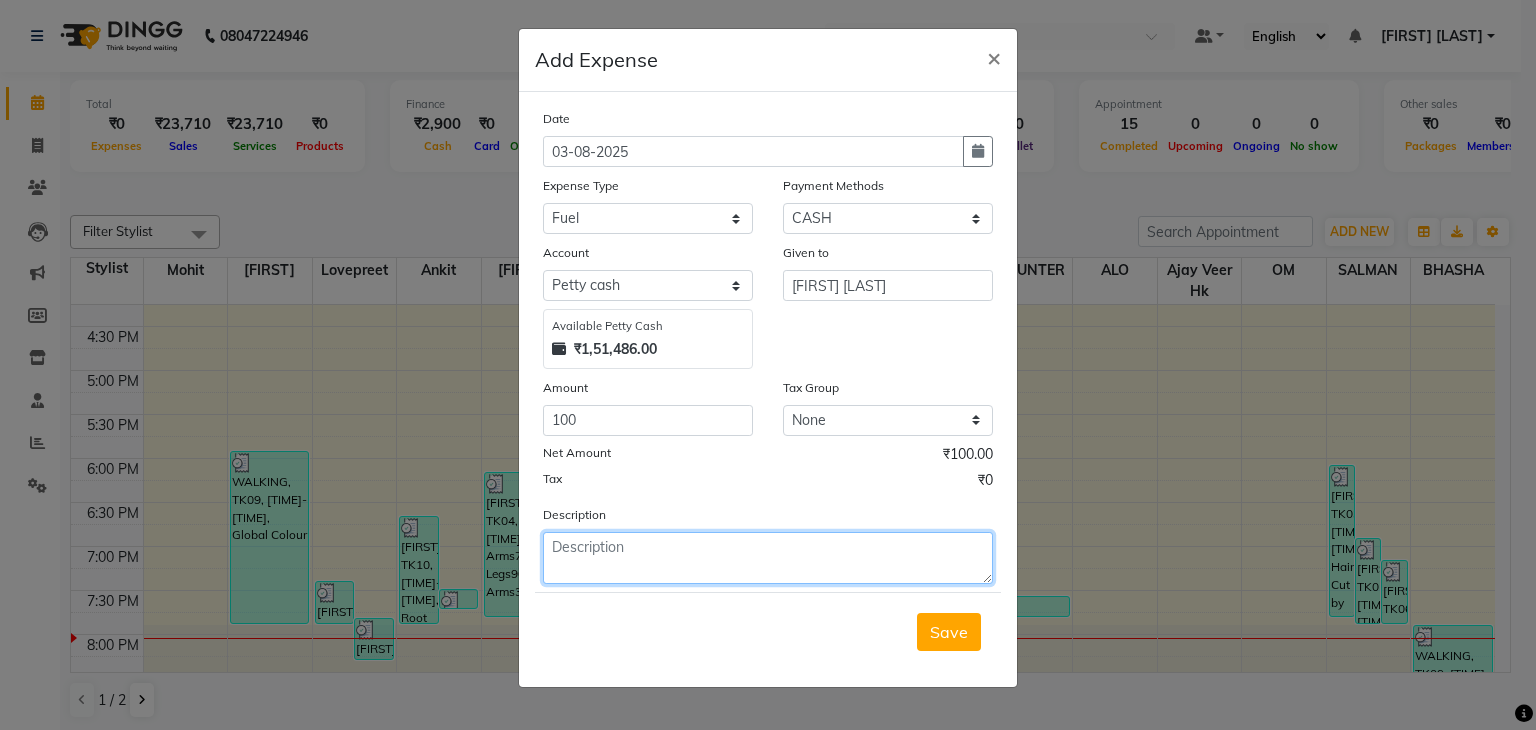 click 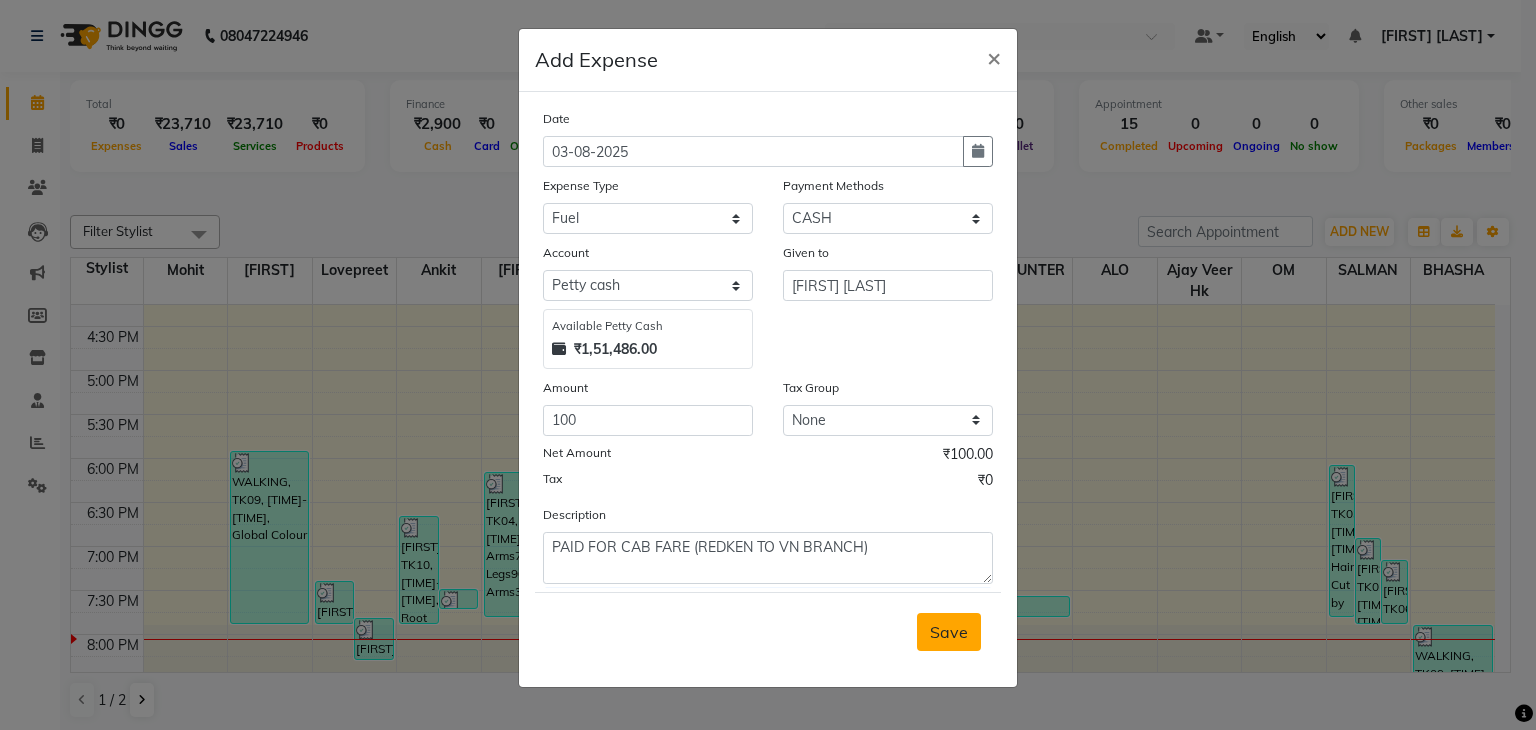 click on "Save" at bounding box center (949, 632) 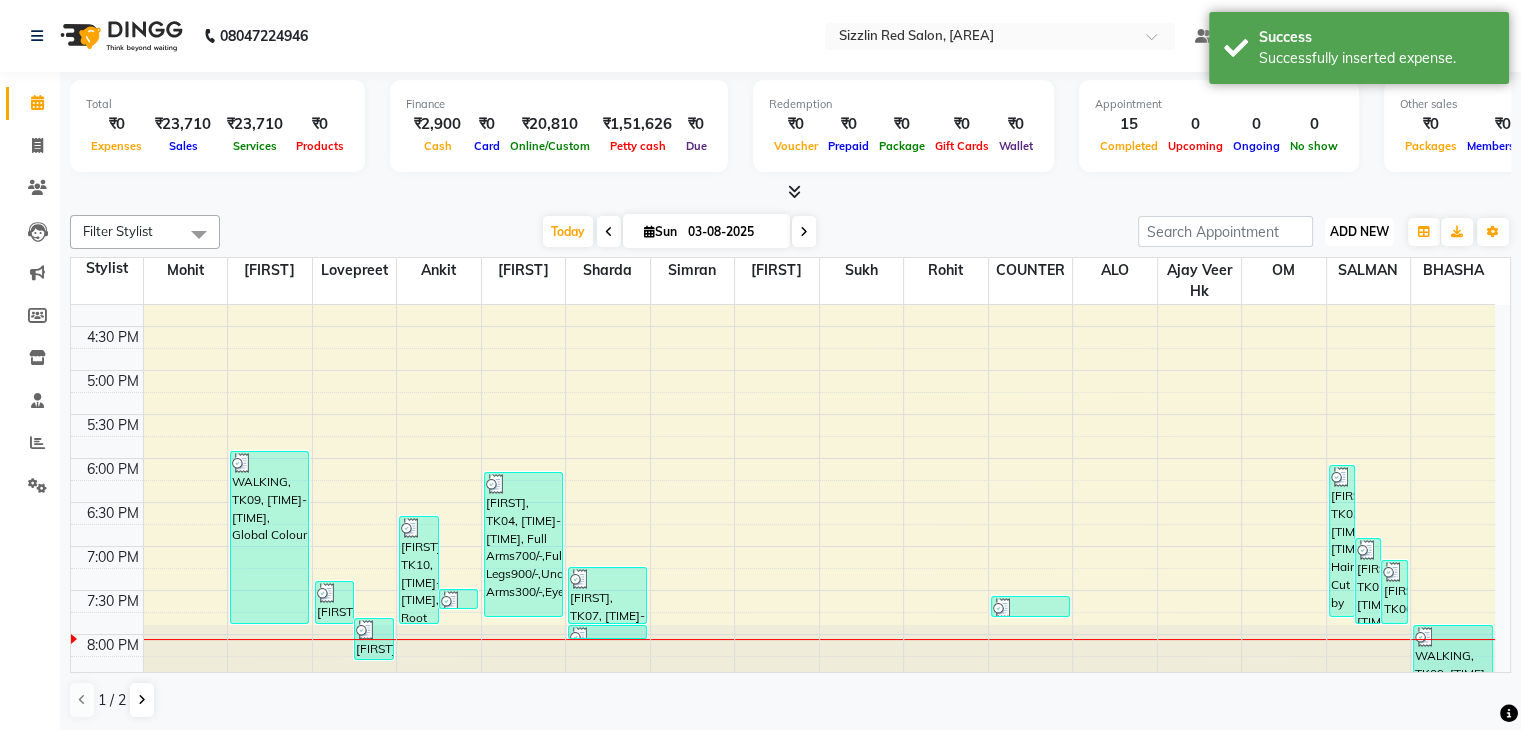 click on "ADD NEW" at bounding box center (1359, 231) 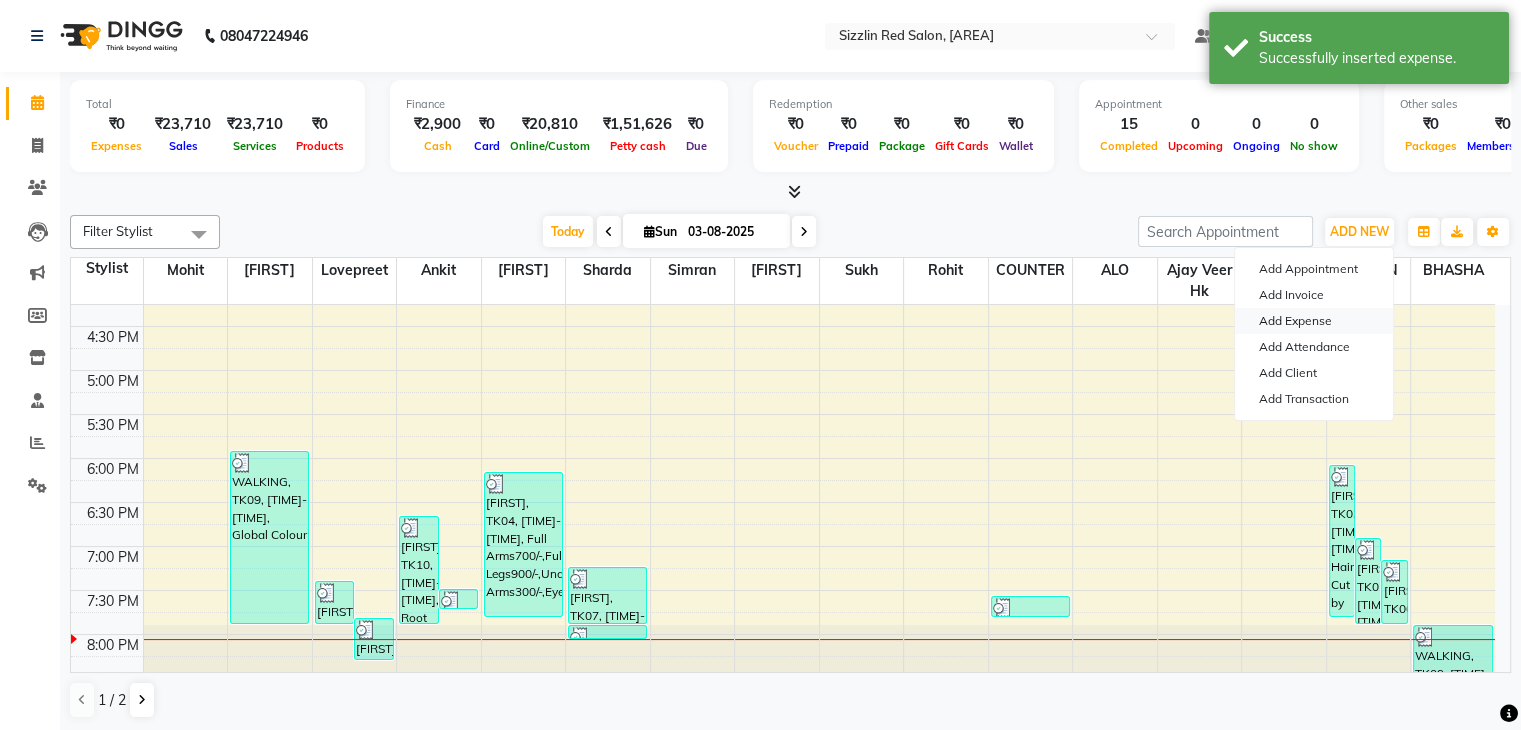 click on "Add Expense" at bounding box center [1314, 321] 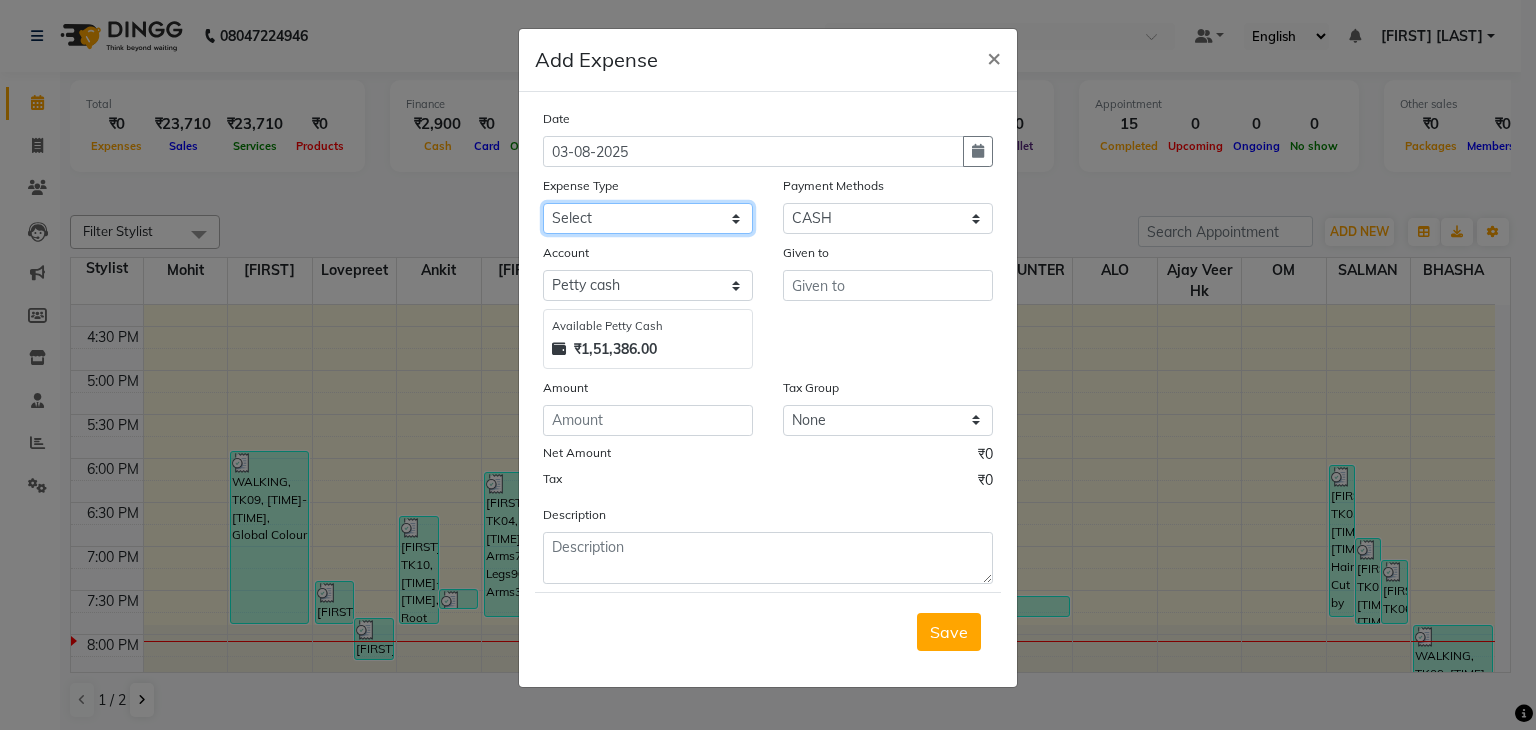 click on "Select Advance Salary Bank charges Car maintenance  Cash transfer to bank Cash transfer to hub Client Snacks Clinical charges Equipment Fuel Govt fee Incentive Insurance International purchase Loan Repayment Maintenance Marketing Miscellaneous MRA Other Pantry Product Rent Salary Staff Snacks Tax Tea & Refreshment Utilities" 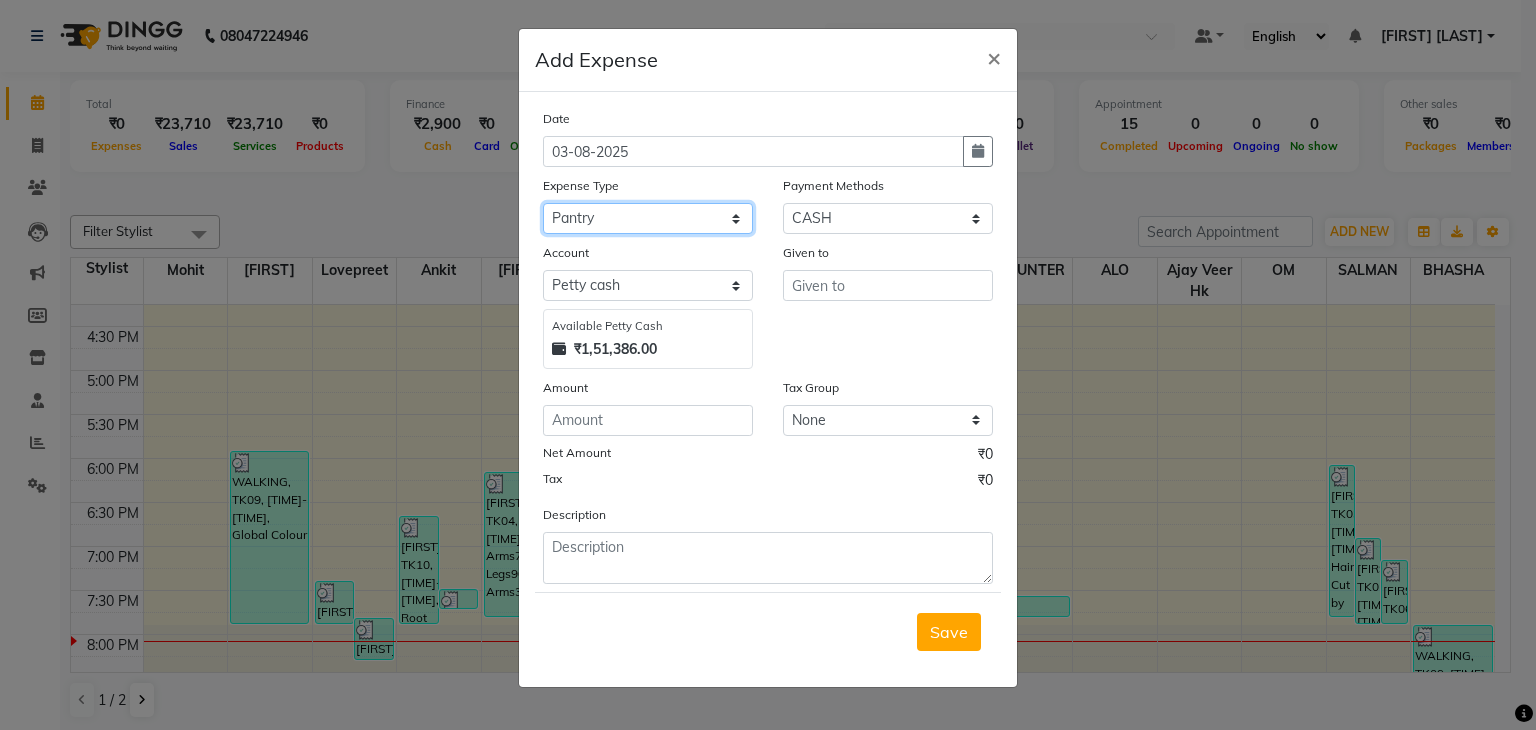 click on "Select Advance Salary Bank charges Car maintenance  Cash transfer to bank Cash transfer to hub Client Snacks Clinical charges Equipment Fuel Govt fee Incentive Insurance International purchase Loan Repayment Maintenance Marketing Miscellaneous MRA Other Pantry Product Rent Salary Staff Snacks Tax Tea & Refreshment Utilities" 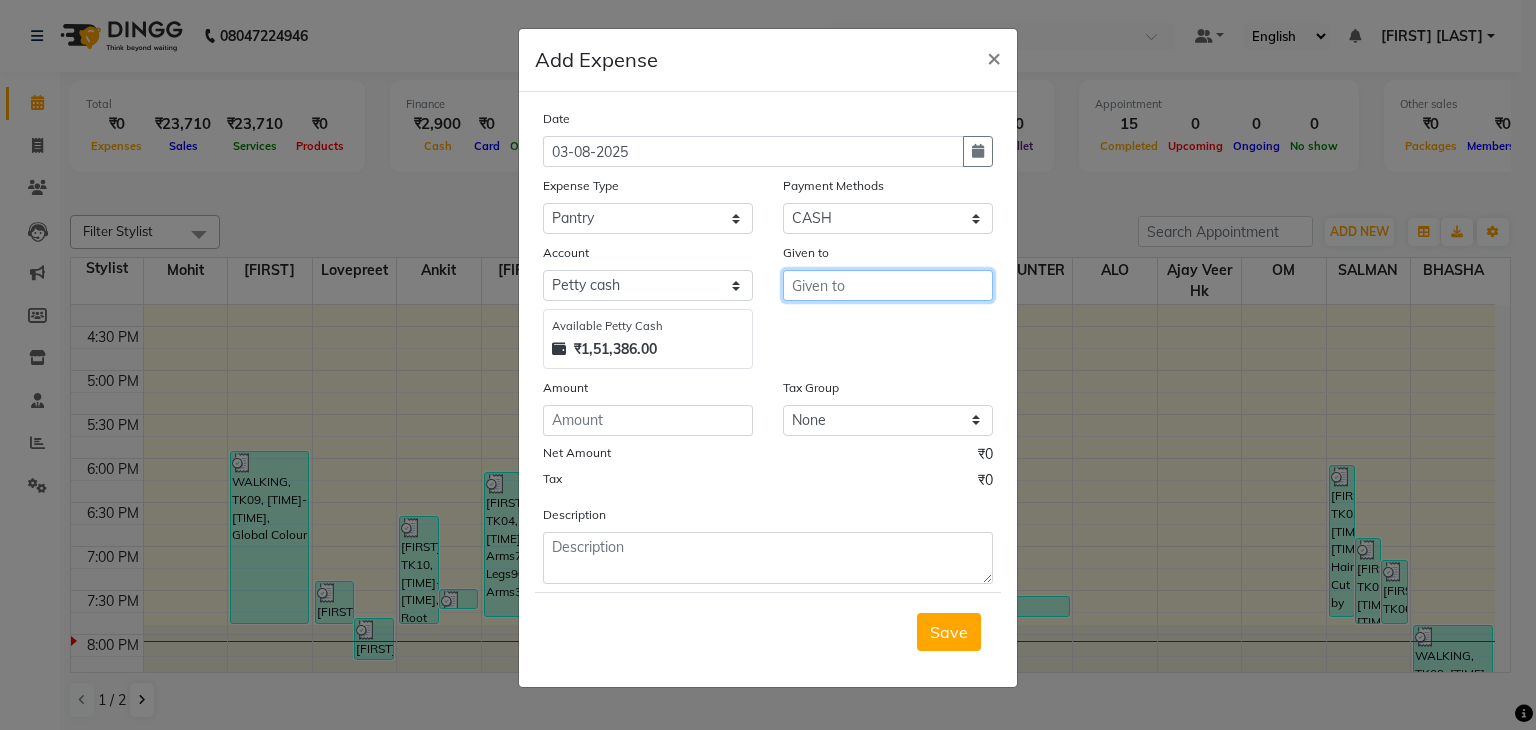 click at bounding box center [888, 285] 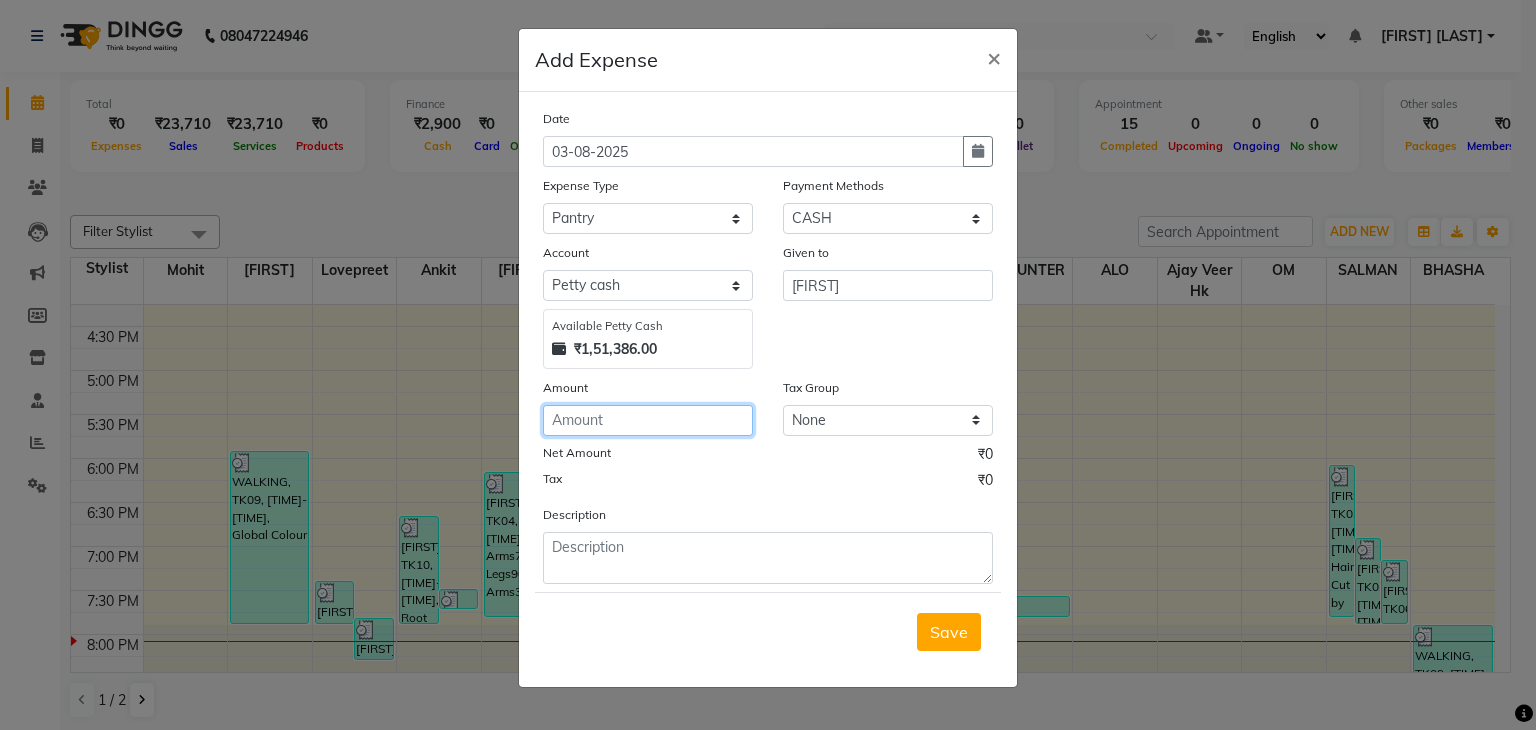 click 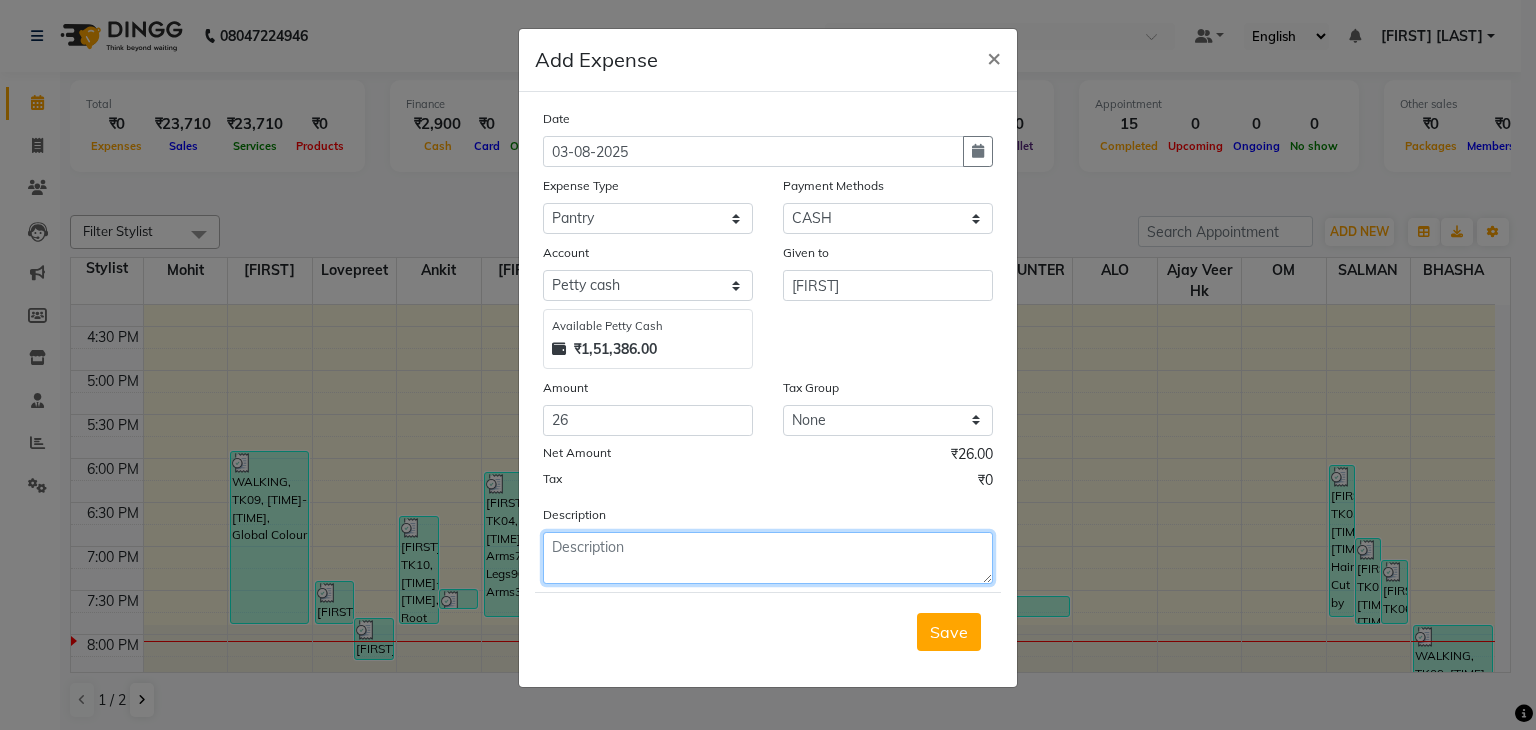 click 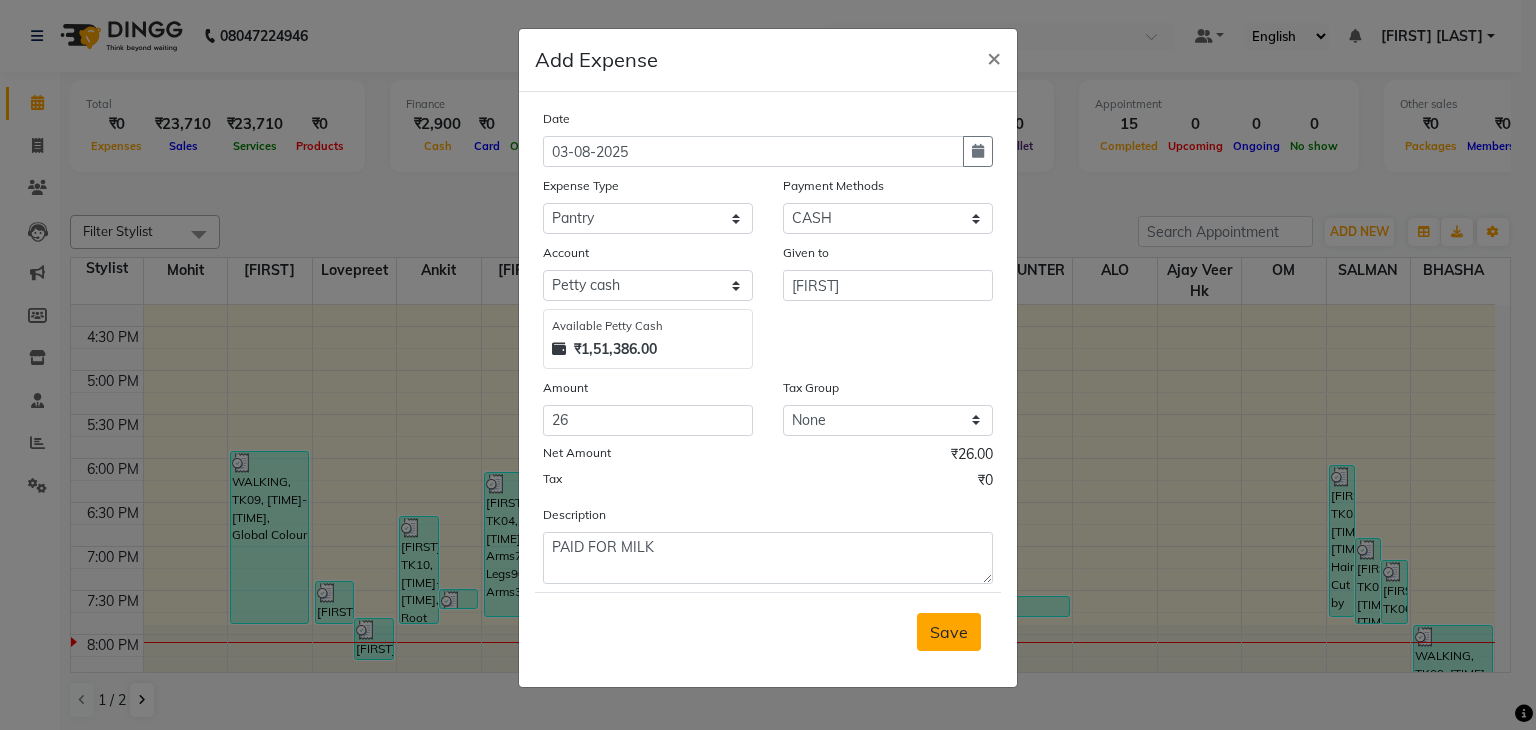 click on "Save" at bounding box center (949, 632) 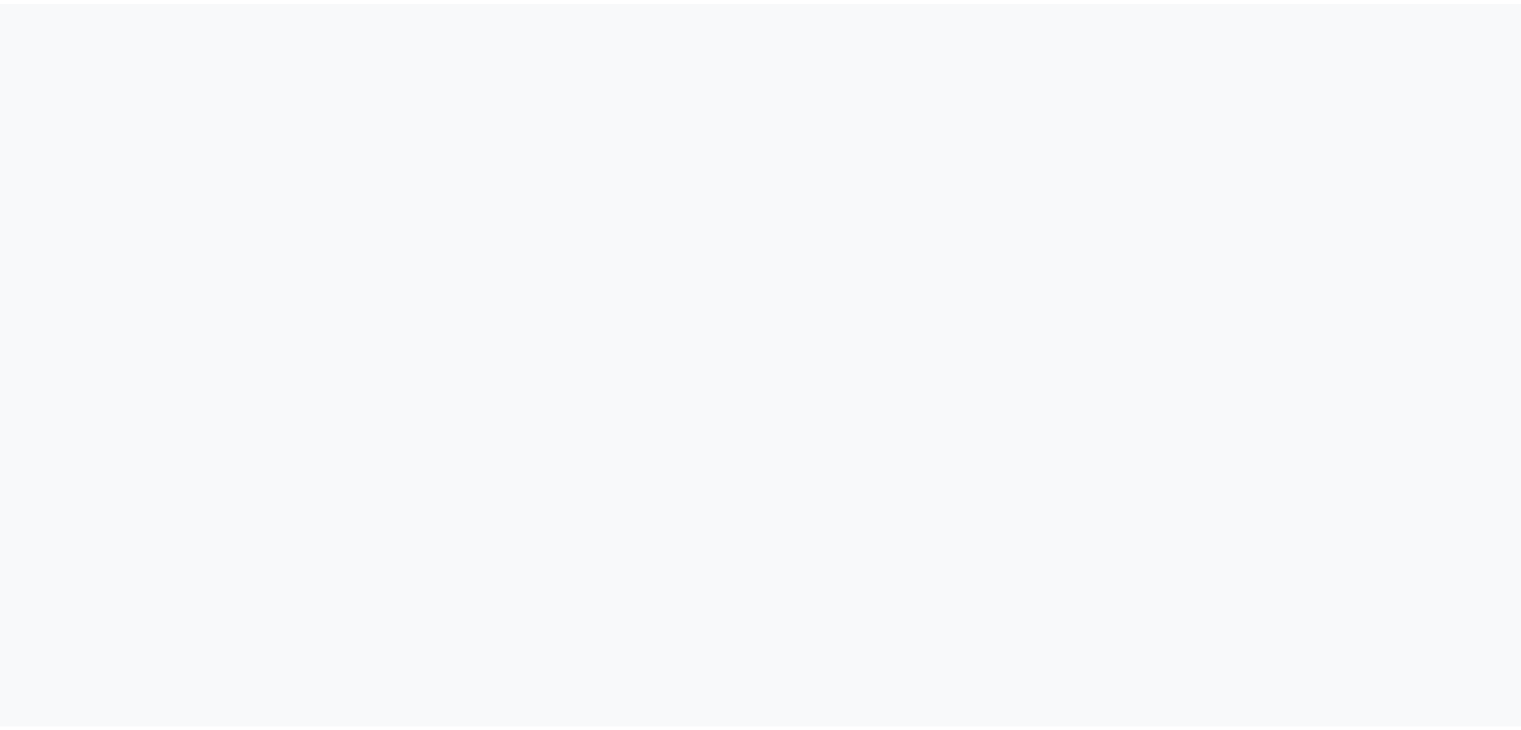 scroll, scrollTop: 0, scrollLeft: 0, axis: both 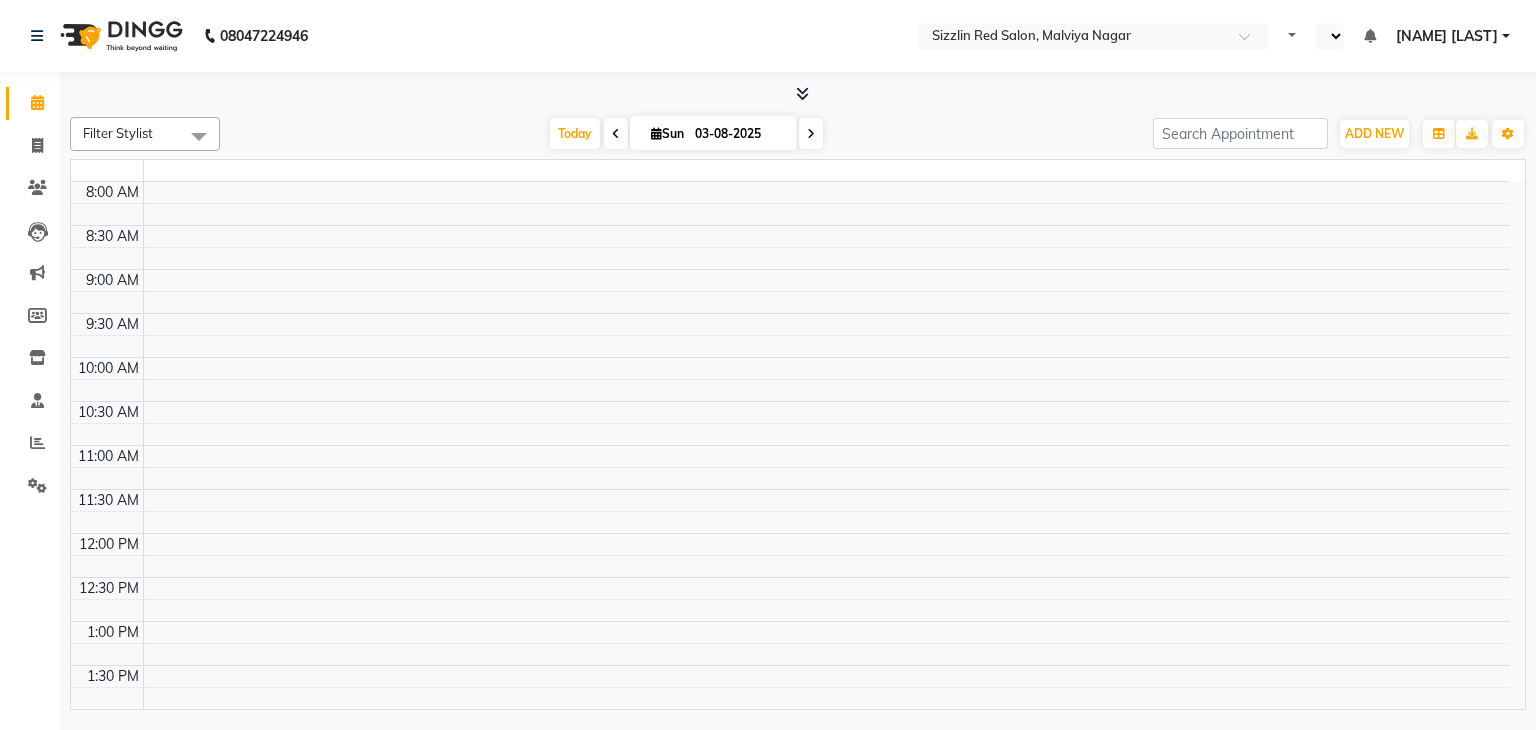 select on "en" 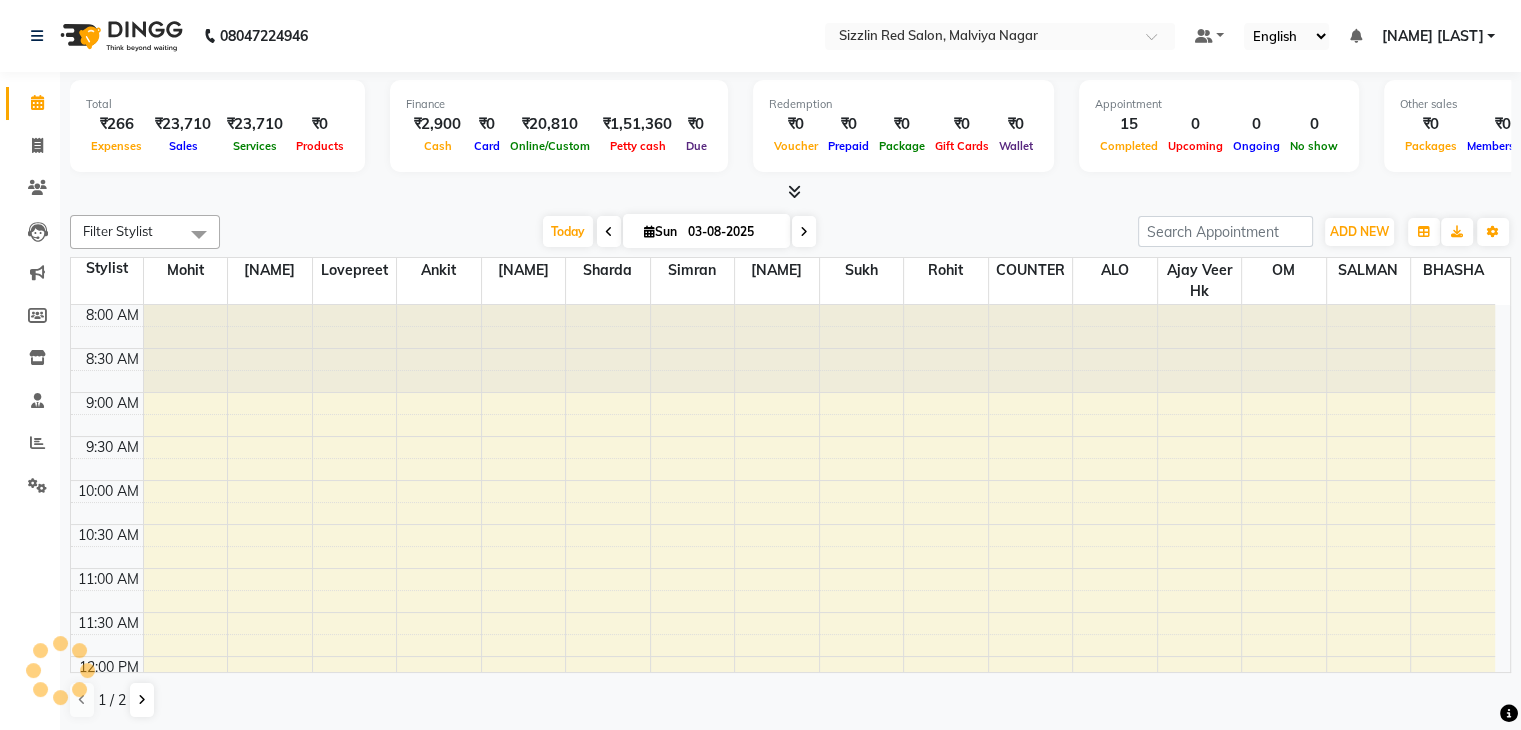 scroll, scrollTop: 0, scrollLeft: 0, axis: both 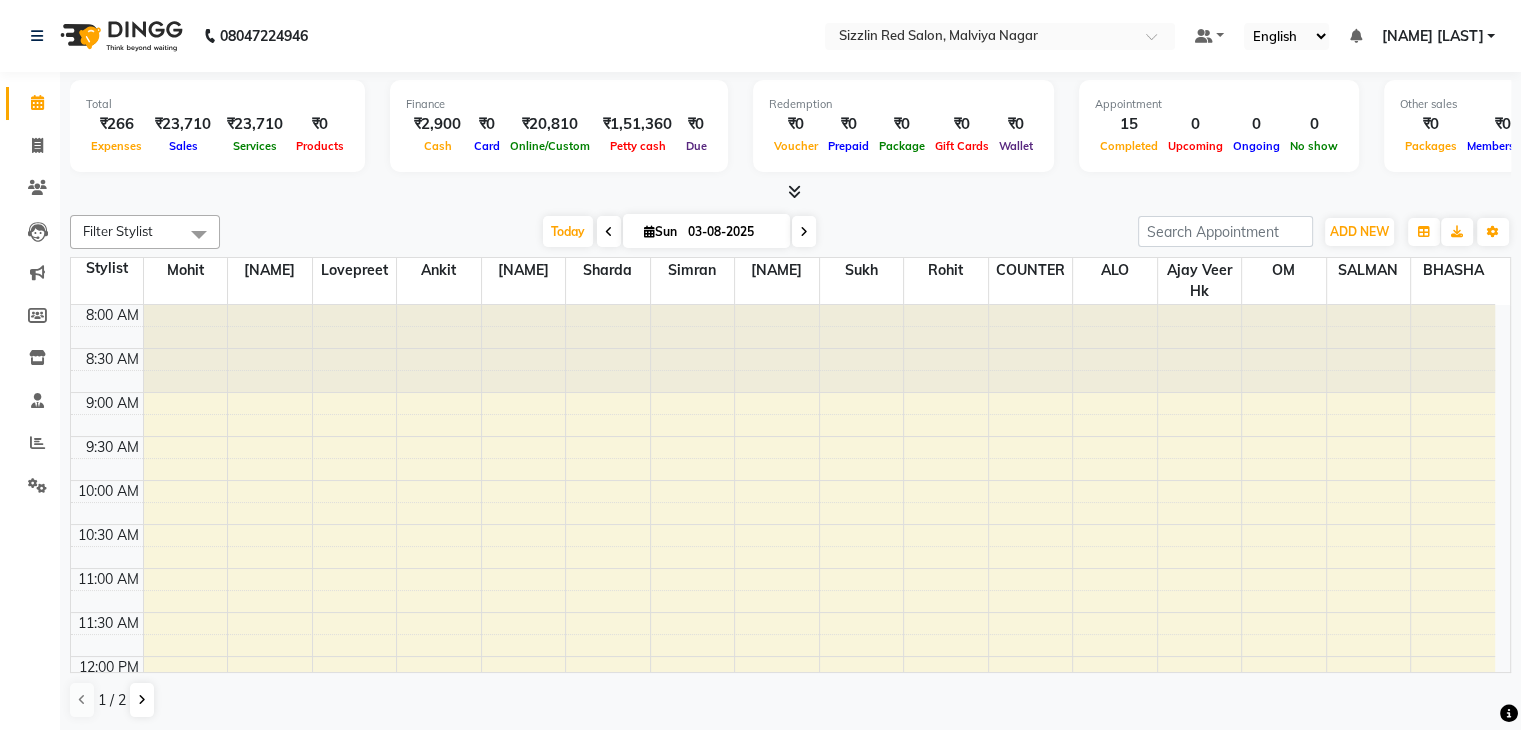 click at bounding box center [794, 191] 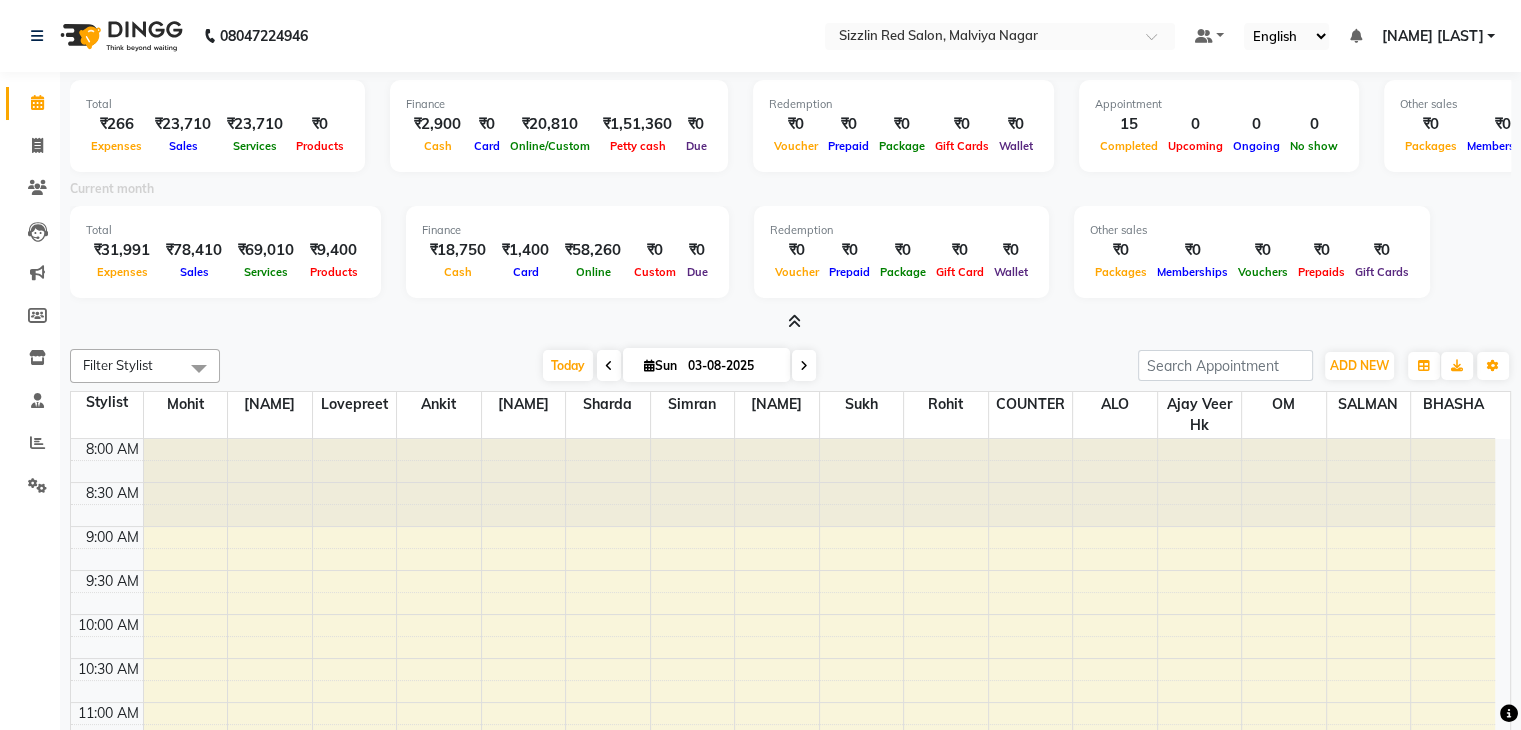 click at bounding box center (794, 321) 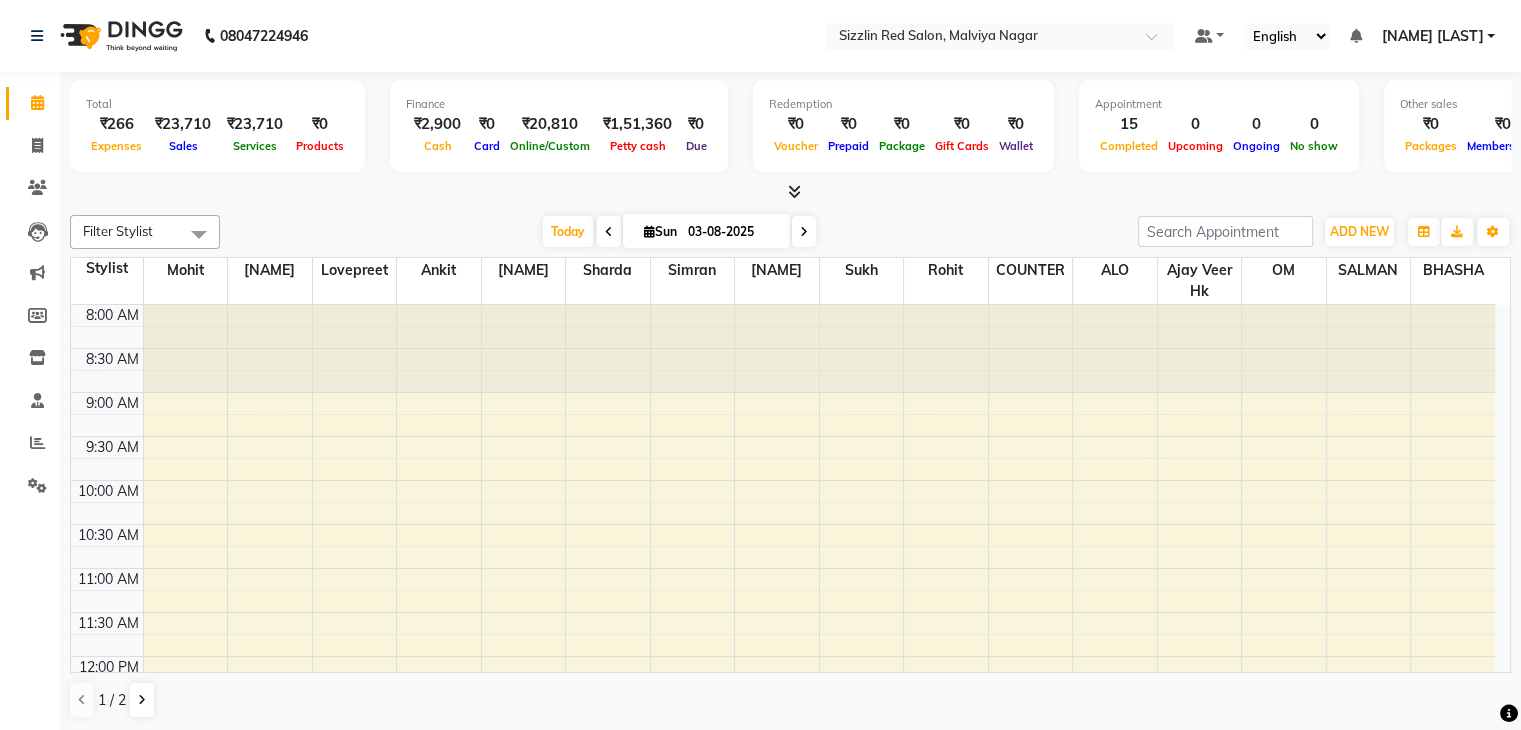 click at bounding box center [794, 191] 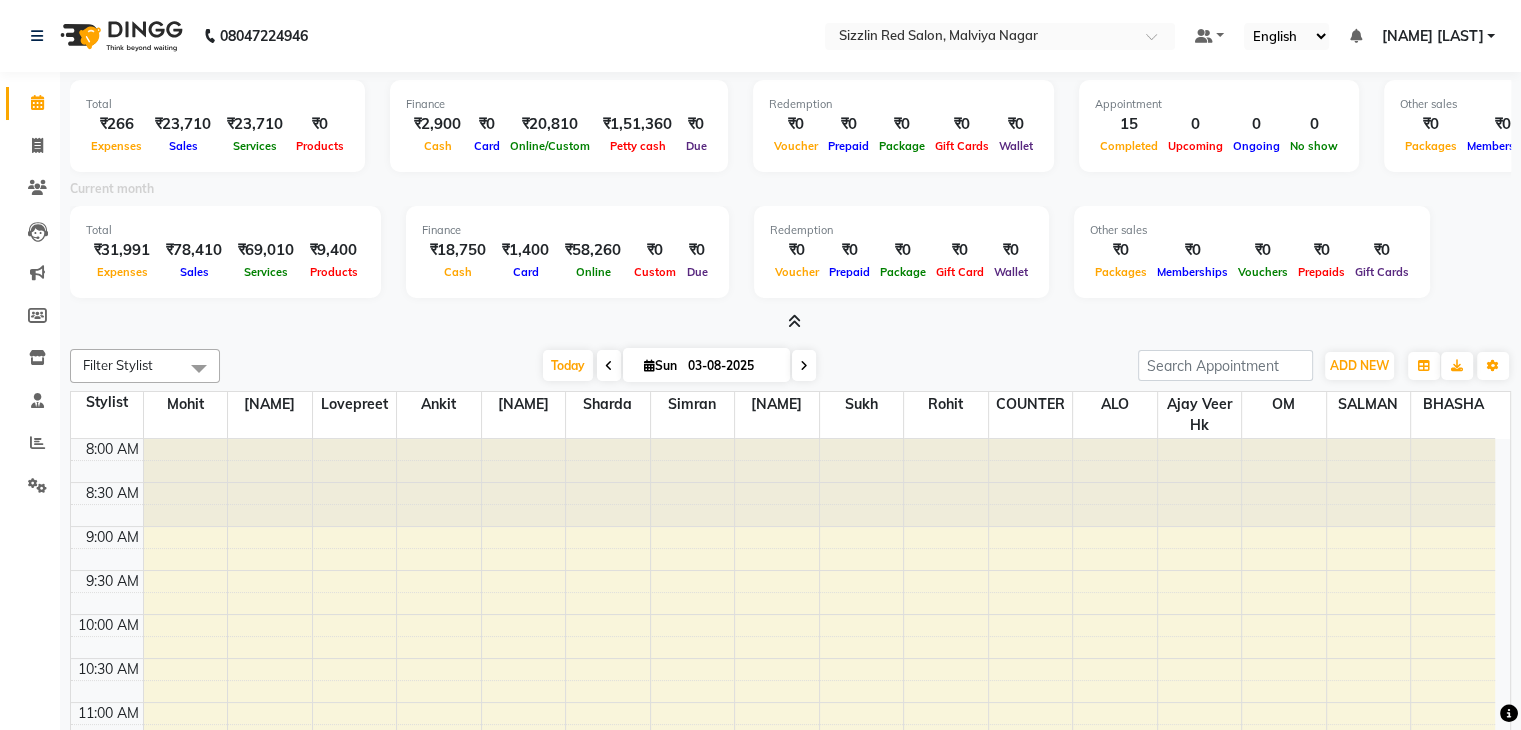 click at bounding box center (794, 321) 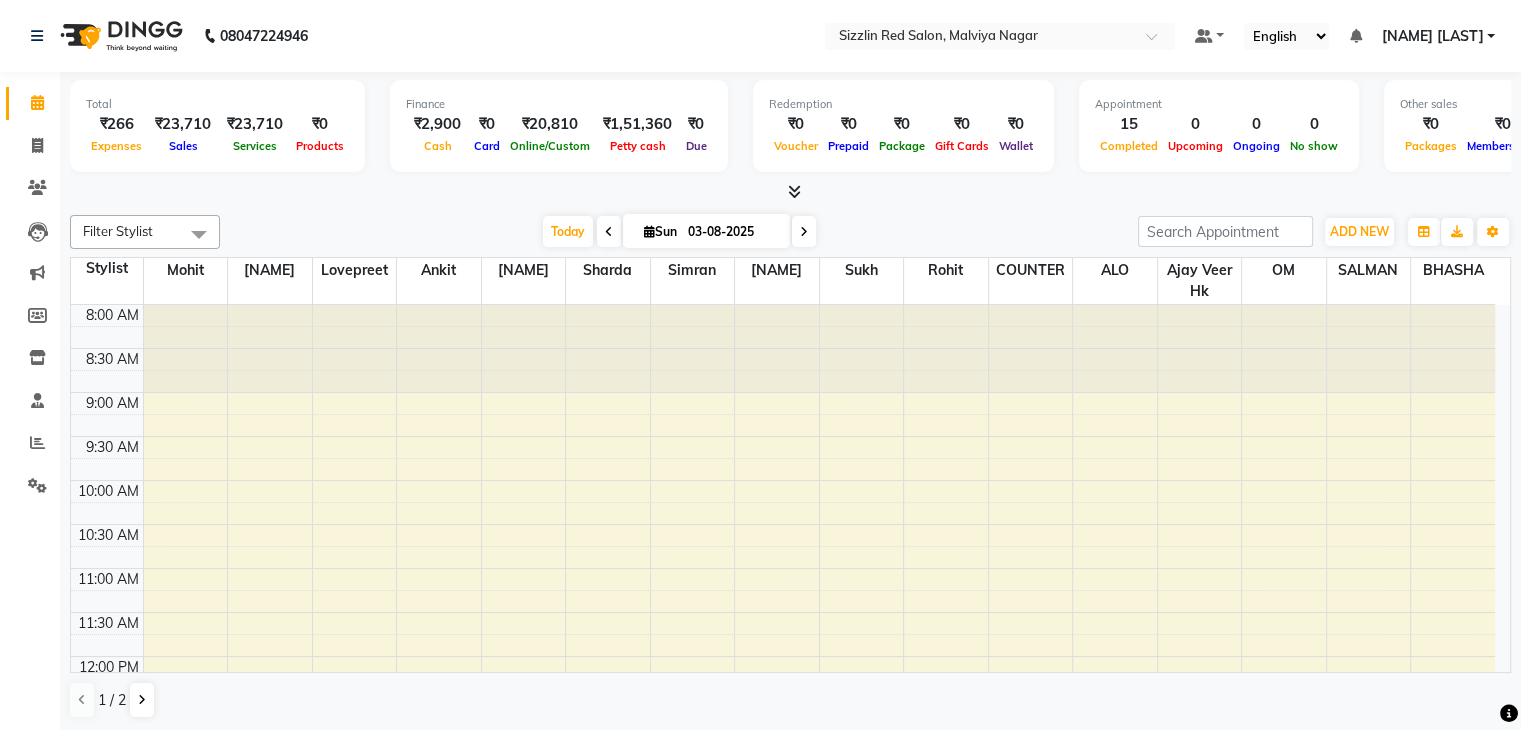 click at bounding box center (794, 191) 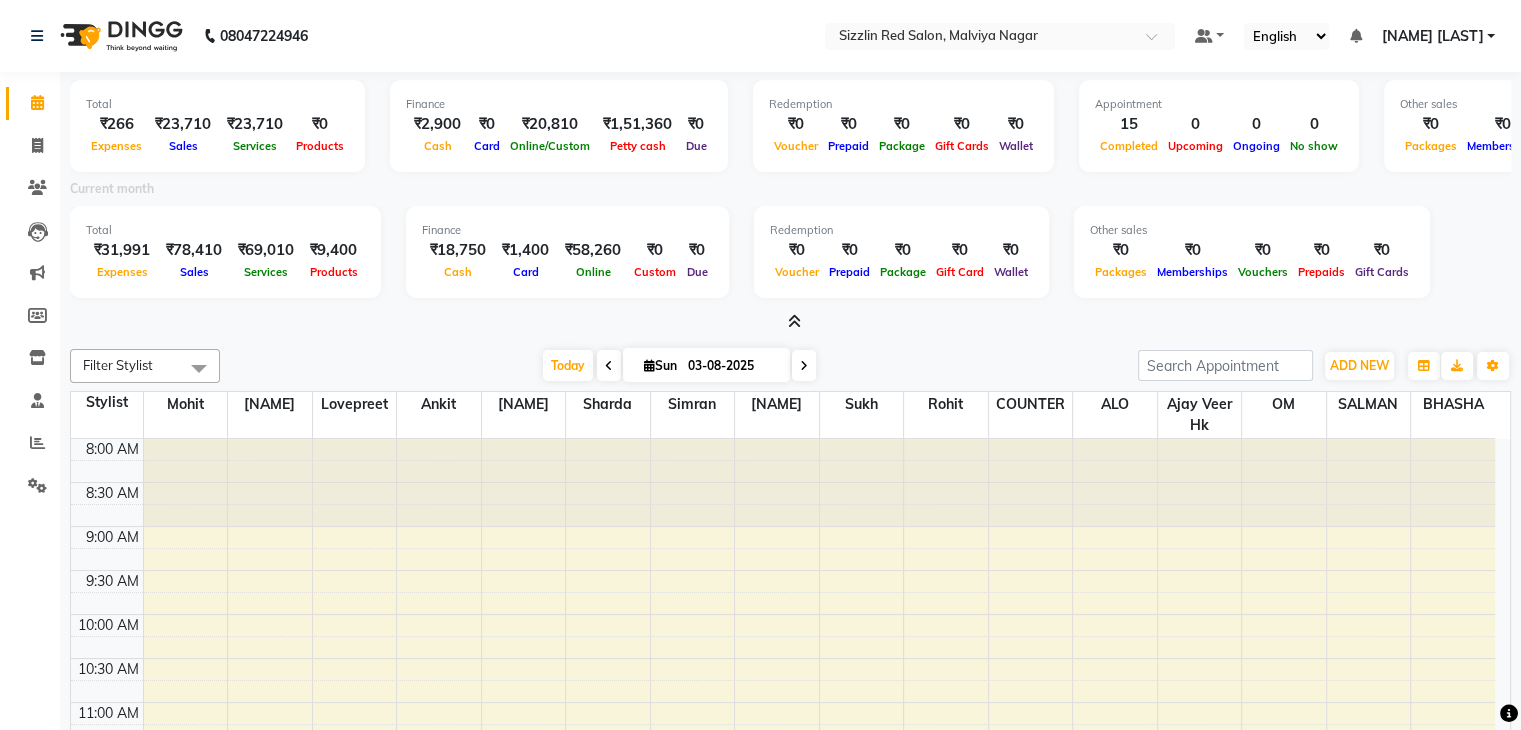 click at bounding box center [794, 321] 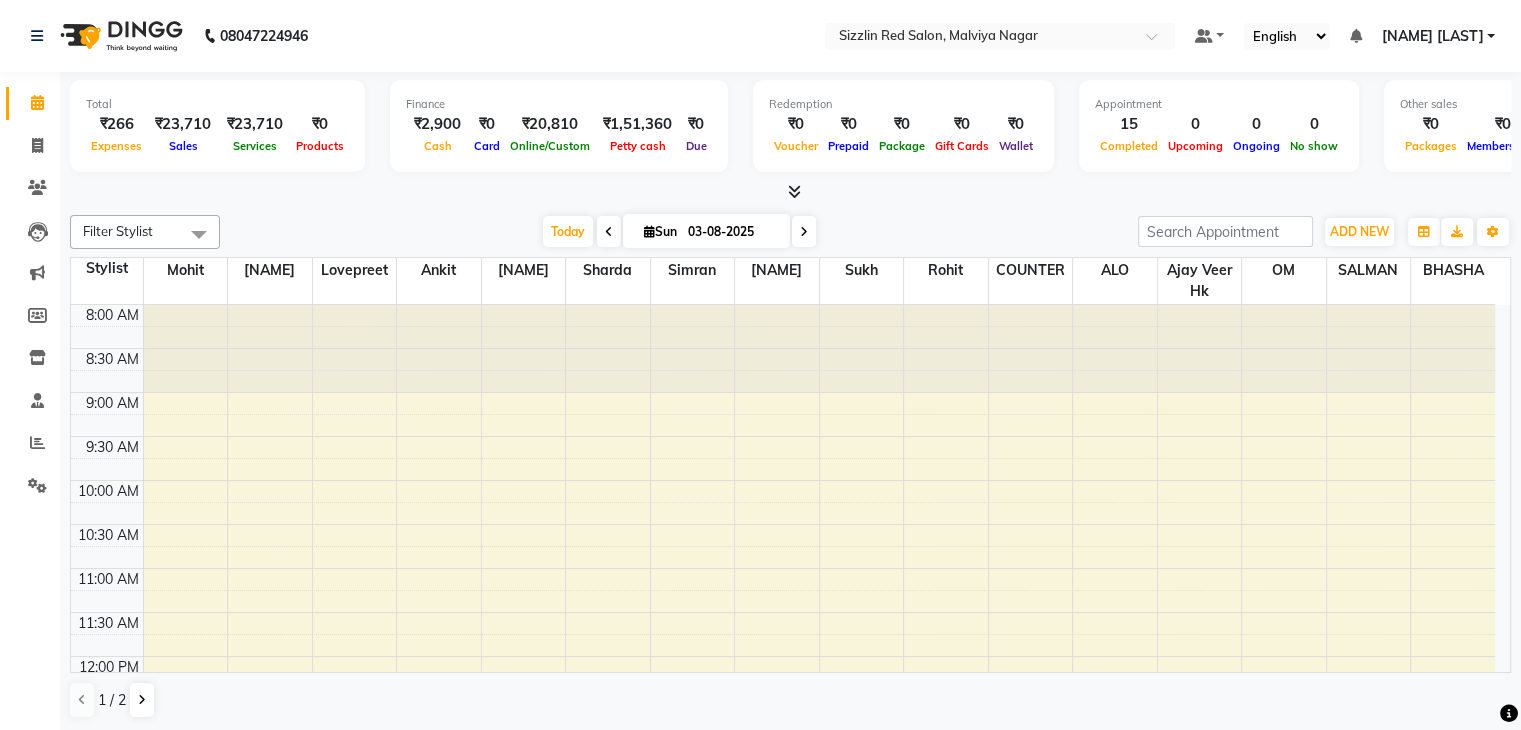 scroll, scrollTop: 1, scrollLeft: 0, axis: vertical 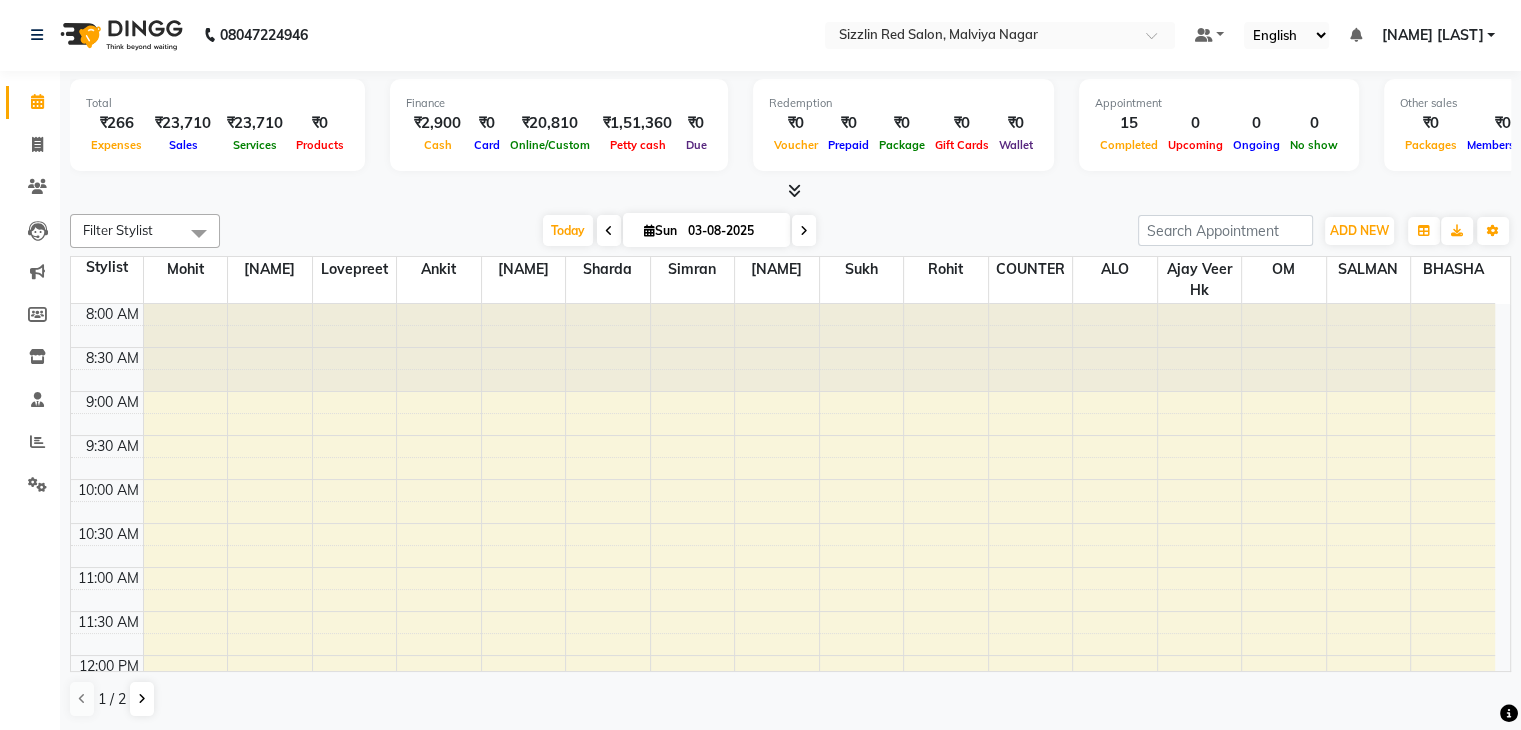 click at bounding box center [794, 190] 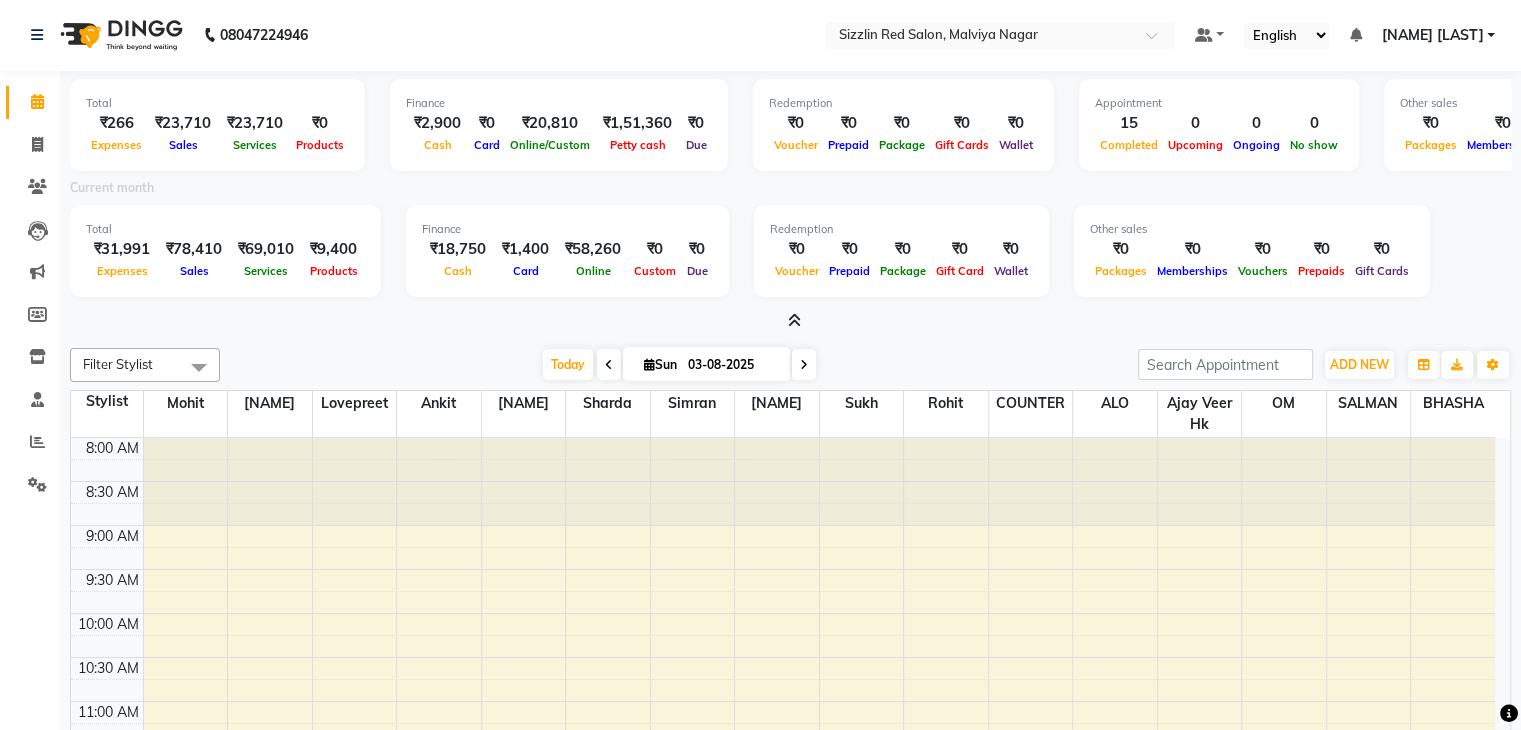 click at bounding box center (794, 320) 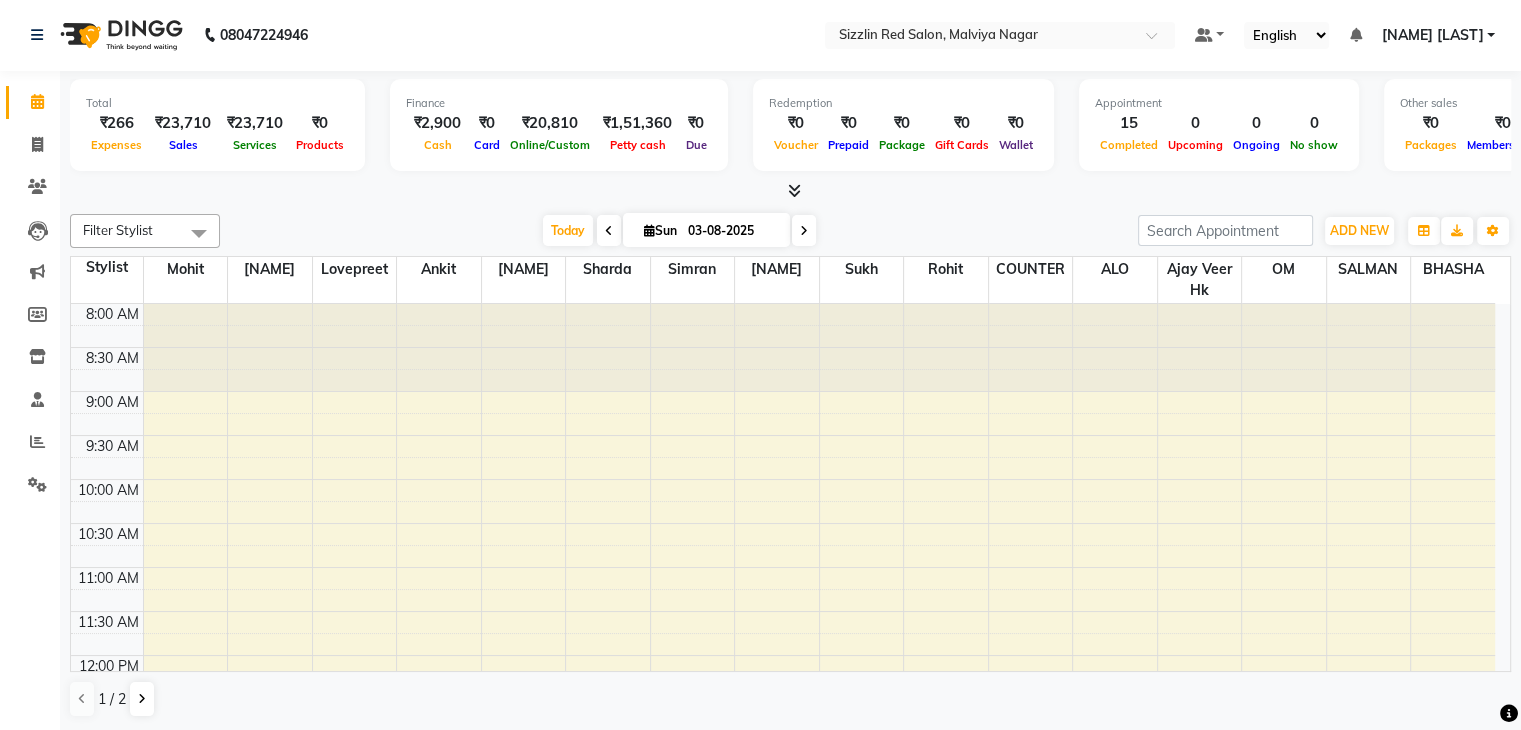click at bounding box center (794, 190) 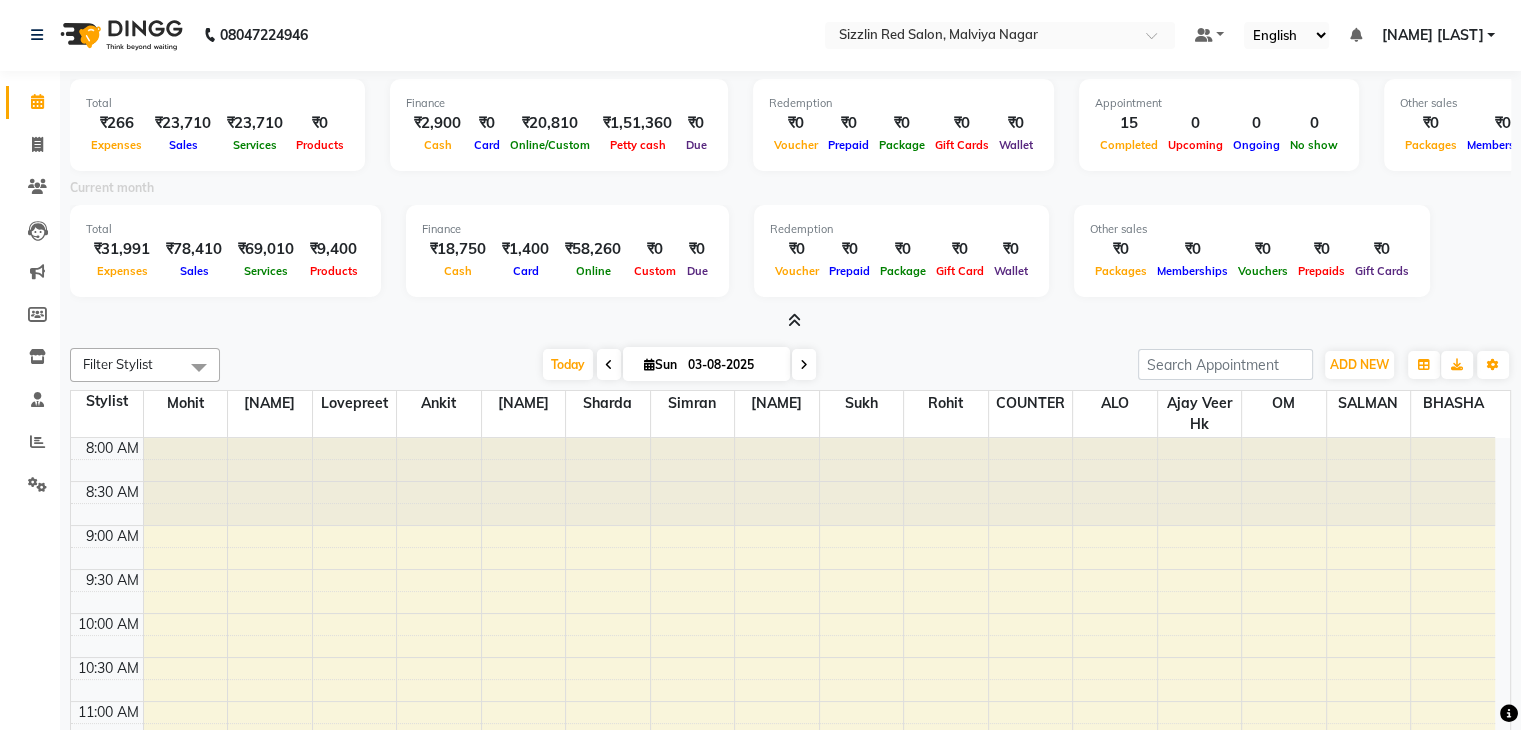 click at bounding box center [794, 320] 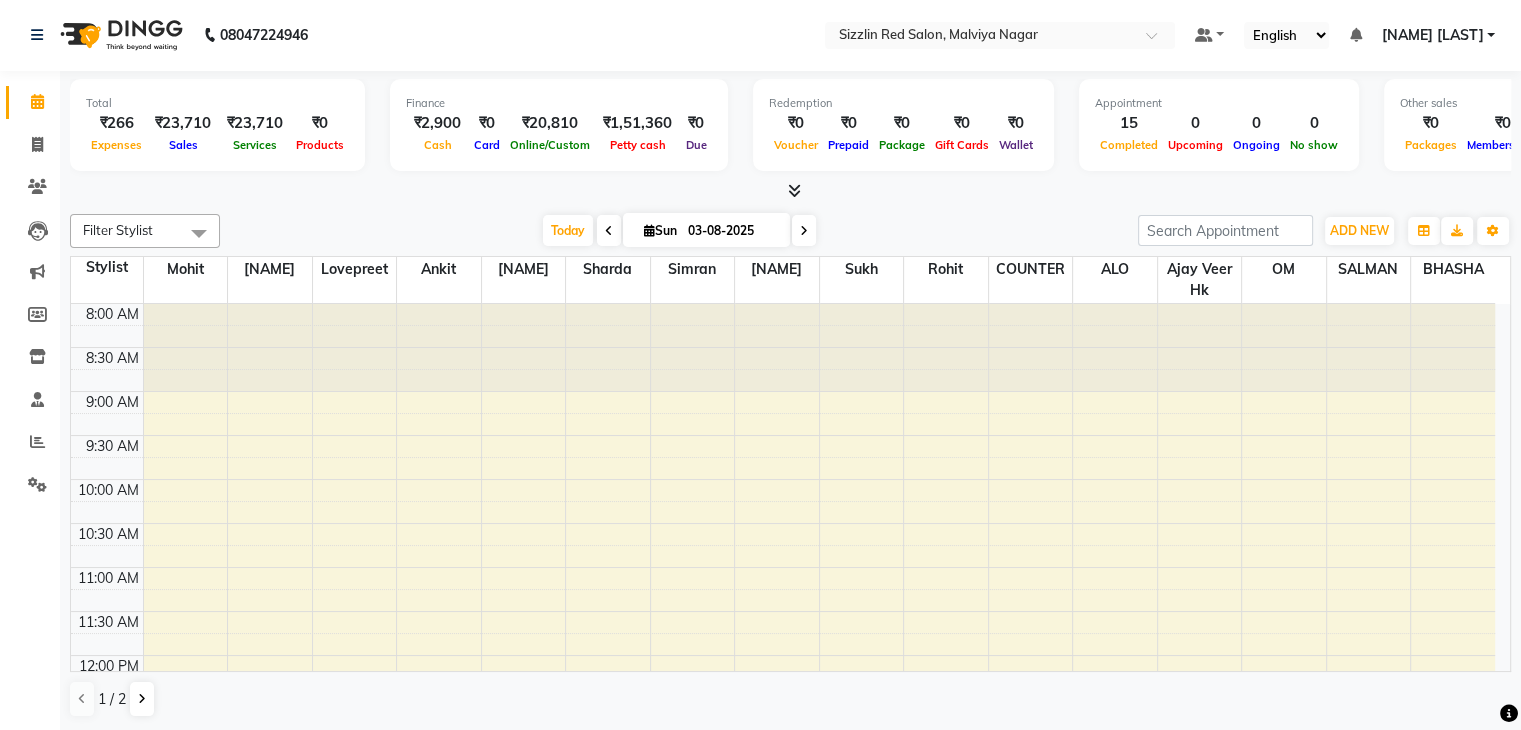 click on "08047224946 Select Location × Sizzlin Red Salon, Malviya Nagar Default Panel My Panel English ENGLISH Español العربية मराठी हिंदी ગુજરાતી தமிழ் 中文 Notifications nothing to show Mohit Vyas Manage Profile Change Password Sign out  Version:3.15.11" 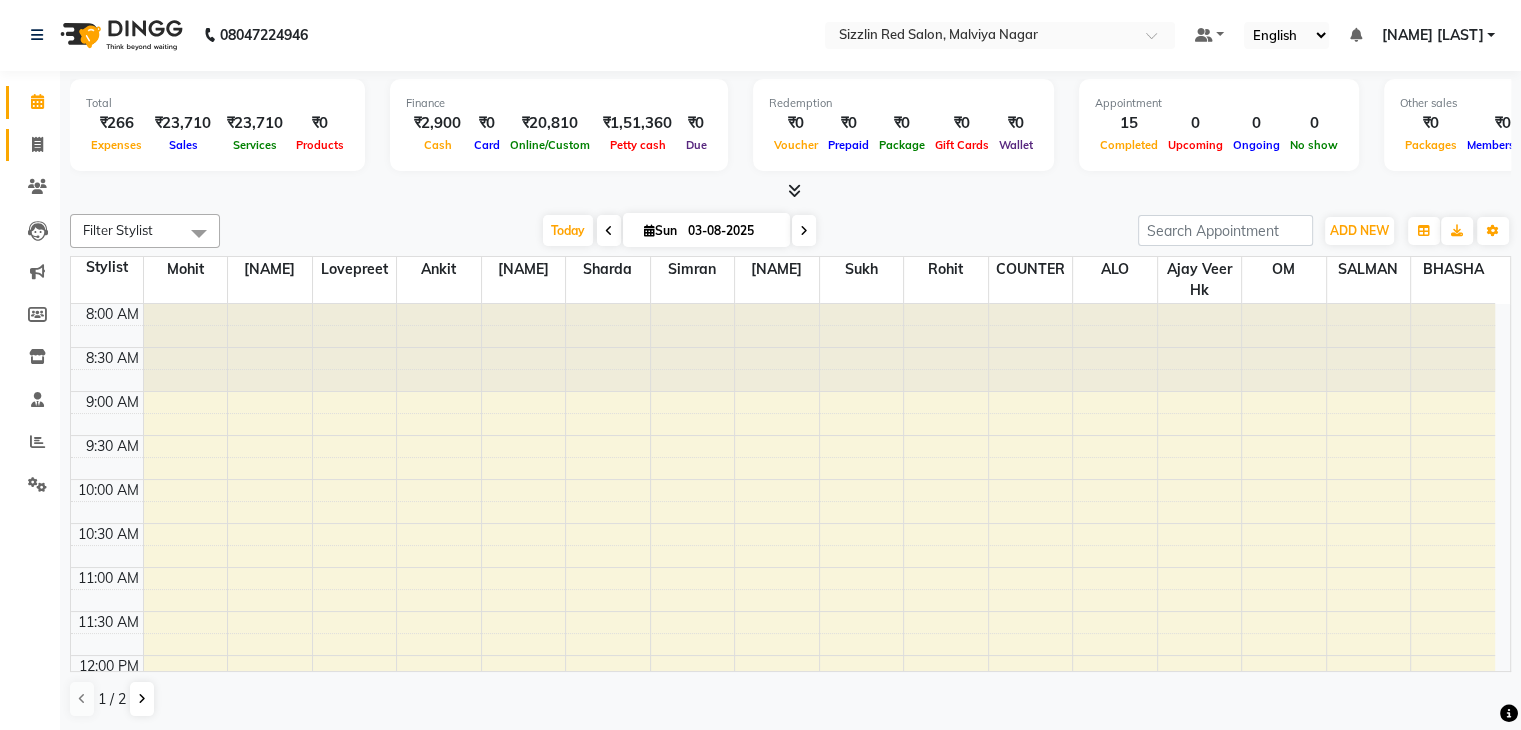 click on "Invoice" 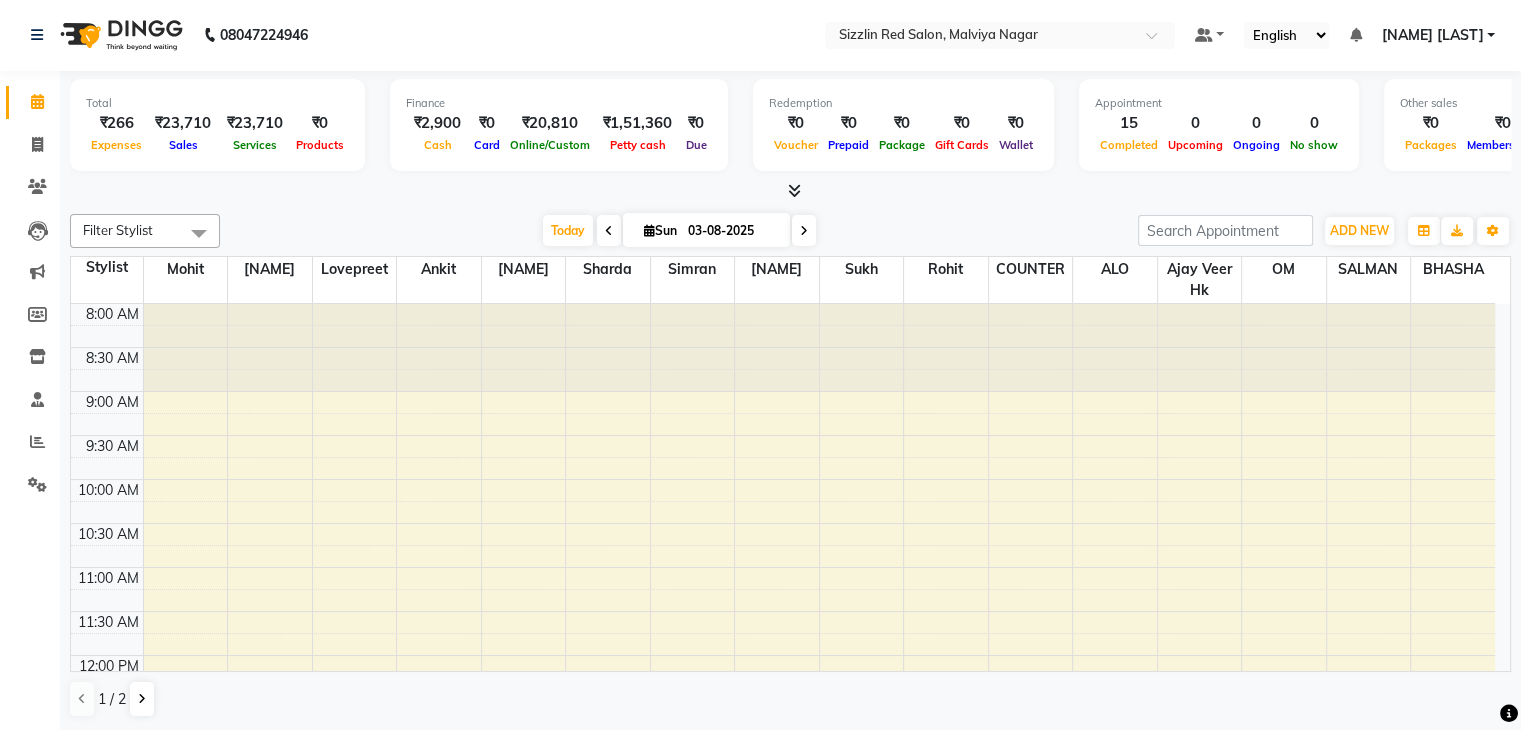 select on "7534" 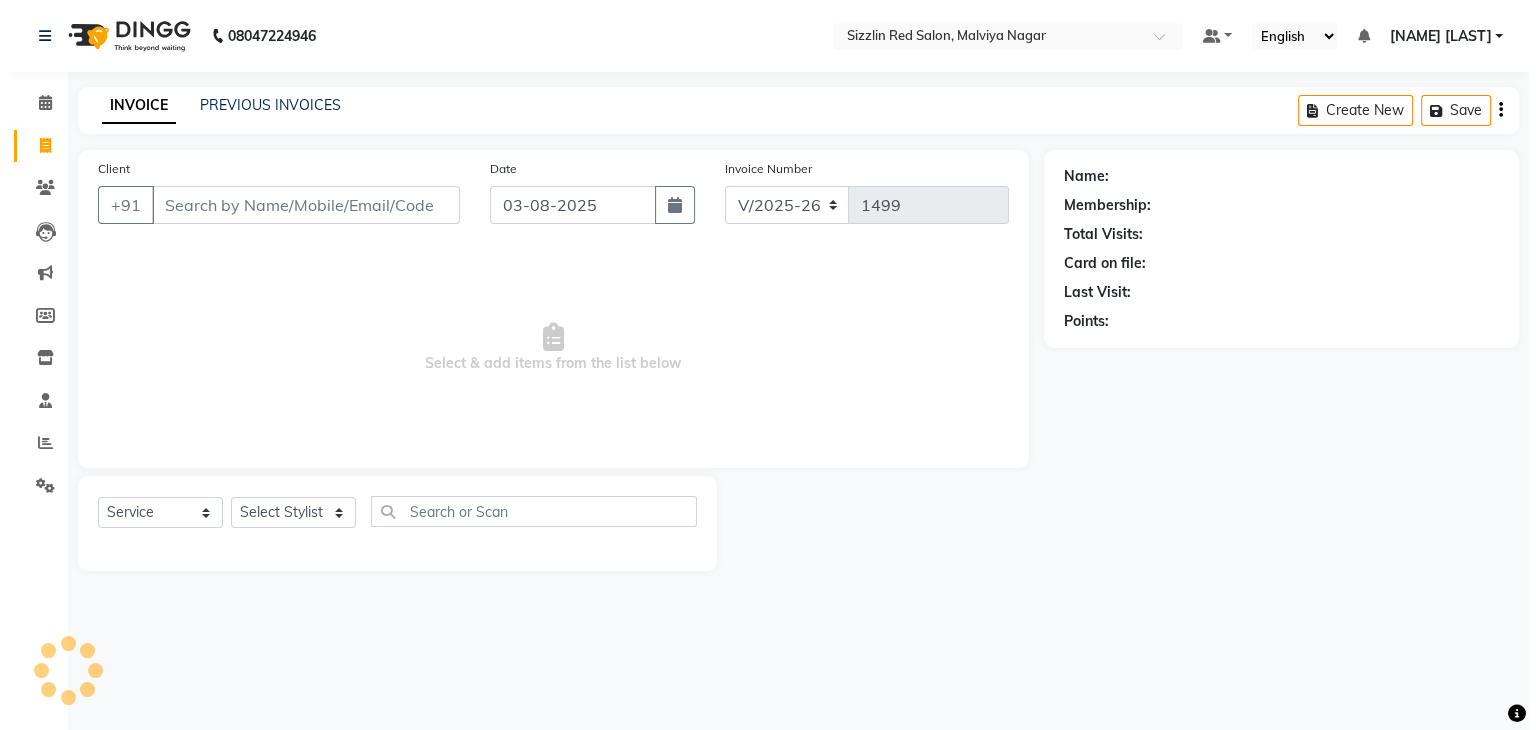scroll, scrollTop: 0, scrollLeft: 0, axis: both 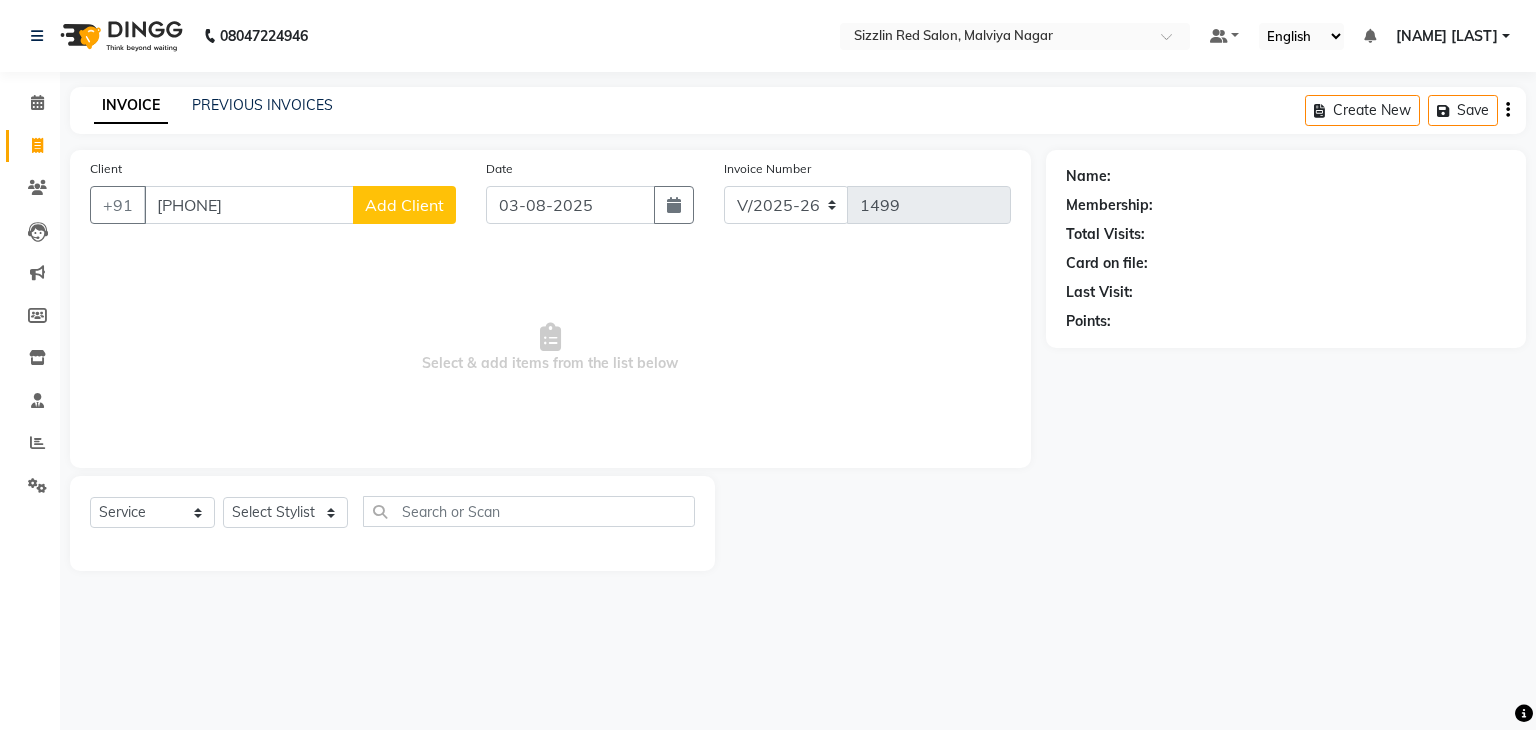 type on "9771567128" 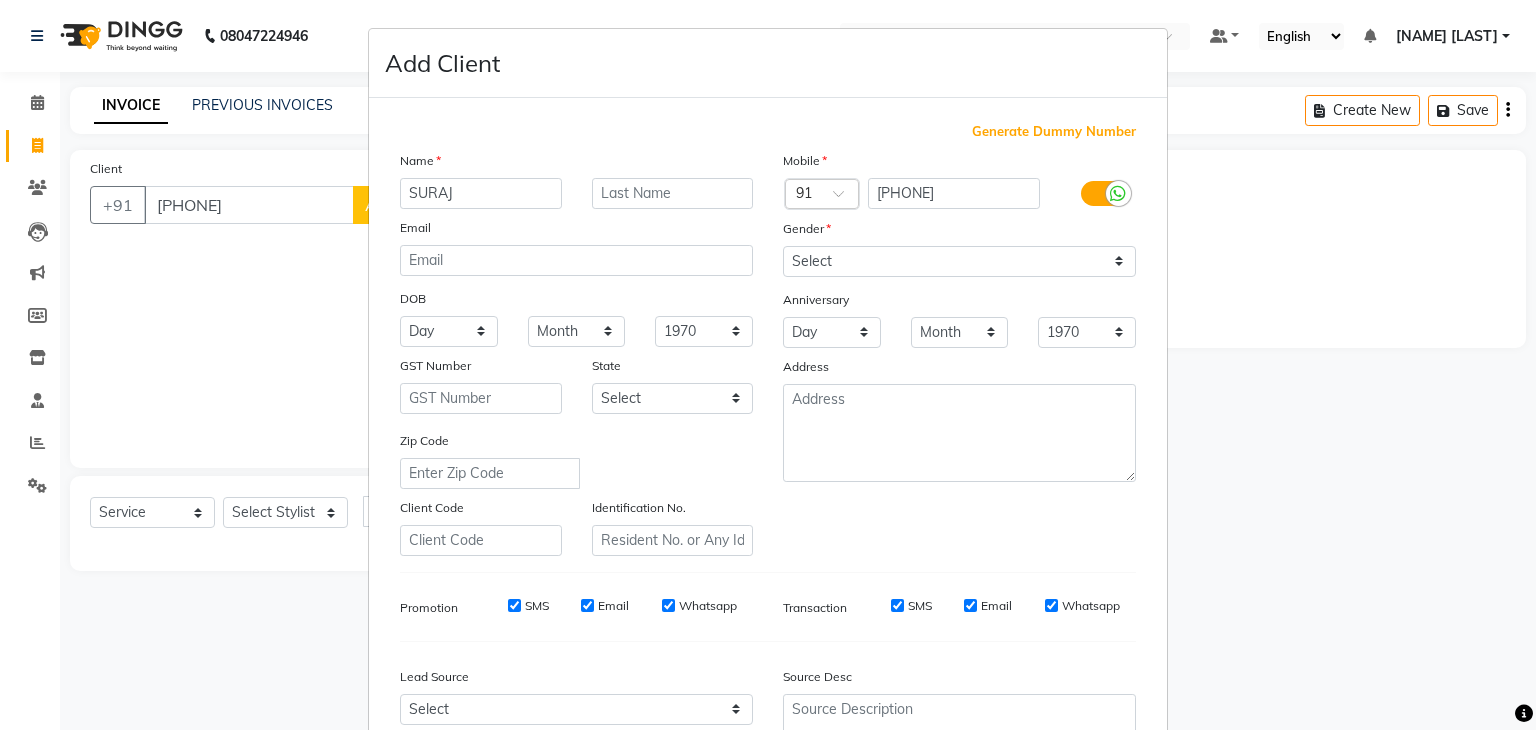 type on "SURAJ" 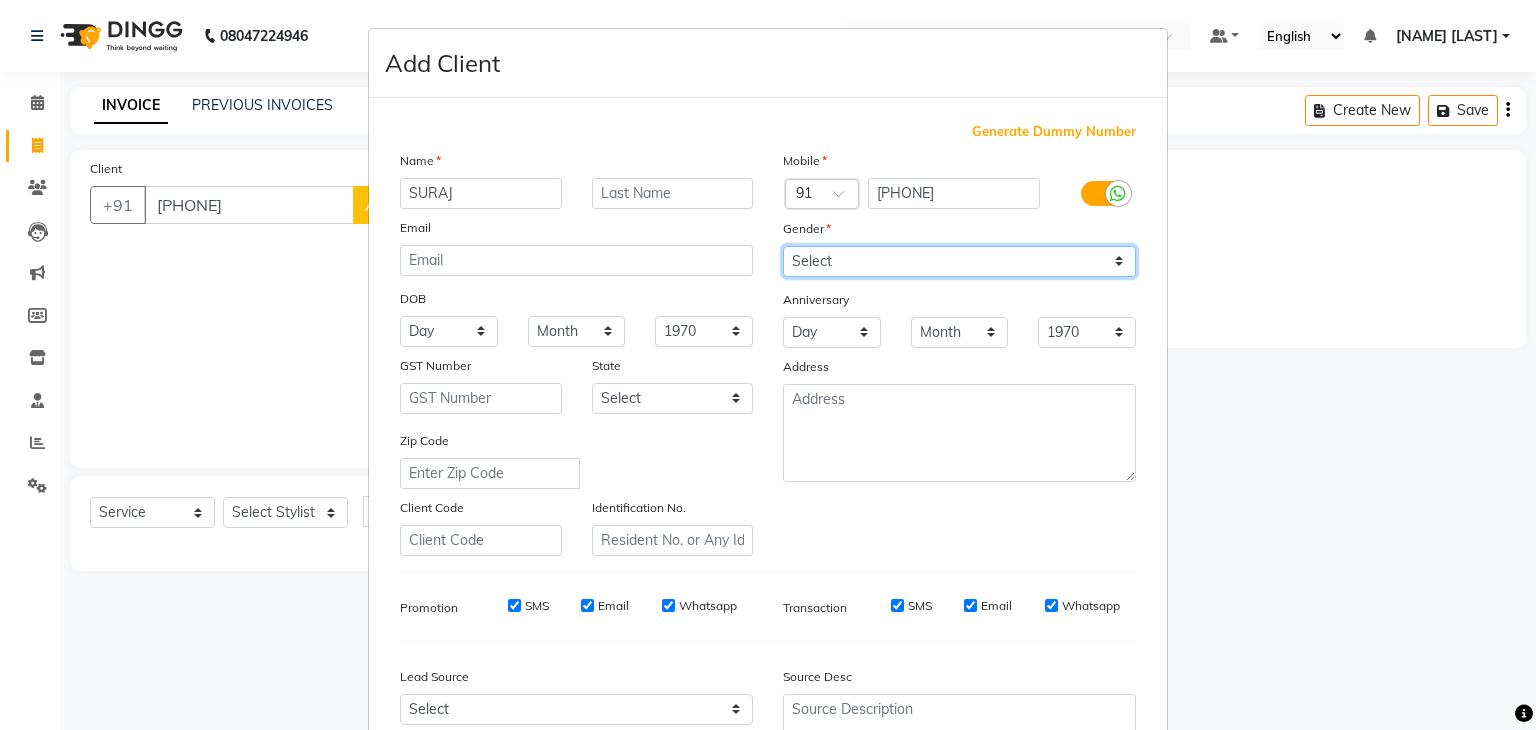 click on "Select Male Female Other Prefer Not To Say" at bounding box center [959, 261] 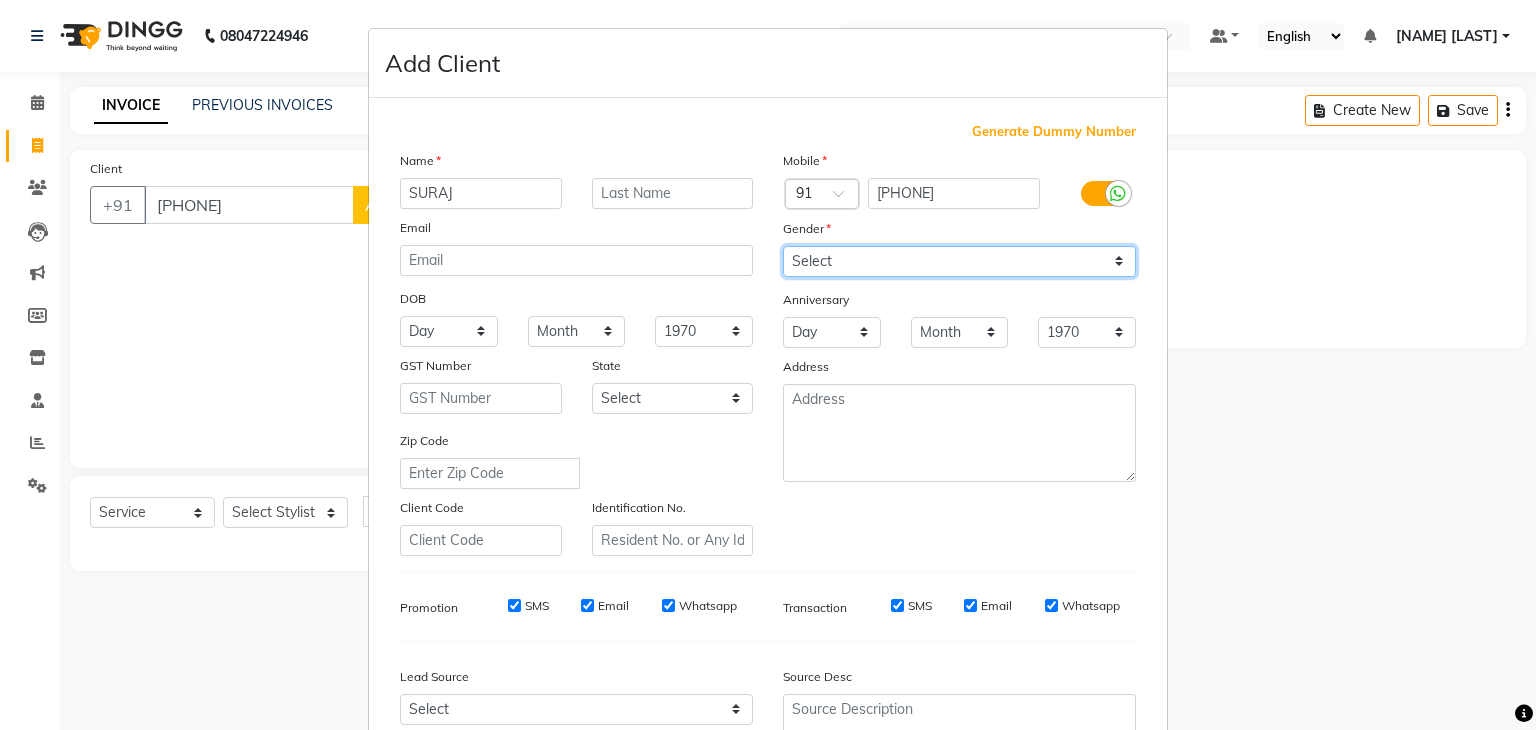 select on "male" 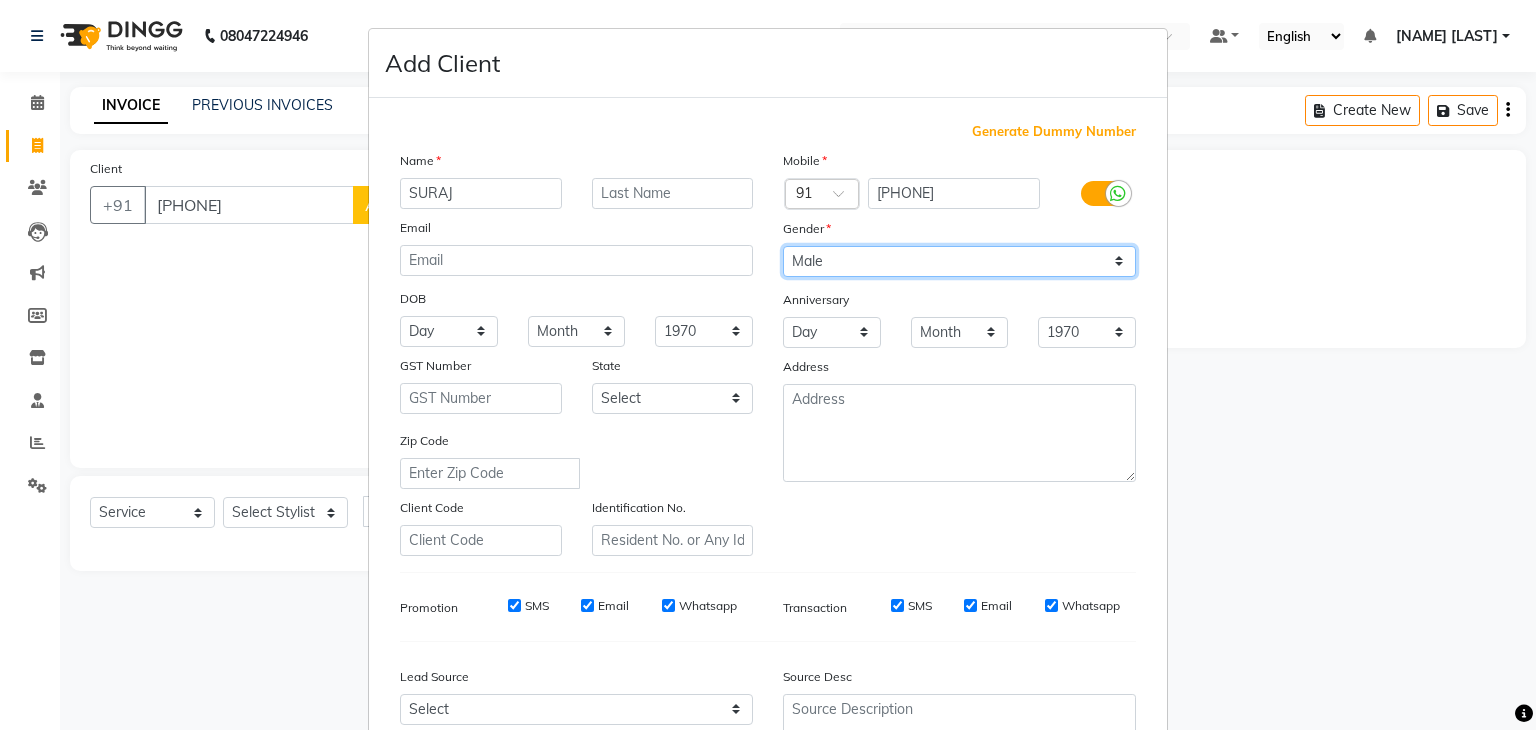 click on "Select Male Female Other Prefer Not To Say" at bounding box center (959, 261) 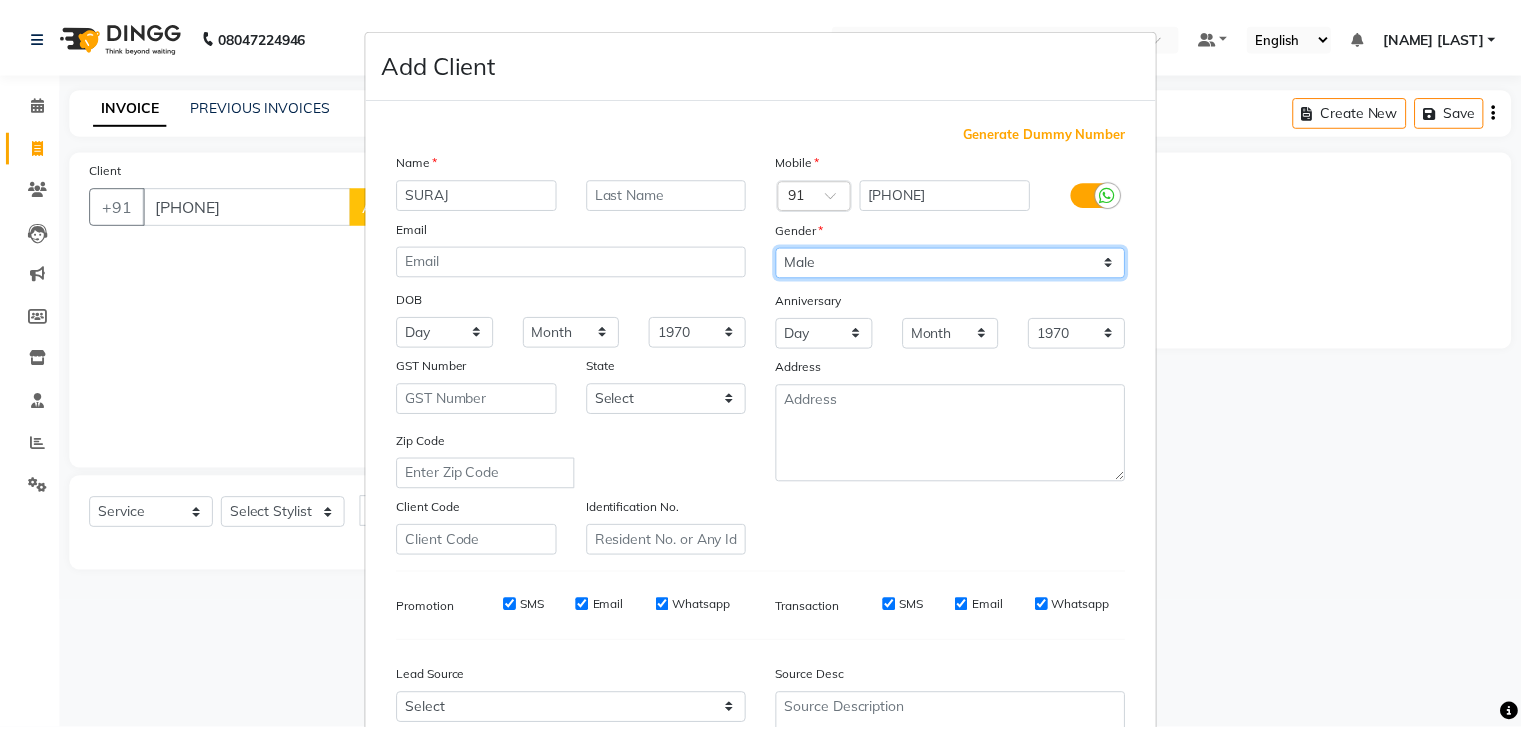 scroll, scrollTop: 203, scrollLeft: 0, axis: vertical 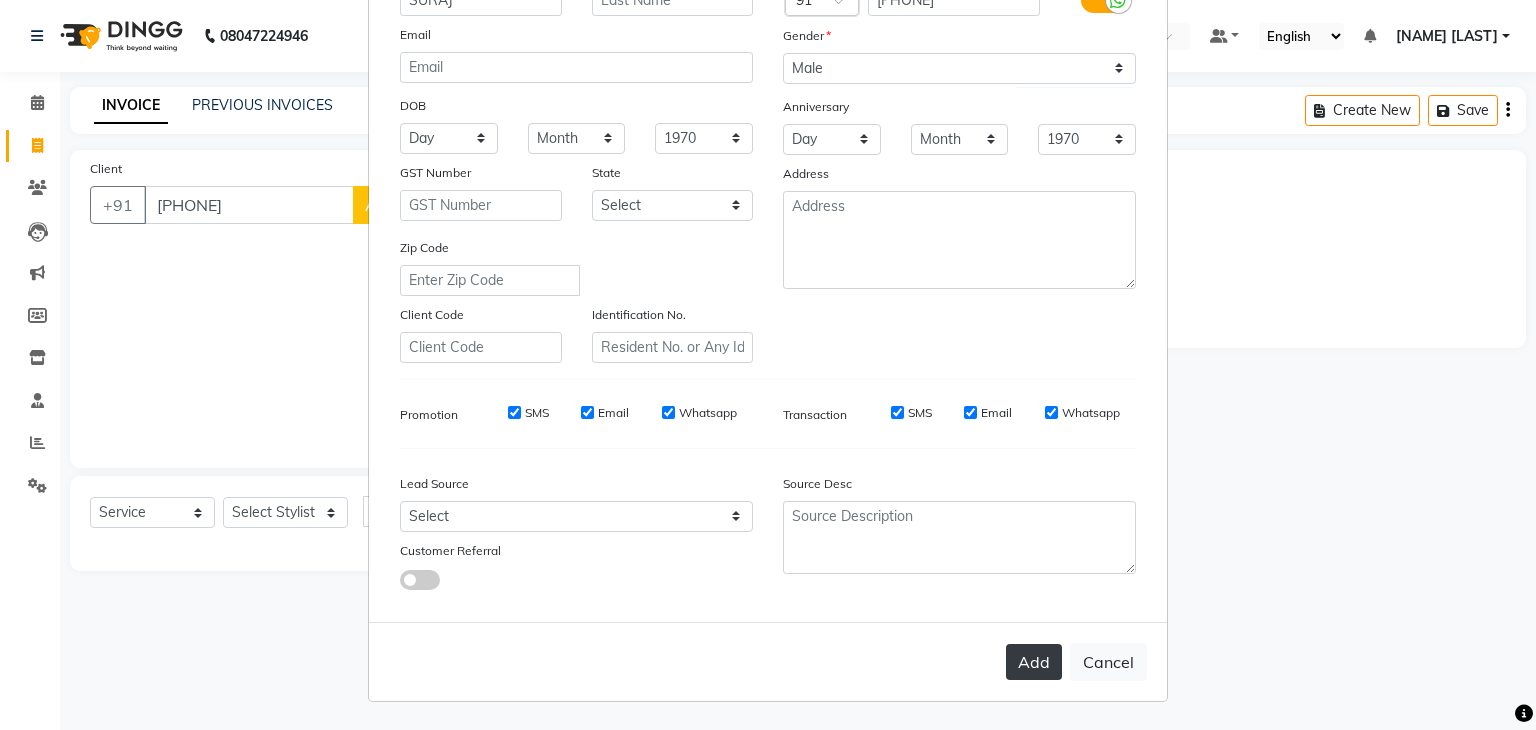 click on "Add" at bounding box center [1034, 662] 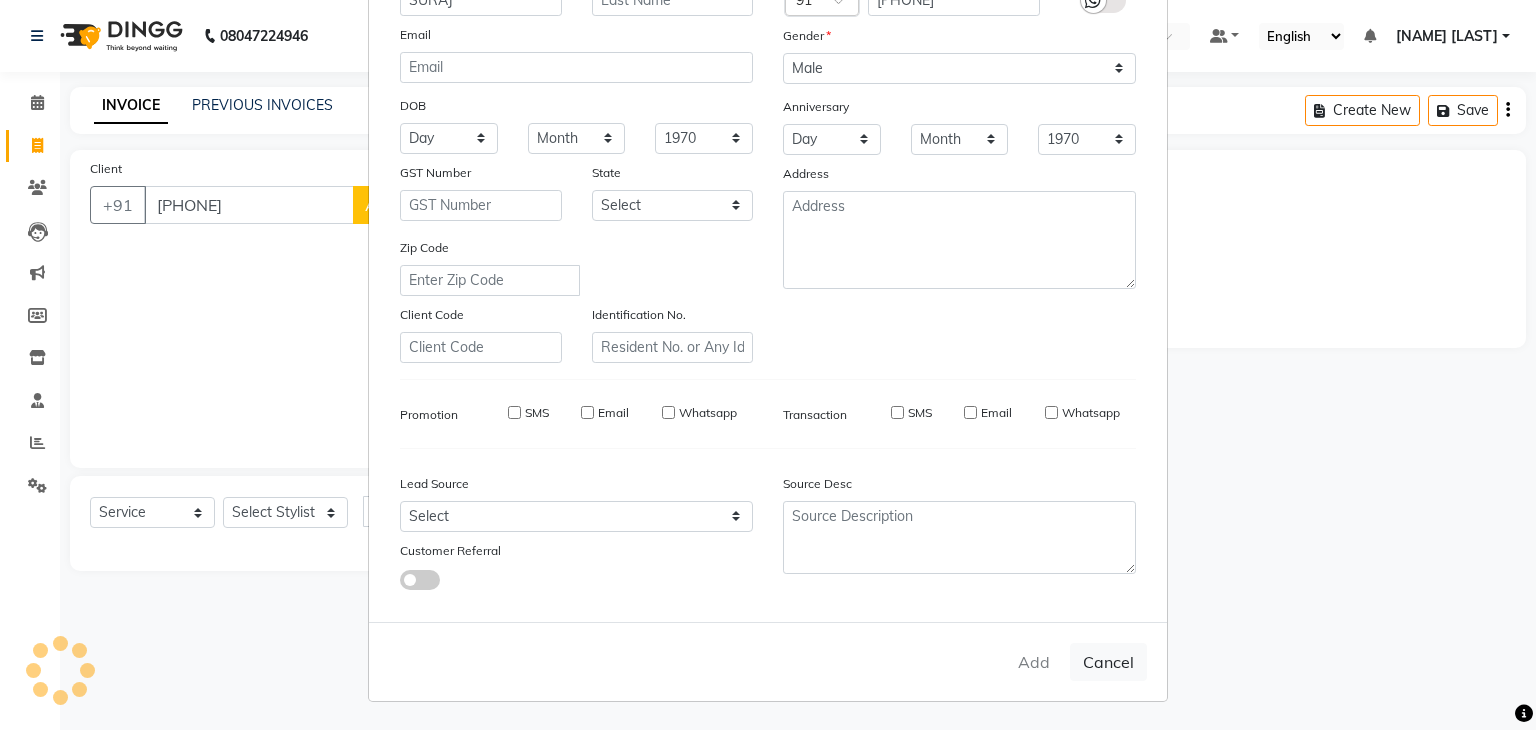 type 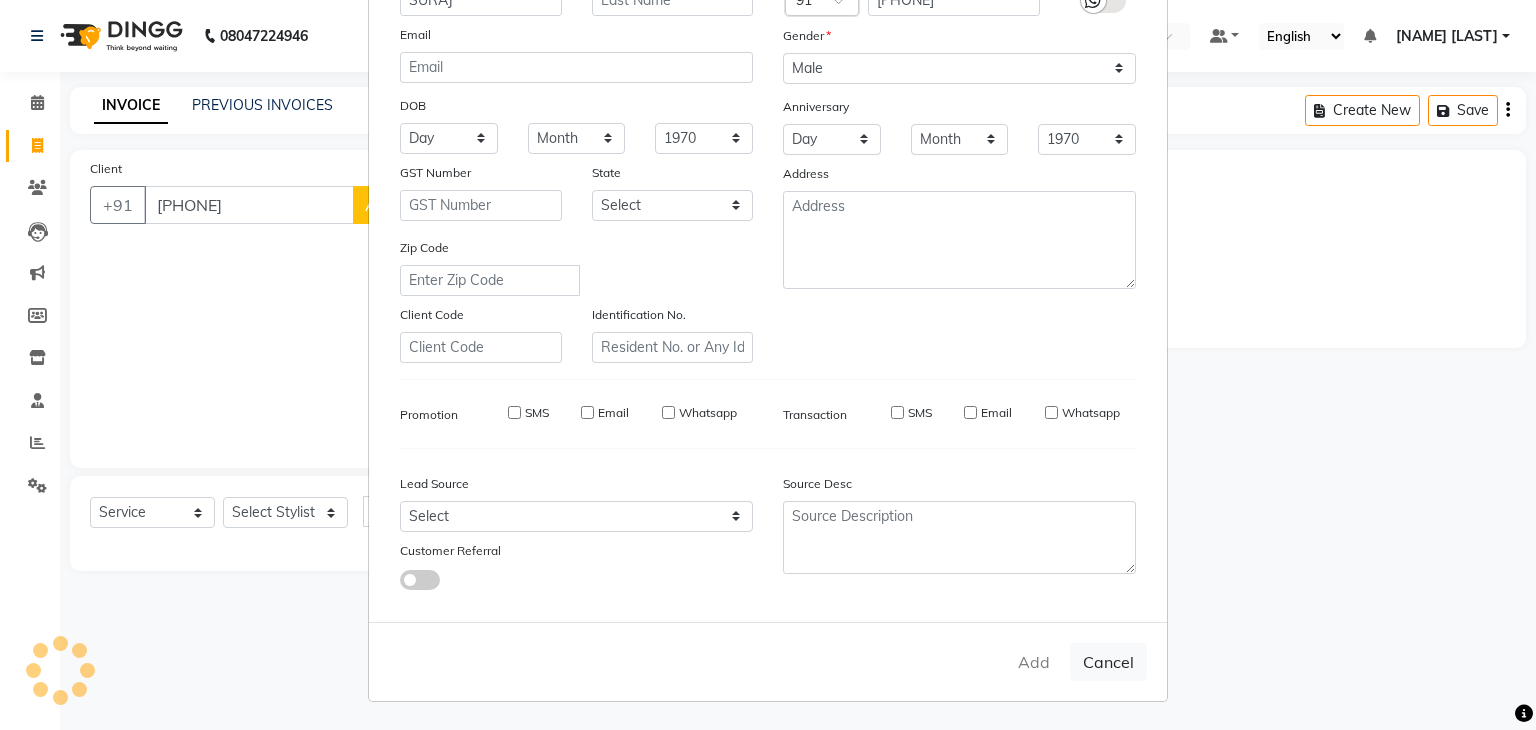 select 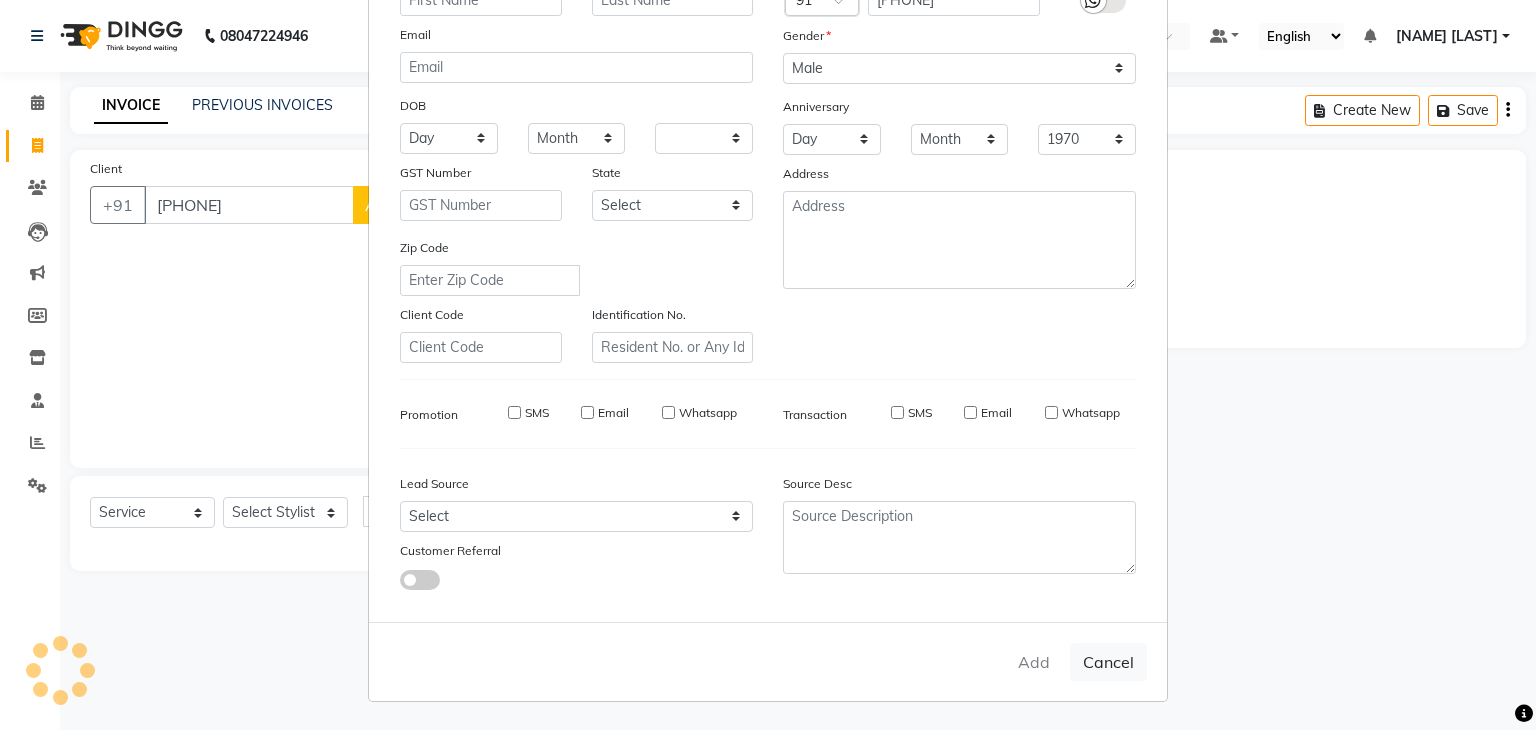type 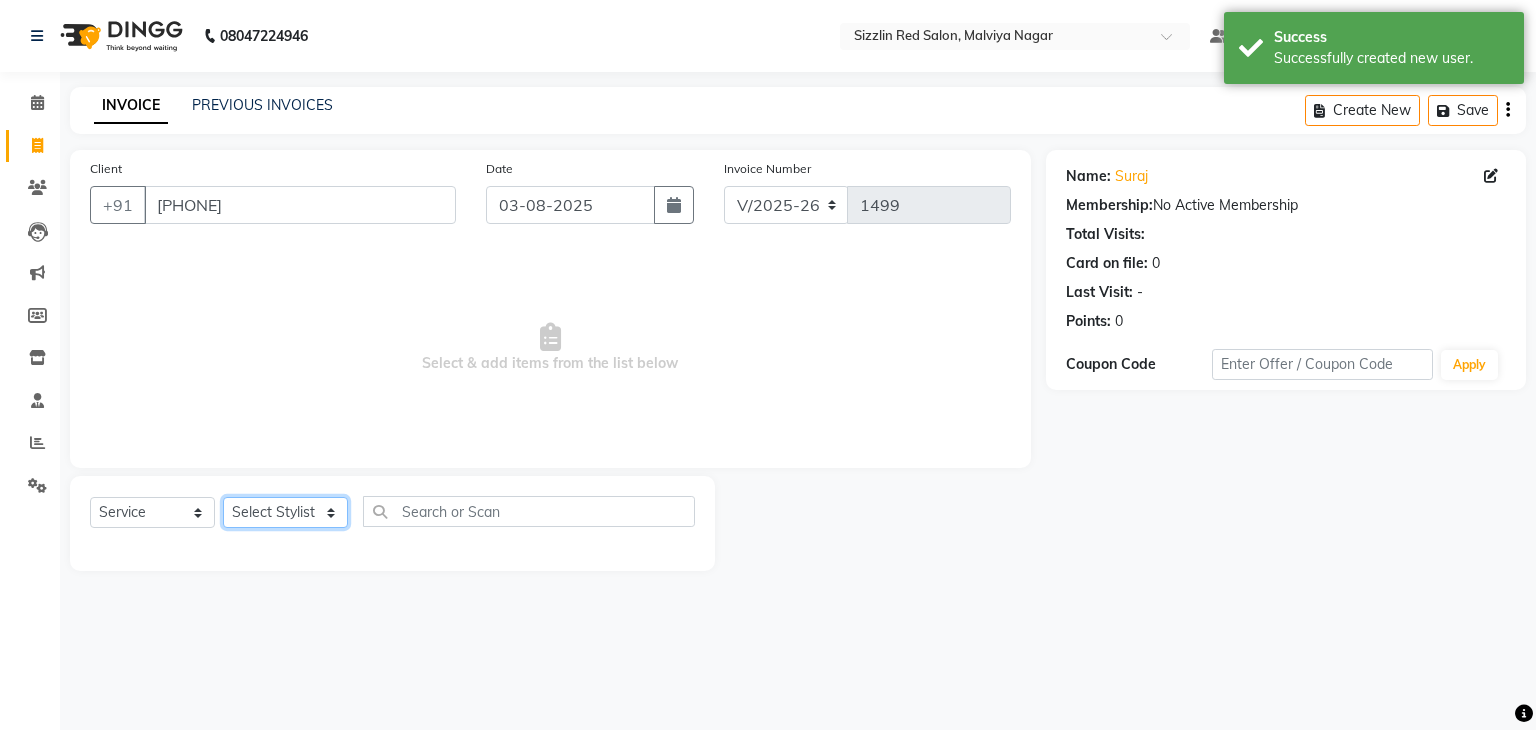 click on "Select Stylist Ajay HK 1 Ajay veer hk ALO Anjeeta Ankit BHASHA COUNTER Demetrious Lovepreet Mohit Mohit Vyas OM  Rohit SALMAN Sharda Shekhu Simran Sukh Swarang Toka Zen" 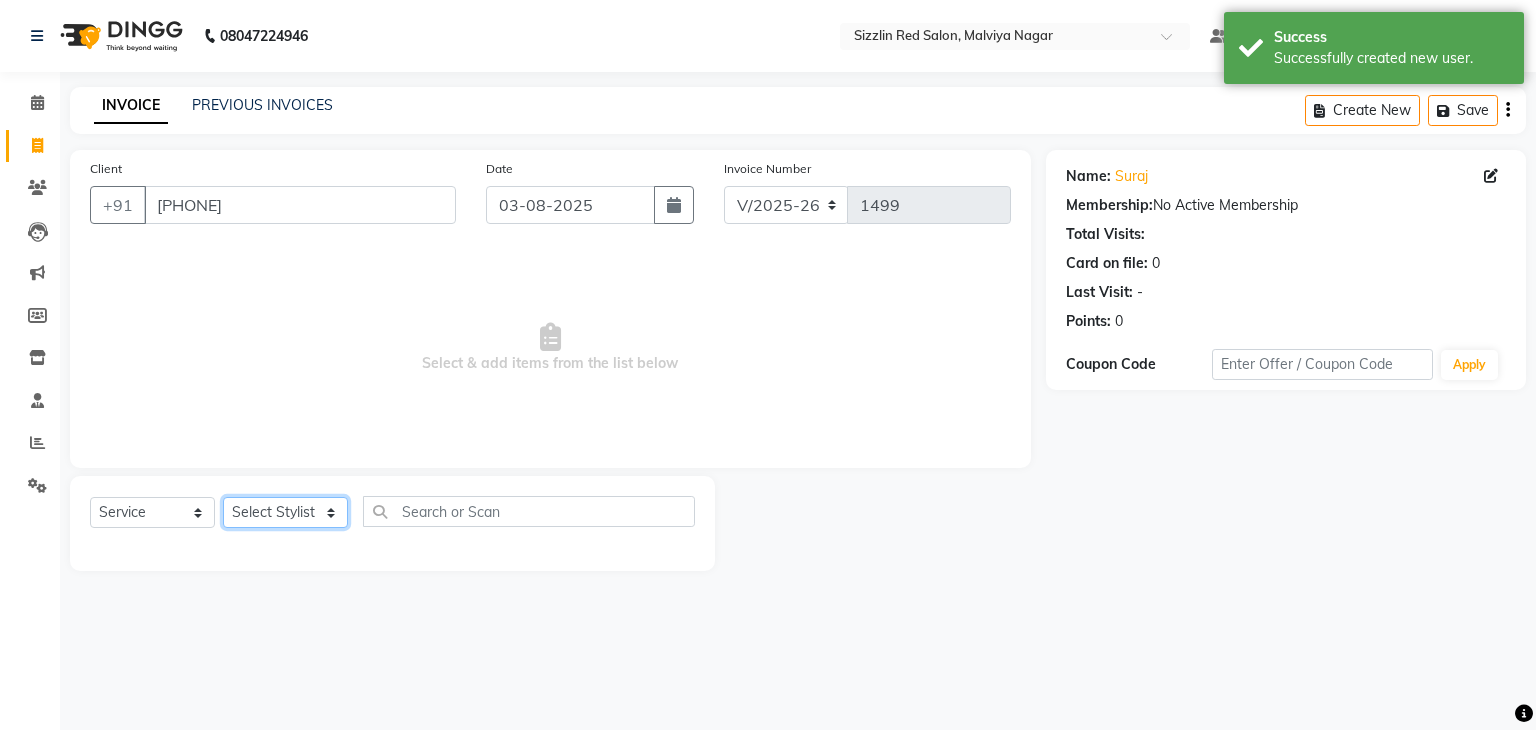 select on "70236" 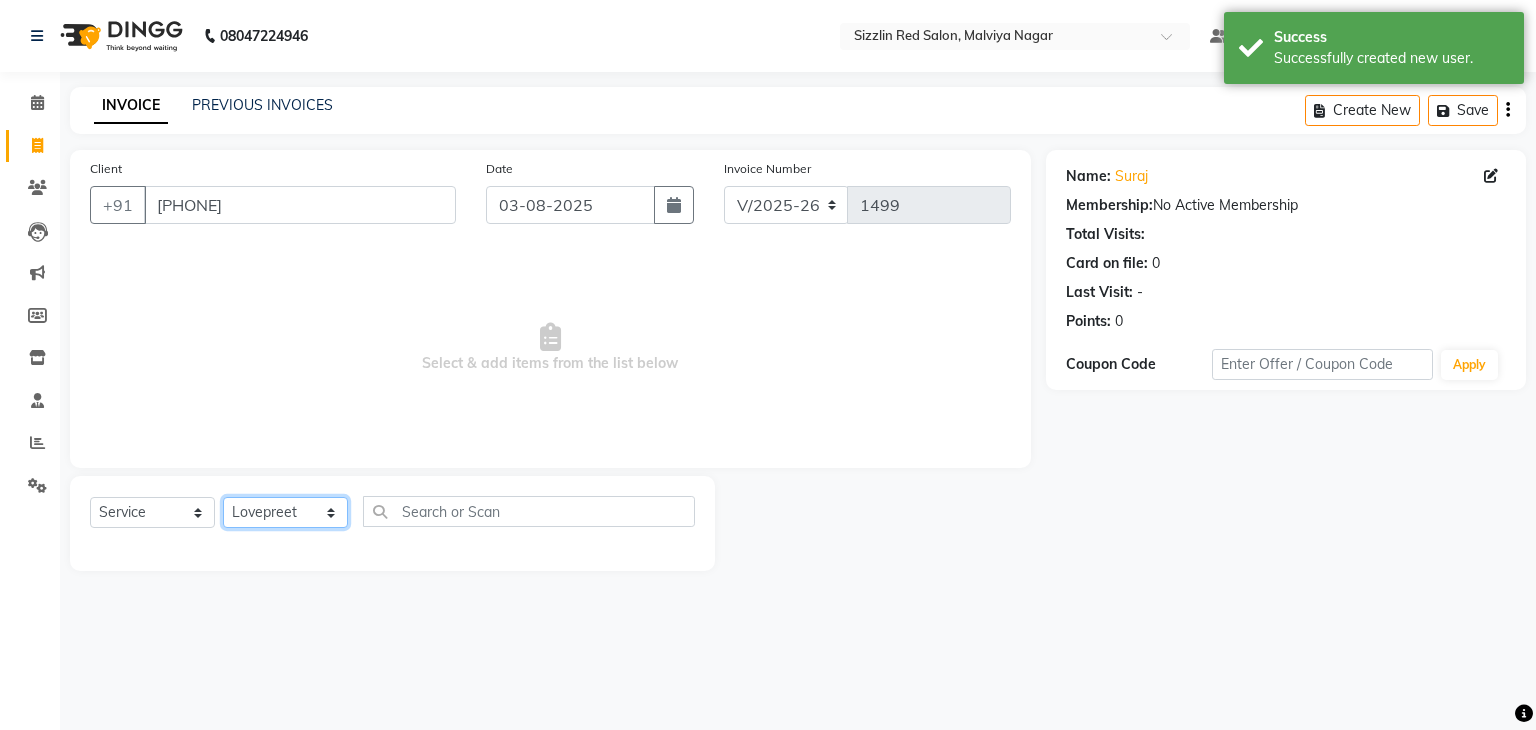 click on "Select Stylist Ajay HK 1 Ajay veer hk ALO Anjeeta Ankit BHASHA COUNTER Demetrious Lovepreet Mohit Mohit Vyas OM  Rohit SALMAN Sharda Shekhu Simran Sukh Swarang Toka Zen" 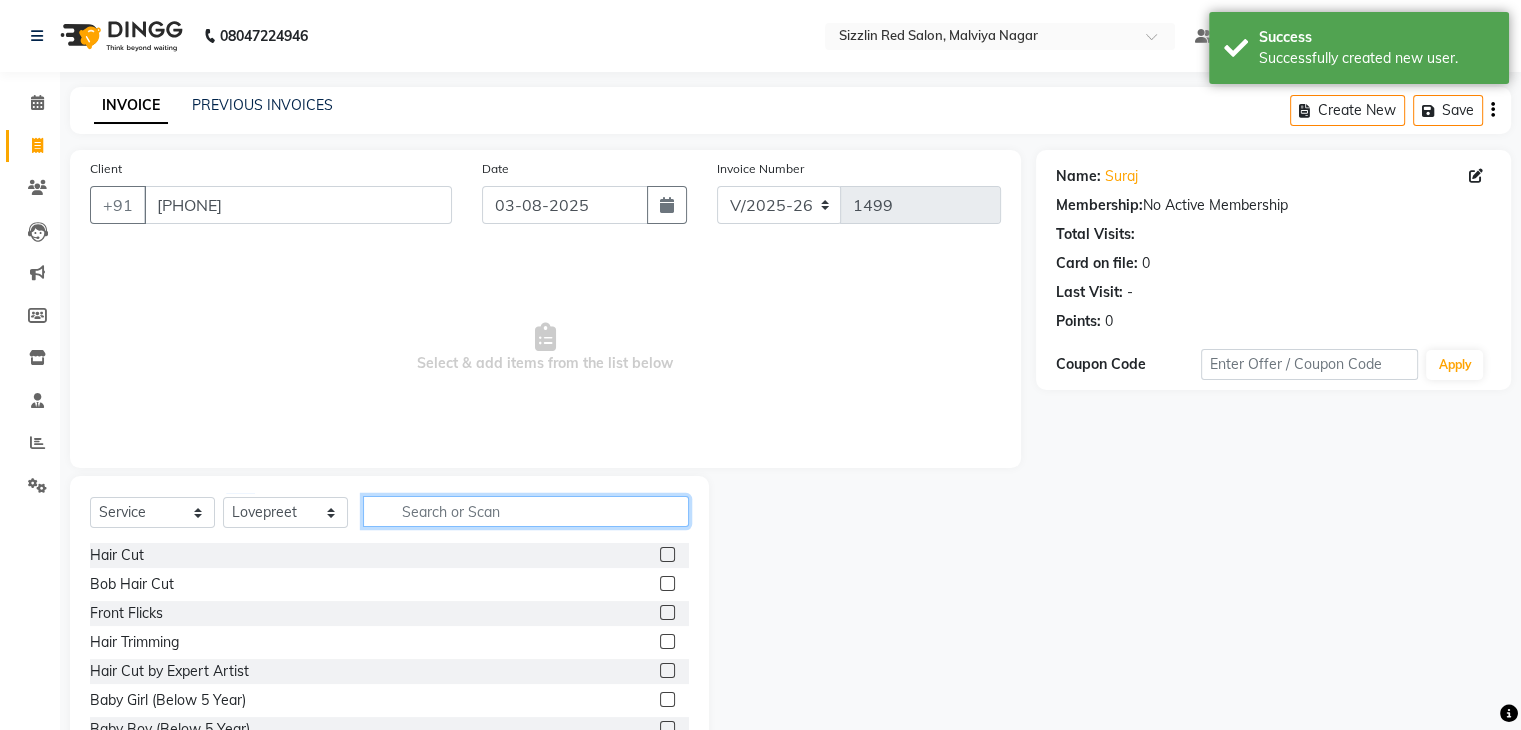click 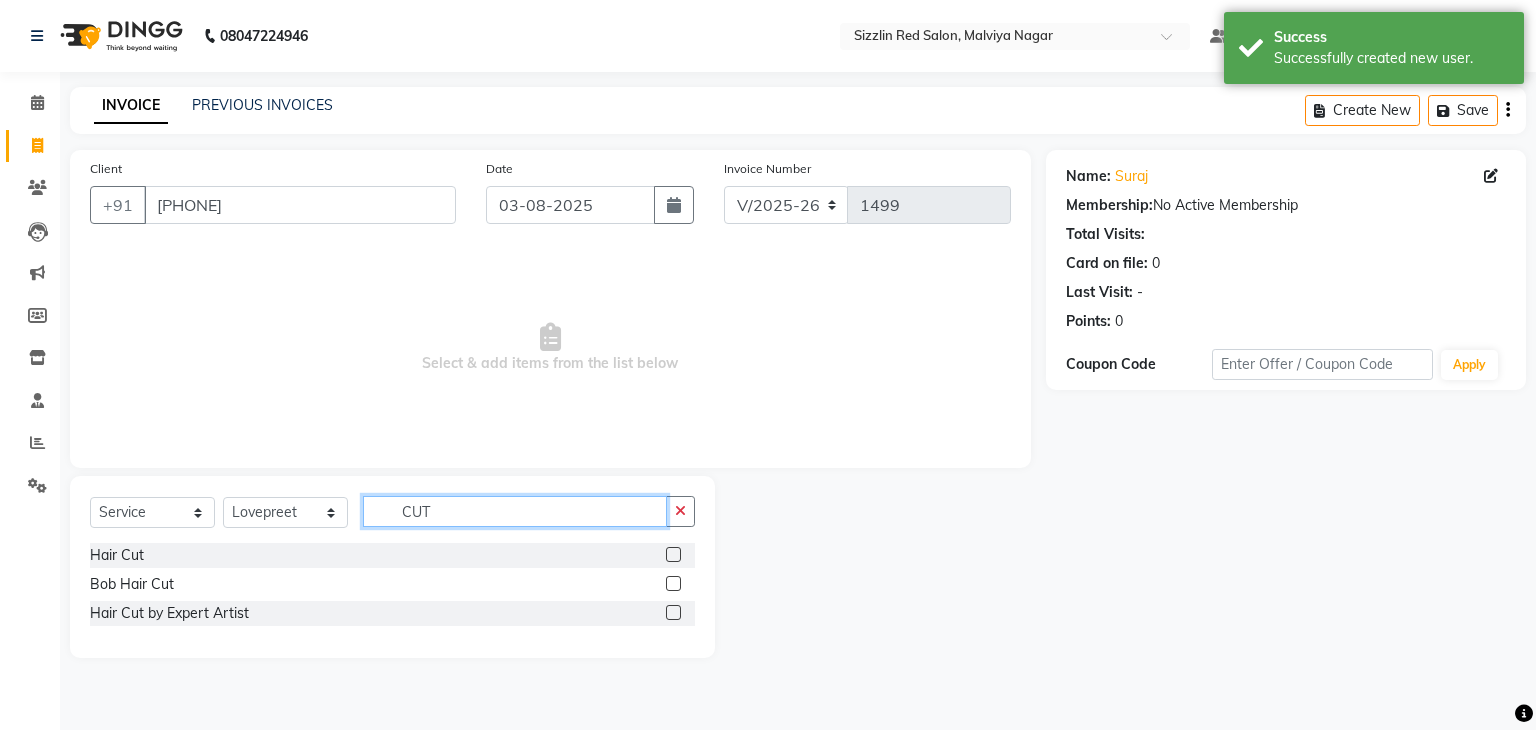 type on "CUT" 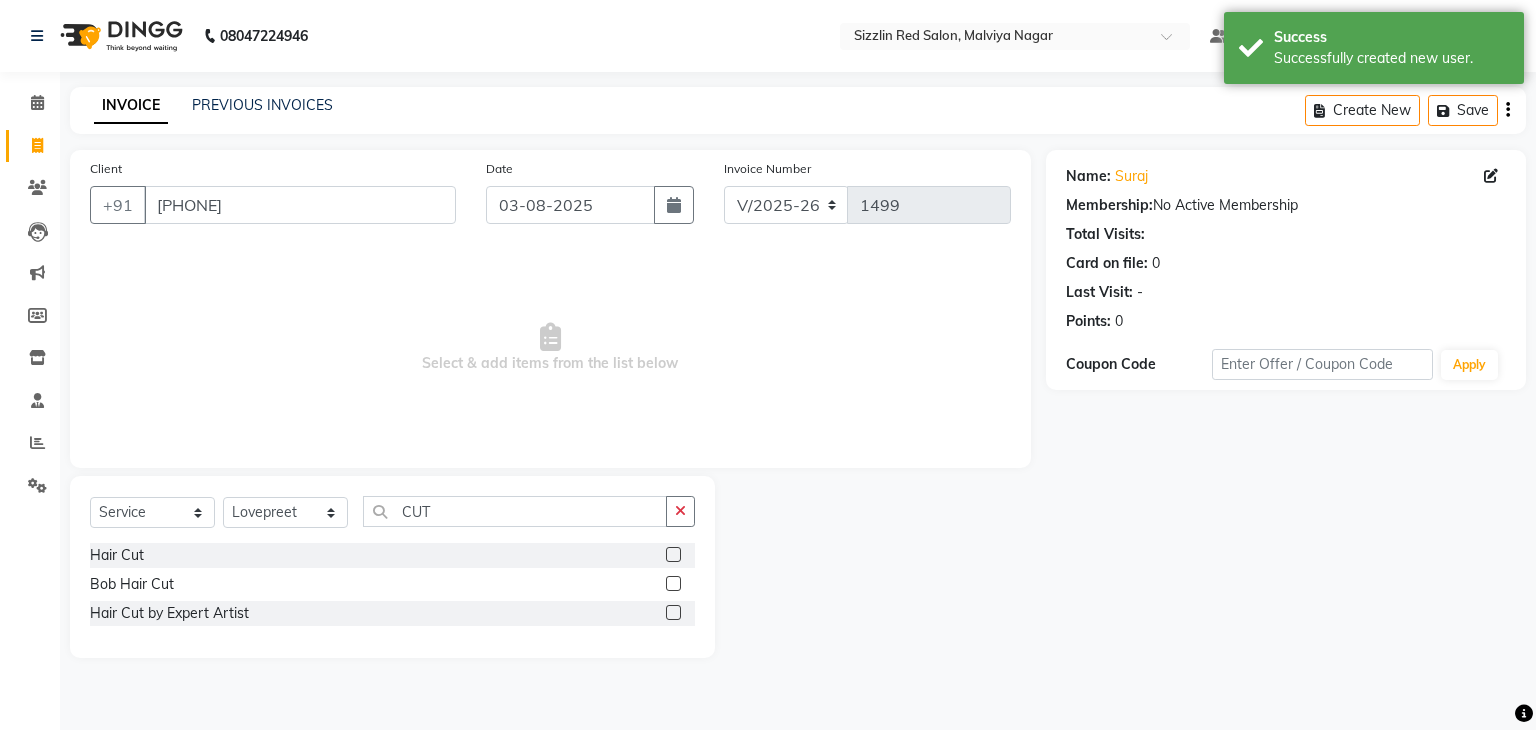 click 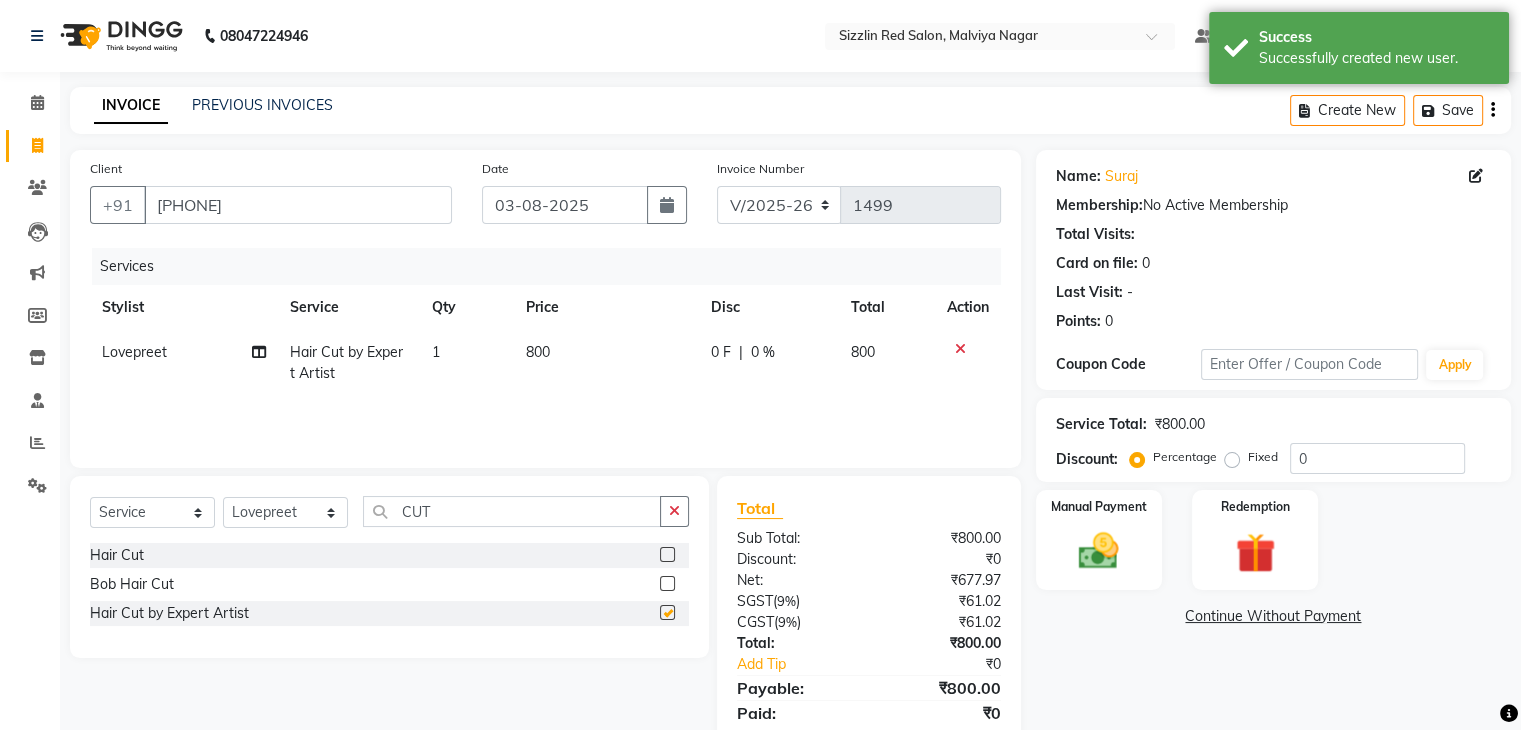 checkbox on "false" 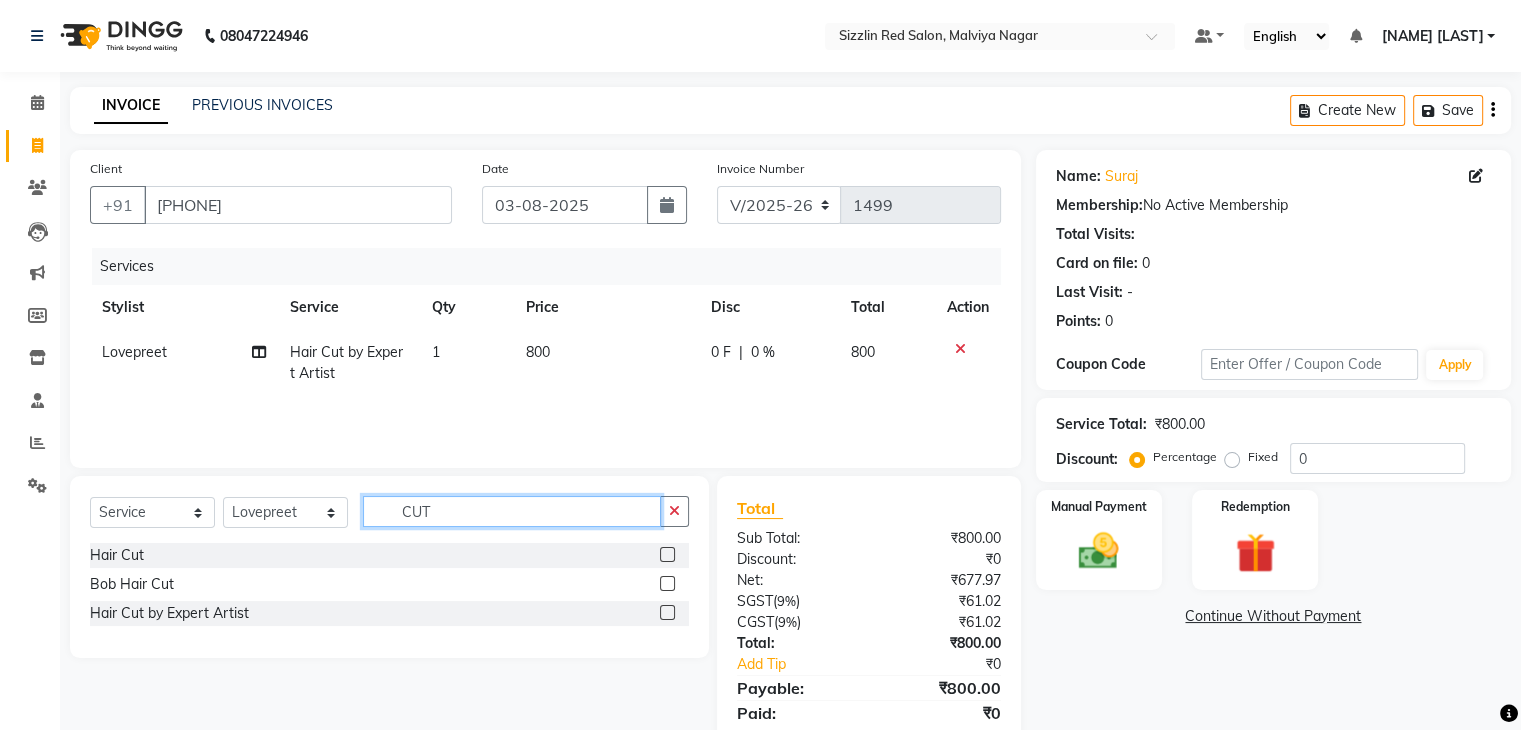 drag, startPoint x: 500, startPoint y: 513, endPoint x: 329, endPoint y: 525, distance: 171.42053 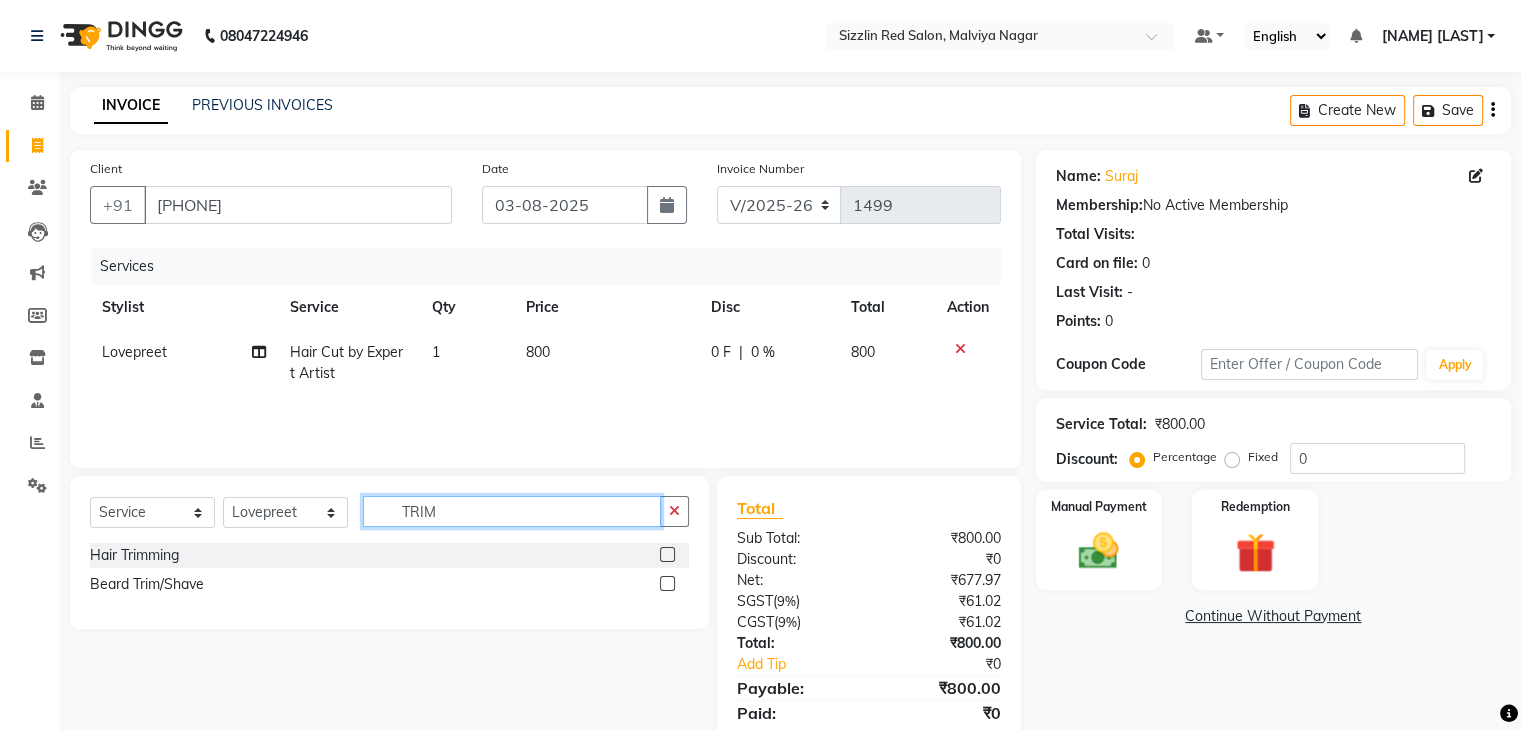 type on "TRIM" 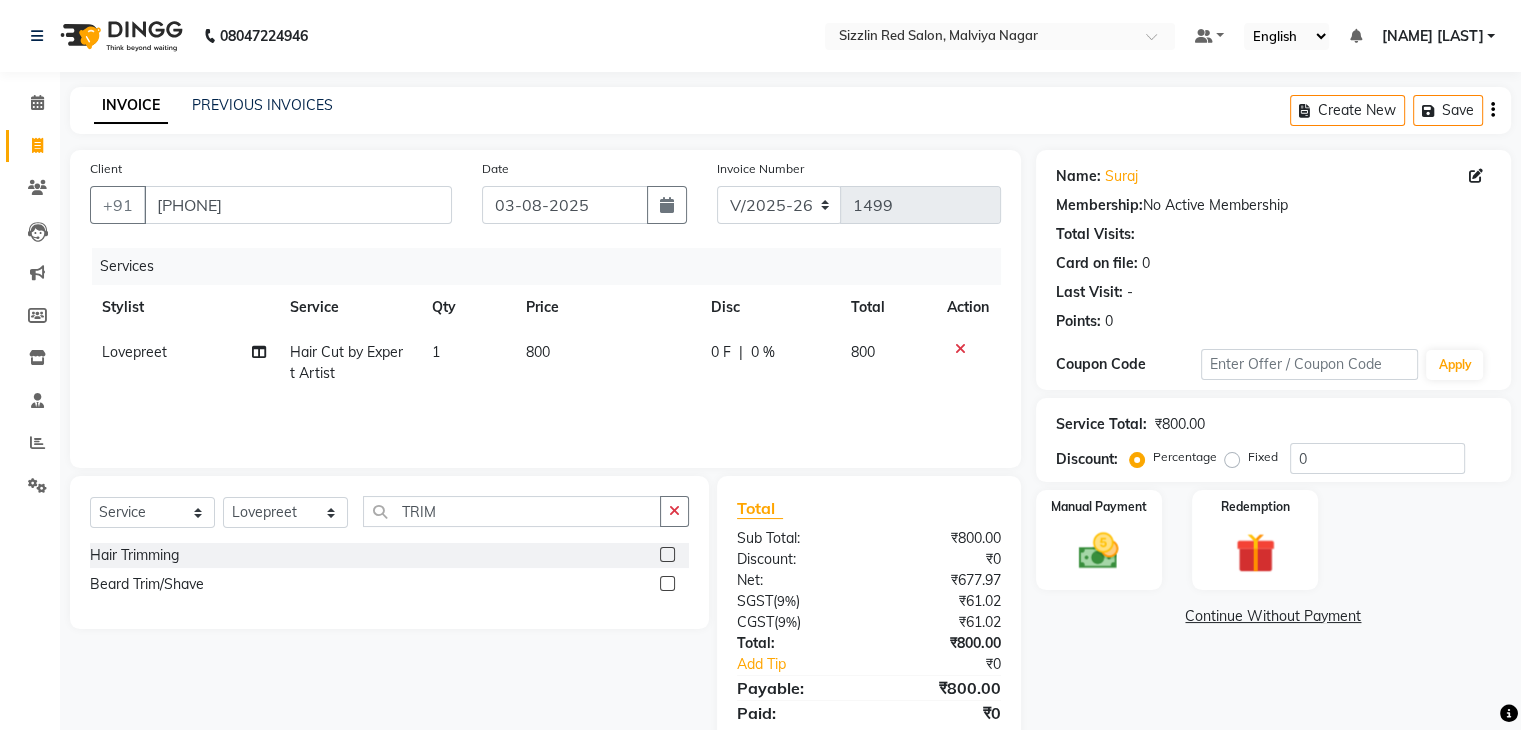 click 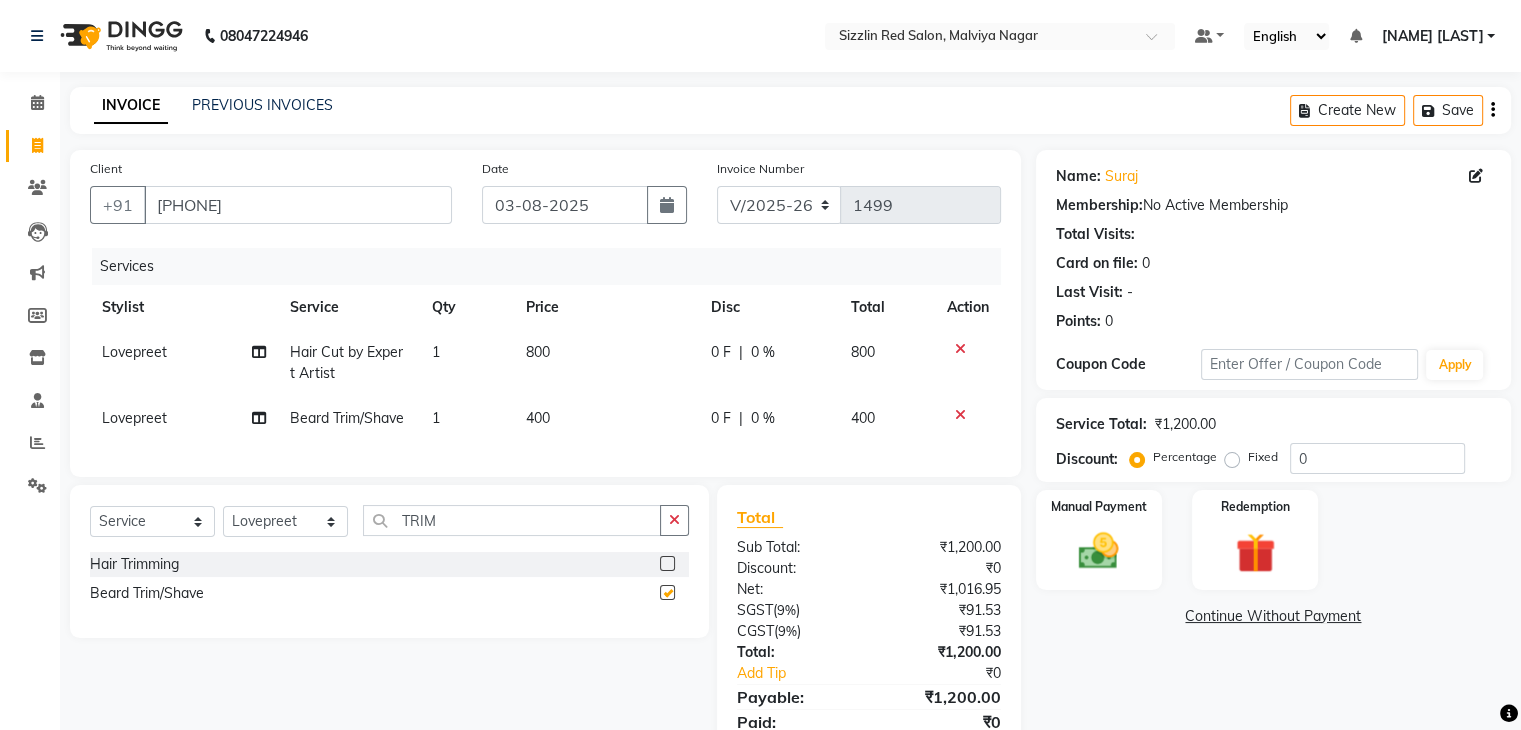 checkbox on "false" 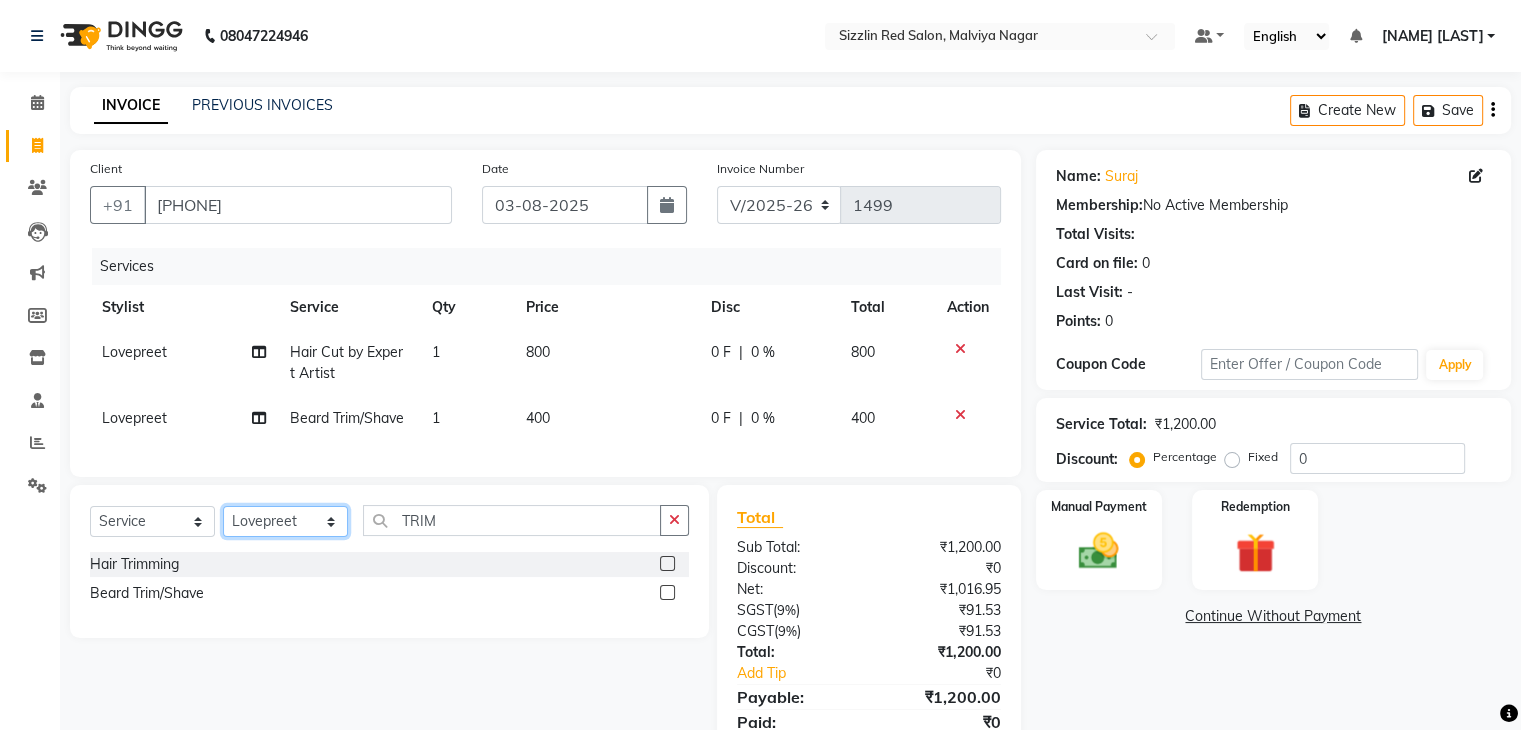 click on "Select Stylist Ajay HK 1 Ajay veer hk ALO Anjeeta Ankit BHASHA COUNTER Demetrious Lovepreet Mohit Mohit Vyas OM  Rohit SALMAN Sharda Shekhu Simran Sukh Swarang Toka Zen" 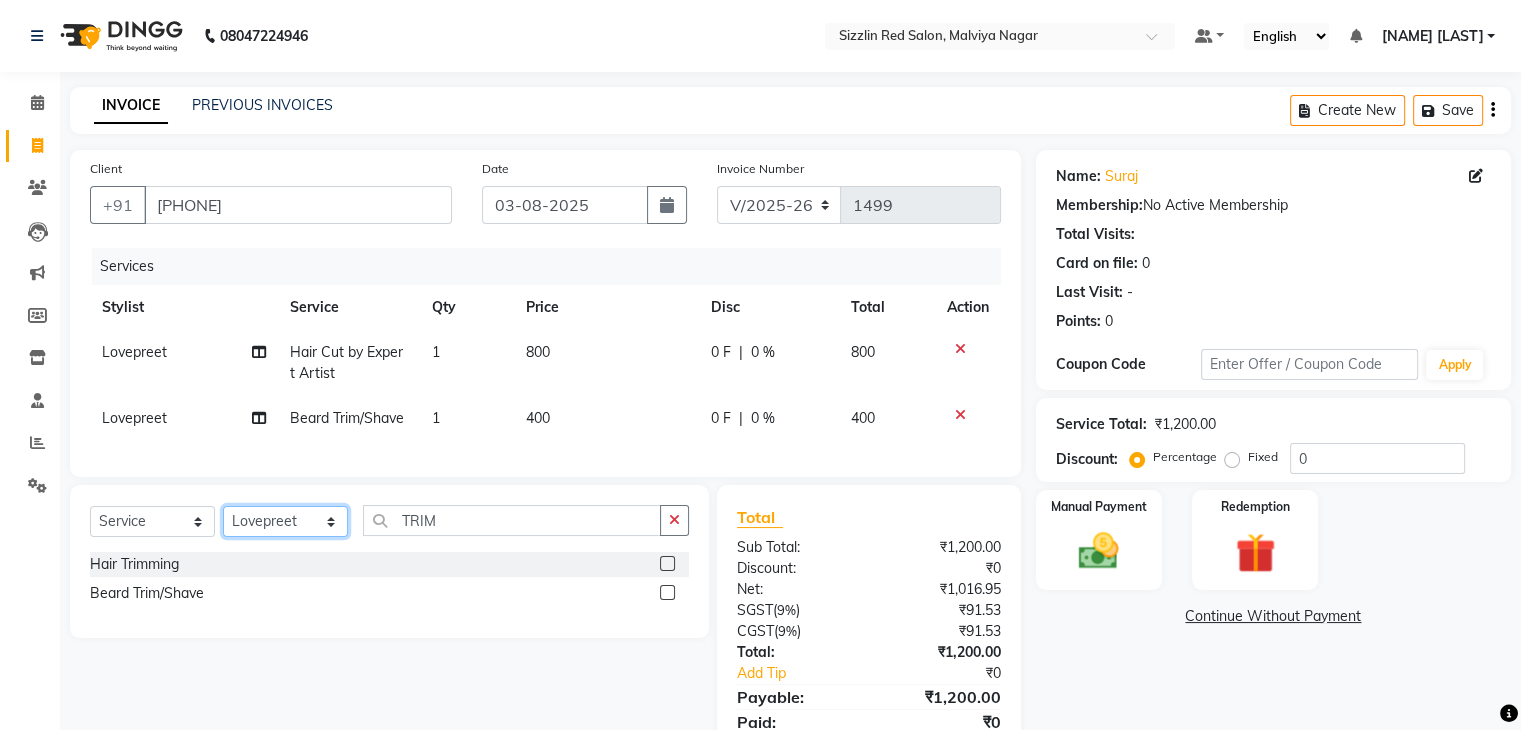 select on "70237" 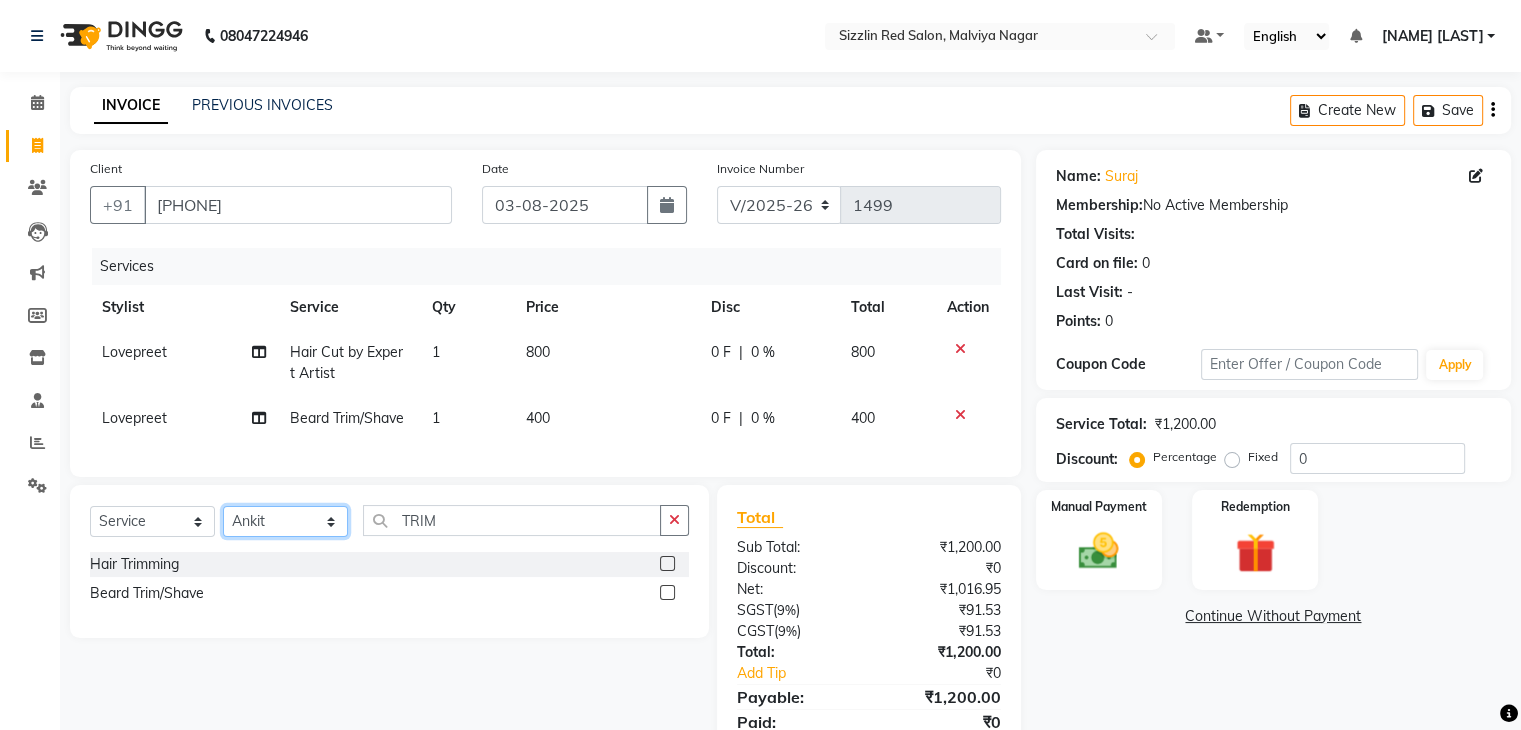 click on "Select Stylist Ajay HK 1 Ajay veer hk ALO Anjeeta Ankit BHASHA COUNTER Demetrious Lovepreet Mohit Mohit Vyas OM  Rohit SALMAN Sharda Shekhu Simran Sukh Swarang Toka Zen" 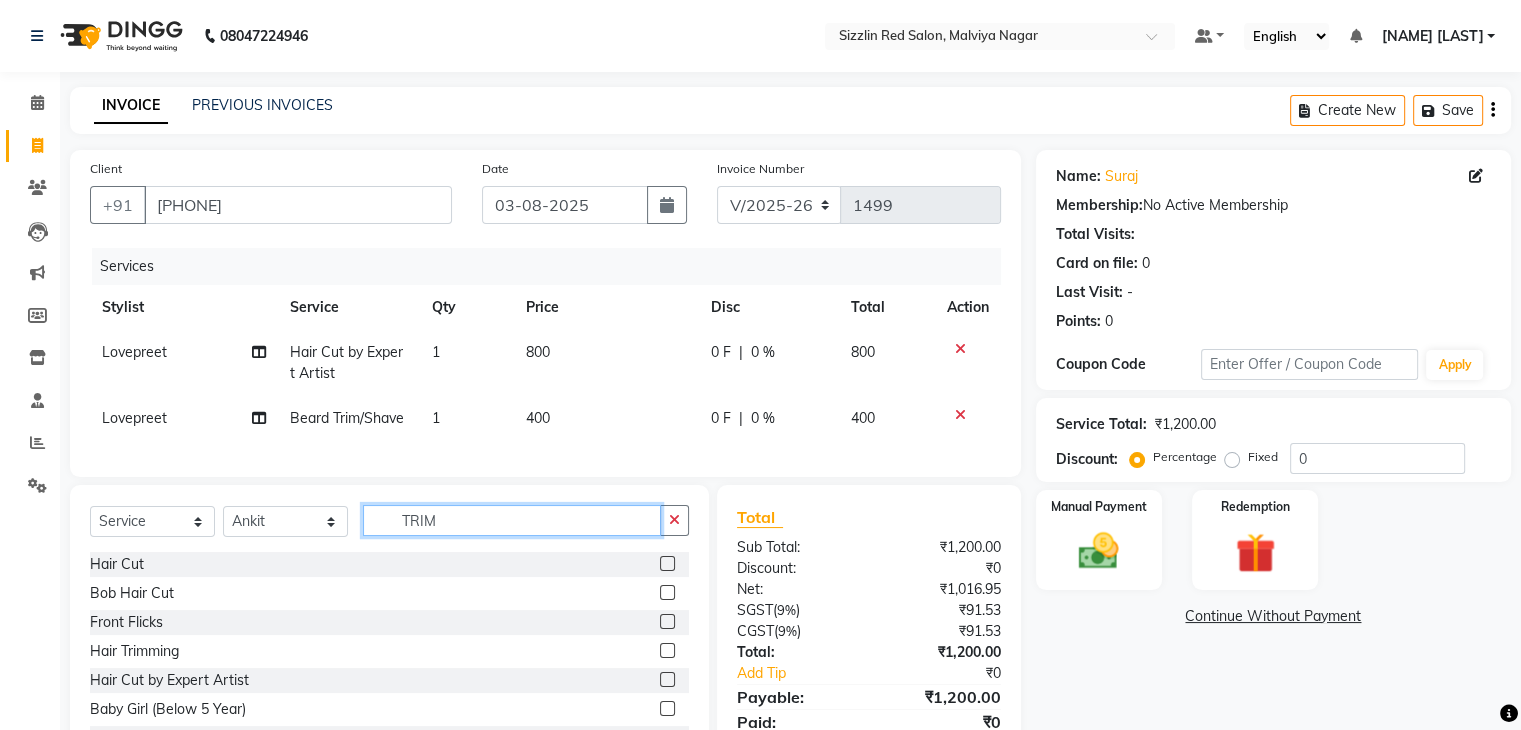 click on "TRIM" 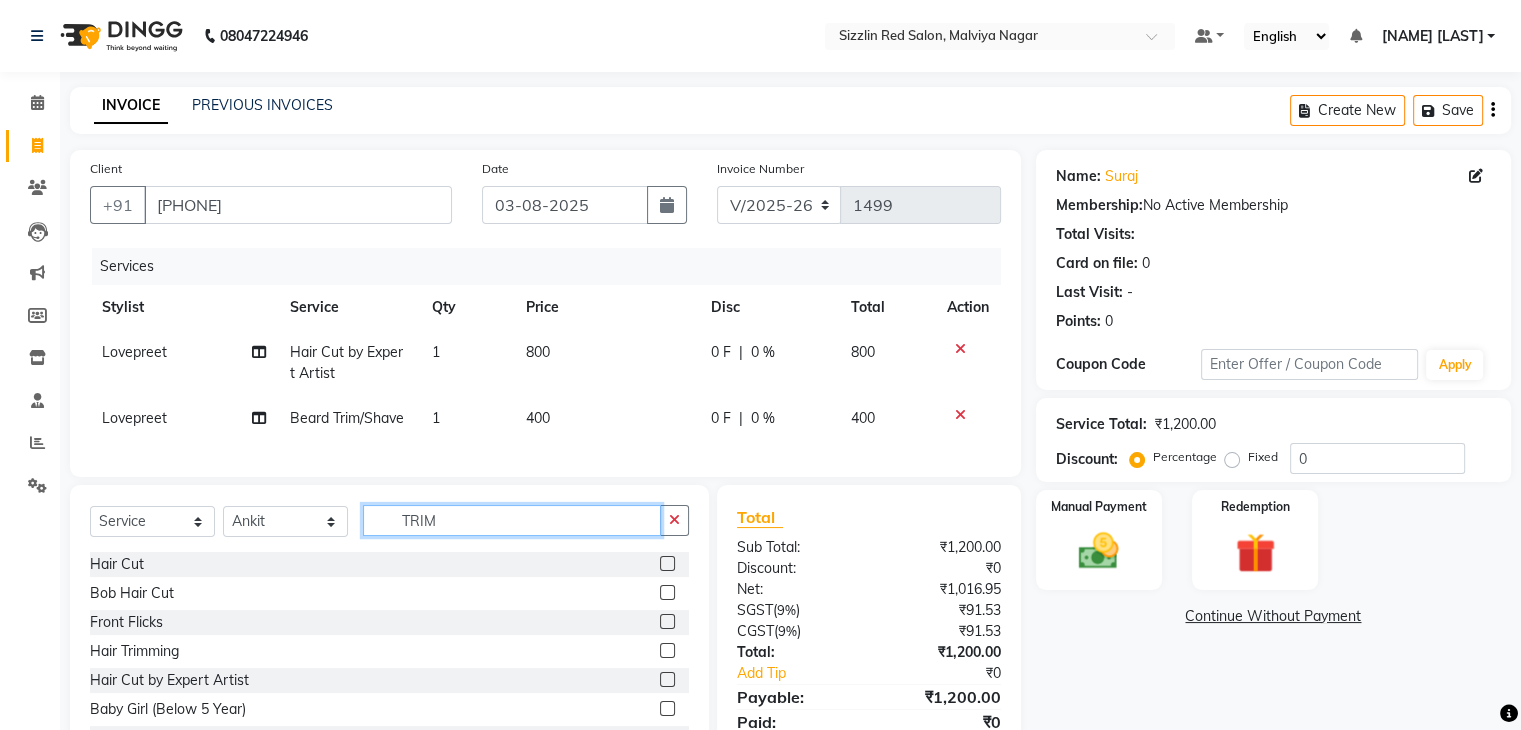 click on "TRIM" 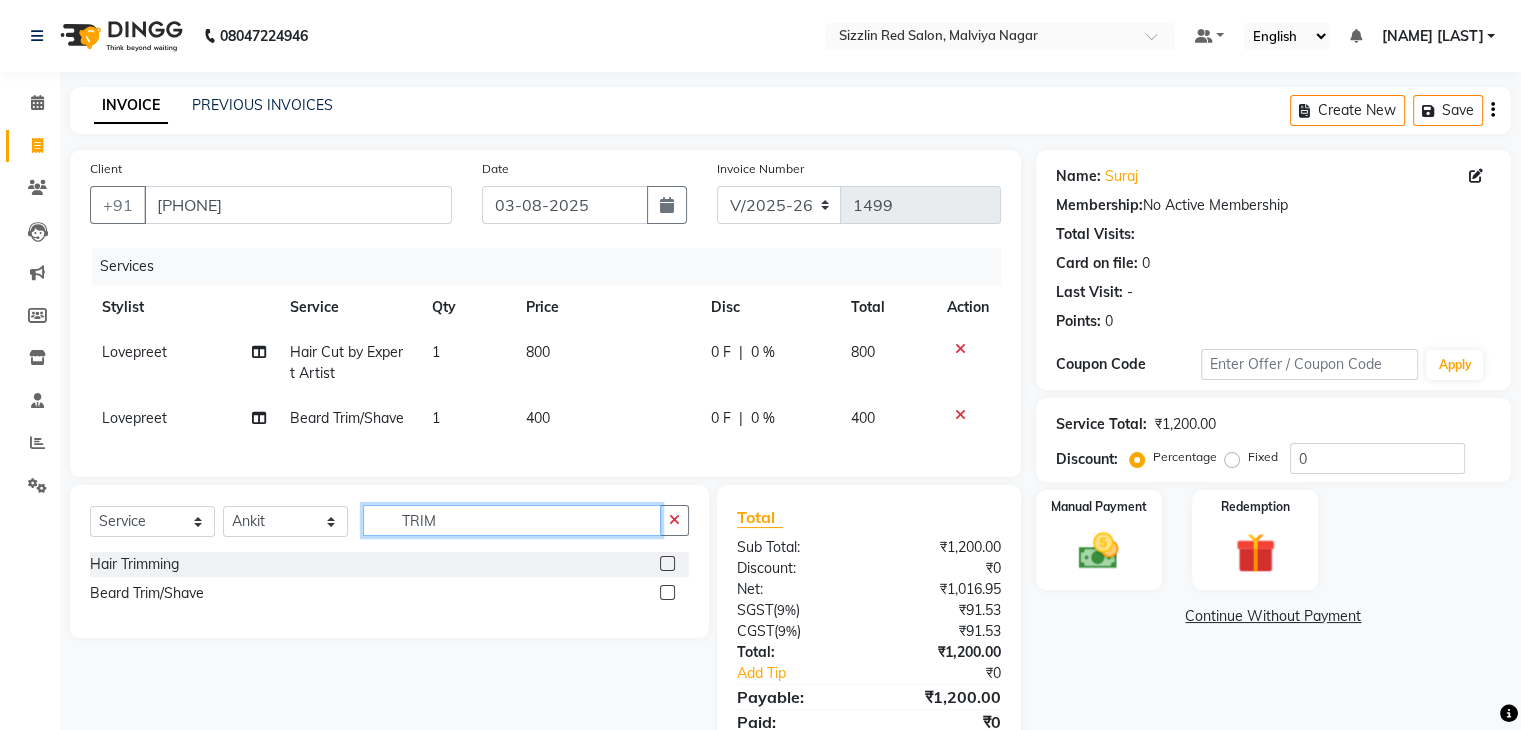 type on "TRIM" 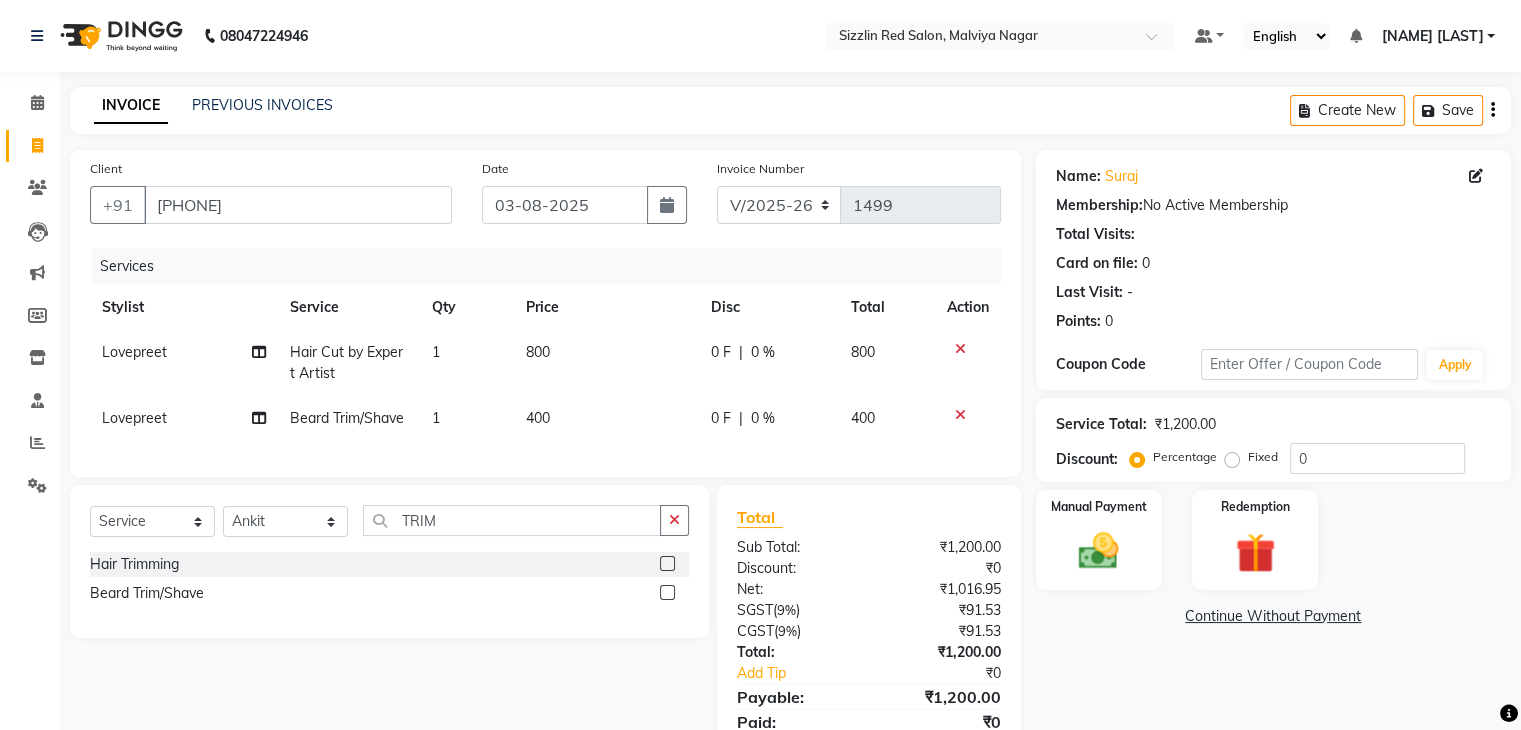 click 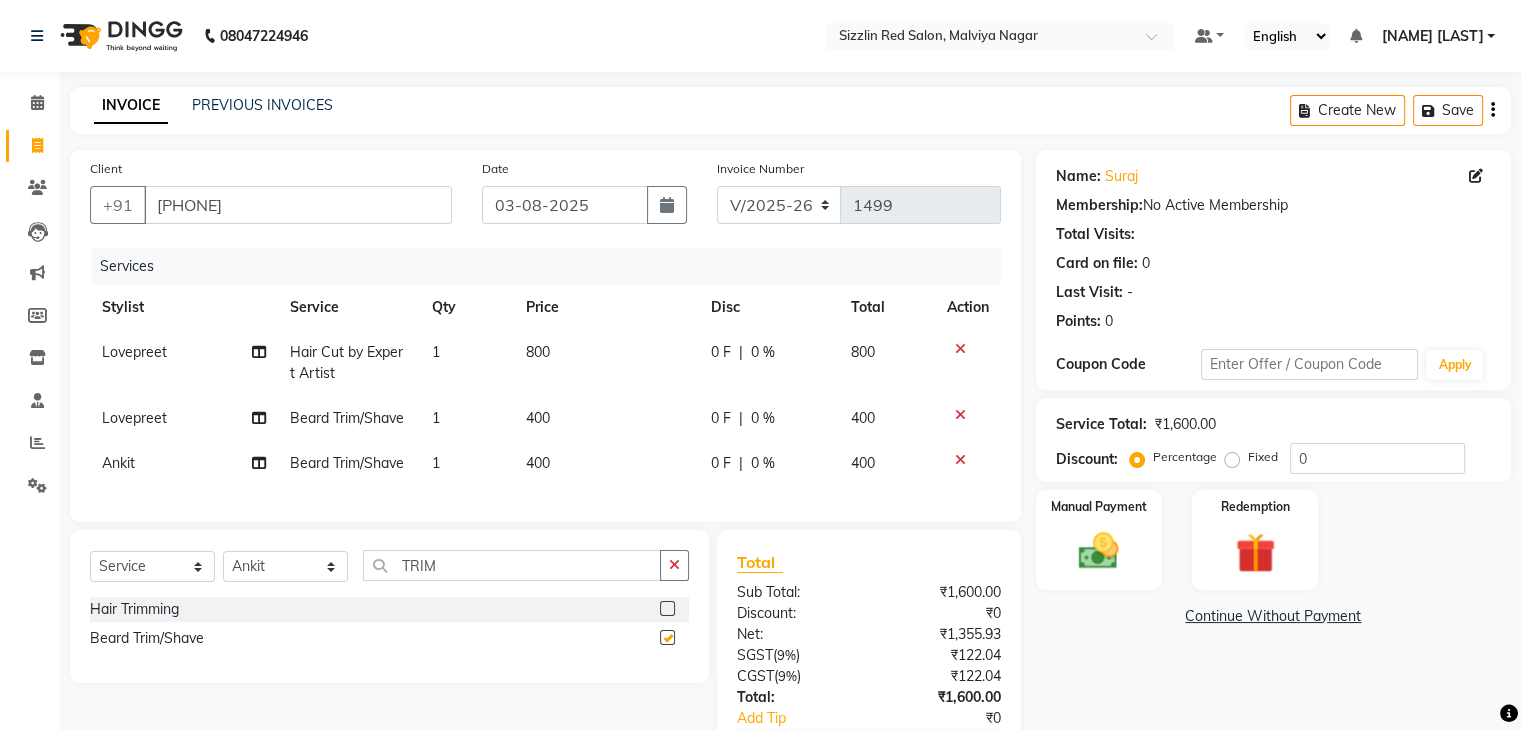 checkbox on "false" 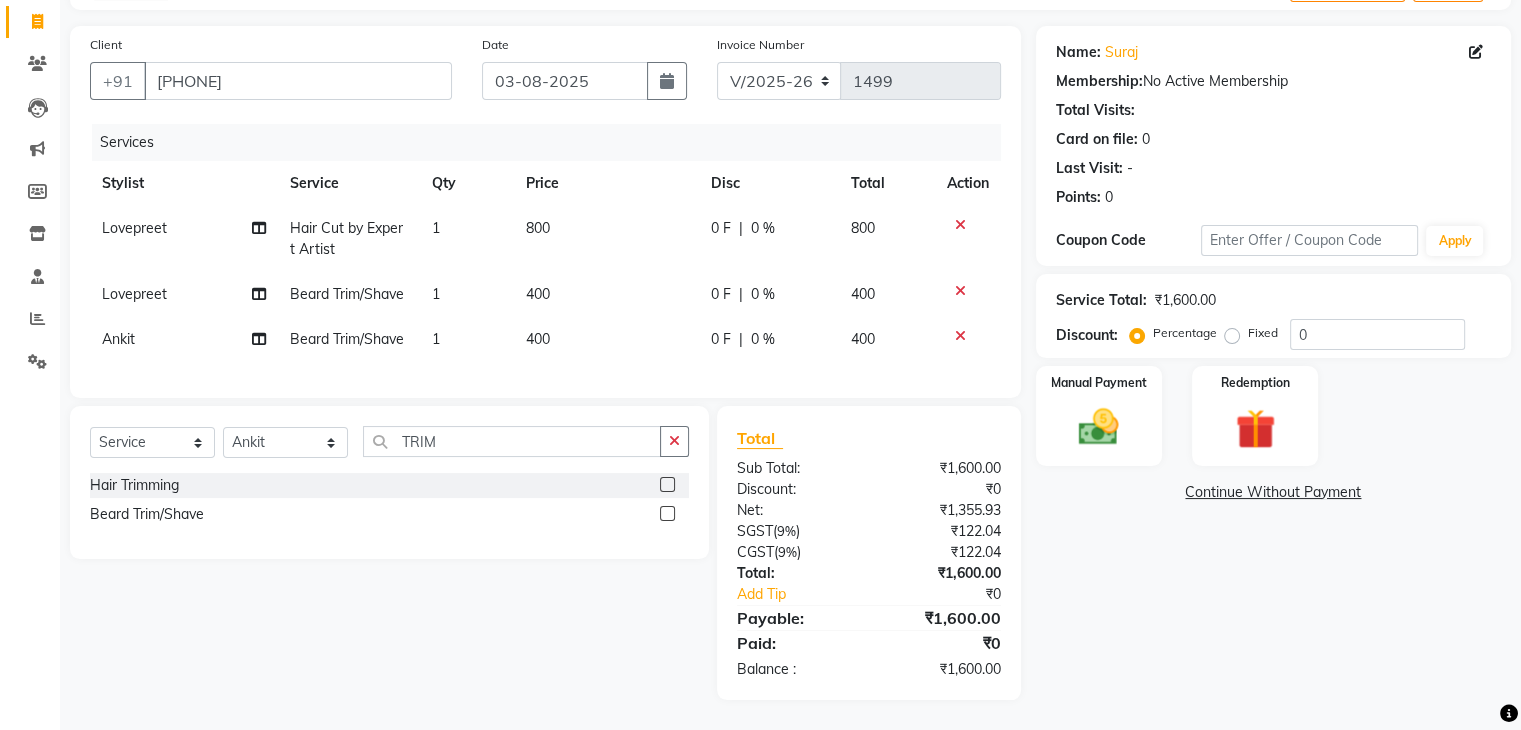 scroll, scrollTop: 139, scrollLeft: 0, axis: vertical 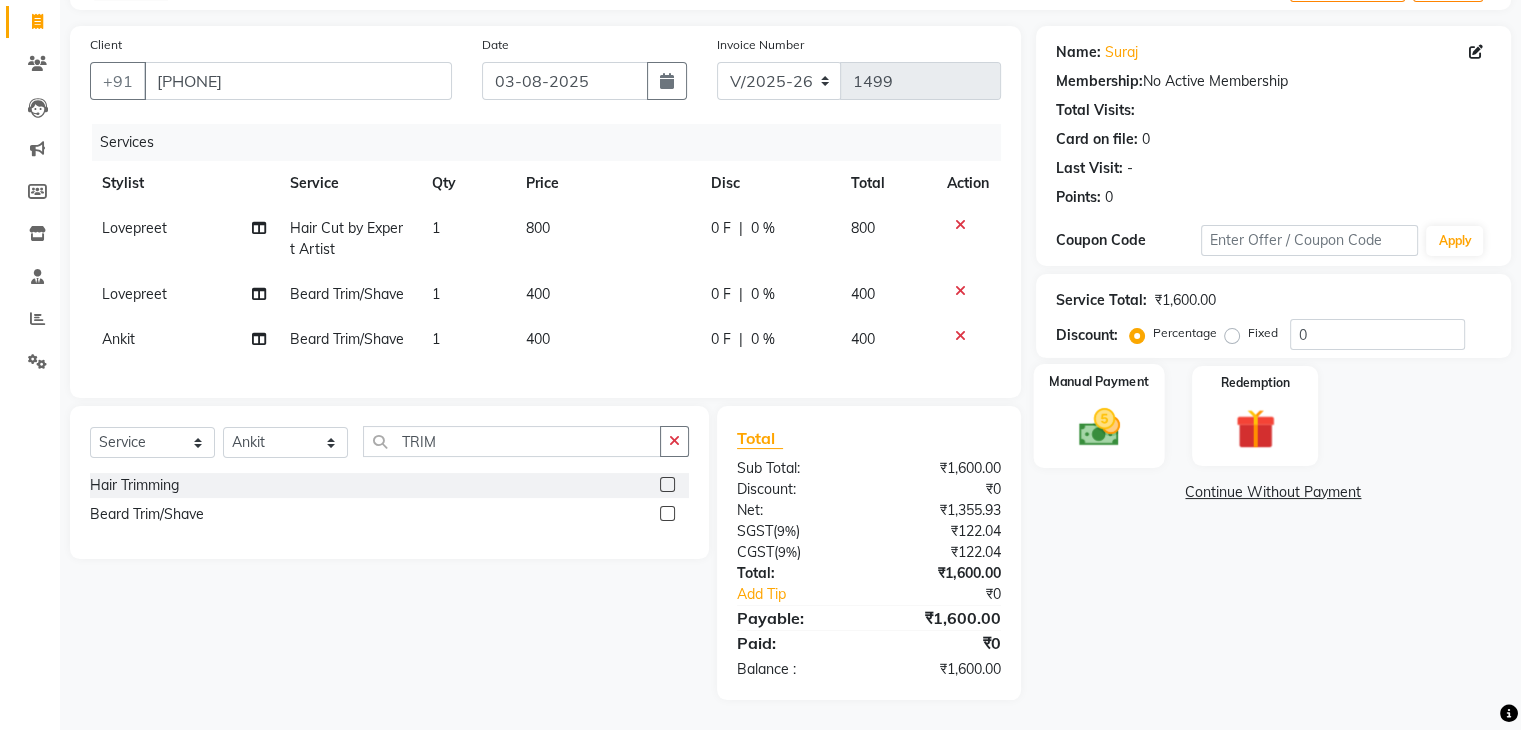 click 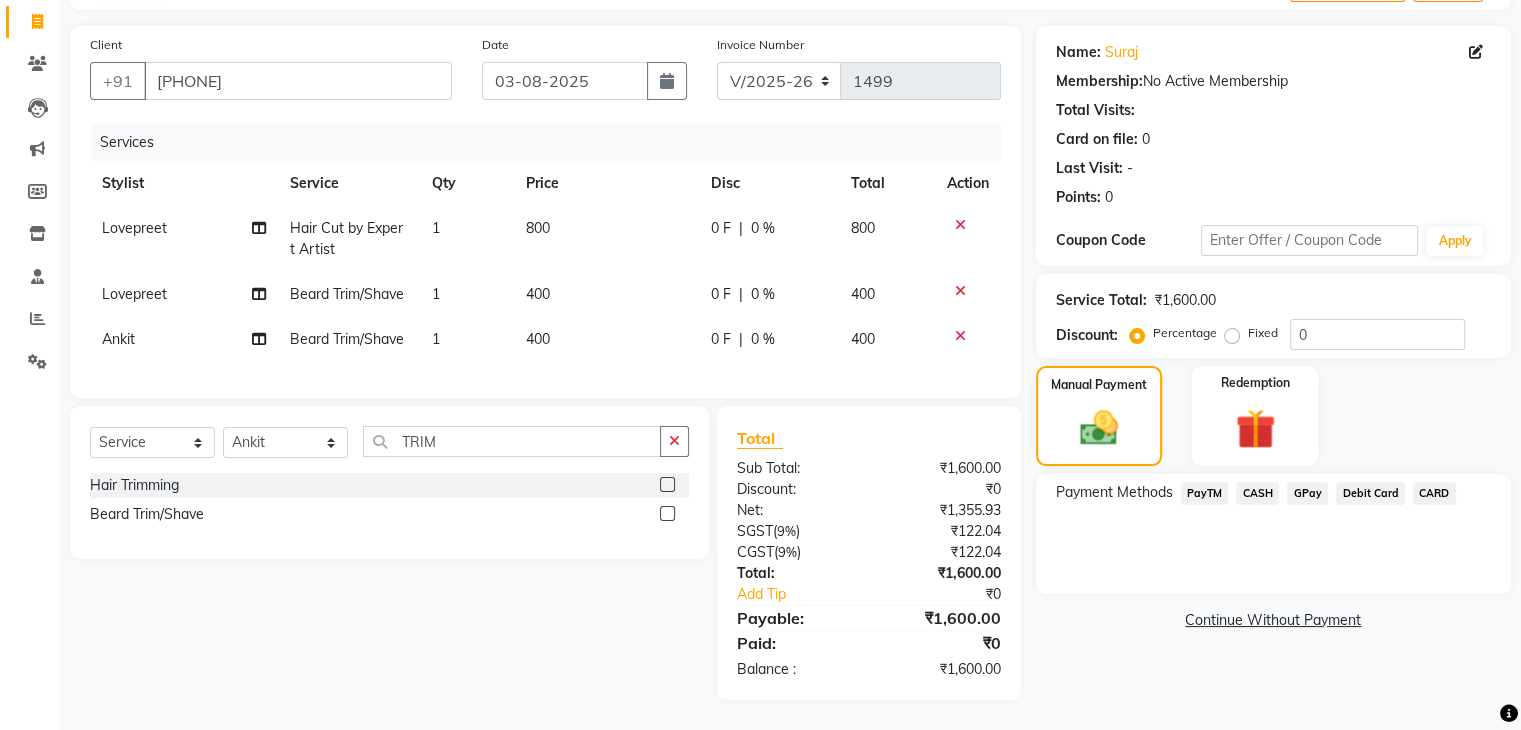 click on "CASH" 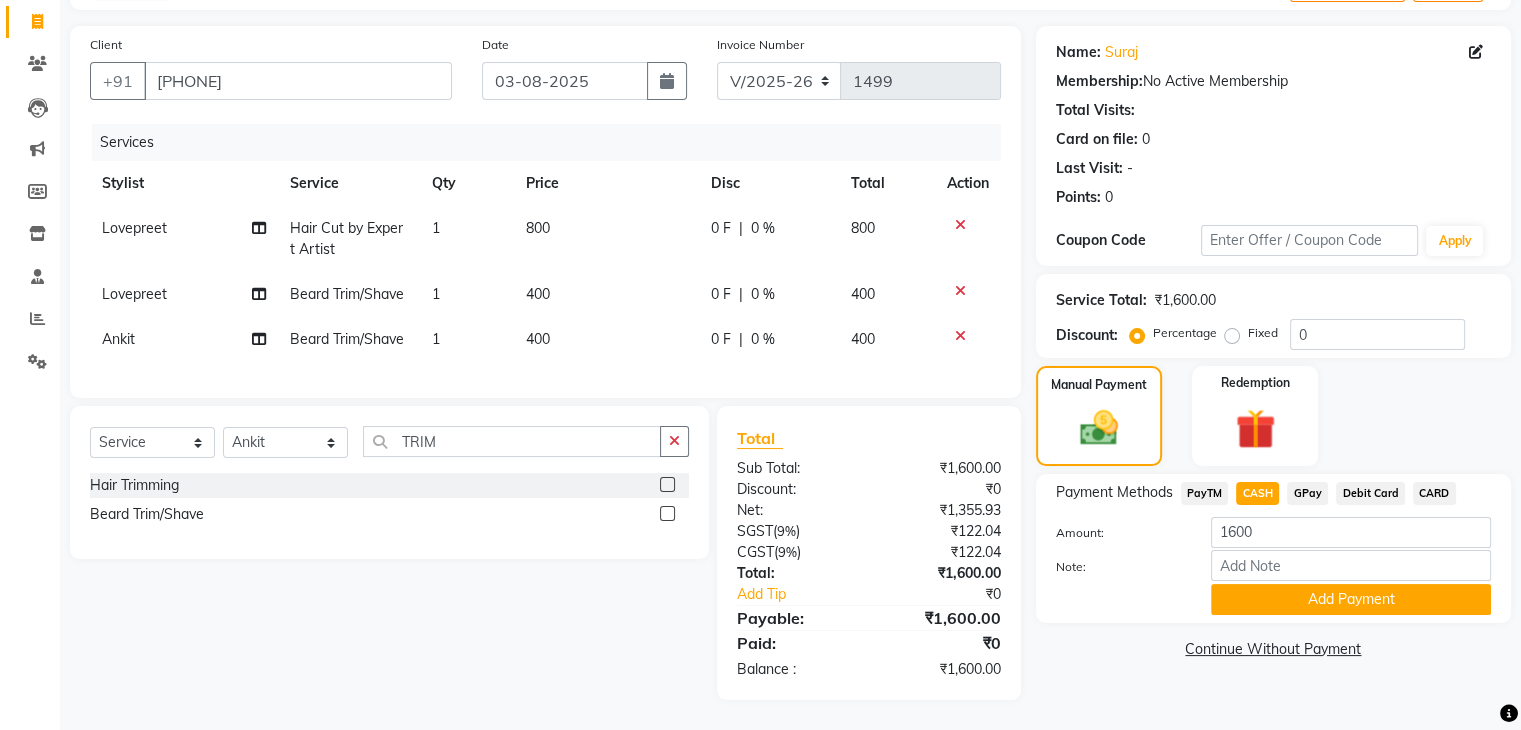 scroll, scrollTop: 140, scrollLeft: 0, axis: vertical 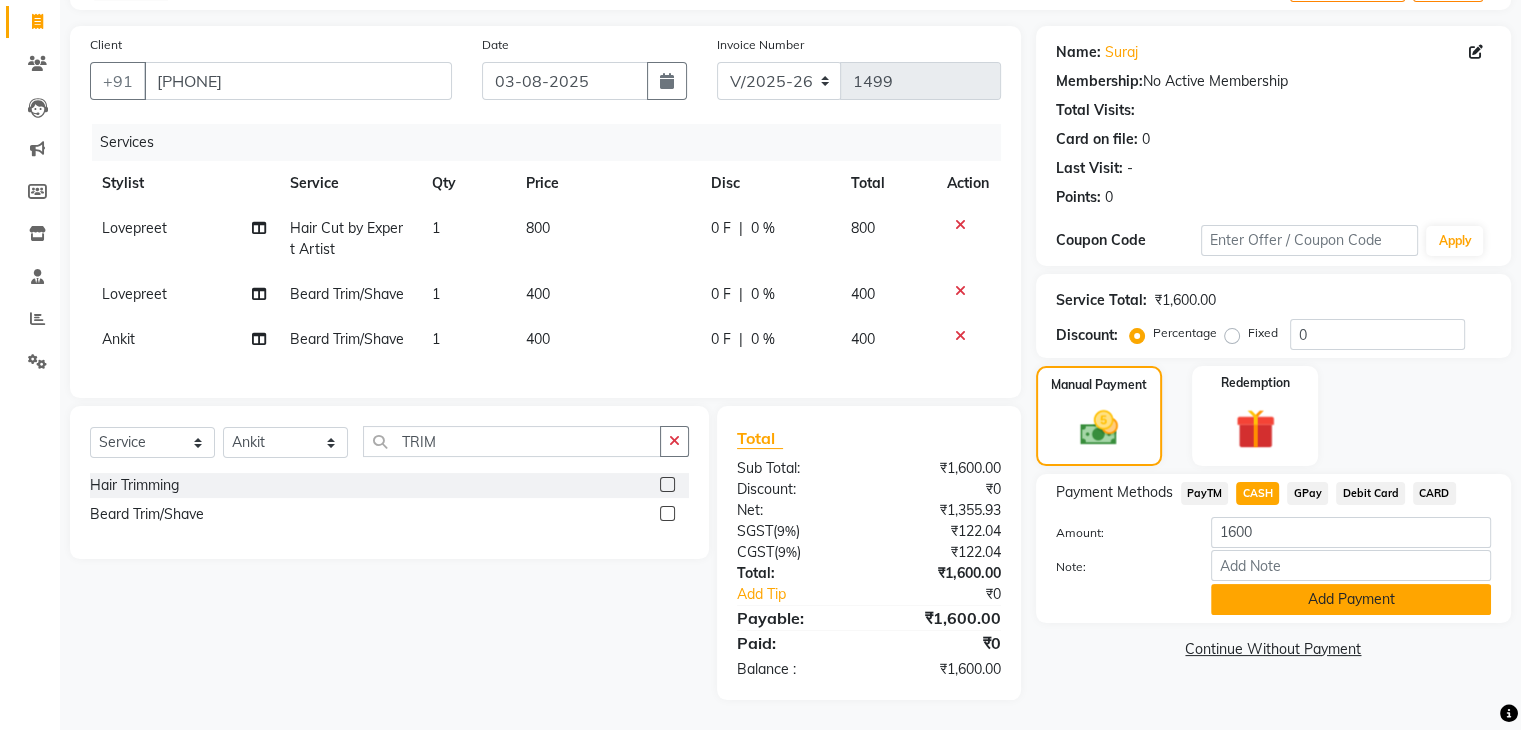 click on "Add Payment" 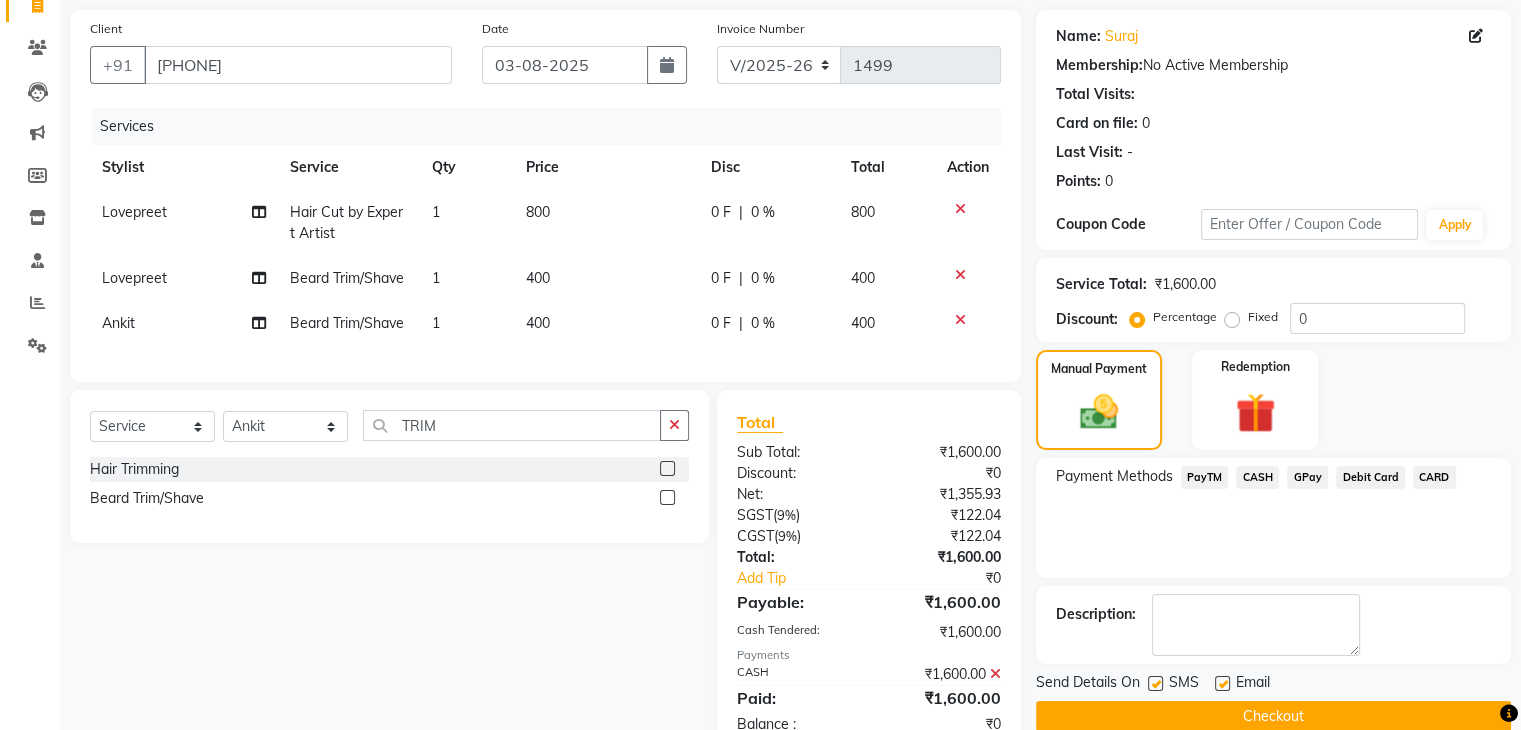 scroll, scrollTop: 211, scrollLeft: 0, axis: vertical 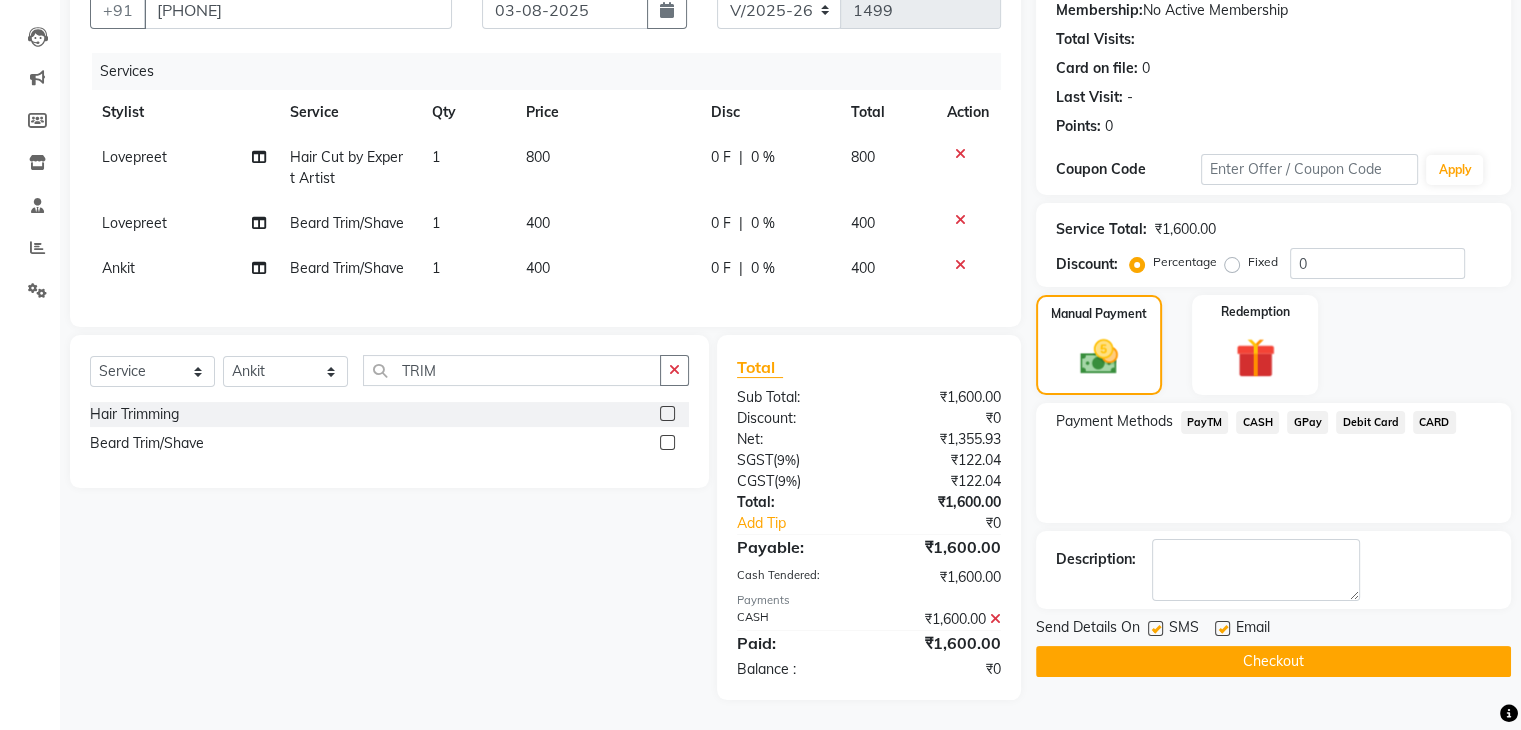 click on "Checkout" 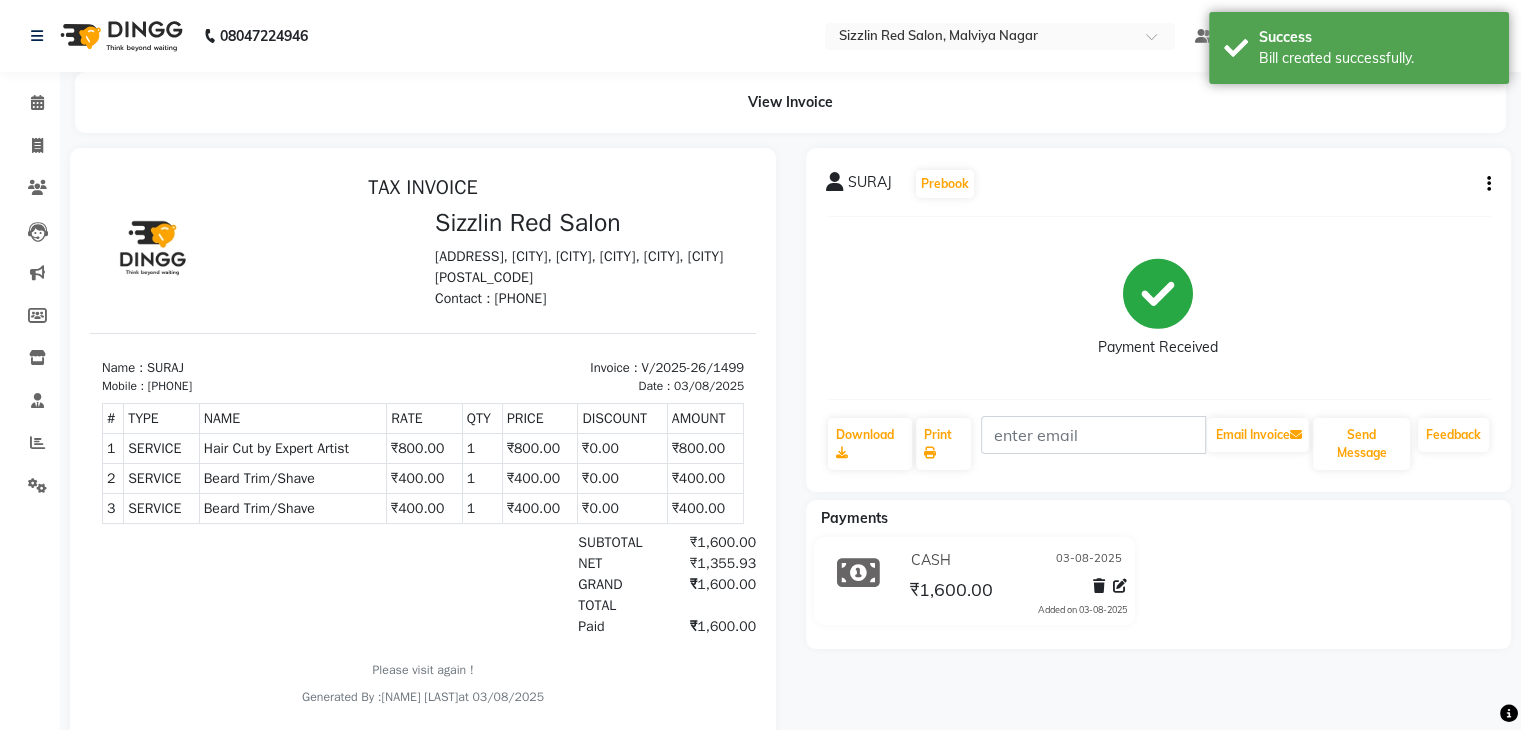 scroll, scrollTop: 58, scrollLeft: 0, axis: vertical 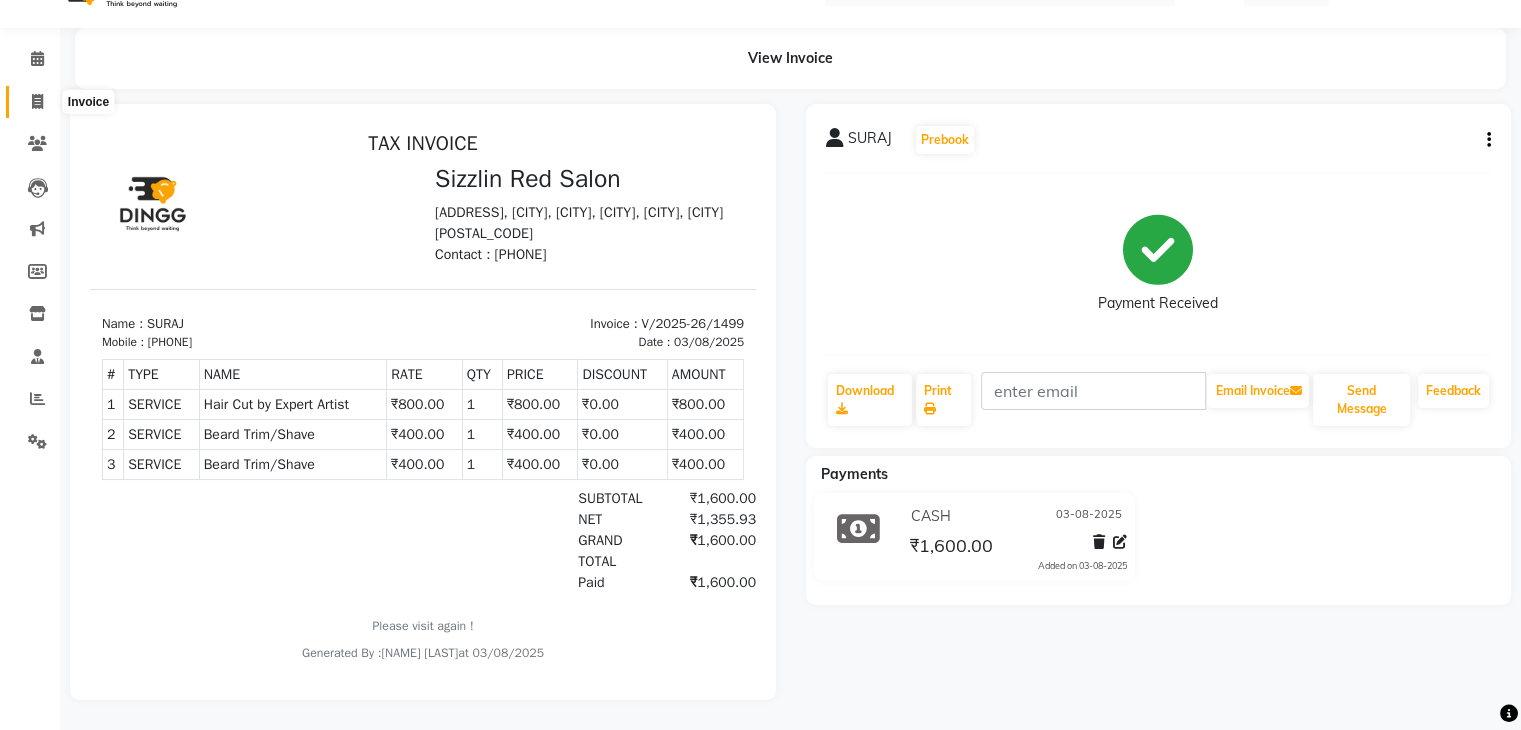 click 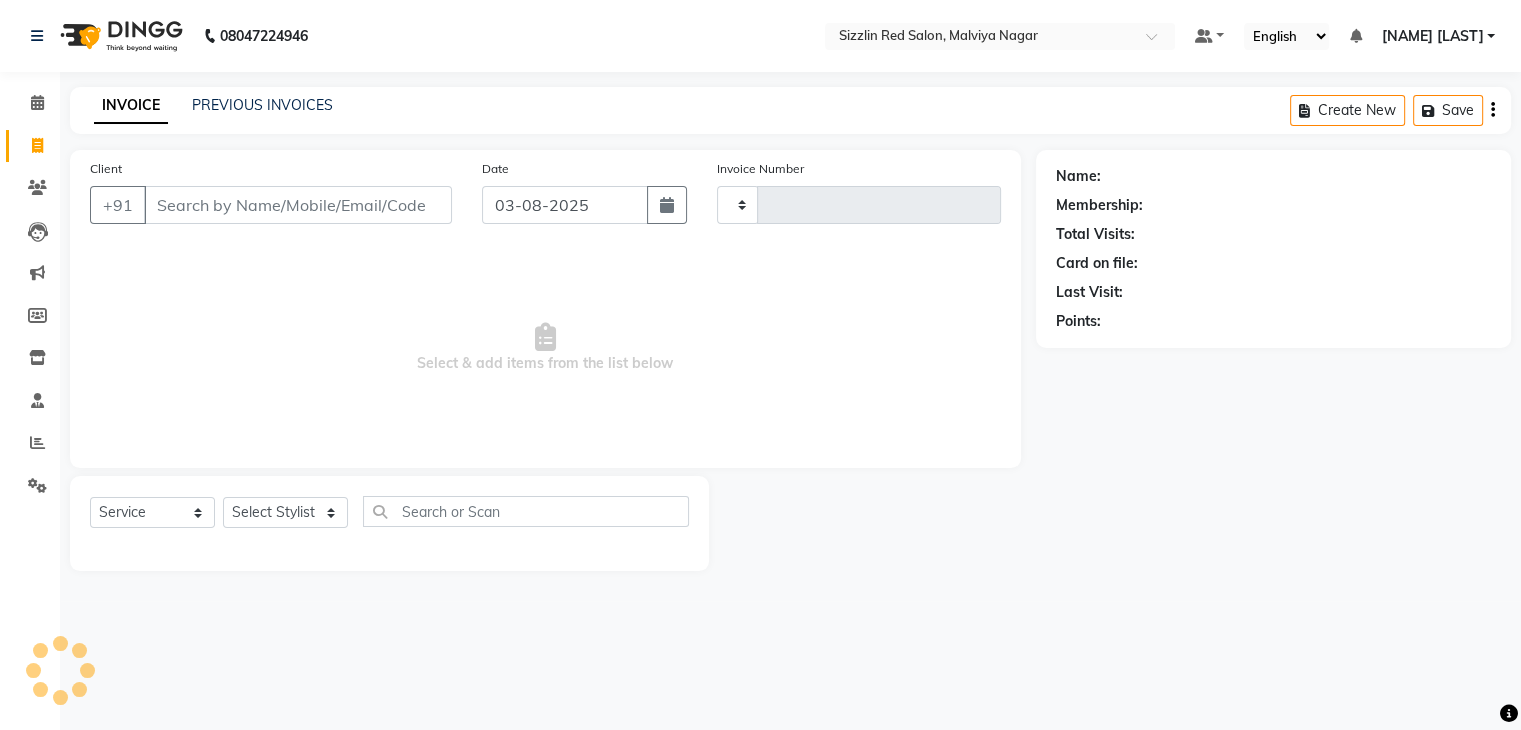 scroll, scrollTop: 0, scrollLeft: 0, axis: both 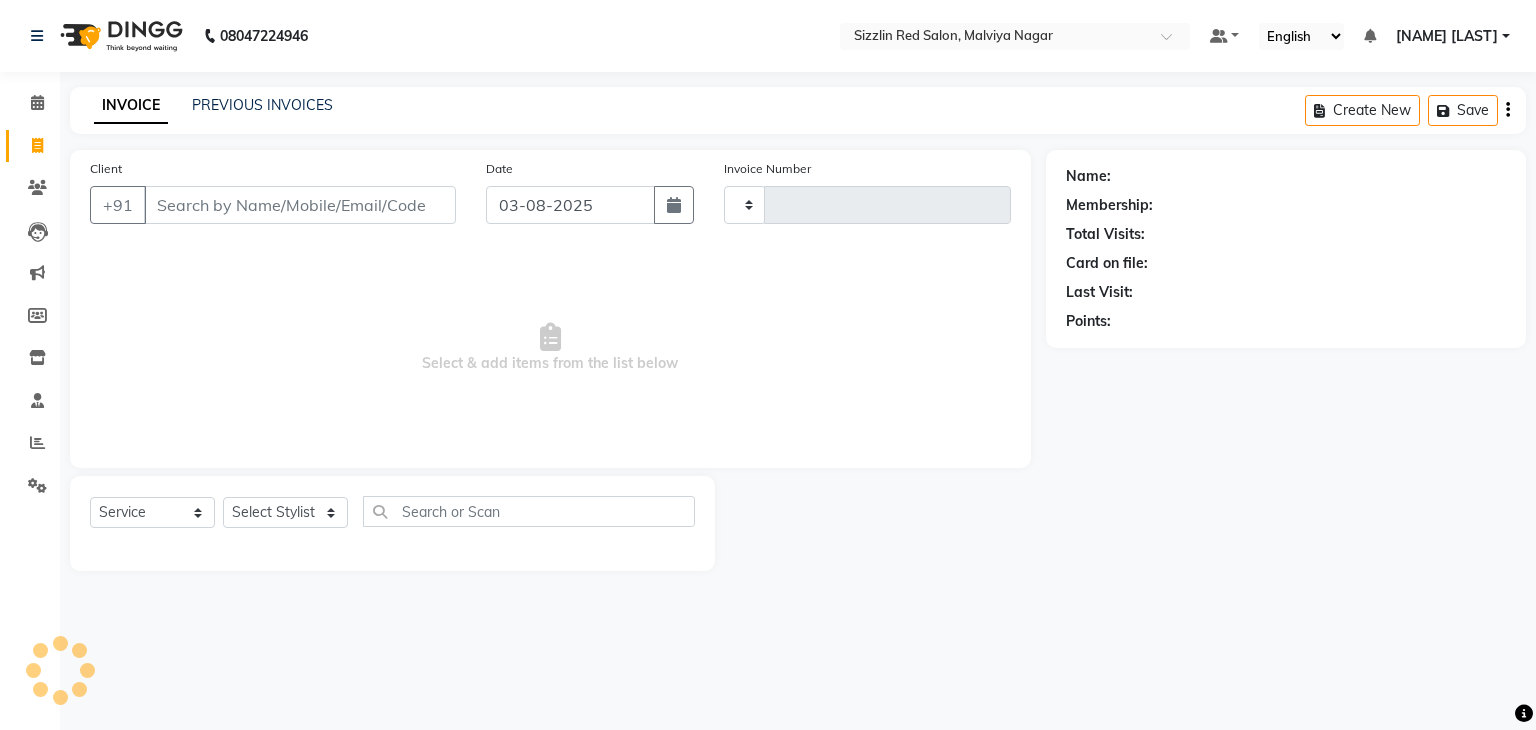 type on "1500" 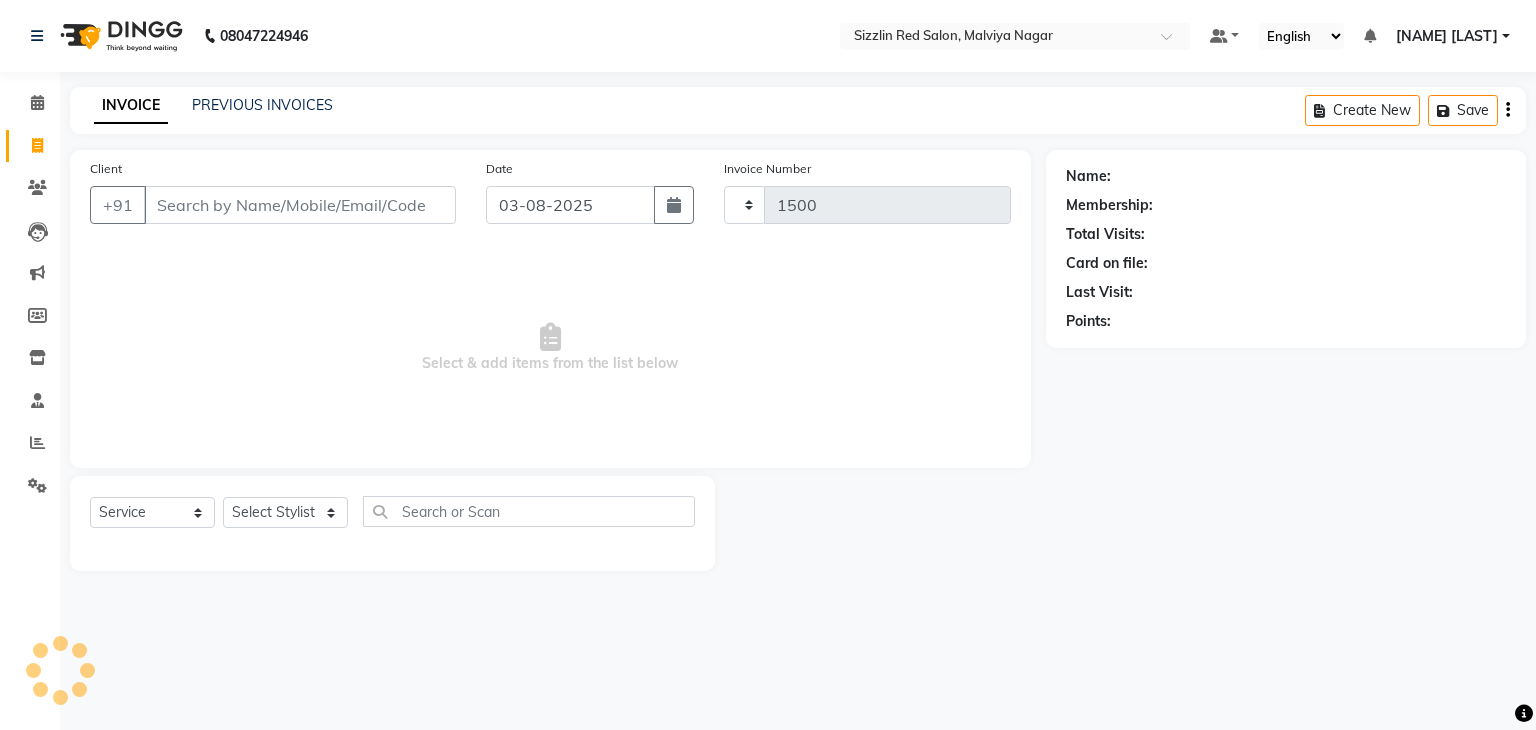 select on "7534" 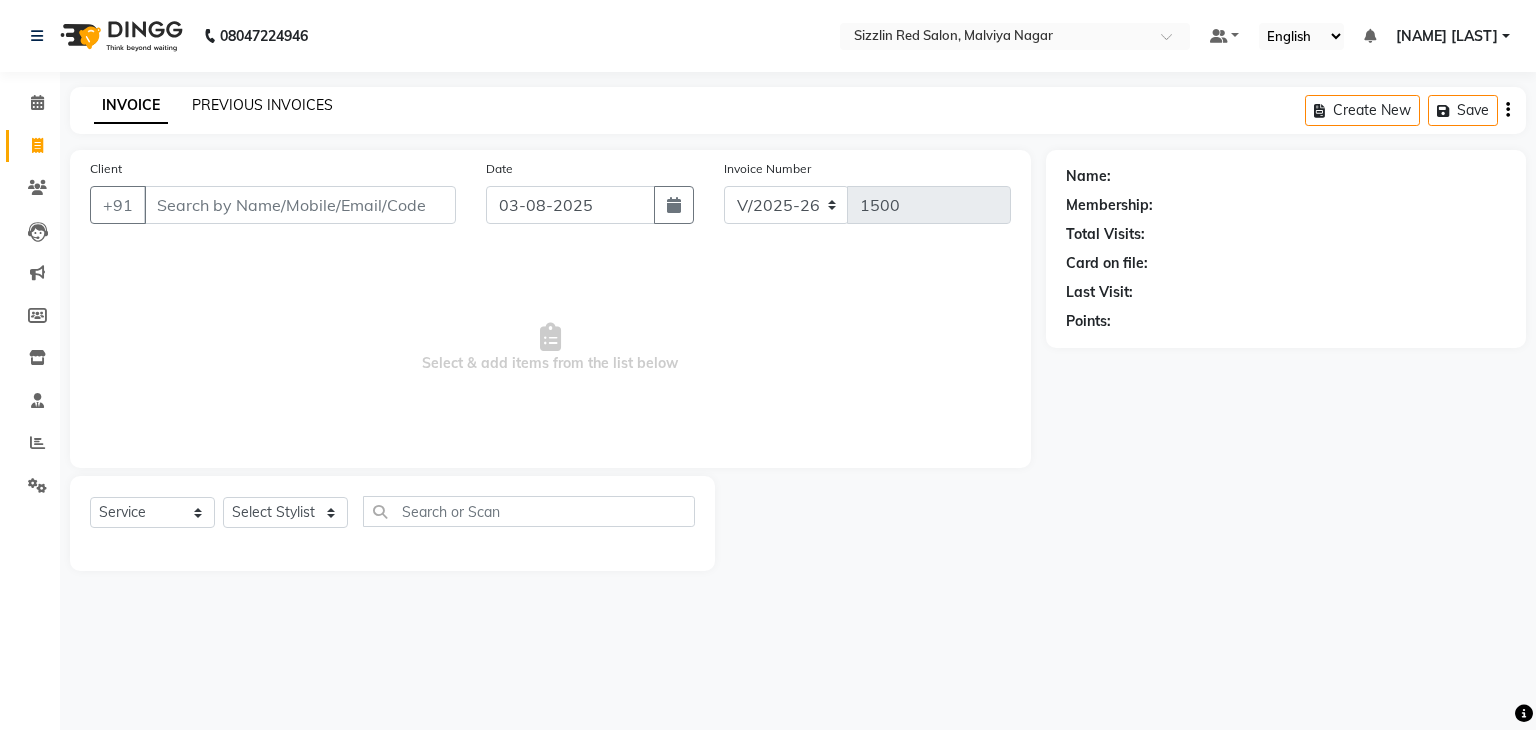 click on "PREVIOUS INVOICES" 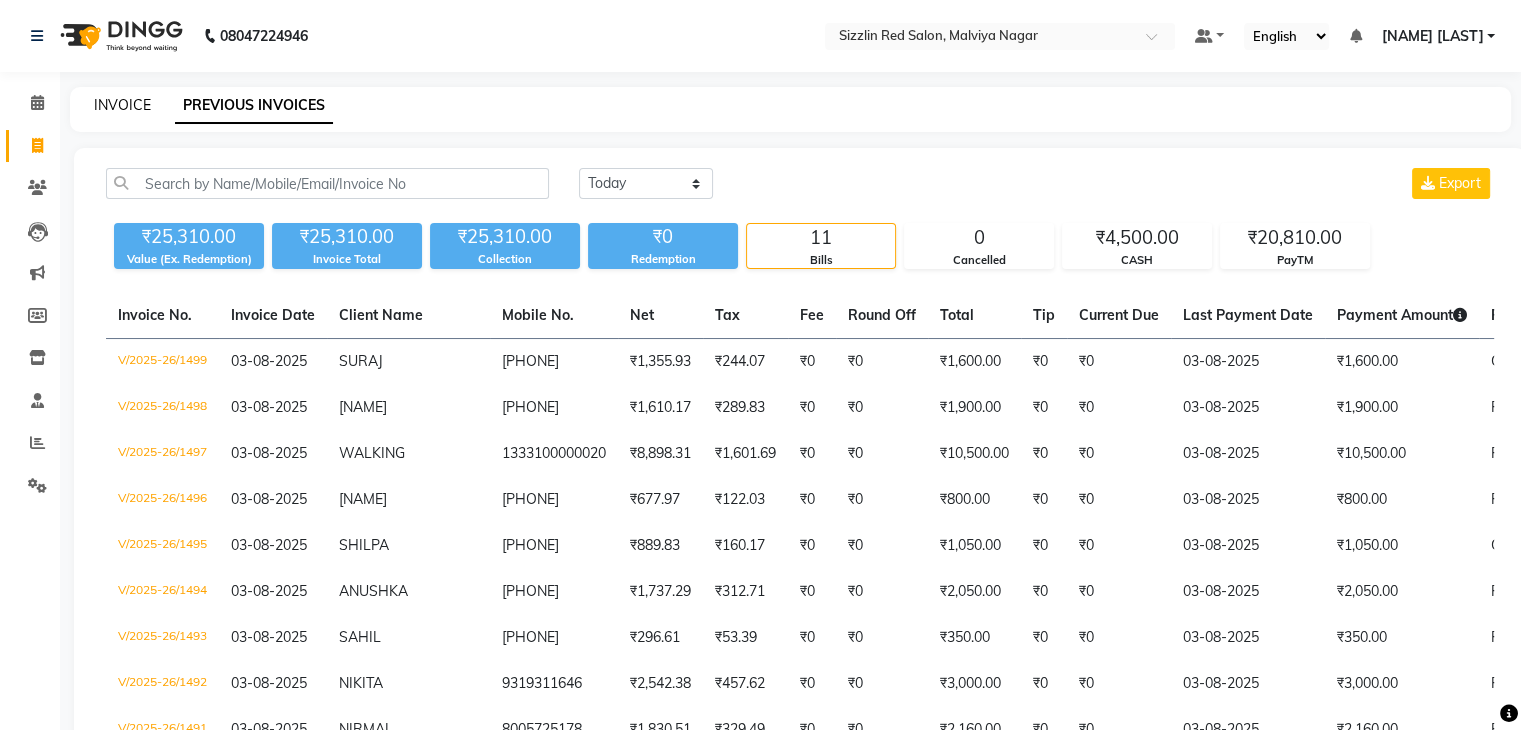 click on "INVOICE" 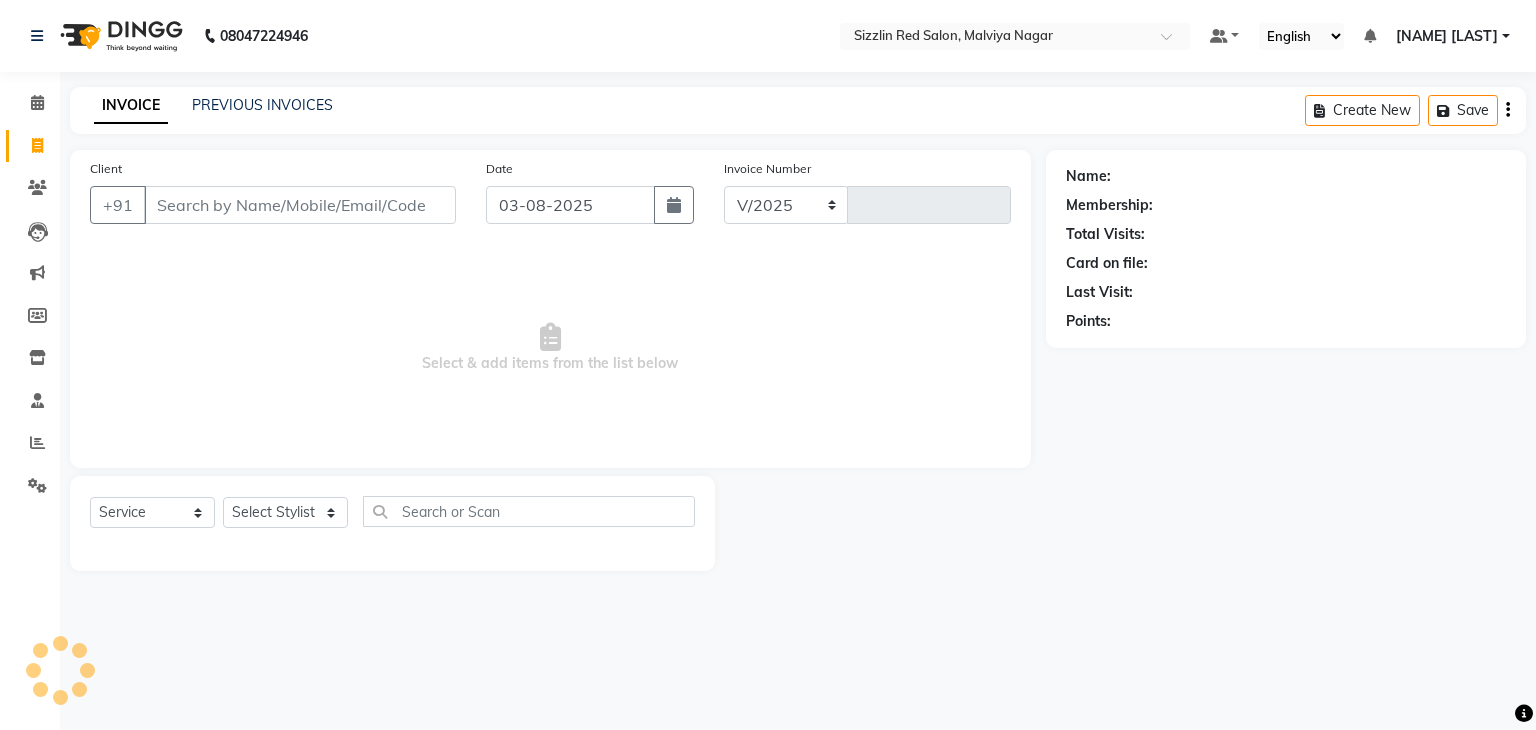 select on "7534" 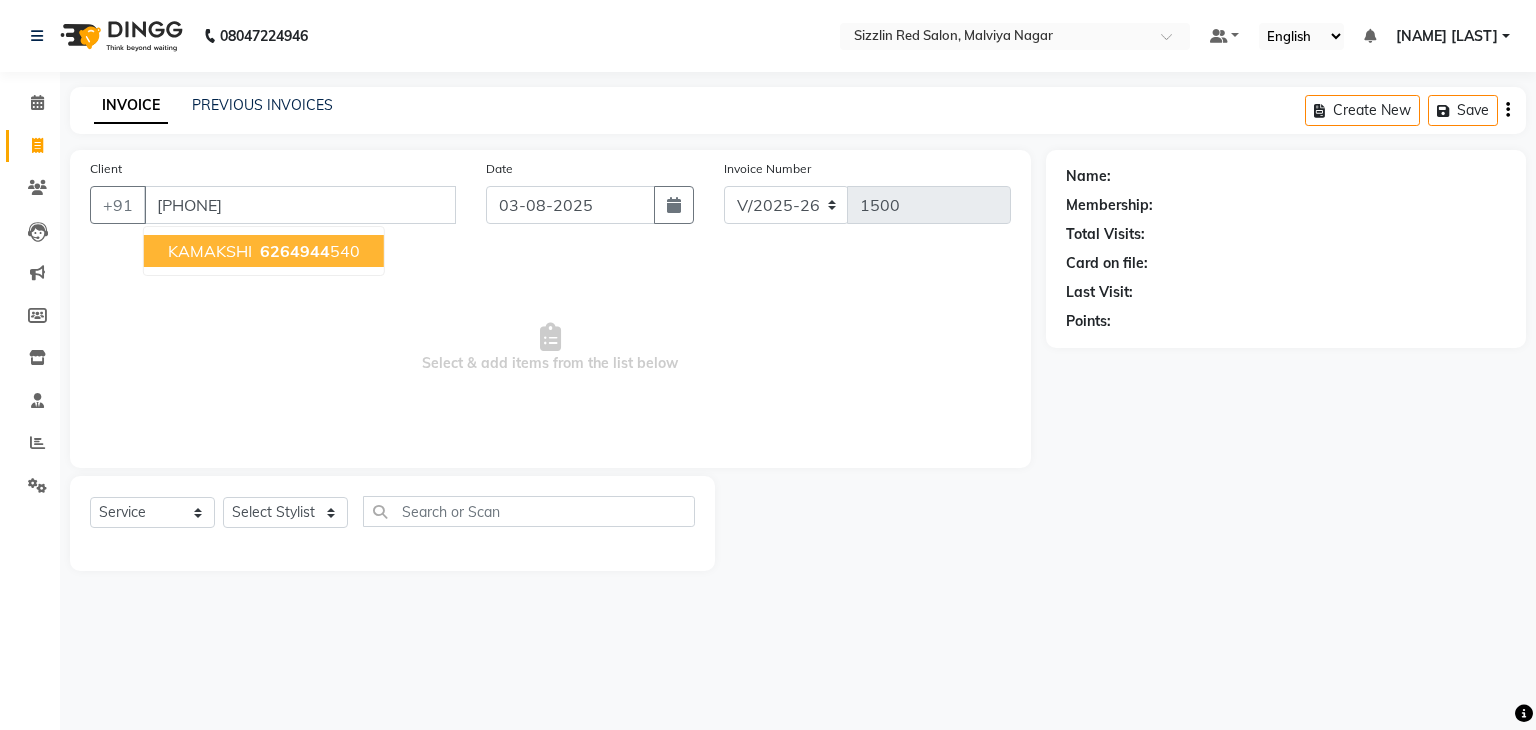 type on "6264944540" 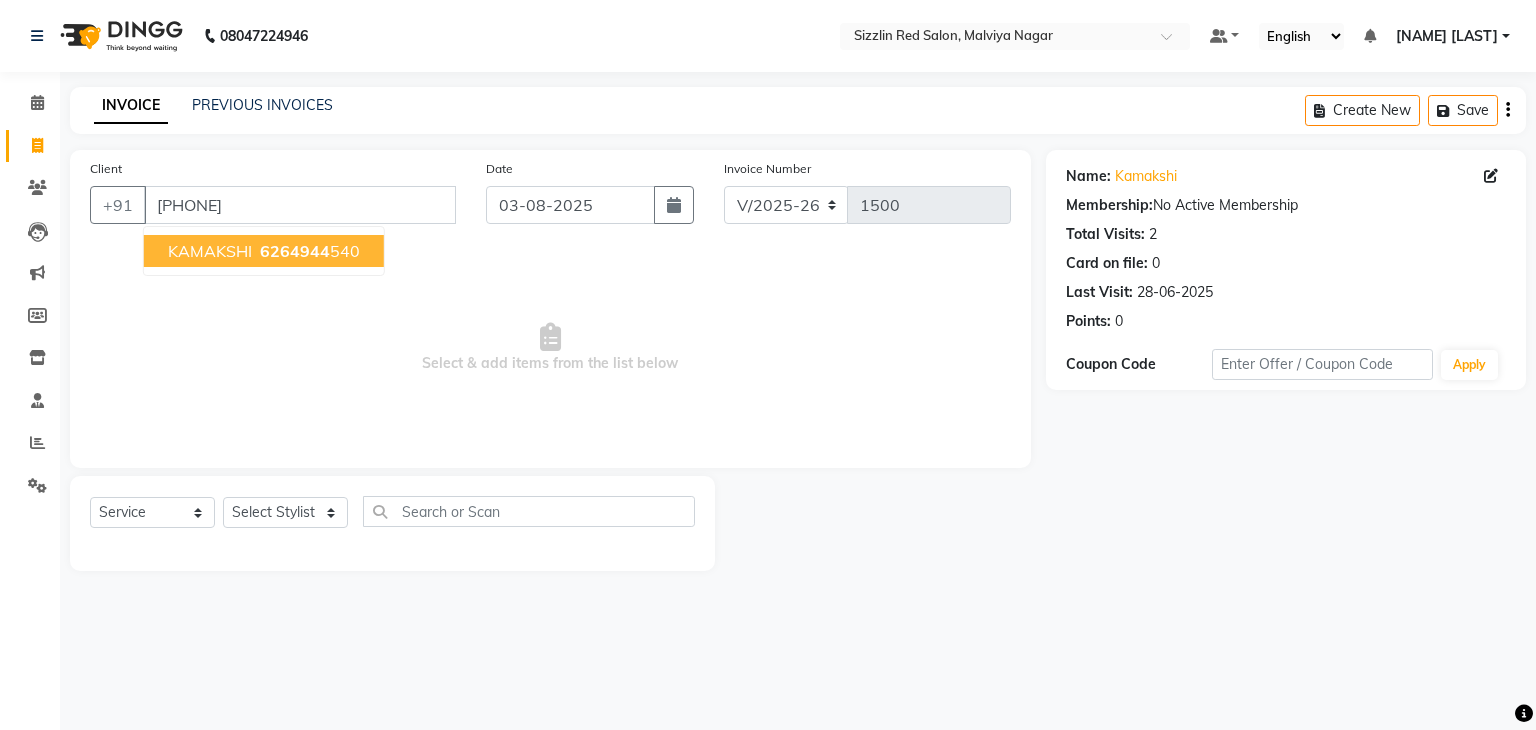click on "6264944" at bounding box center [295, 251] 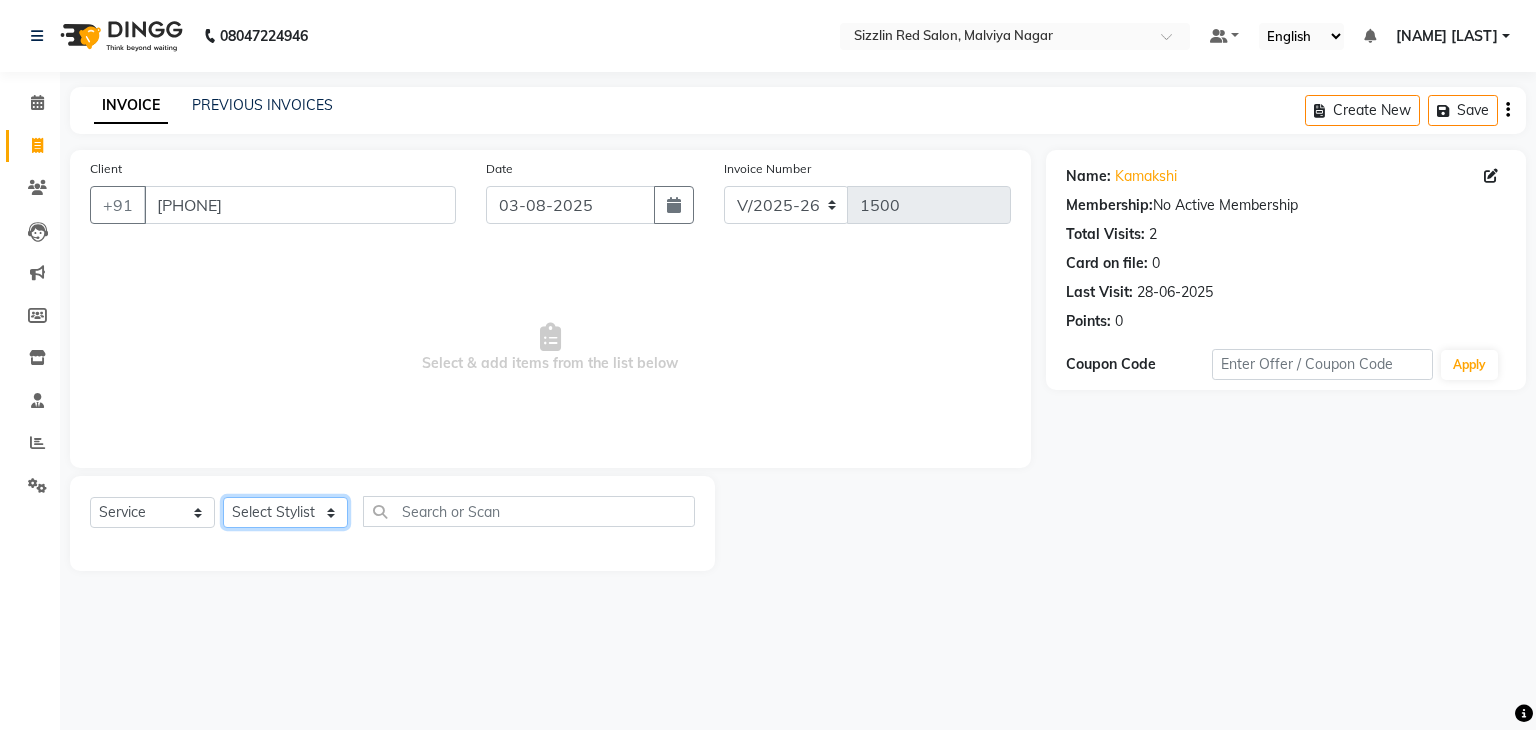 click on "Select Stylist Ajay HK 1 Ajay veer hk ALO Anjeeta Ankit BHASHA COUNTER Demetrious Lovepreet Mohit Mohit Vyas OM  Rohit SALMAN Sharda Shekhu Simran Sukh Swarang Toka Zen" 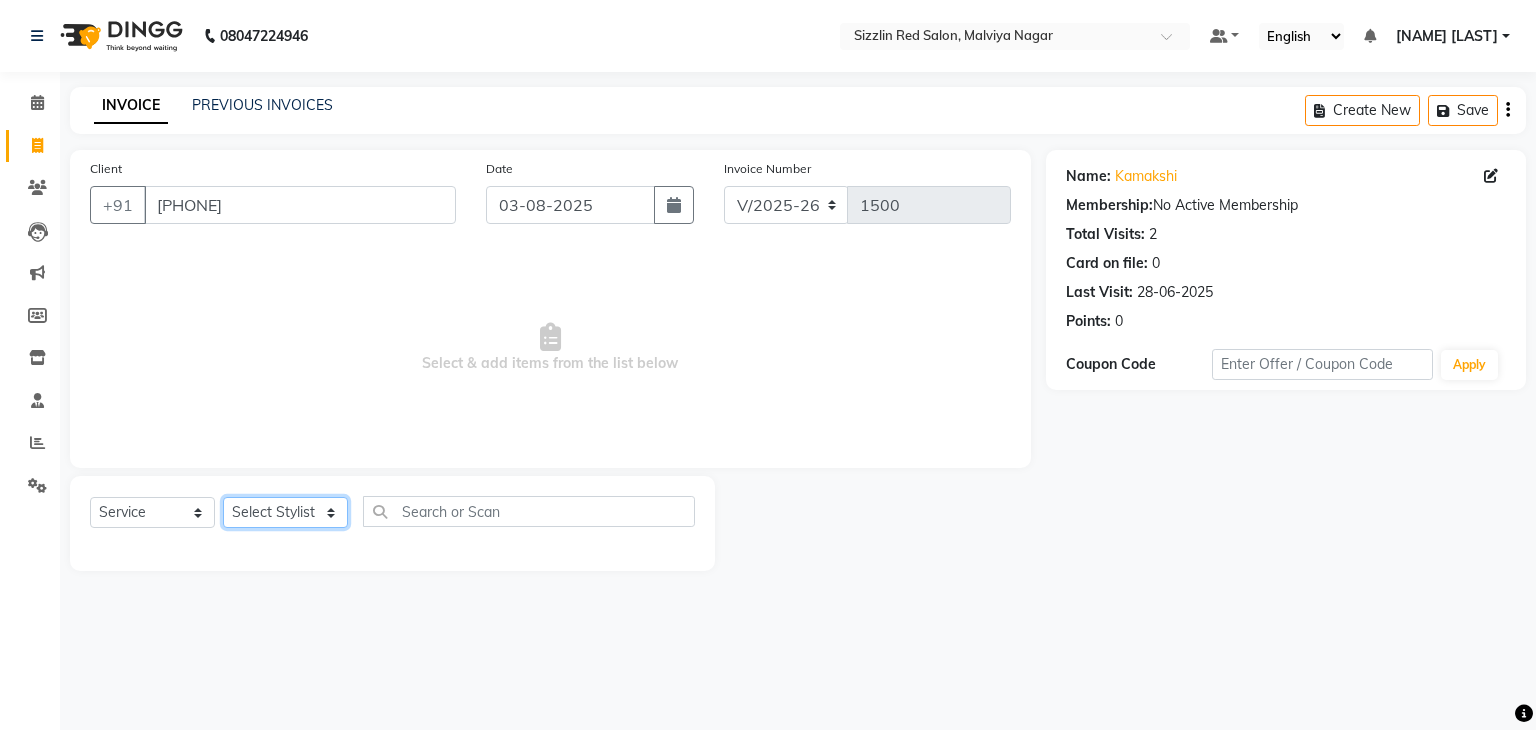 select on "80720" 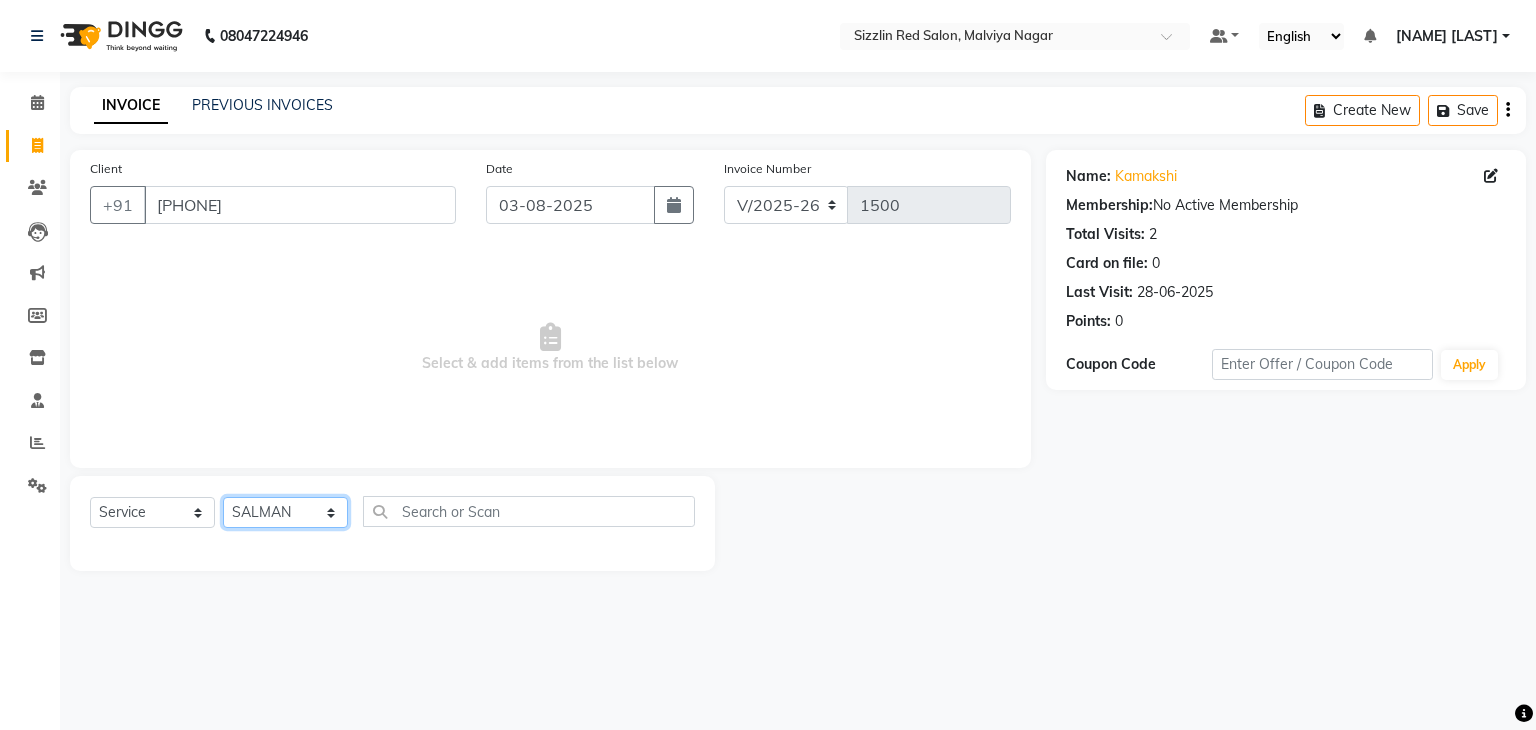 click on "Select Stylist Ajay HK 1 Ajay veer hk ALO Anjeeta Ankit BHASHA COUNTER Demetrious Lovepreet Mohit Mohit Vyas OM  Rohit SALMAN Sharda Shekhu Simran Sukh Swarang Toka Zen" 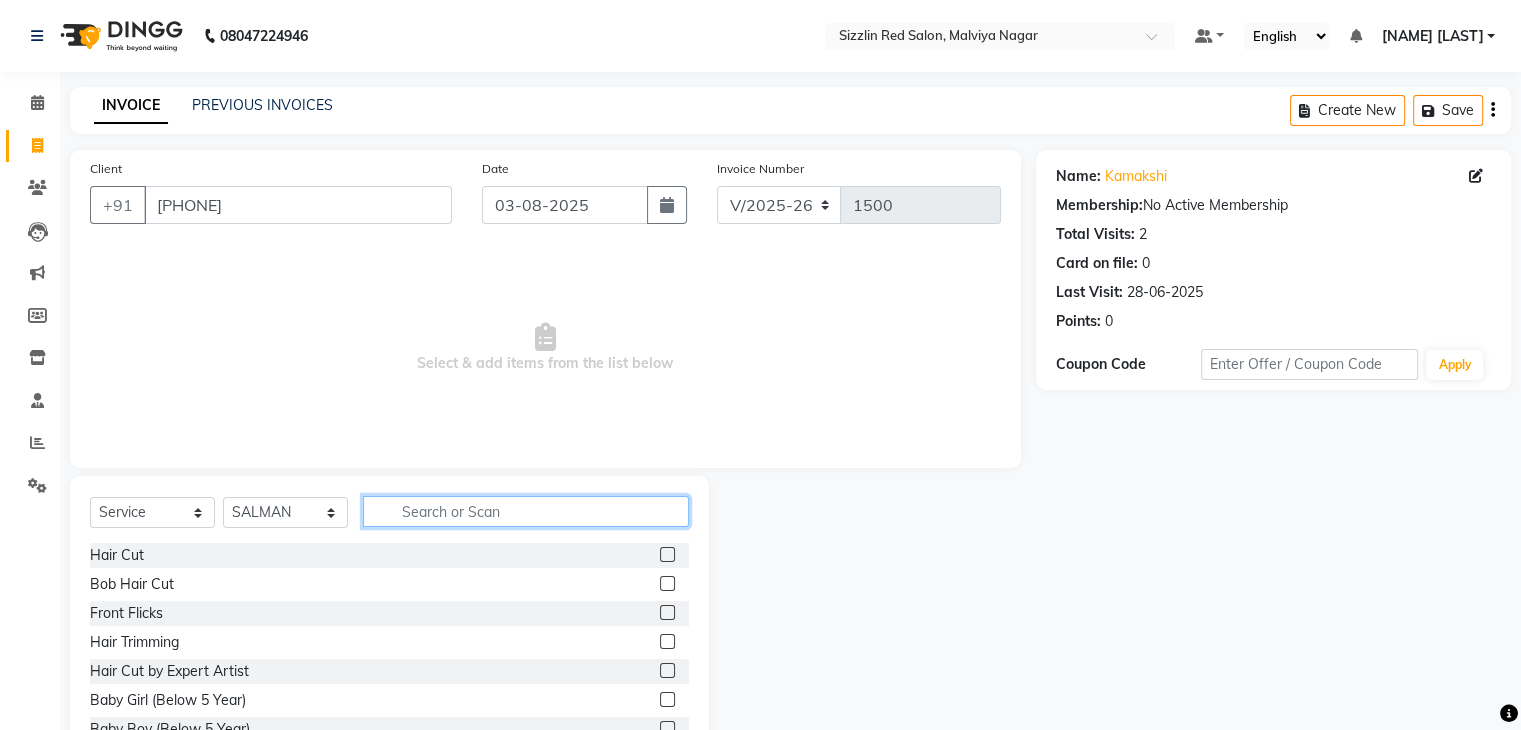 click 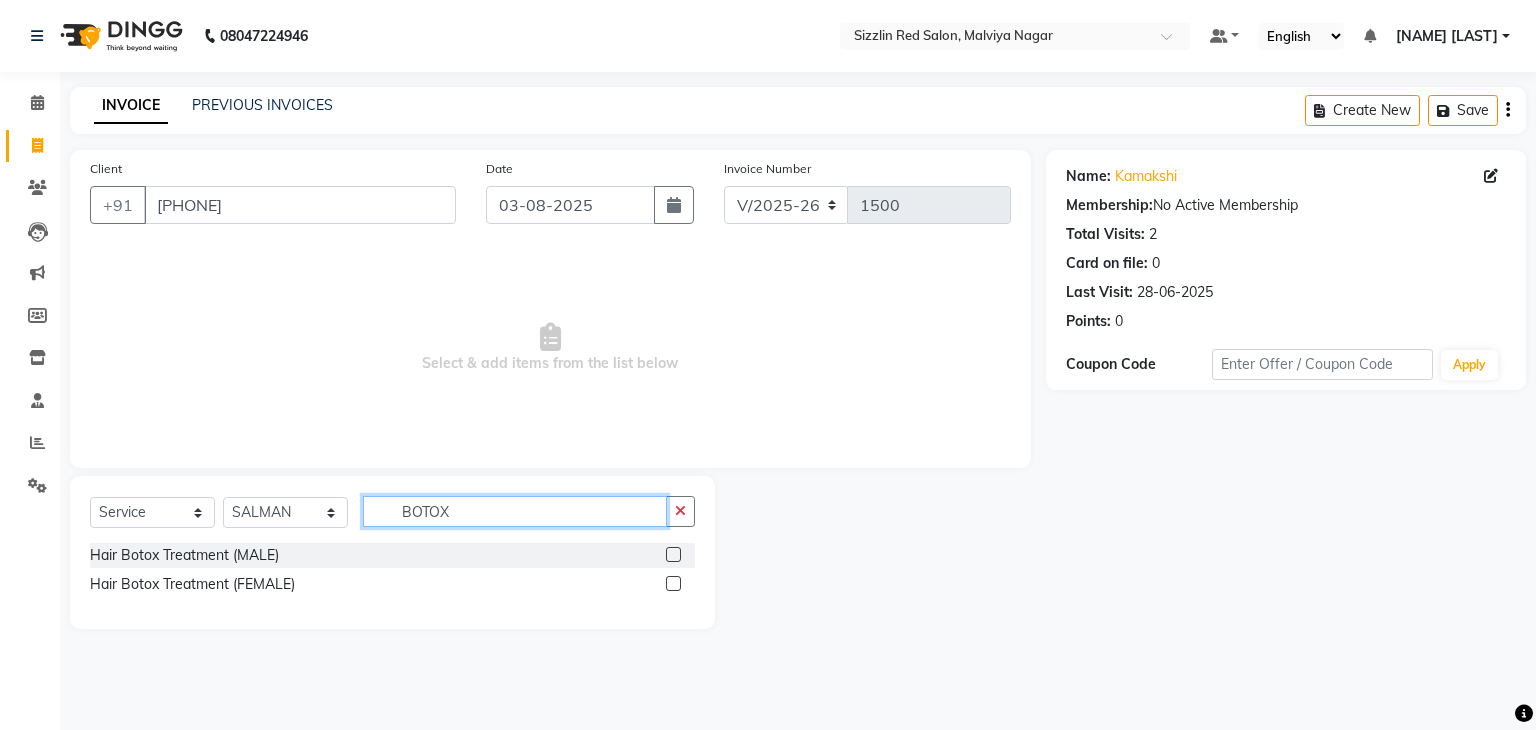 type on "BOTOX" 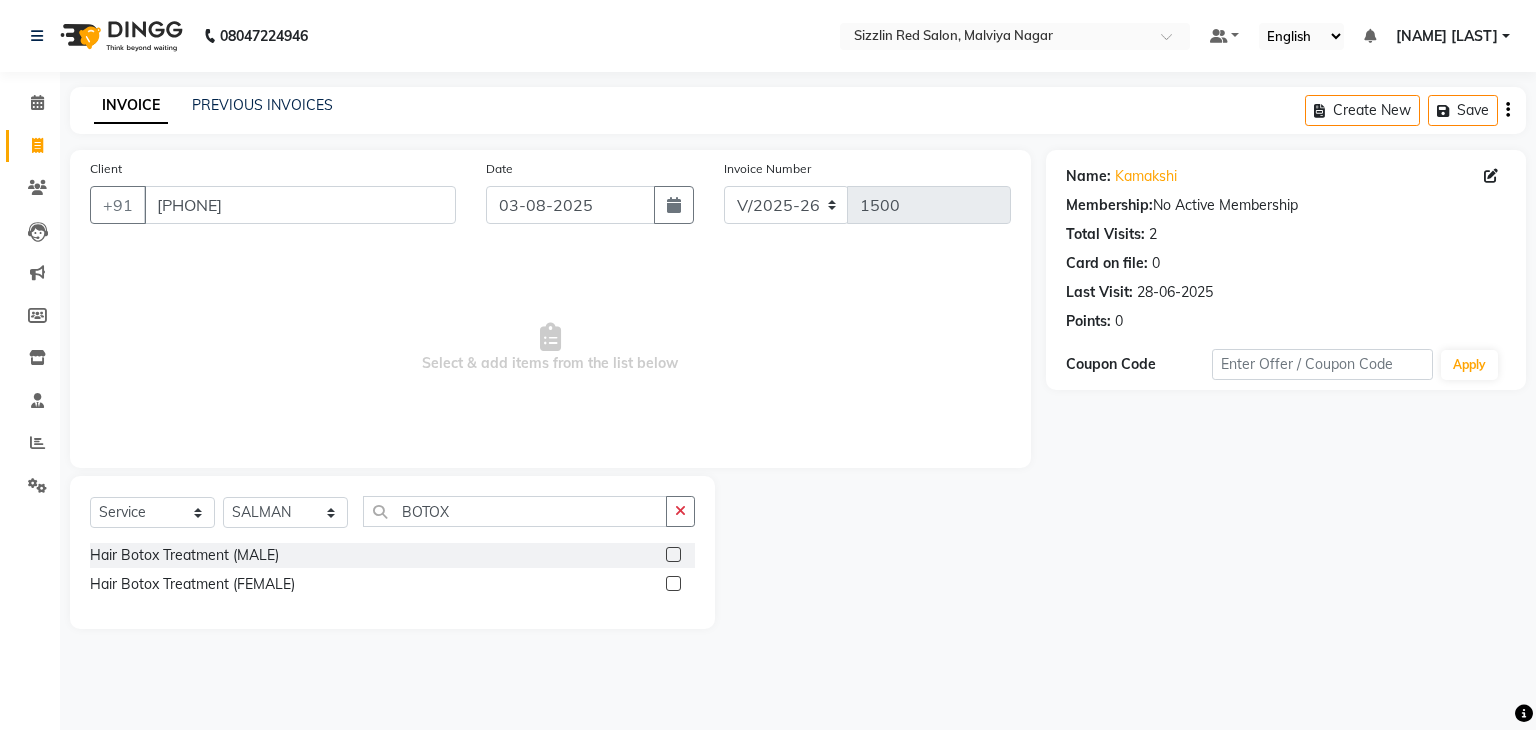 click 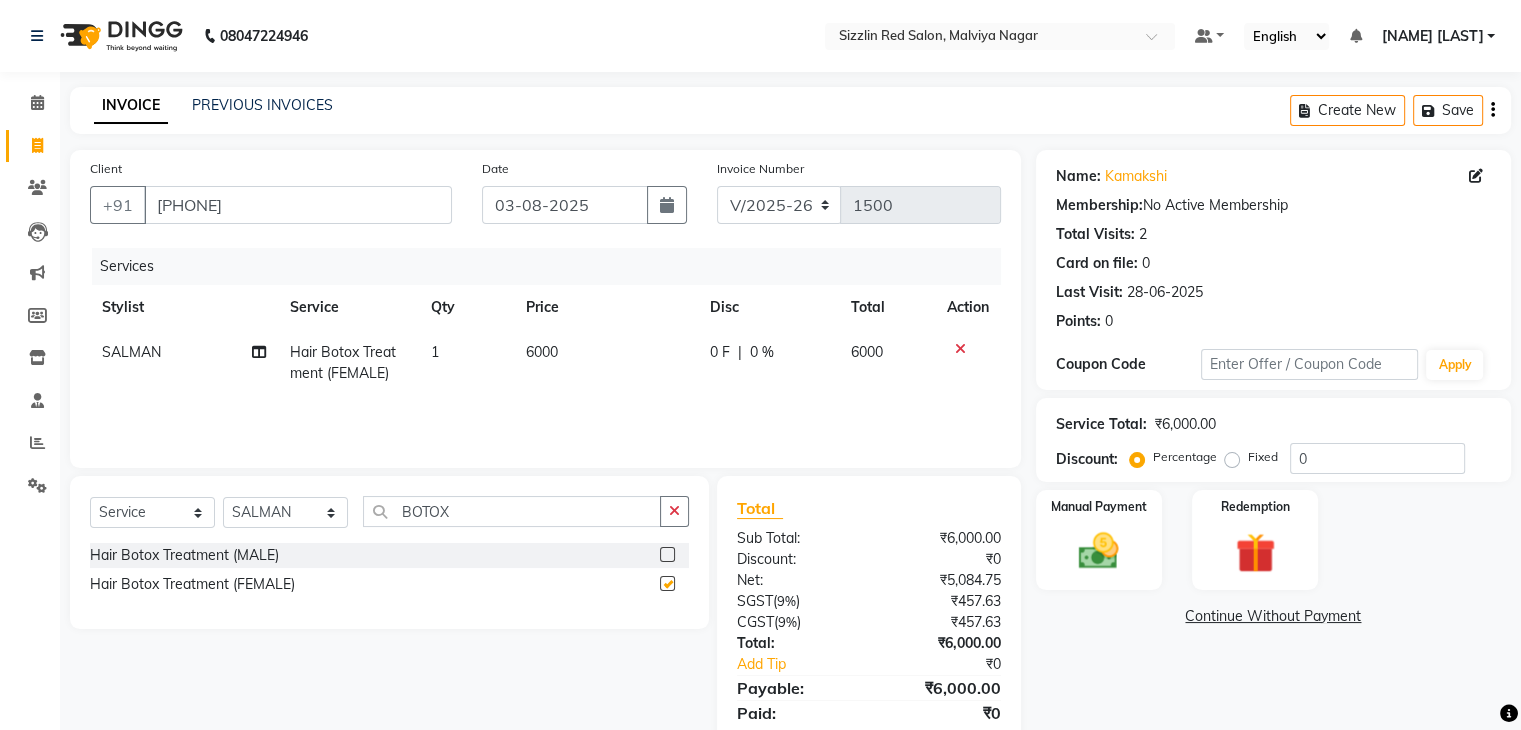 checkbox on "false" 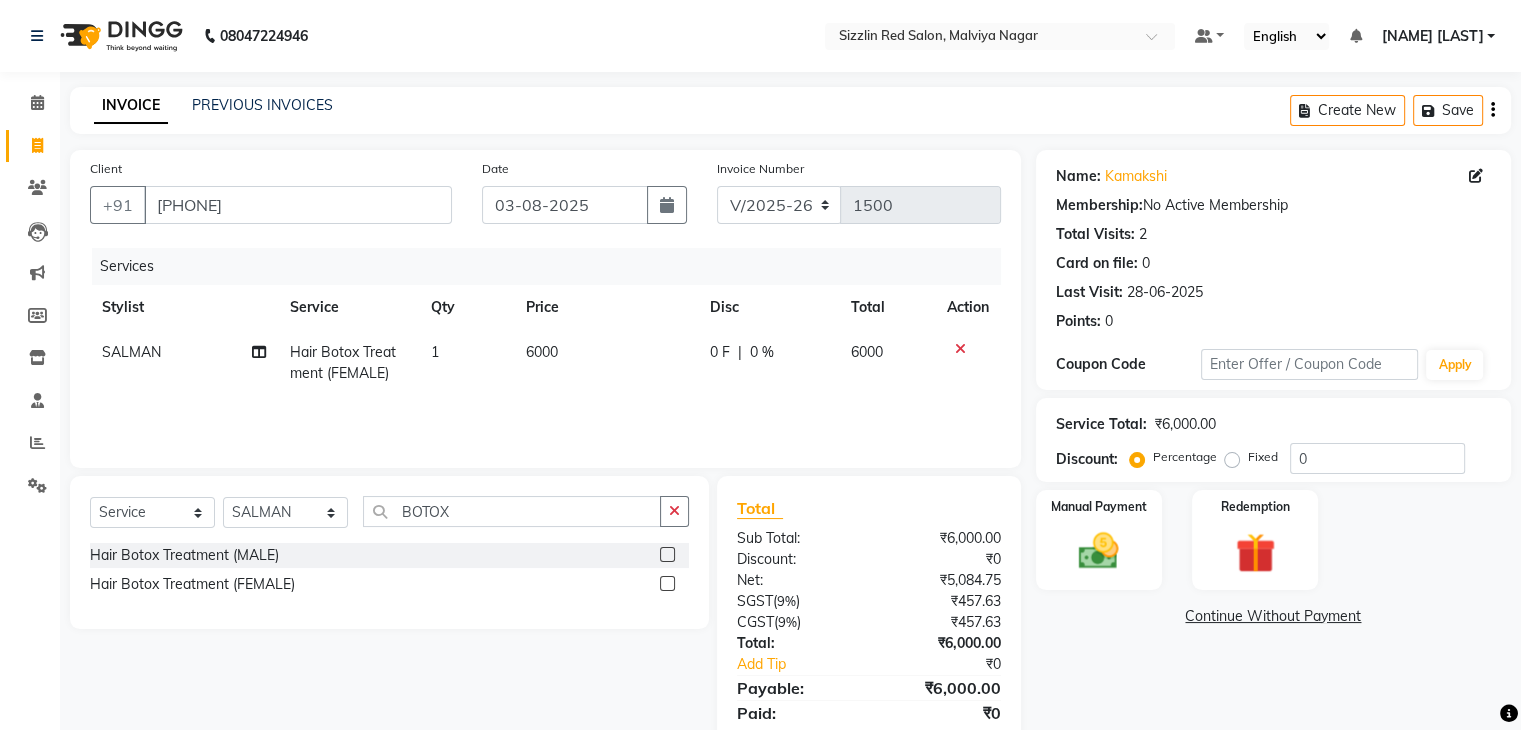 click on "6000" 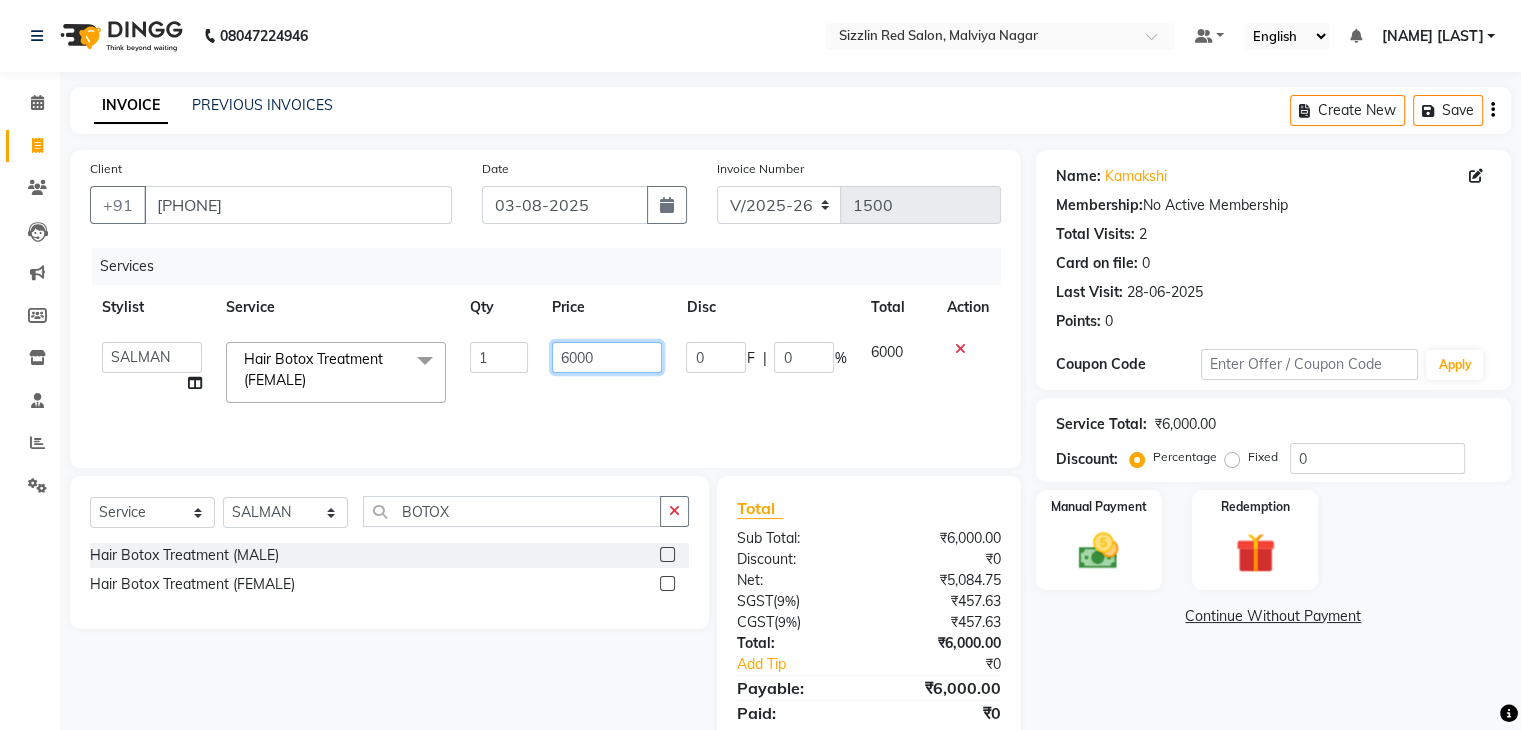 drag, startPoint x: 608, startPoint y: 357, endPoint x: 540, endPoint y: 353, distance: 68.117546 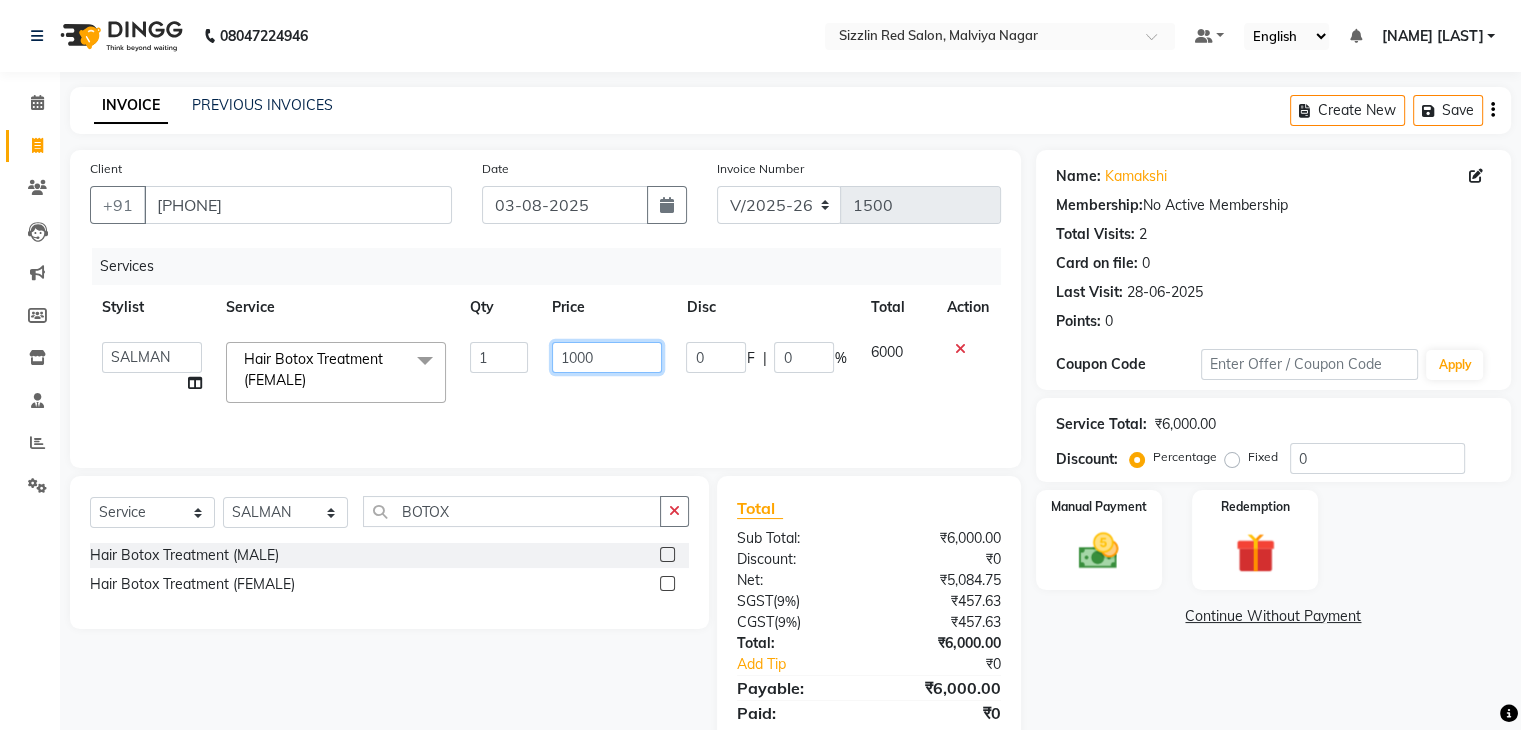 type on "10000" 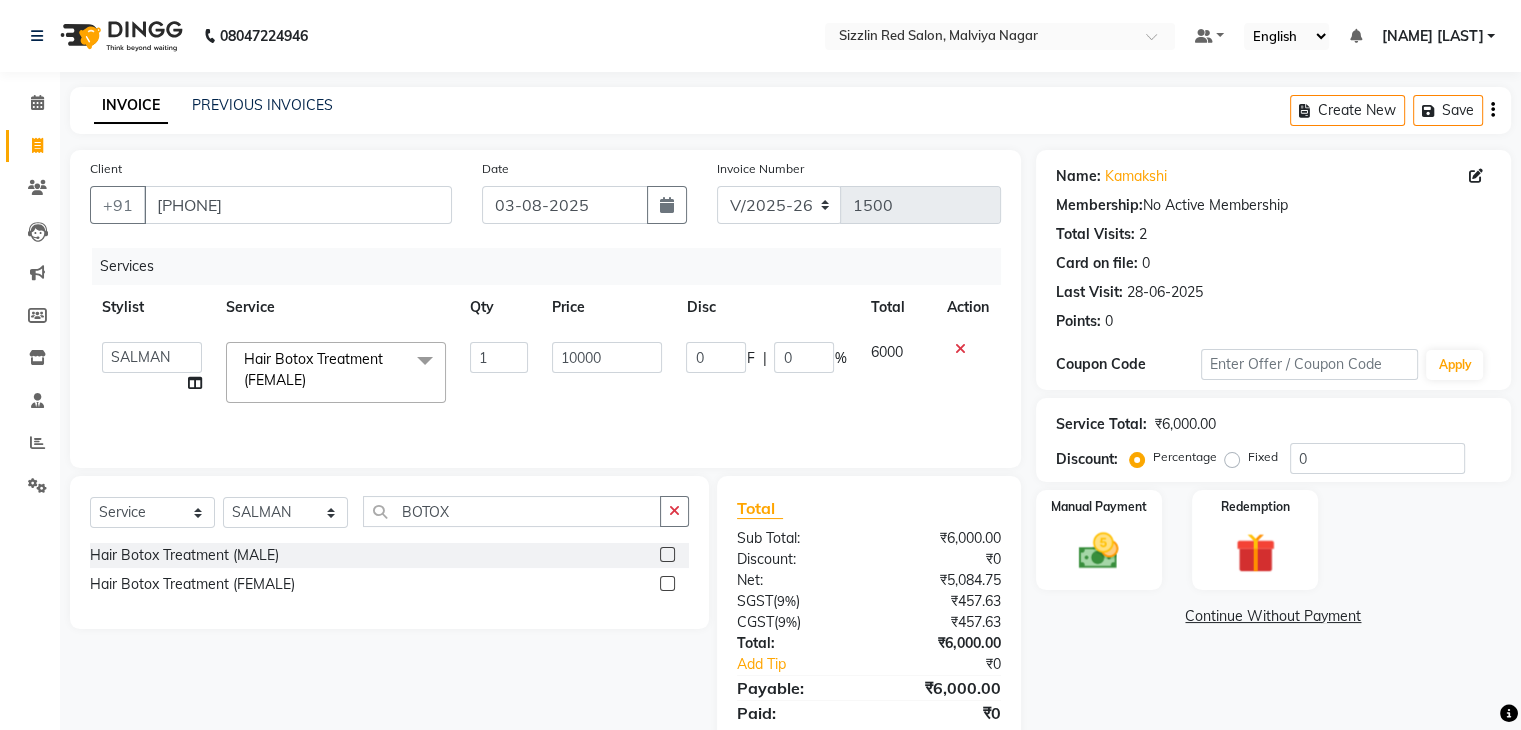 click on "Services Stylist Service Qty Price Disc Total Action  Ajay HK 1   Ajay veer hk   ALO   Anjeeta   Ankit   BHASHA   COUNTER   Demetrious   Lovepreet   Mohit   Mohit Vyas   OM    Rohit   SALMAN   Sharda   Shekhu   Simran   Sukh   Swarang   Toka   Zen  Hair Botox Treatment (FEMALE)  x Hair Cut Bob Hair Cut Front Flicks Hair Trimming Hair Cut by Expert Artist Baby Girl (Below 5 Year) Baby Boy (Below 5 Year) Head Wash & Hair Styling (Male) Head Wash with Blast Dryer Head Wash with Blow Dryer Kérastase Head Wash with Blast Dryer Kérastase Head Wash with Blow Dryer Redken Head Wash with Blast Dryer Redken Head Wash with Blow Dryer Beard Trim/Shave Luxury Shave (Shave + D-Tan) Blow Dry Ironing Crimping Tong Curls Waves Pencil Curls Basic Bun Hair updo Advance Bridal Hair Styling Beard Colour Hair Colour Highlights-2500 Root Touch up Global Colour Ombre-6500 Balayage Highlights Olaplex Perming (MALE) Perming (FEMALE) Smoothening (MALE) Smoothening (FEMALE) Keratin (Beauty Garage) (MALE) Keratin (GK) (MALE) Eyebrows" 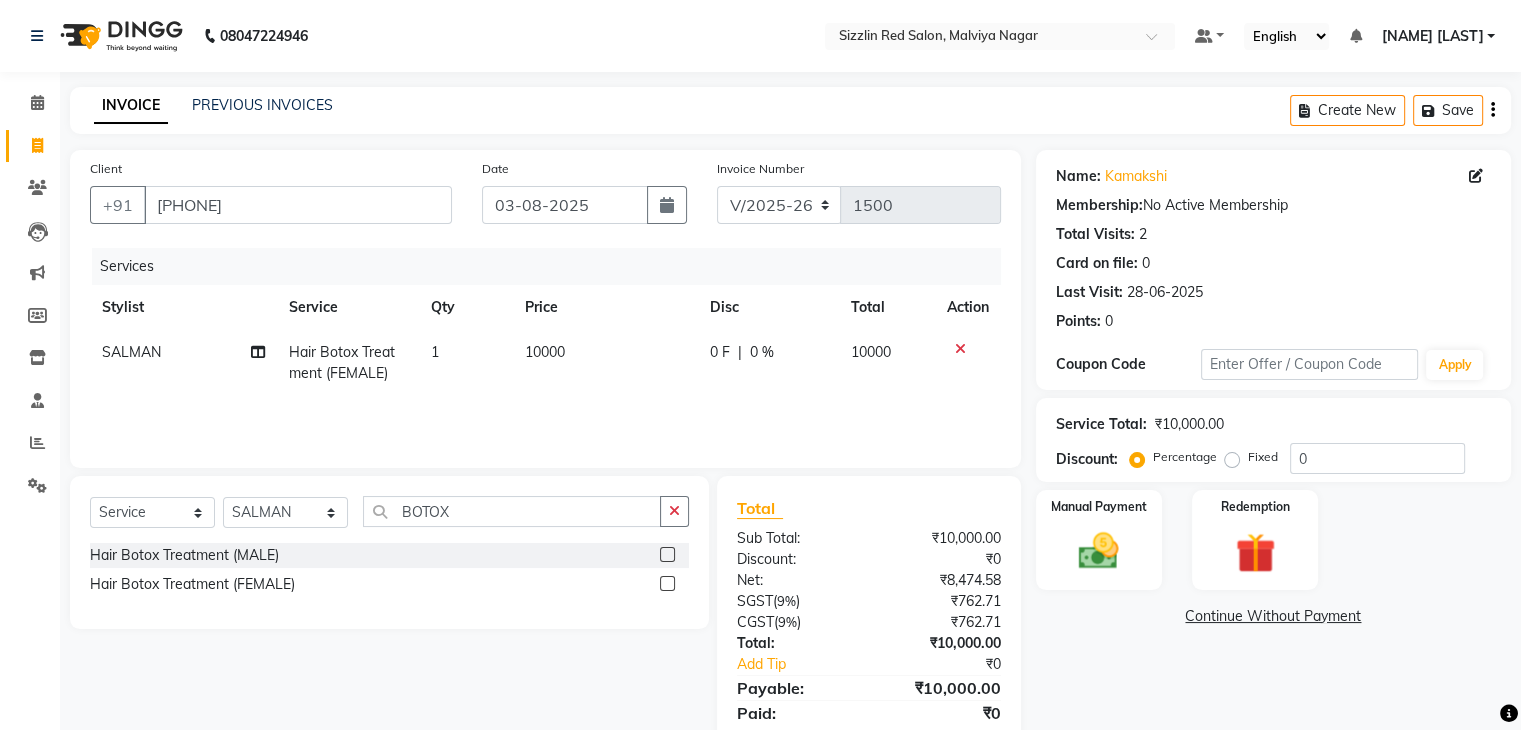 scroll, scrollTop: 71, scrollLeft: 0, axis: vertical 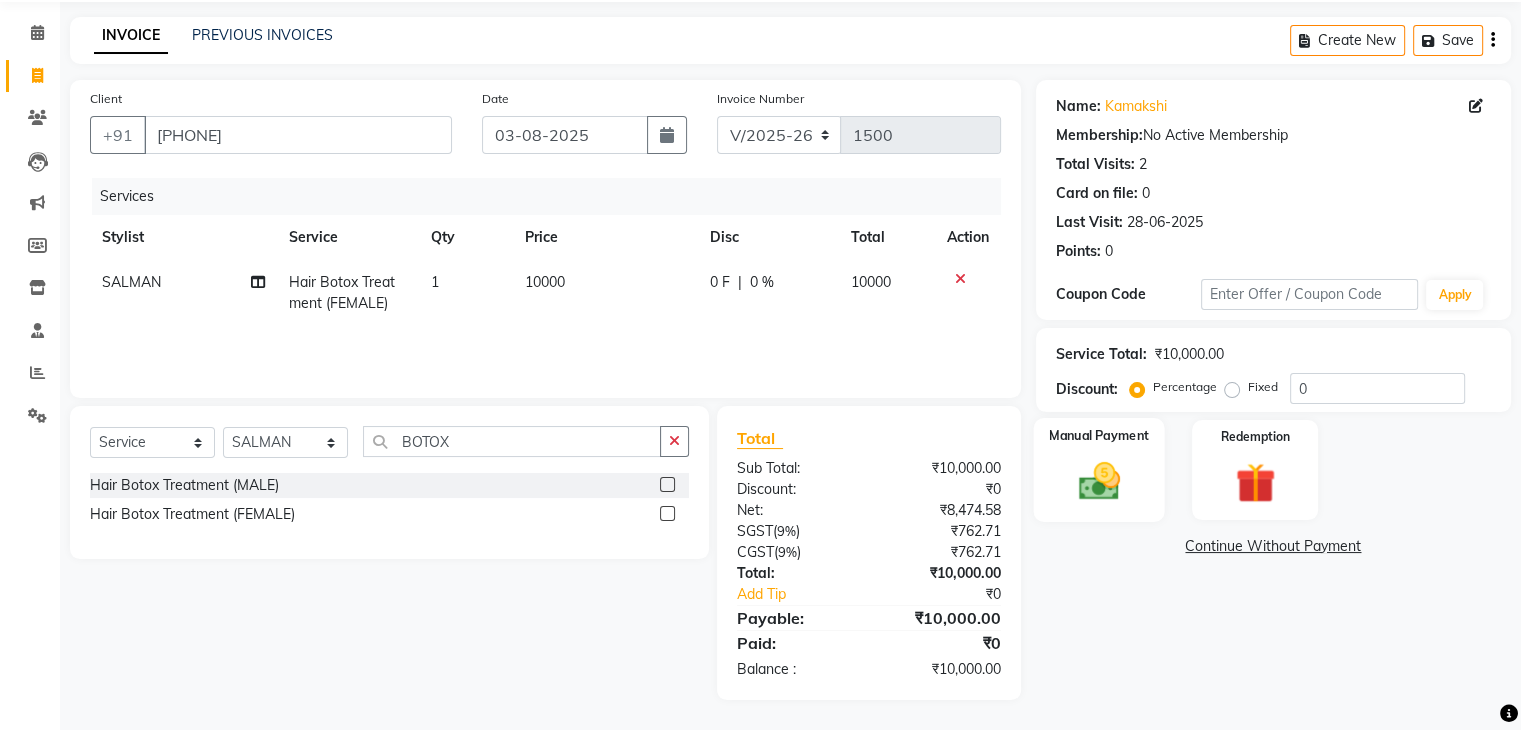 click 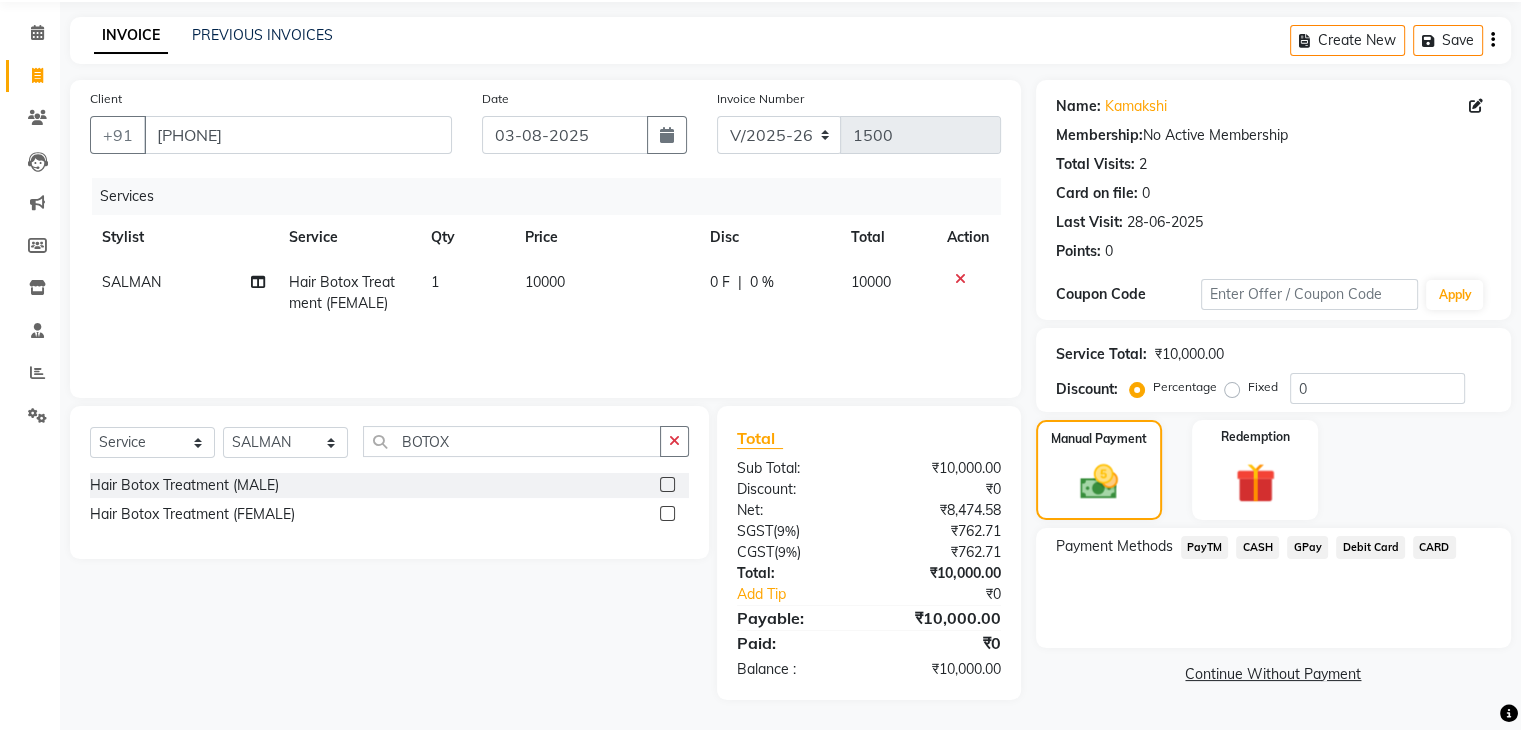 click on "PayTM" 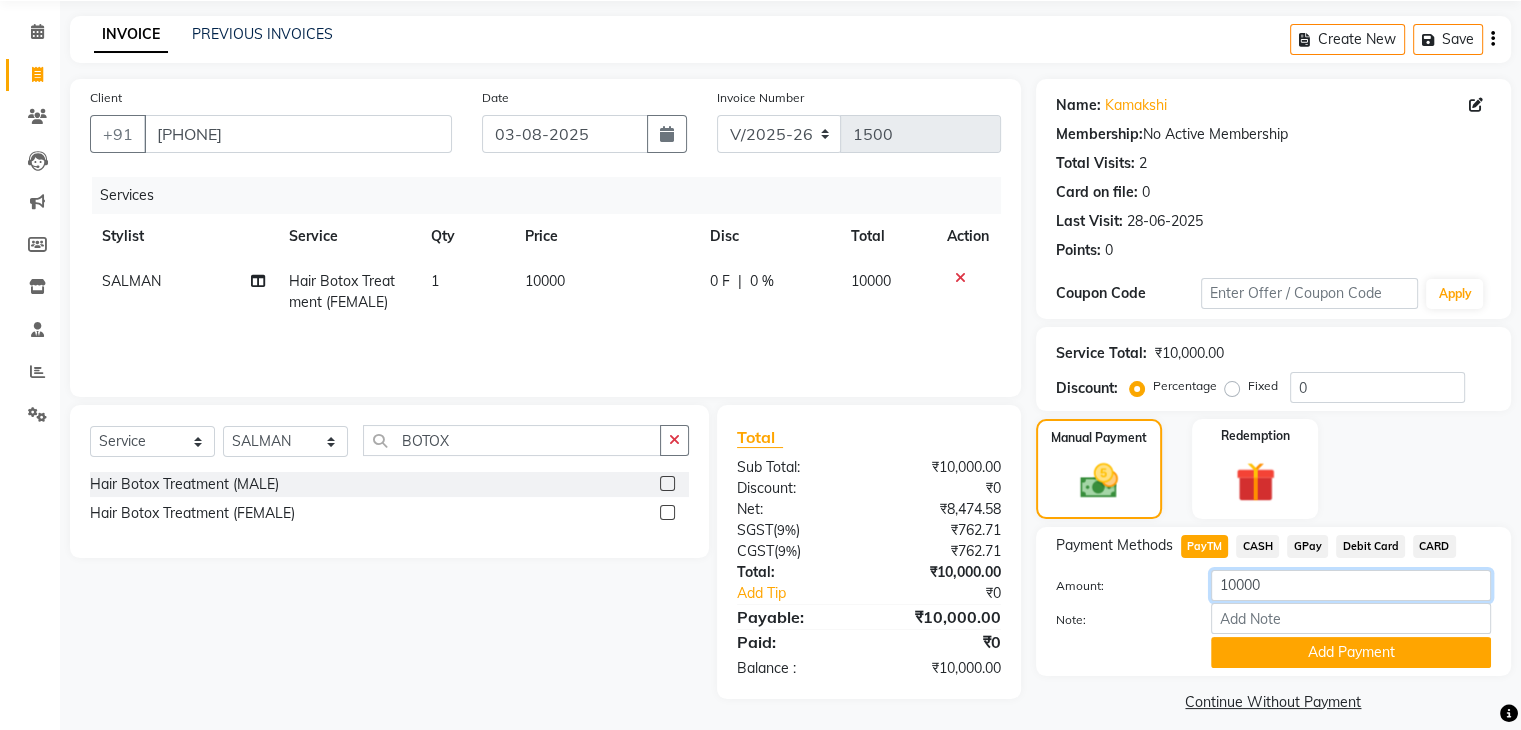 drag, startPoint x: 1281, startPoint y: 589, endPoint x: 1168, endPoint y: 585, distance: 113.07078 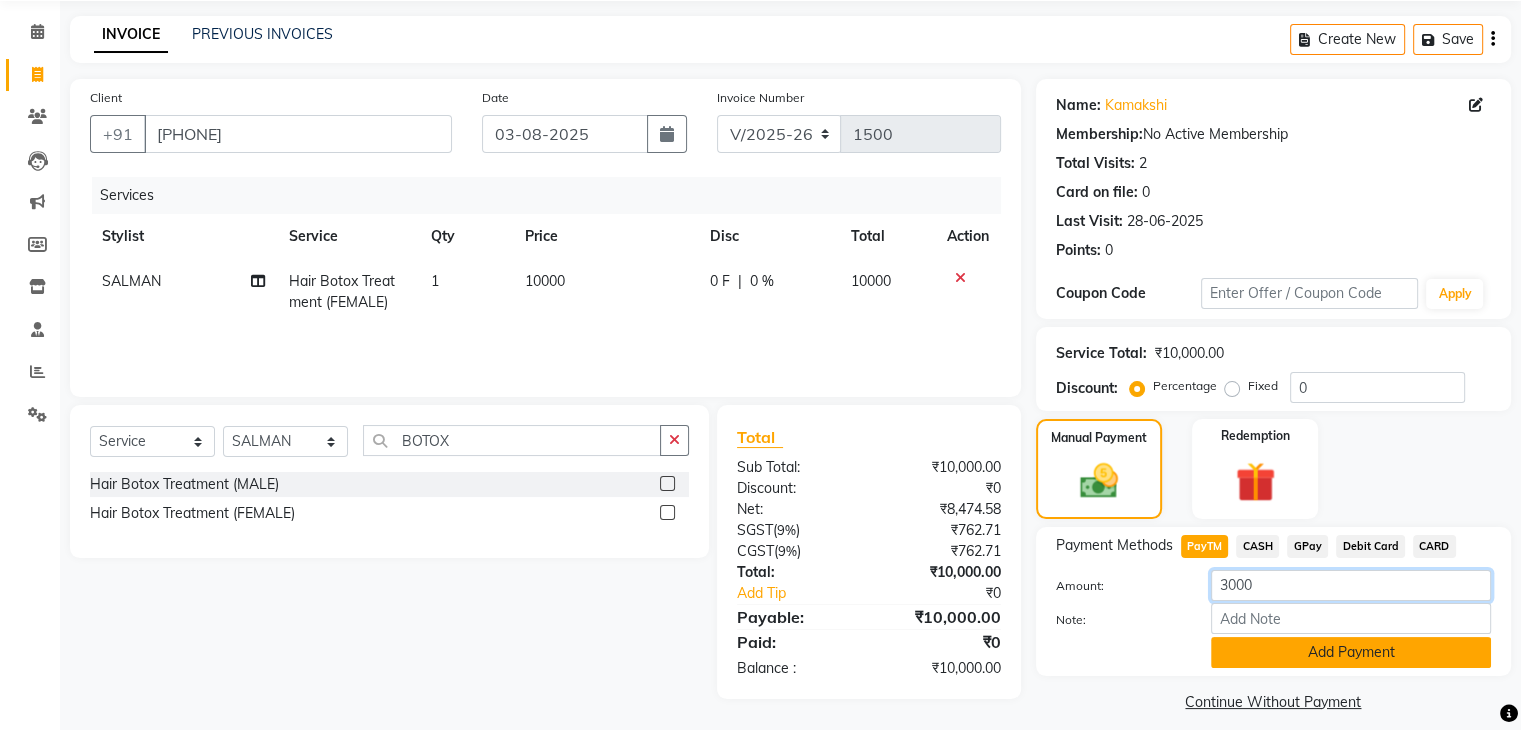 type on "3000" 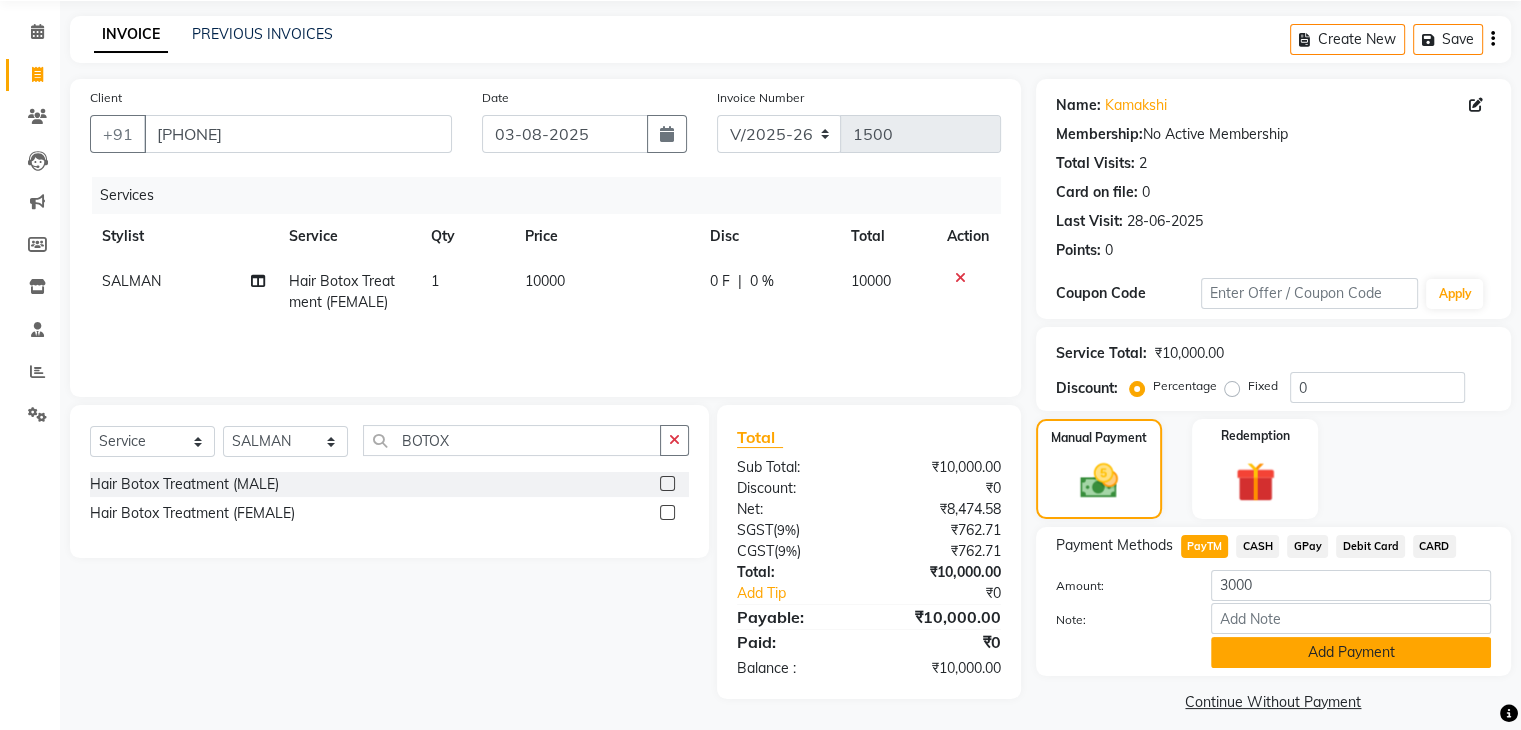 click on "Add Payment" 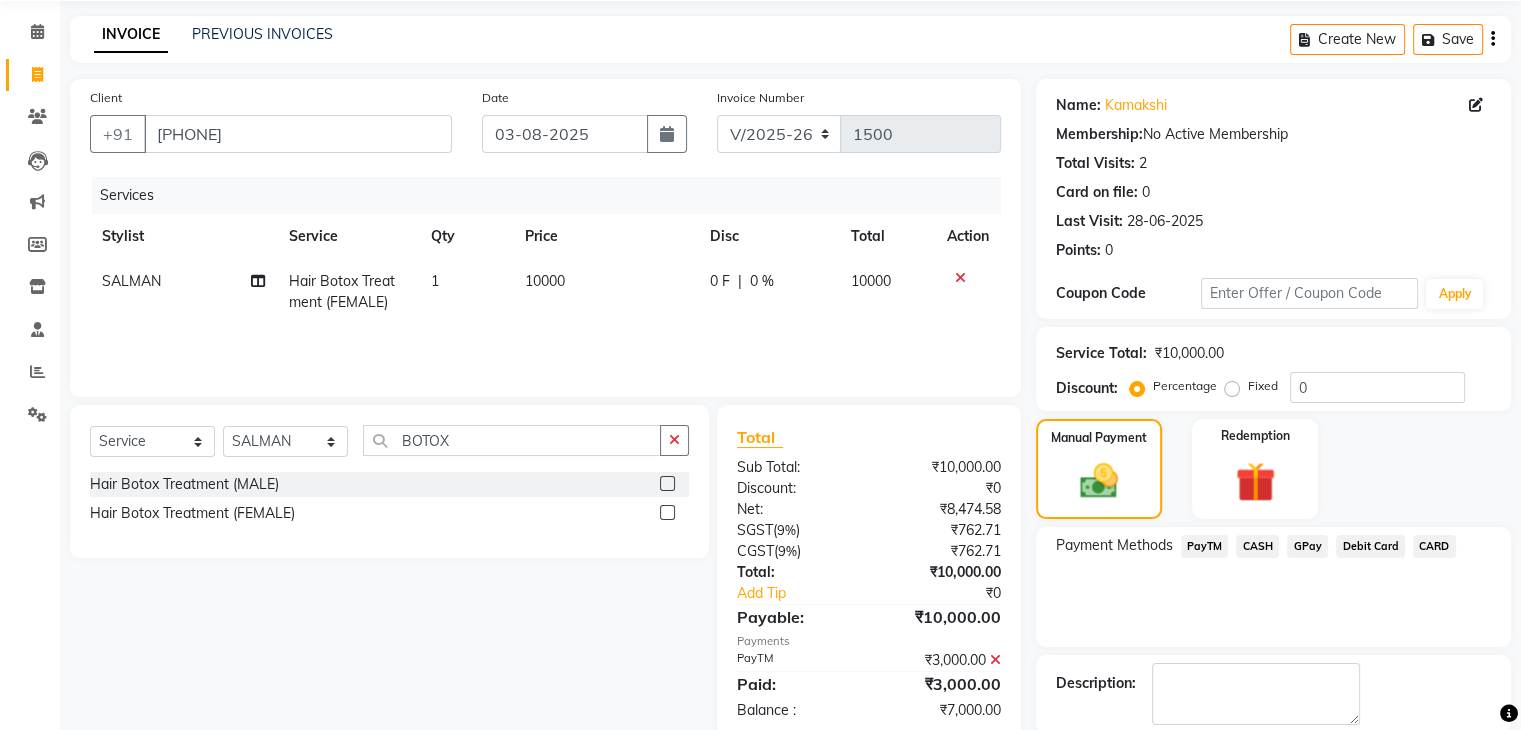 click on "CARD" 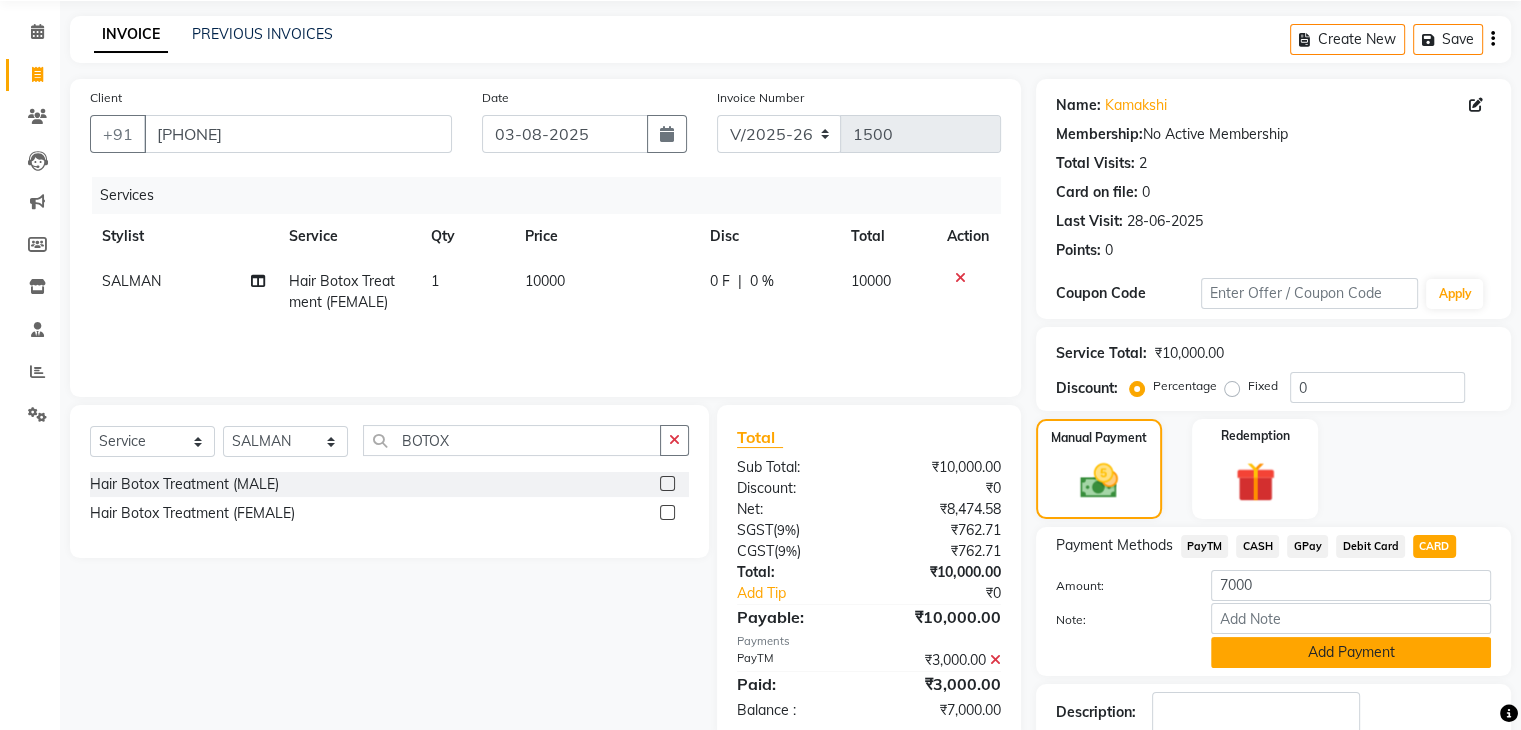 click on "Add Payment" 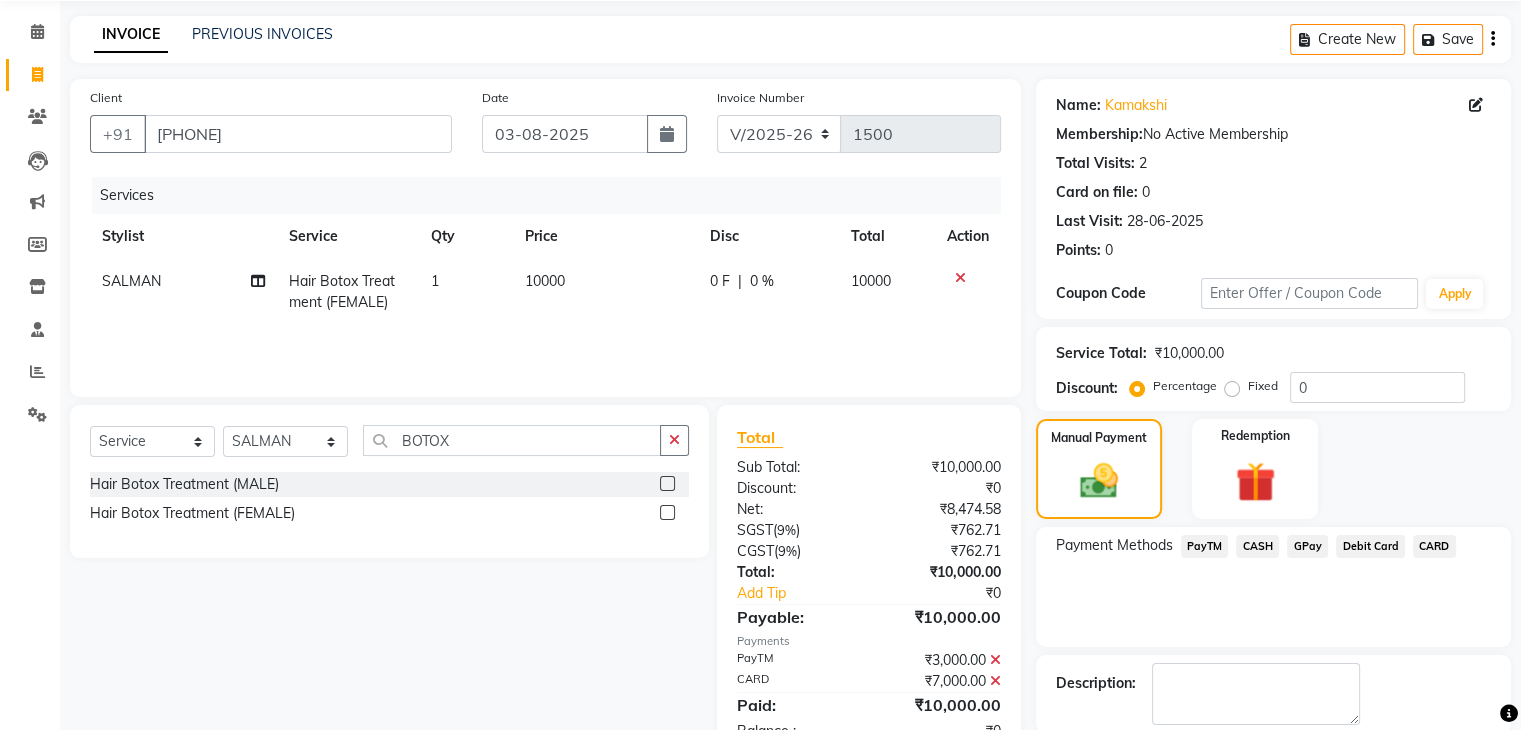 scroll, scrollTop: 171, scrollLeft: 0, axis: vertical 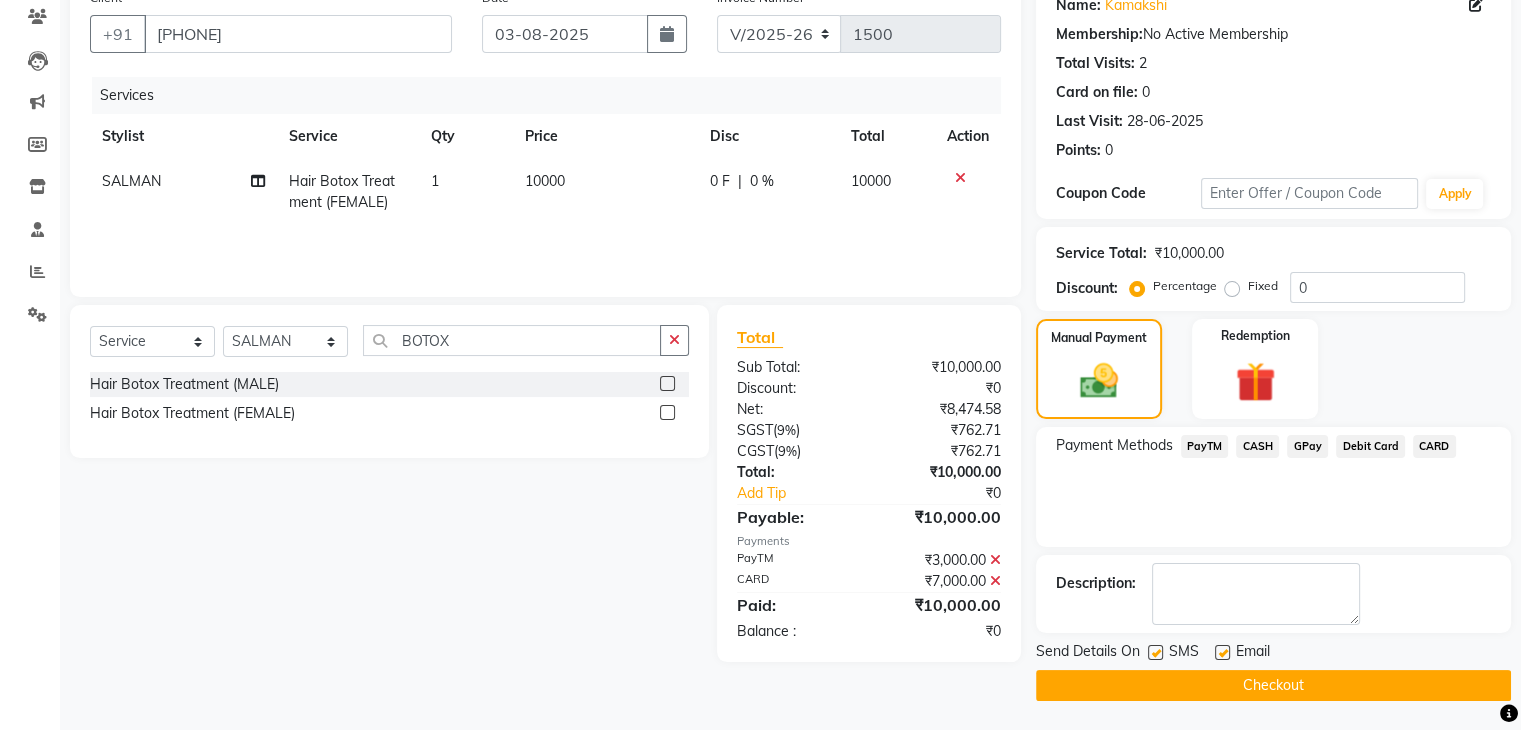 click on "Checkout" 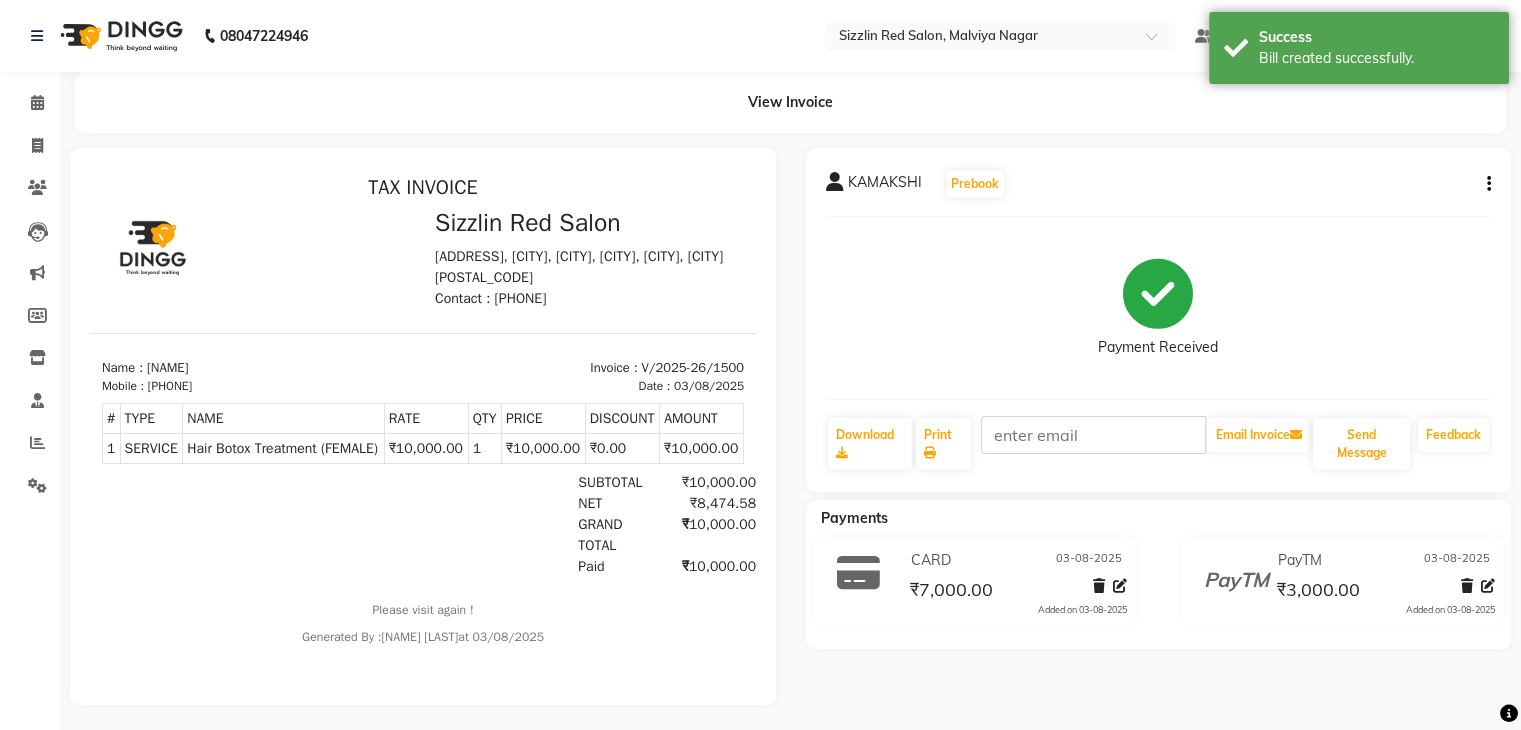 scroll, scrollTop: 0, scrollLeft: 0, axis: both 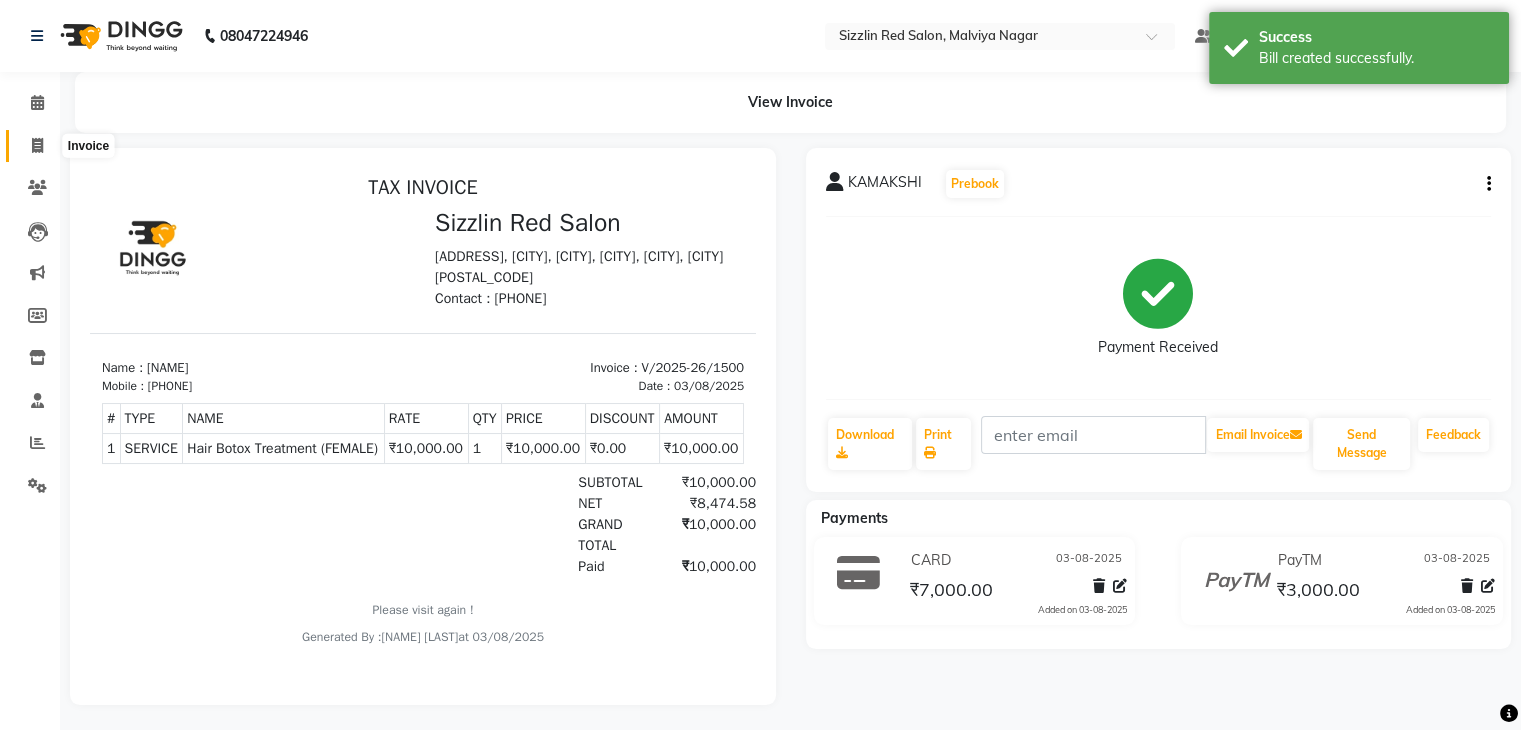 click 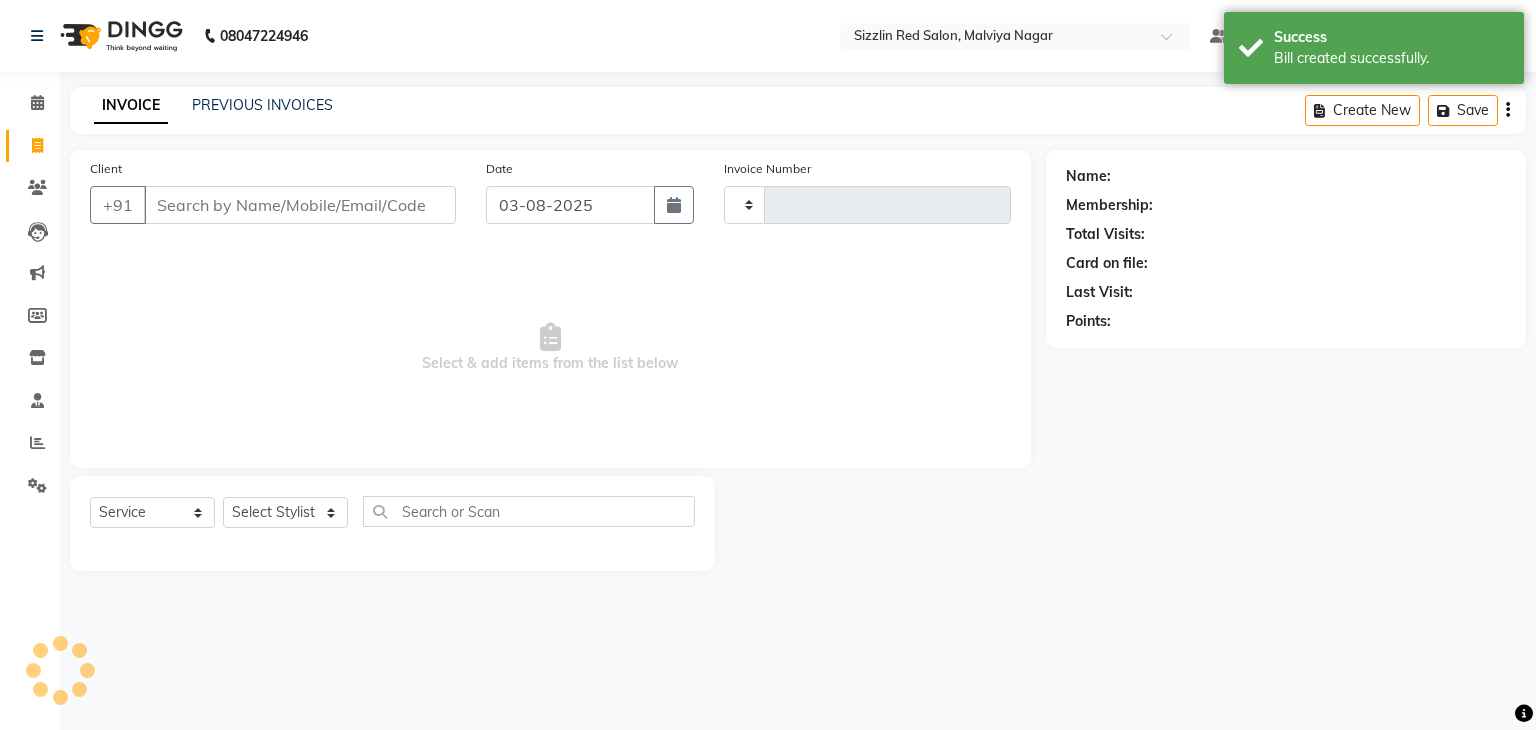 type on "1501" 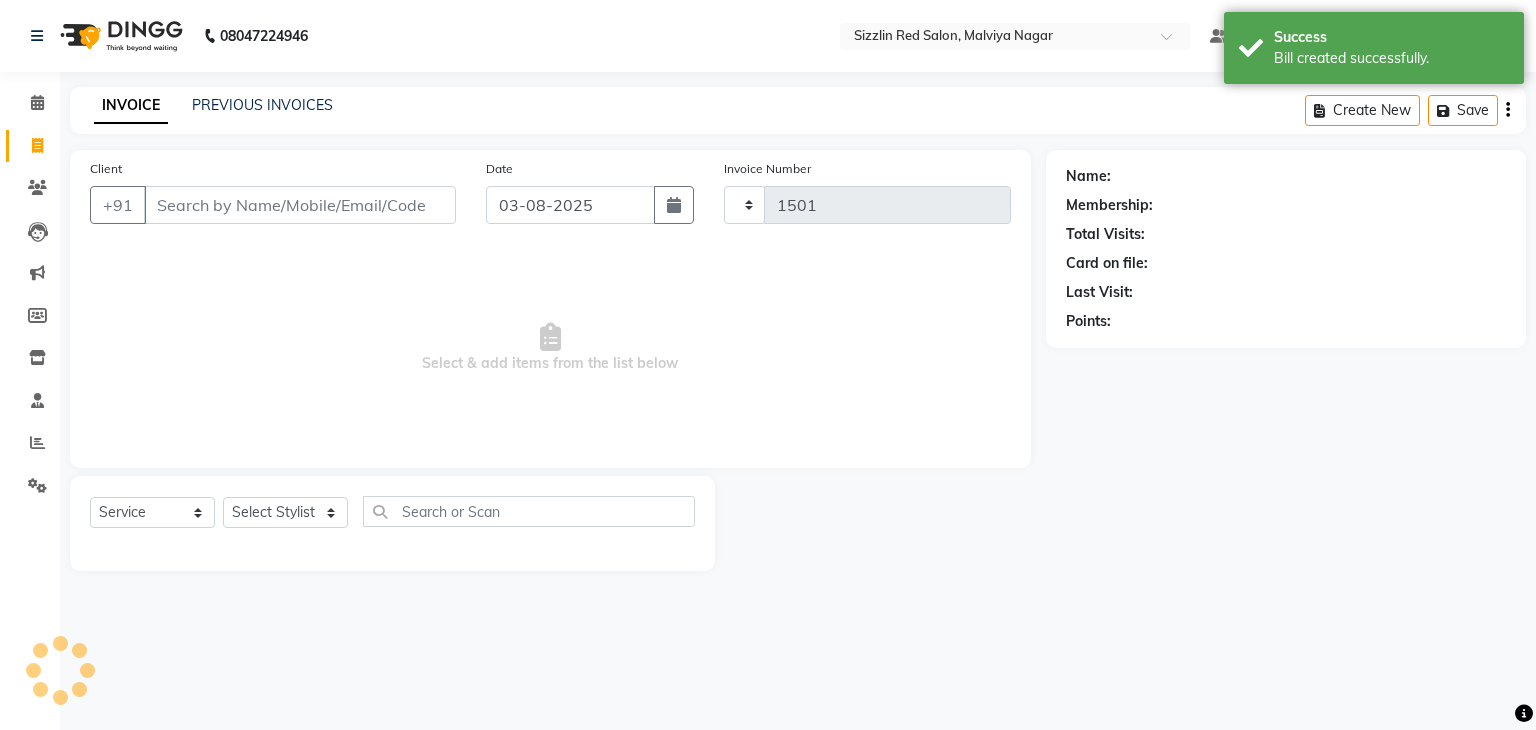 select on "7534" 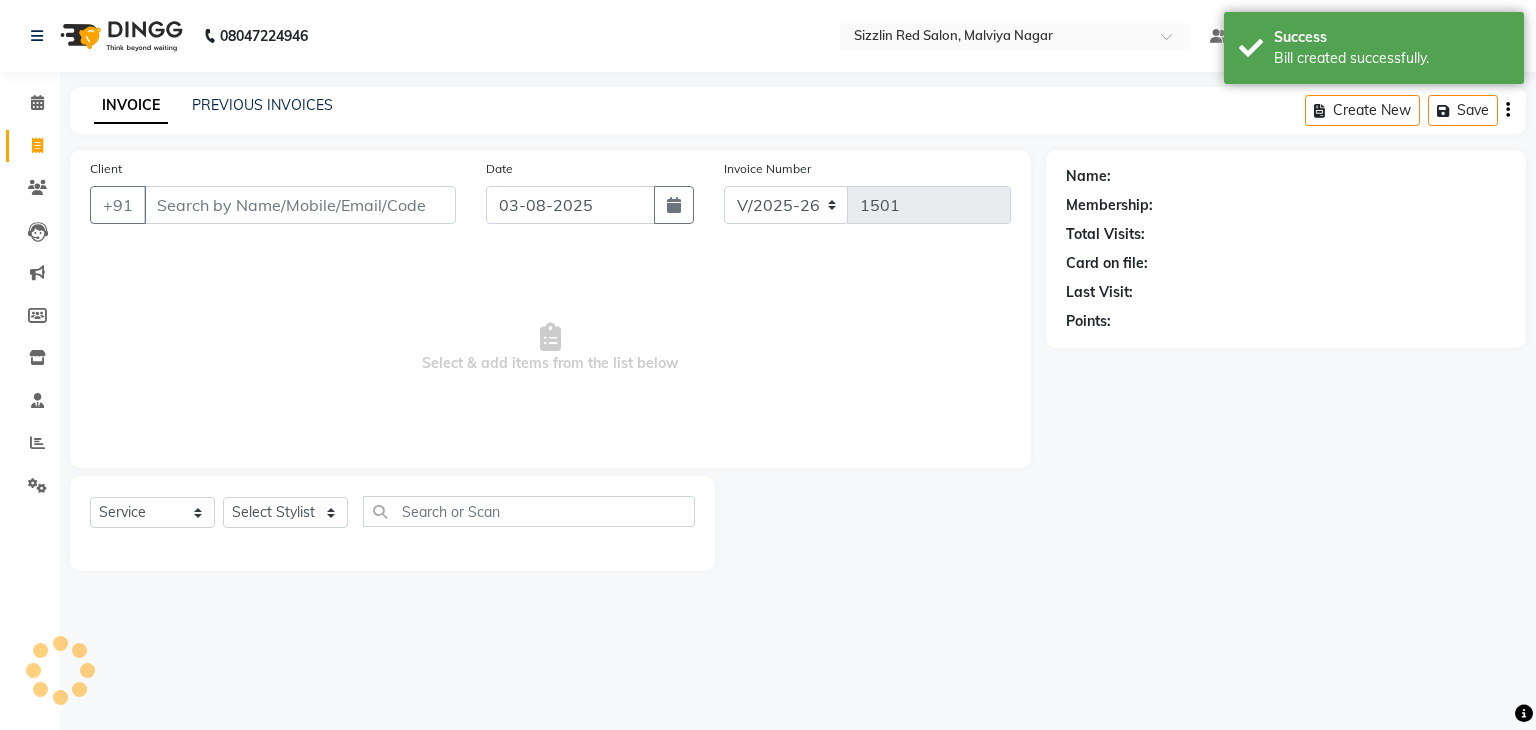 click on "INVOICE PREVIOUS INVOICES Create New   Save" 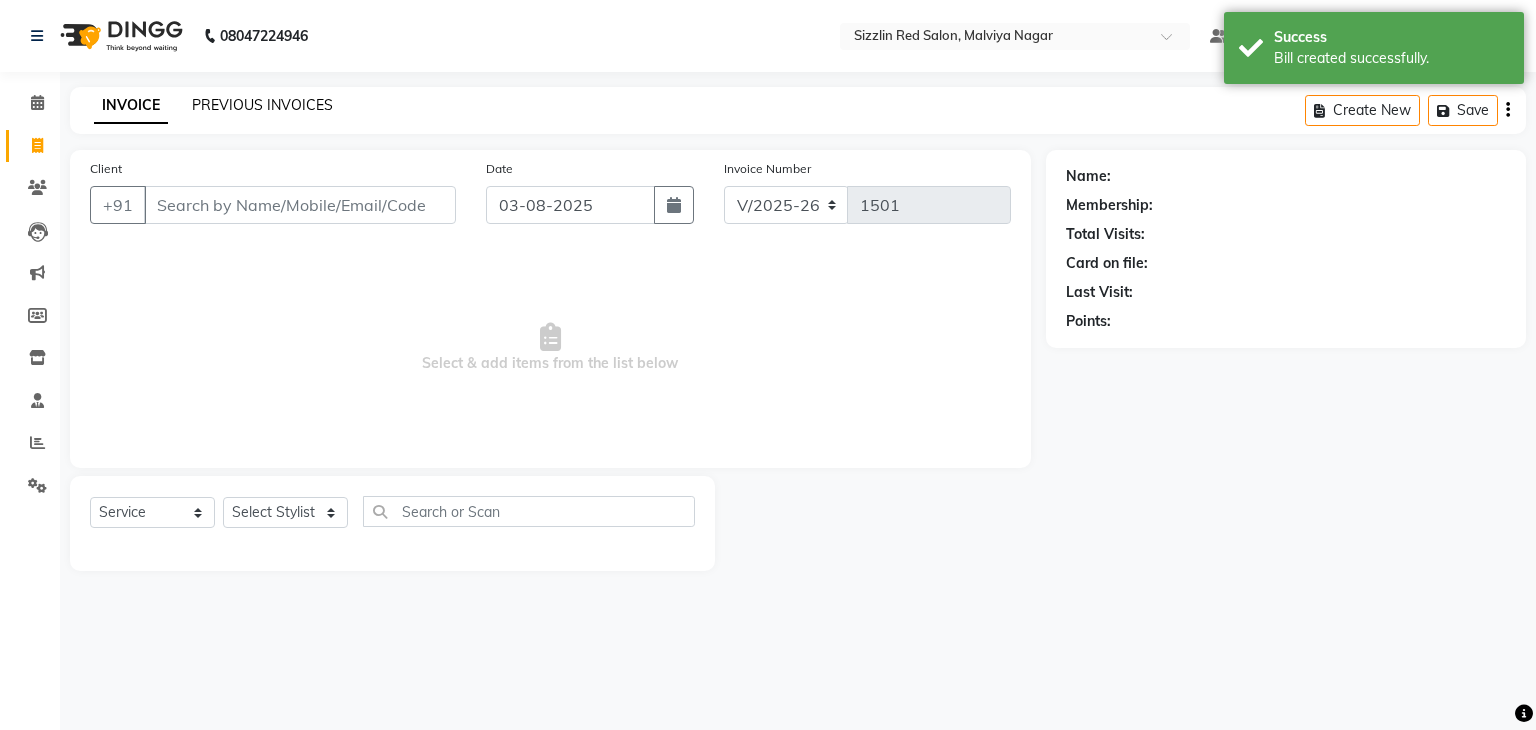 click on "PREVIOUS INVOICES" 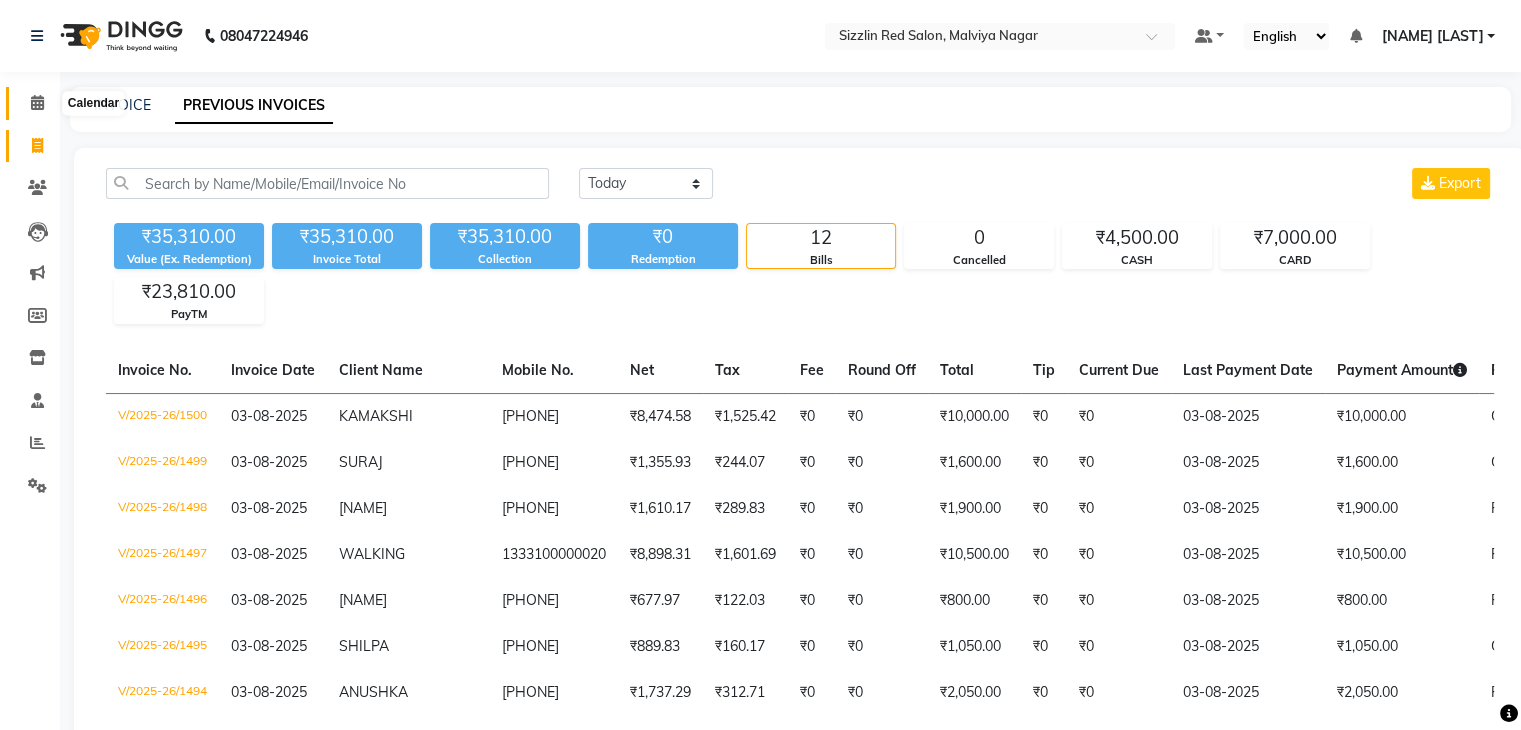 click 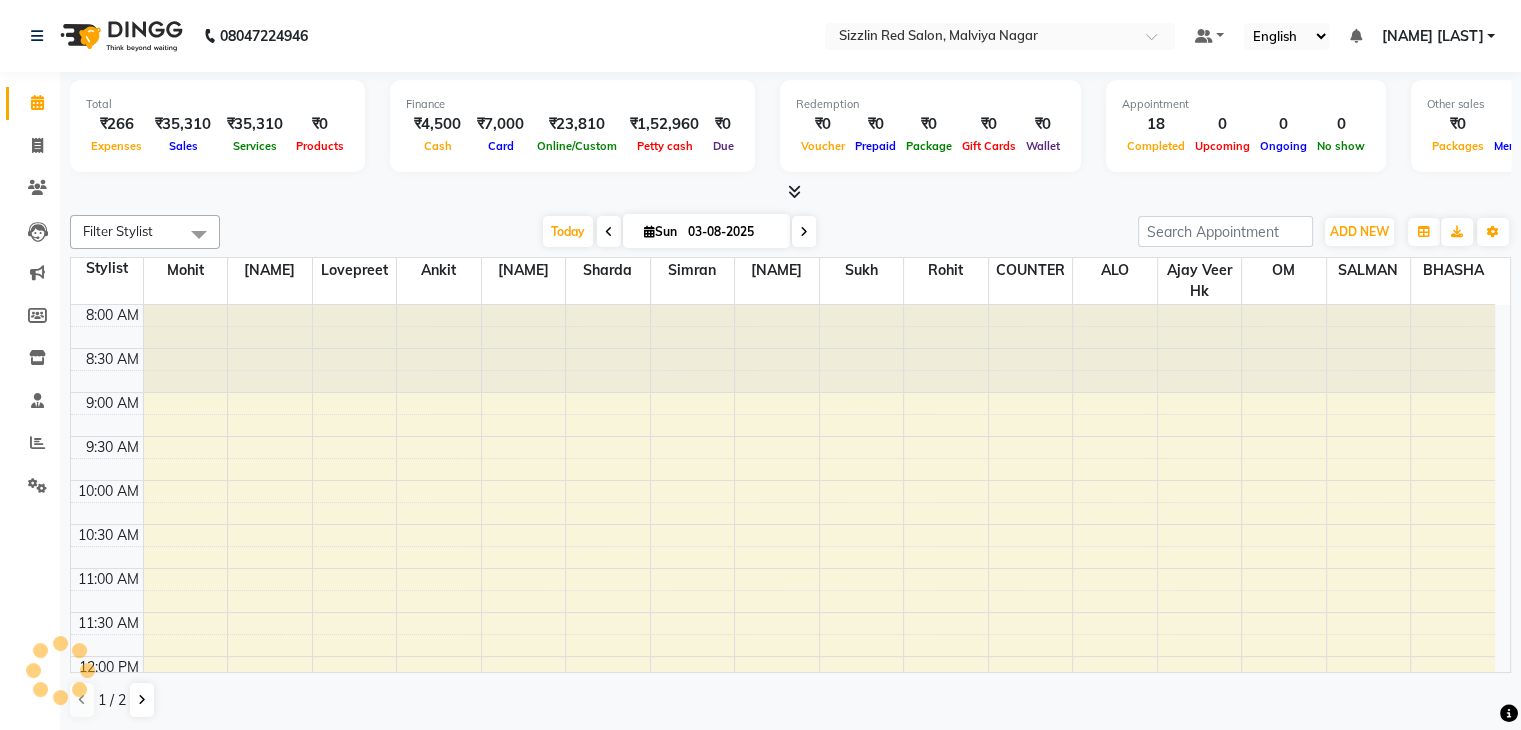 scroll, scrollTop: 0, scrollLeft: 0, axis: both 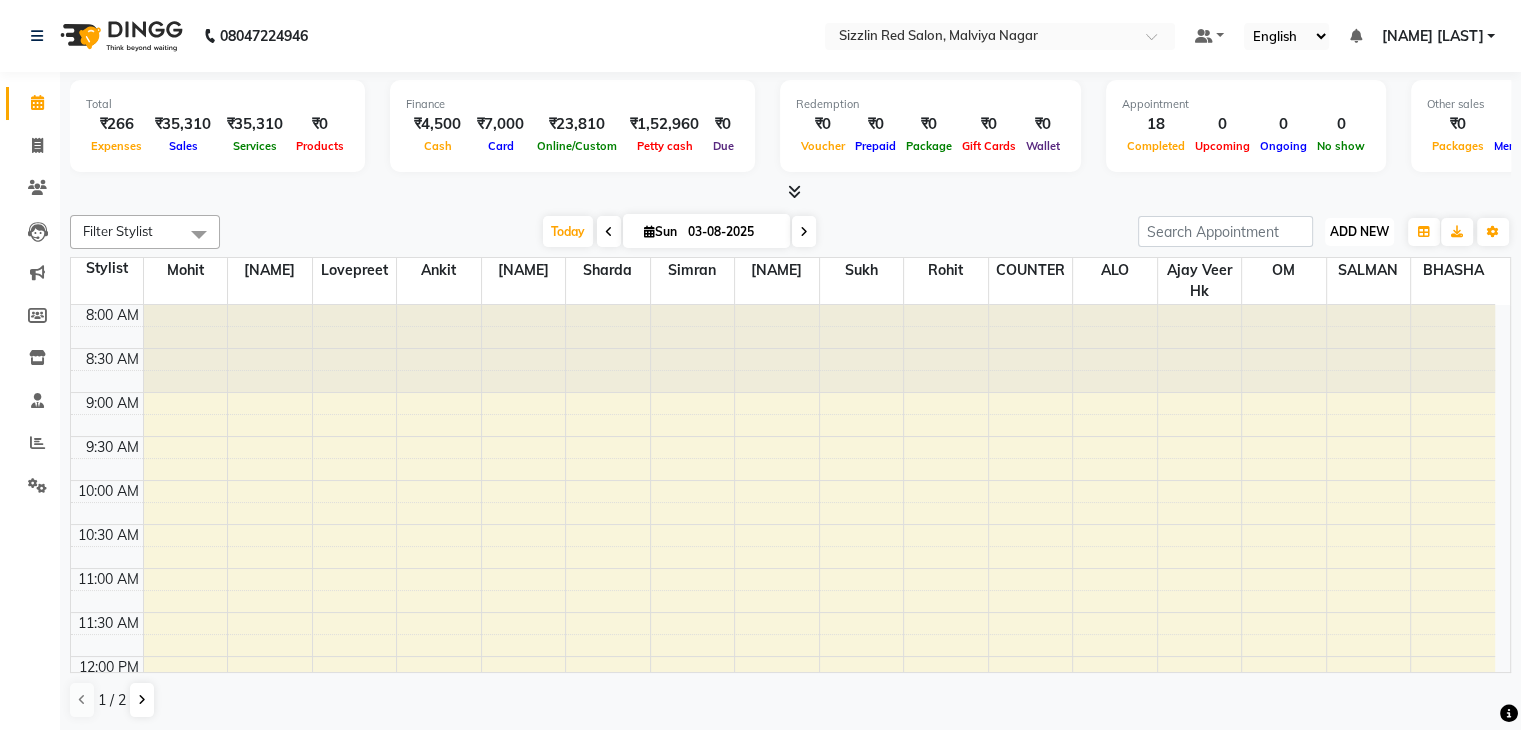 click on "ADD NEW Toggle Dropdown" at bounding box center (1359, 232) 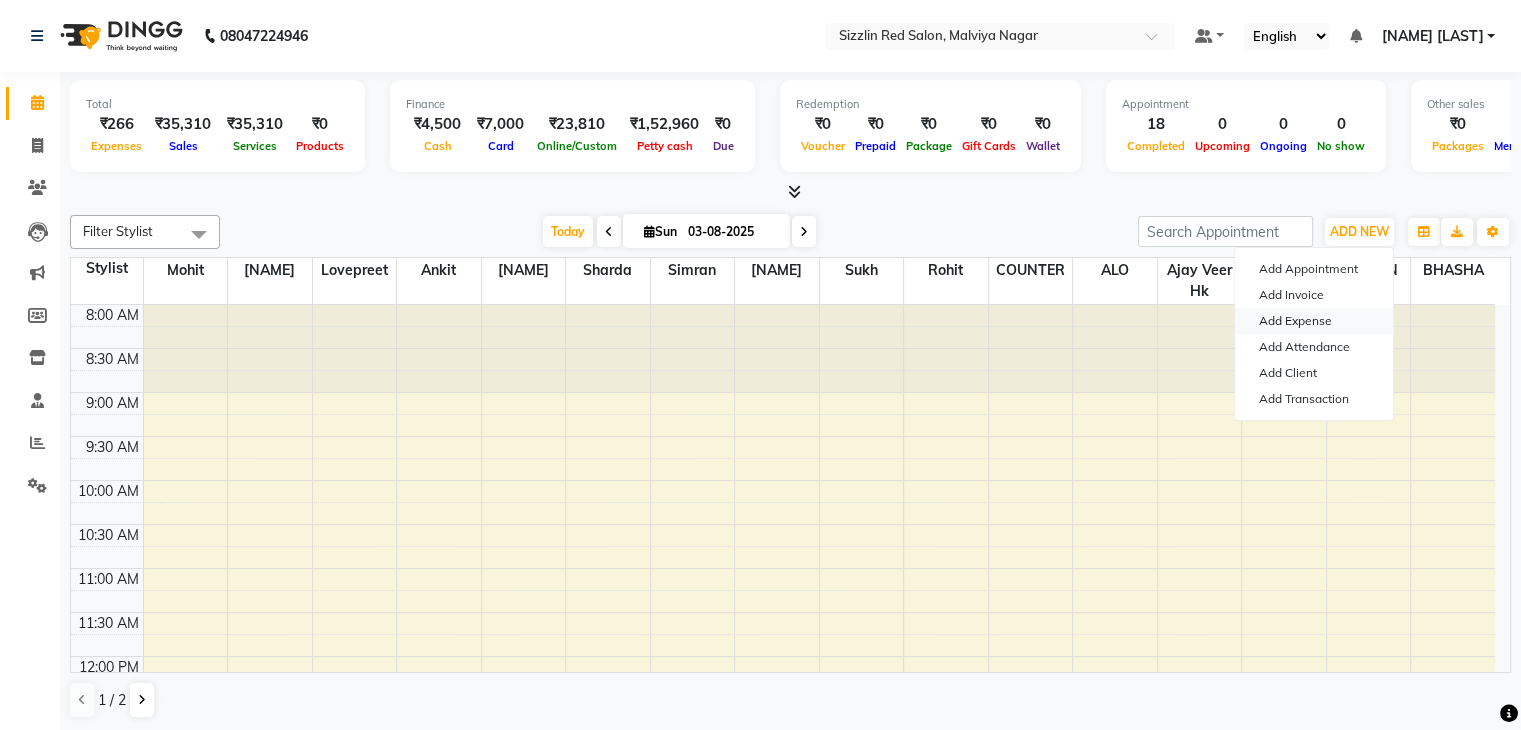 click on "Add Expense" at bounding box center [1314, 321] 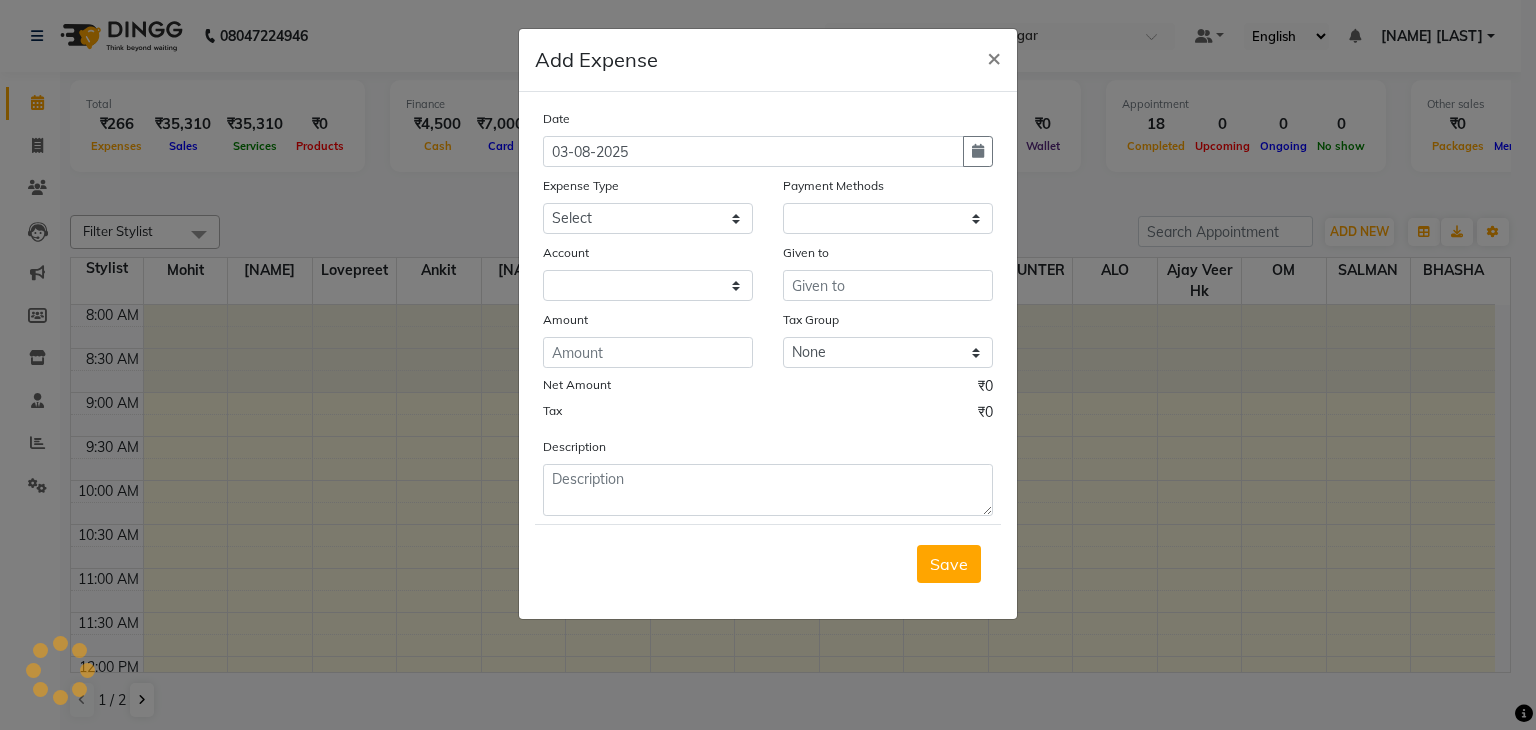 select on "1" 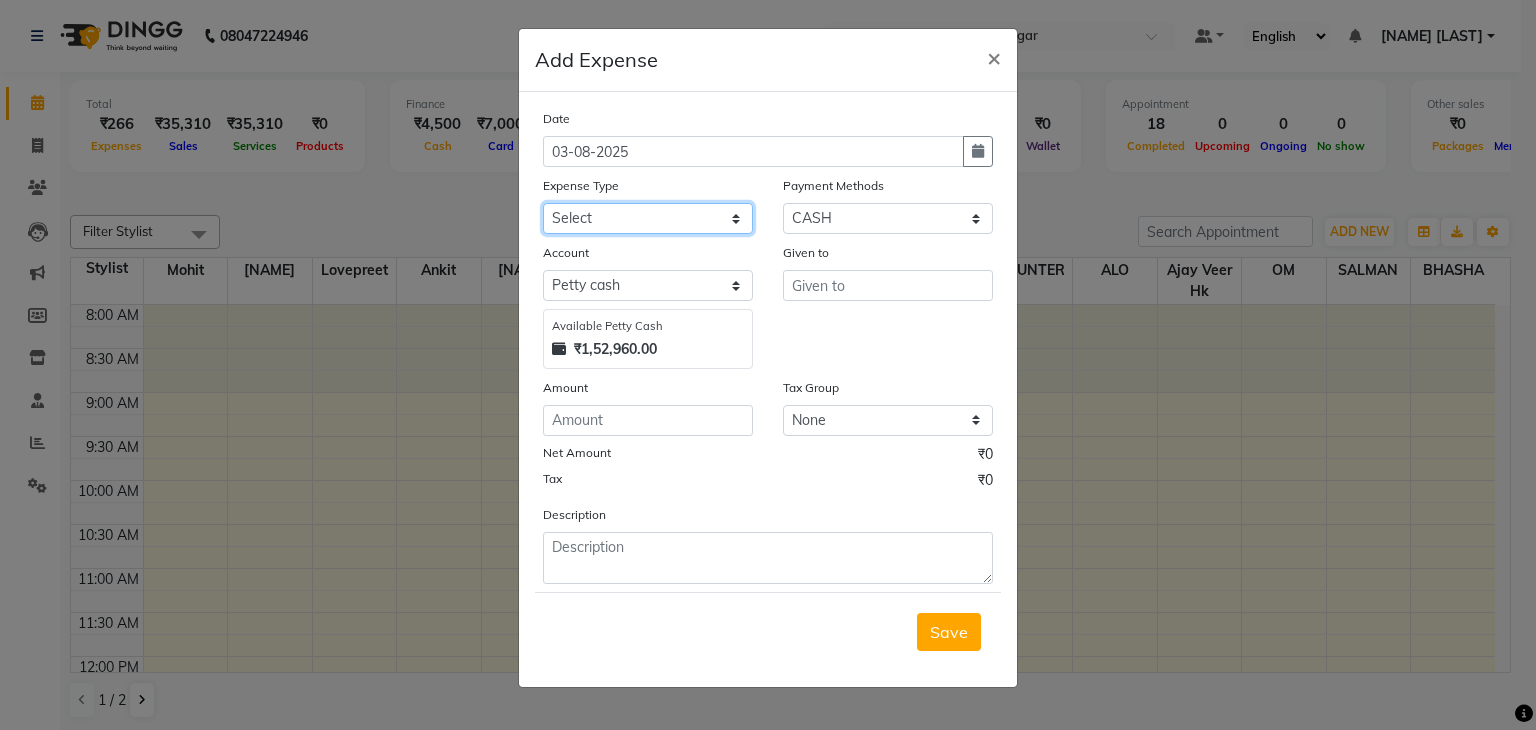 click on "Select Advance Salary Bank charges Car maintenance  Cash transfer to bank Cash transfer to hub Client Snacks Clinical charges Equipment Fuel Govt fee Incentive Insurance International purchase Loan Repayment Maintenance Marketing Miscellaneous MRA Other Pantry Product Rent Salary Staff Snacks Tax Tea & Refreshment Utilities" 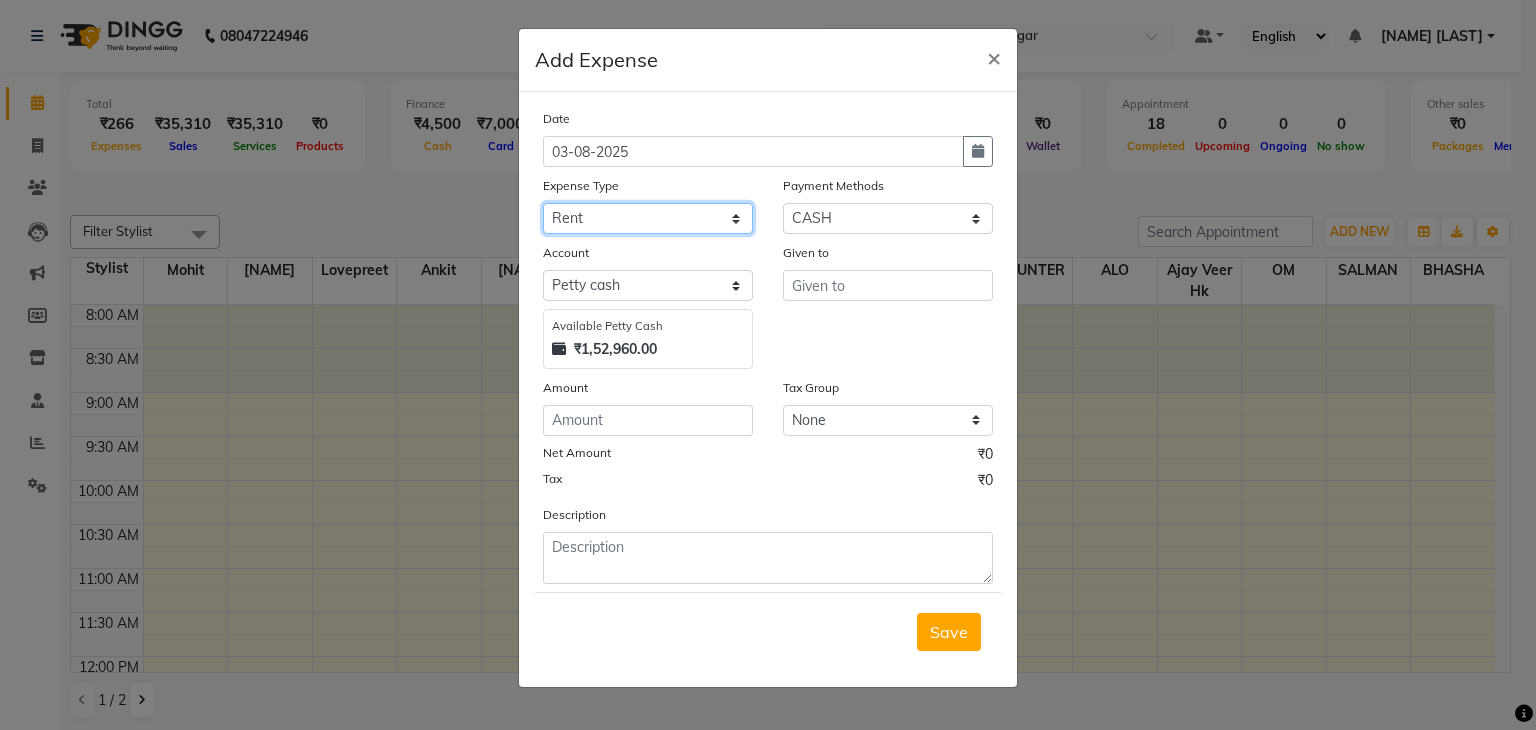 click on "Select Advance Salary Bank charges Car maintenance  Cash transfer to bank Cash transfer to hub Client Snacks Clinical charges Equipment Fuel Govt fee Incentive Insurance International purchase Loan Repayment Maintenance Marketing Miscellaneous MRA Other Pantry Product Rent Salary Staff Snacks Tax Tea & Refreshment Utilities" 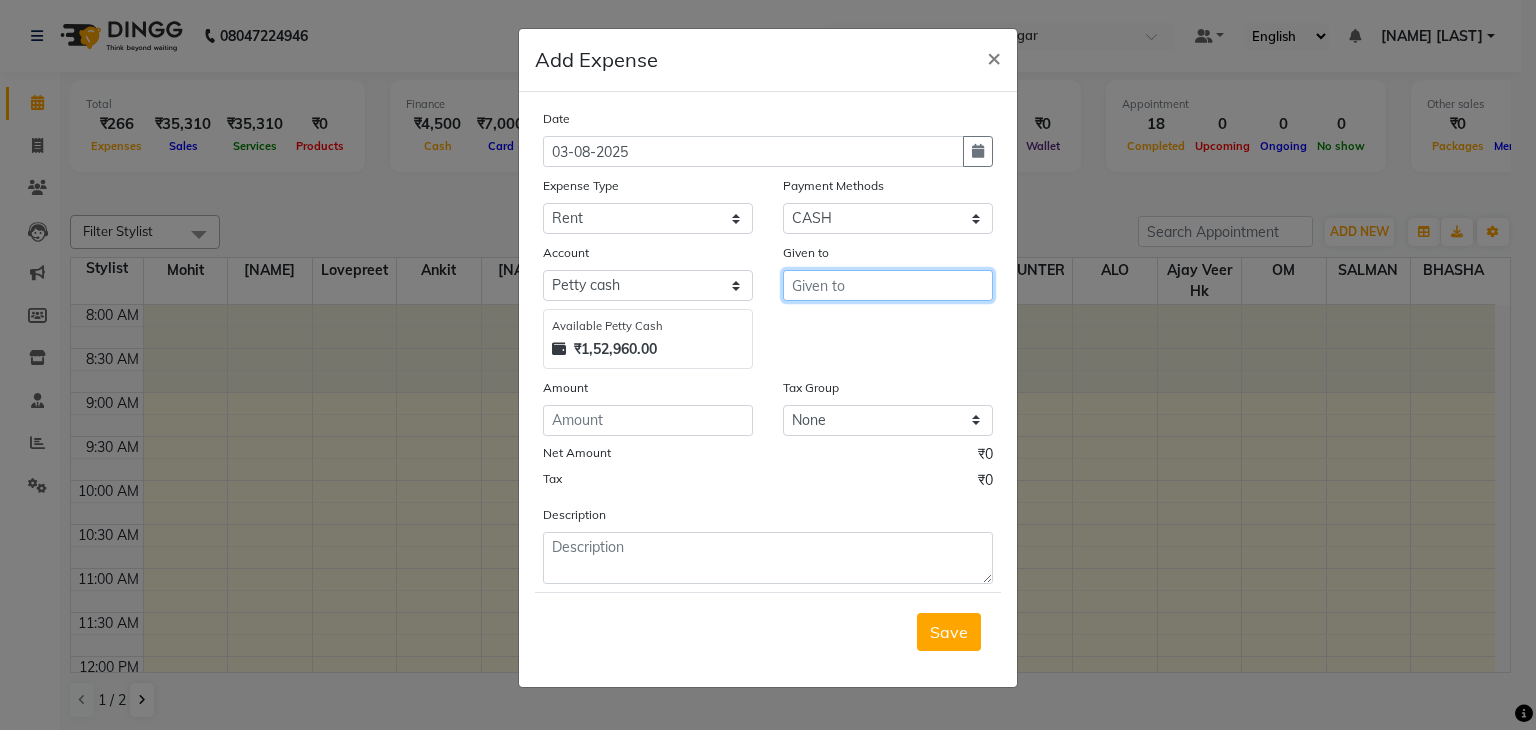 click at bounding box center (888, 285) 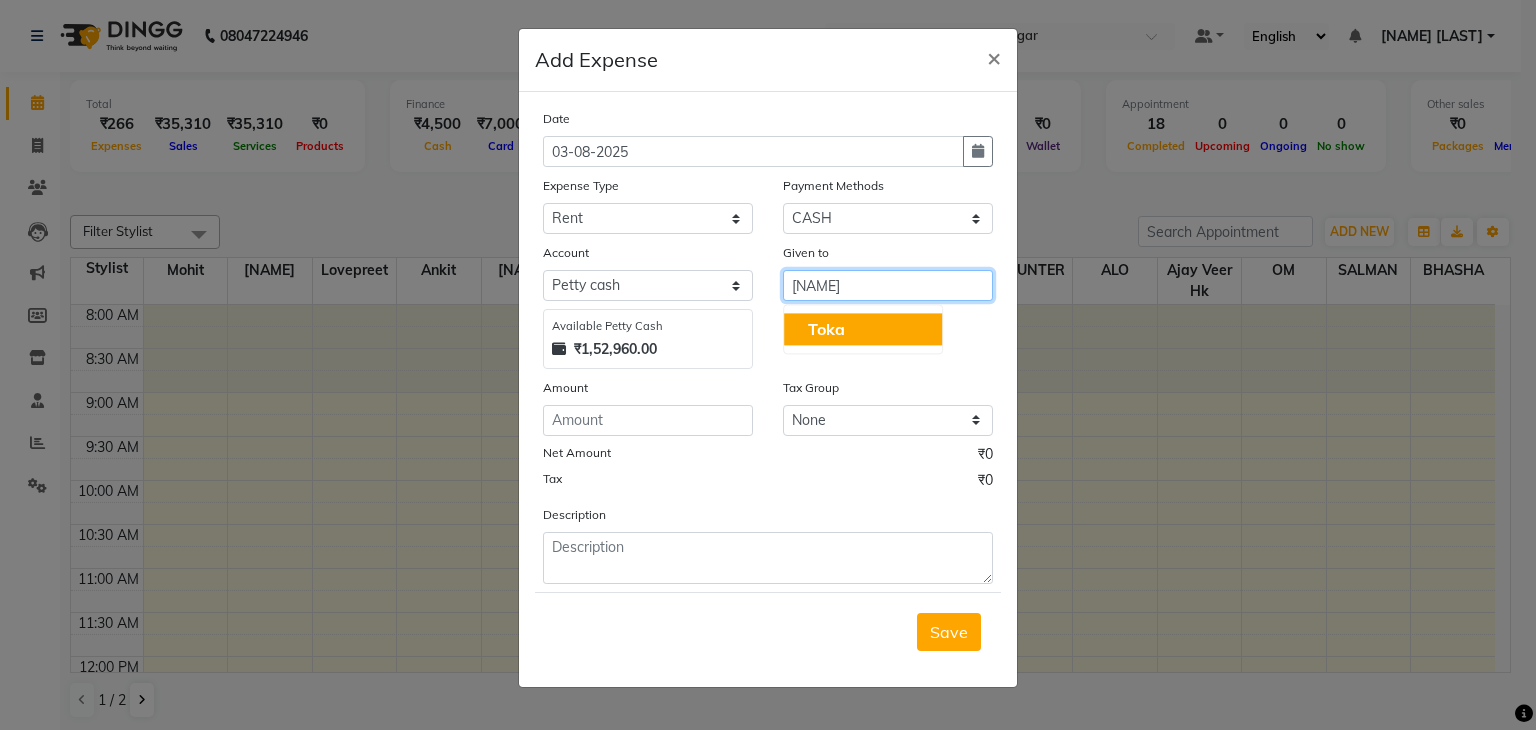 click on "Toka" at bounding box center (863, 329) 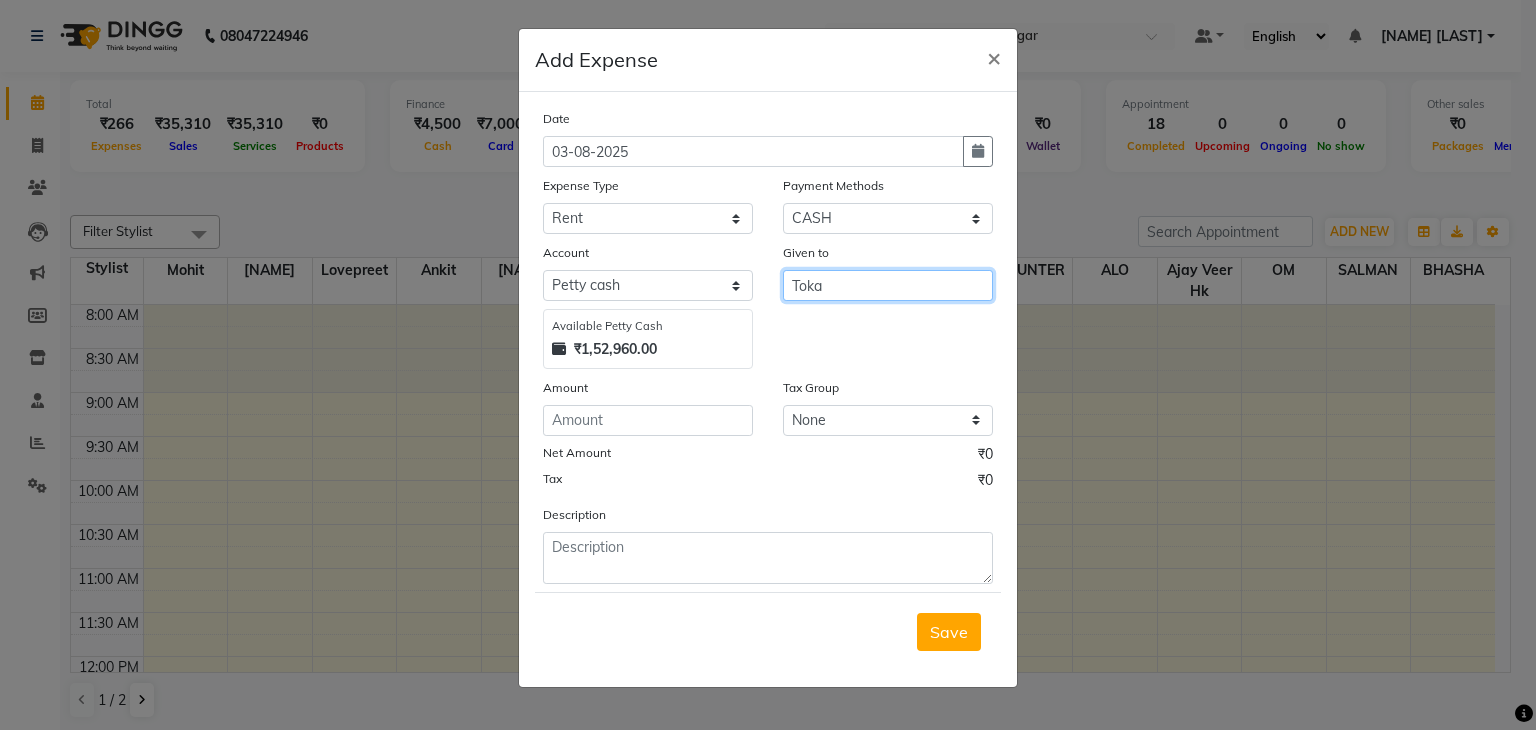type on "Toka" 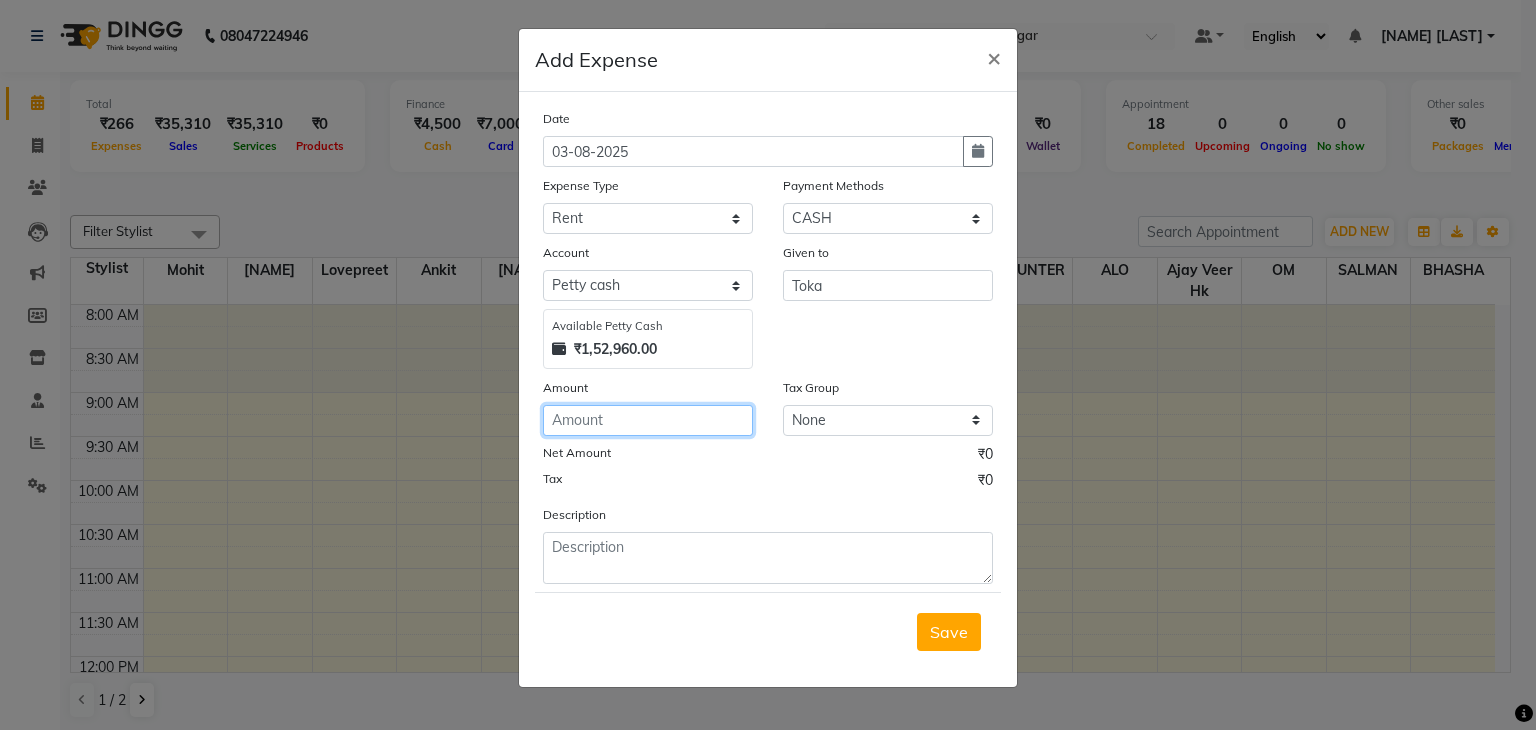 click 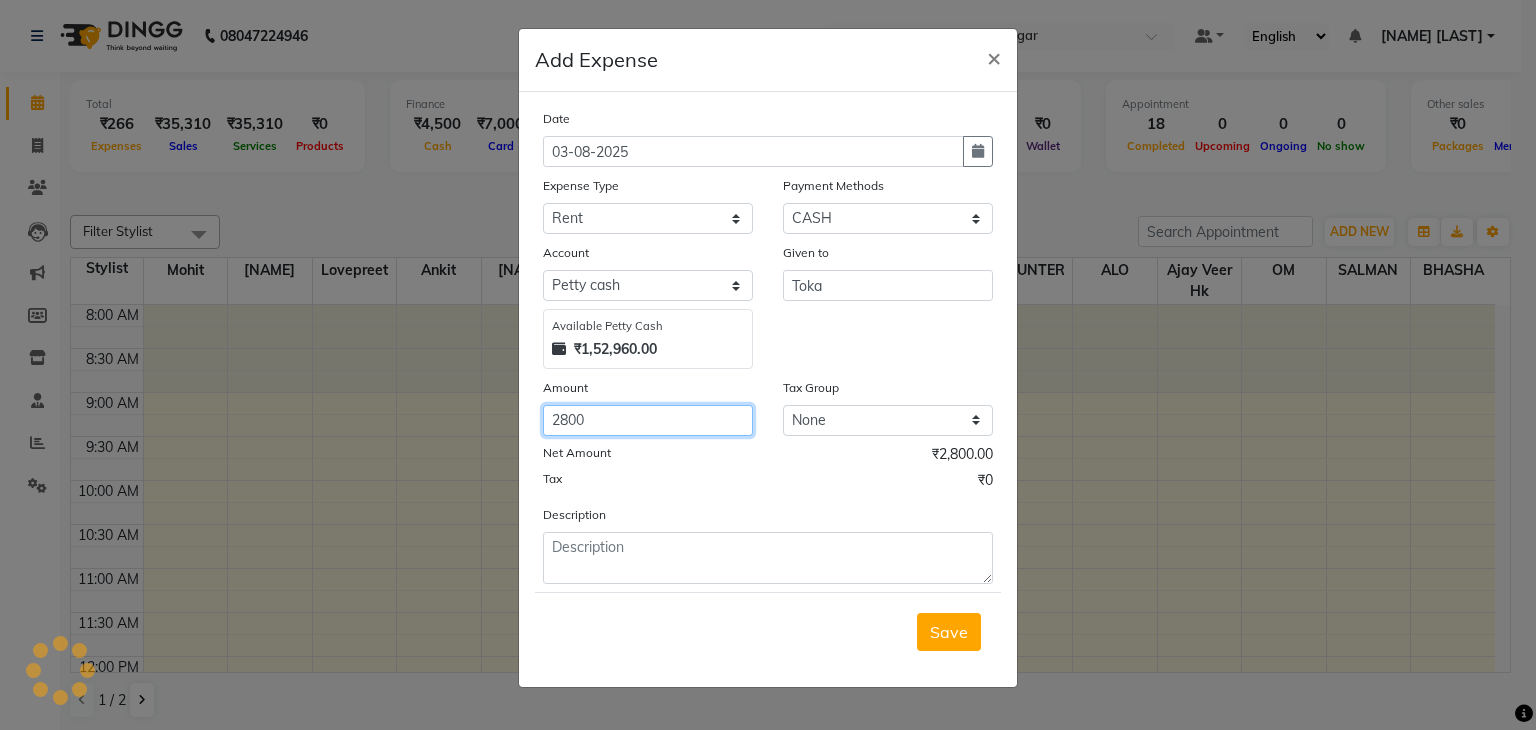 type on "2800" 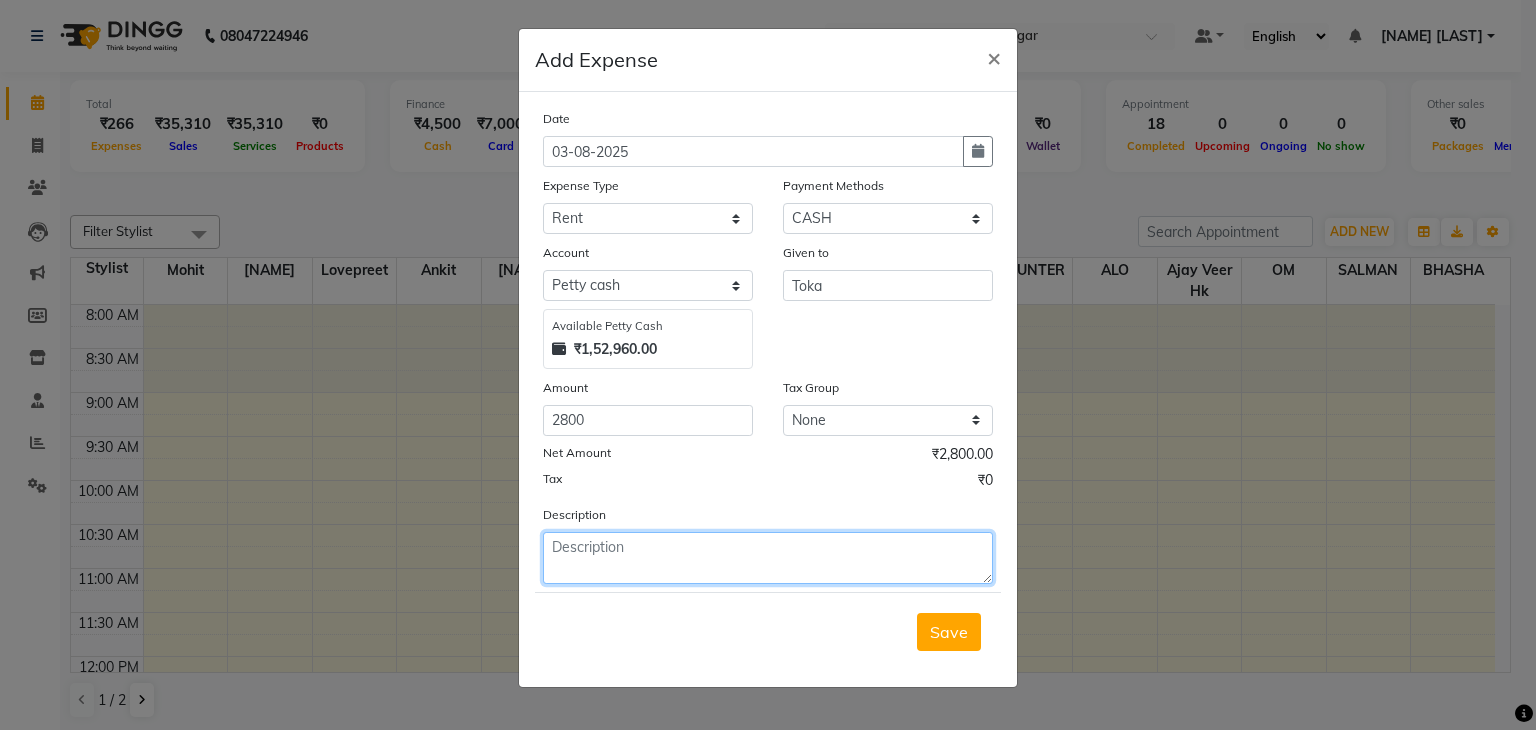 click 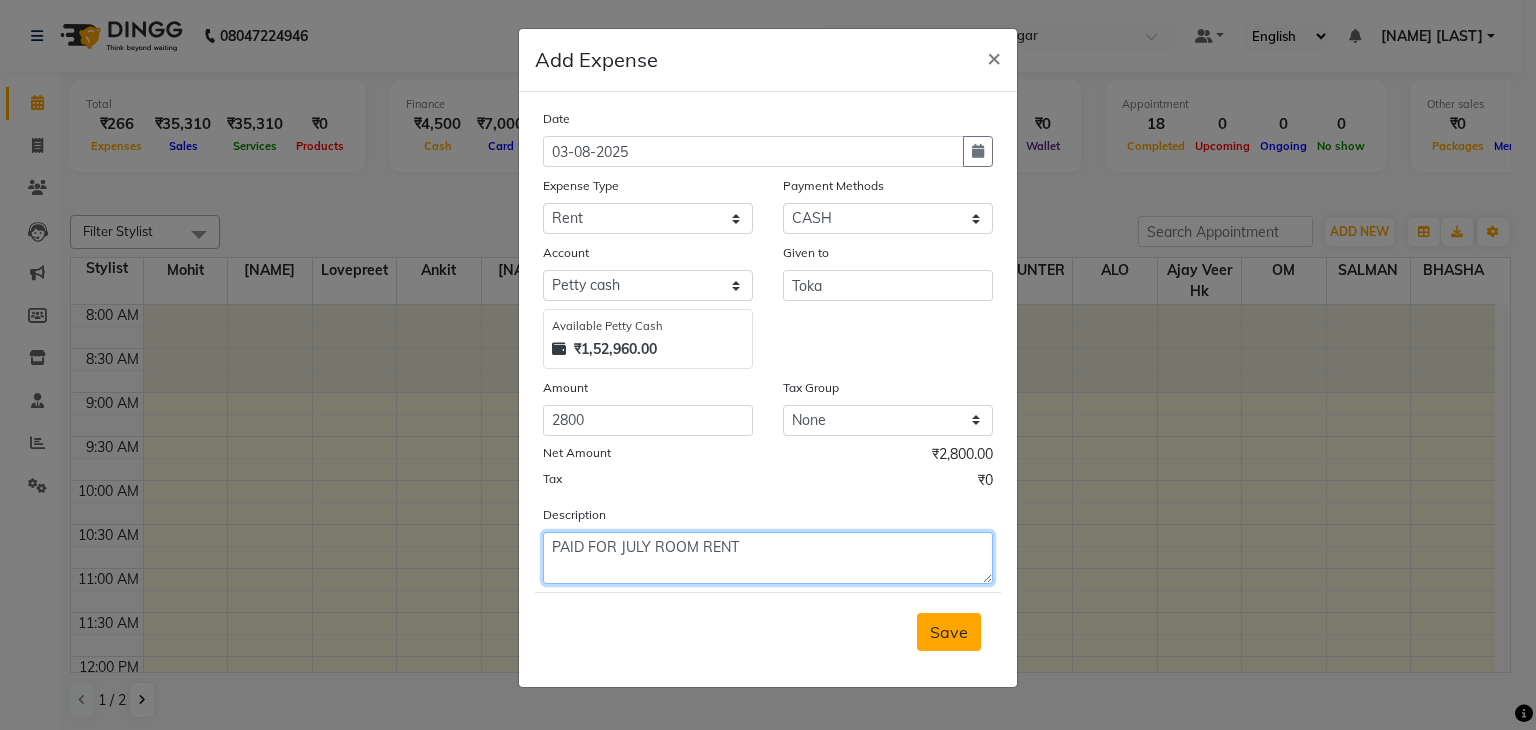 type on "PAID FOR JULY ROOM RENT" 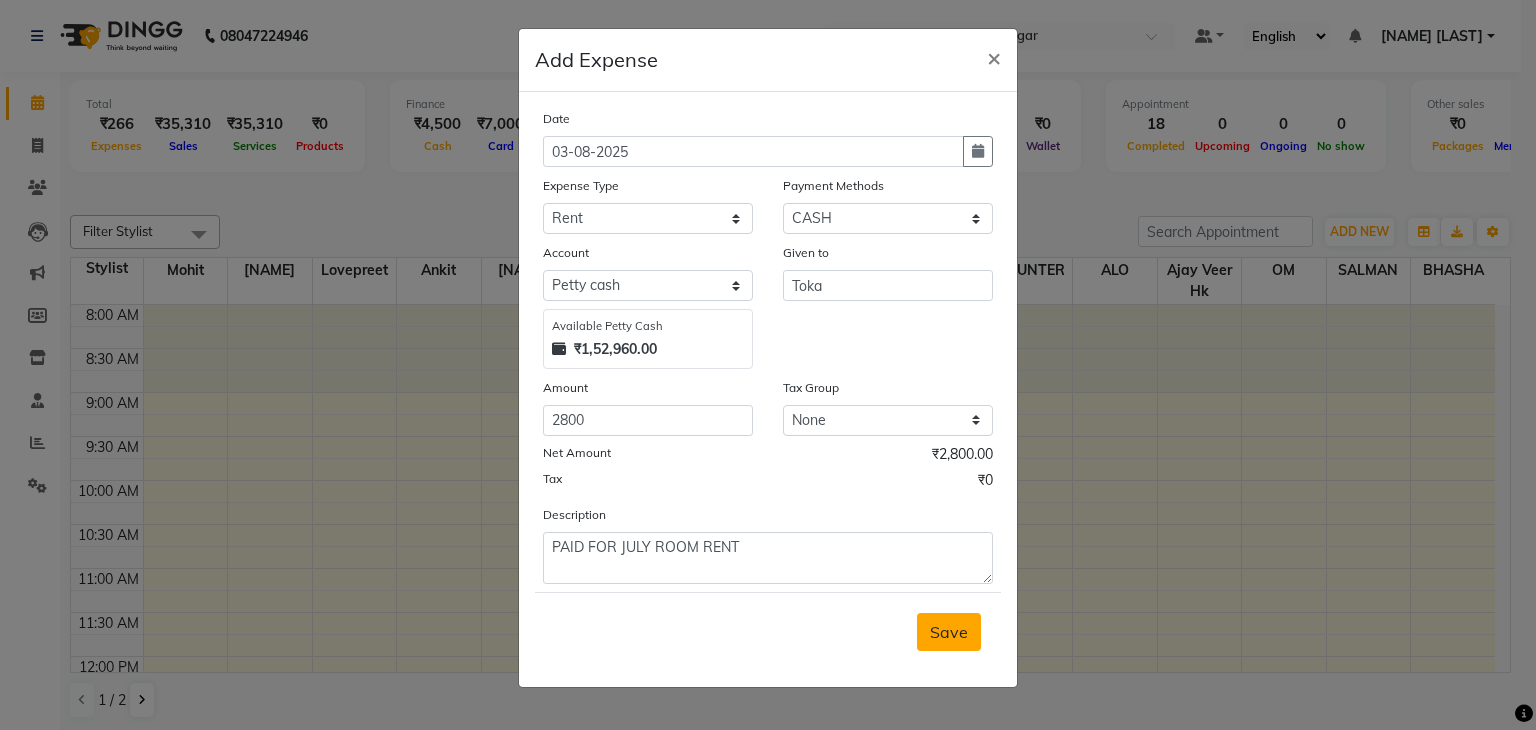 click on "Save" at bounding box center [949, 632] 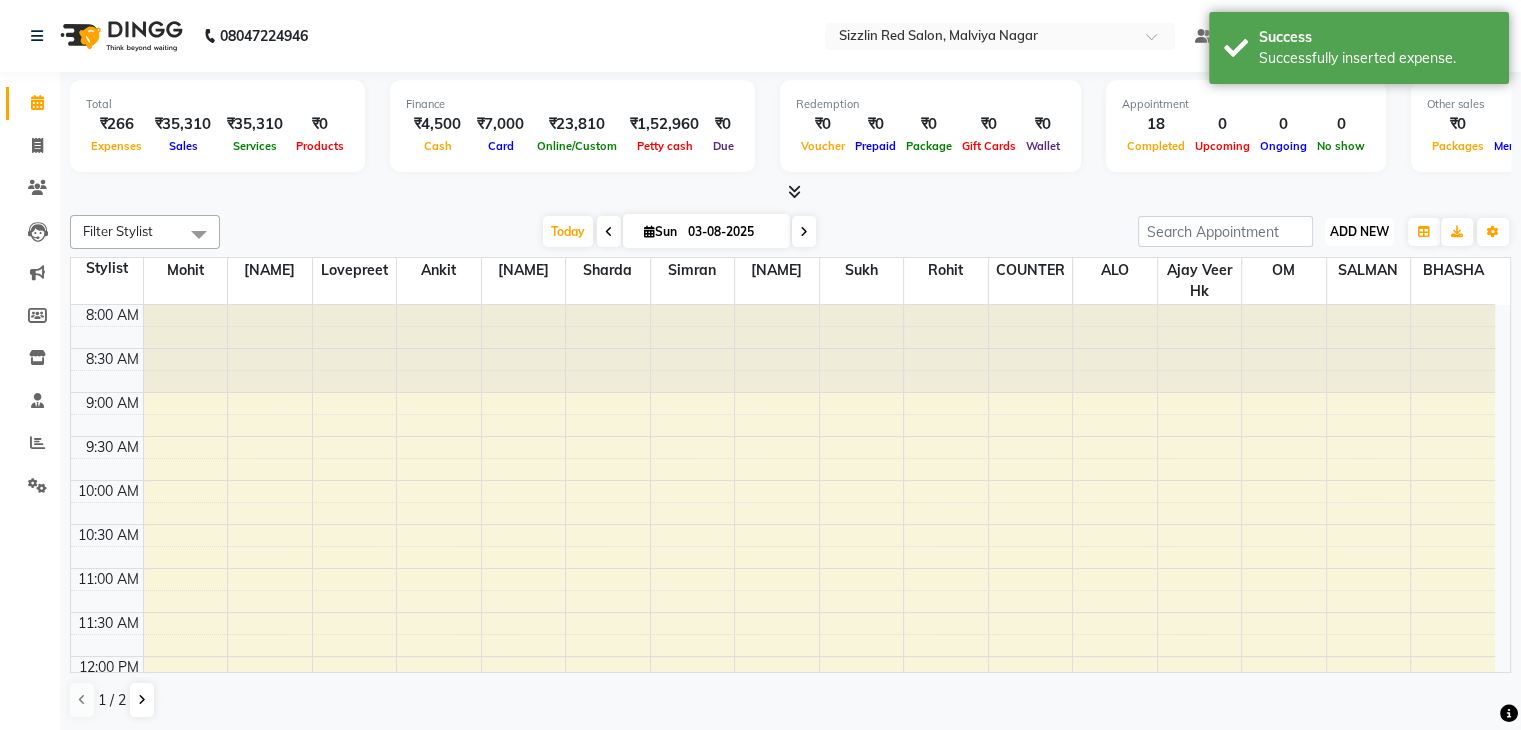 click on "ADD NEW" at bounding box center [1359, 231] 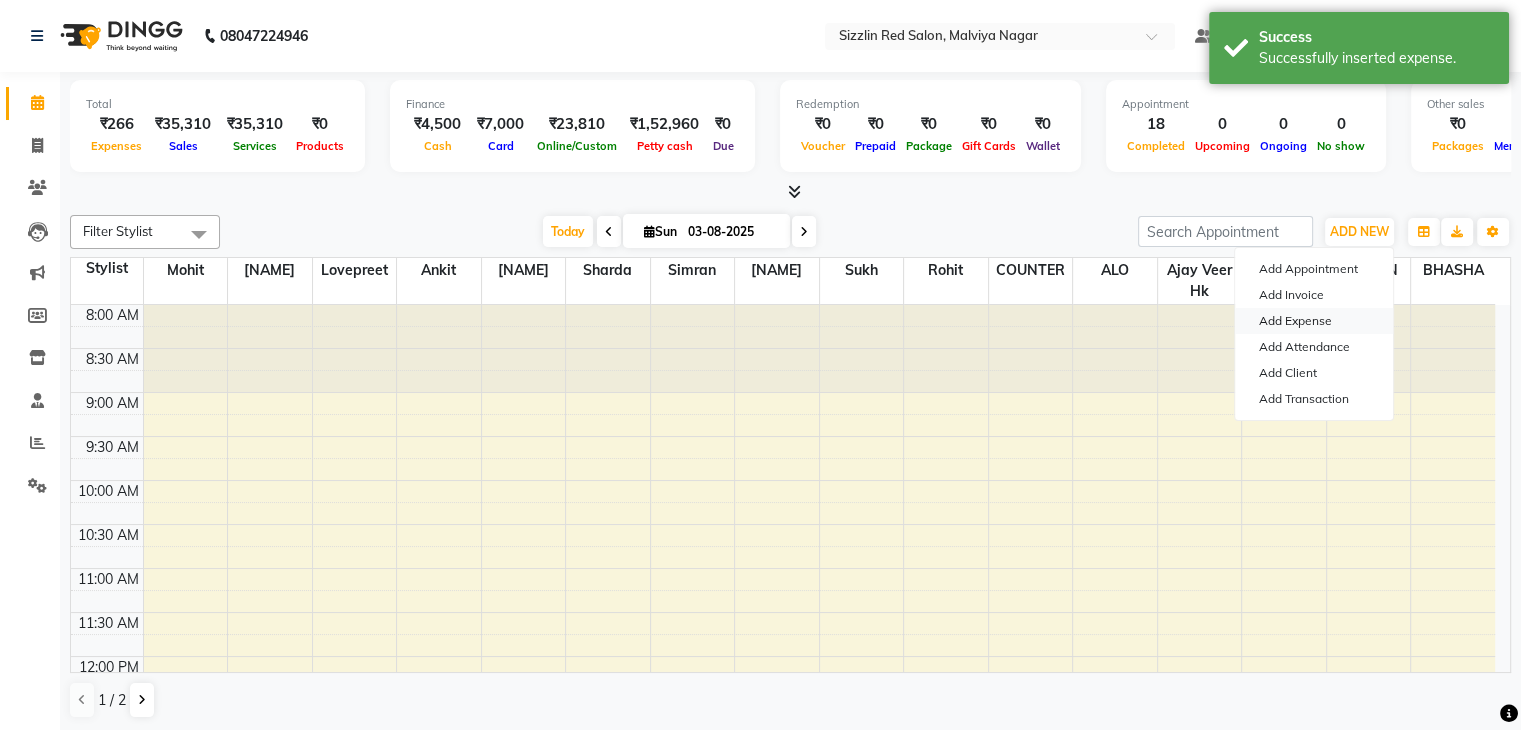 click on "Add Expense" at bounding box center [1314, 321] 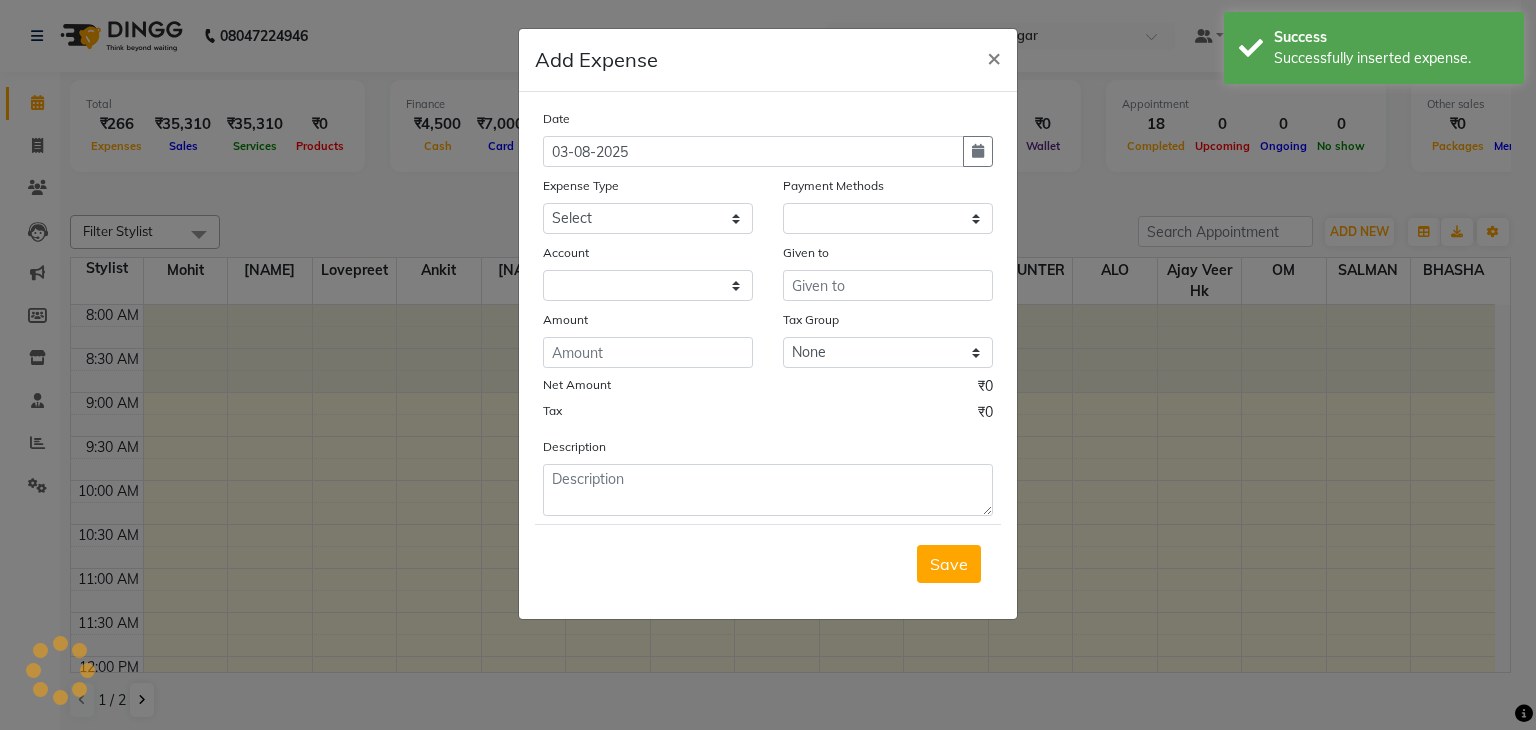 select on "1" 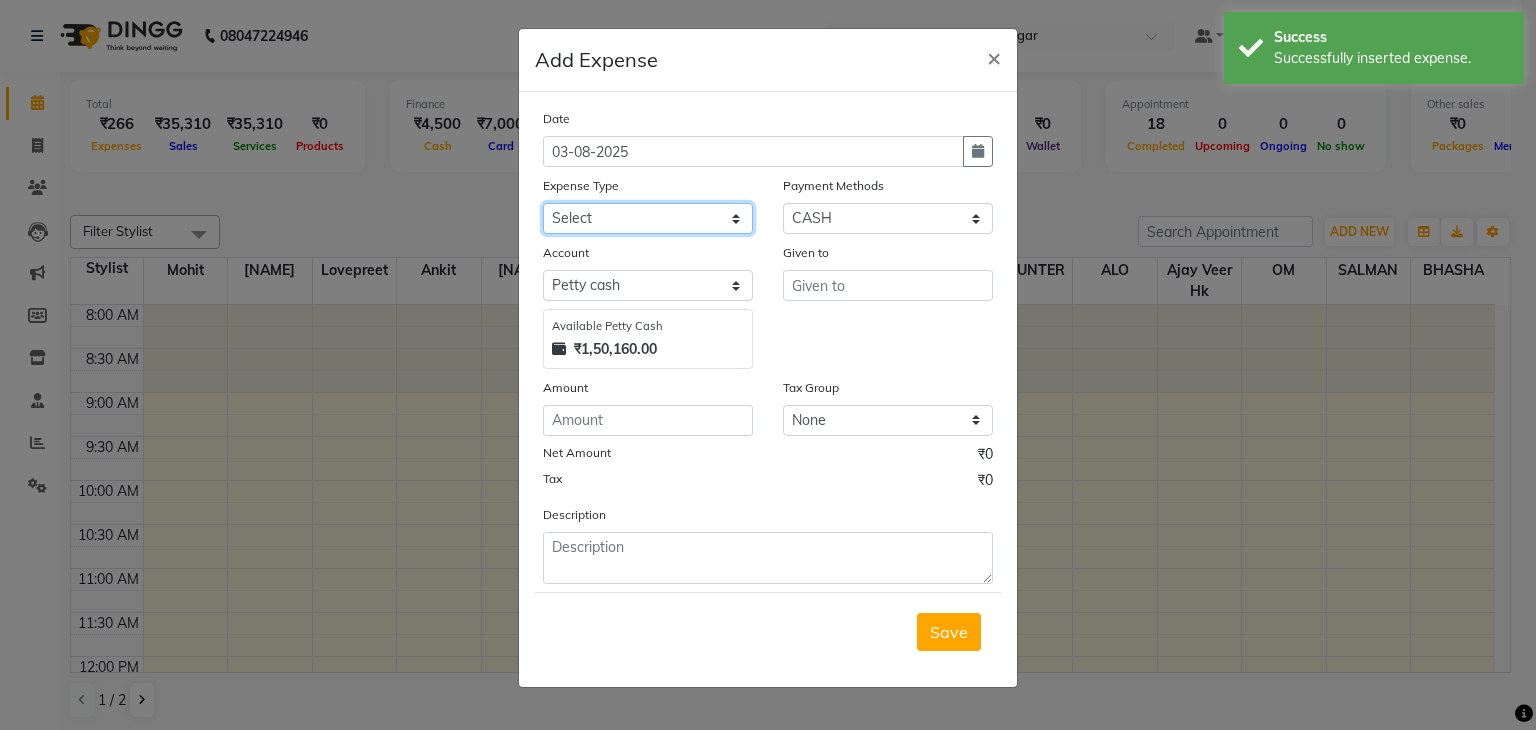 click on "Select Advance Salary Bank charges Car maintenance  Cash transfer to bank Cash transfer to hub Client Snacks Clinical charges Equipment Fuel Govt fee Incentive Insurance International purchase Loan Repayment Maintenance Marketing Miscellaneous MRA Other Pantry Product Rent Salary Staff Snacks Tax Tea & Refreshment Utilities" 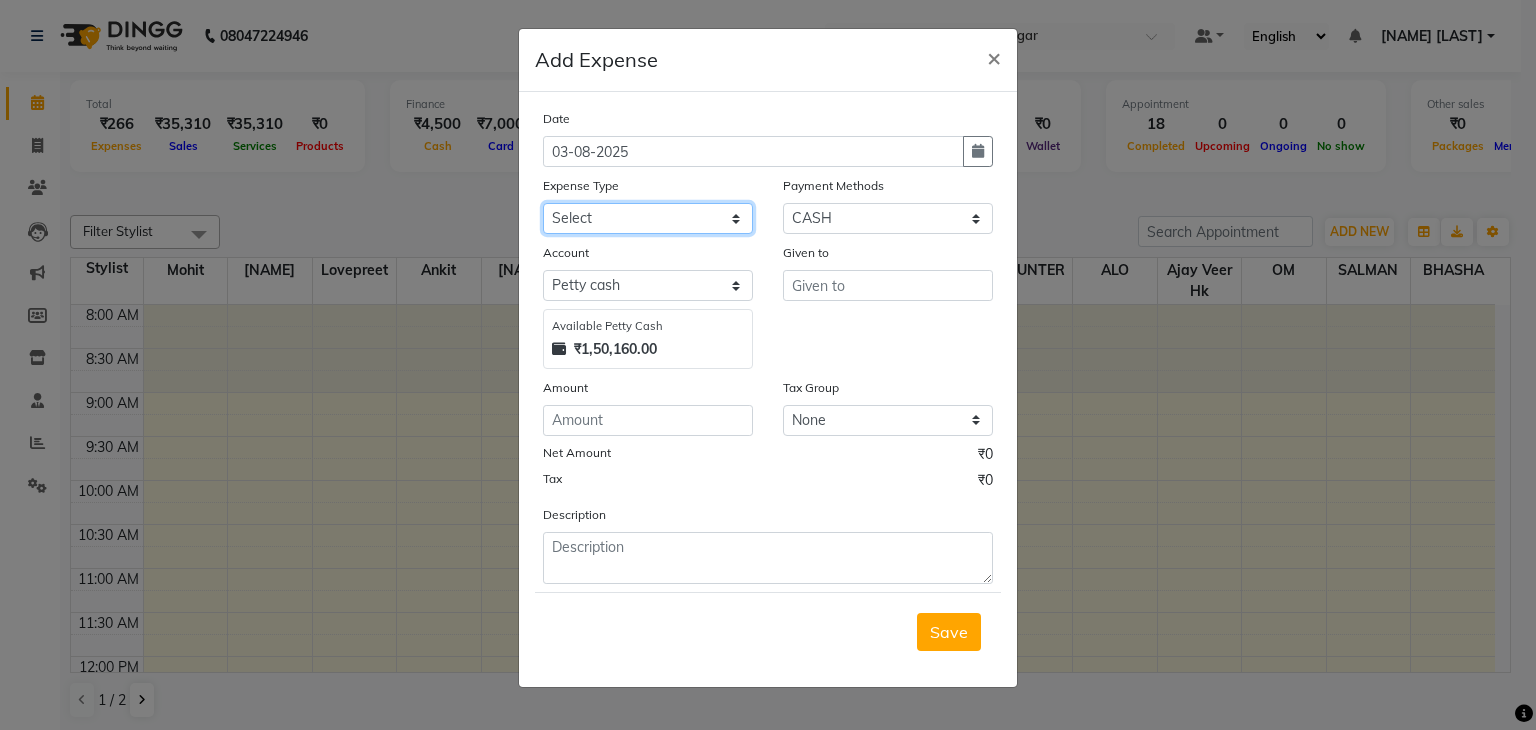 select on "16" 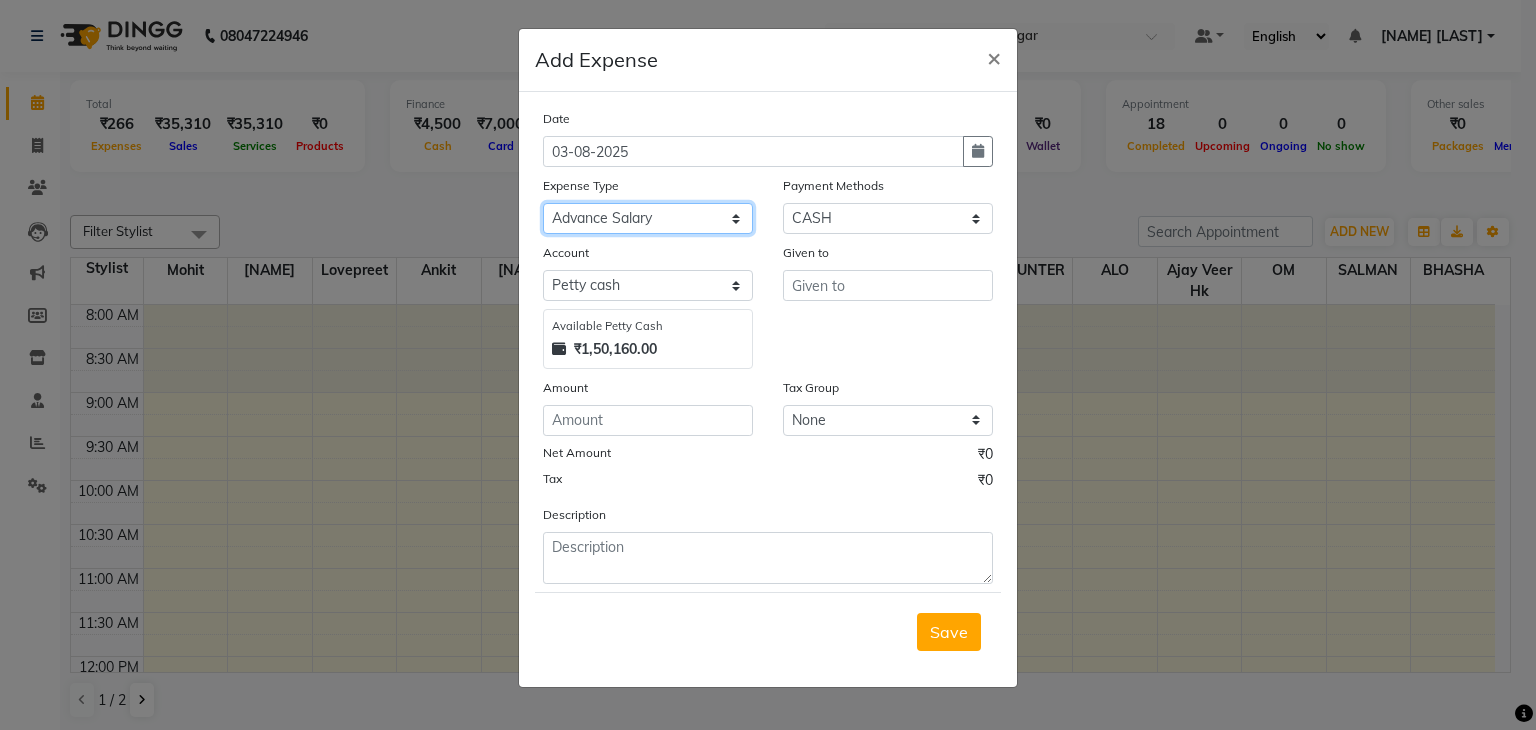 click on "Select Advance Salary Bank charges Car maintenance  Cash transfer to bank Cash transfer to hub Client Snacks Clinical charges Equipment Fuel Govt fee Incentive Insurance International purchase Loan Repayment Maintenance Marketing Miscellaneous MRA Other Pantry Product Rent Salary Staff Snacks Tax Tea & Refreshment Utilities" 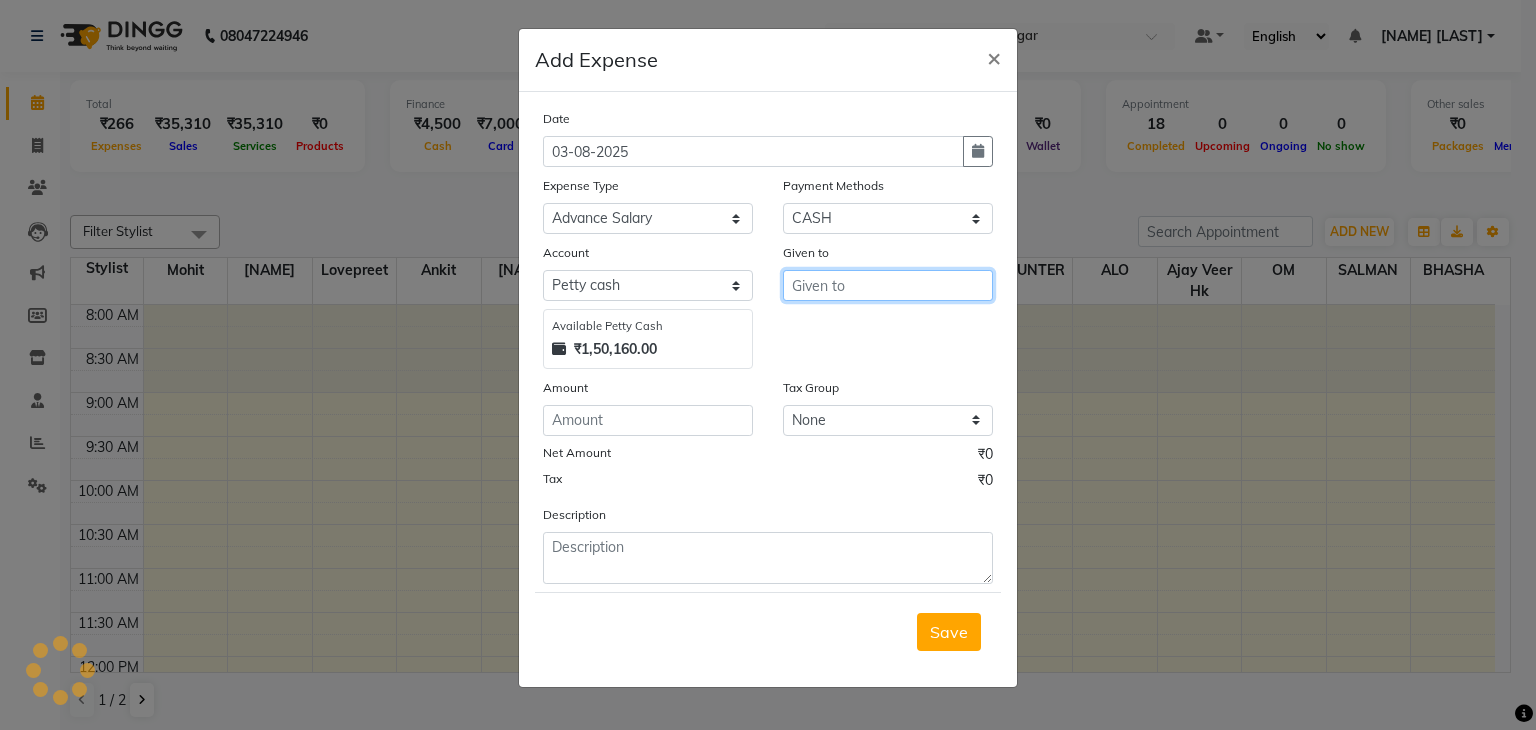 click at bounding box center [888, 285] 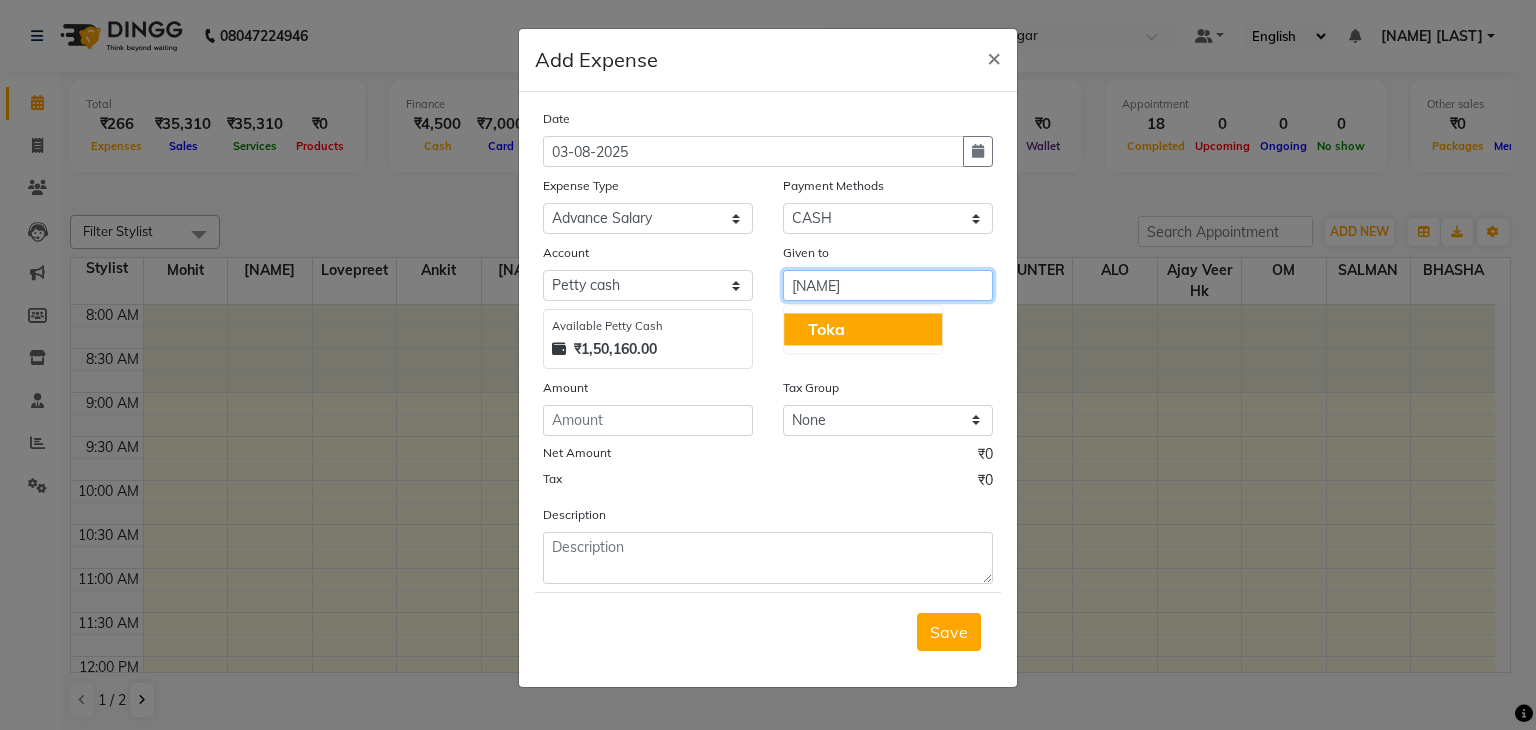 click on "Toka" at bounding box center (863, 329) 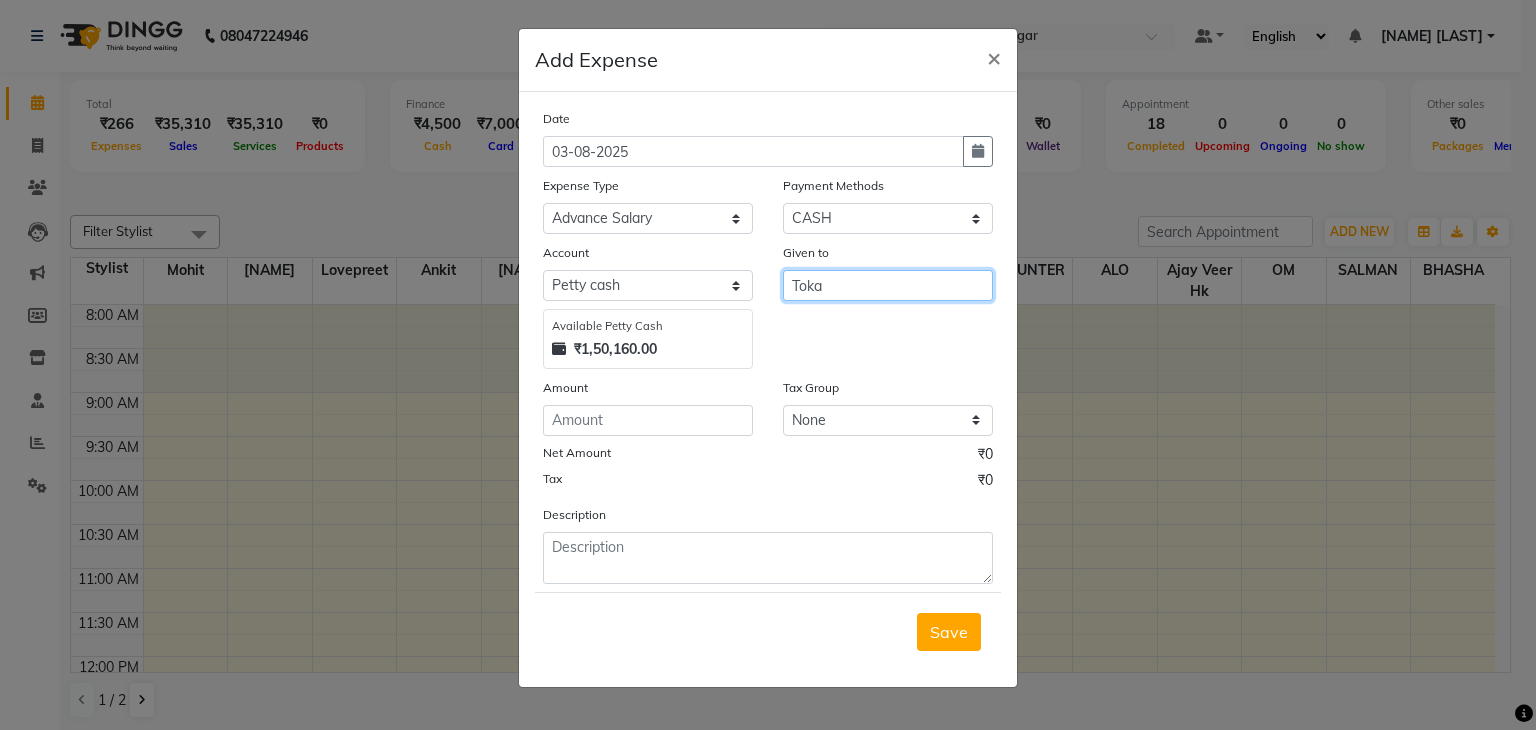 type on "Toka" 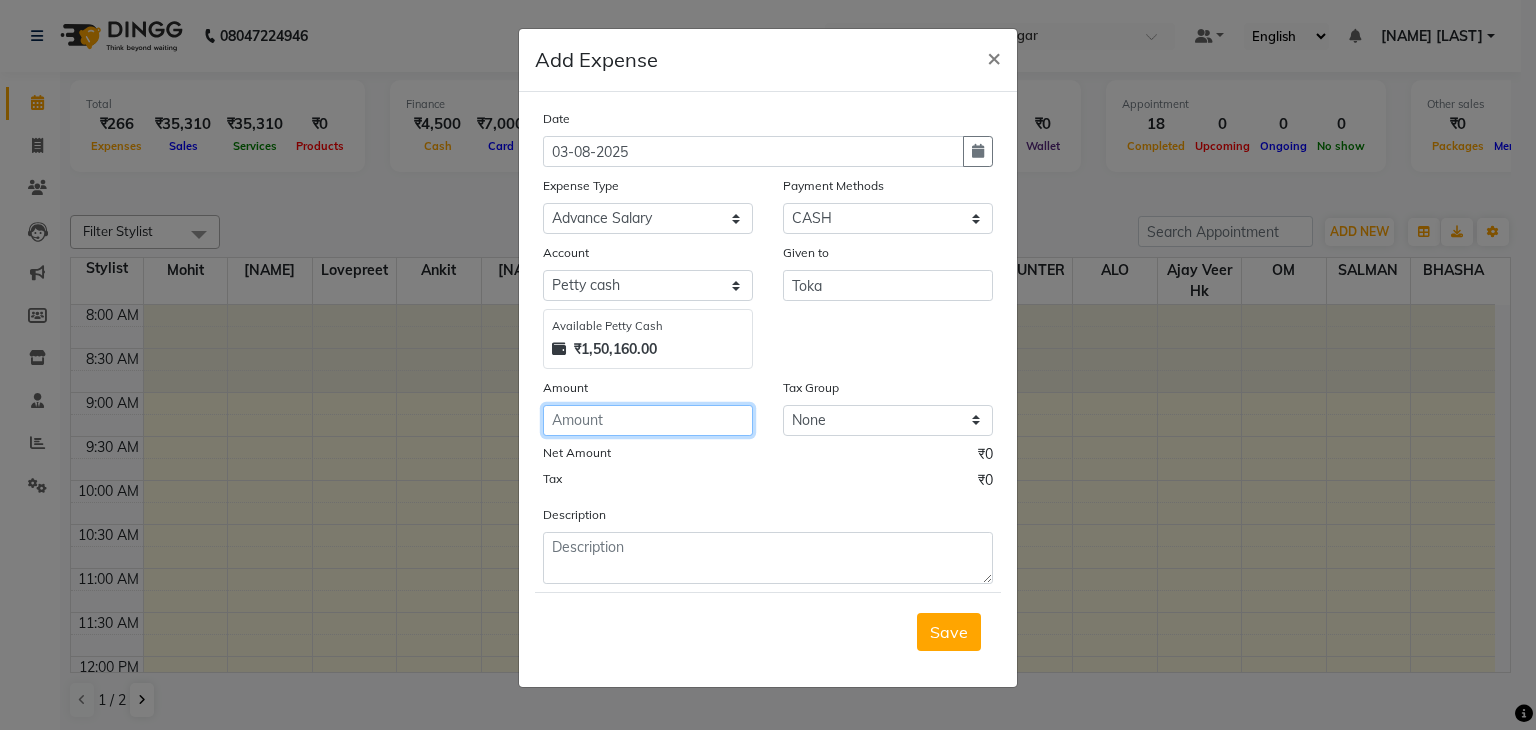 click 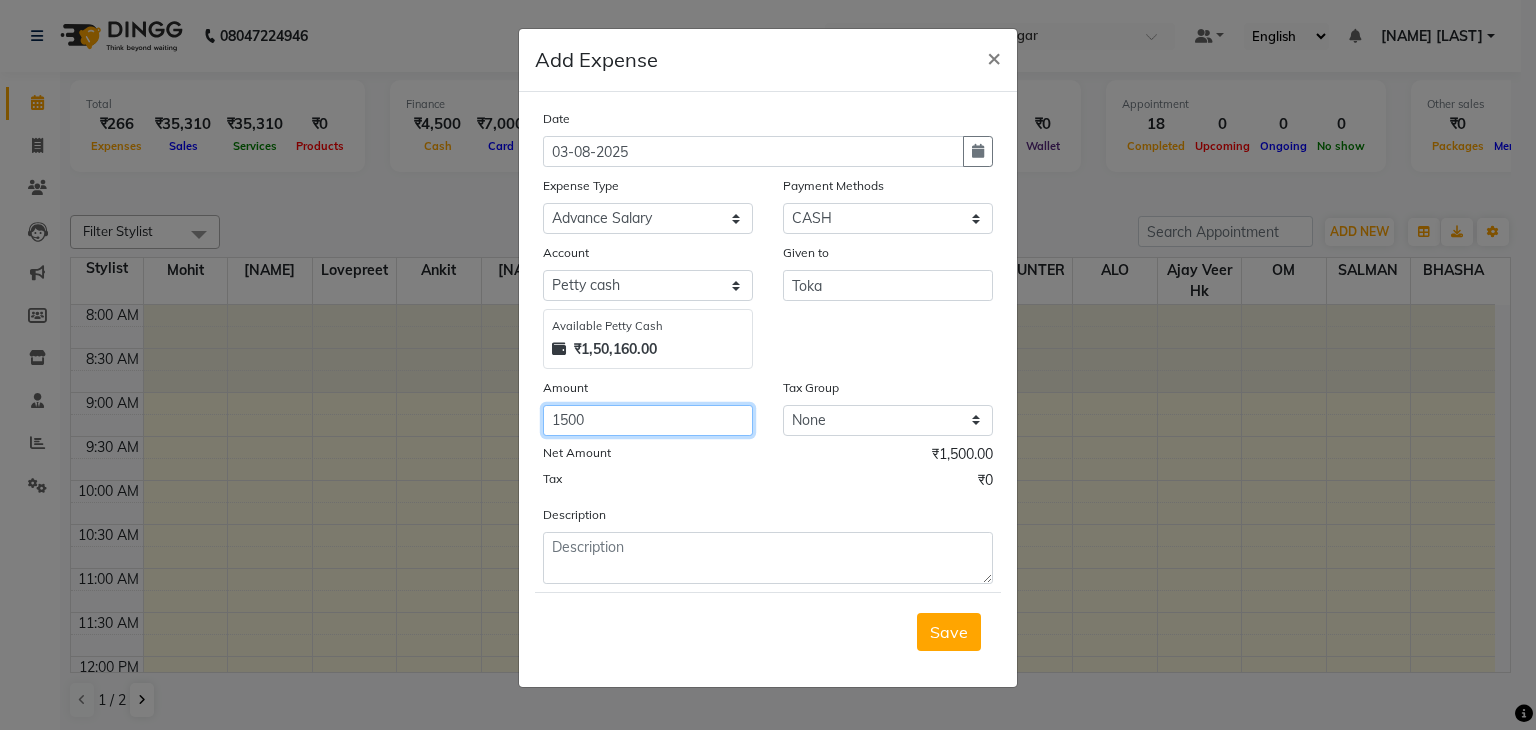 type on "1500" 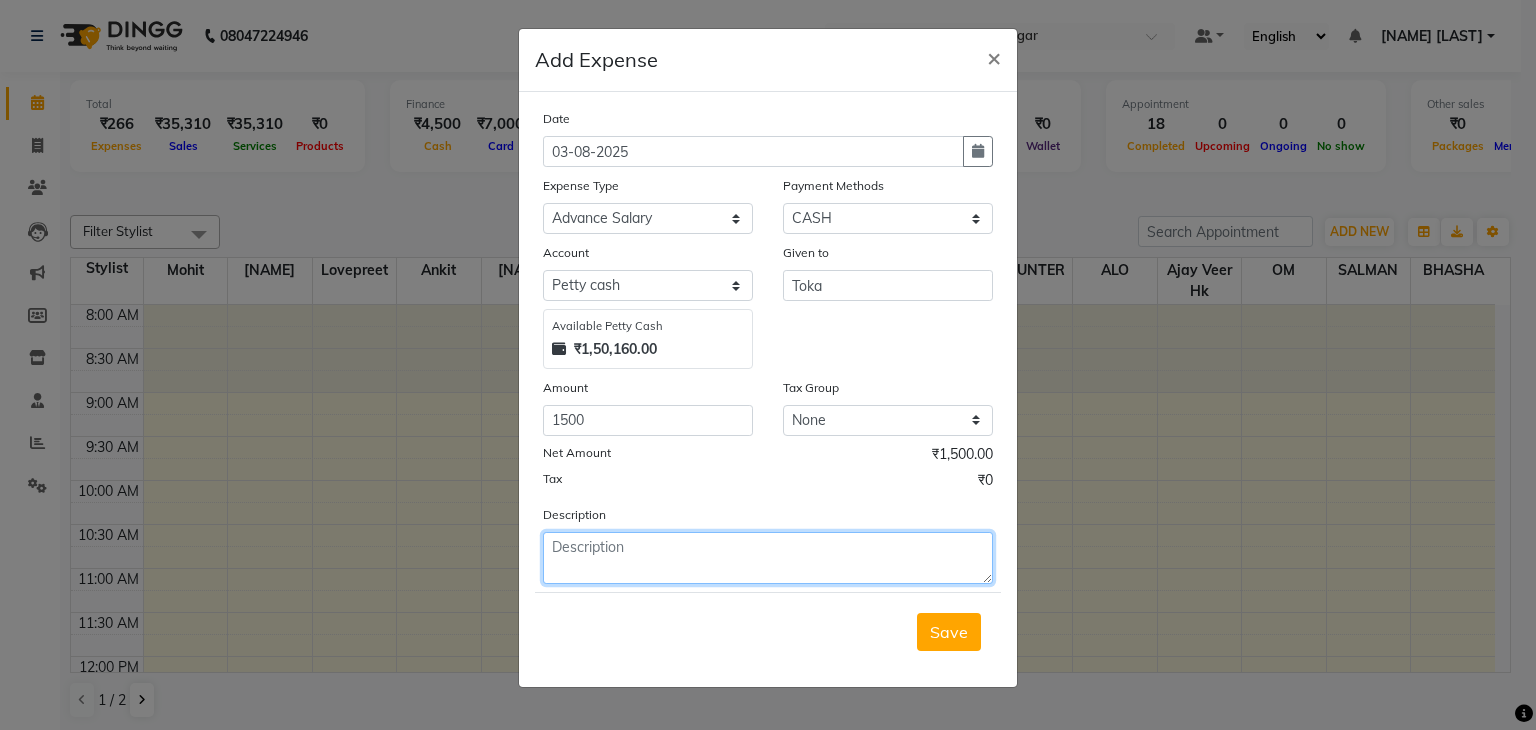 click 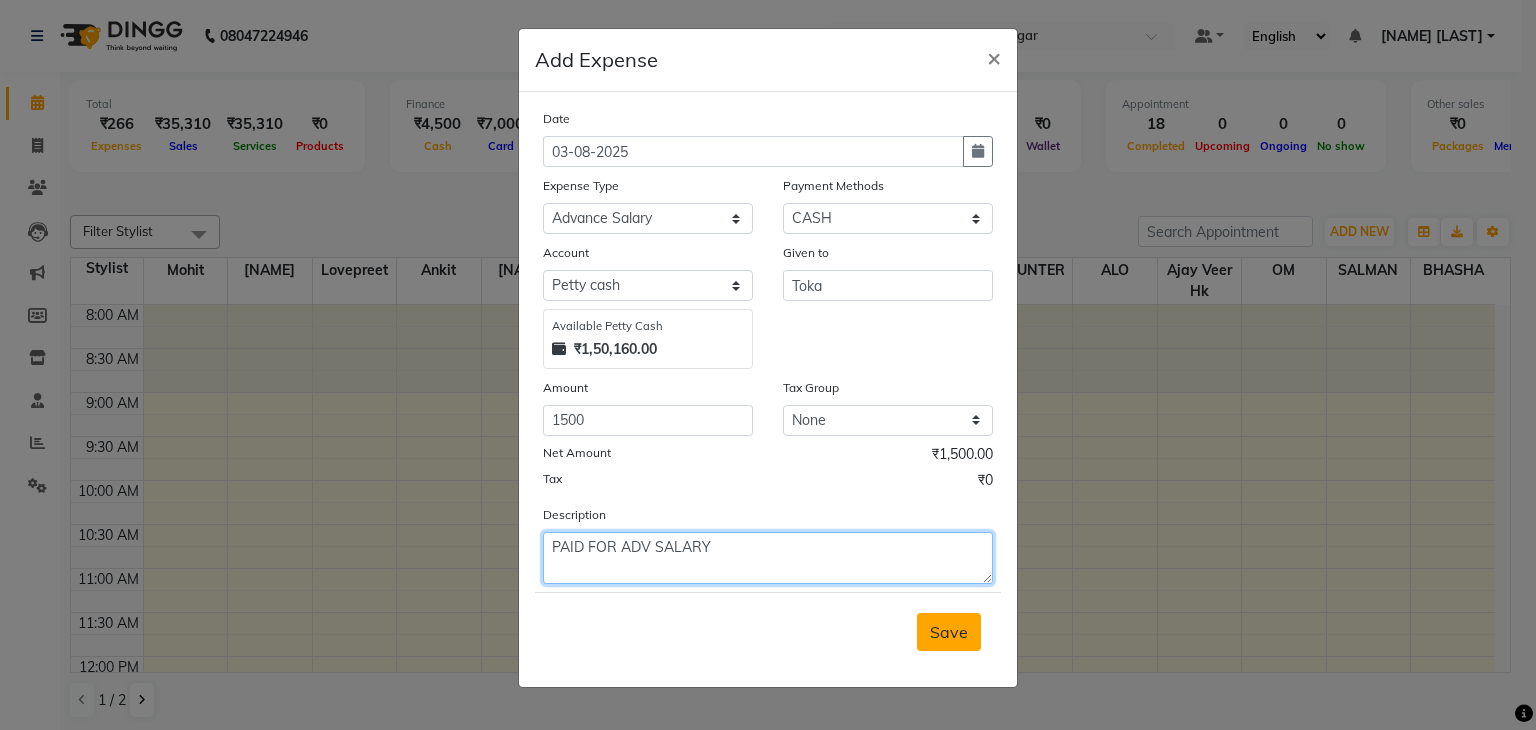 type on "PAID FOR ADV SALARY" 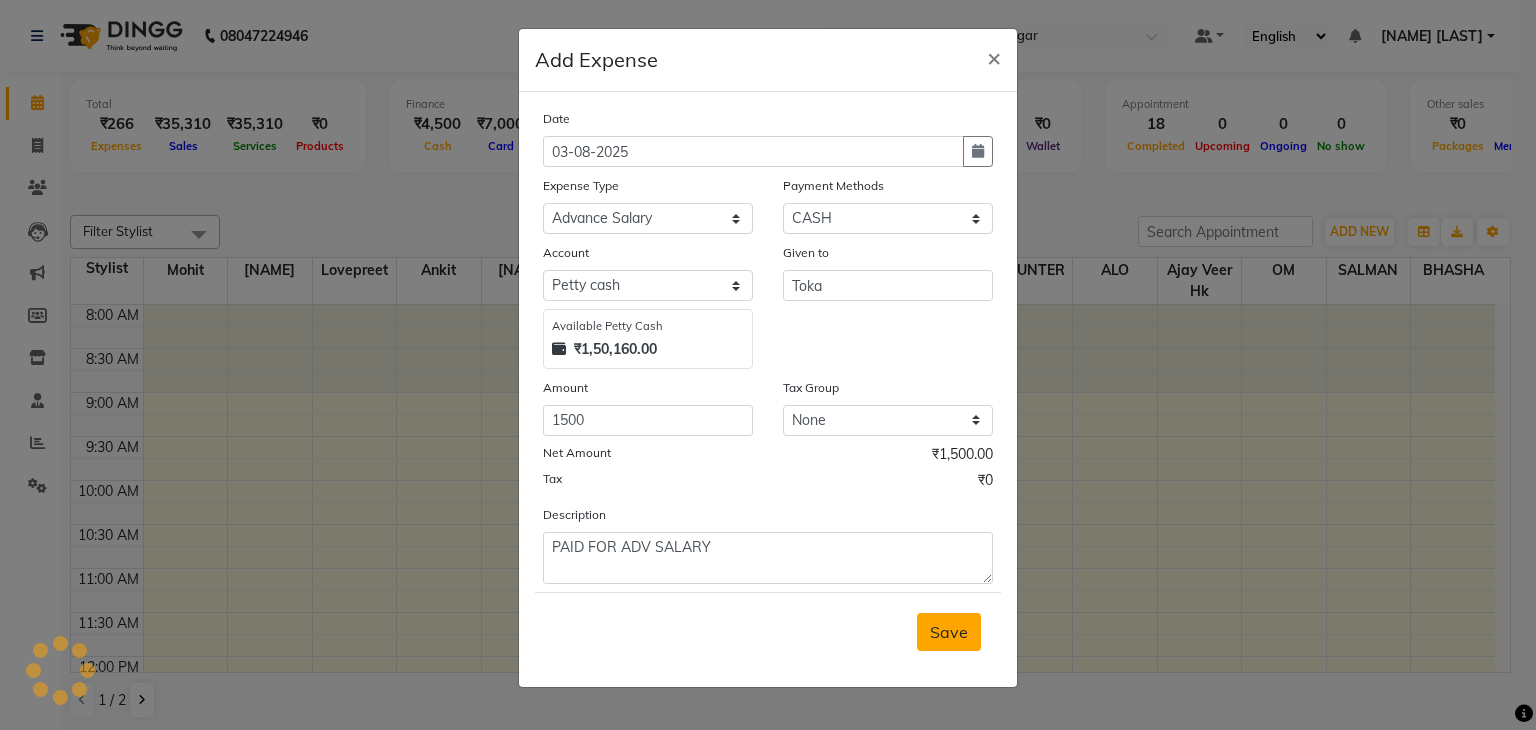 click on "Save" at bounding box center [949, 632] 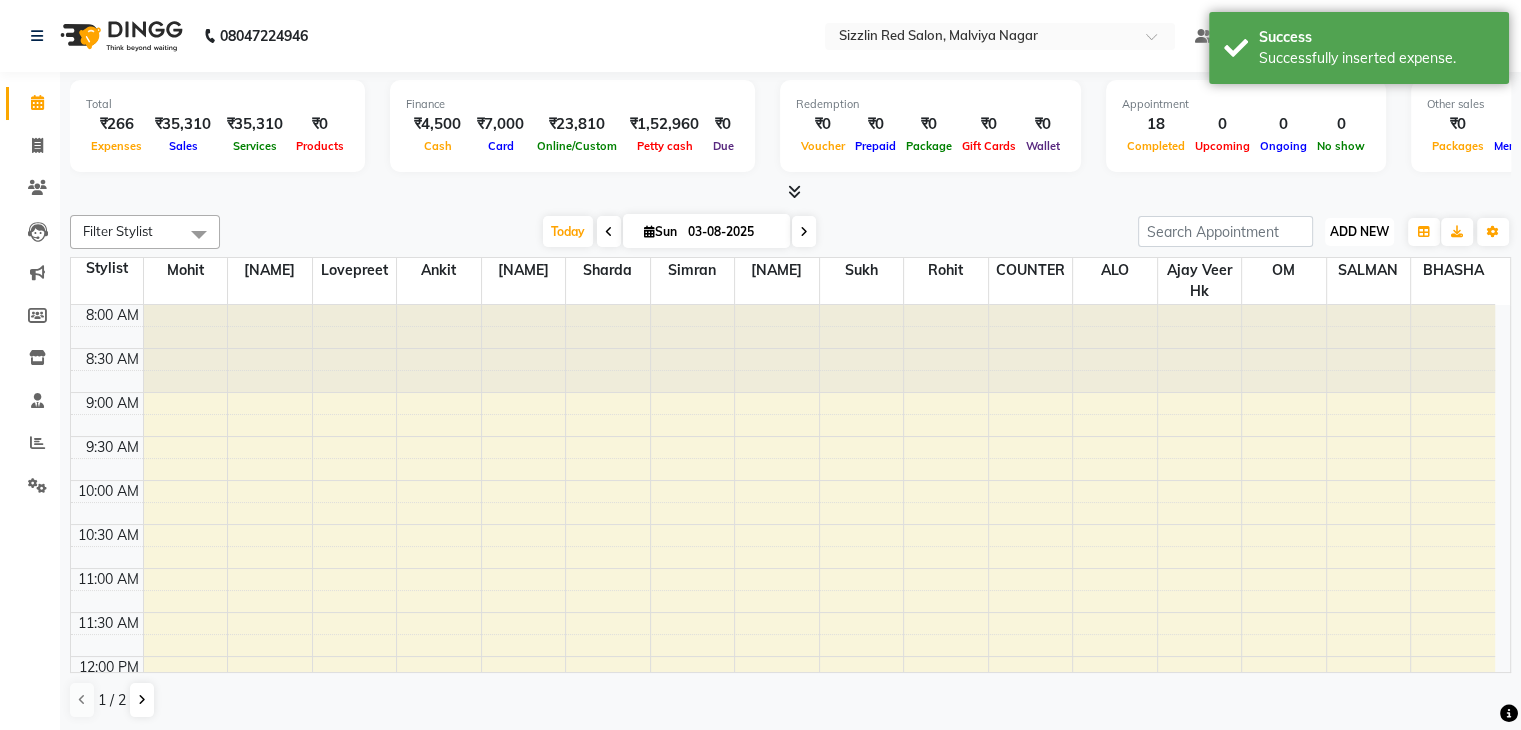 click on "ADD NEW" at bounding box center (1359, 231) 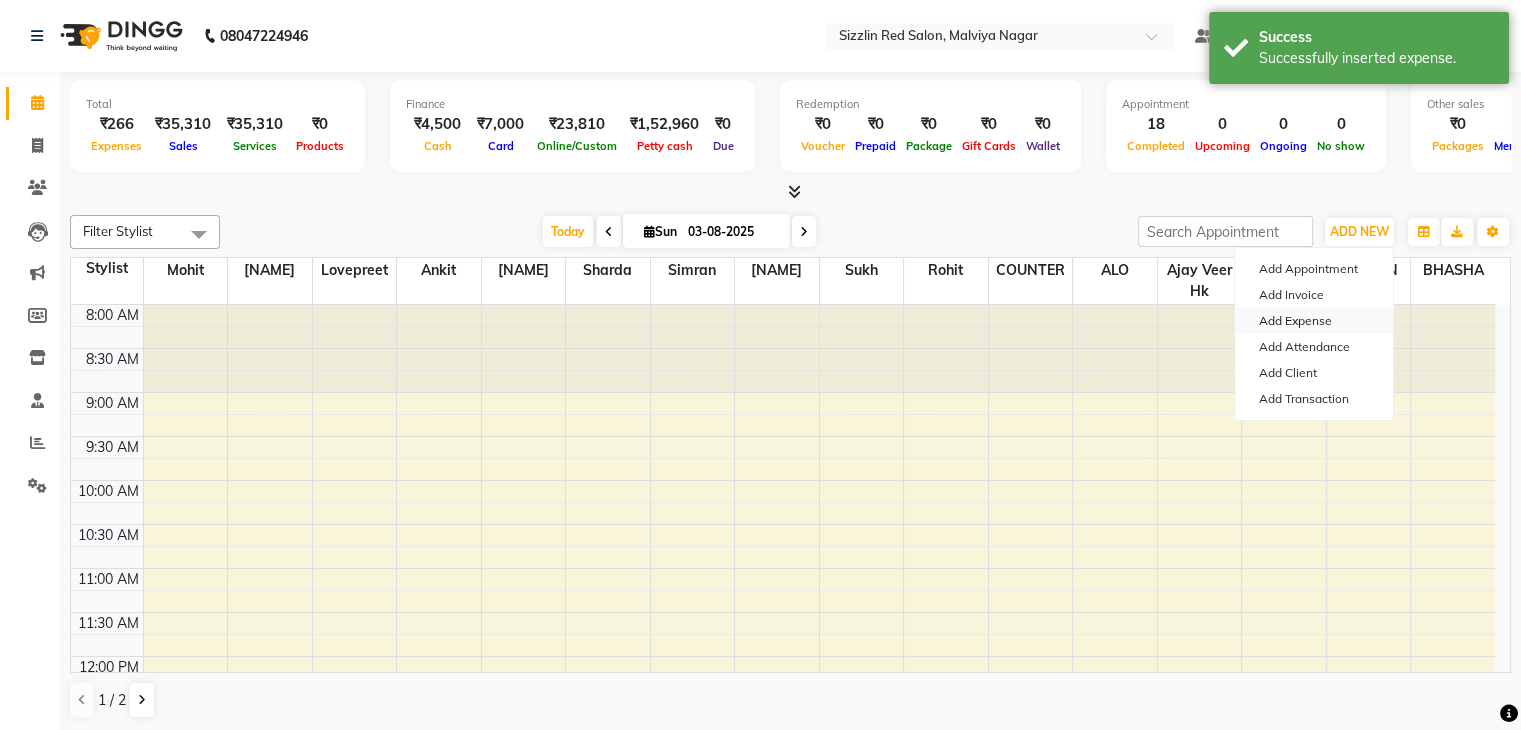 click on "Add Expense" at bounding box center (1314, 321) 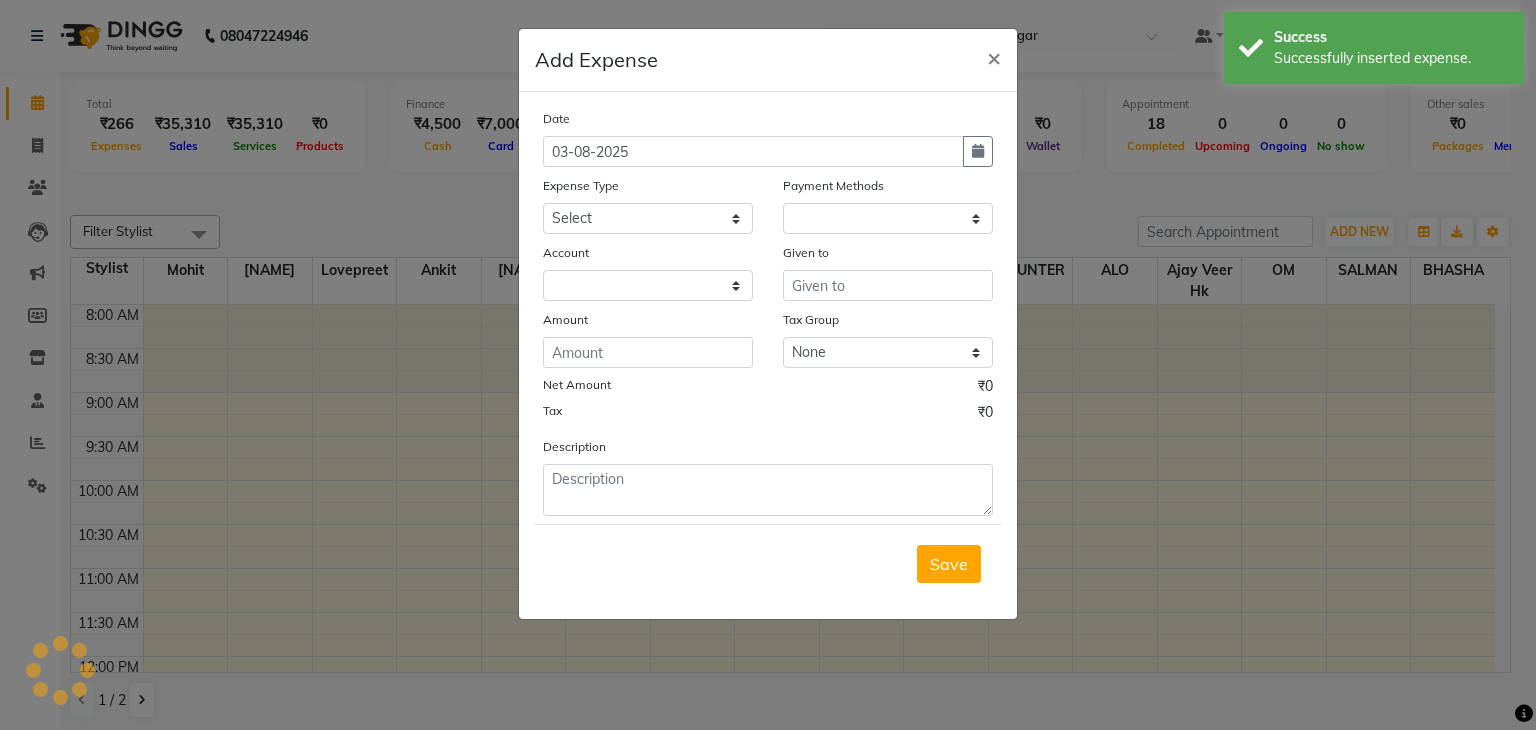 select on "1" 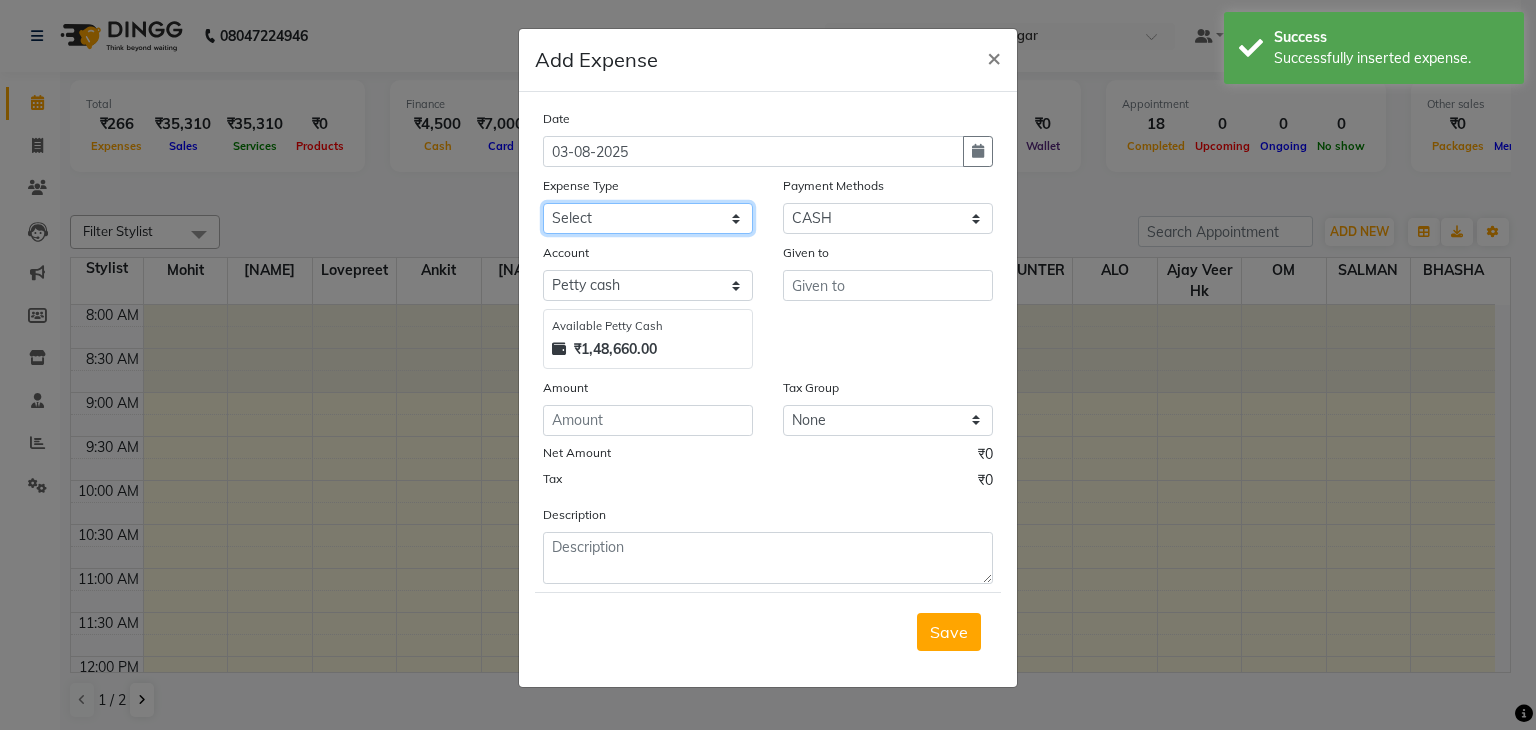 click on "Select Advance Salary Bank charges Car maintenance  Cash transfer to bank Cash transfer to hub Client Snacks Clinical charges Equipment Fuel Govt fee Incentive Insurance International purchase Loan Repayment Maintenance Marketing Miscellaneous MRA Other Pantry Product Rent Salary Staff Snacks Tax Tea & Refreshment Utilities" 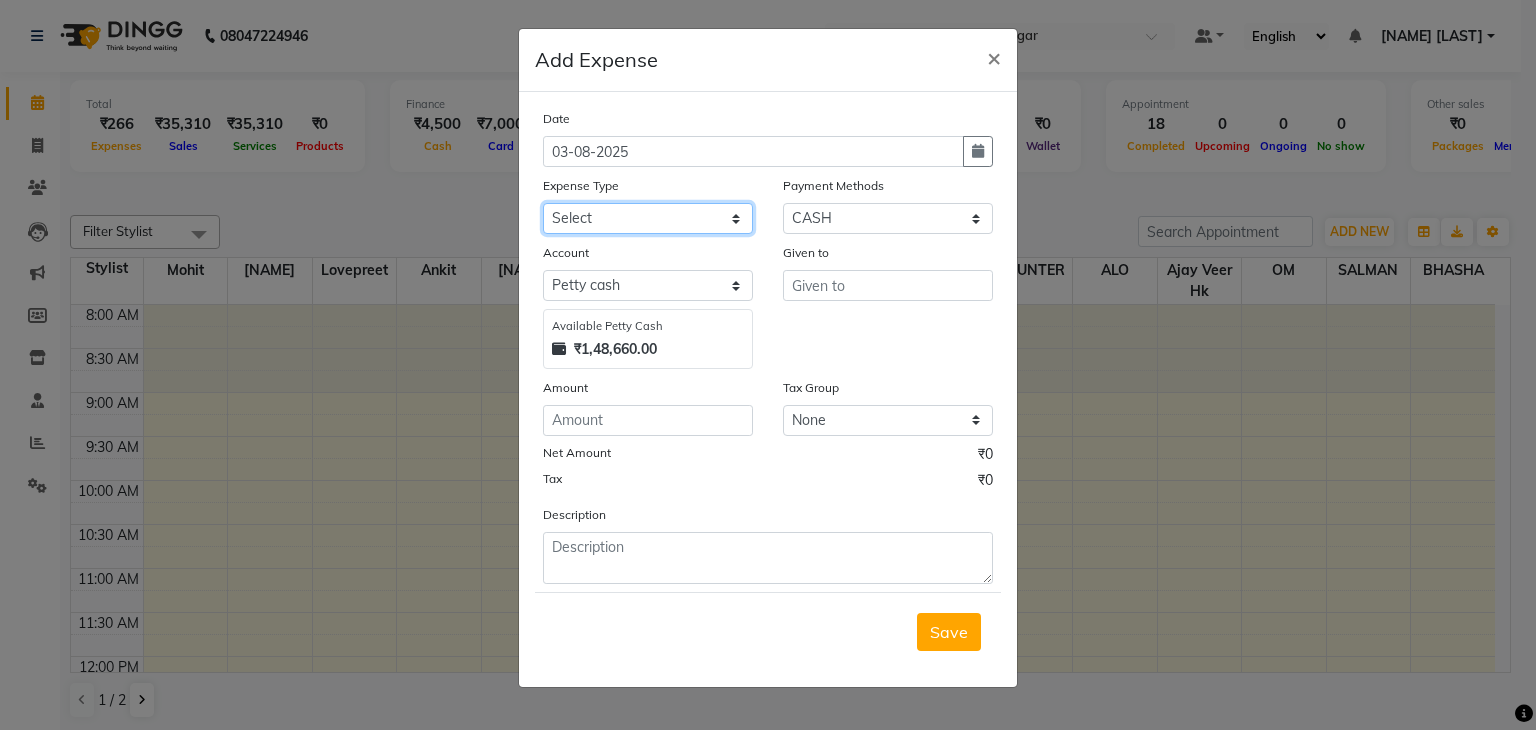 select on "15" 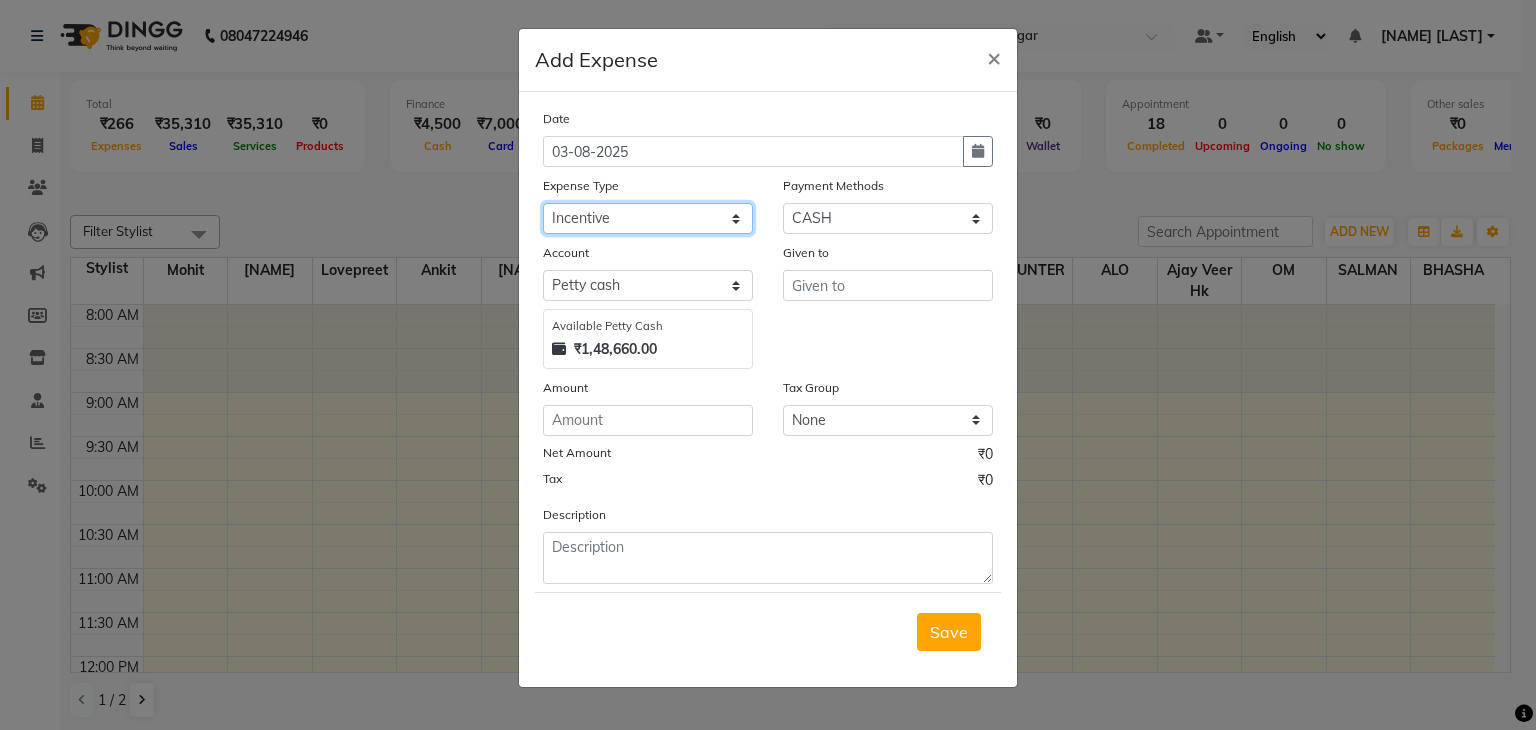 click on "Select Advance Salary Bank charges Car maintenance  Cash transfer to bank Cash transfer to hub Client Snacks Clinical charges Equipment Fuel Govt fee Incentive Insurance International purchase Loan Repayment Maintenance Marketing Miscellaneous MRA Other Pantry Product Rent Salary Staff Snacks Tax Tea & Refreshment Utilities" 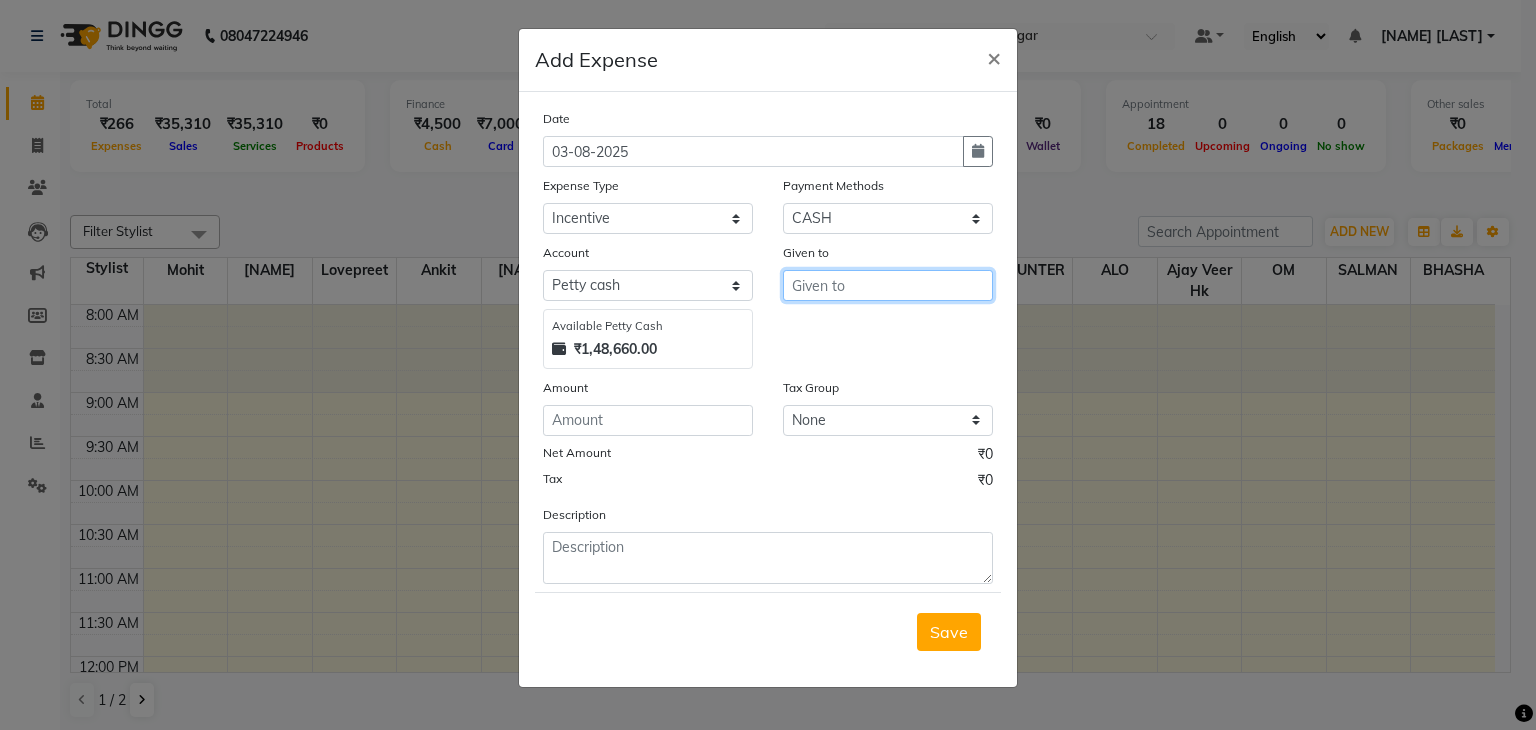 click at bounding box center [888, 285] 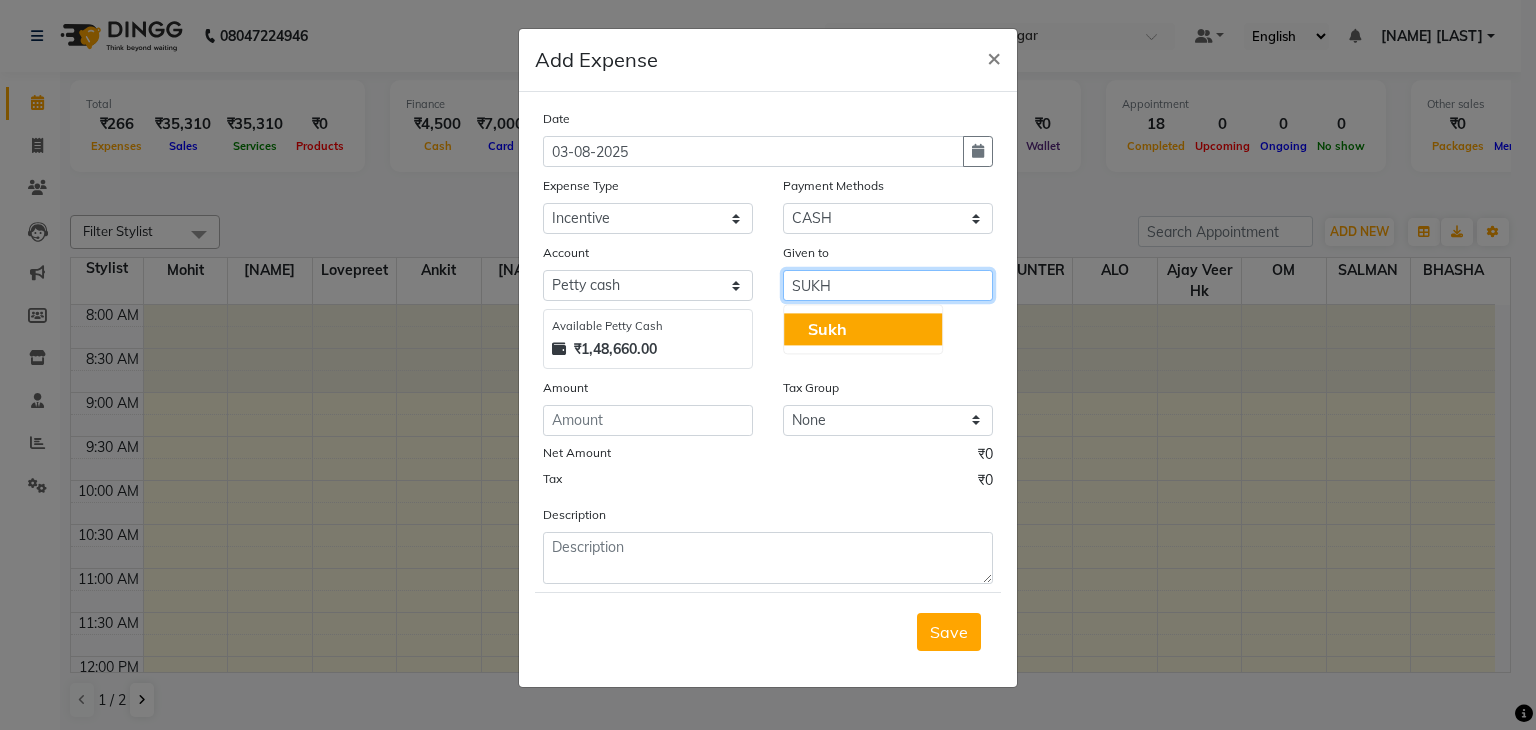 click on "Sukh" at bounding box center [863, 329] 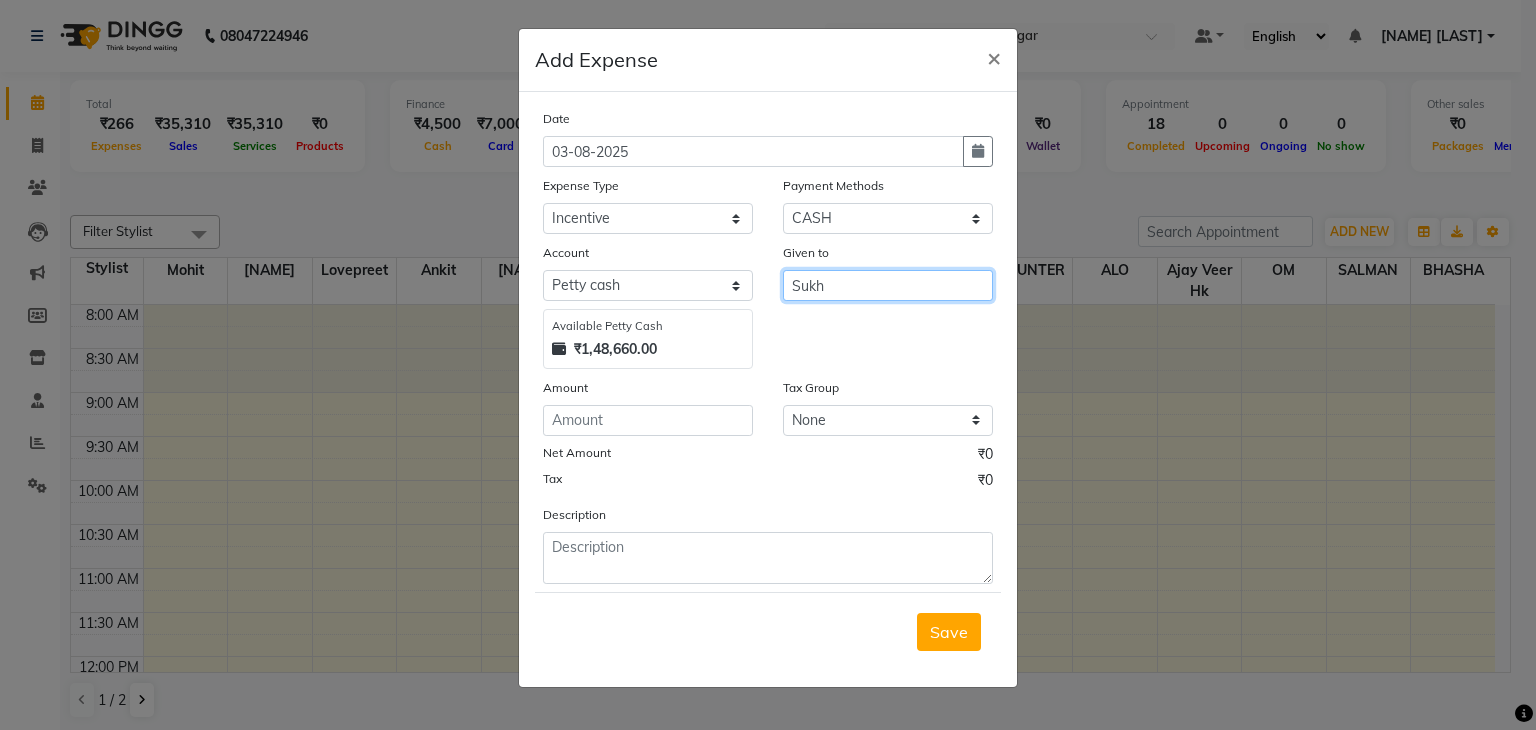 type on "Sukh" 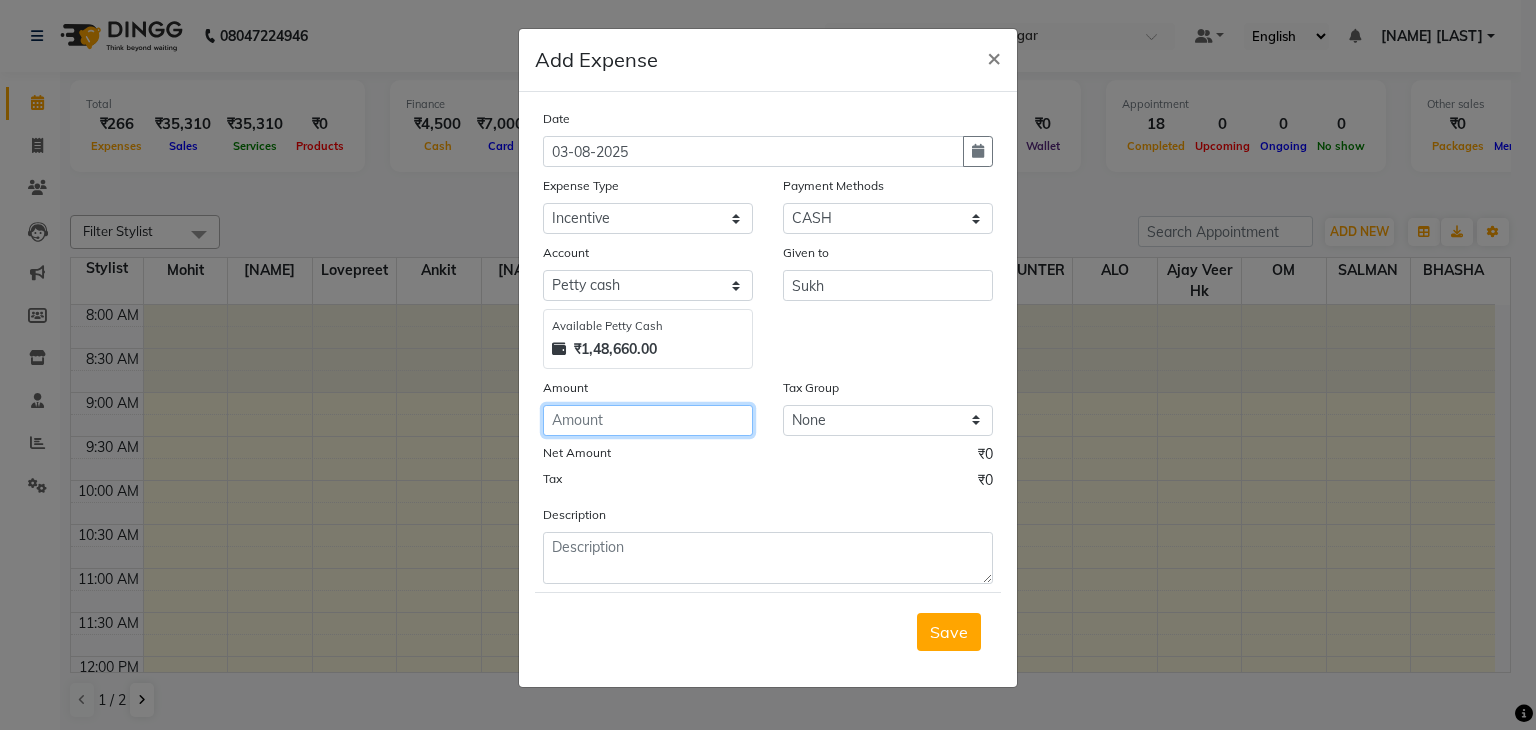 click 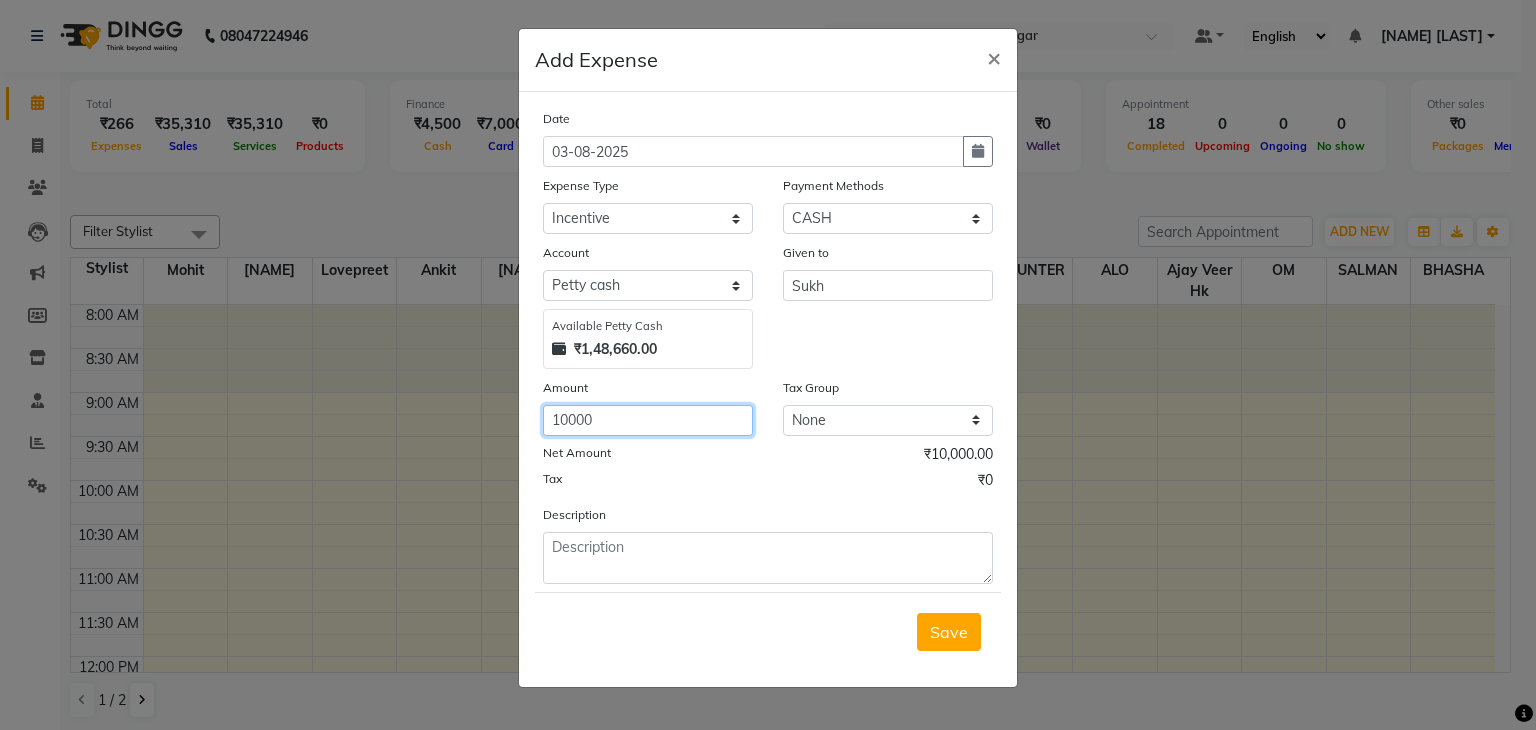 type on "10000" 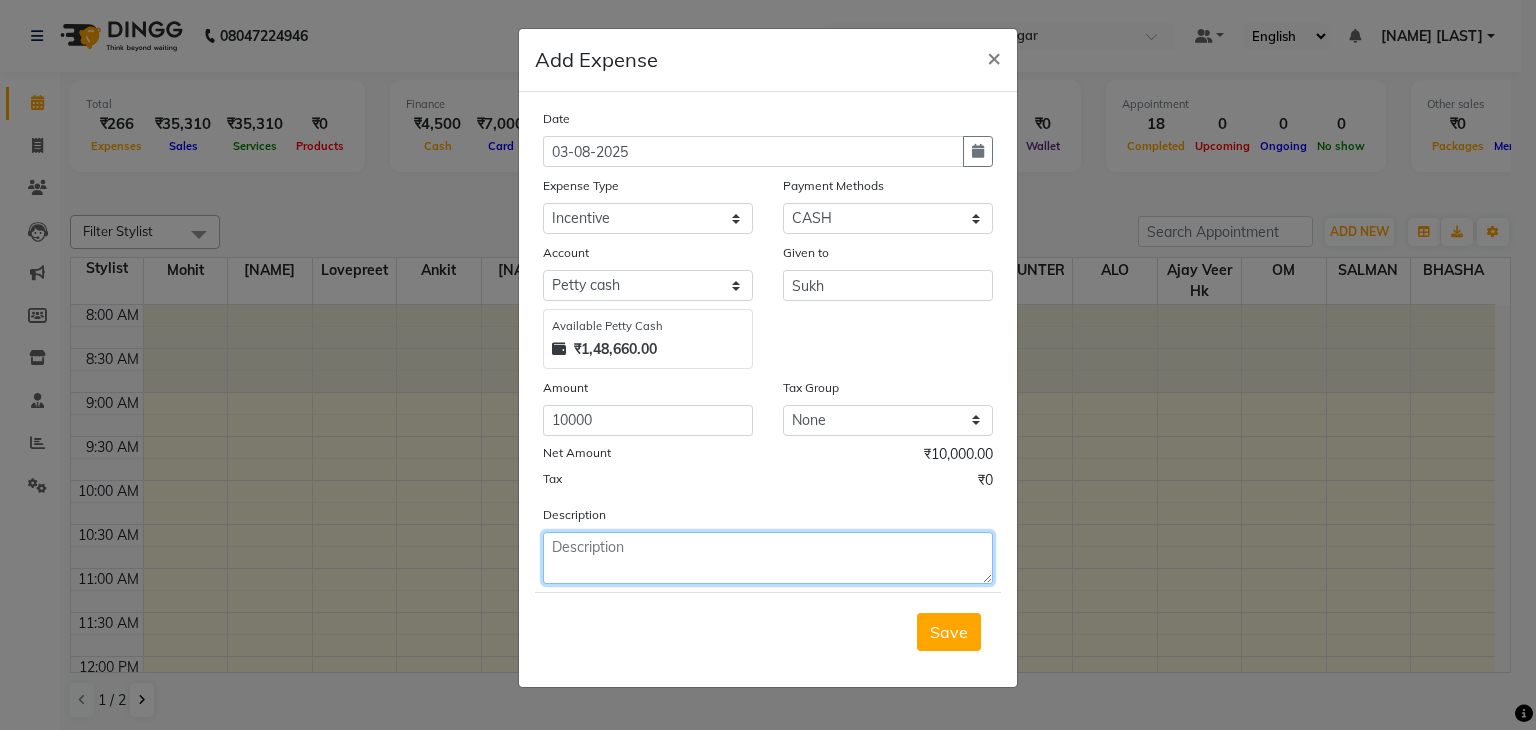click 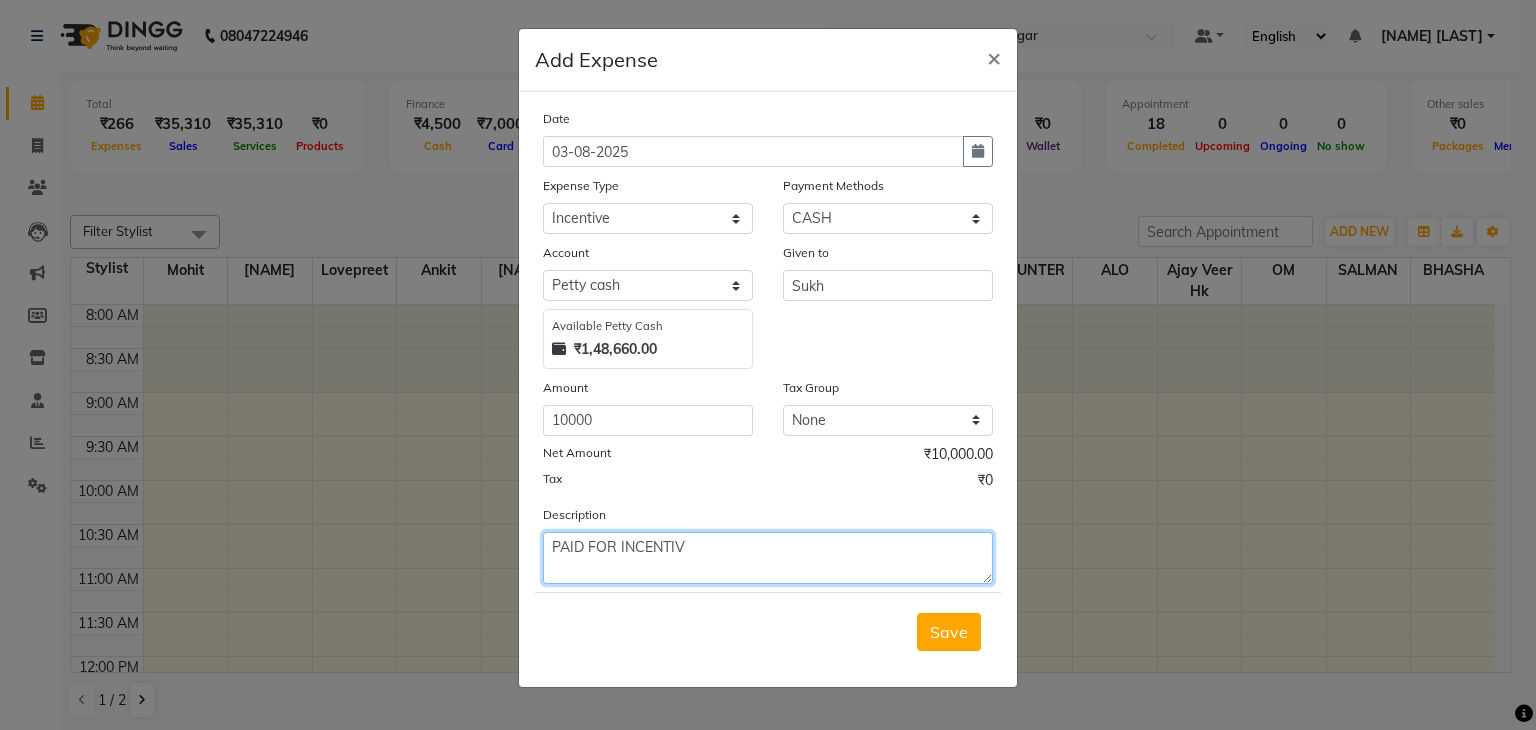 type on "PAID FOR INCENTIVE" 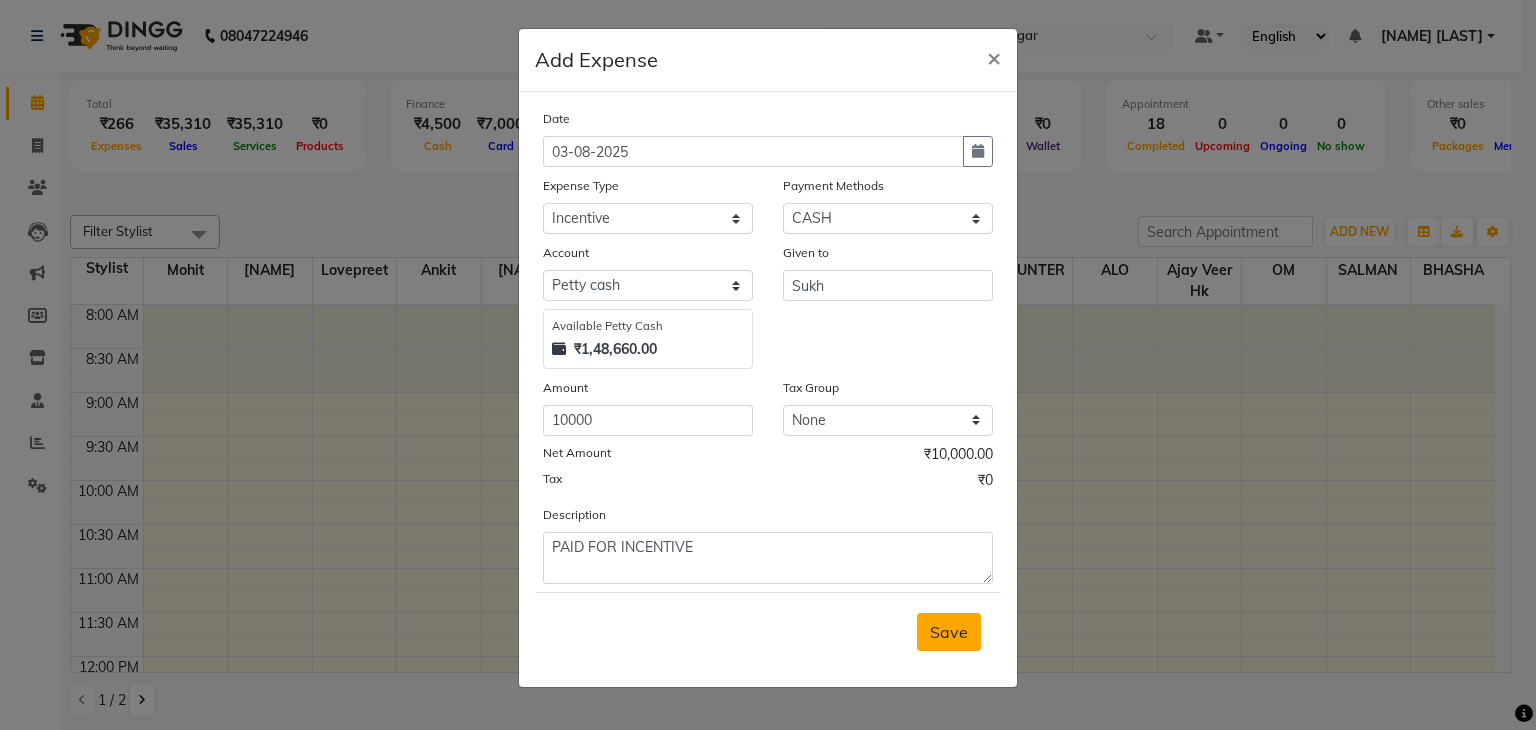 click on "Save" at bounding box center [949, 632] 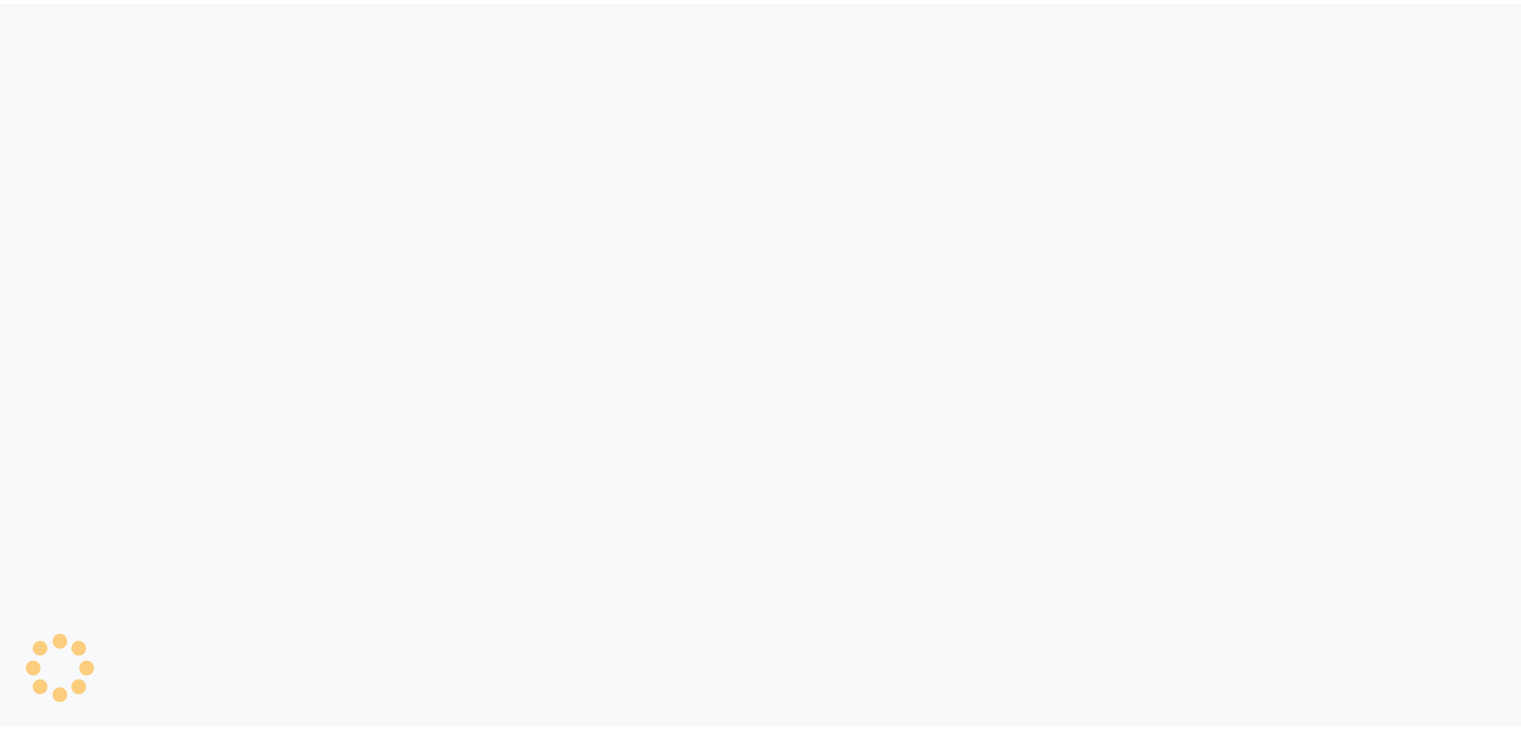 scroll, scrollTop: 0, scrollLeft: 0, axis: both 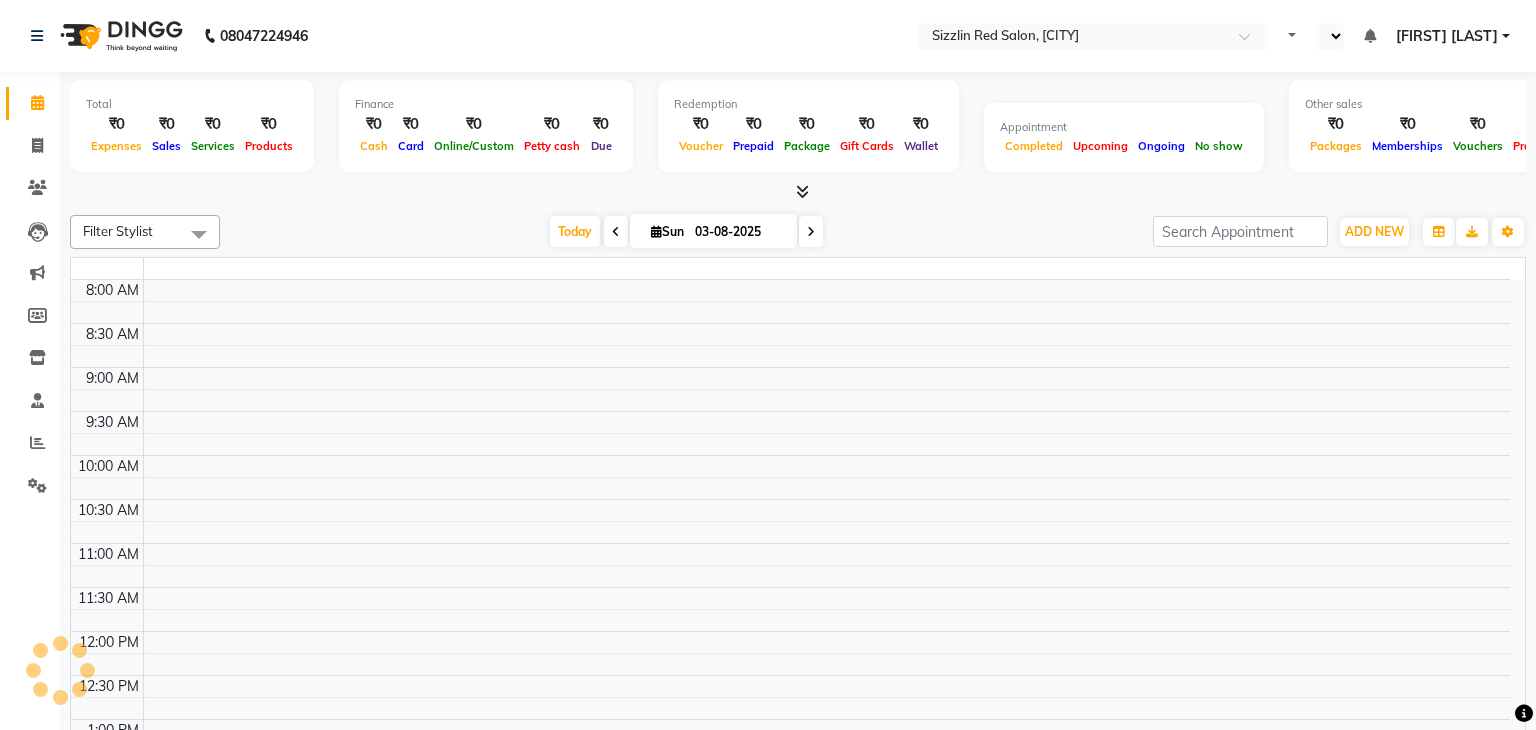 select on "en" 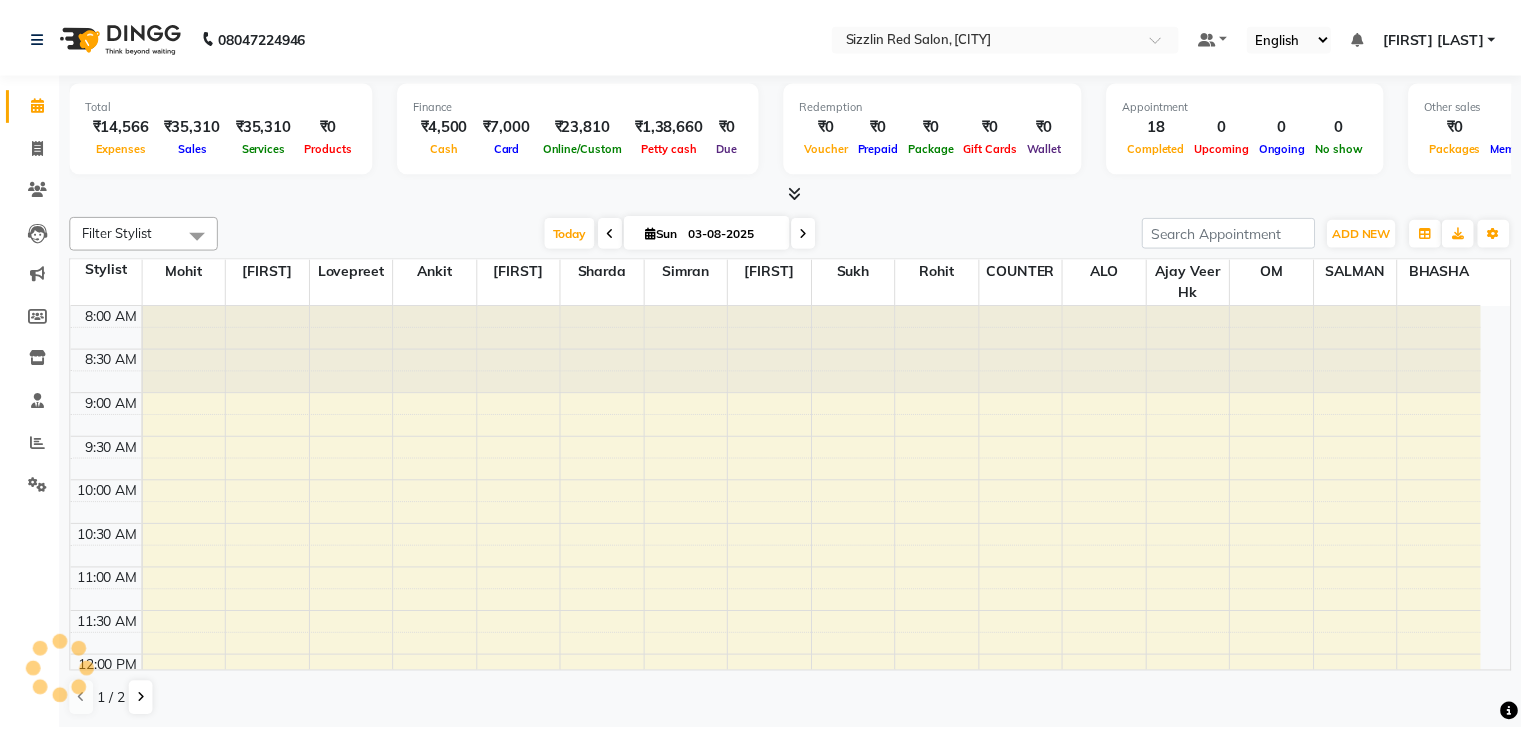 scroll, scrollTop: 0, scrollLeft: 0, axis: both 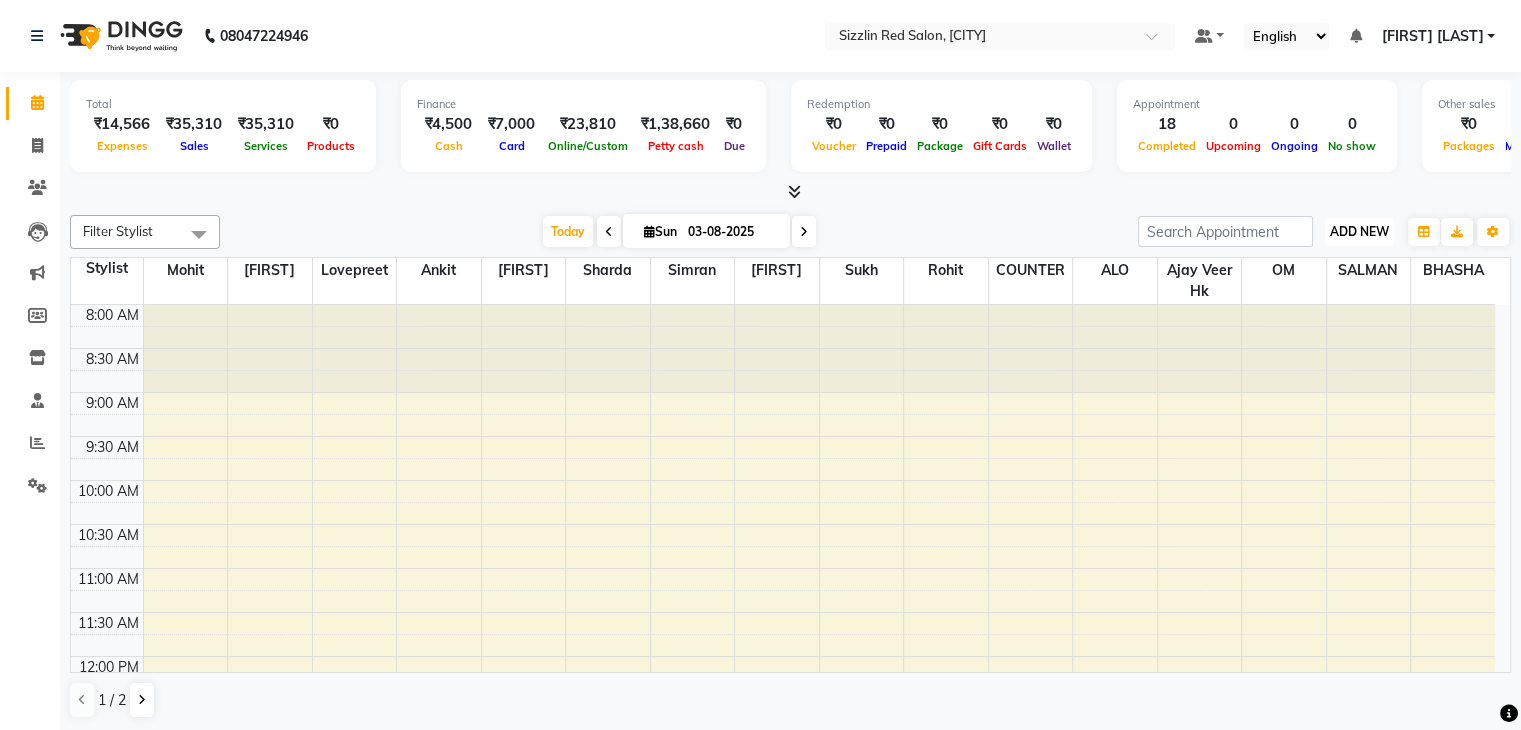 click on "ADD NEW Toggle Dropdown" at bounding box center (1359, 232) 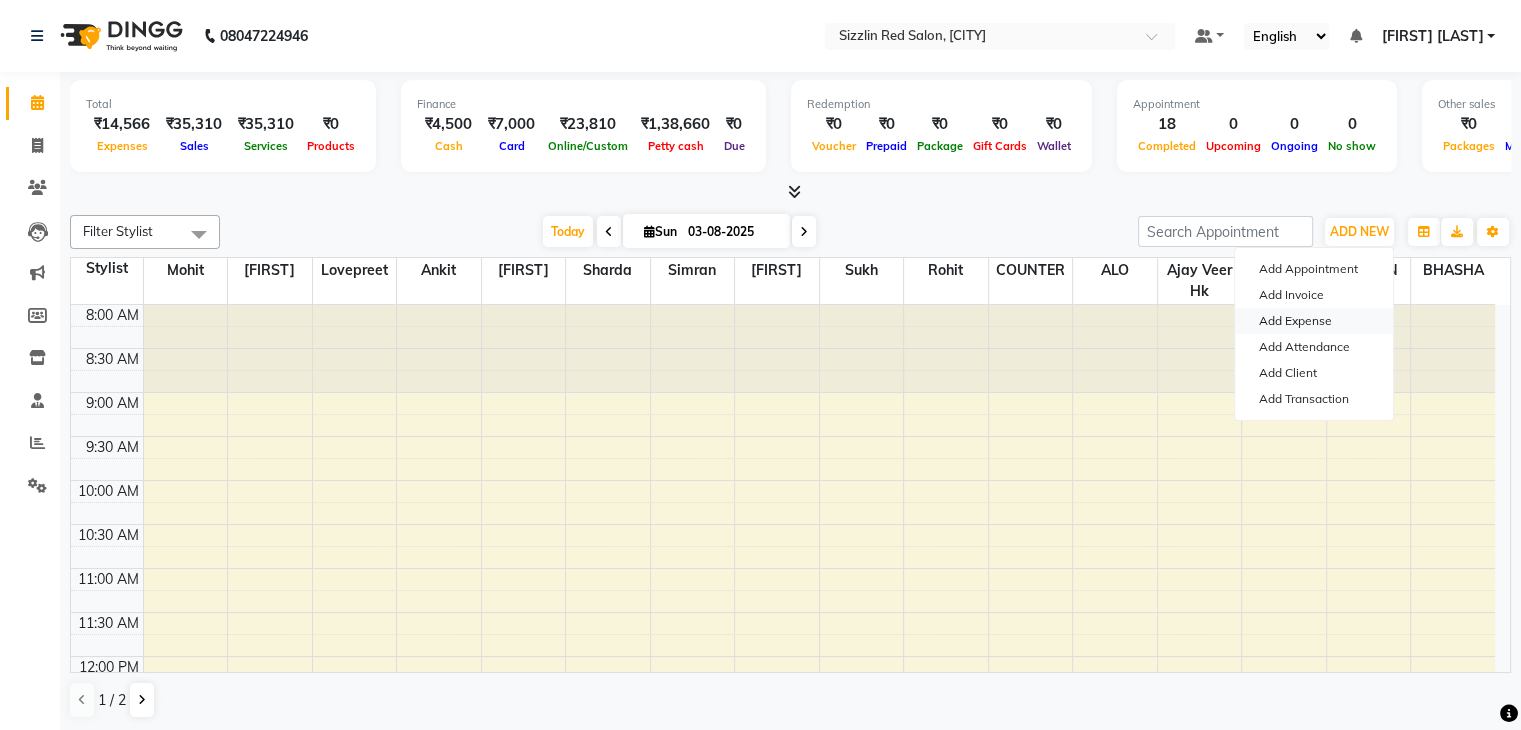 click on "Add Expense" at bounding box center (1314, 321) 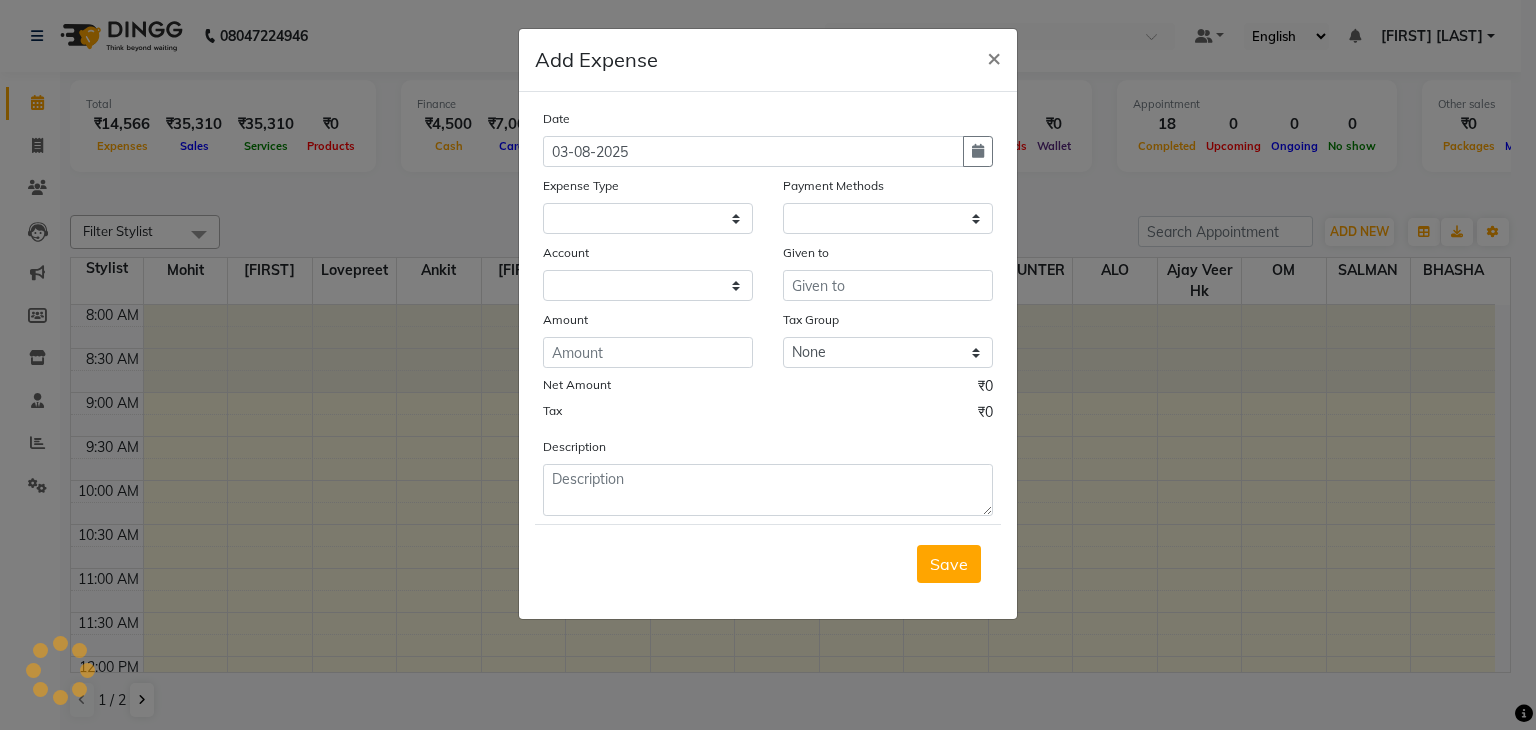 select on "1" 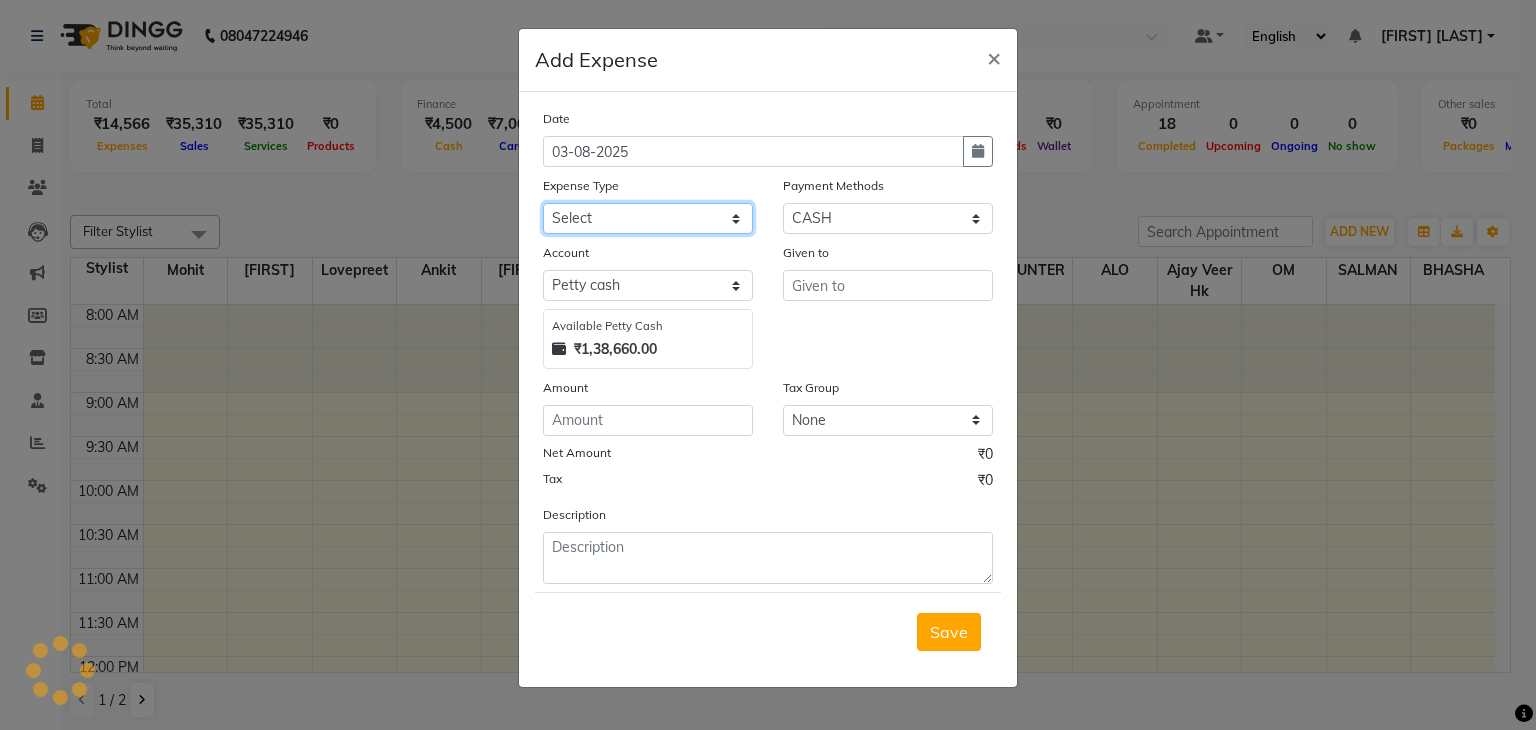 click on "Select Advance Salary Bank charges Car maintenance  Cash transfer to bank Cash transfer to hub Client Snacks Clinical charges Equipment Fuel Govt fee Incentive Insurance International purchase Loan Repayment Maintenance Marketing Miscellaneous MRA Other Pantry Product Rent Salary Staff Snacks Tax Tea & Refreshment Utilities" 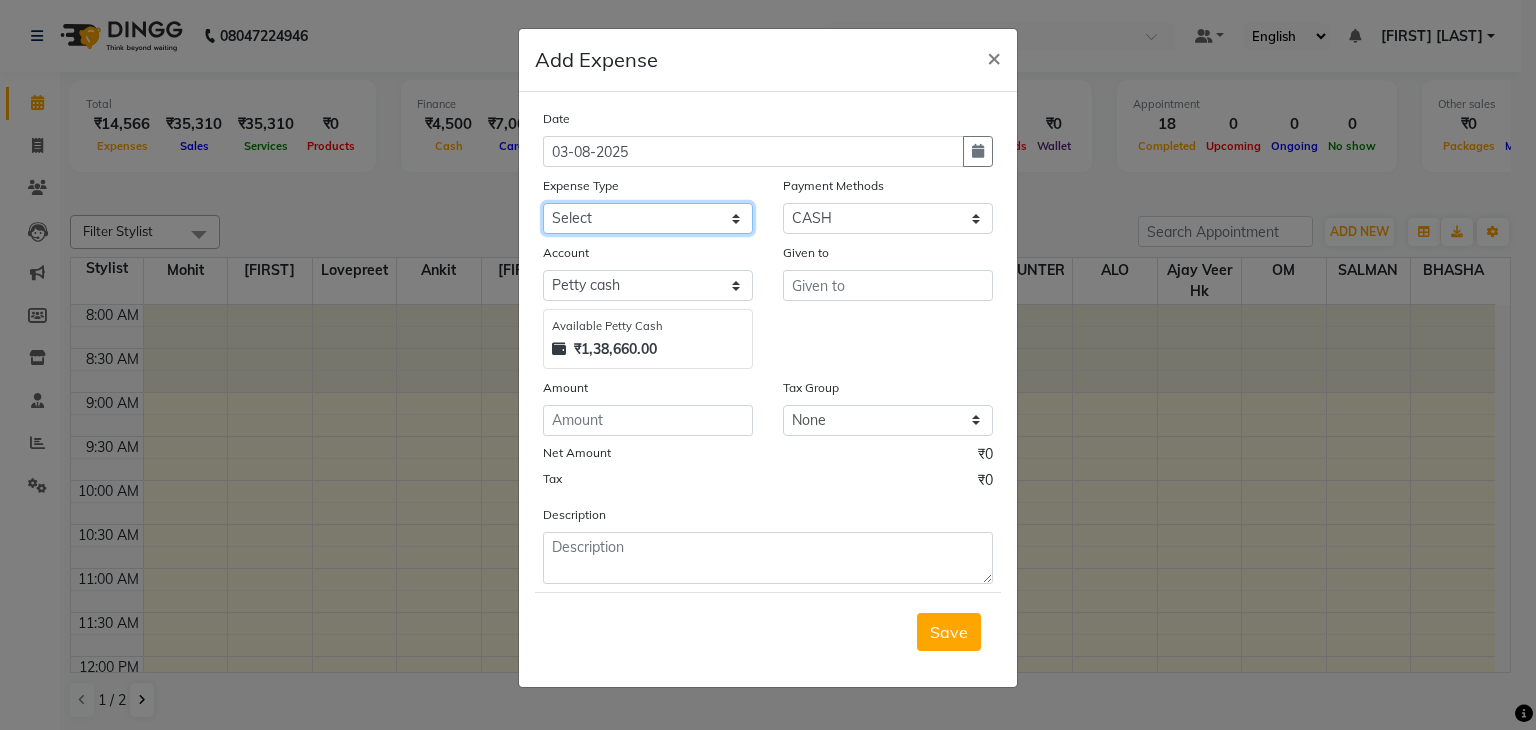 select on "11" 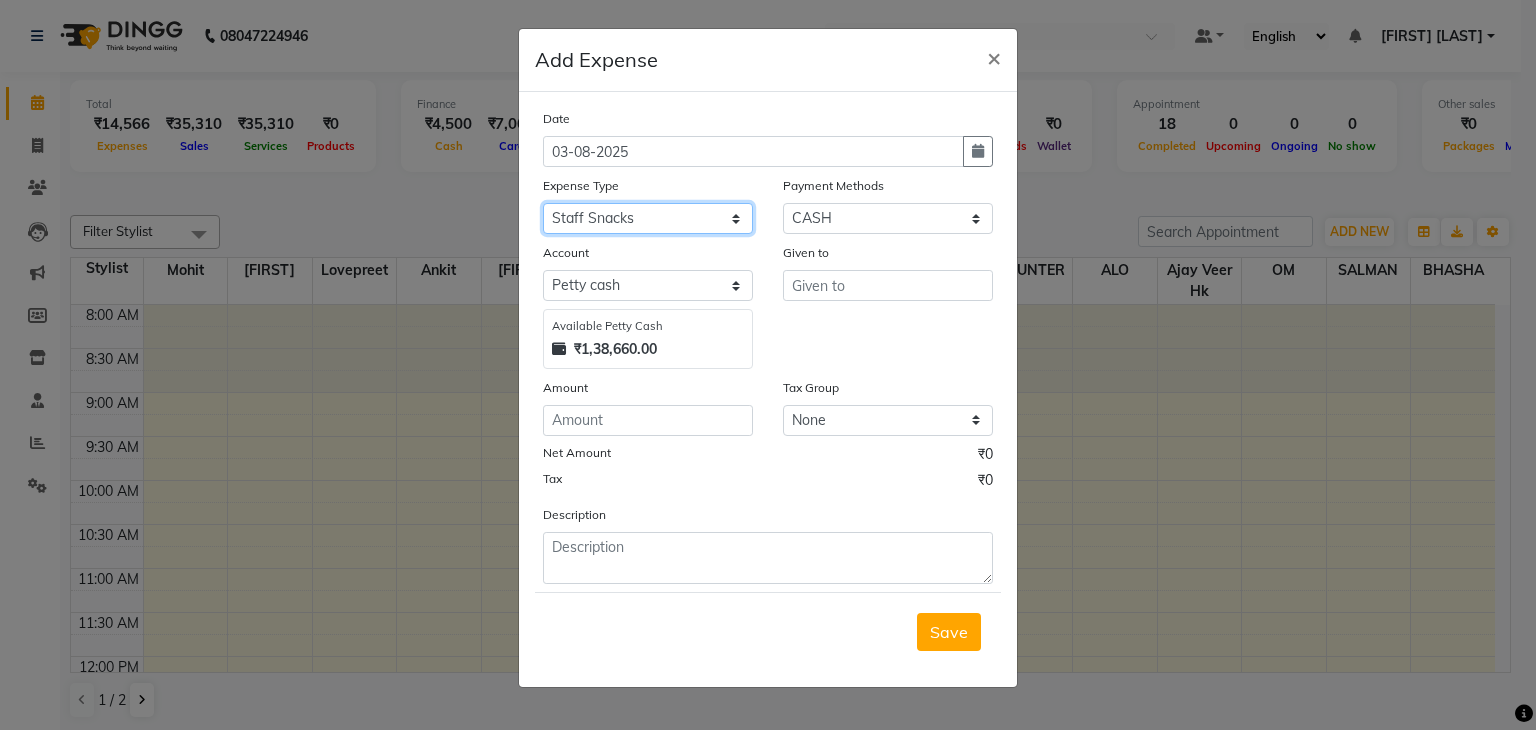 click on "Select Advance Salary Bank charges Car maintenance  Cash transfer to bank Cash transfer to hub Client Snacks Clinical charges Equipment Fuel Govt fee Incentive Insurance International purchase Loan Repayment Maintenance Marketing Miscellaneous MRA Other Pantry Product Rent Salary Staff Snacks Tax Tea & Refreshment Utilities" 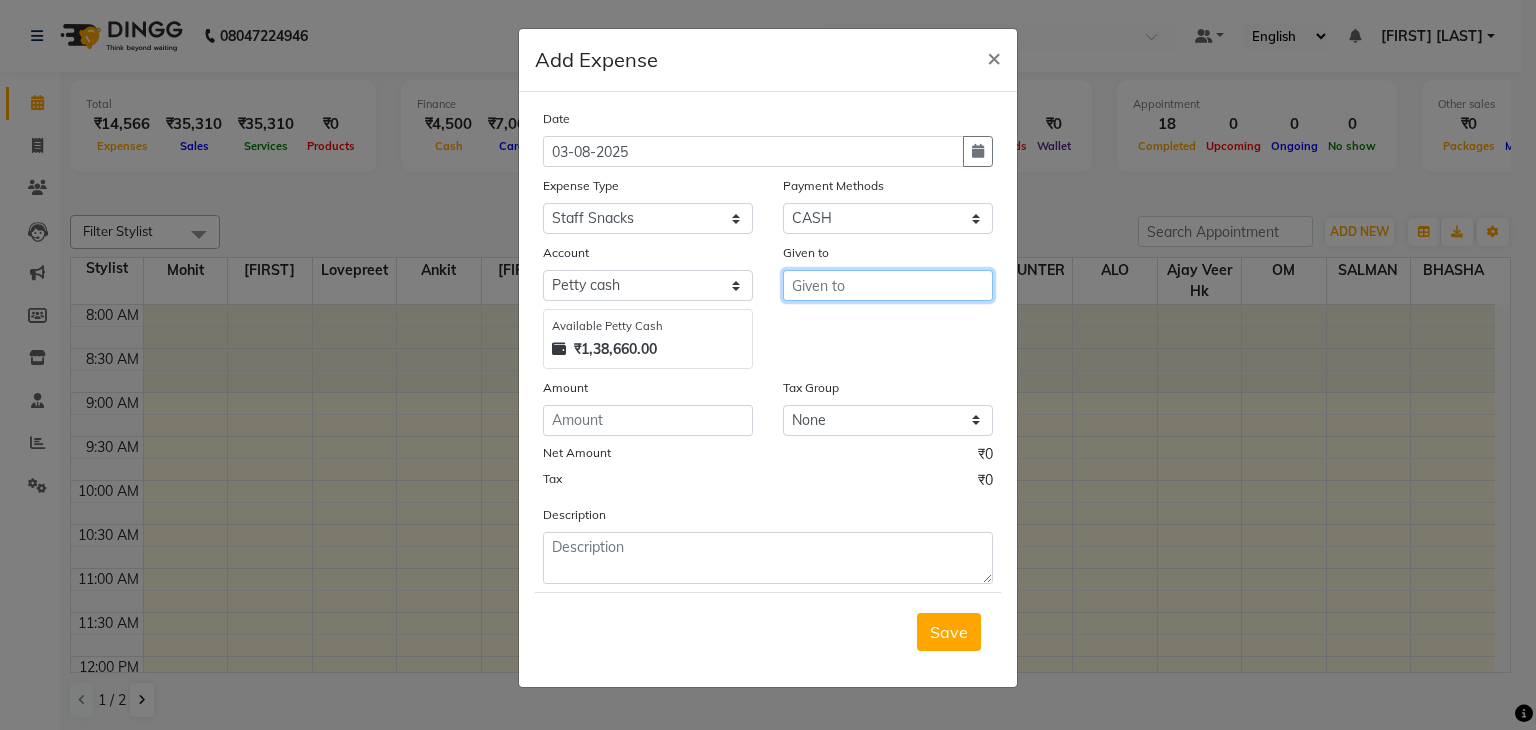 click at bounding box center (888, 285) 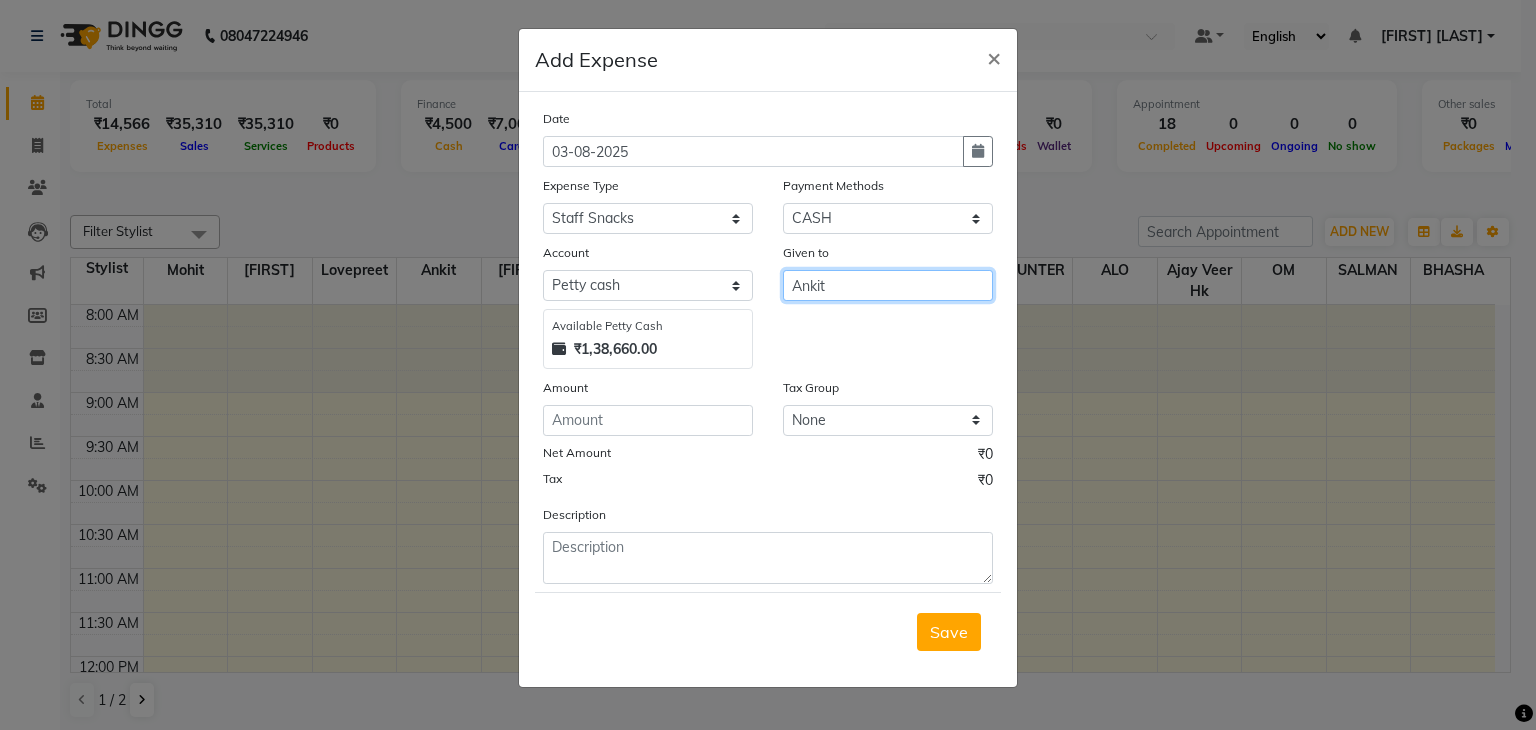 type on "Ankit" 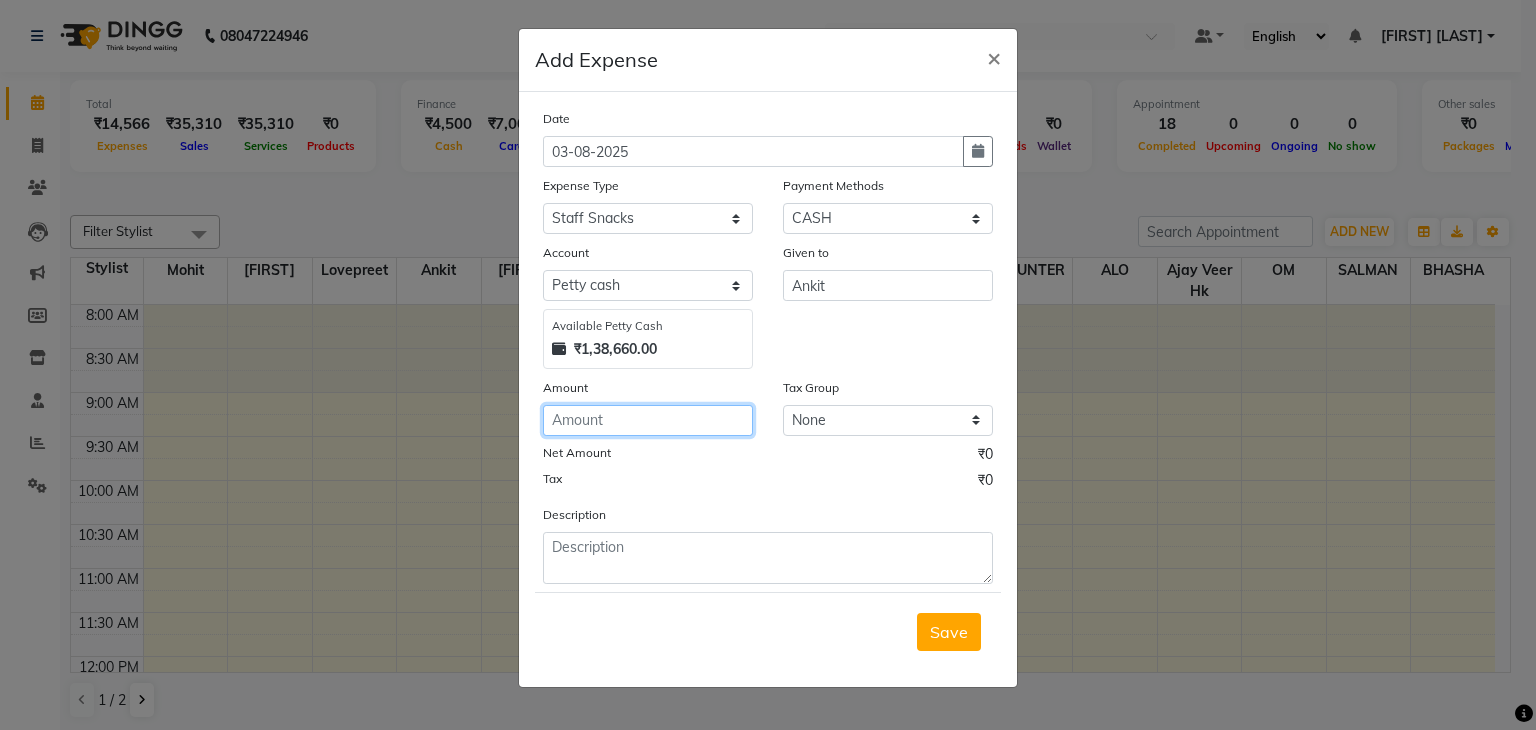 click 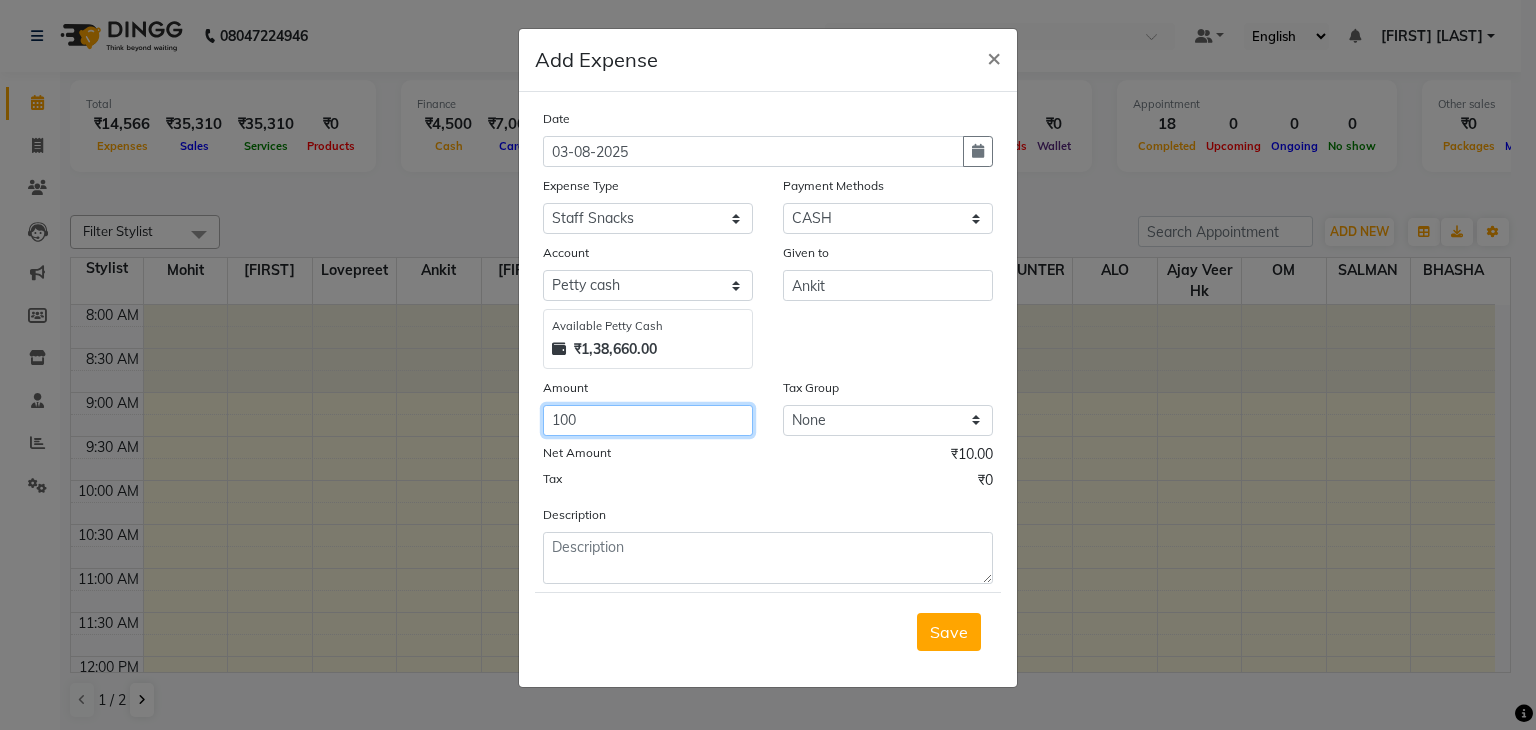 type on "100" 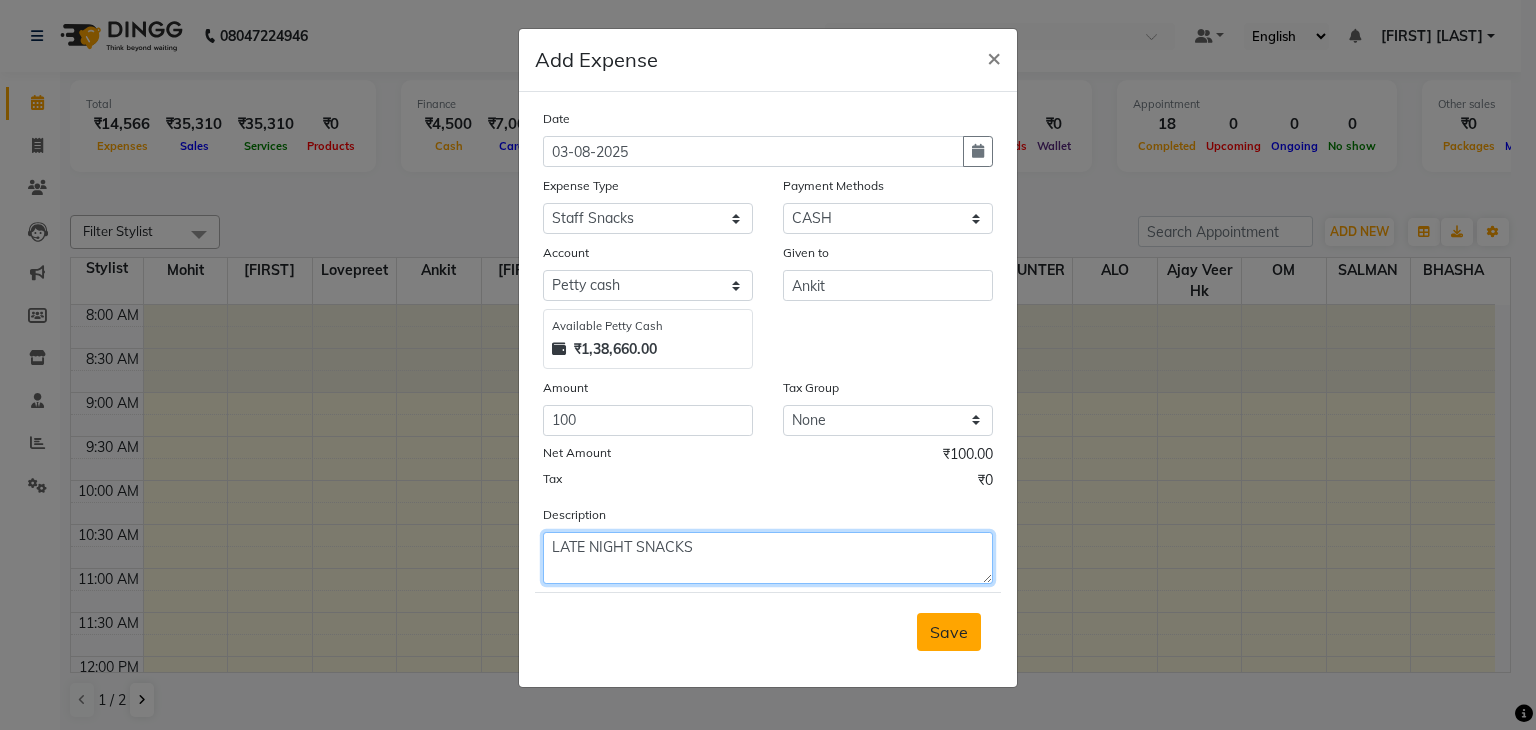 type on "LATE NIGHT SNACKS" 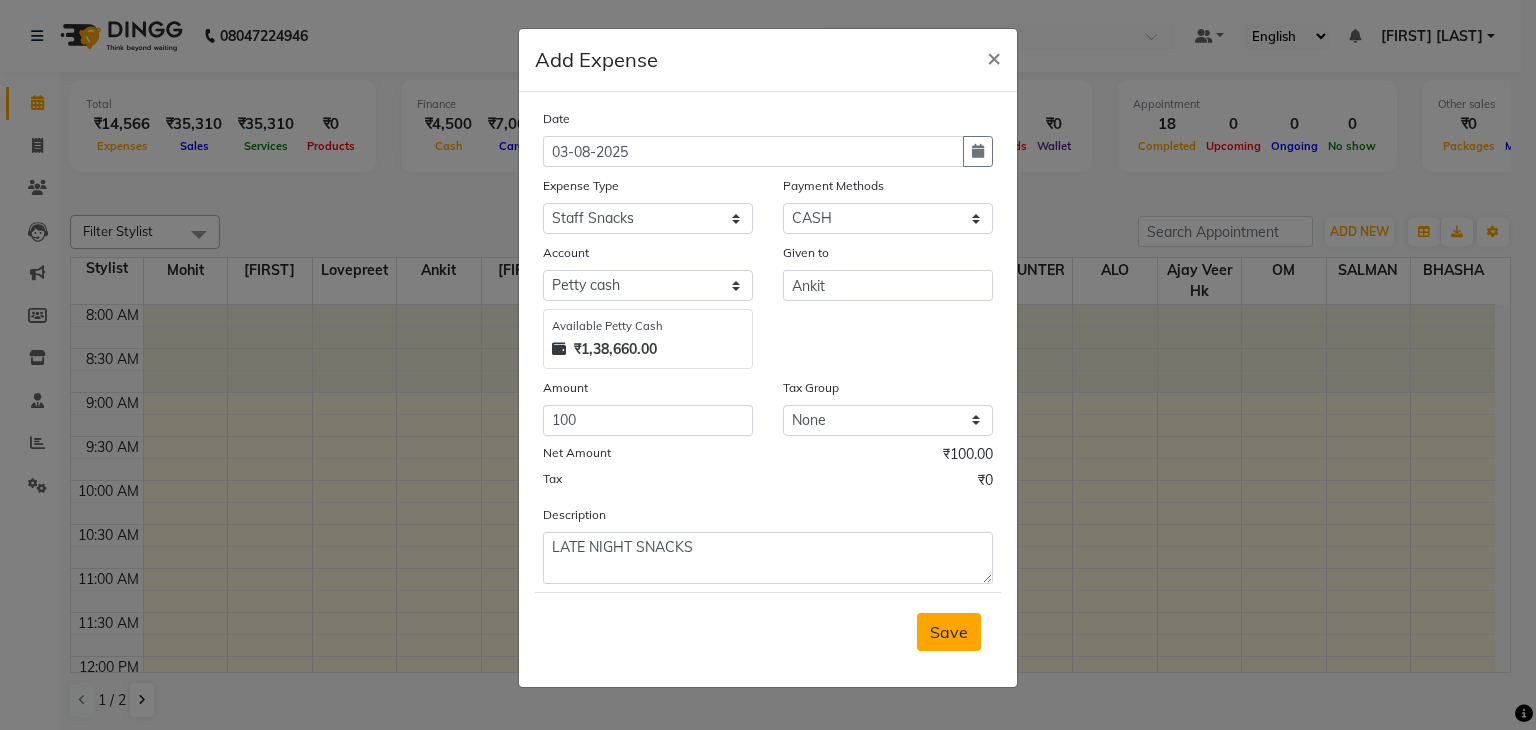 click on "Save" at bounding box center [949, 632] 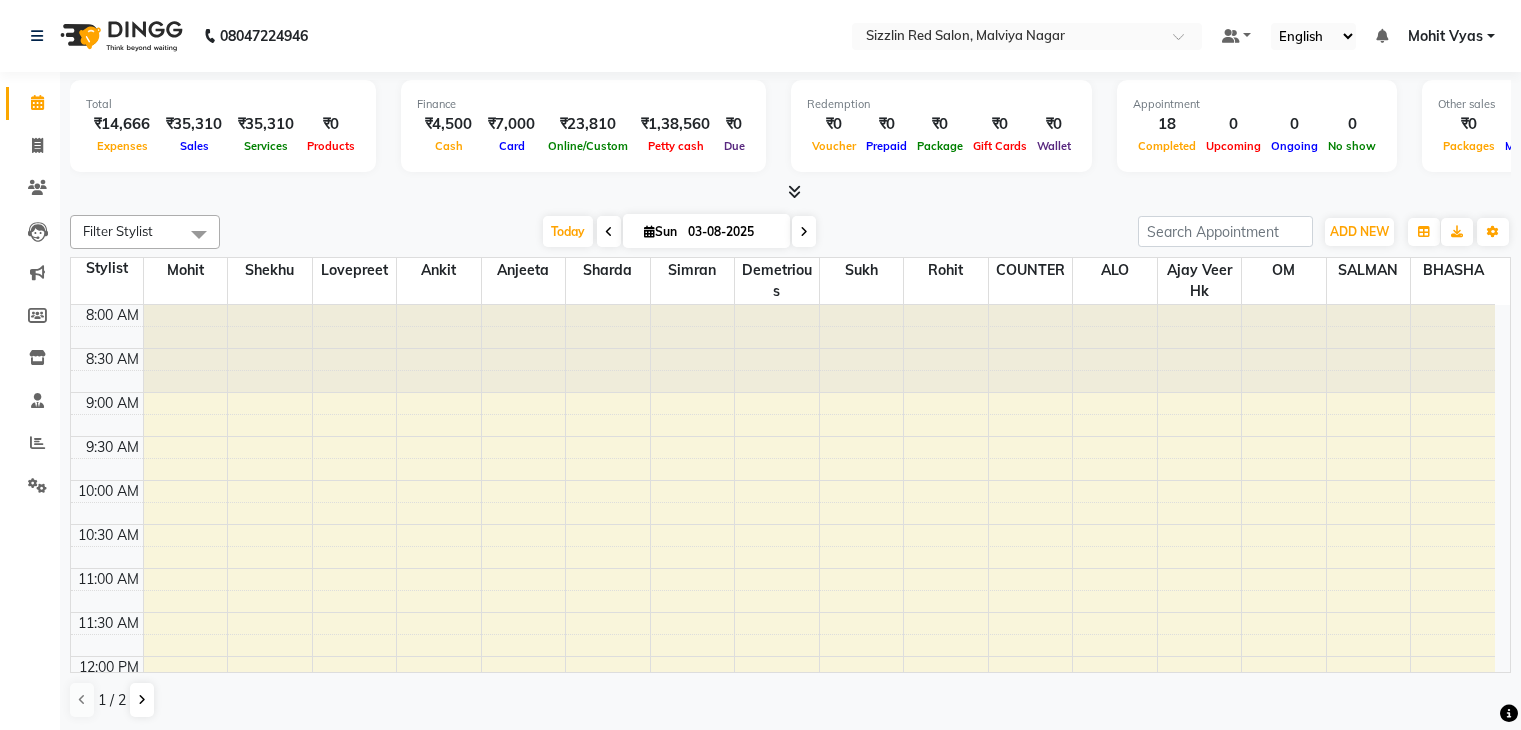 scroll, scrollTop: 0, scrollLeft: 0, axis: both 